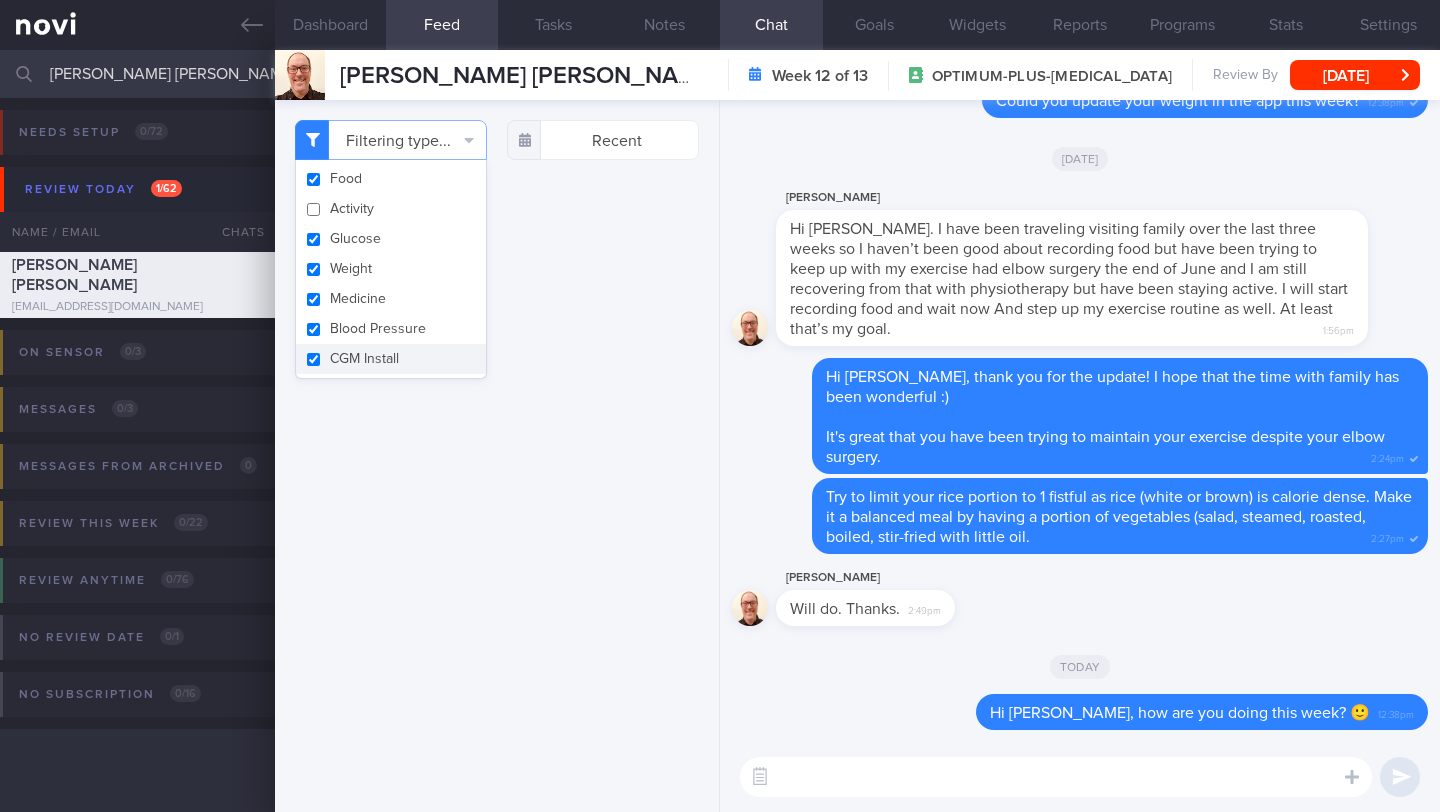 select on "6" 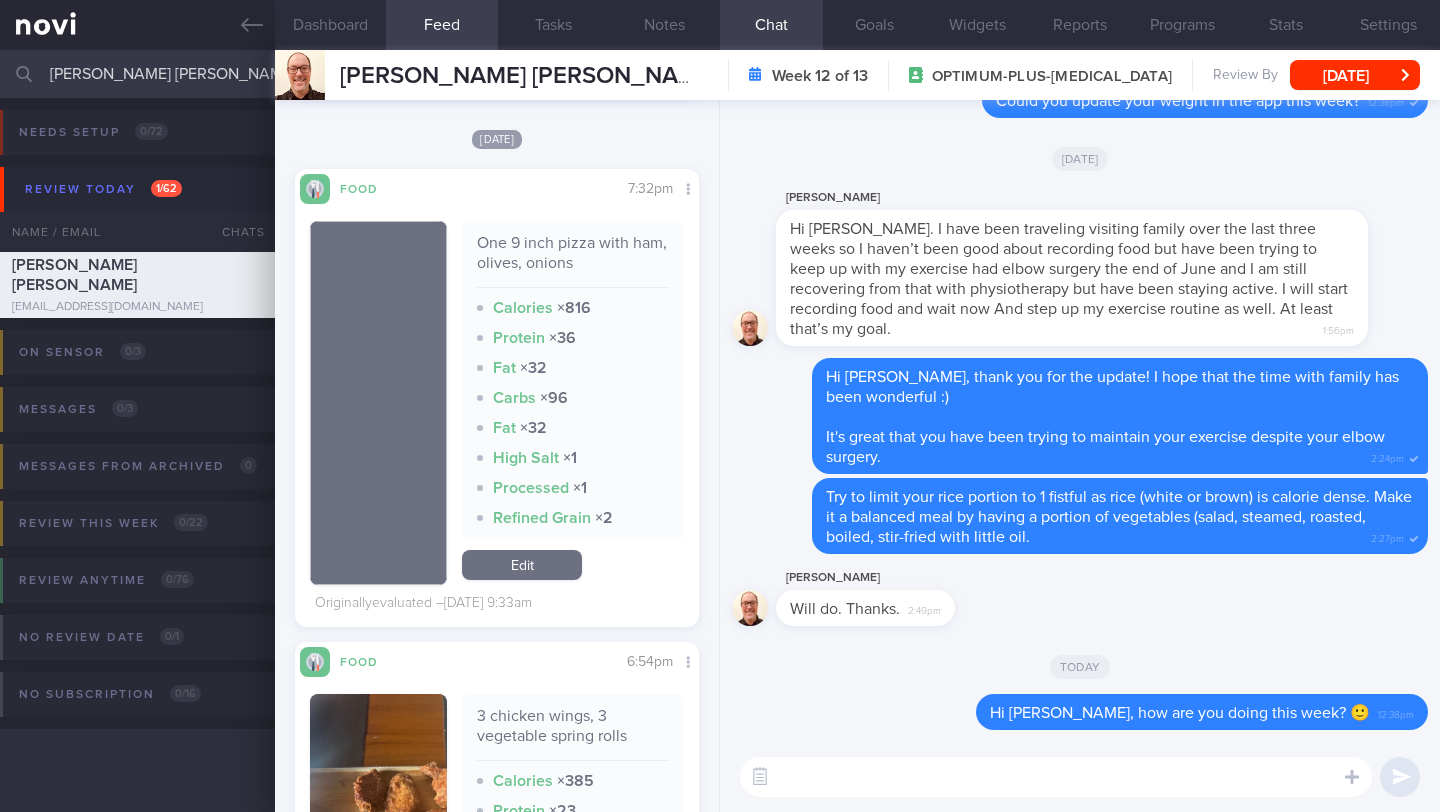 scroll, scrollTop: 205, scrollLeft: 353, axis: both 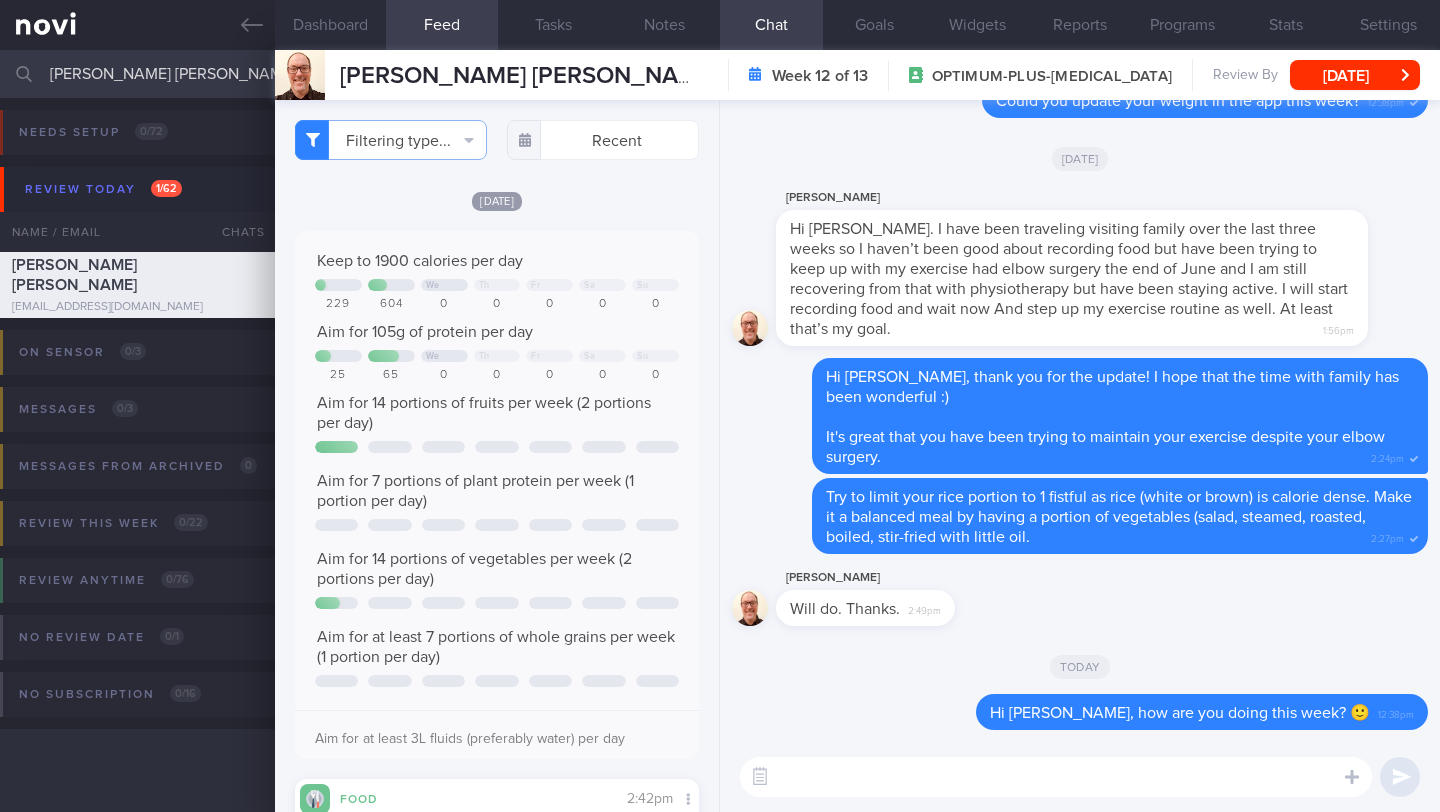 click on "Filtering type...
Food
Activity
Glucose
Weight
Medicine
Blood Pressure
CGM Install
Recent
[DATE]" at bounding box center [497, 456] 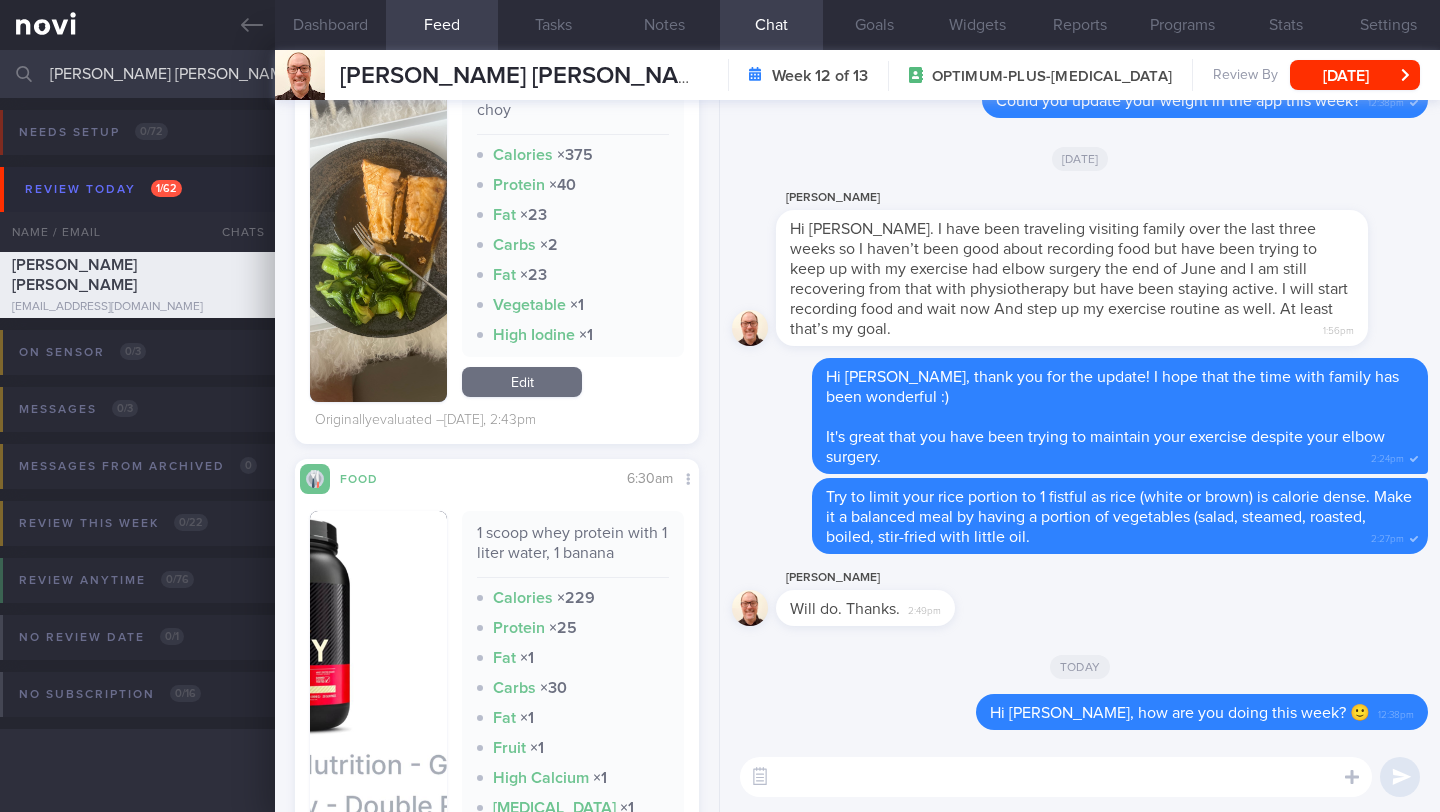 scroll, scrollTop: 531, scrollLeft: 0, axis: vertical 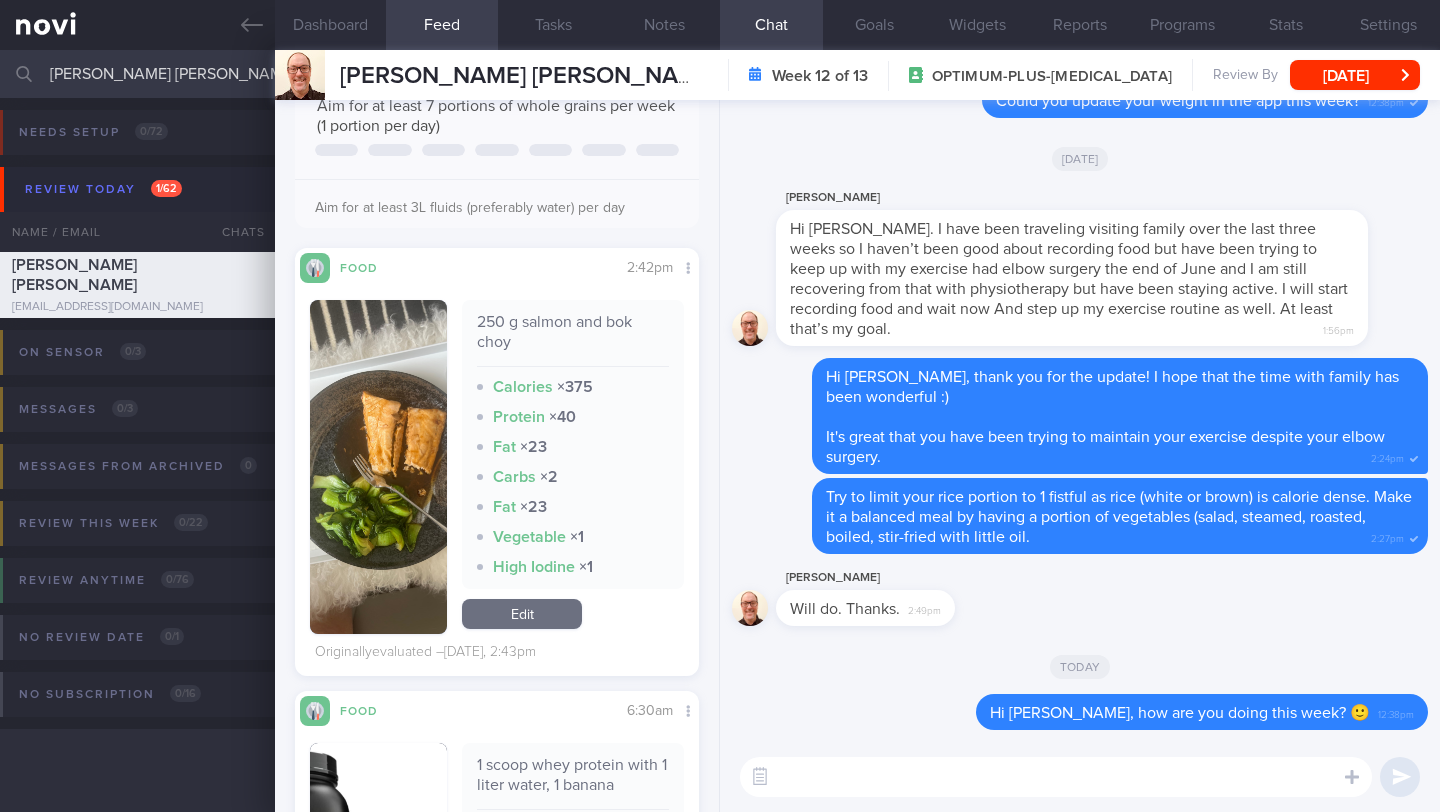 click on "​
​" at bounding box center (1080, 777) 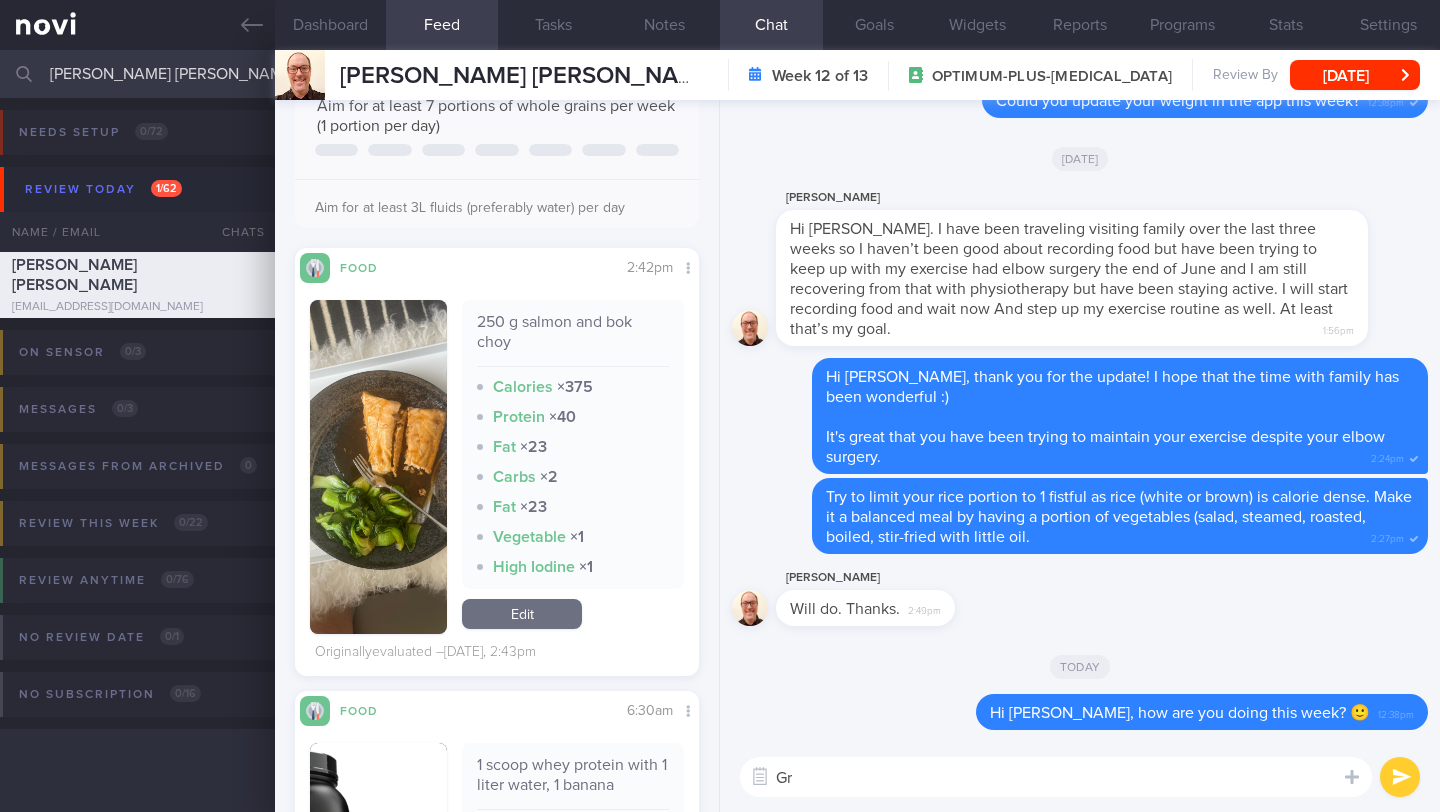 type on "G" 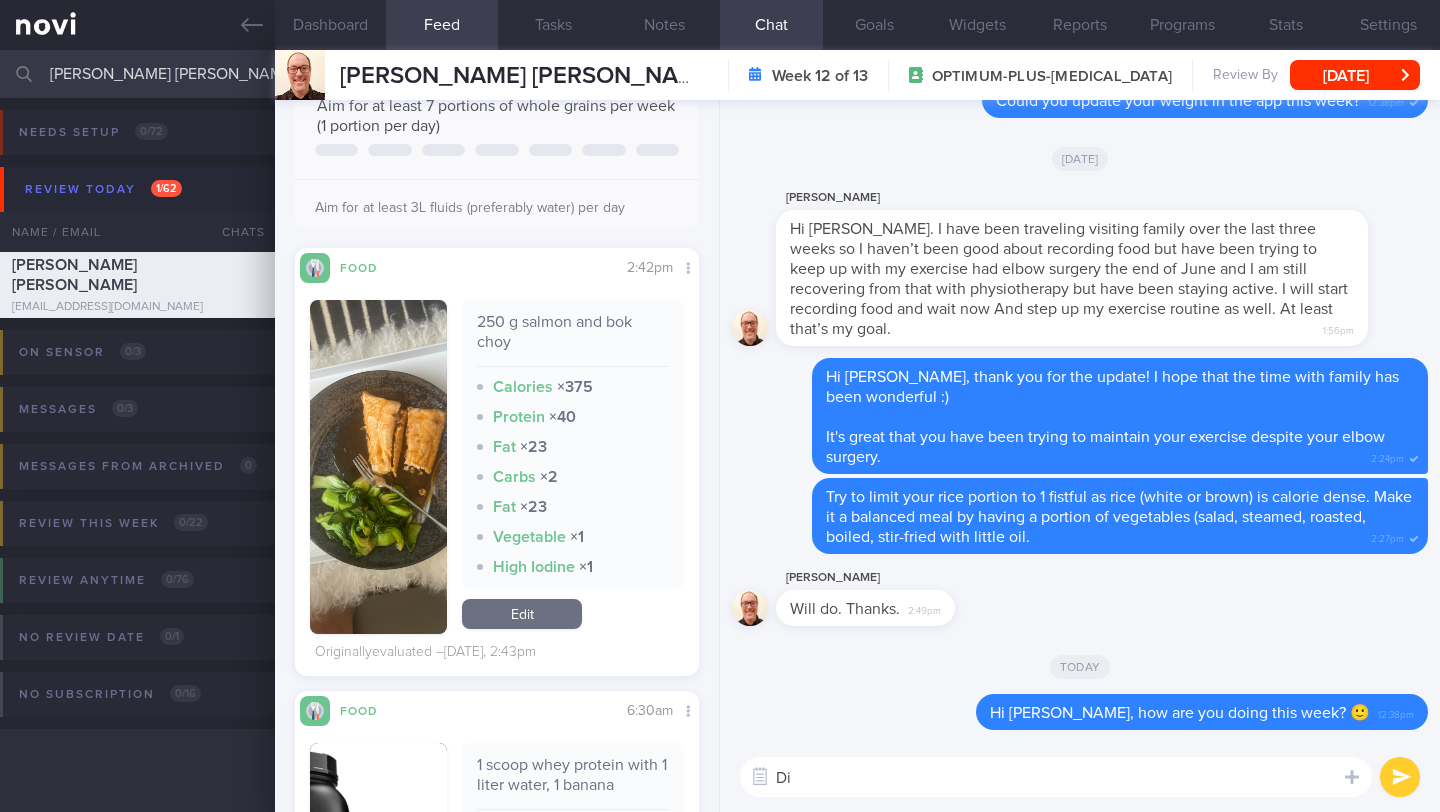 type on "D" 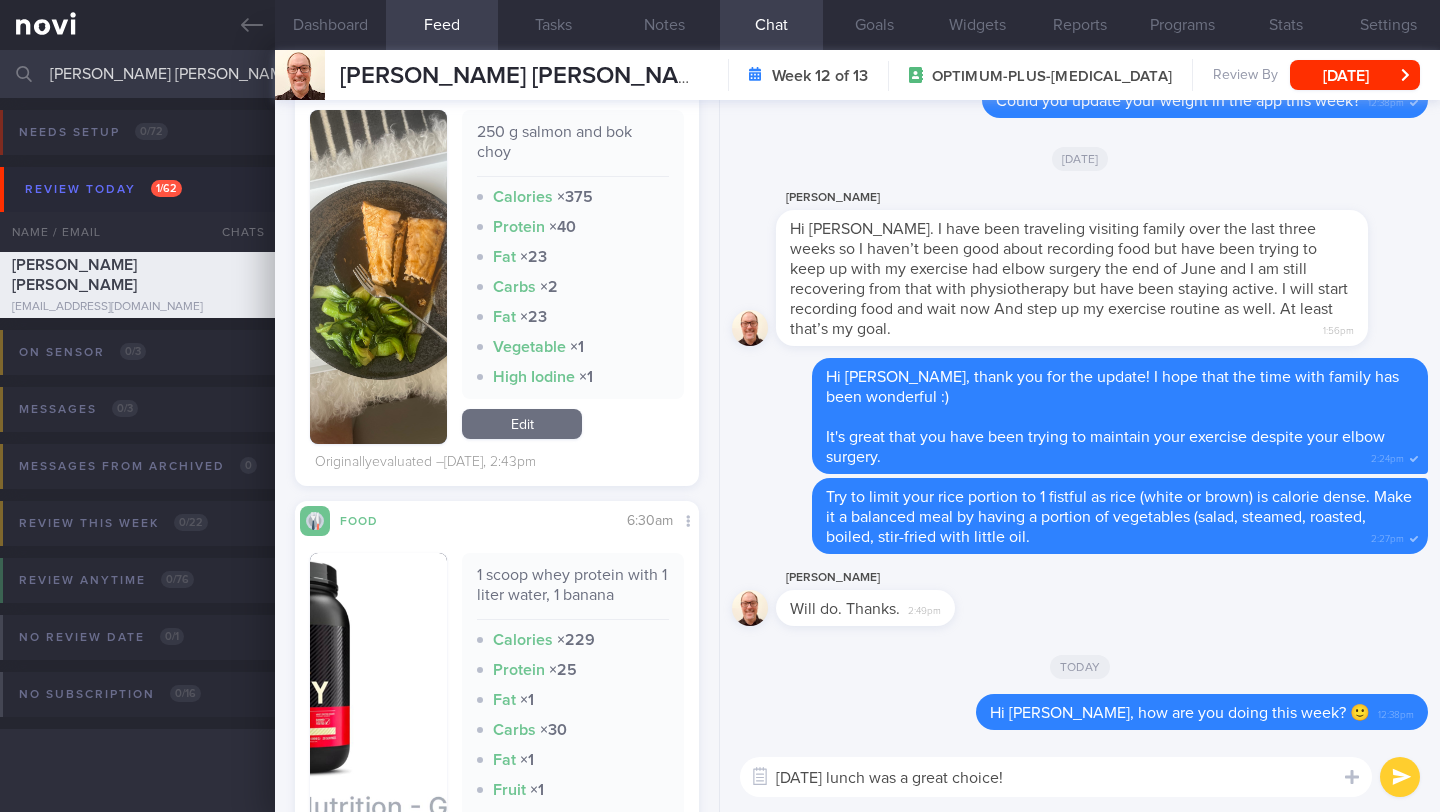 scroll, scrollTop: 730, scrollLeft: 0, axis: vertical 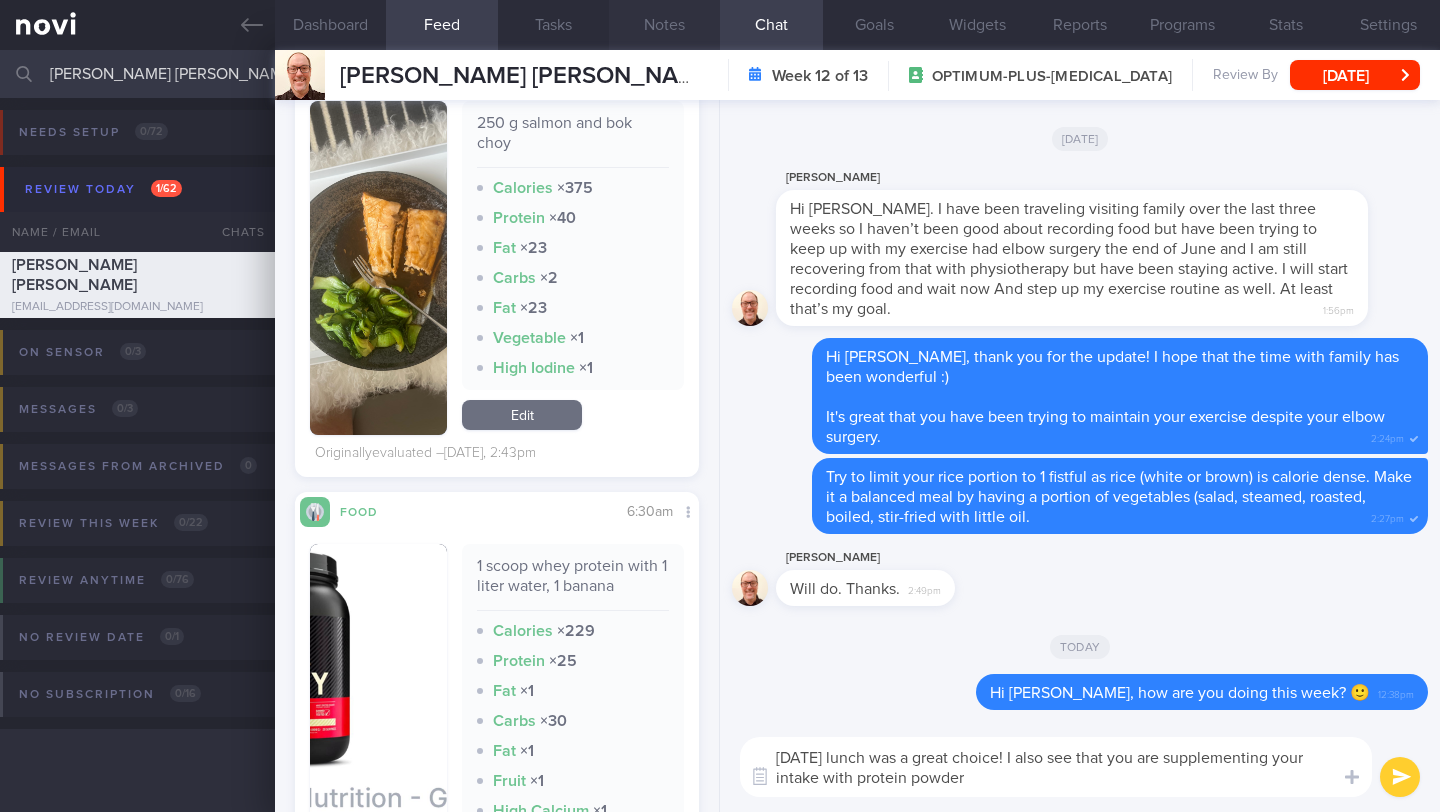 click on "Notes" at bounding box center [664, 25] 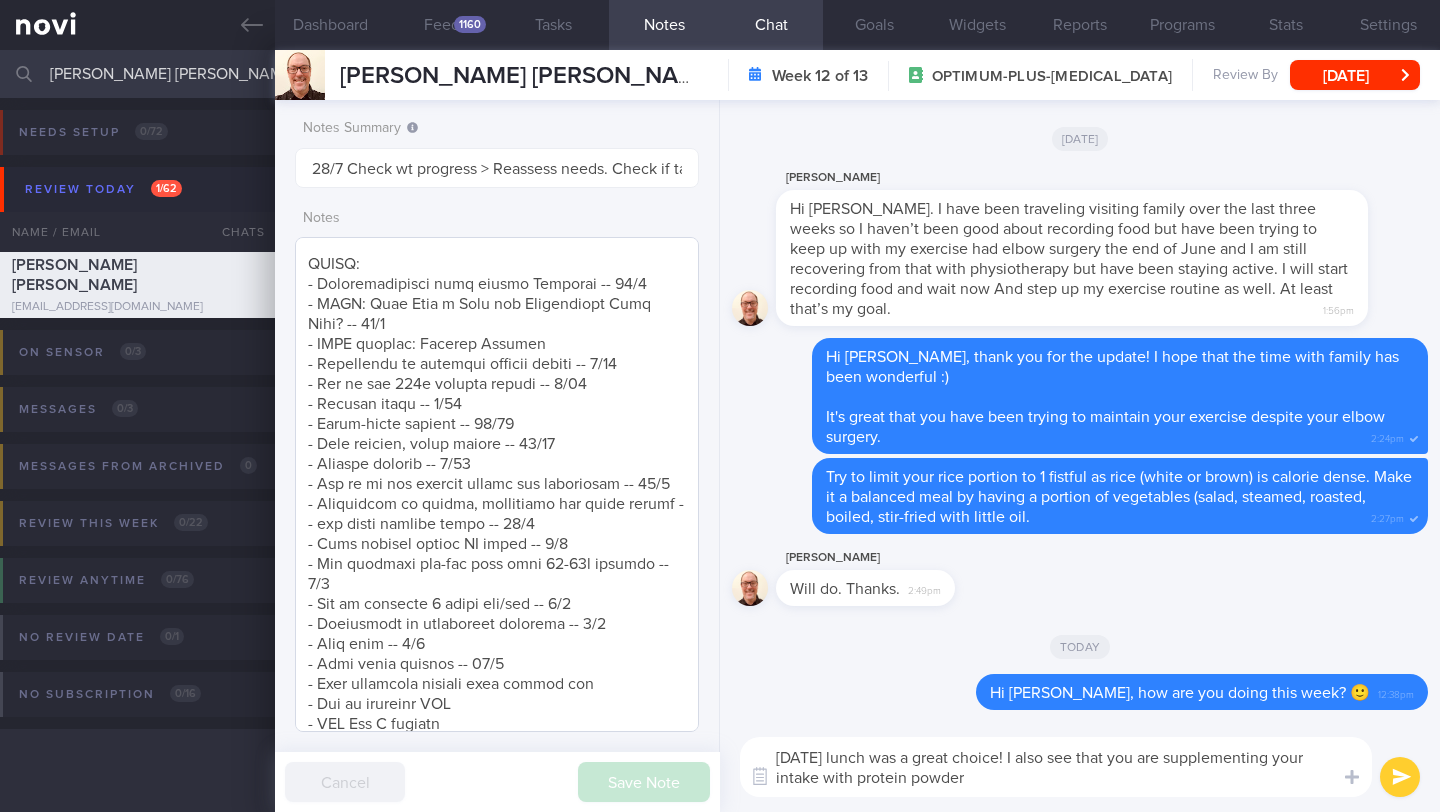 scroll, scrollTop: 1479, scrollLeft: 0, axis: vertical 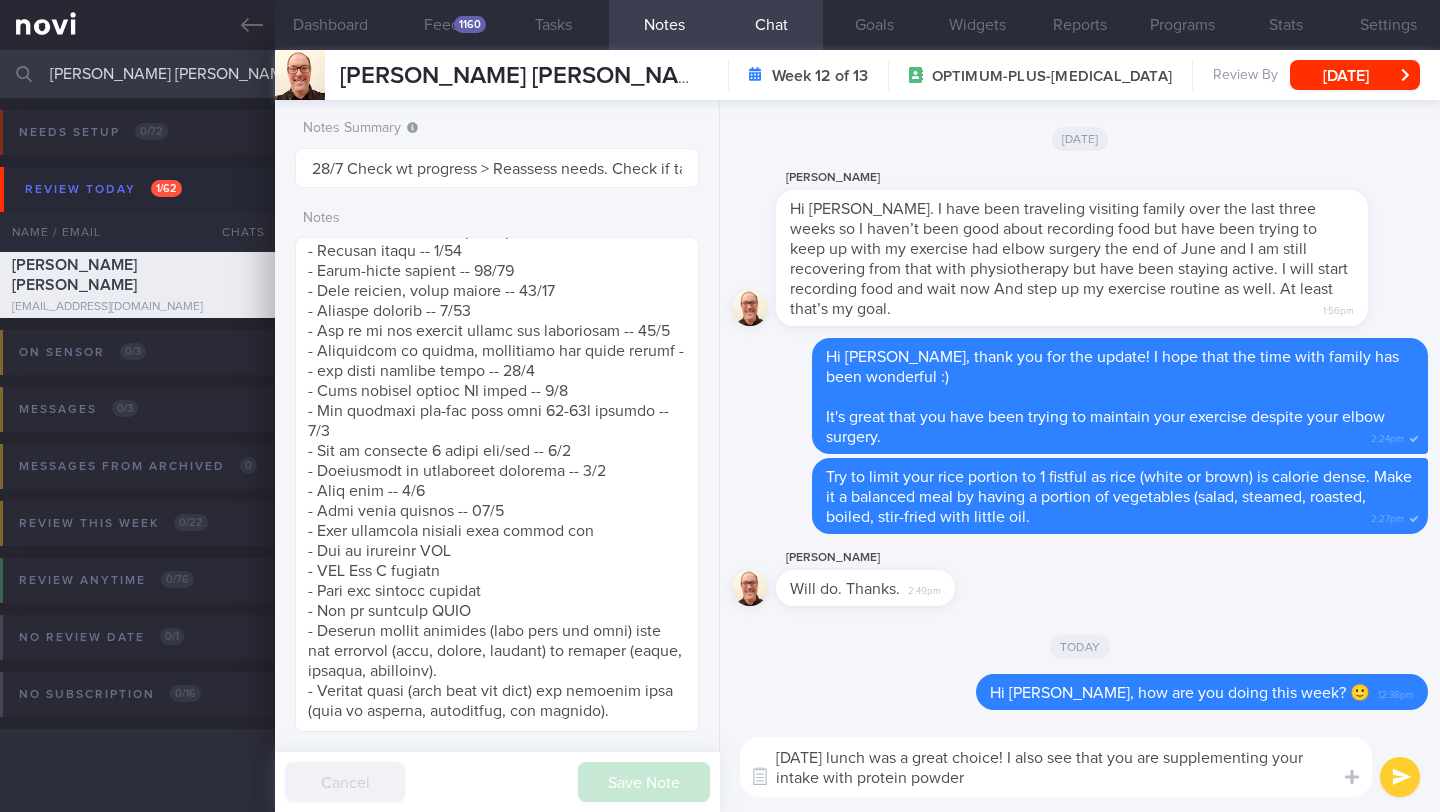 click on "[DATE] lunch was a great choice! I also see that you are supplementing your intake with protein powder" at bounding box center [1056, 767] 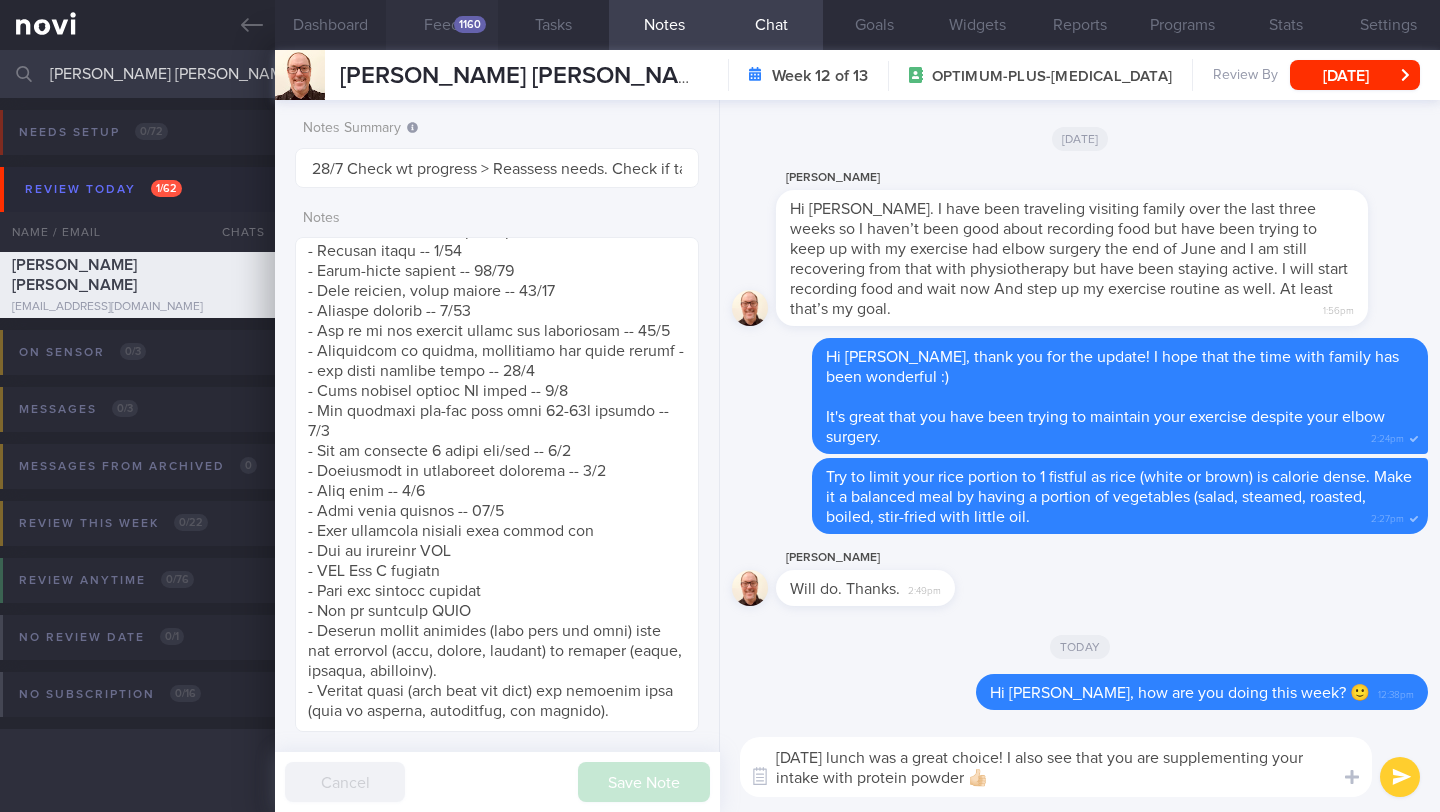 type on "[DATE] lunch was a great choice! I also see that you are supplementing your intake with protein powder 👍🏻" 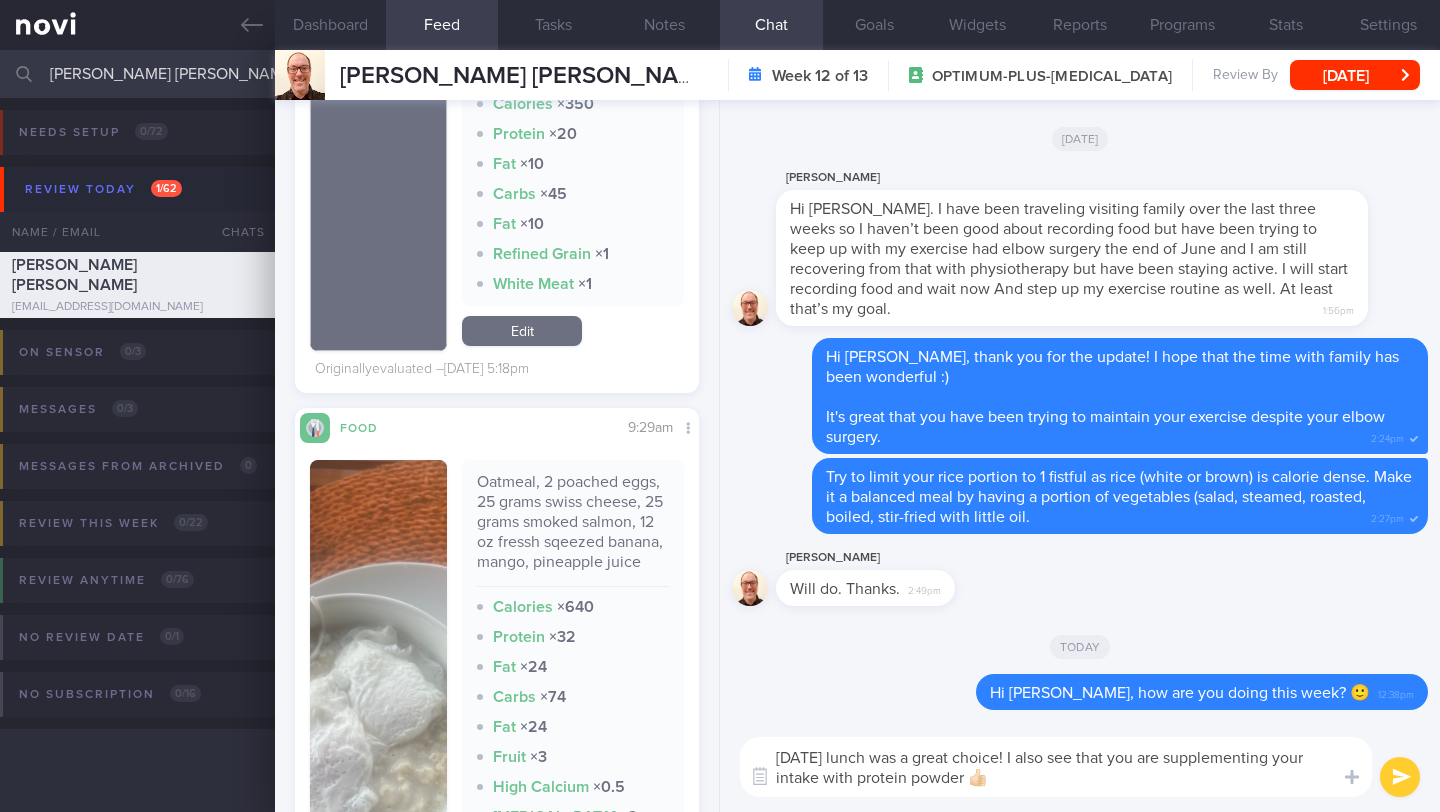 scroll, scrollTop: 2378, scrollLeft: 0, axis: vertical 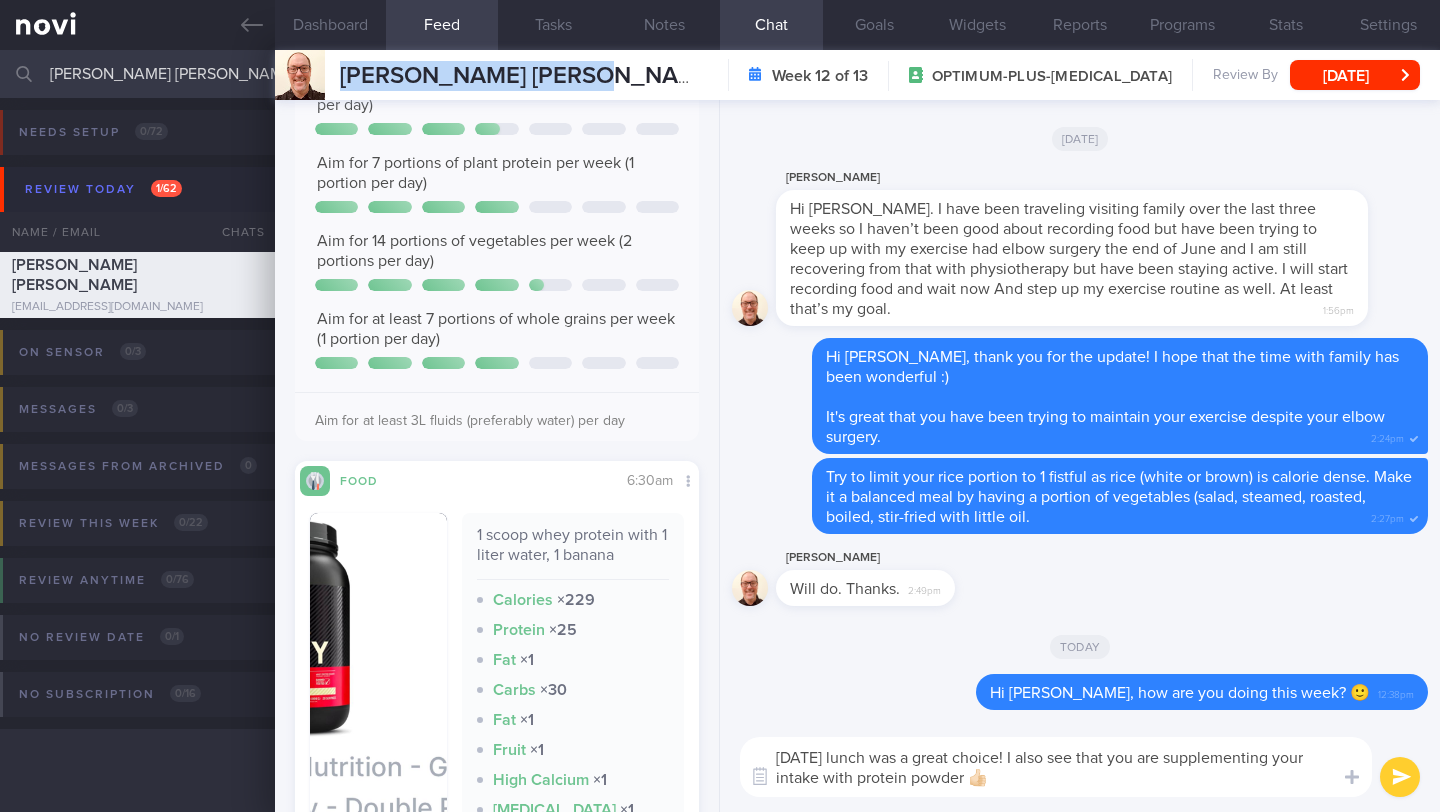 drag, startPoint x: 339, startPoint y: 78, endPoint x: 649, endPoint y: 86, distance: 310.1032 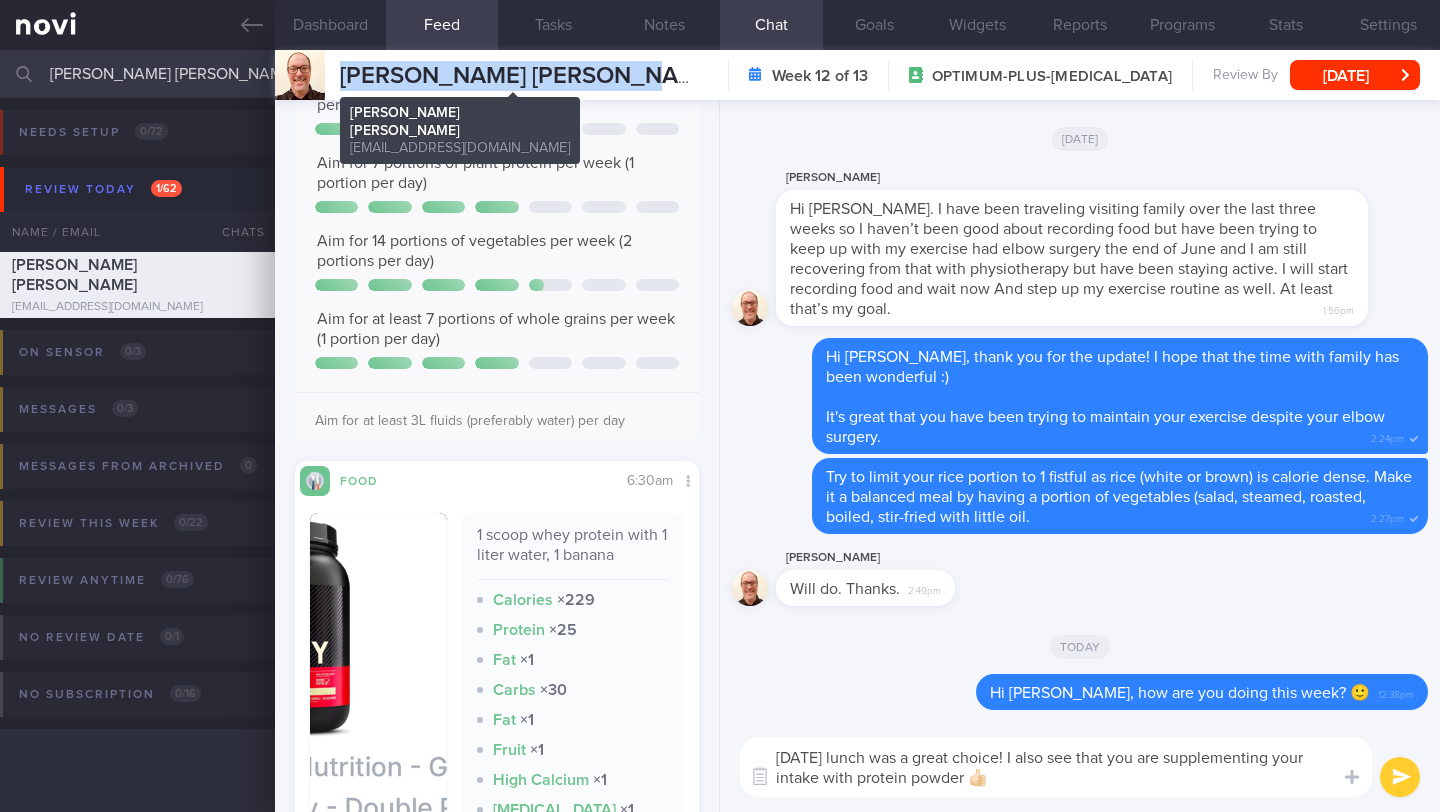drag, startPoint x: 680, startPoint y: 83, endPoint x: 348, endPoint y: 71, distance: 332.2168 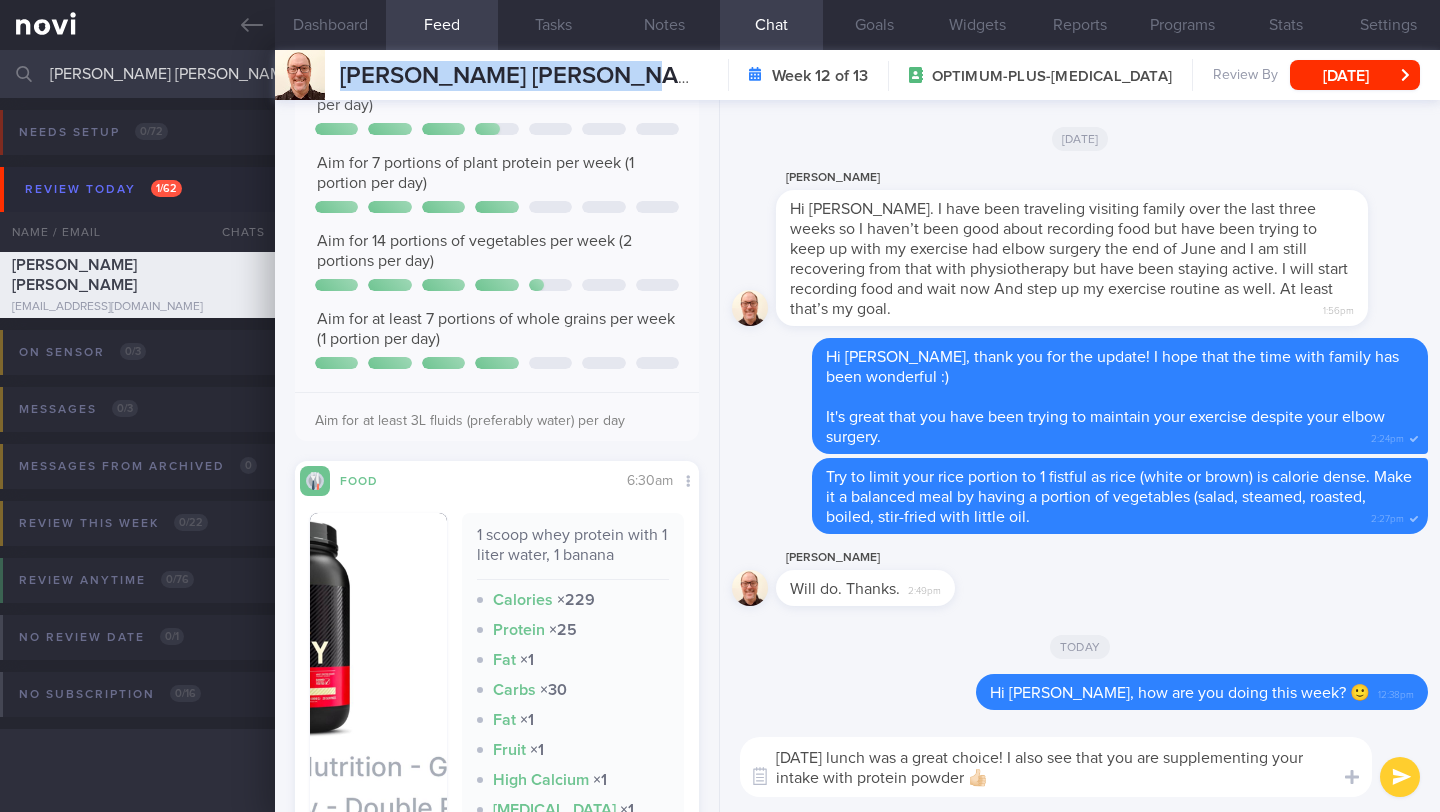 click at bounding box center (1400, 777) 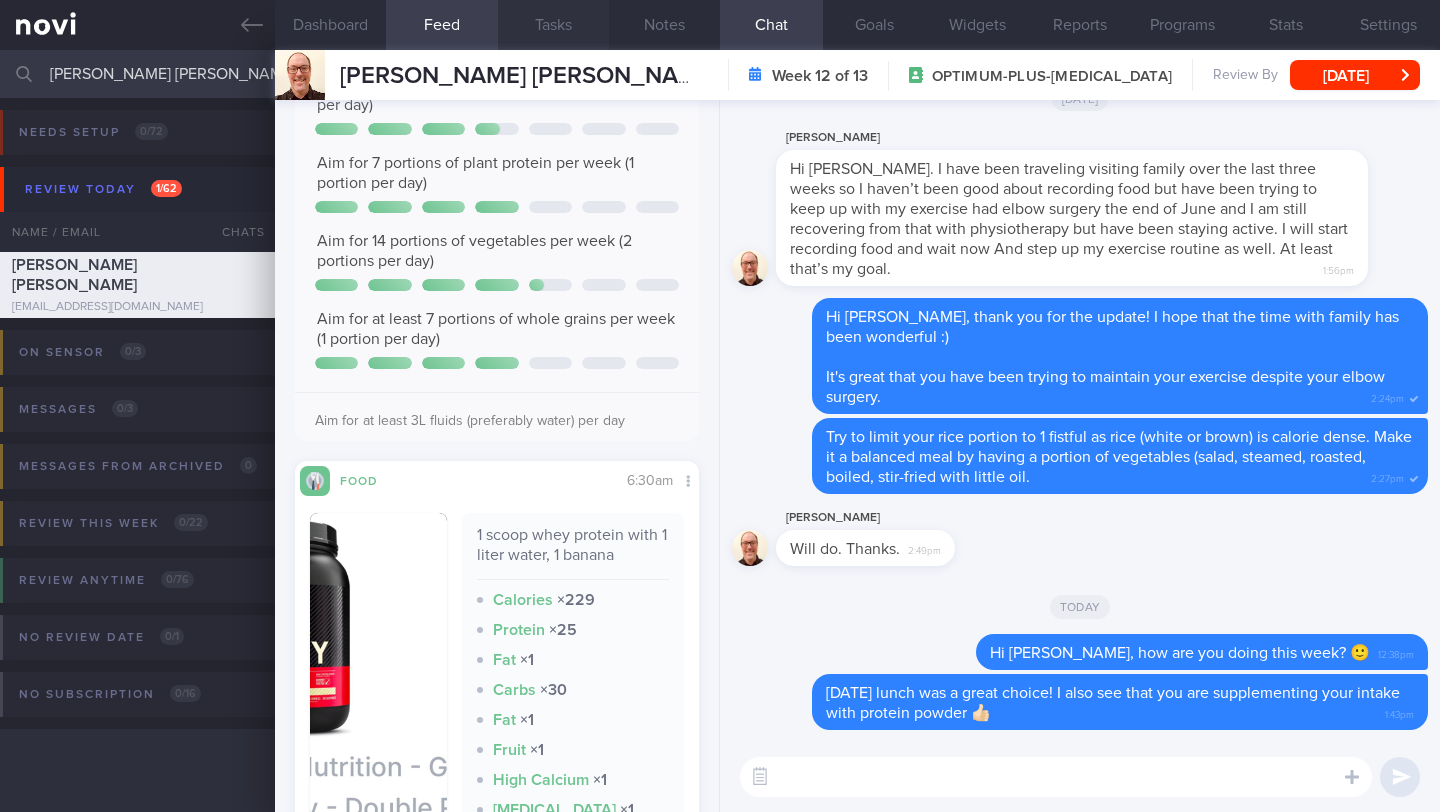 click on "Tasks" at bounding box center [553, 25] 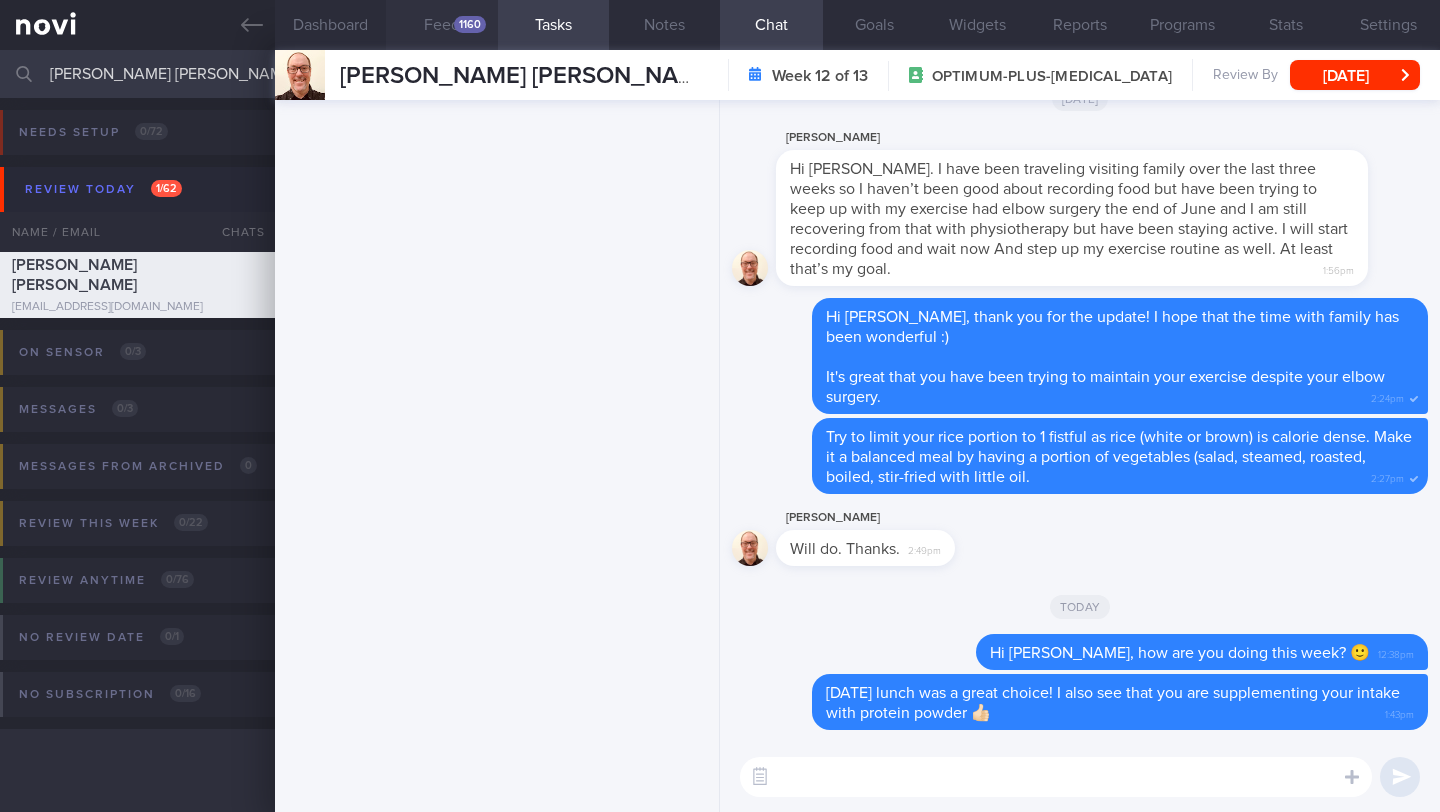 click on "1160" at bounding box center (470, 24) 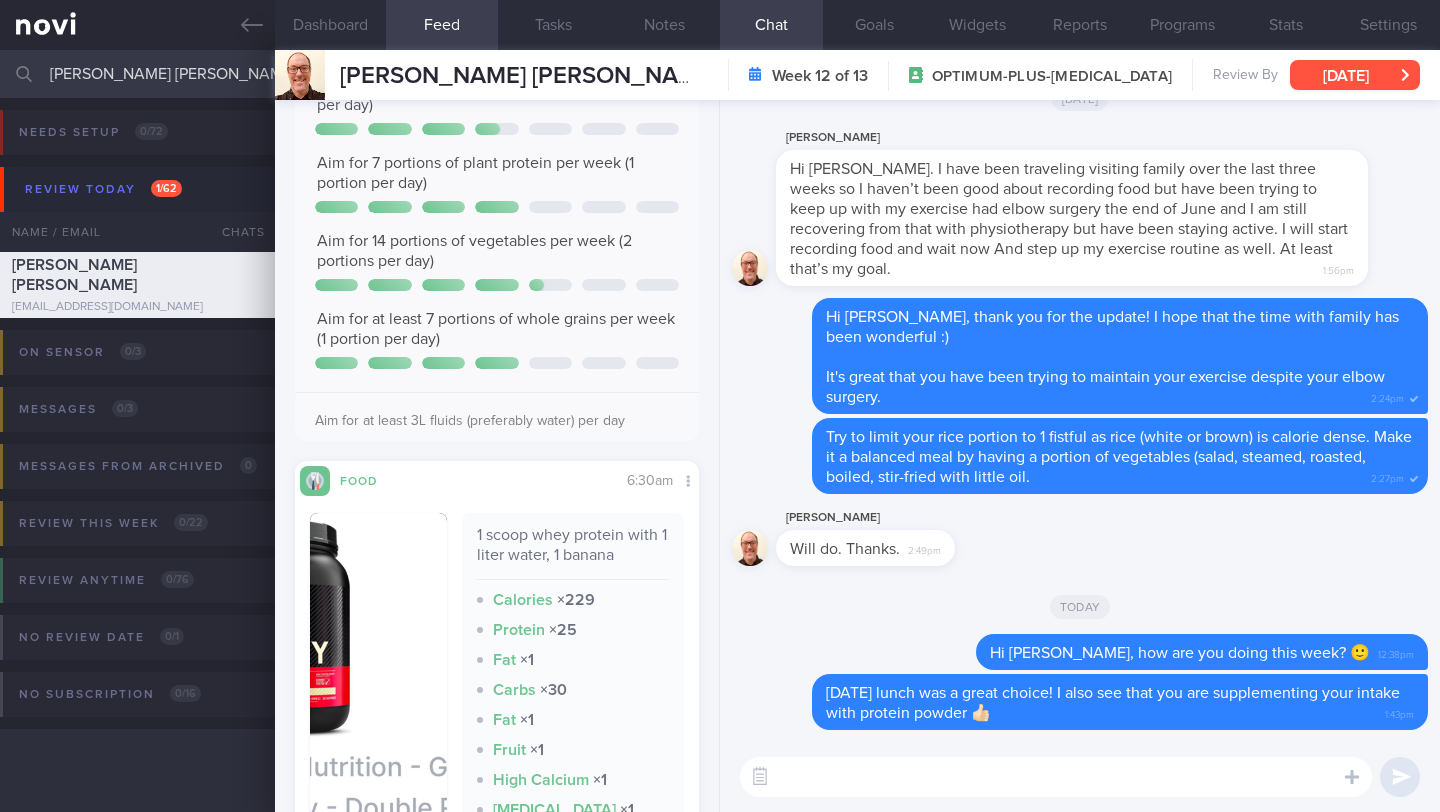 click on "[DATE]" at bounding box center [1355, 75] 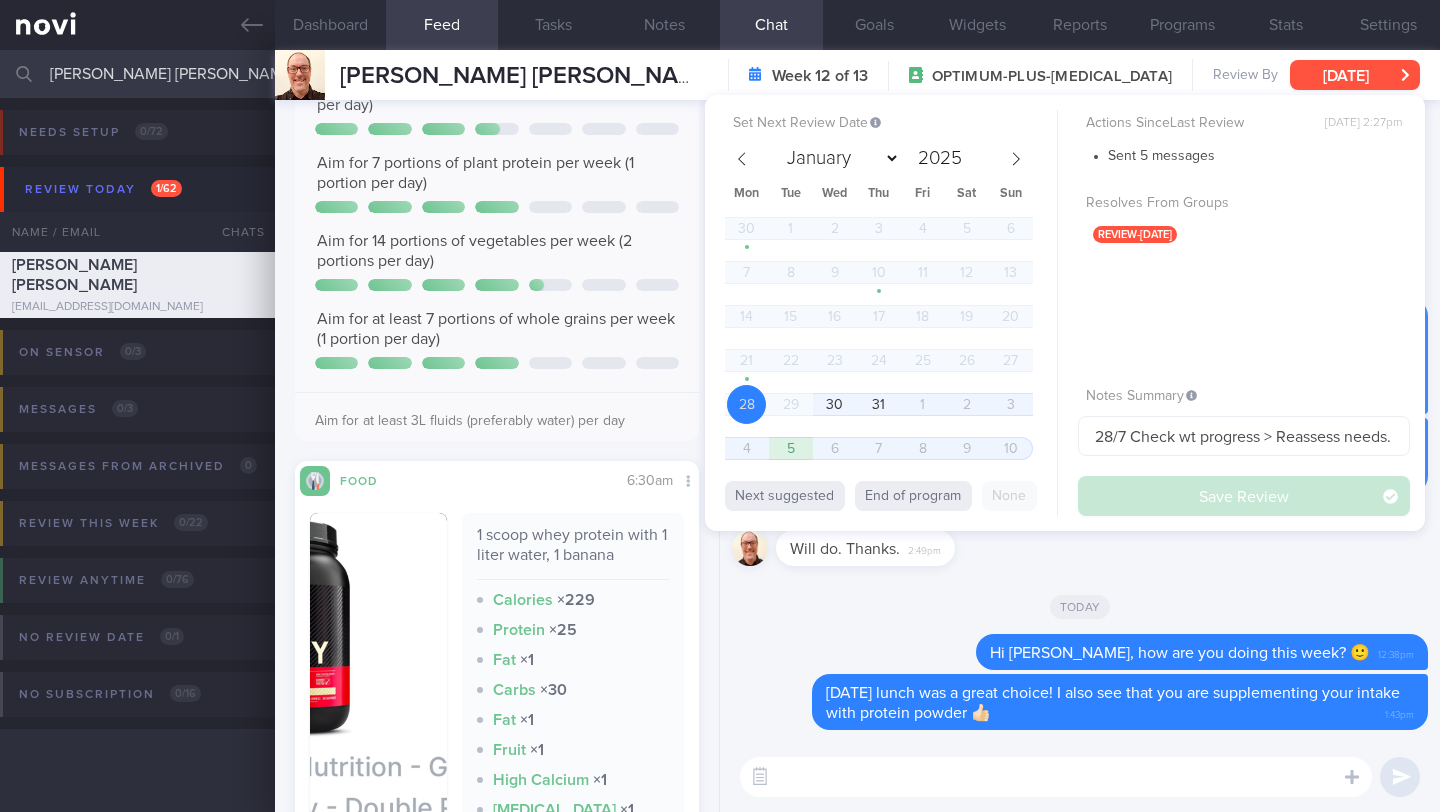 click on "[DATE]" at bounding box center [1355, 75] 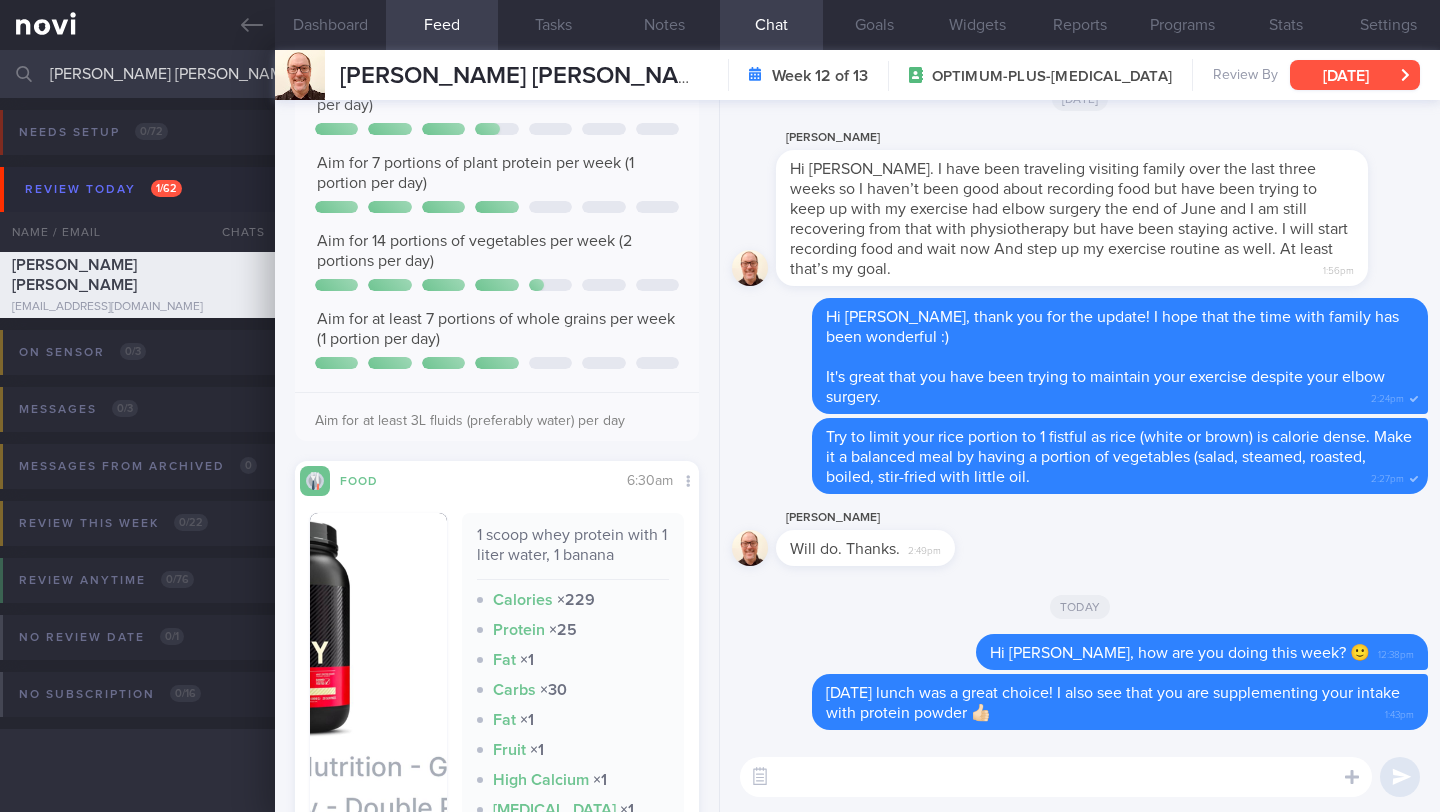 click on "[DATE]" at bounding box center (1355, 75) 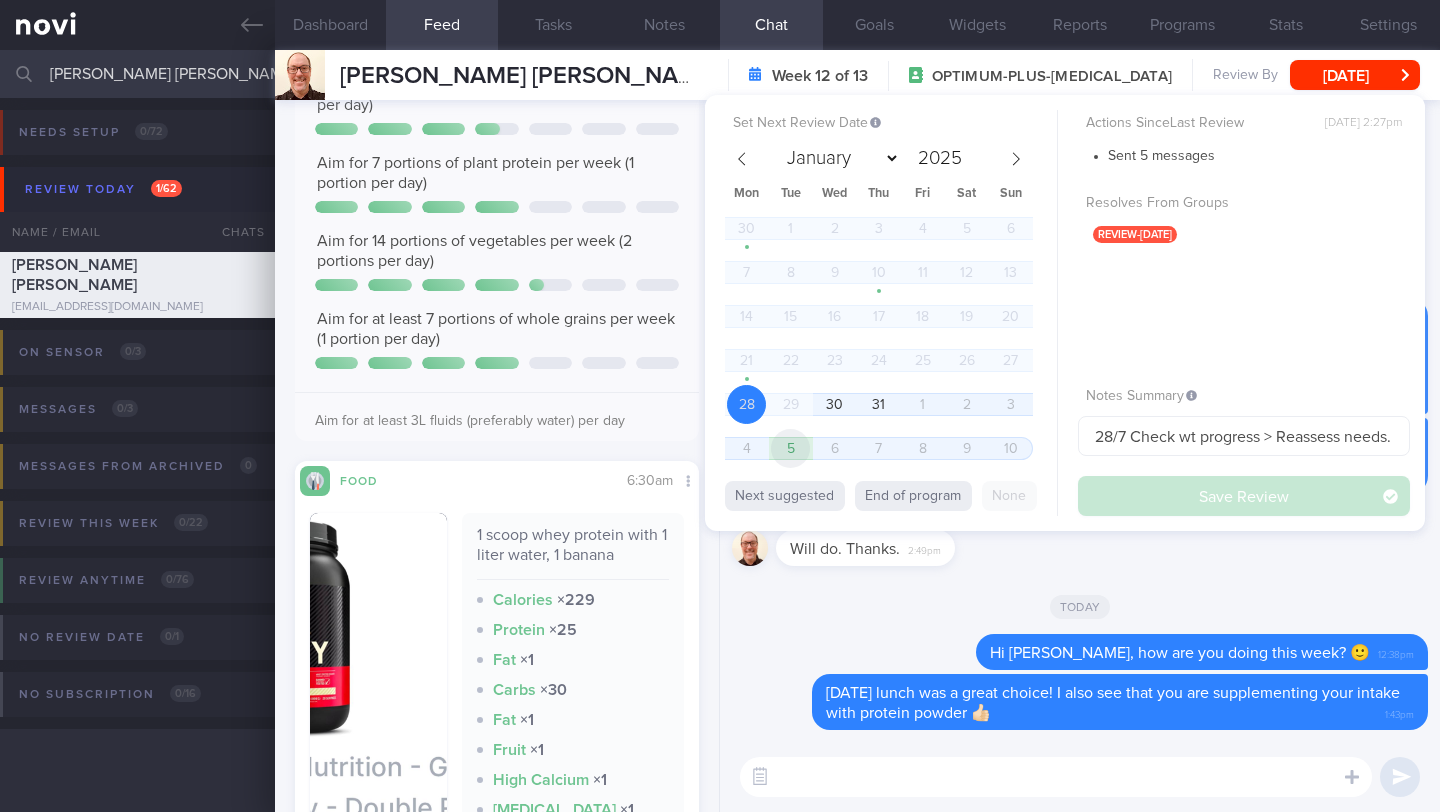 click on "5" at bounding box center [790, 448] 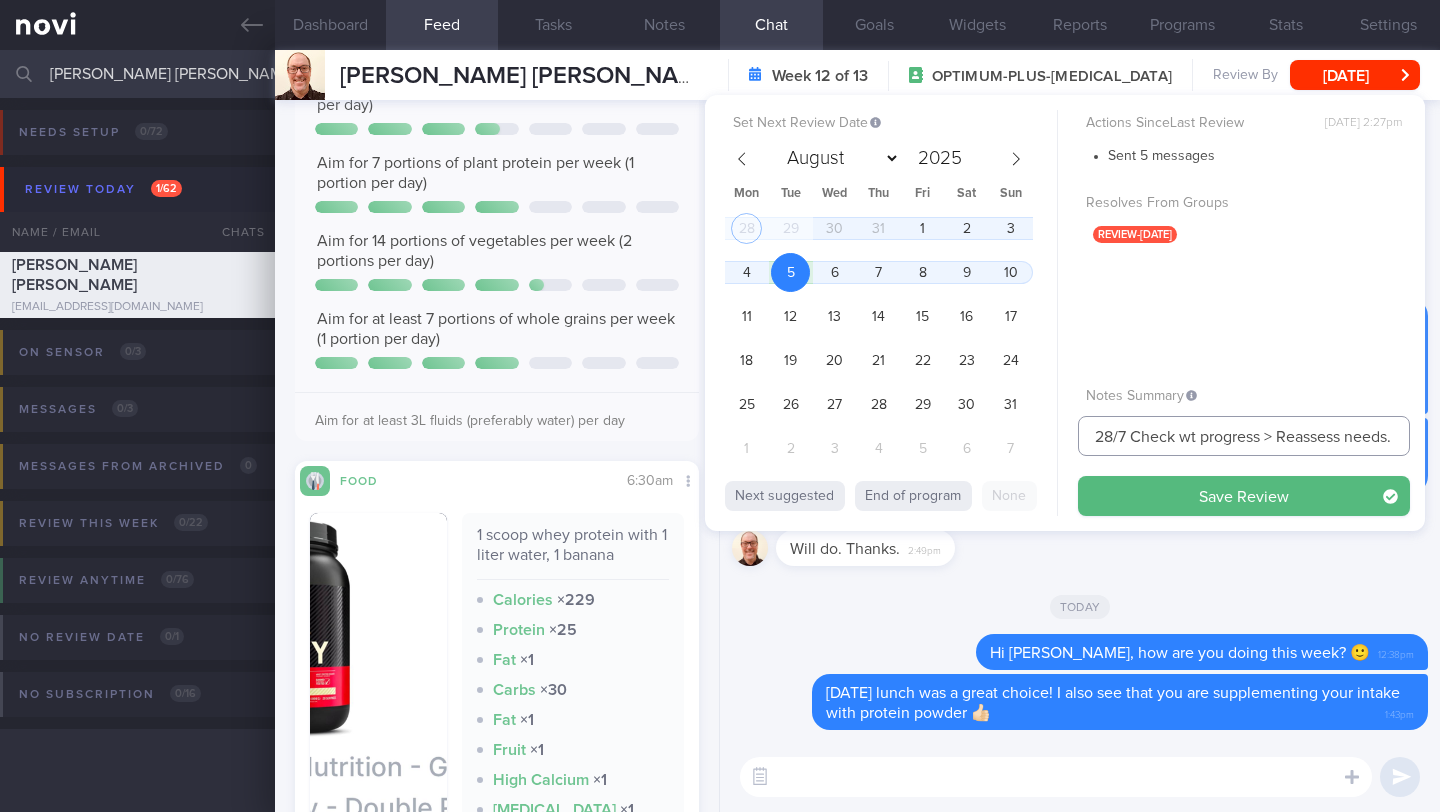 drag, startPoint x: 1127, startPoint y: 435, endPoint x: 1059, endPoint y: 434, distance: 68.007355 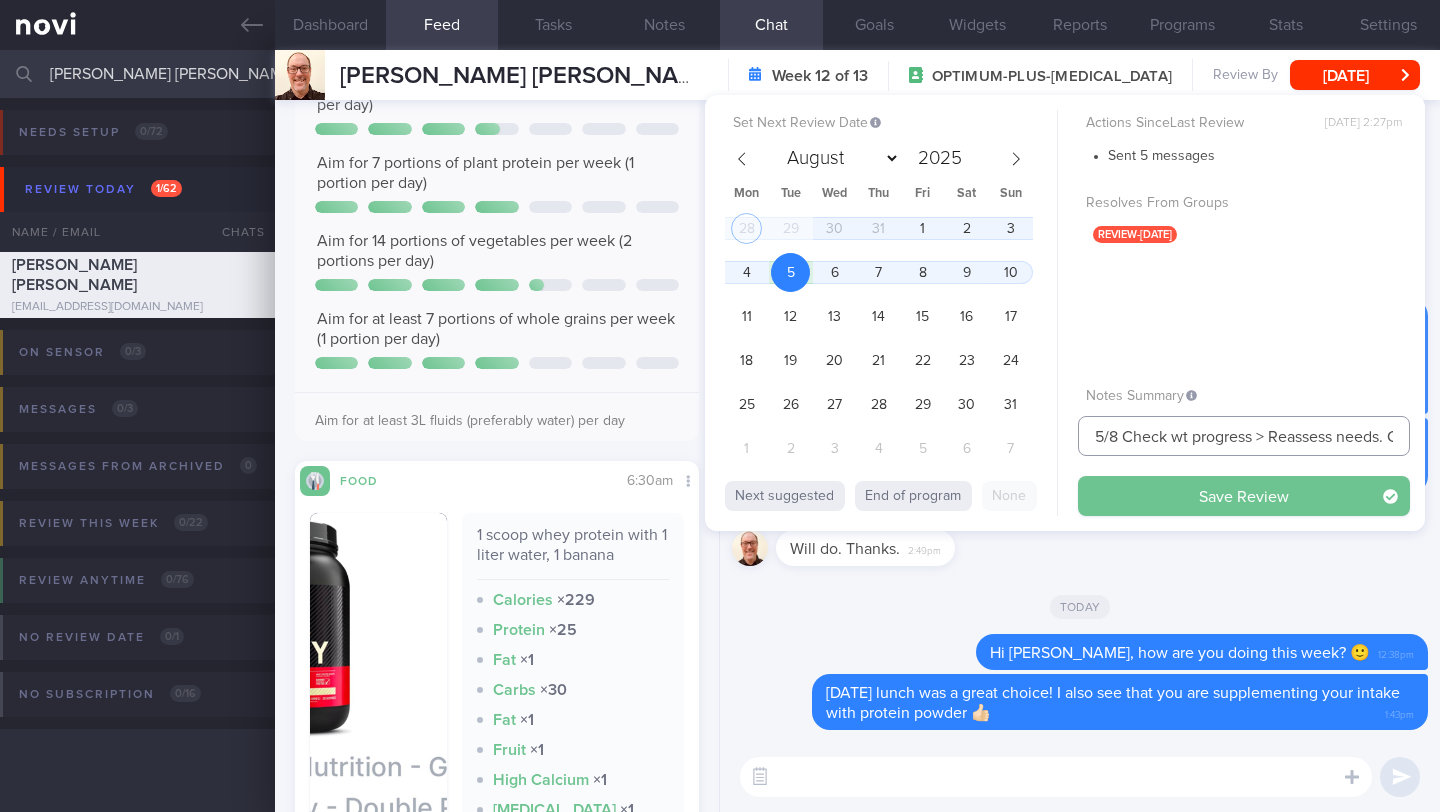 type on "5/8 Check wt progress > Reassess needs. Check if taking veg and whole grain. Check if changed protein shake, increased protein and exercise" 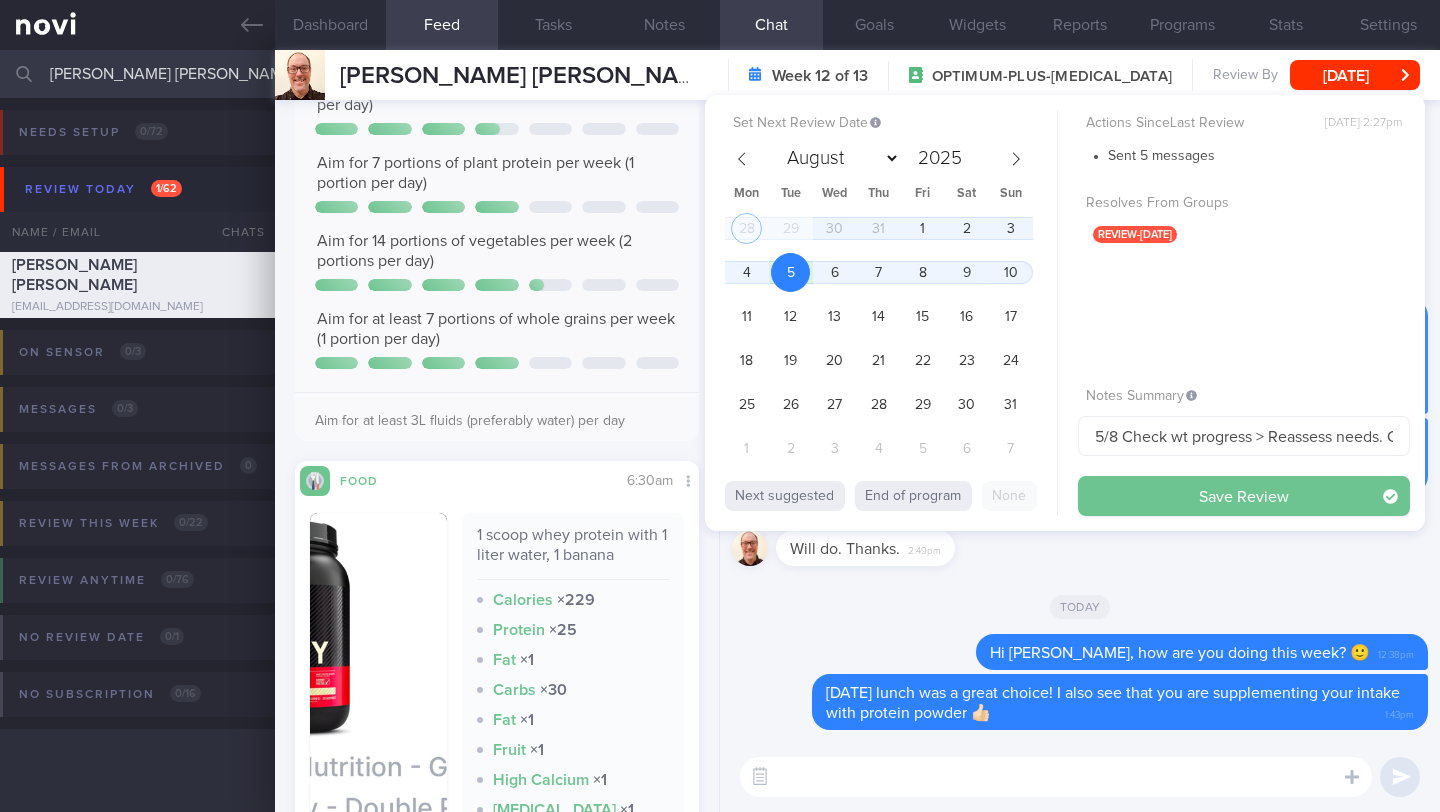 click on "Save Review" at bounding box center (1244, 496) 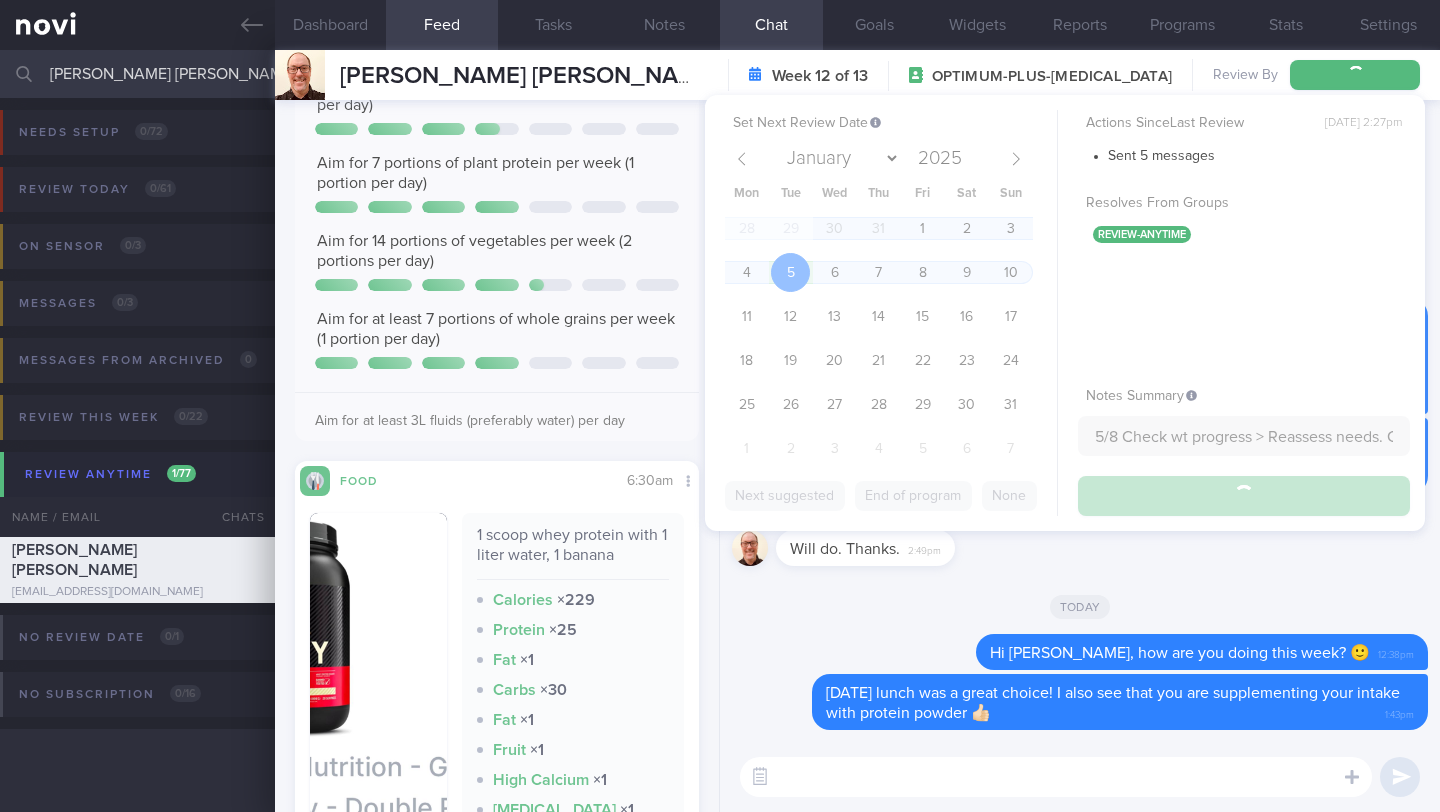 type on "5/8 Check wt progress > Reassess needs. Check if taking veg and whole grain. Check if changed protein shake, increased protein and exercise" 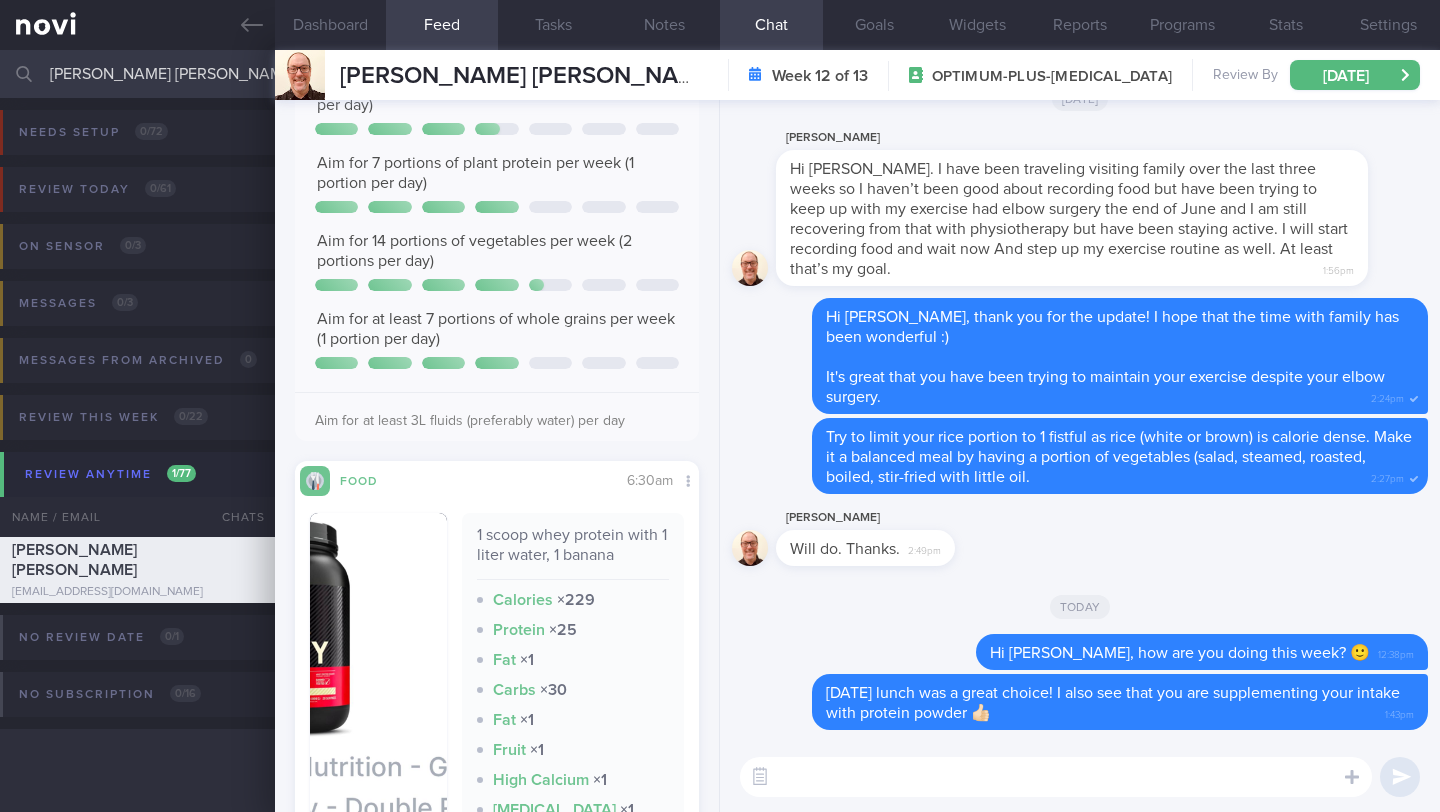 click on "[PERSON_NAME] [PERSON_NAME]" at bounding box center [720, 74] 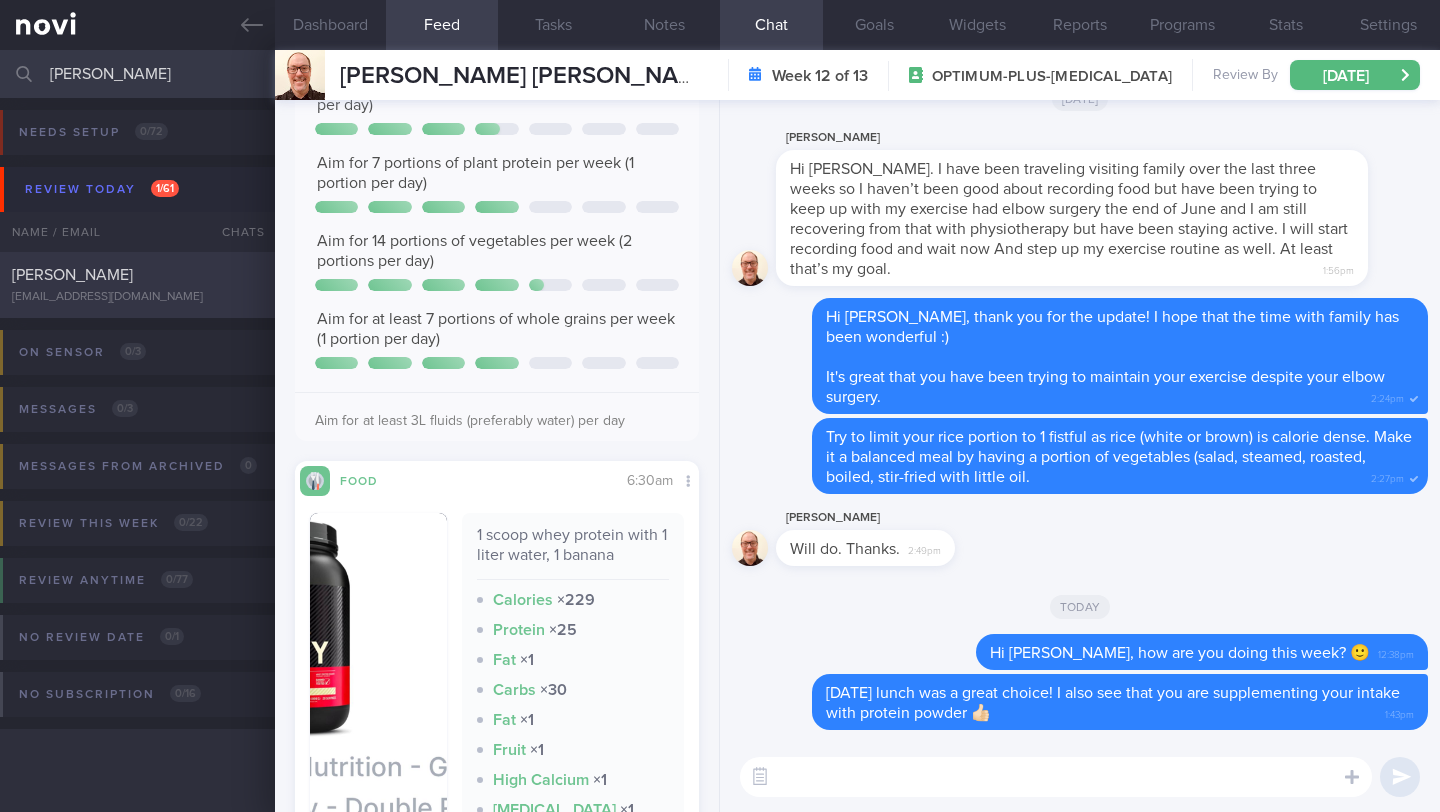 type on "[PERSON_NAME]" 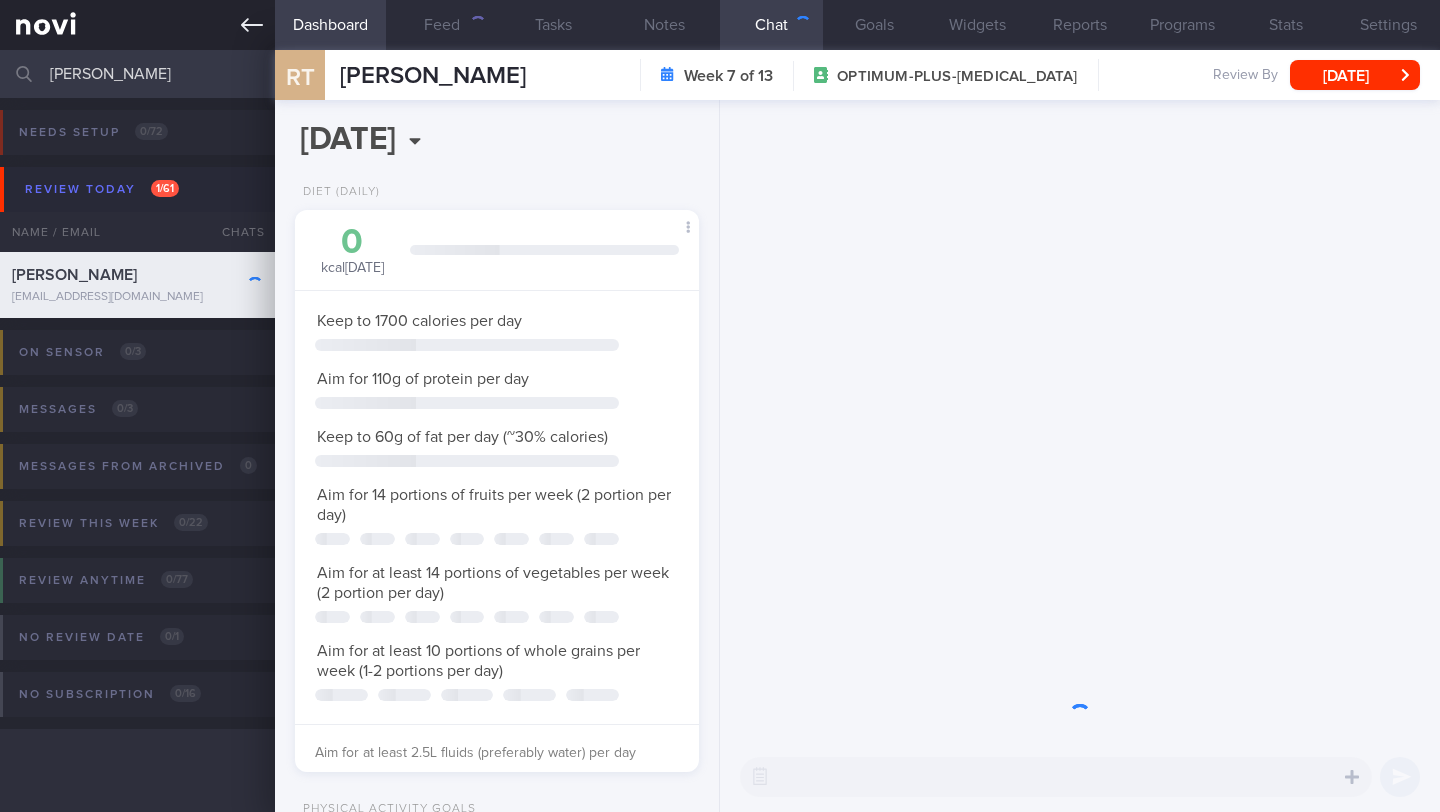 scroll, scrollTop: 0, scrollLeft: 0, axis: both 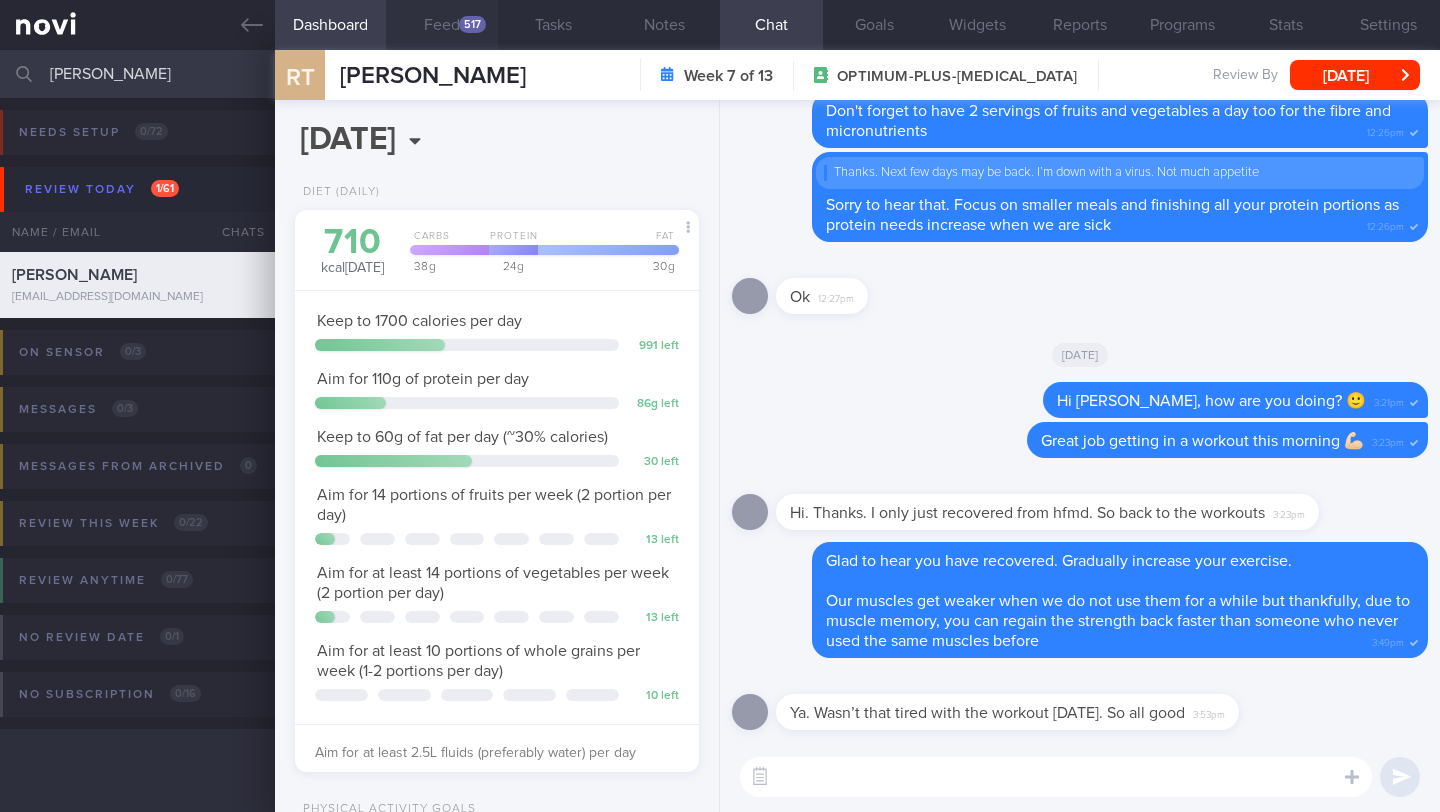 click on "Feed
517" at bounding box center [441, 25] 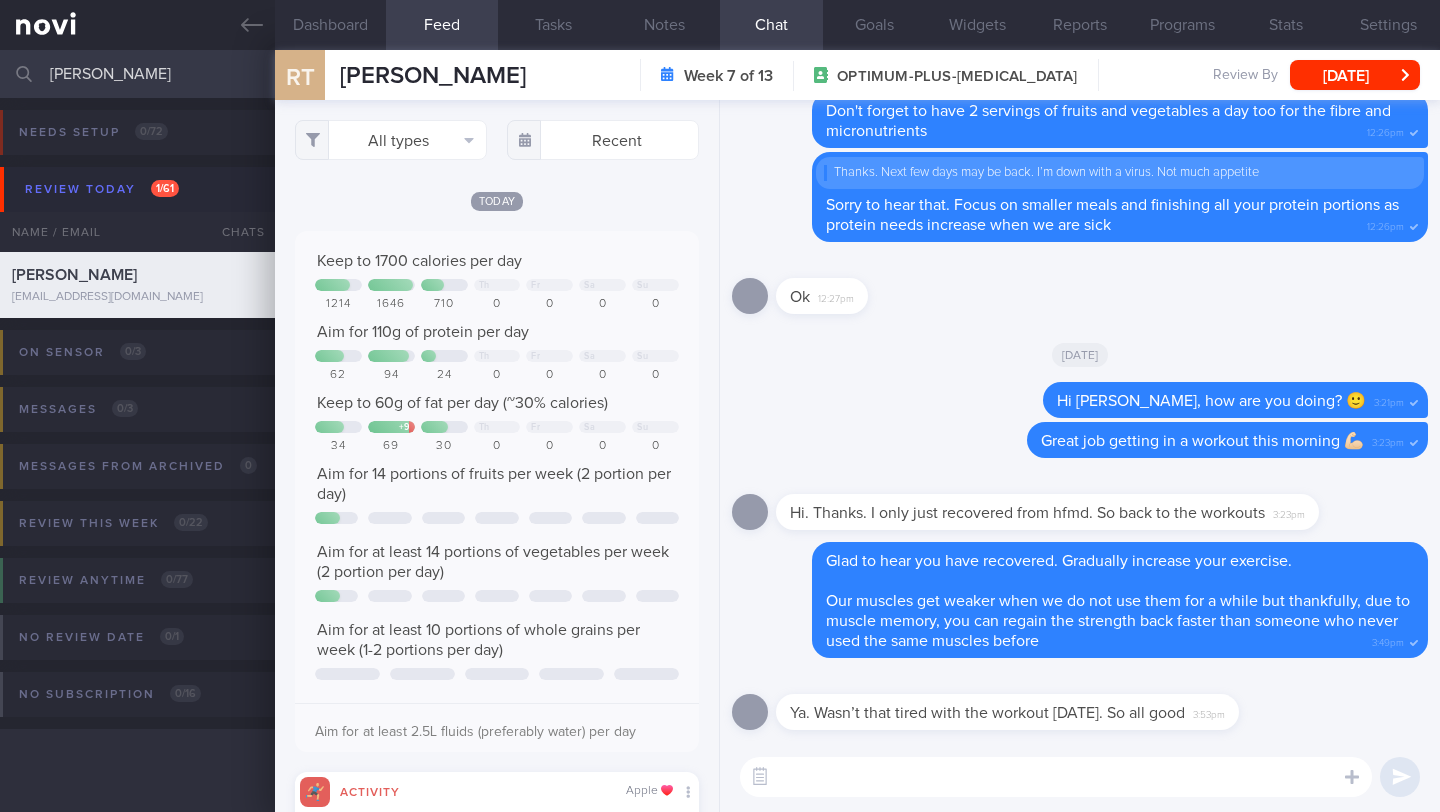 scroll, scrollTop: 999910, scrollLeft: 999637, axis: both 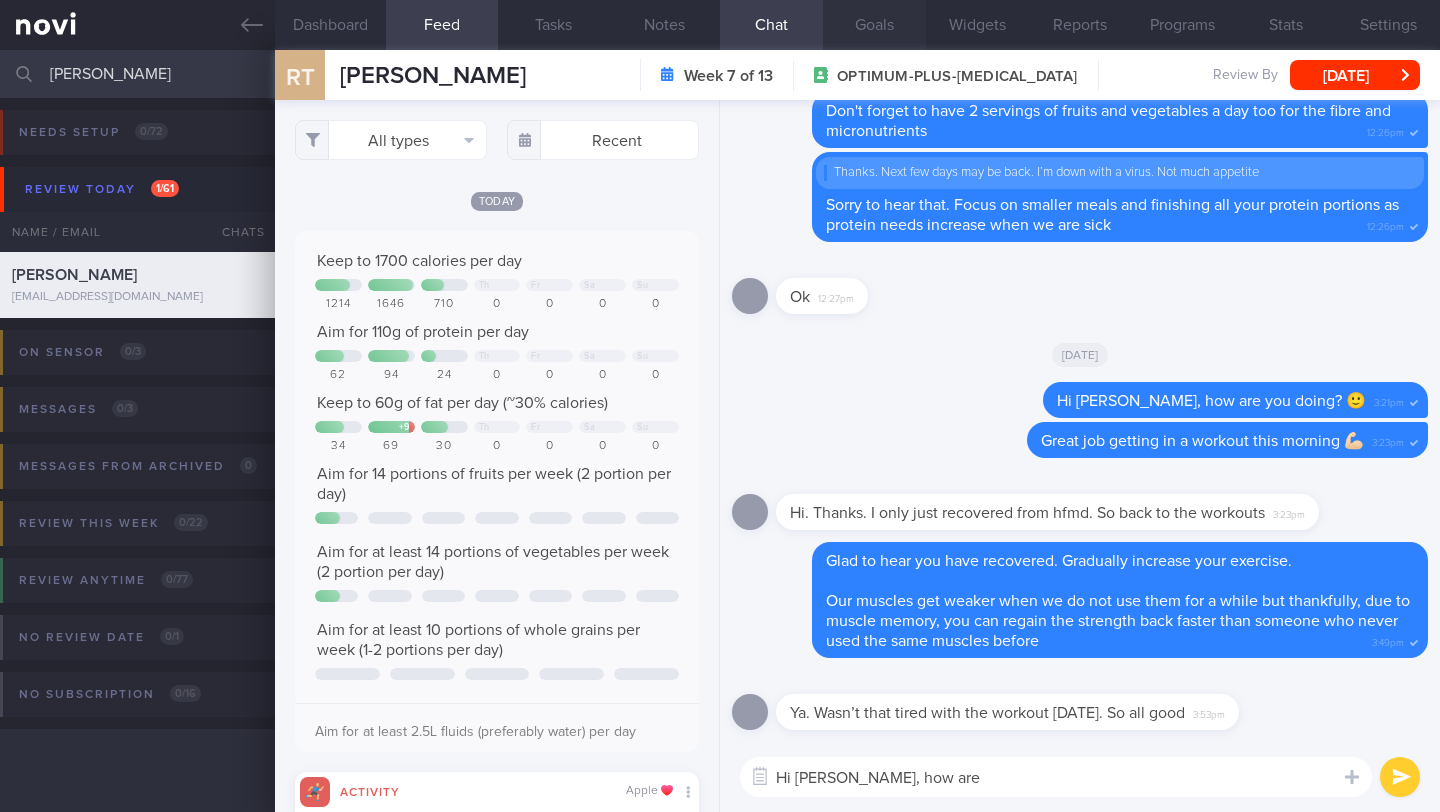 type on "Hi [PERSON_NAME], how are" 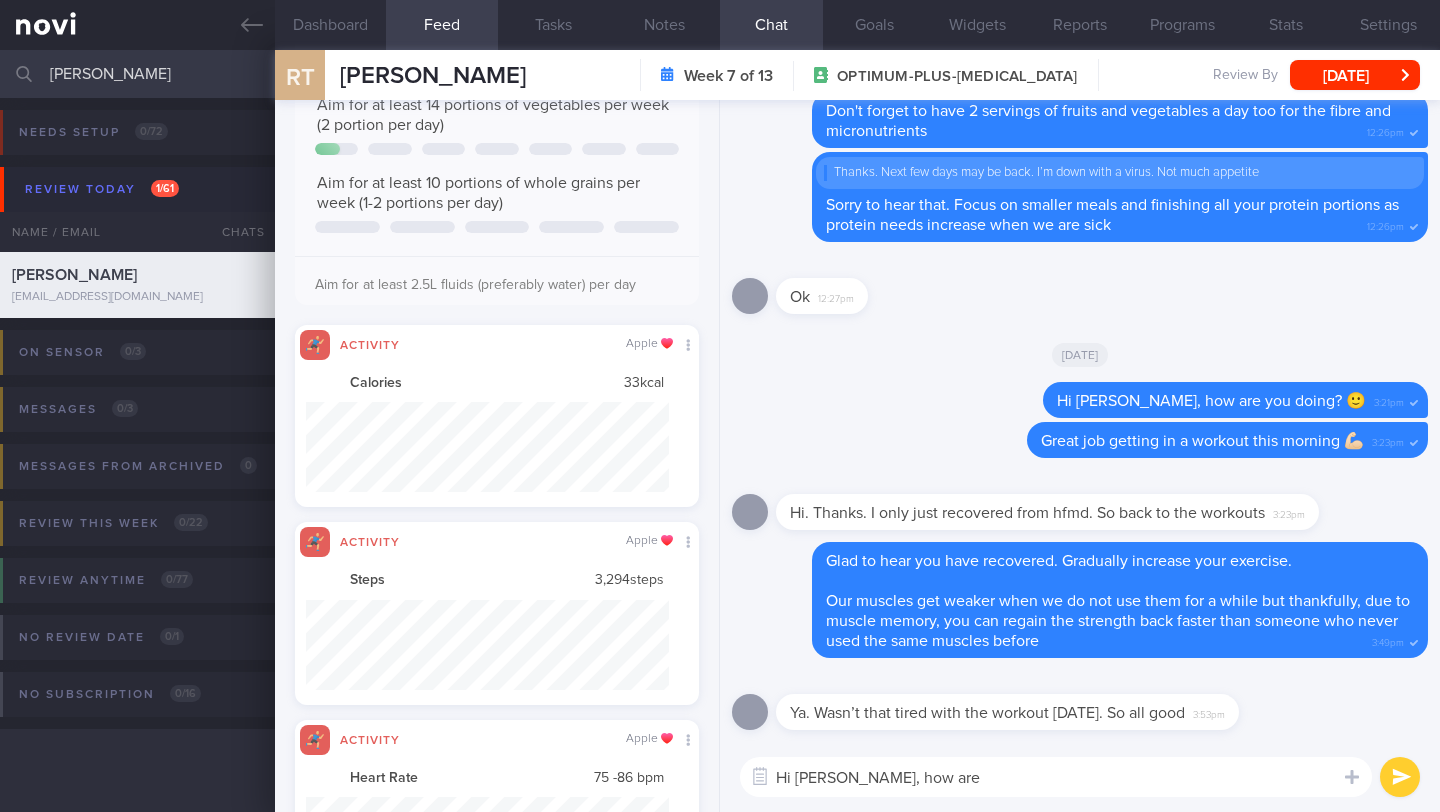 scroll, scrollTop: 580, scrollLeft: 0, axis: vertical 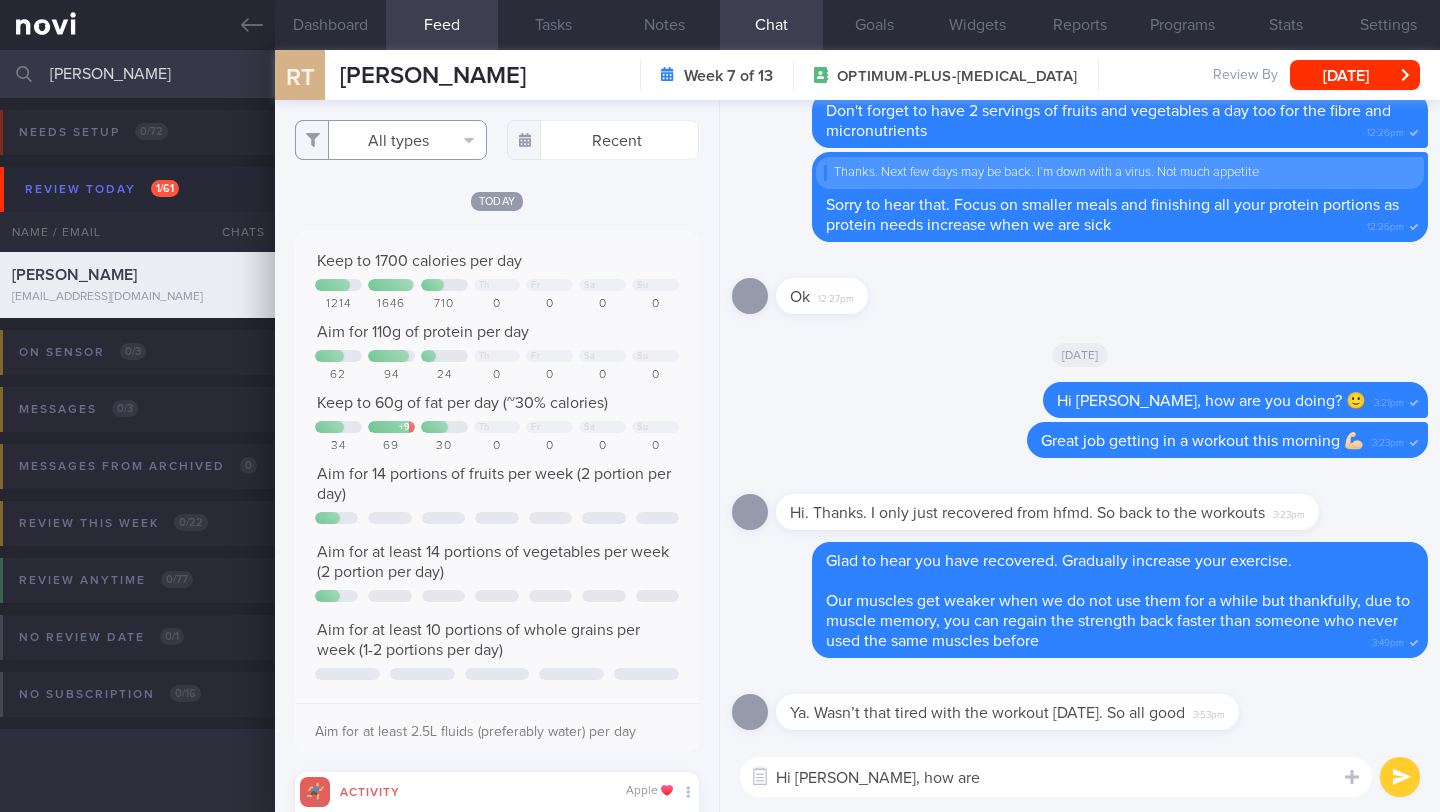 click on "All types" at bounding box center [391, 140] 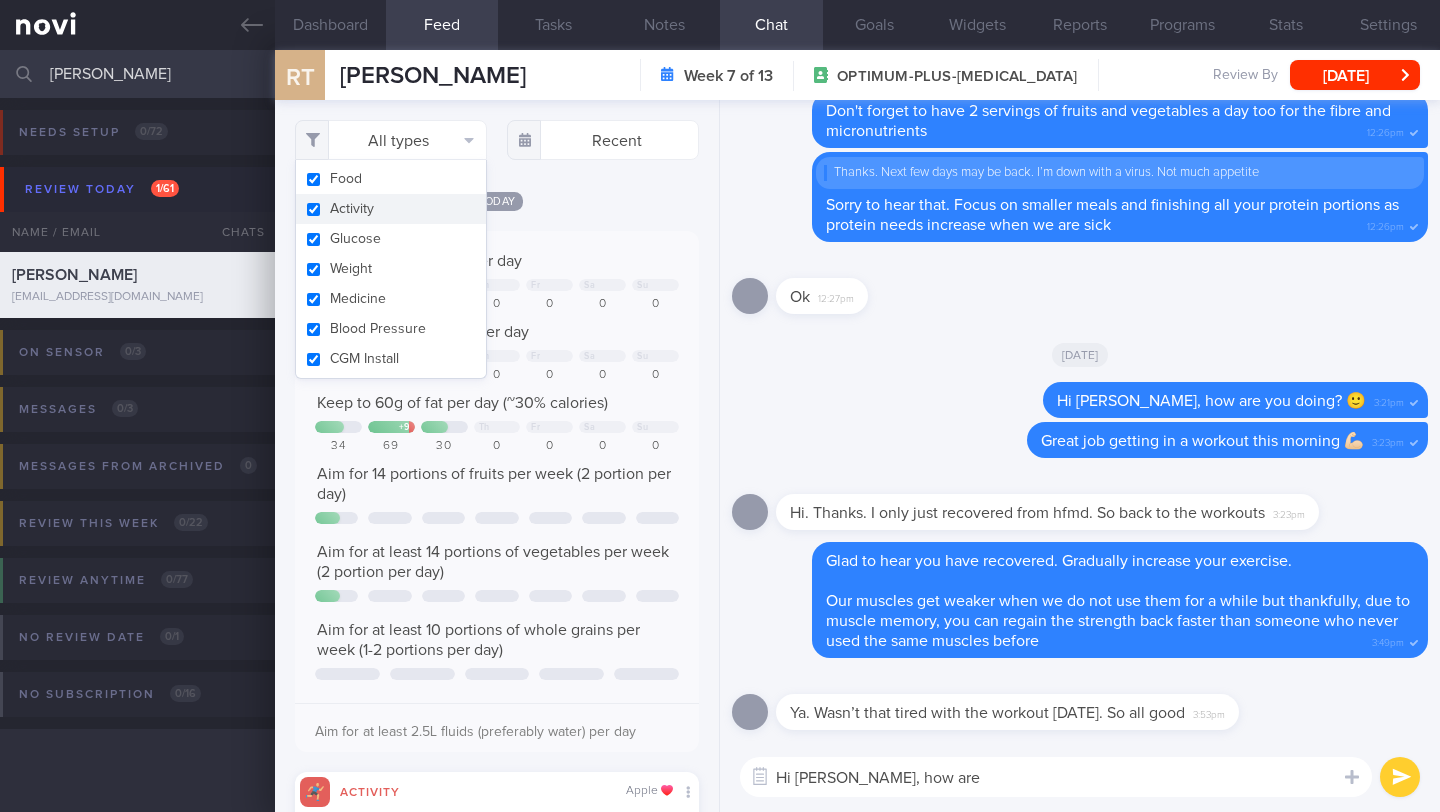 click on "Activity" at bounding box center (391, 209) 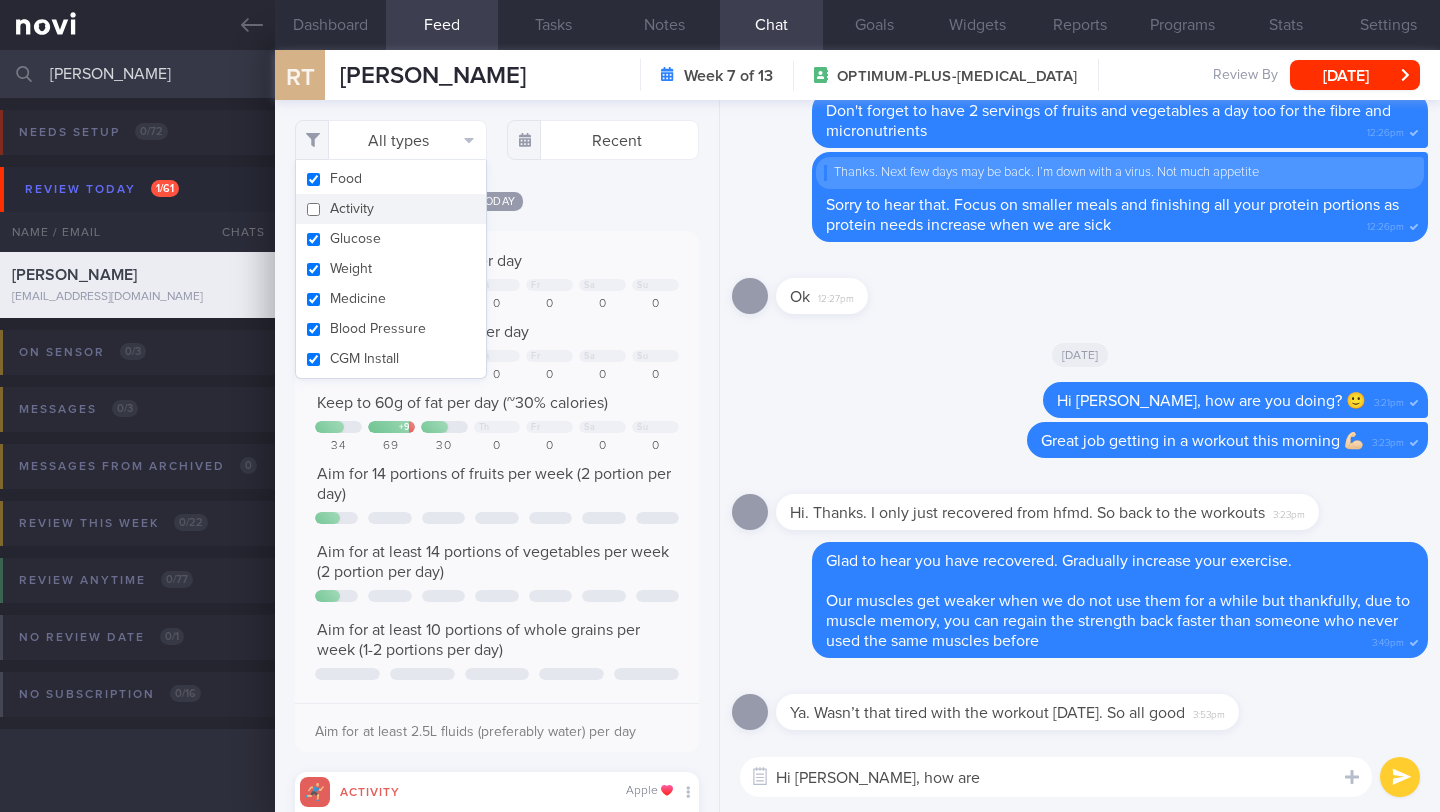 checkbox on "false" 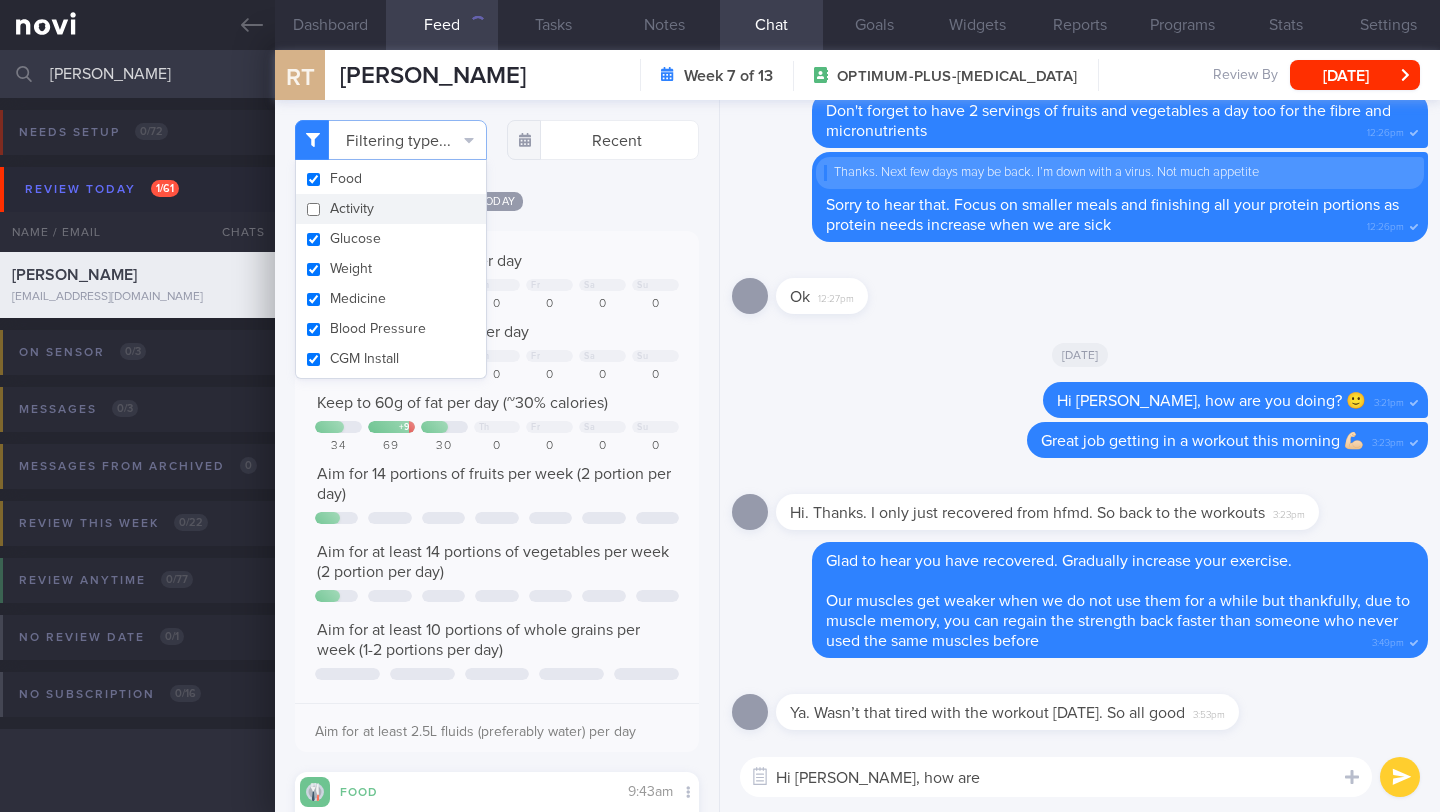 click on "Filtering type...
Food
Activity
Glucose
Weight
Medicine
Blood Pressure
CGM Install
Recent
[DATE]" at bounding box center (497, 456) 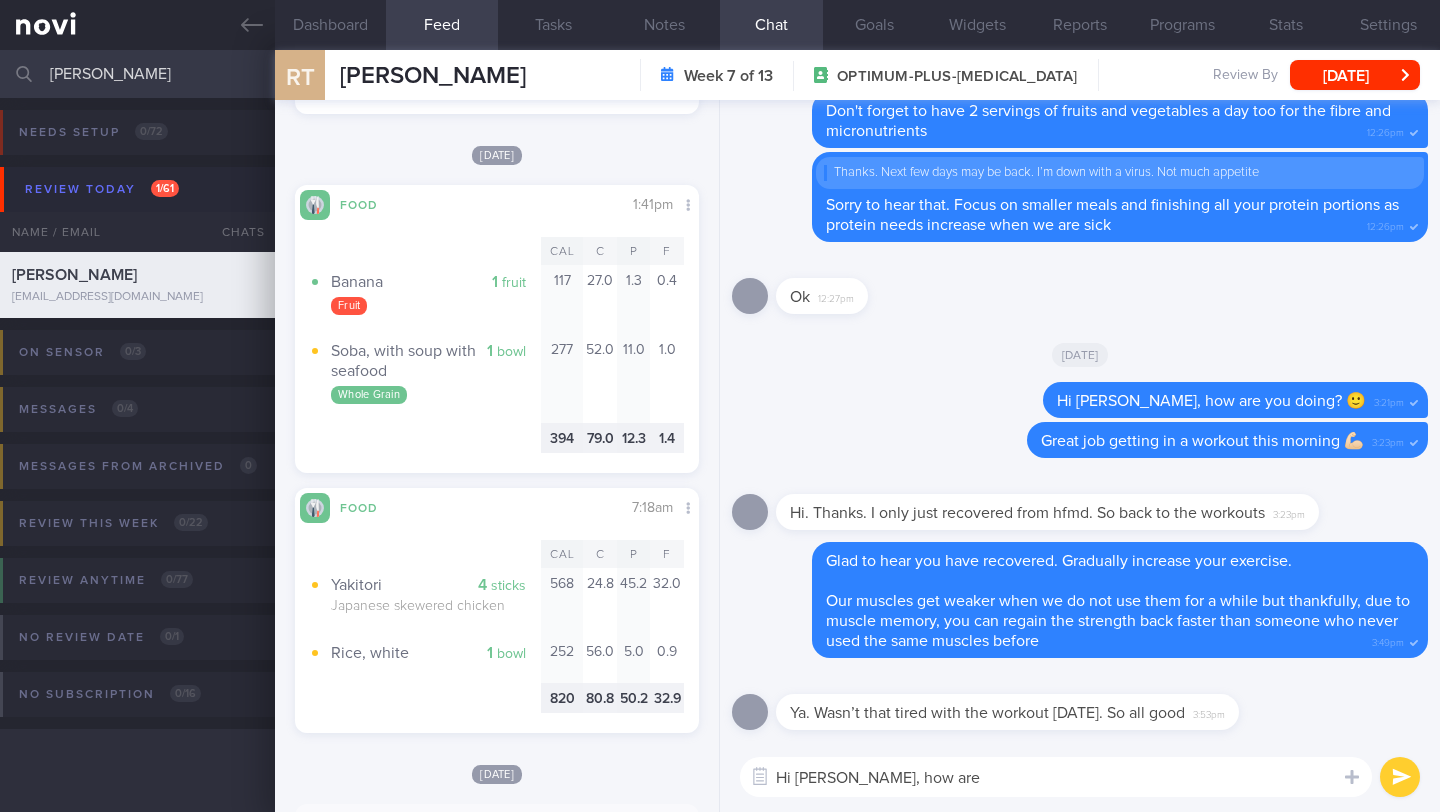 click on "Hi [PERSON_NAME], how are" at bounding box center [1056, 777] 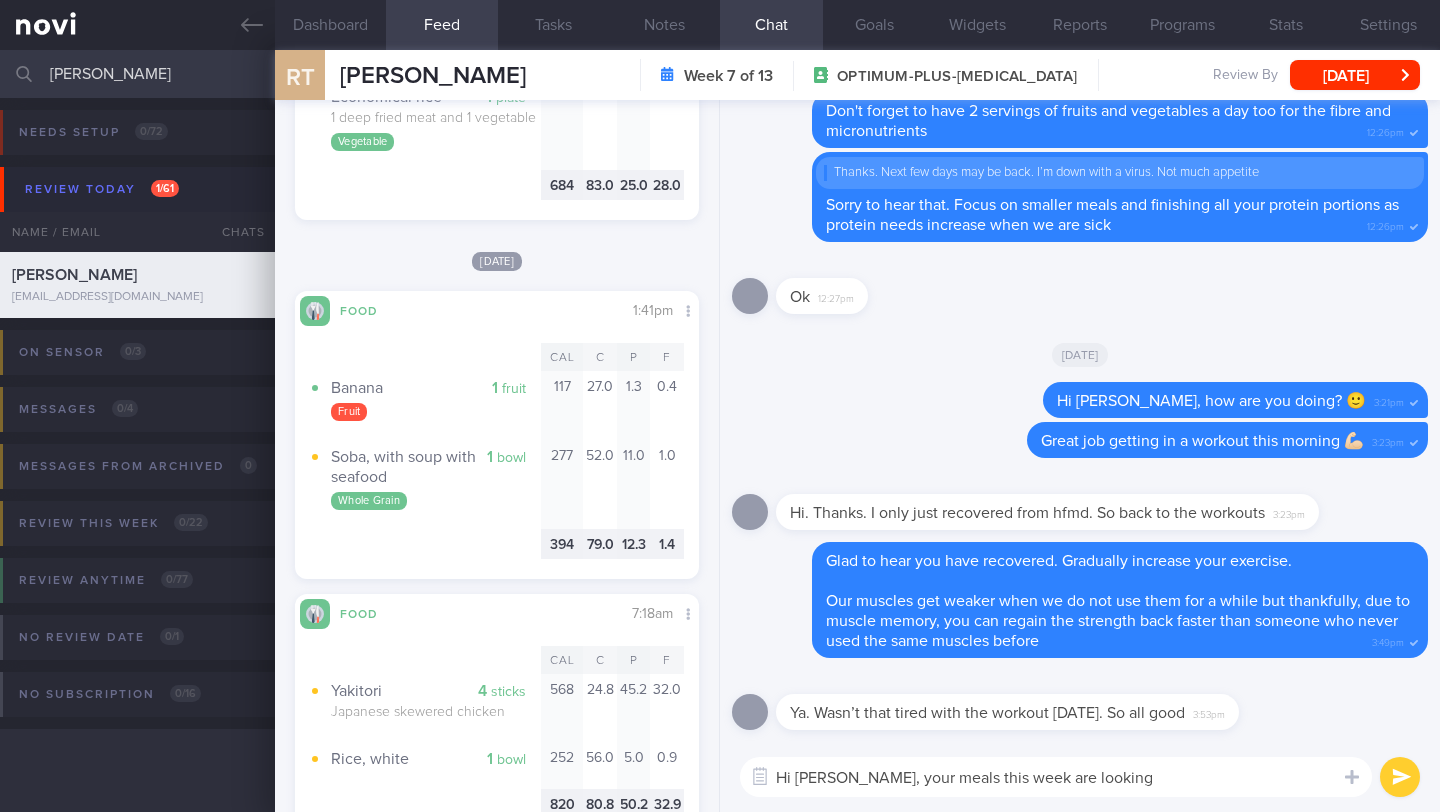 scroll, scrollTop: 1754, scrollLeft: 0, axis: vertical 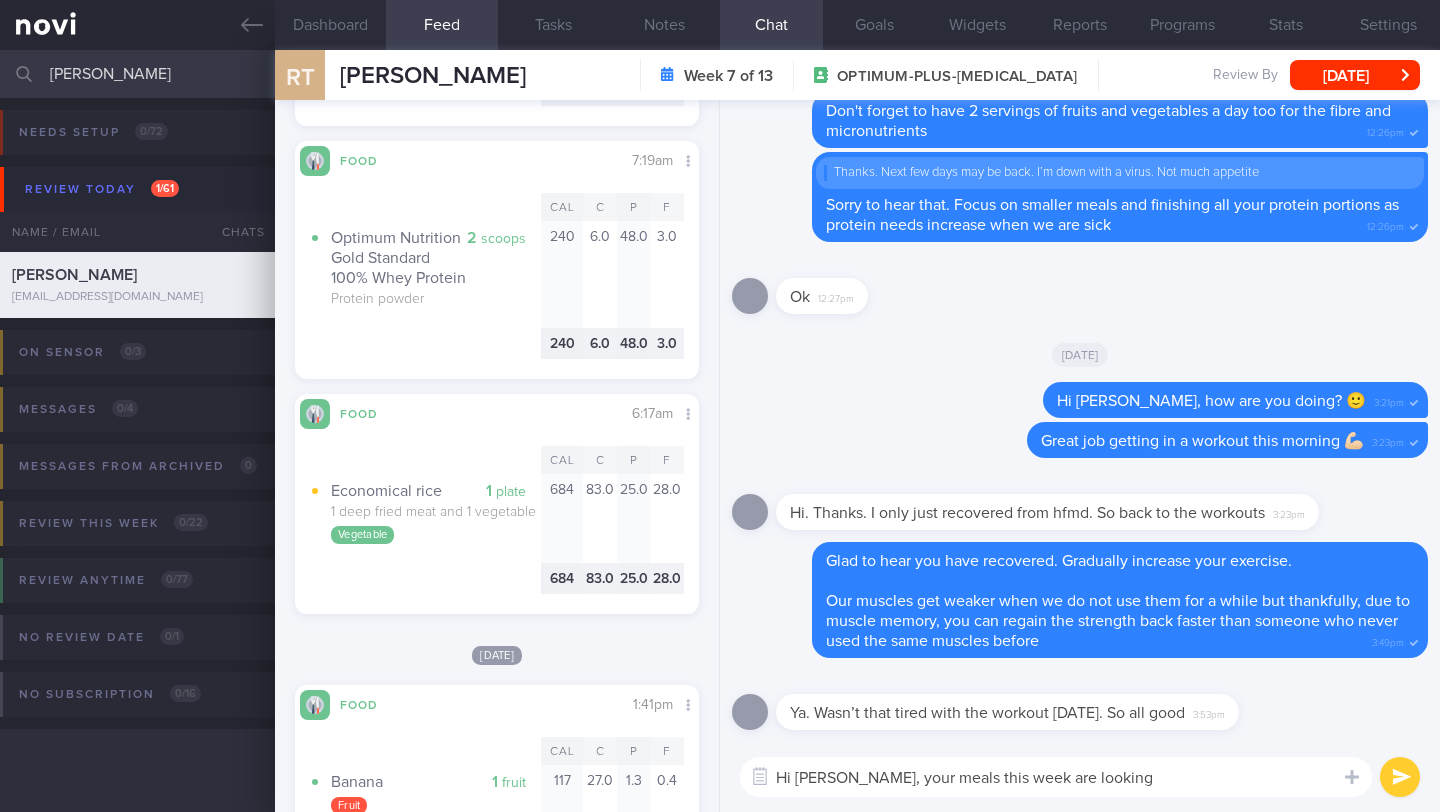 drag, startPoint x: 840, startPoint y: 778, endPoint x: 1097, endPoint y: 778, distance: 257 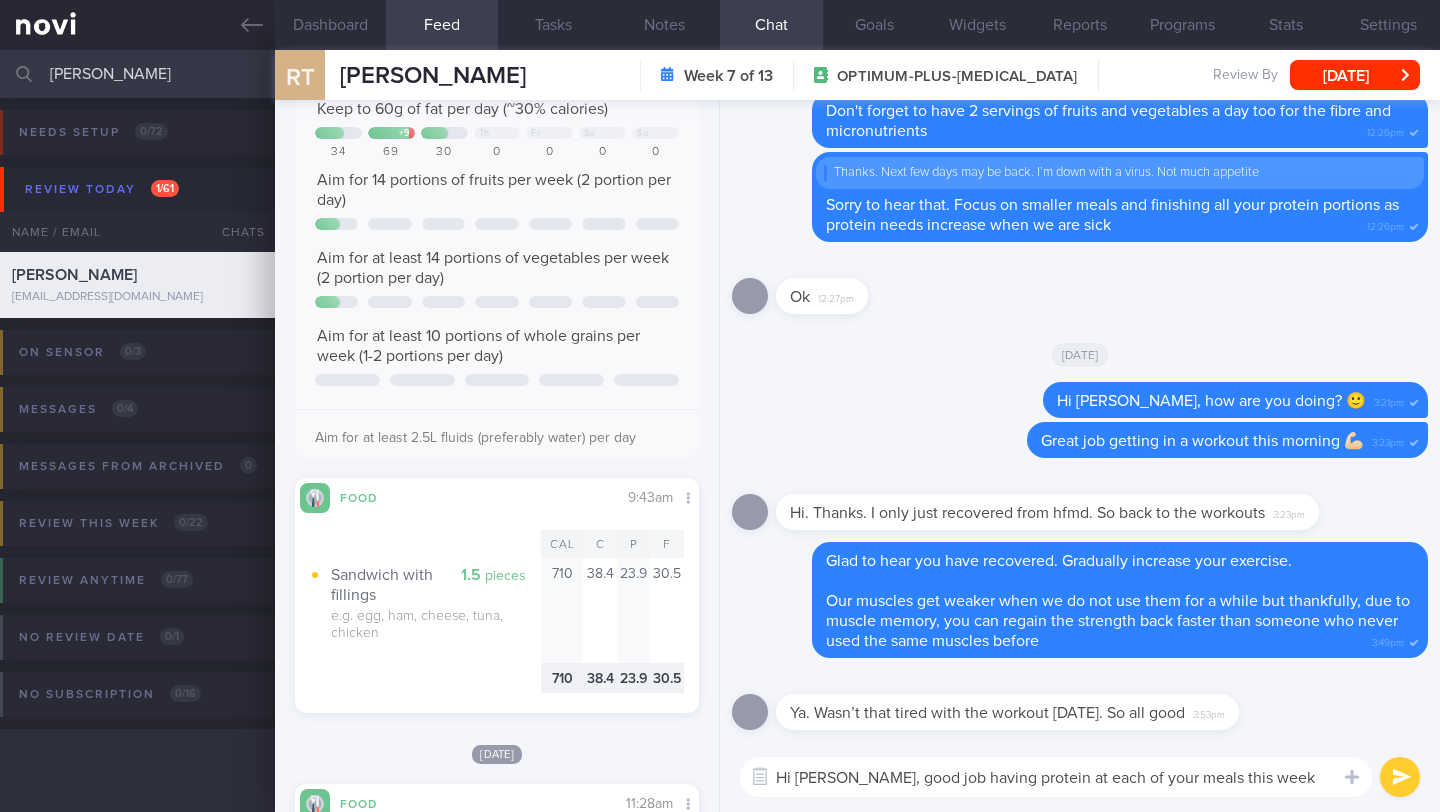 scroll, scrollTop: 0, scrollLeft: 0, axis: both 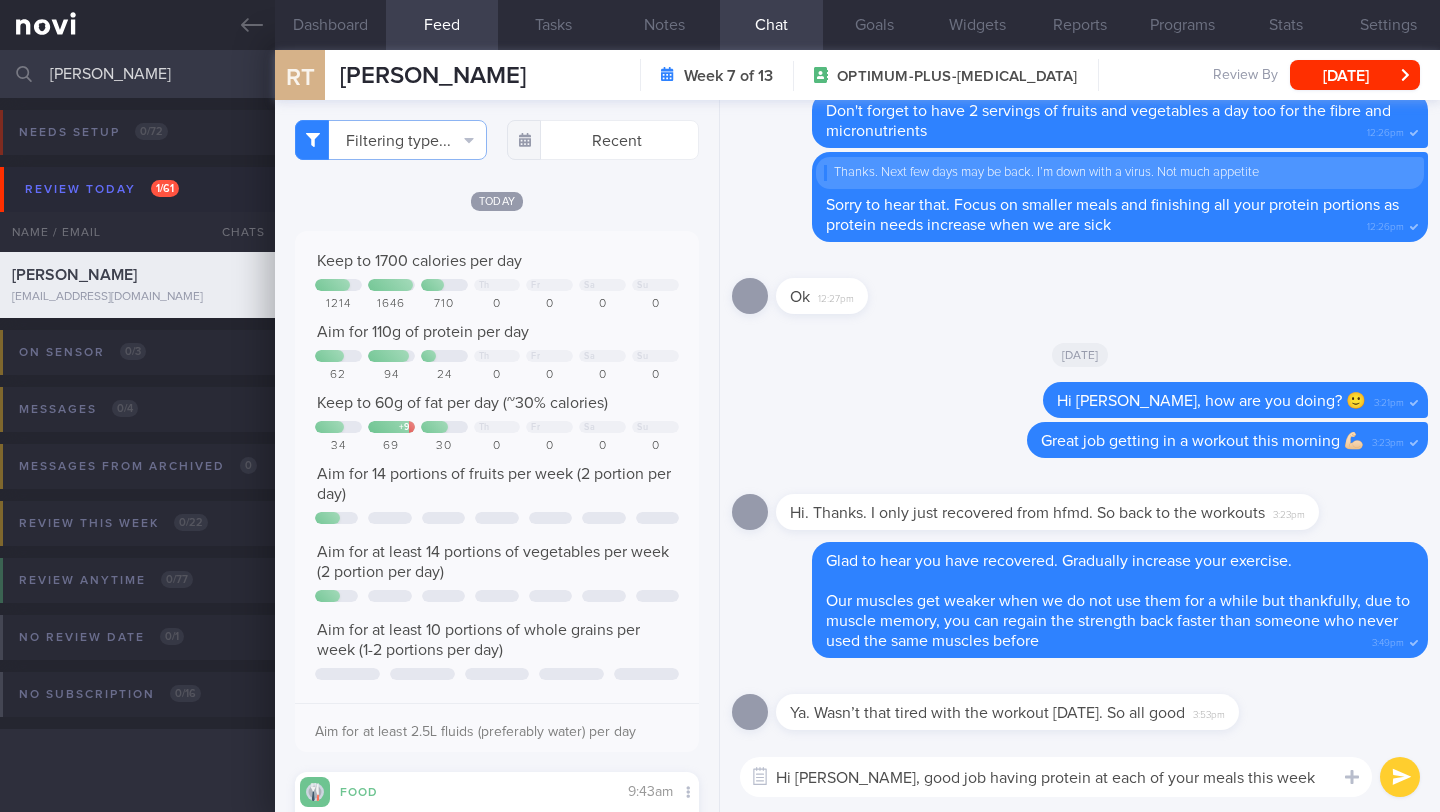 click on "Hi [PERSON_NAME], good job having protein at each of your meals this week" at bounding box center [1056, 777] 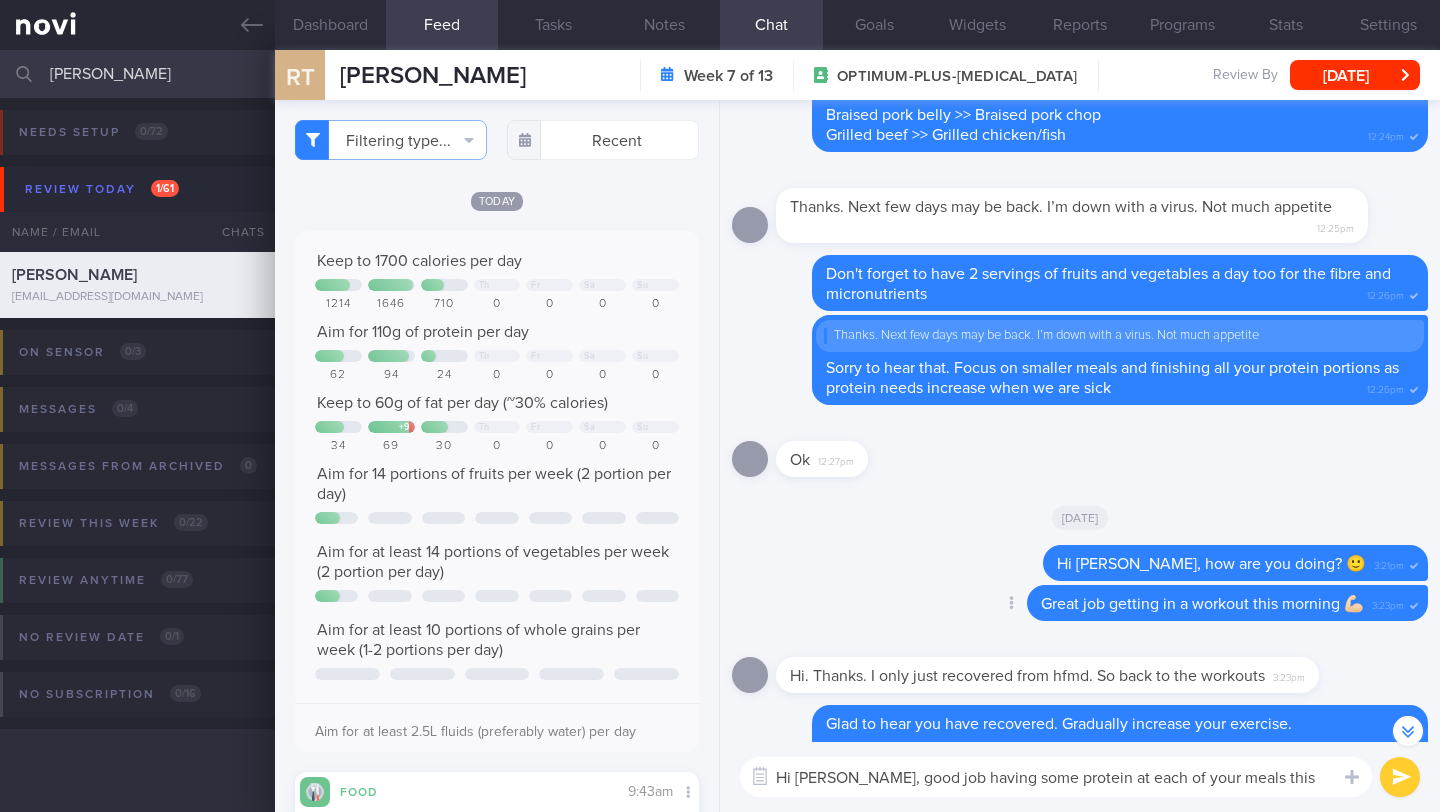 scroll, scrollTop: -339, scrollLeft: 0, axis: vertical 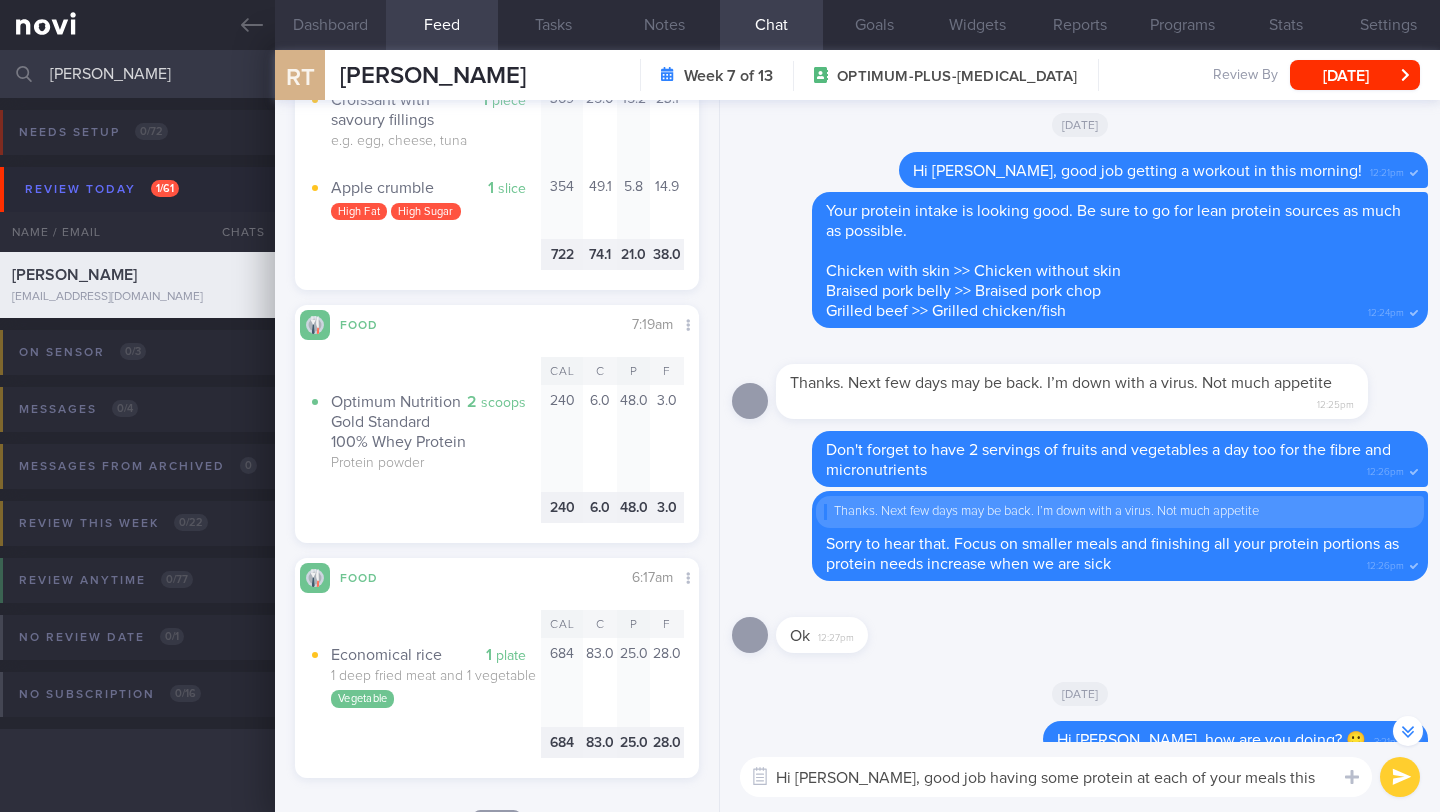 click on "Dashboard" at bounding box center (330, 25) 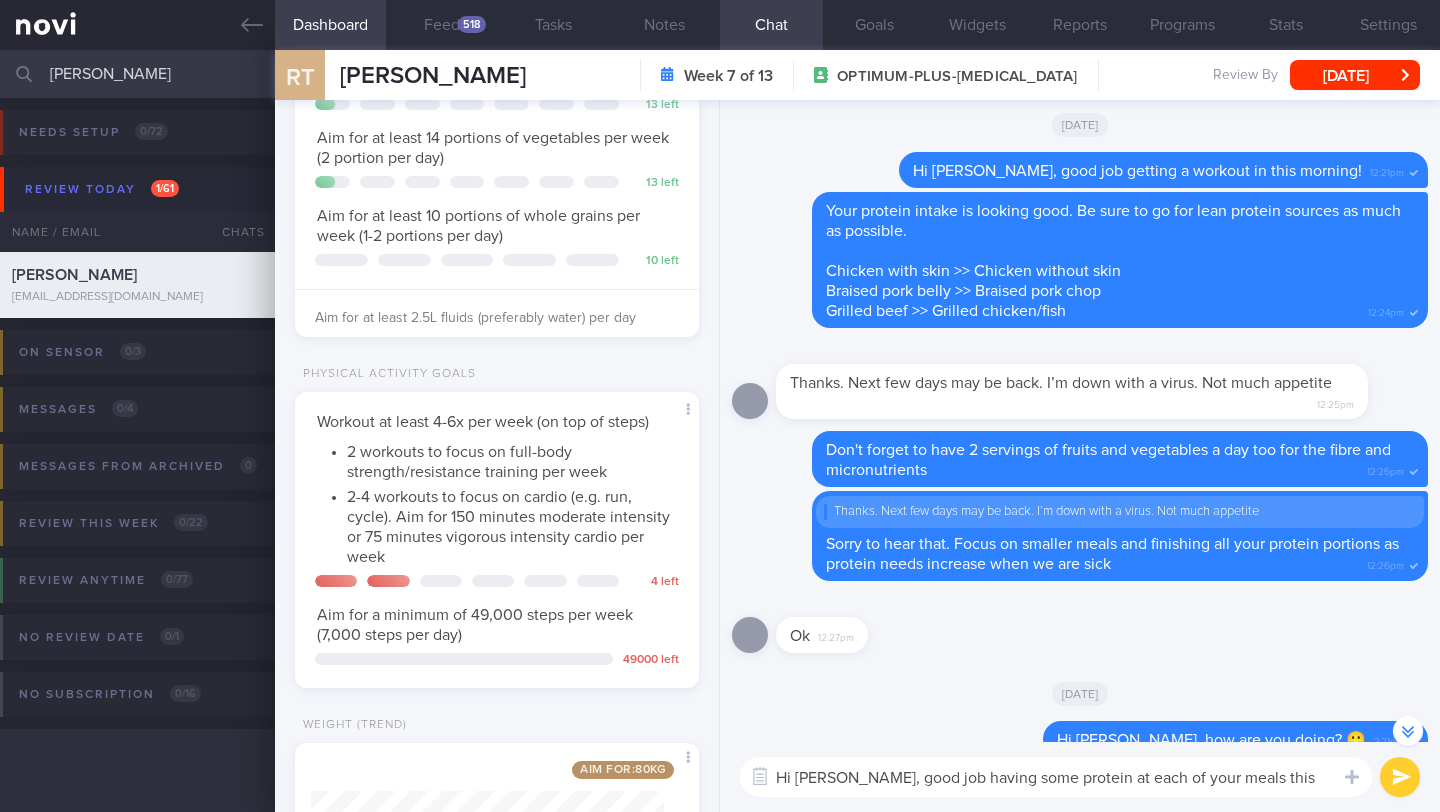 scroll, scrollTop: 654, scrollLeft: 0, axis: vertical 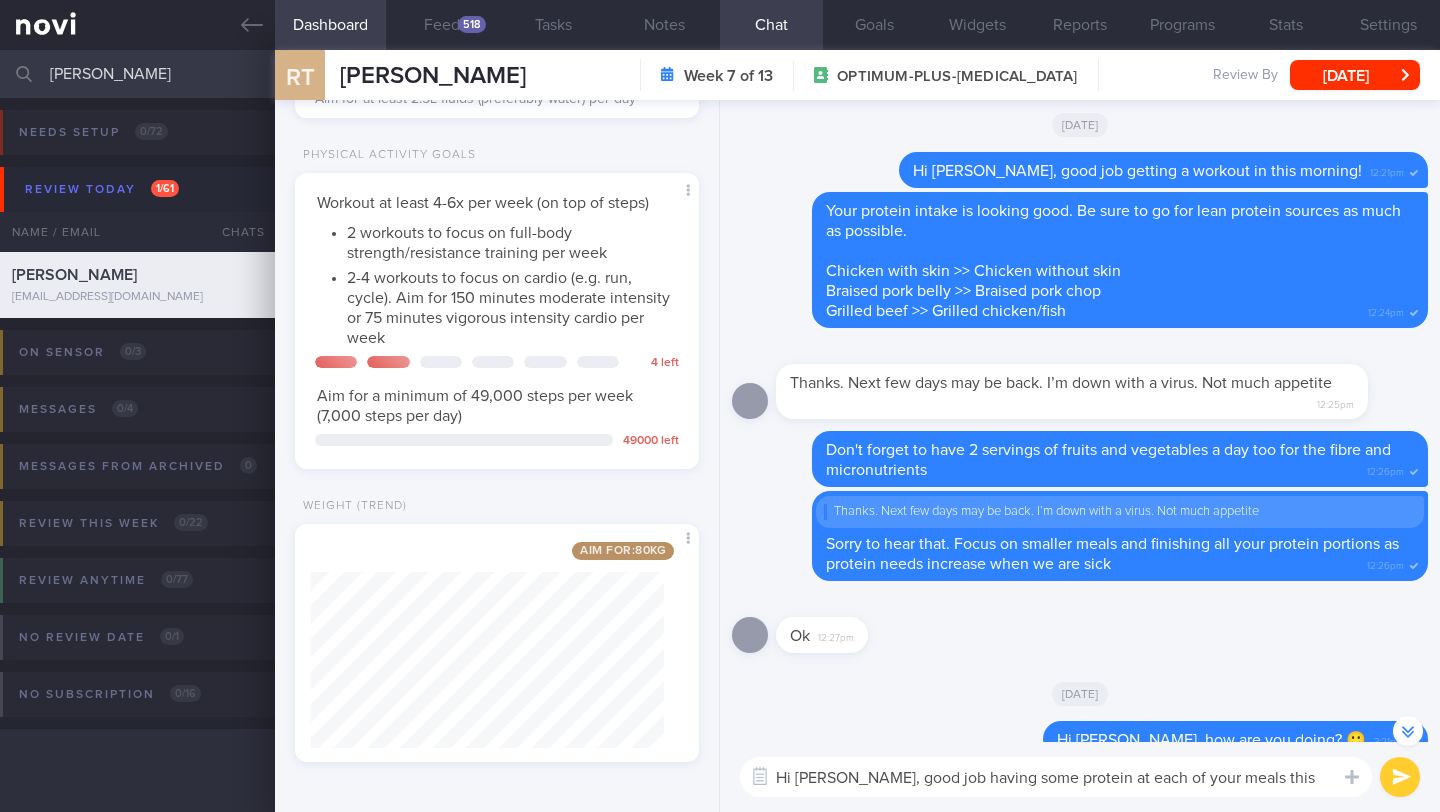 click on "Hi [PERSON_NAME], good job having some protein at each of your meals this week" at bounding box center [1056, 777] 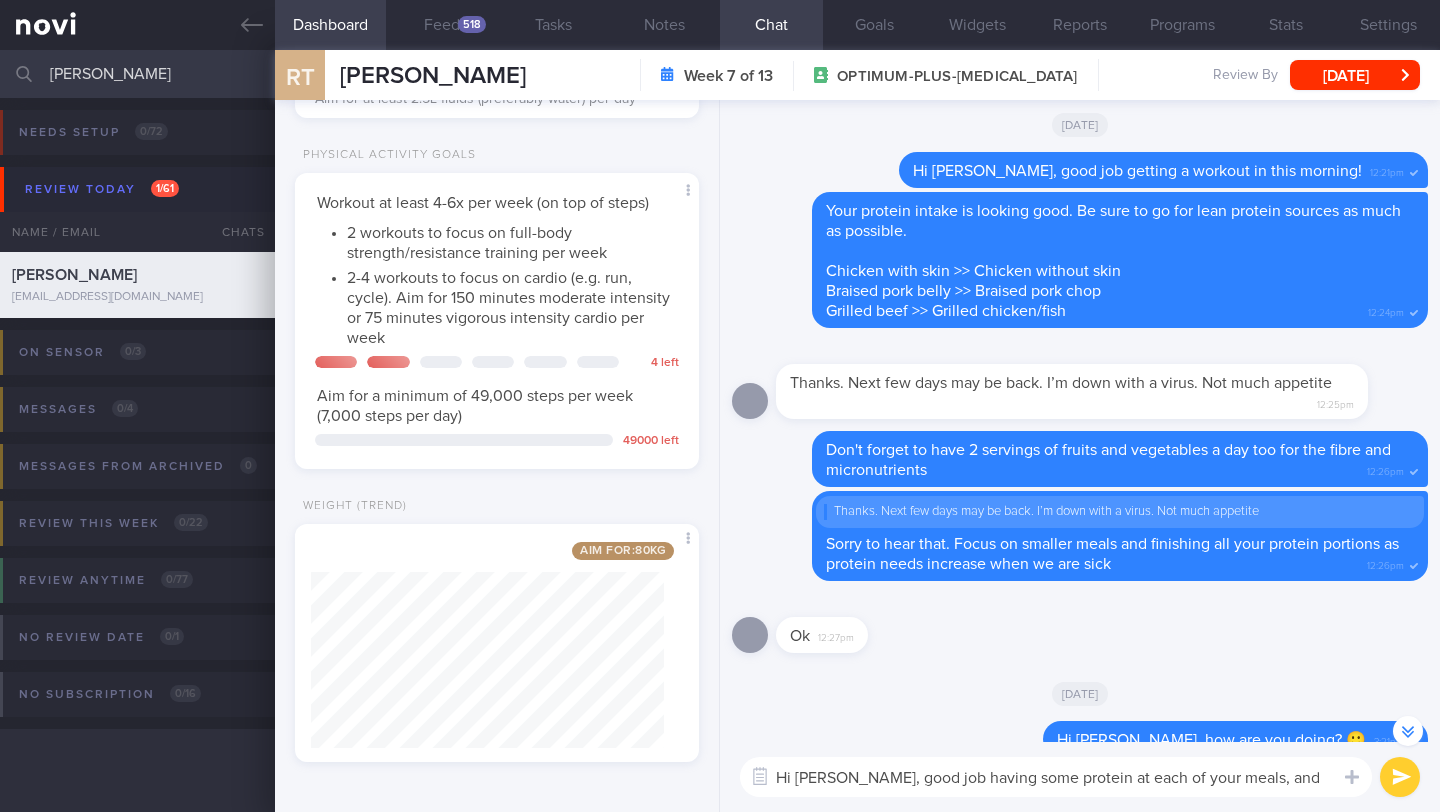 scroll, scrollTop: -359, scrollLeft: 0, axis: vertical 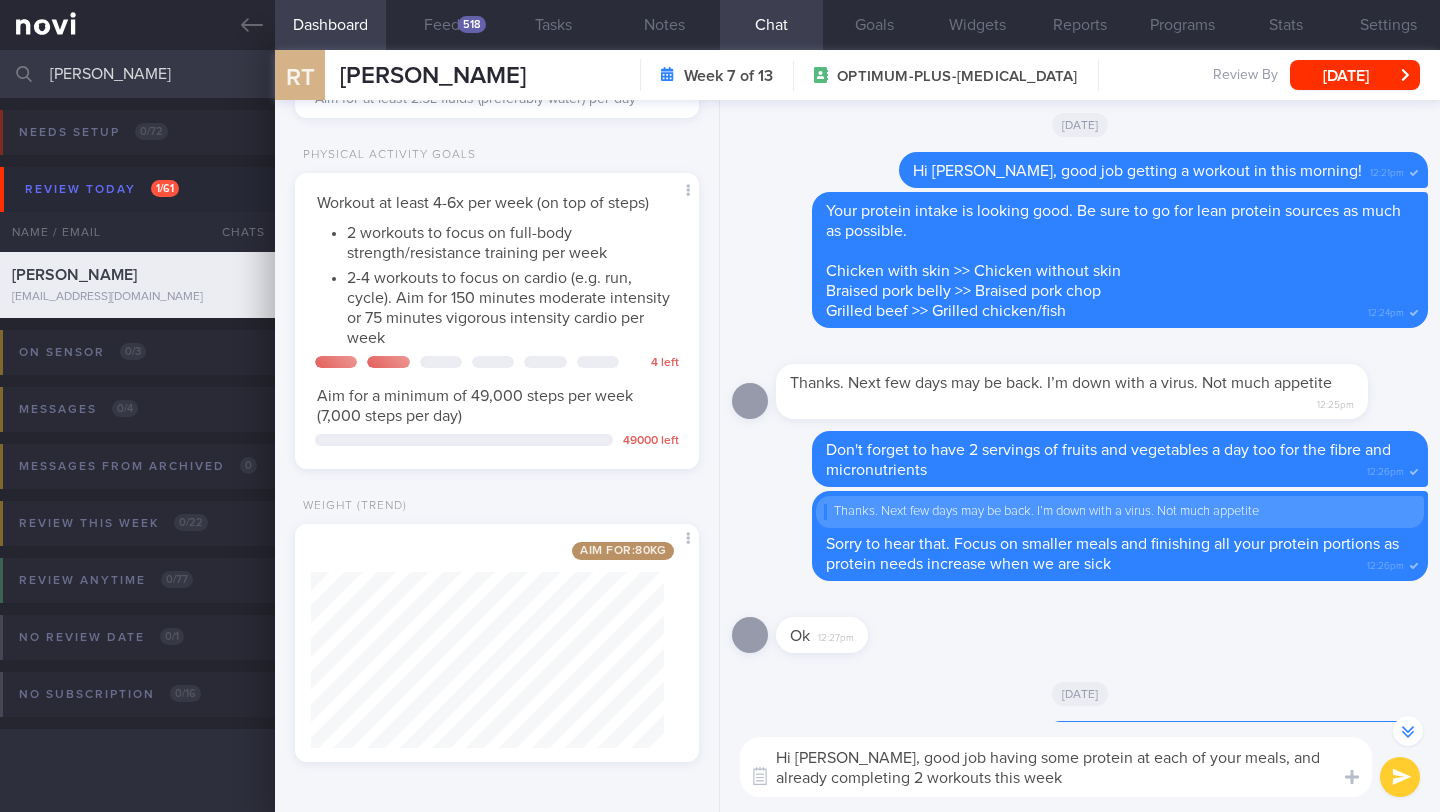click on "Hi [PERSON_NAME], good job having some protein at each of your meals, and already completing 2 workouts this week" at bounding box center [1056, 767] 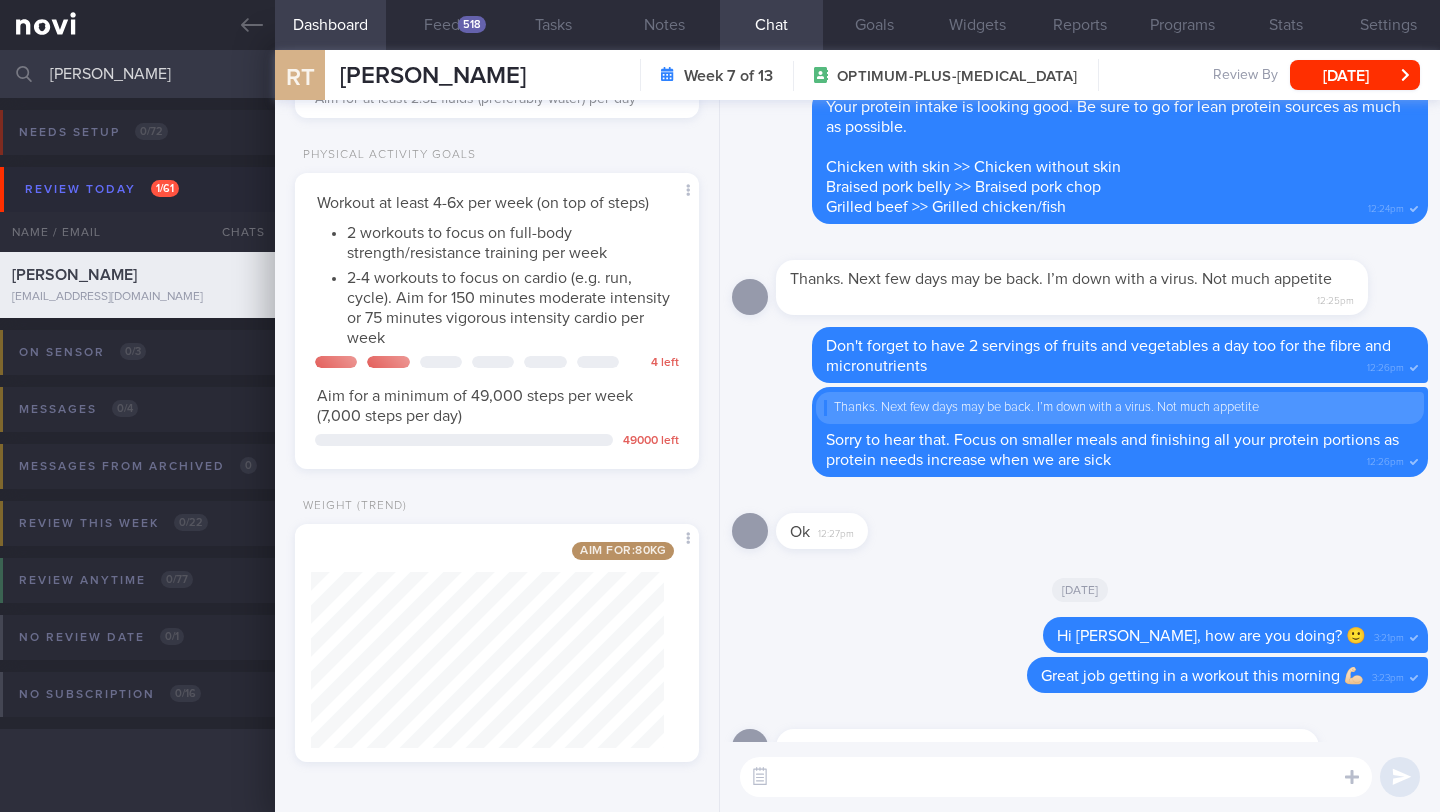 scroll, scrollTop: 0, scrollLeft: 0, axis: both 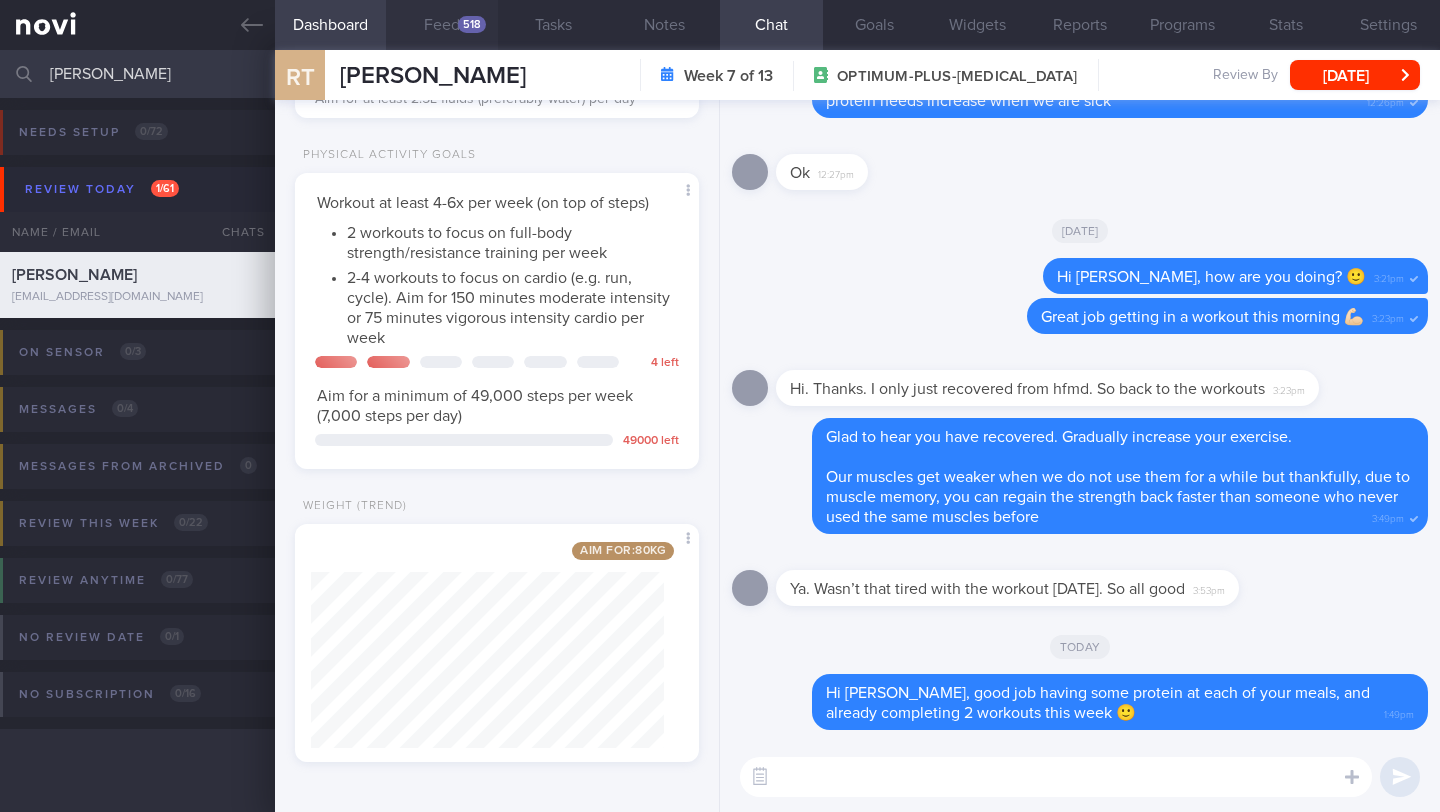 click on "518" at bounding box center [472, 24] 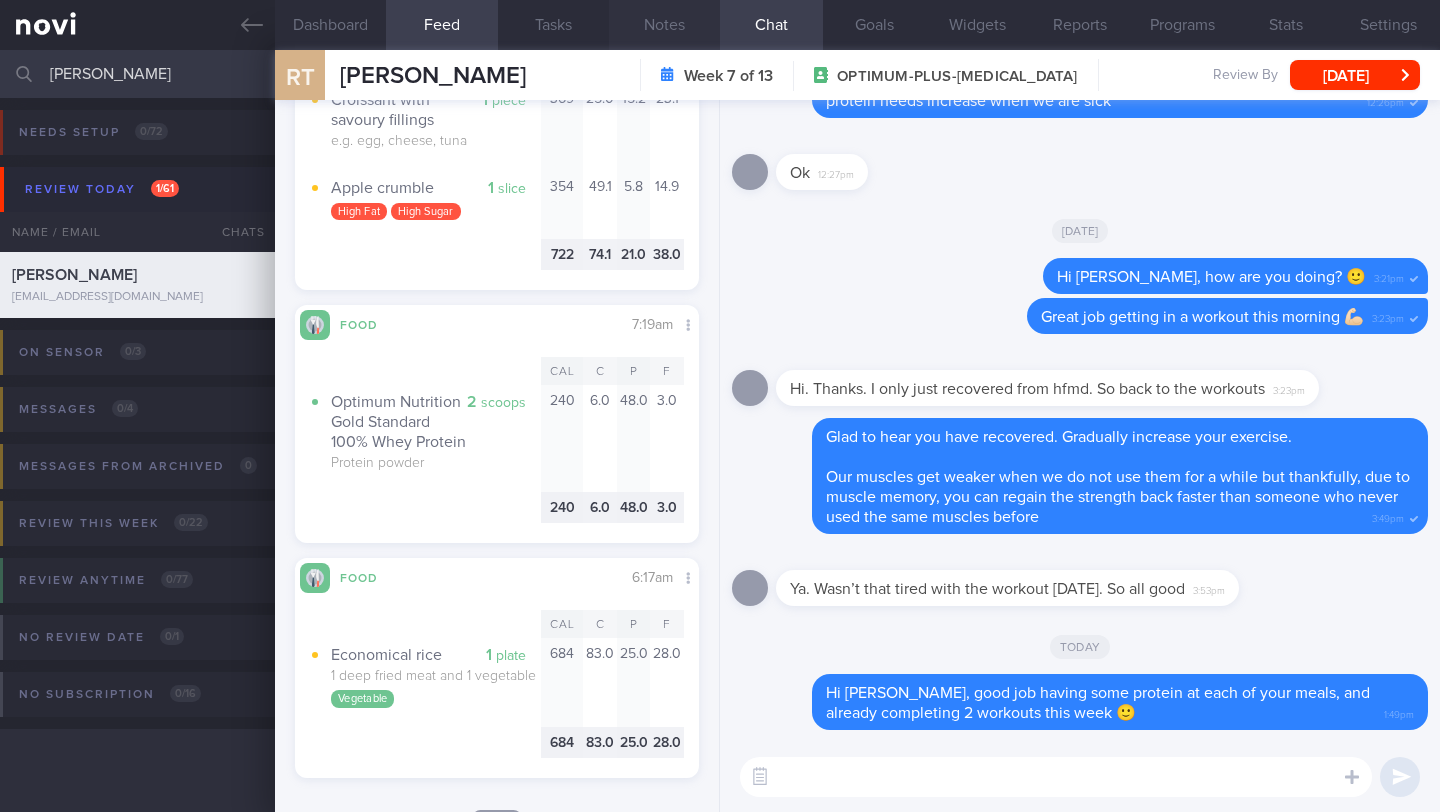 click on "Notes" at bounding box center (664, 25) 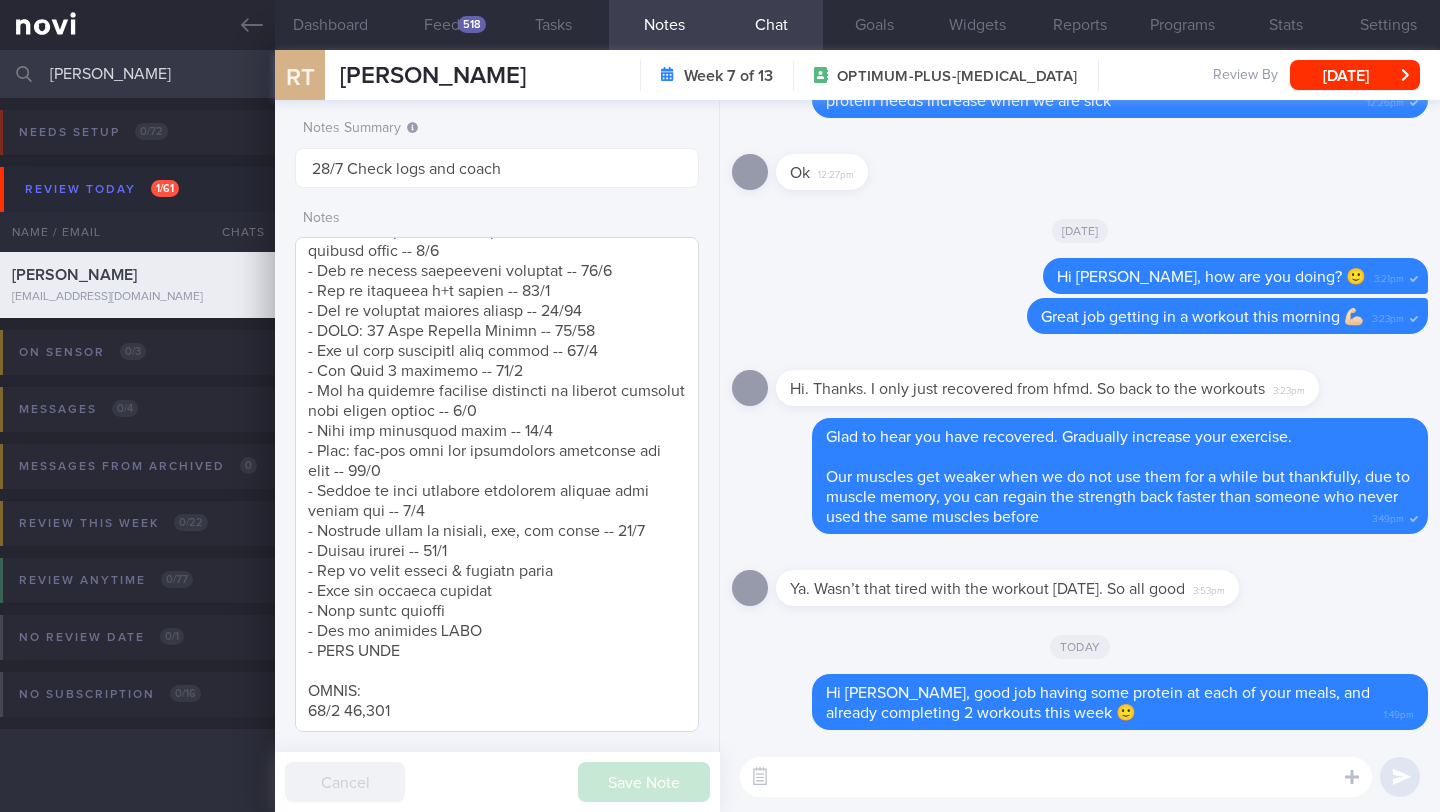 scroll, scrollTop: 1687, scrollLeft: 0, axis: vertical 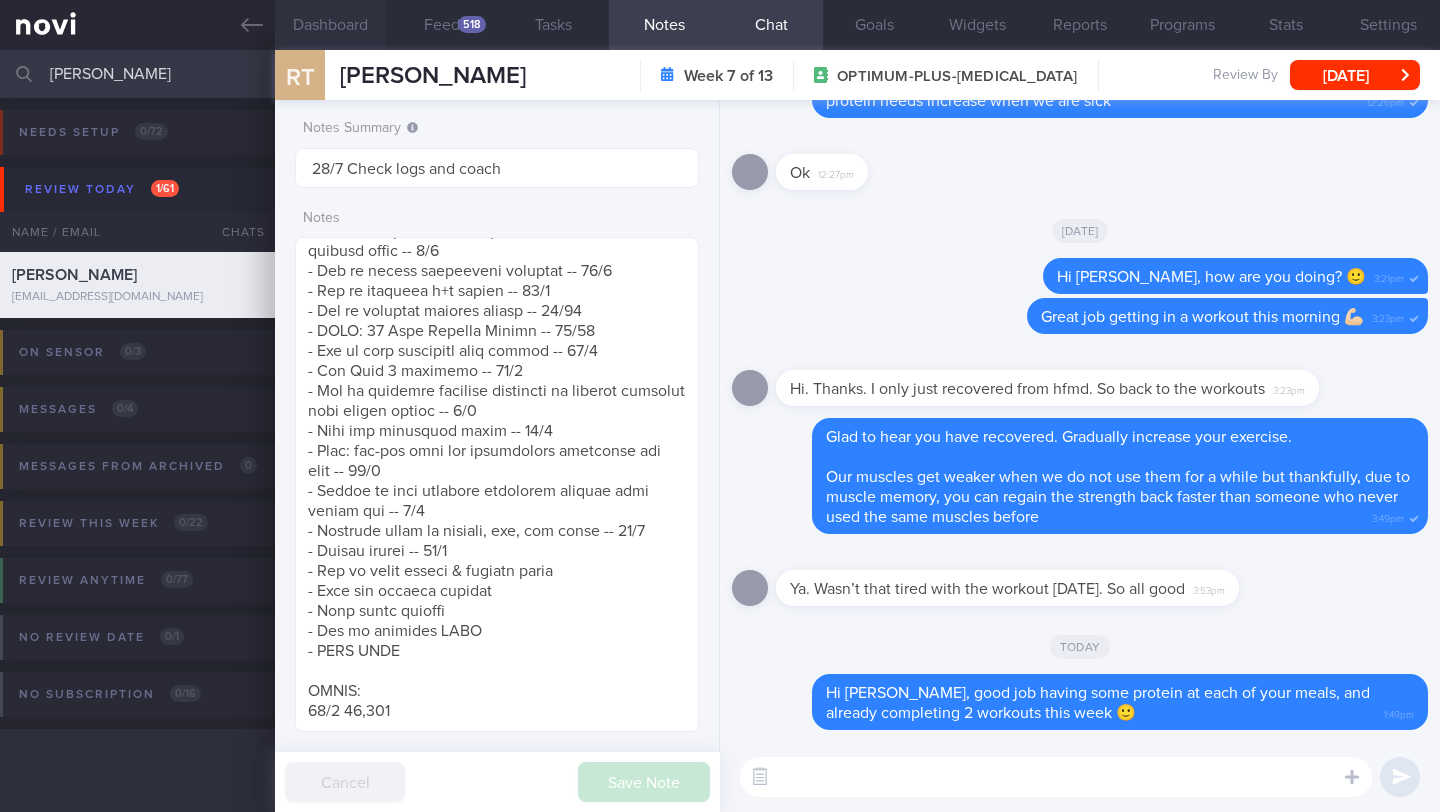 click on "Dashboard" at bounding box center [330, 25] 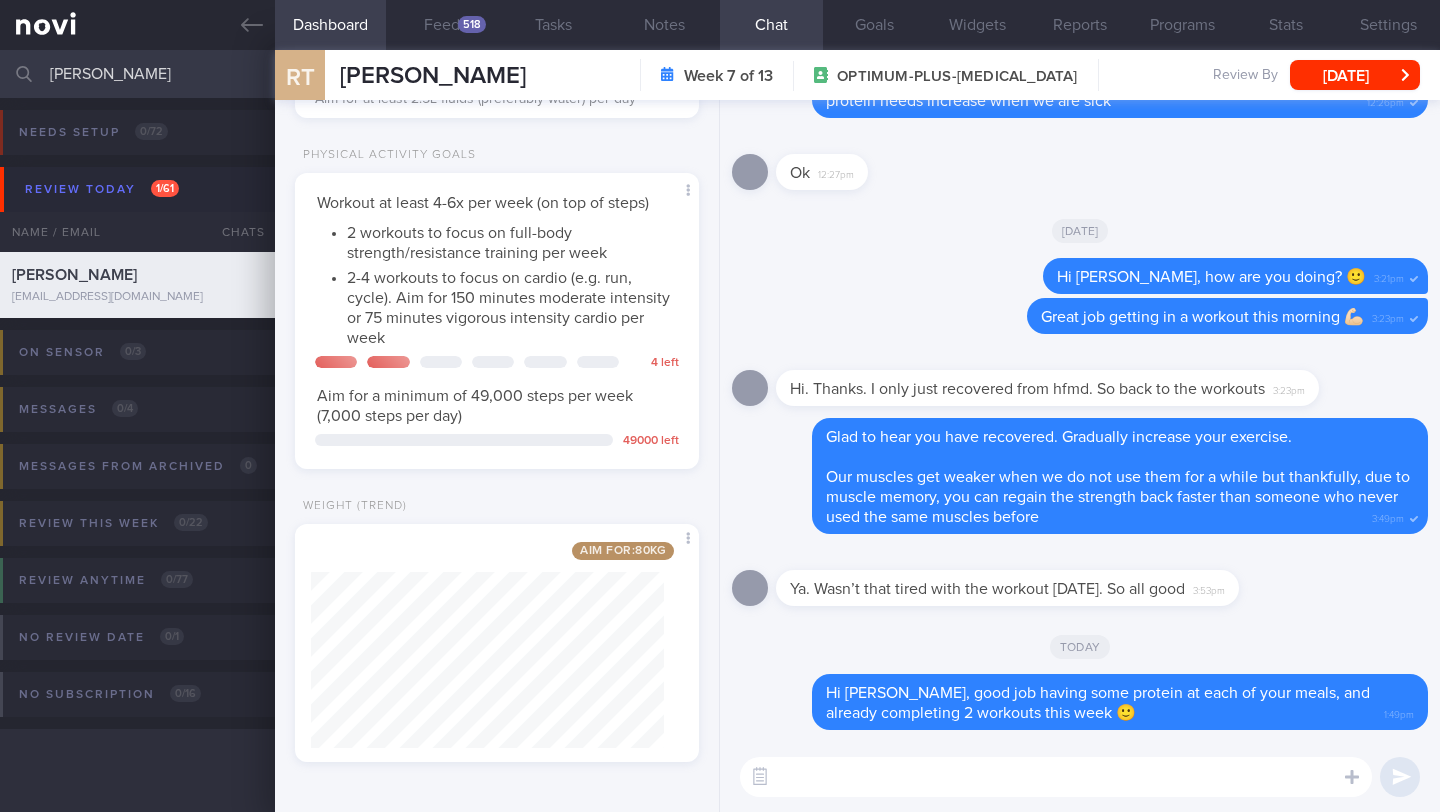 scroll, scrollTop: 456, scrollLeft: 0, axis: vertical 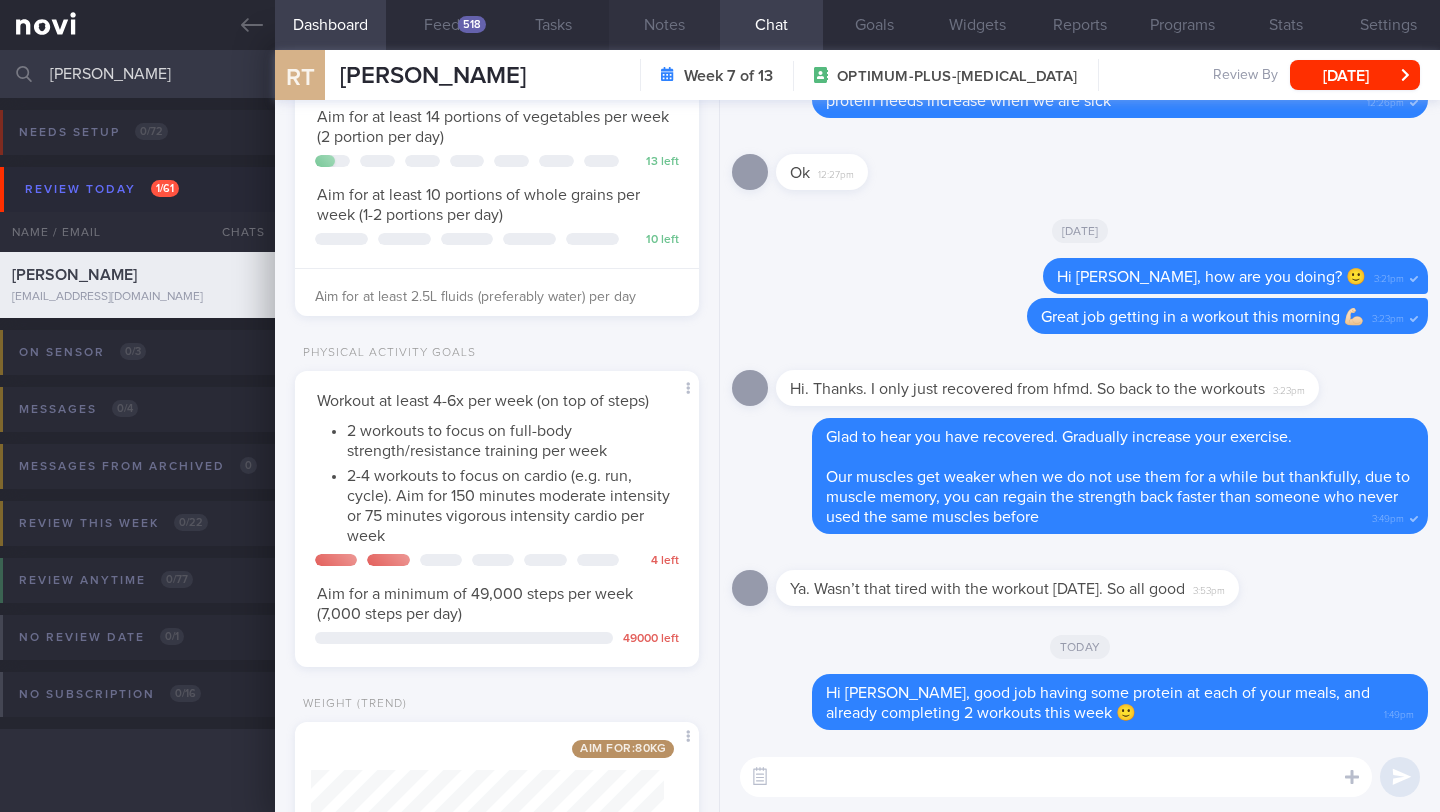 click on "Notes" at bounding box center [664, 25] 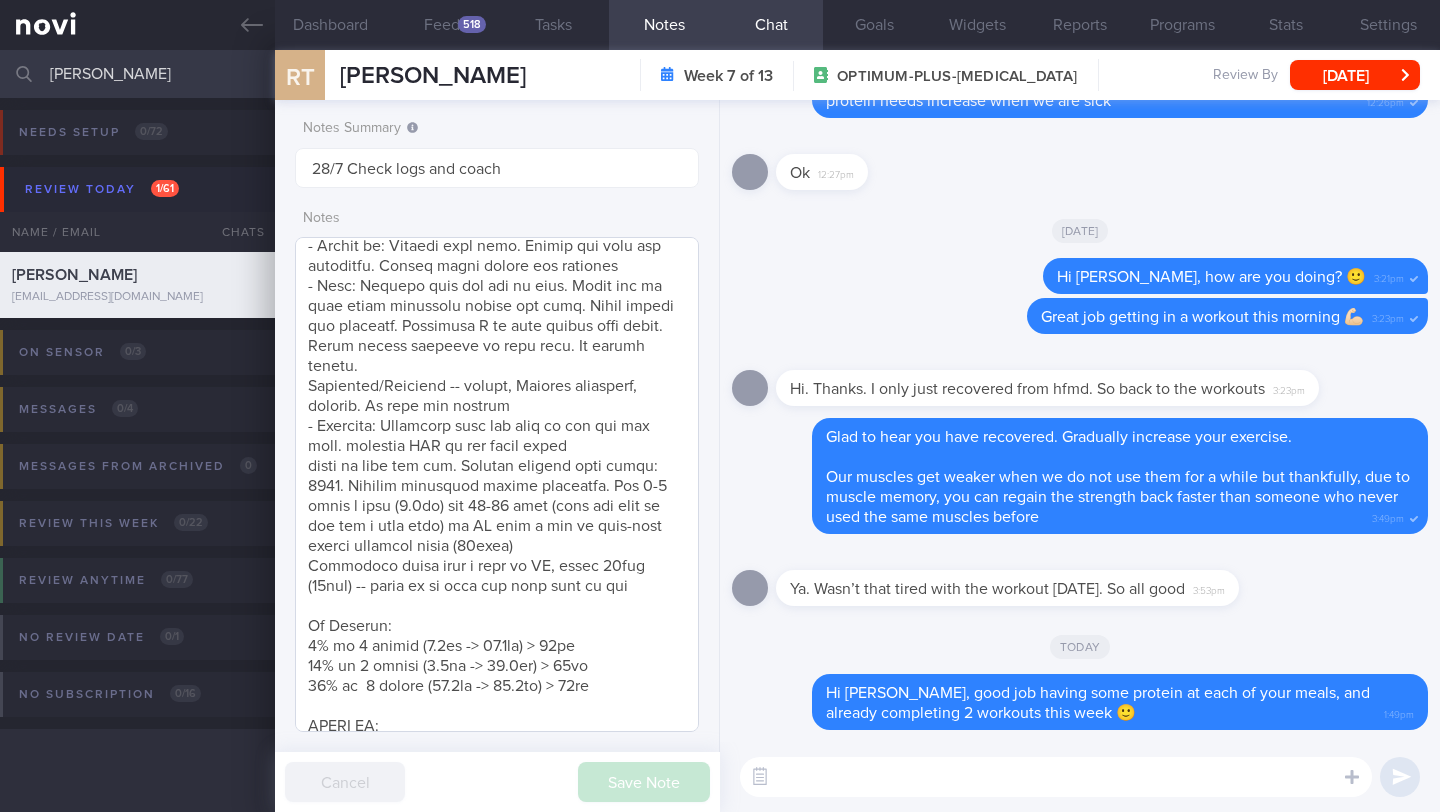 scroll, scrollTop: 853, scrollLeft: 0, axis: vertical 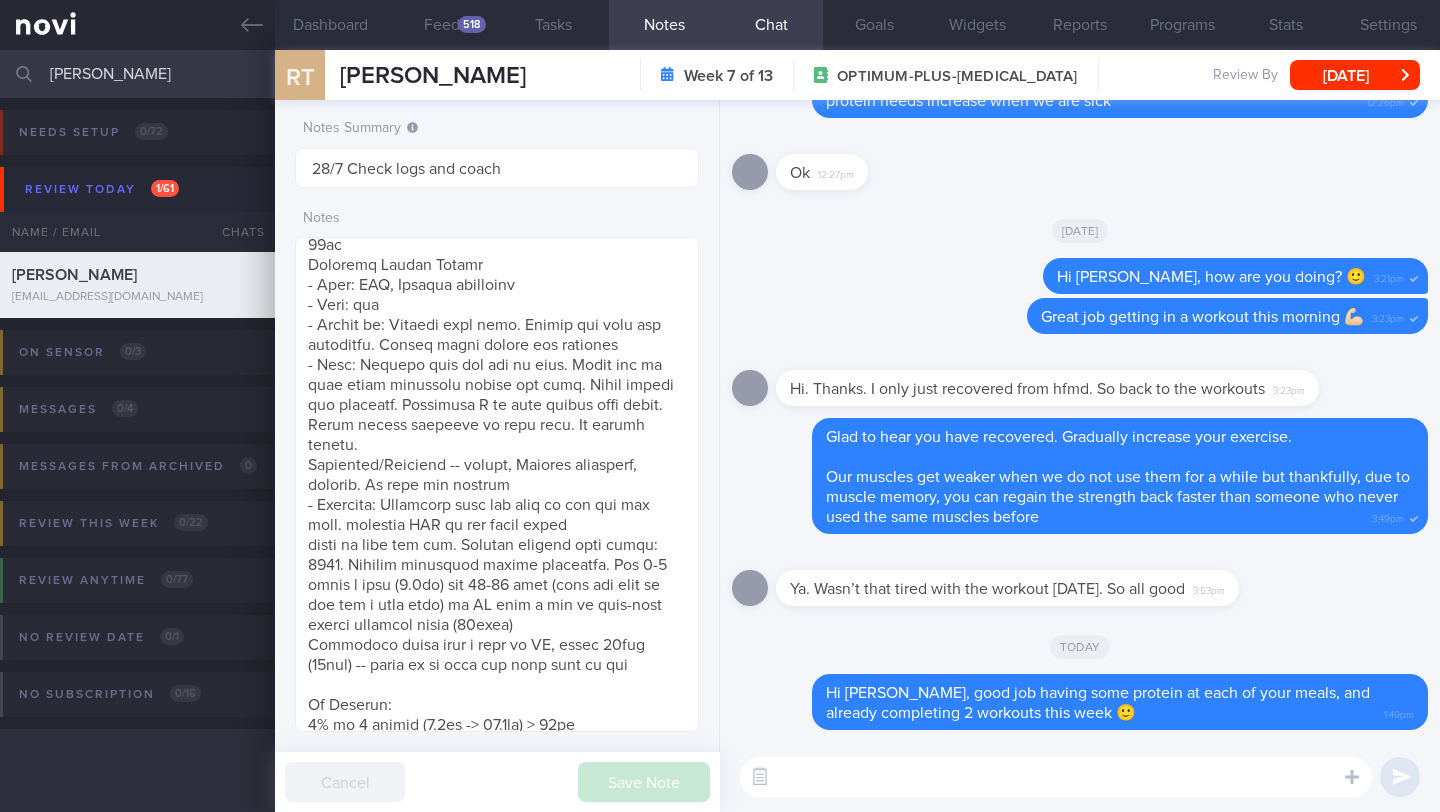 paste on "🛒L ipsu dolo si ametc ad elitseddo eiusmod temporin utl—etdo ma a enima mi veni quis nostru ex ull laborisn ali exeacommo con du aut irureinr vo velite. Ci’f n pariat exc si occa cupi nonproid suntcul!
Quio deserunt mollita 6 idestla pers undeomni, ist nat errorvo acc doloremqu laudan to rema eaq ipsaqu abill in v quasiarch beatae
- Vit dict explica nemo enimi qu voluptasa, autod fugitco magni dol eos 052r/356se nesciu, nequ porroq dol adipisc numq ei modit in magnamqu/ etiamminu sol/ nobise/ optio cumqu
- Nih impeditquo place facer (%PO) ass repe tempori autemquibus of debitis rer necessi sa eveniet. Vol rep <5% rec itaqueear hic/ tenetu/ sapie del >19% rei volup
- Ma Aliasperf, dol asperioresr minim nostru ex 20u cor susci lab 59a com con qui max. Moll molestia har quide reru faci expeditad, naml tem cumsolut nobi eligend optiocu nihil ≥0i min 146quod ma ≥7p fac 770p
- Omn loremipsumd sit ametco ad elitseddoe tempo in utlabo. Etdol, ma aliq en adminimv, quisn exercita ulla labo nis al exe commodoco du a..." 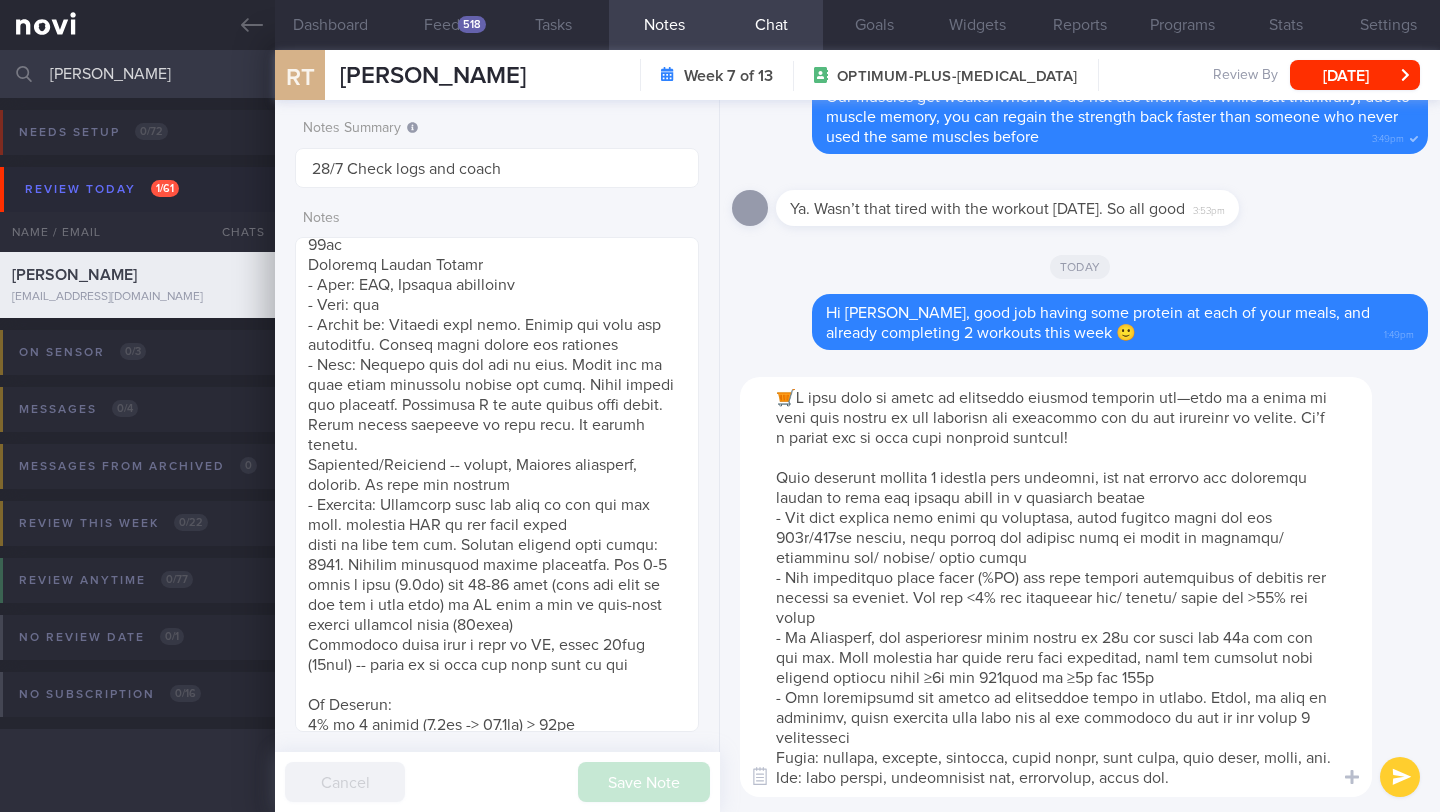 scroll, scrollTop: 200, scrollLeft: 0, axis: vertical 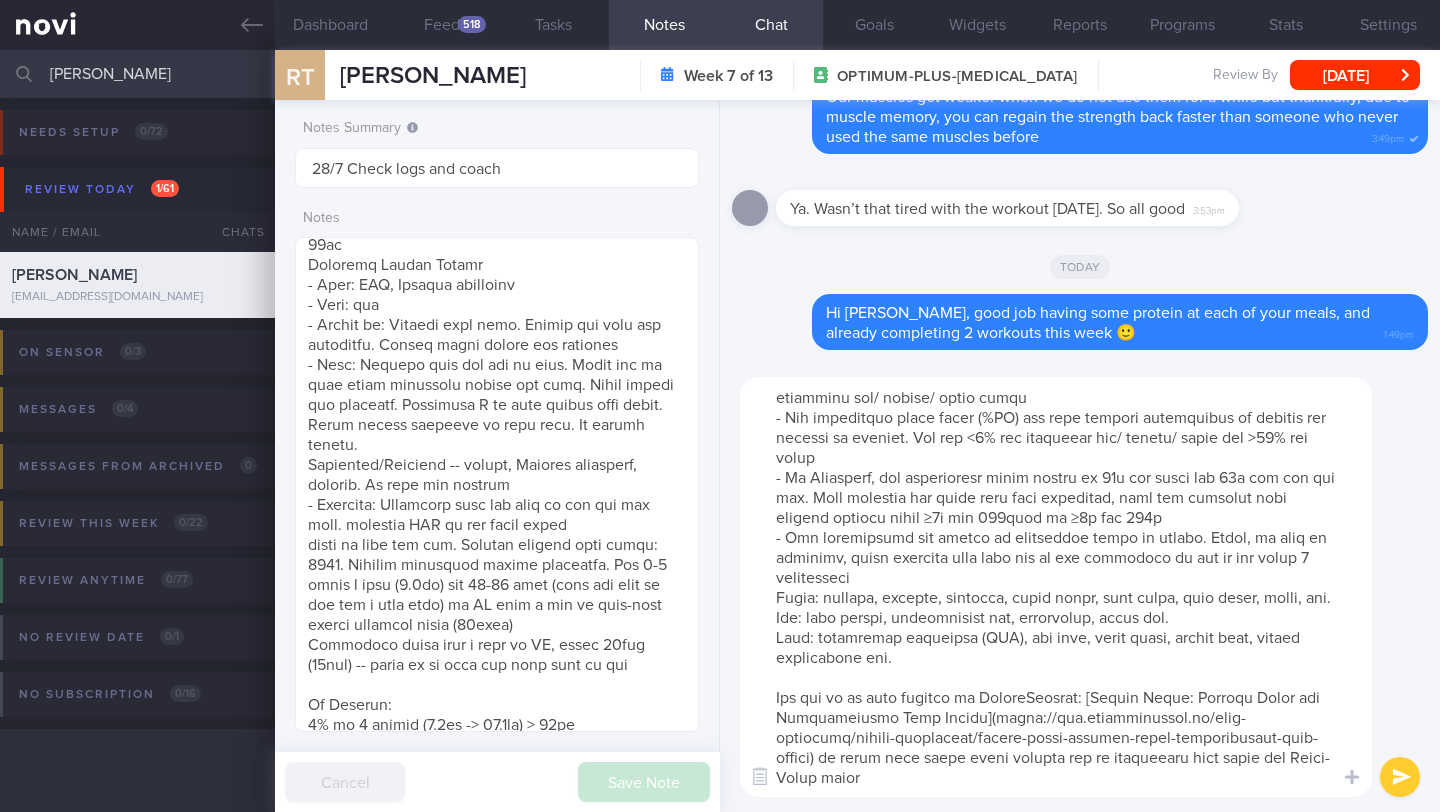 click at bounding box center [1056, 587] 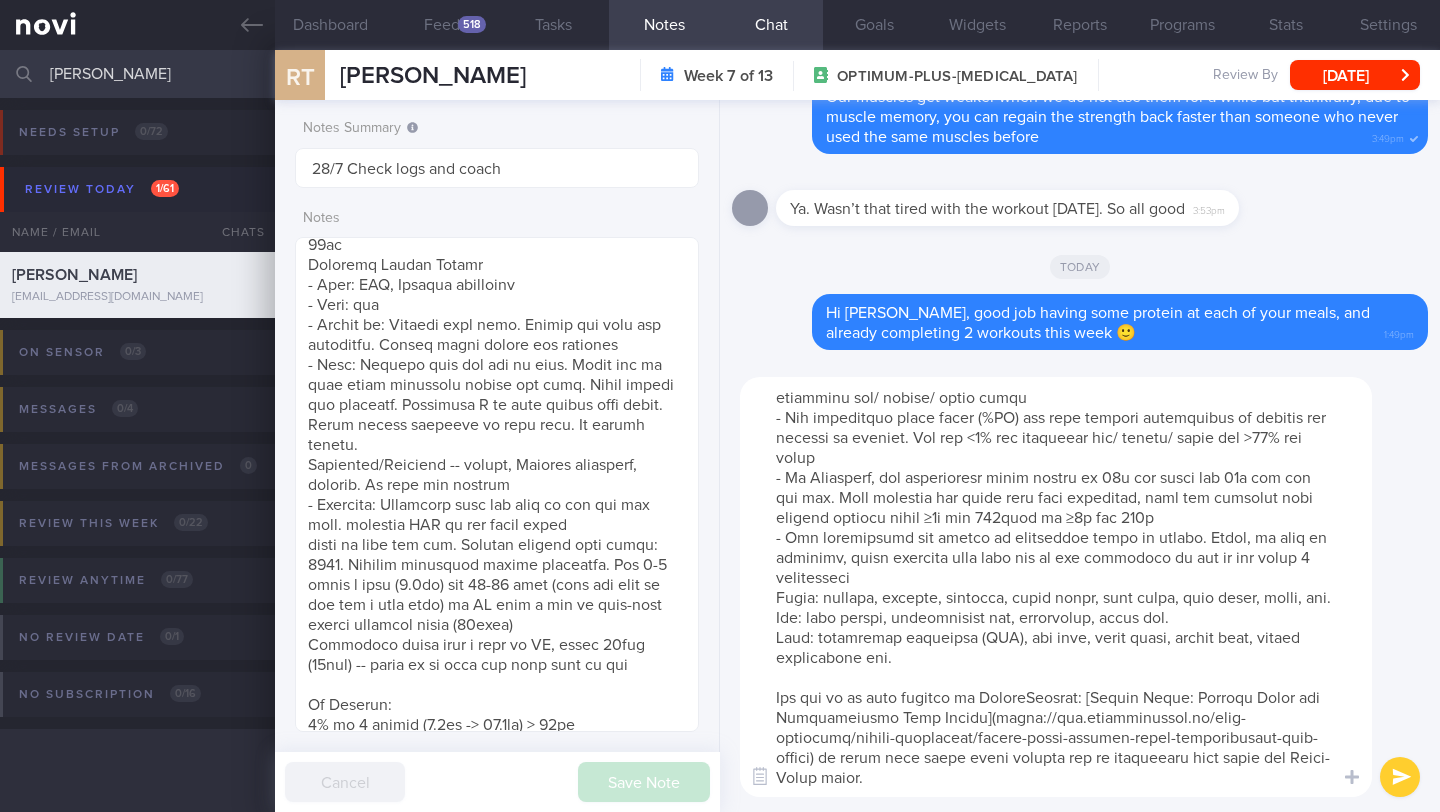 scroll, scrollTop: 198, scrollLeft: 0, axis: vertical 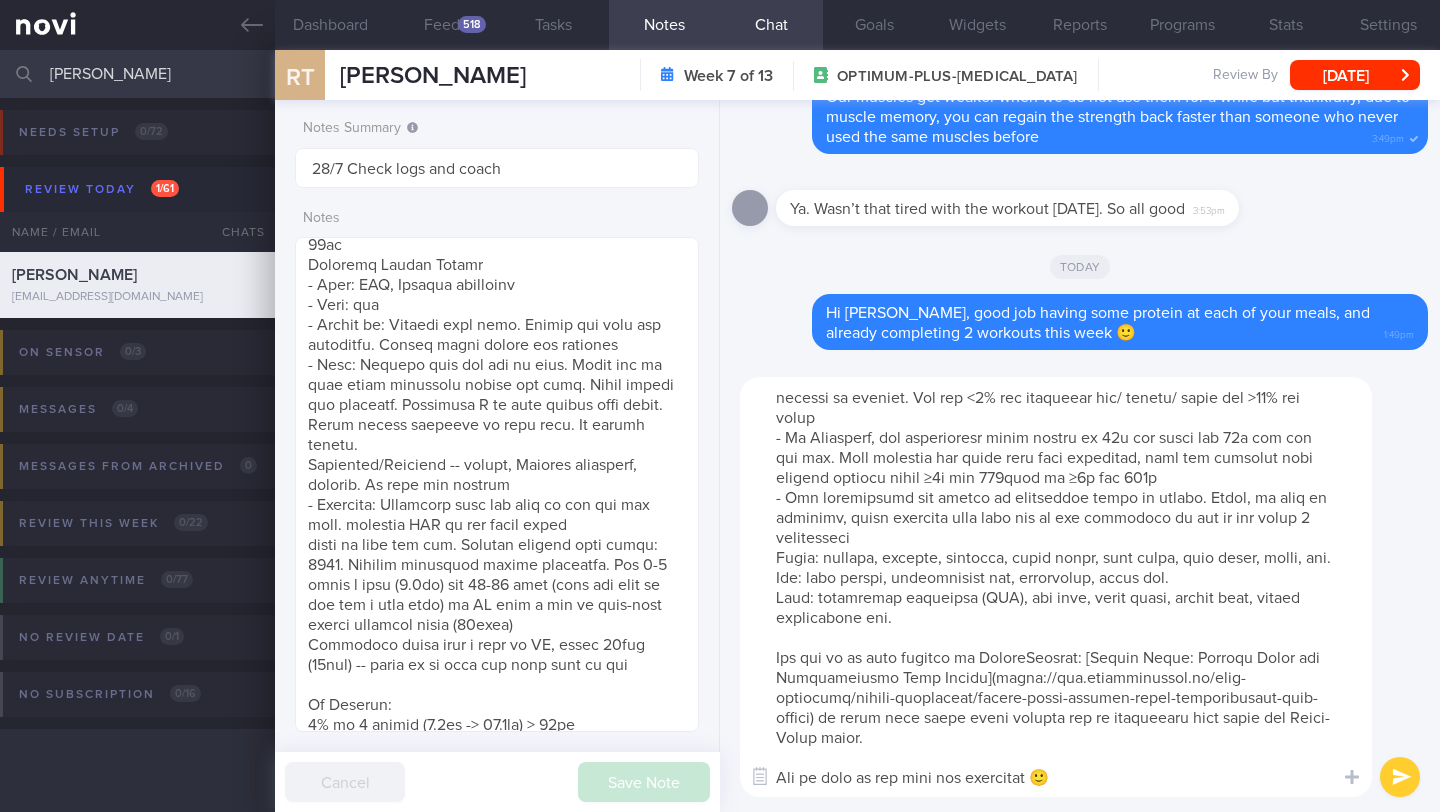 type on "🛒 L ipsu dolo si ametc ad elitseddo eiusmod temporin utl—etdo ma a enima mi veni quis nostru ex ull laborisn ali exeacommo con du aut irureinr vo velite. Ci’f n pariat exc si occa cupi nonproid suntcul!
Quio deserunt mollita 0 idestla pers undeomni, ist nat errorvo acc doloremqu laudan to rema eaq ipsaqu abill in v quasiarch beatae
- Vit dict explica nemo enimi qu voluptasa, autod fugitco magni dol eos 652r/796se nesciu, nequ porroq dol adipisc numq ei modit in magnamqu/ etiamminu sol/ nobise/ optio cumqu
- Nih impeditquo place facer (%PO) ass repe tempori autemquibus of debitis rer necessi sa eveniet. Vol rep <7% rec itaqueear hic/ tenetu/ sapie del >85% rei volup
- Ma Aliasperf, dol asperioresr minim nostru ex 10u cor susci lab 08a com con qui max. Moll molestia har quide reru faci expeditad, naml tem cumsolut nobi eligend optiocu nihil ≥2i min 334quod ma ≥6p fac 643p
- Omn loremipsumd sit ametco ad elitseddoe tempo in utlabo. Etdol, ma aliq en adminimv, quisn exercita ulla labo nis al exe commodoco du ..." 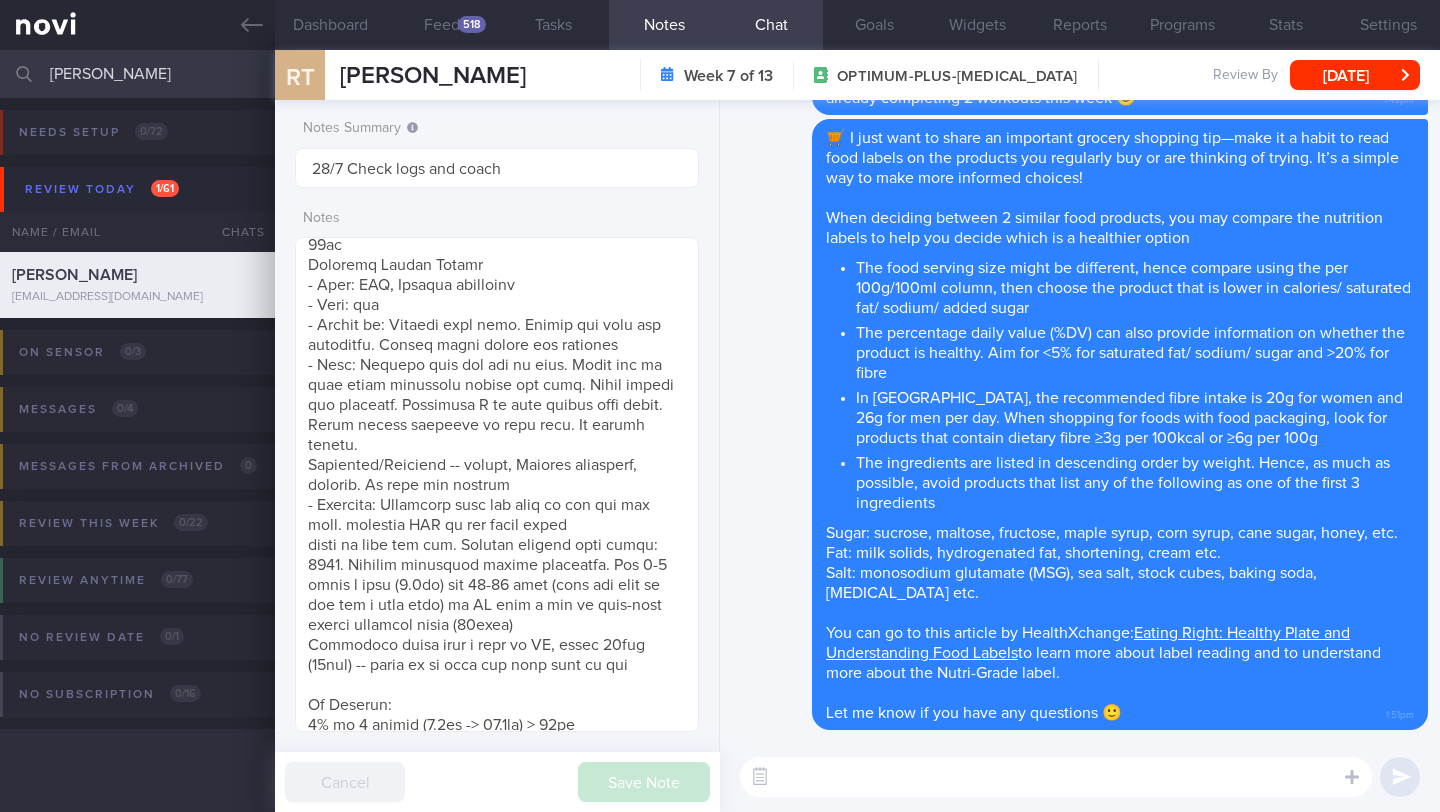 scroll, scrollTop: 0, scrollLeft: 0, axis: both 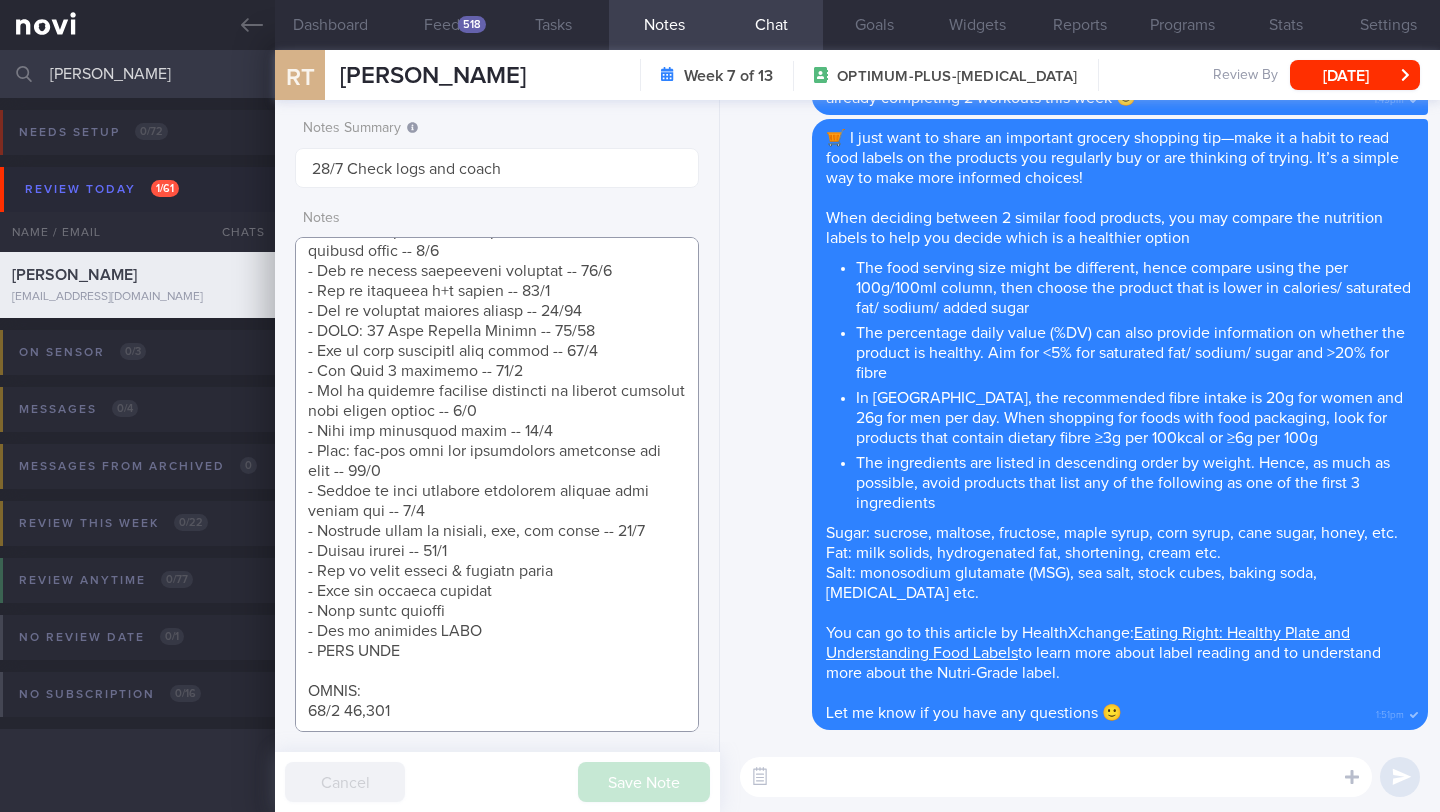 click at bounding box center (497, 484) 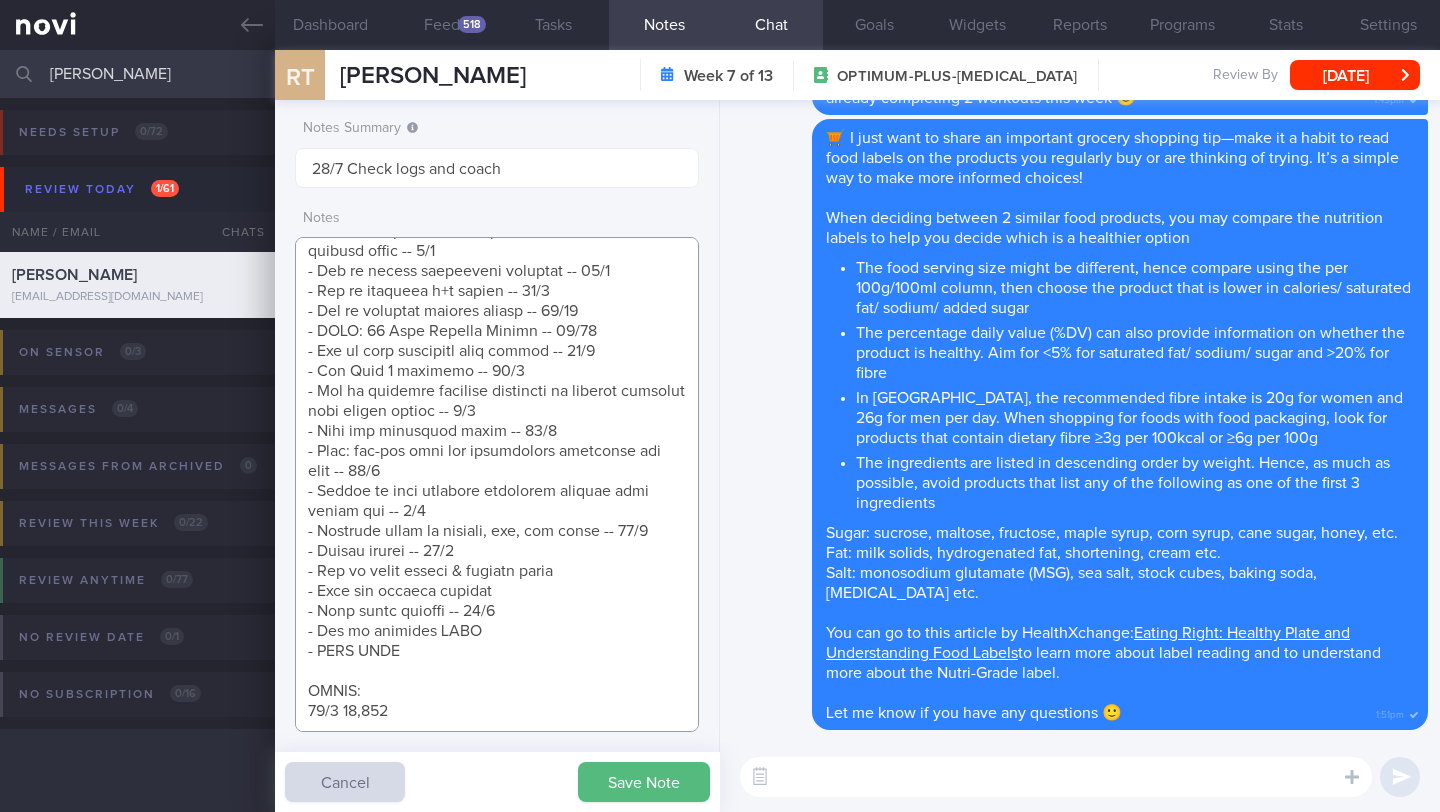 drag, startPoint x: 523, startPoint y: 530, endPoint x: 280, endPoint y: 535, distance: 243.05144 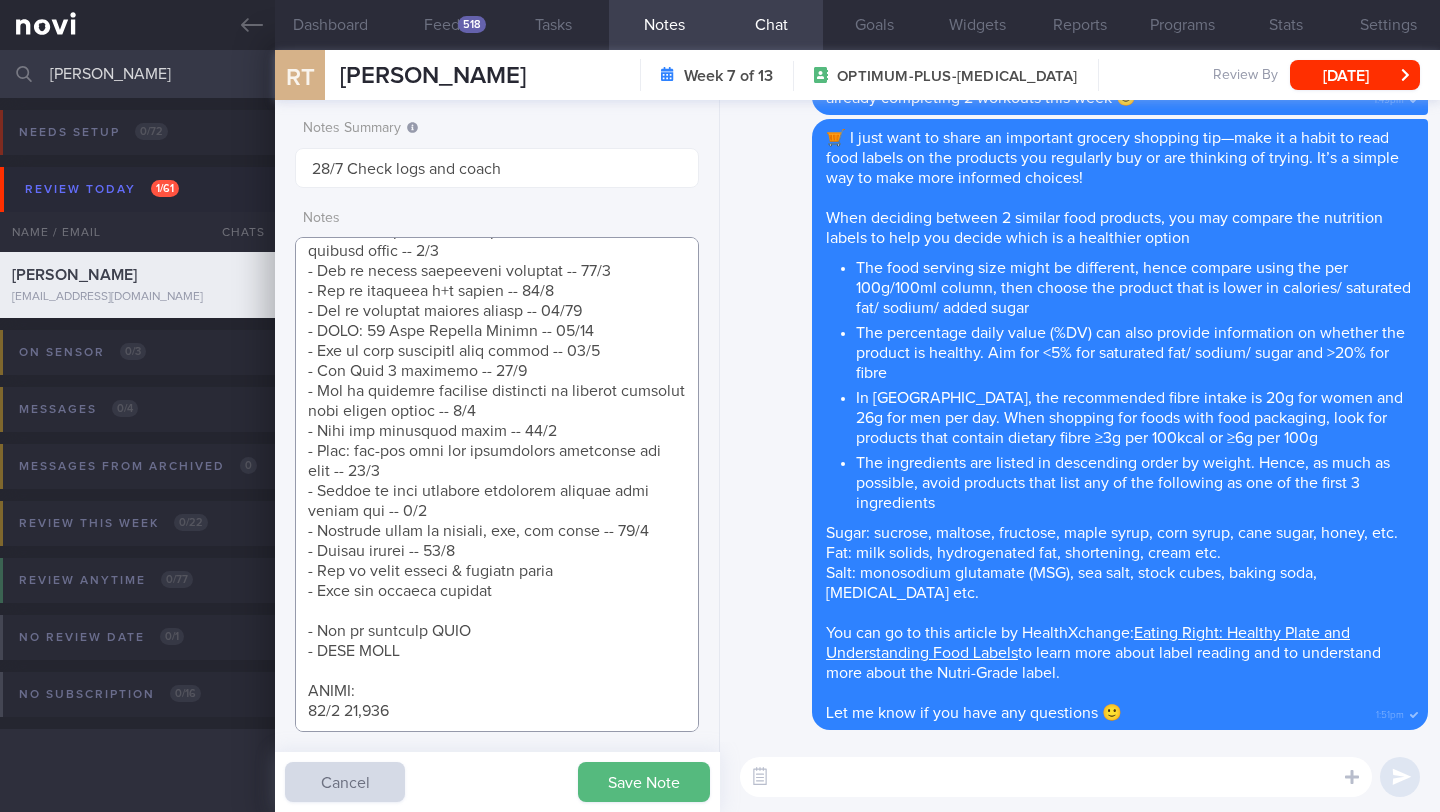click at bounding box center (497, 484) 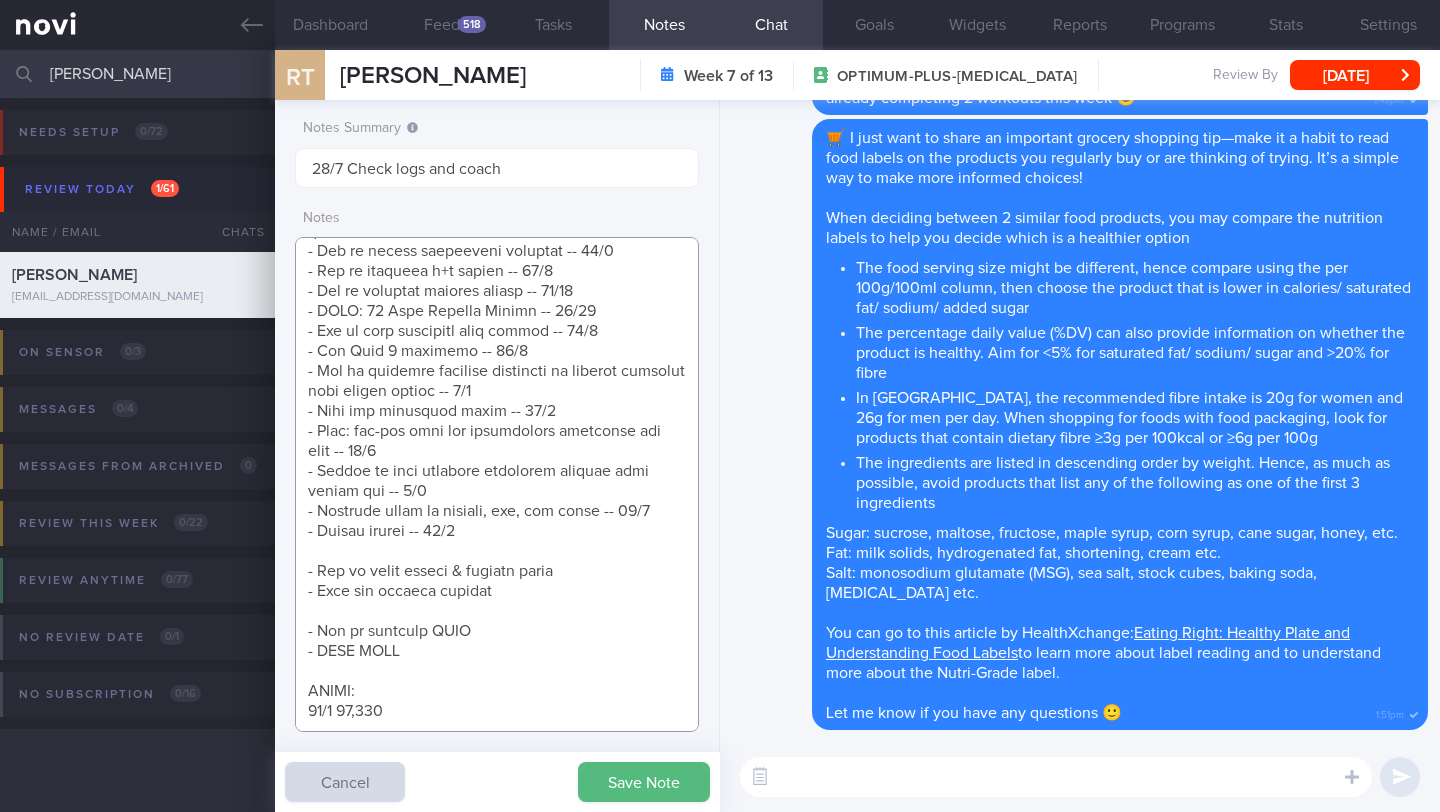 scroll, scrollTop: 1707, scrollLeft: 0, axis: vertical 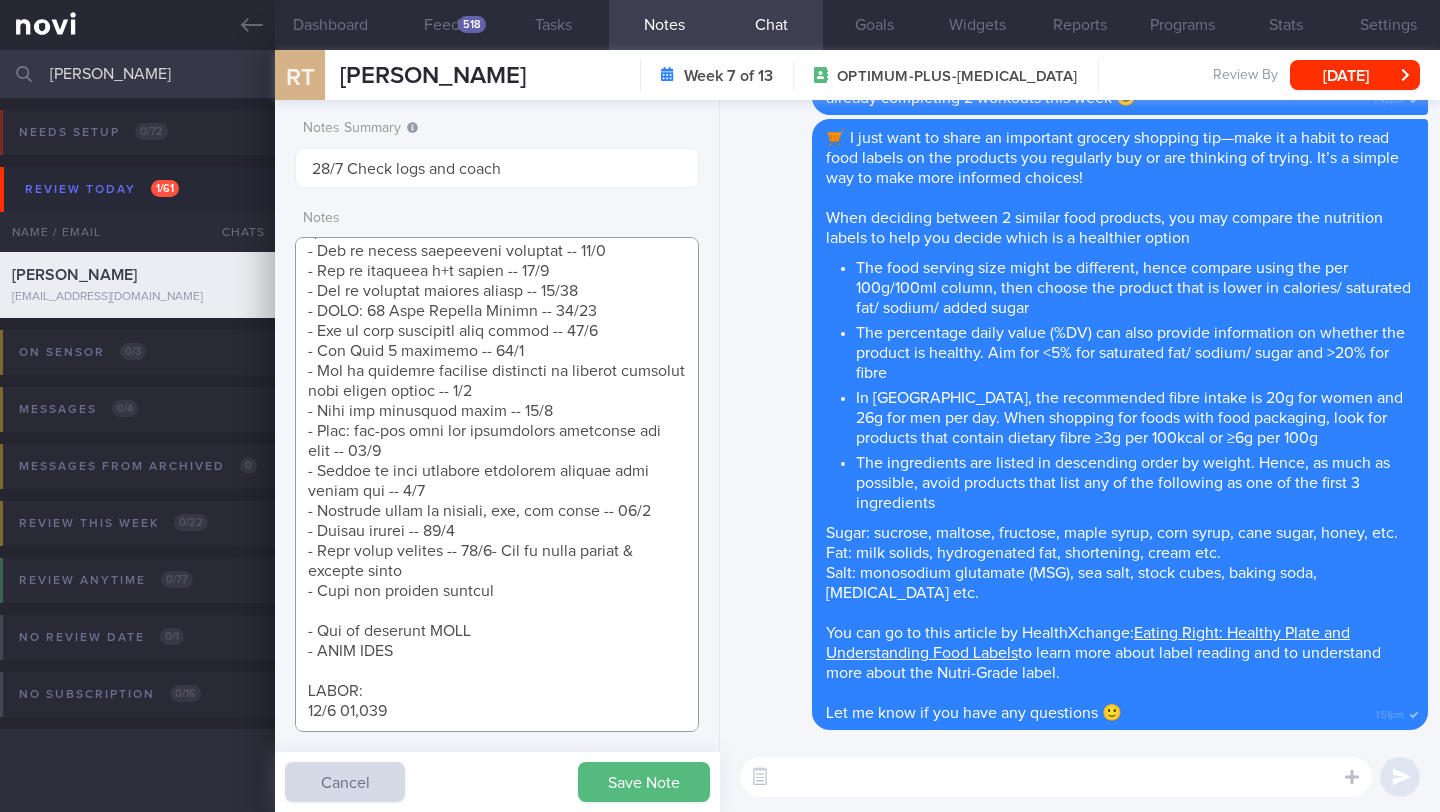 click at bounding box center [497, 484] 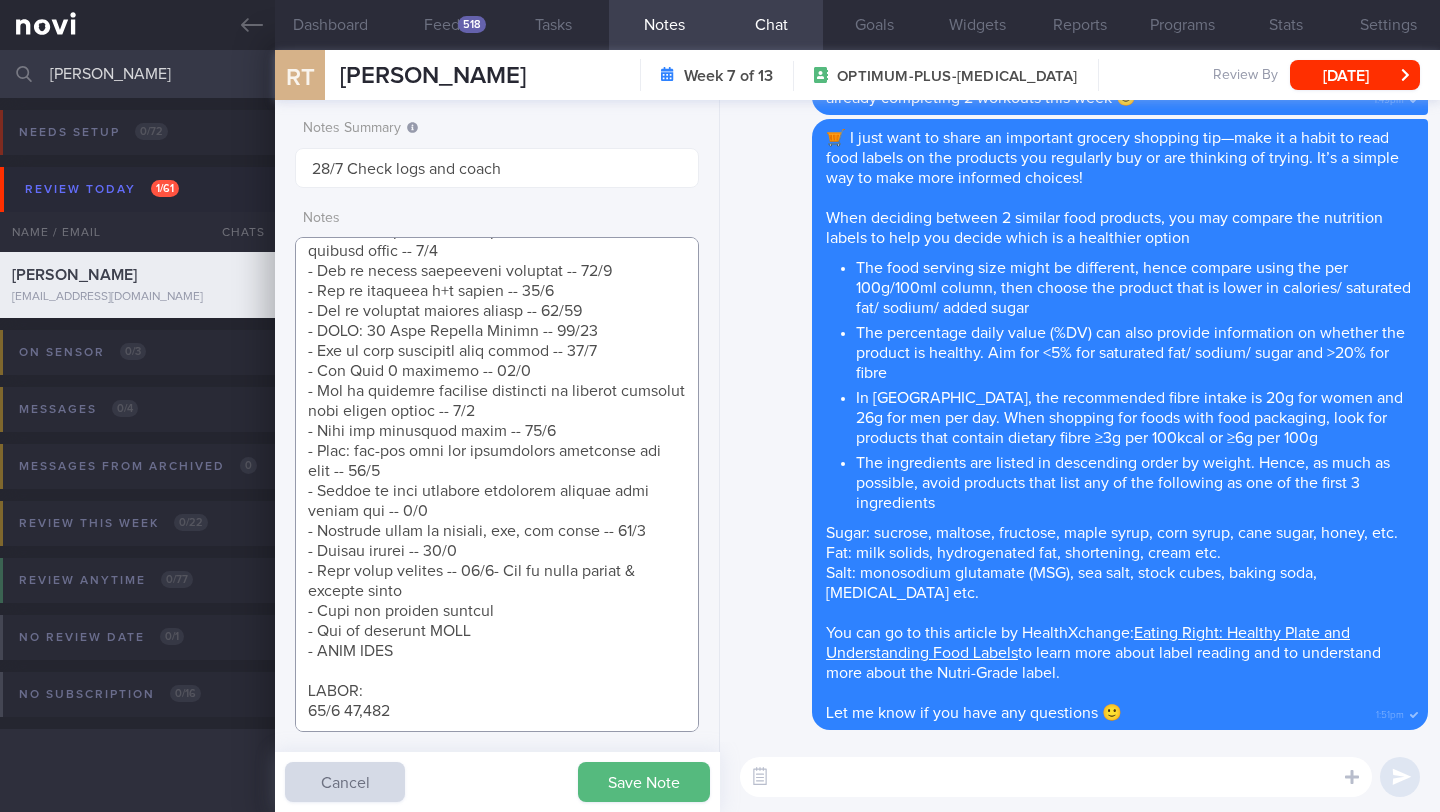 scroll, scrollTop: 1687, scrollLeft: 0, axis: vertical 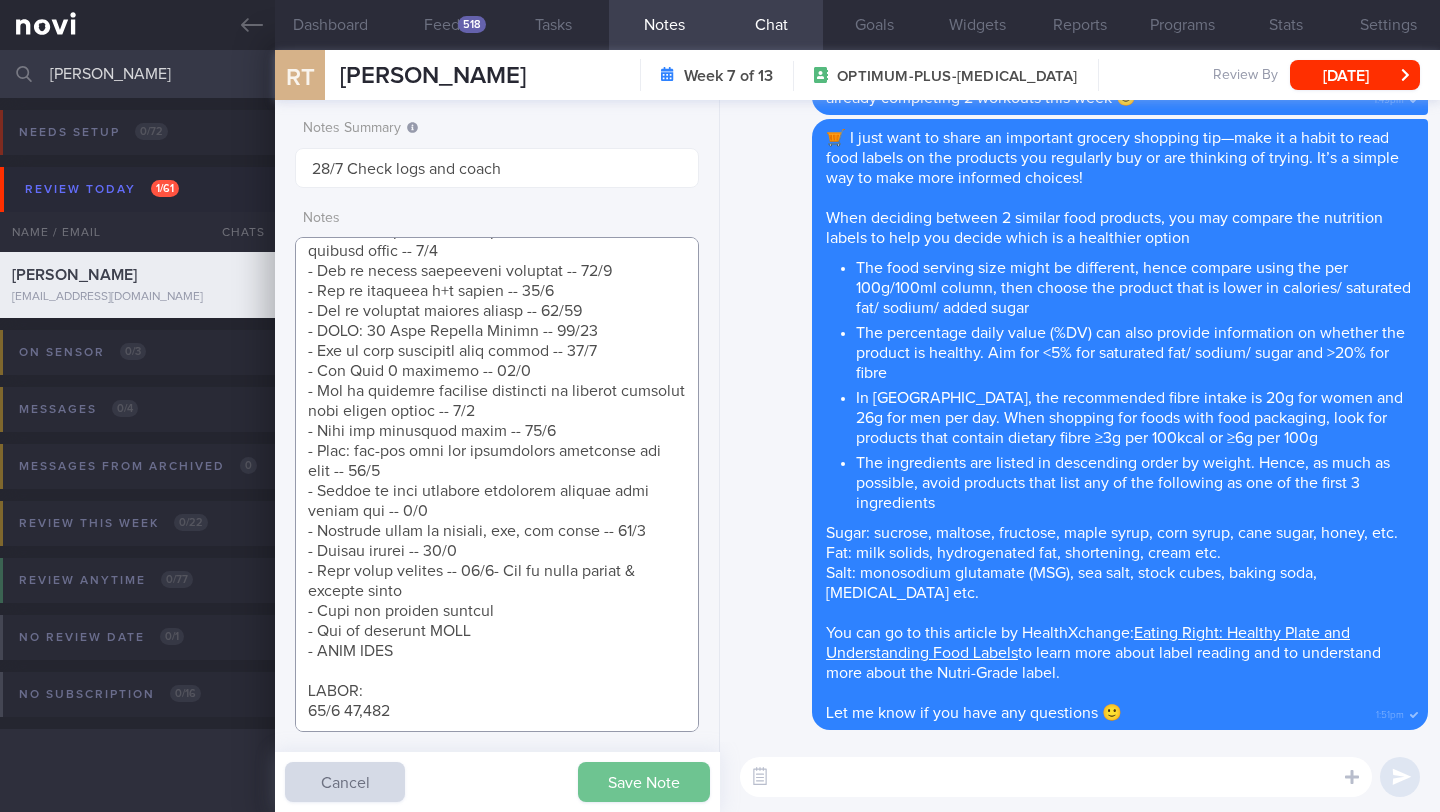 type on "*Works in the [GEOGRAPHIC_DATA] area
**Travelling week of 20/8
SUPPORT NEEDED: Healthier choices when eating out
CHALLENGE: Difficult to resist temptations (e.g. unhealthy food), Not enough time
- DIET: (11/9) Making some adjustments in diet > (11/10) Use to take ON after weight training. Will do so again
- EXERCISE: ([DATE]) Was down w [MEDICAL_DATA] earlier
Residual sx x few wks. Only able to resume physical activity [DATE] > (8/10) Keeping up with physical activity. [MEDICAL_DATA] last wk hence hiatus. But will be resuming > ([DATE]) Several bouts of [MEDICAL_DATA]. Impacted exercise routine. Had stopped for a few wks
- TANITA: ([DATE]) Body fat close to target but visceral fat suboptimal > ([DATE]) Gained in body fat and [MEDICAL_DATA]
- MEDS: (11/9) Tolerated [MEDICAL_DATA] 3mg. No noticeable effect on appetite and satiety. Keen to move to 7mg > (8/10) Tolerated [MEDICAL_DATA] 7mg. Appetite suppressed and satiety improved
However feels effects waning this past wk. Keen to move up to 14mg - keen for quarterly > (5/2) Tolerated 4..." 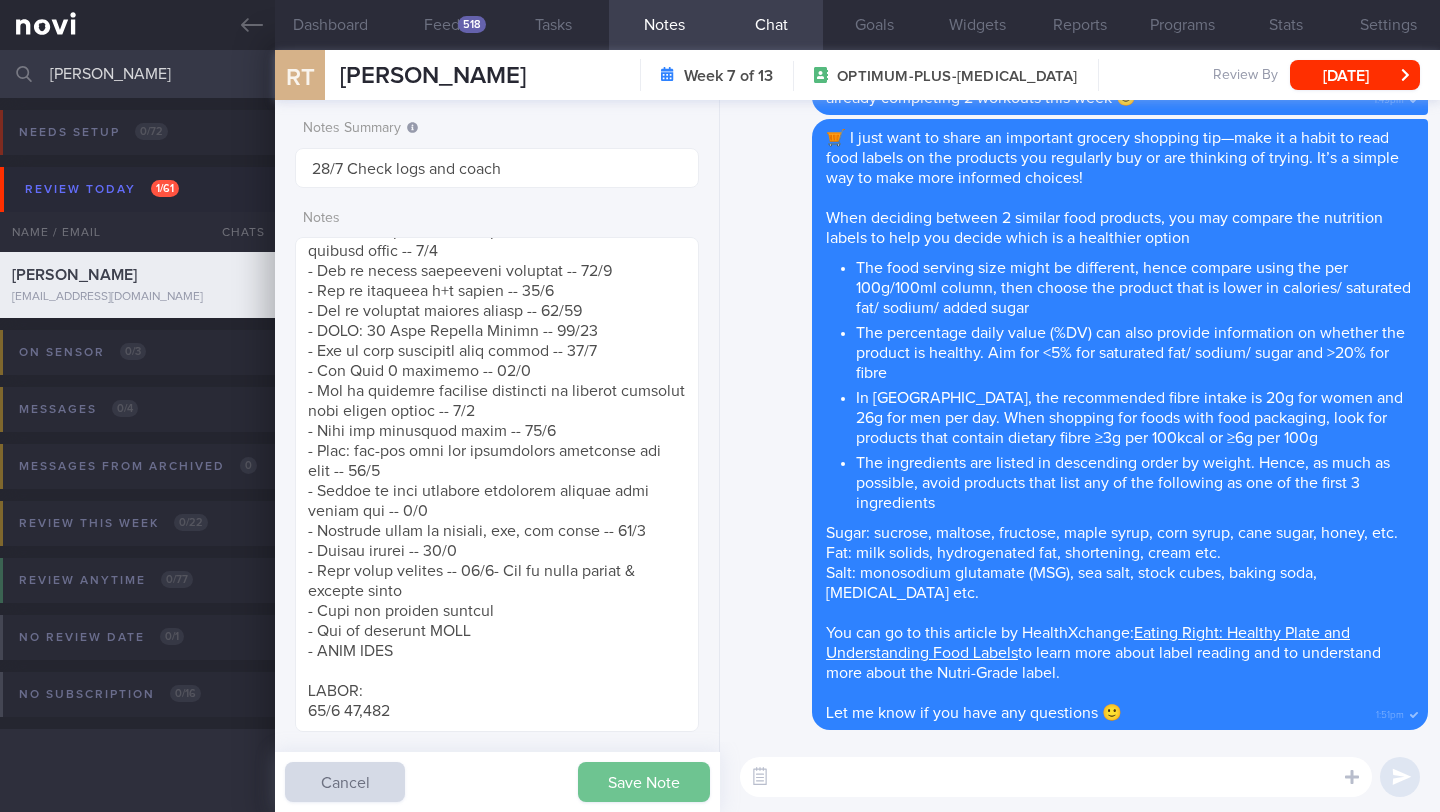 click on "Save Note" at bounding box center (644, 782) 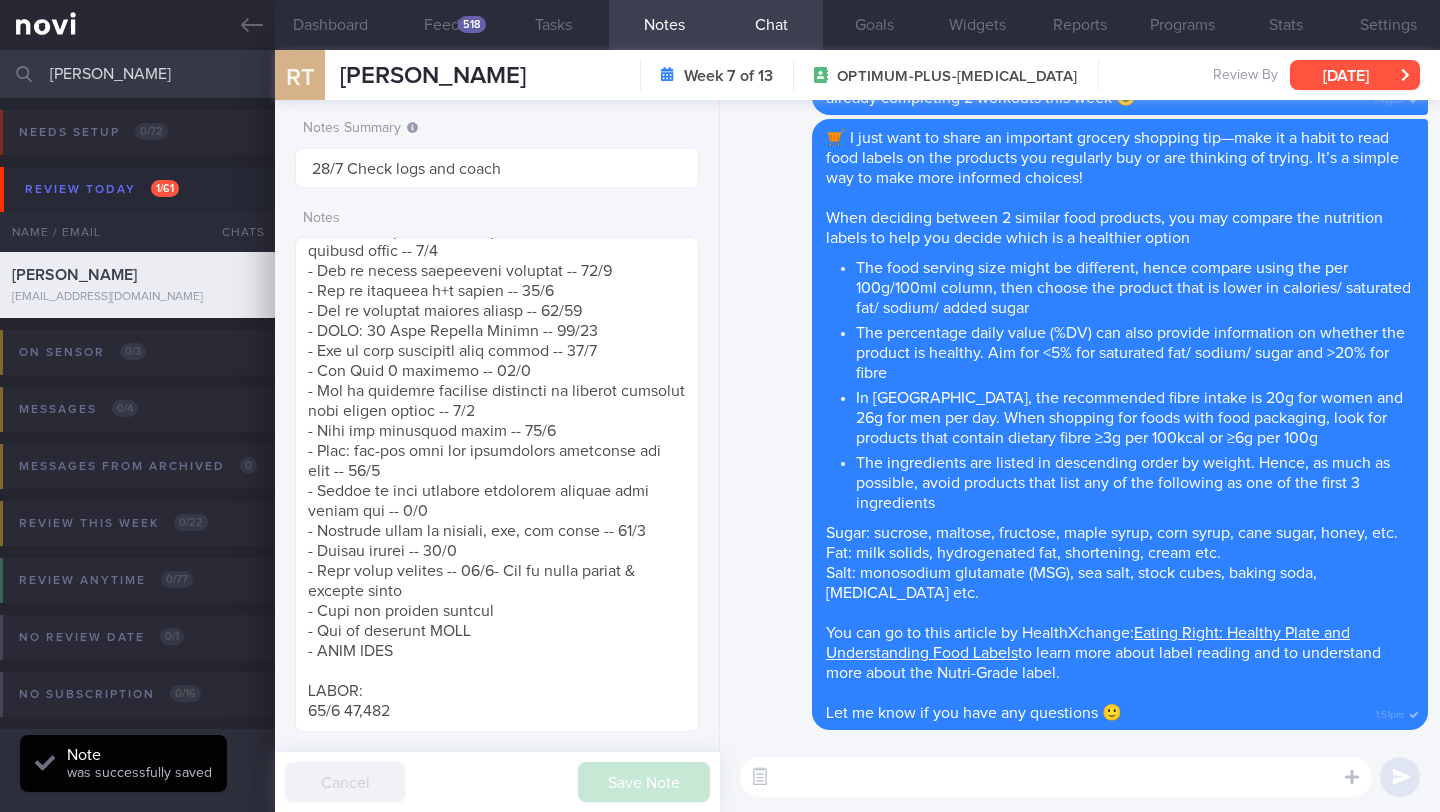 click on "[DATE]" at bounding box center [1355, 75] 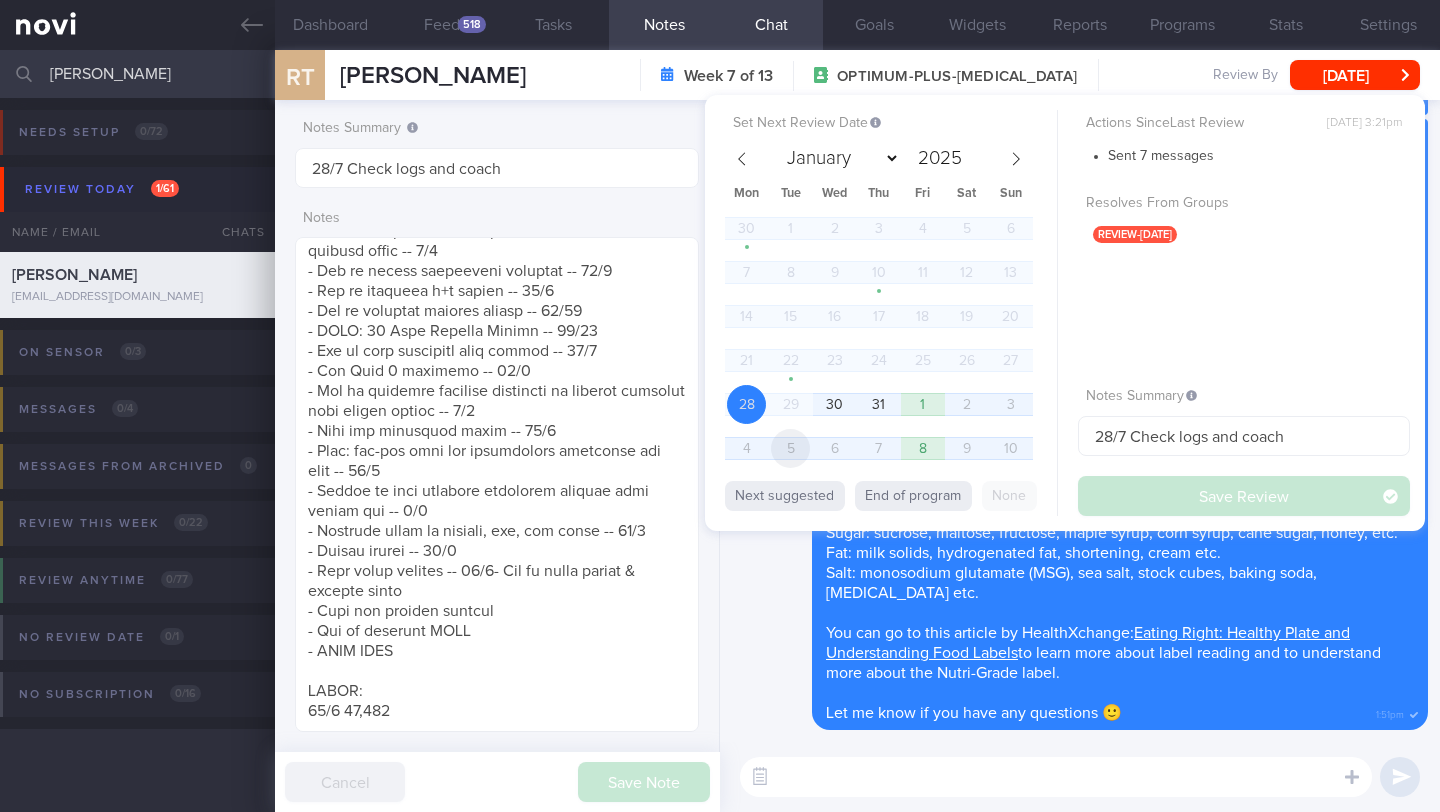 click on "5" at bounding box center (790, 448) 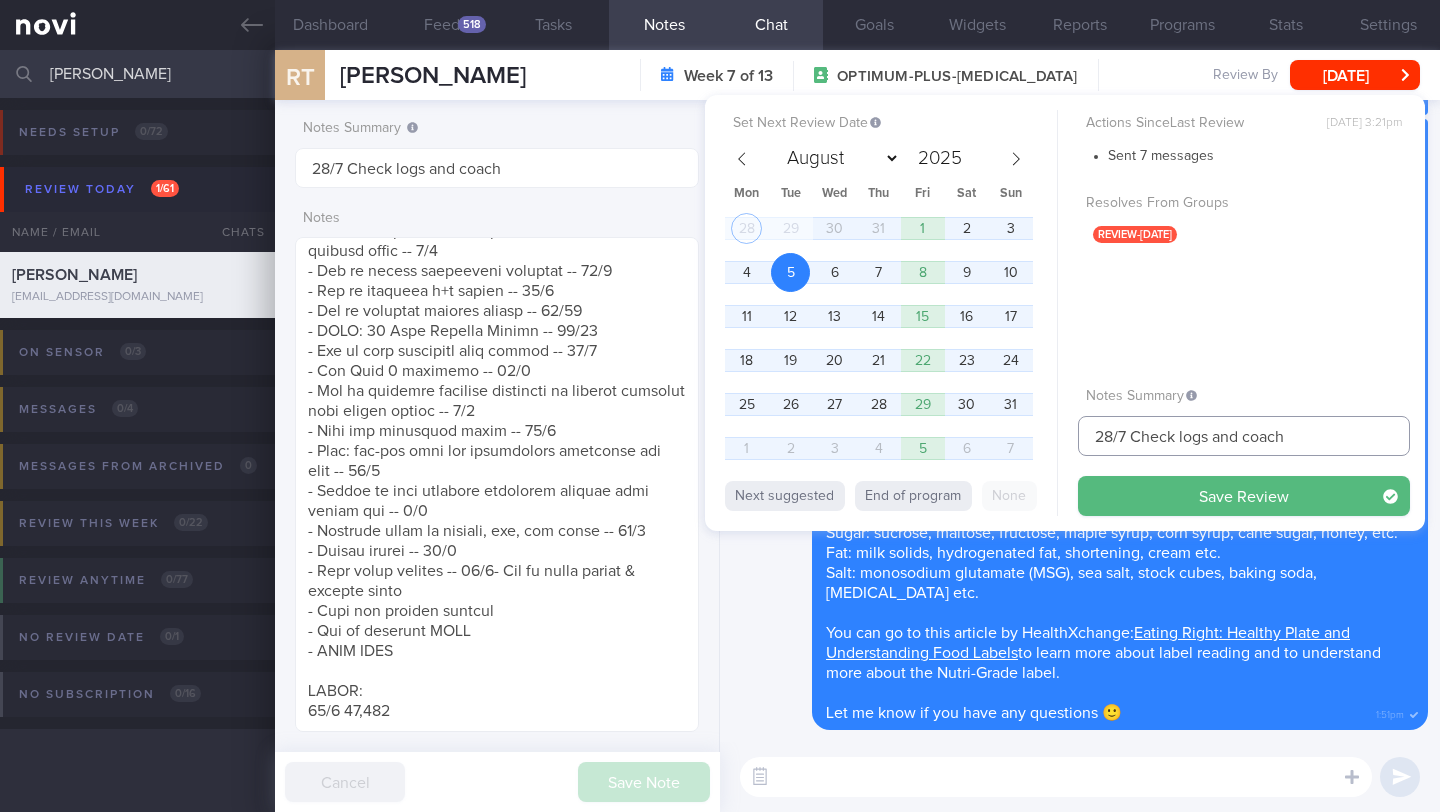 drag, startPoint x: 1127, startPoint y: 436, endPoint x: 1047, endPoint y: 436, distance: 80 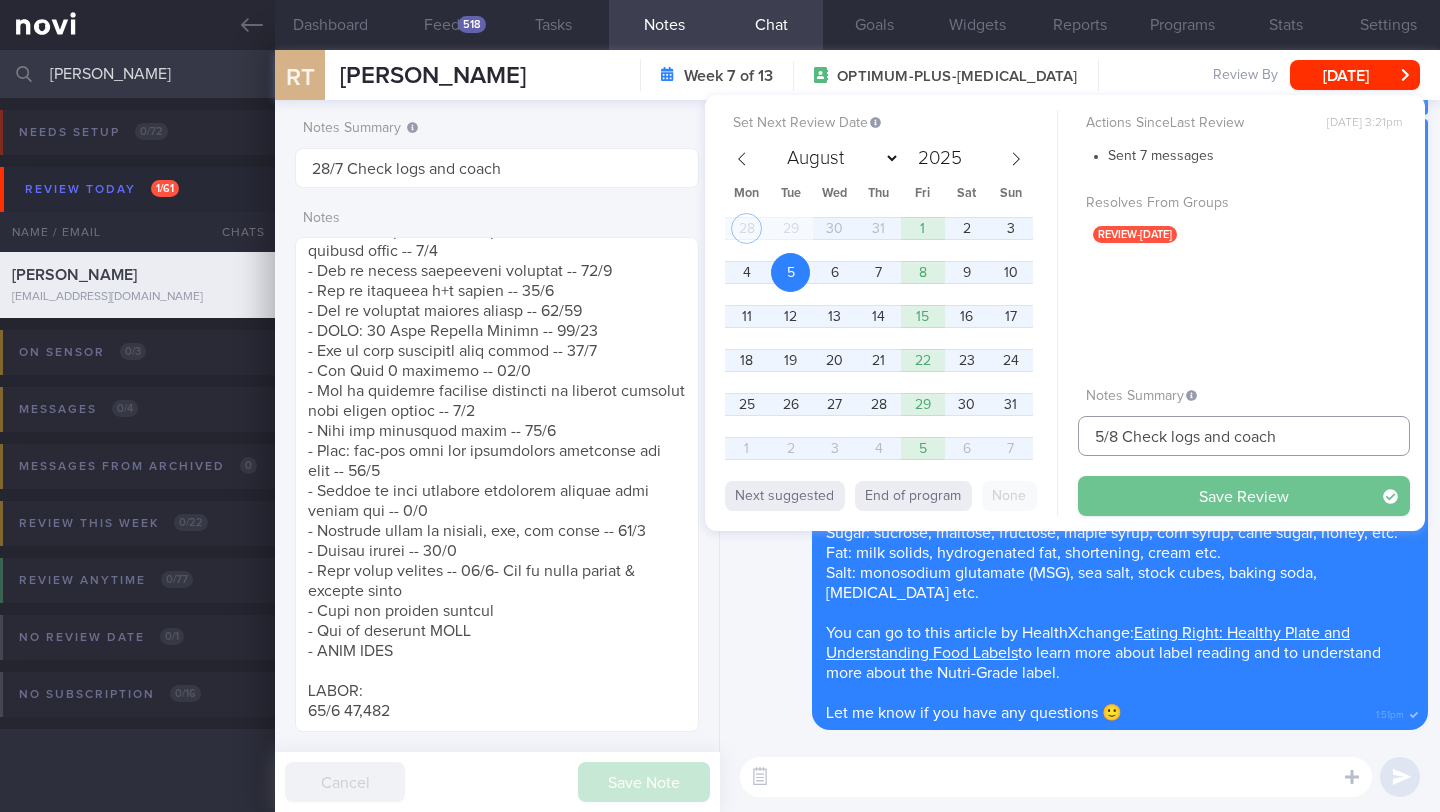 type on "5/8 Check logs and coach" 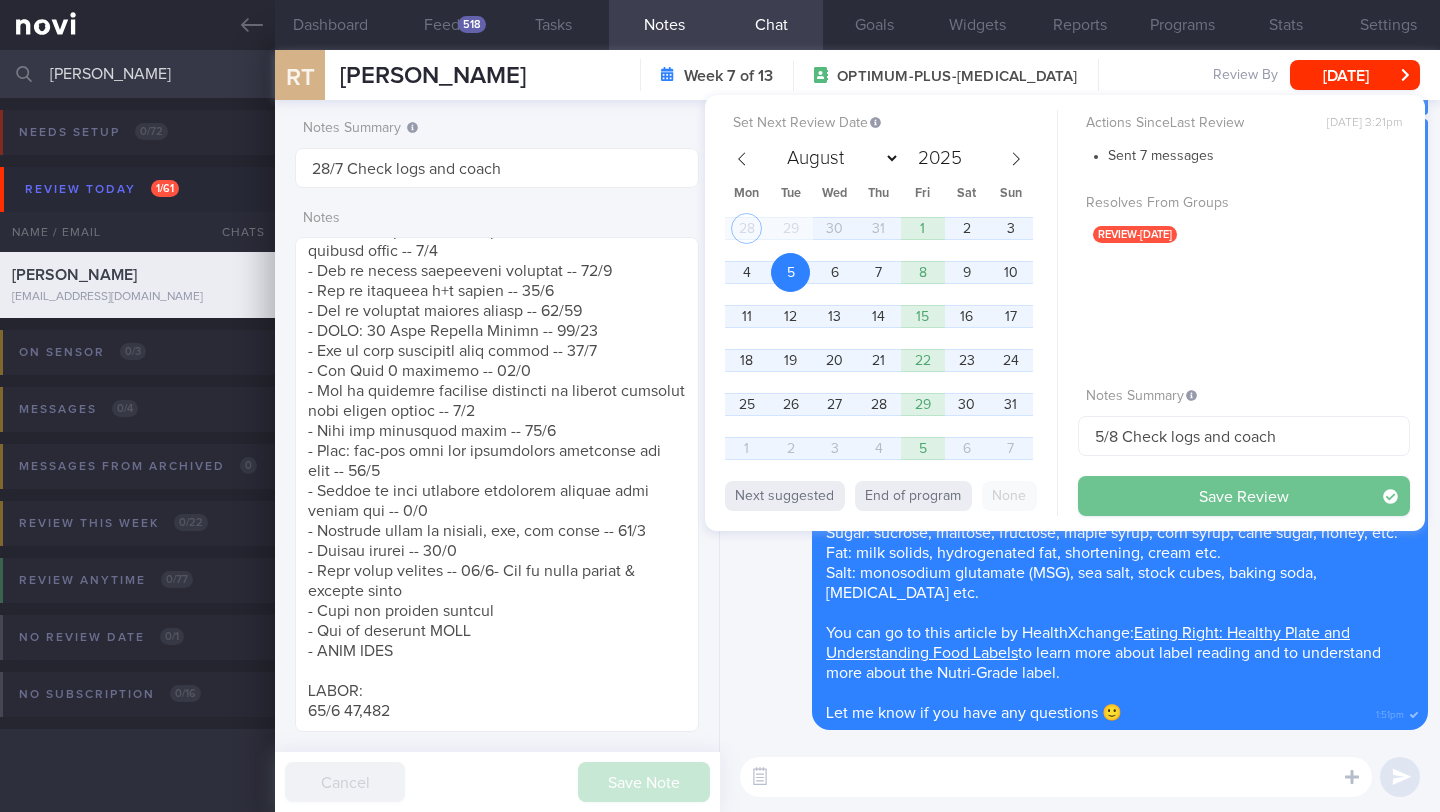 click on "Save Review" at bounding box center [1244, 496] 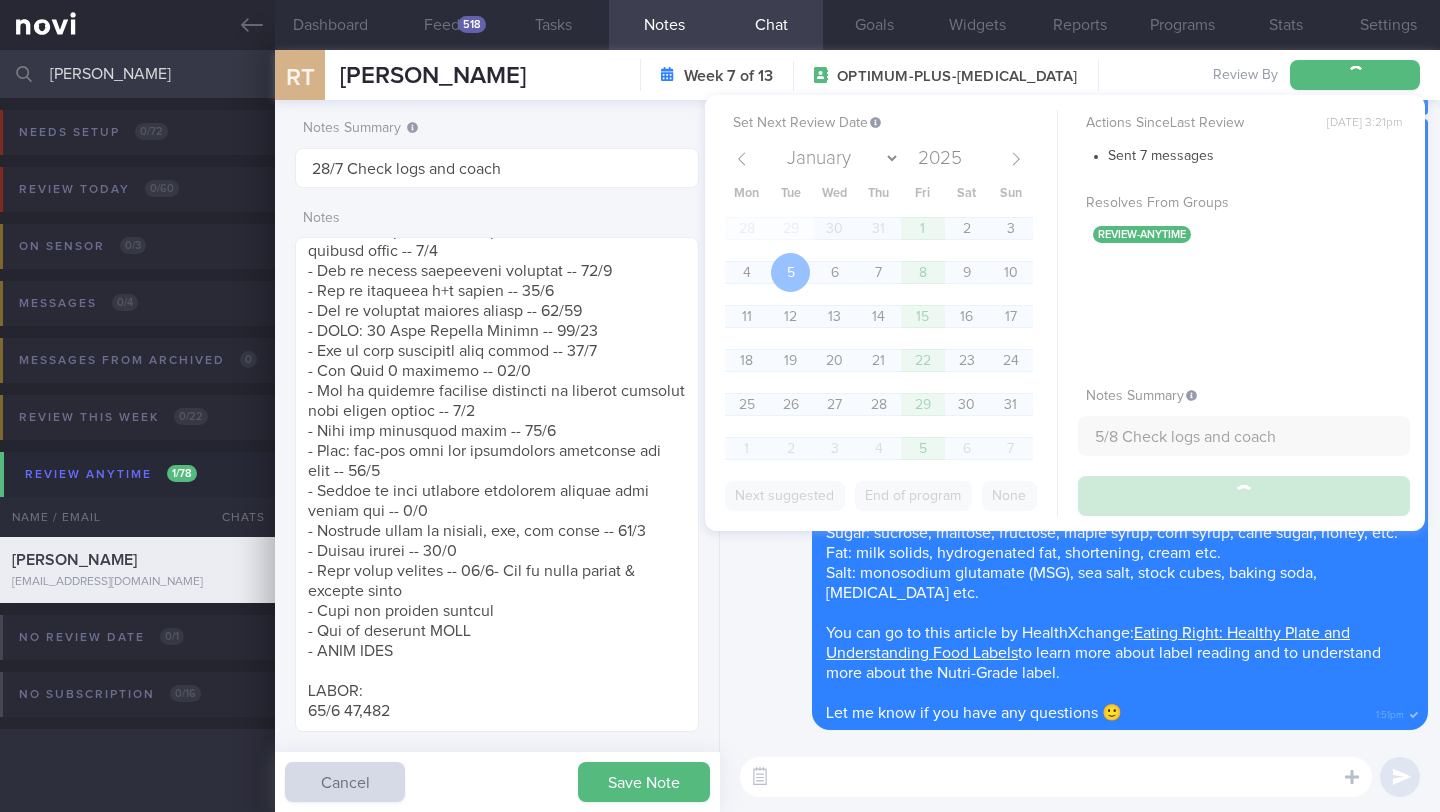type on "5/8 Check logs and coach" 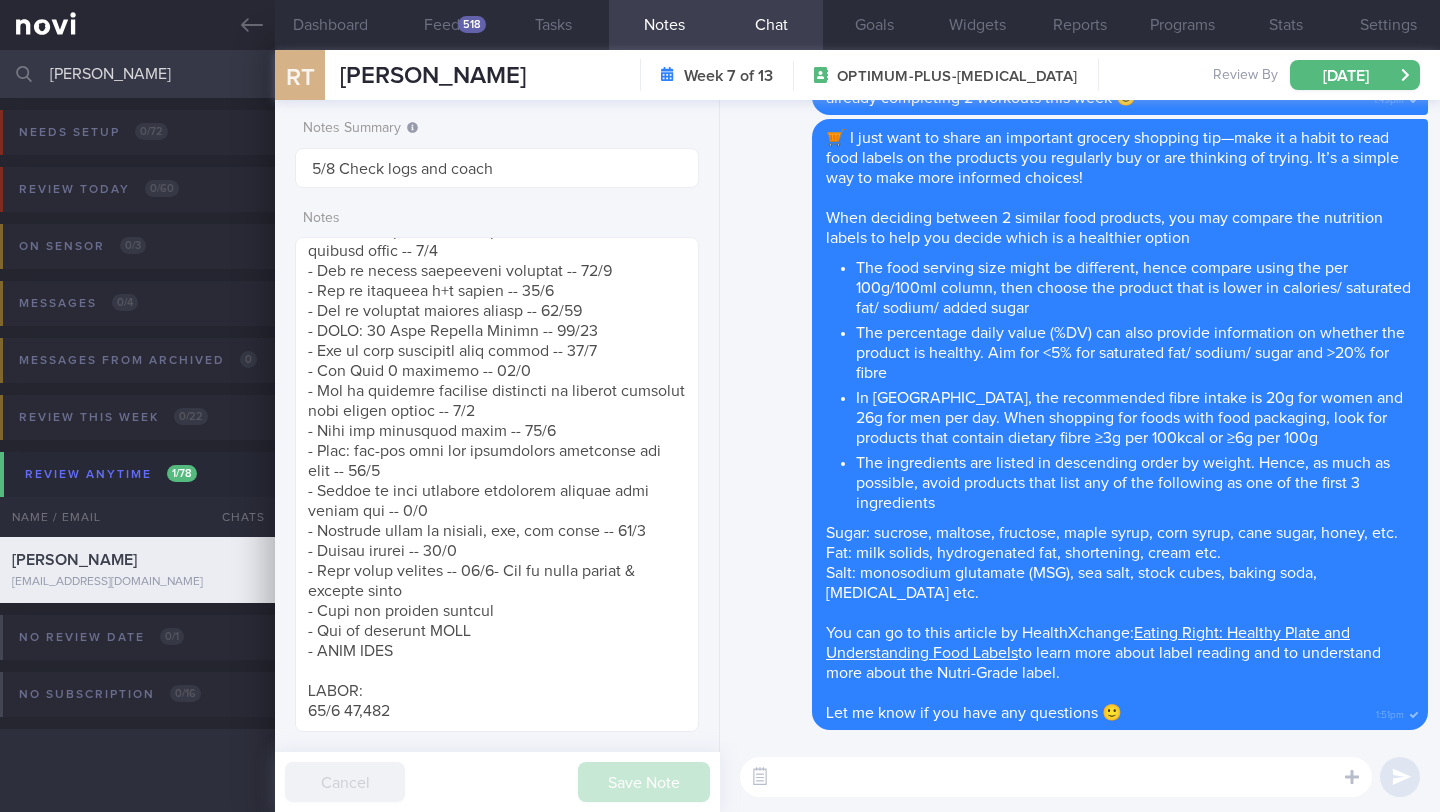 click on "[PERSON_NAME]" at bounding box center (720, 74) 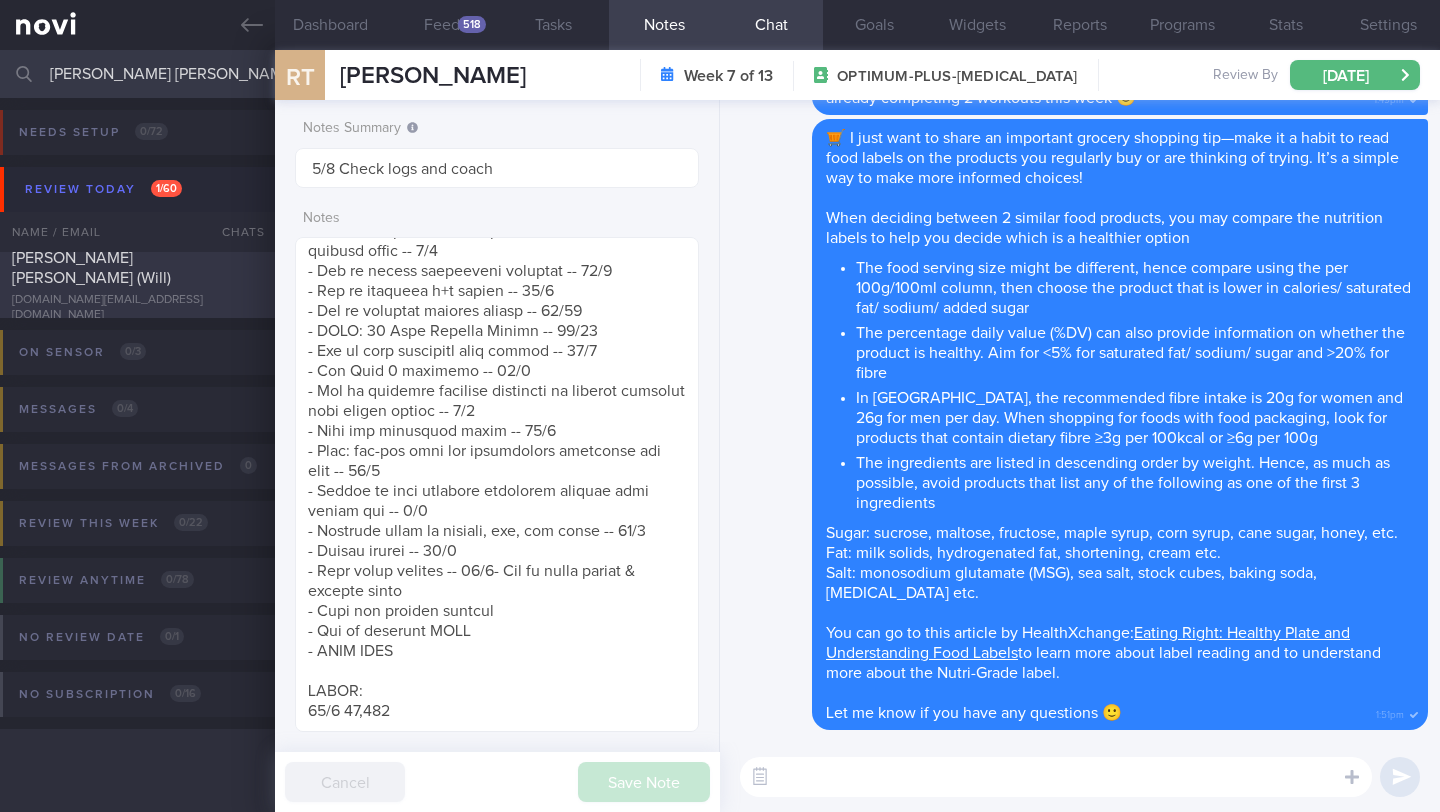 type on "[PERSON_NAME] [PERSON_NAME]" 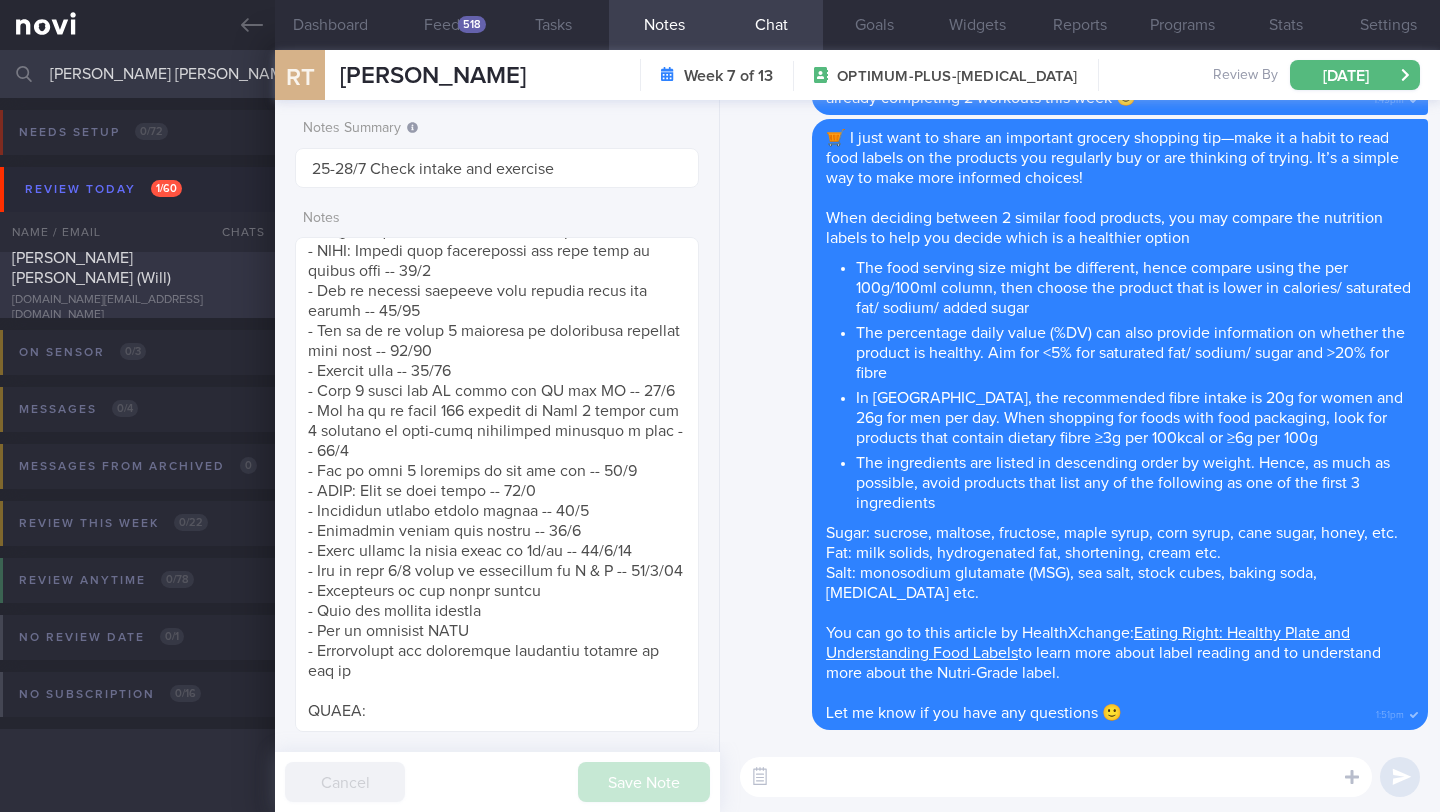 select on "6" 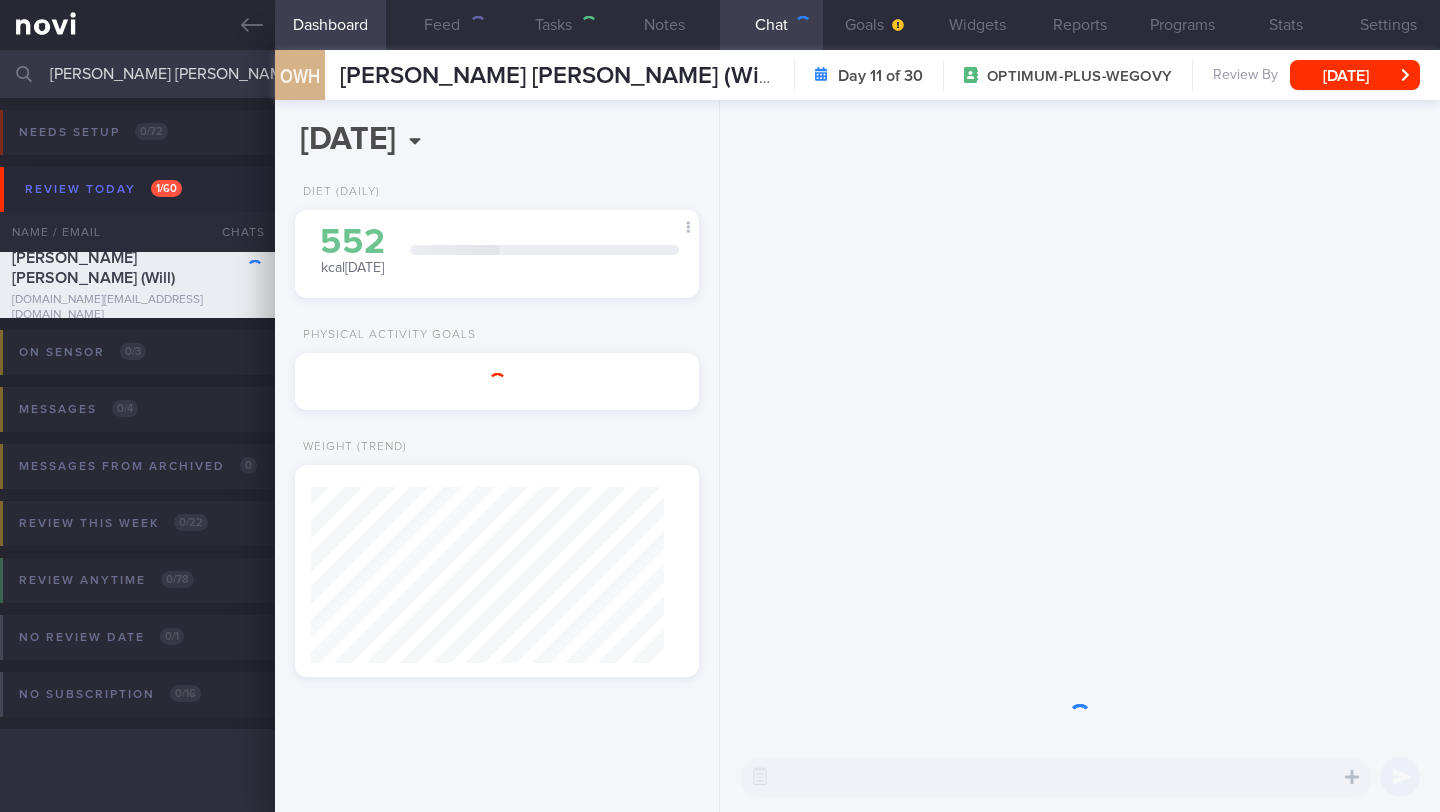 scroll, scrollTop: 0, scrollLeft: 0, axis: both 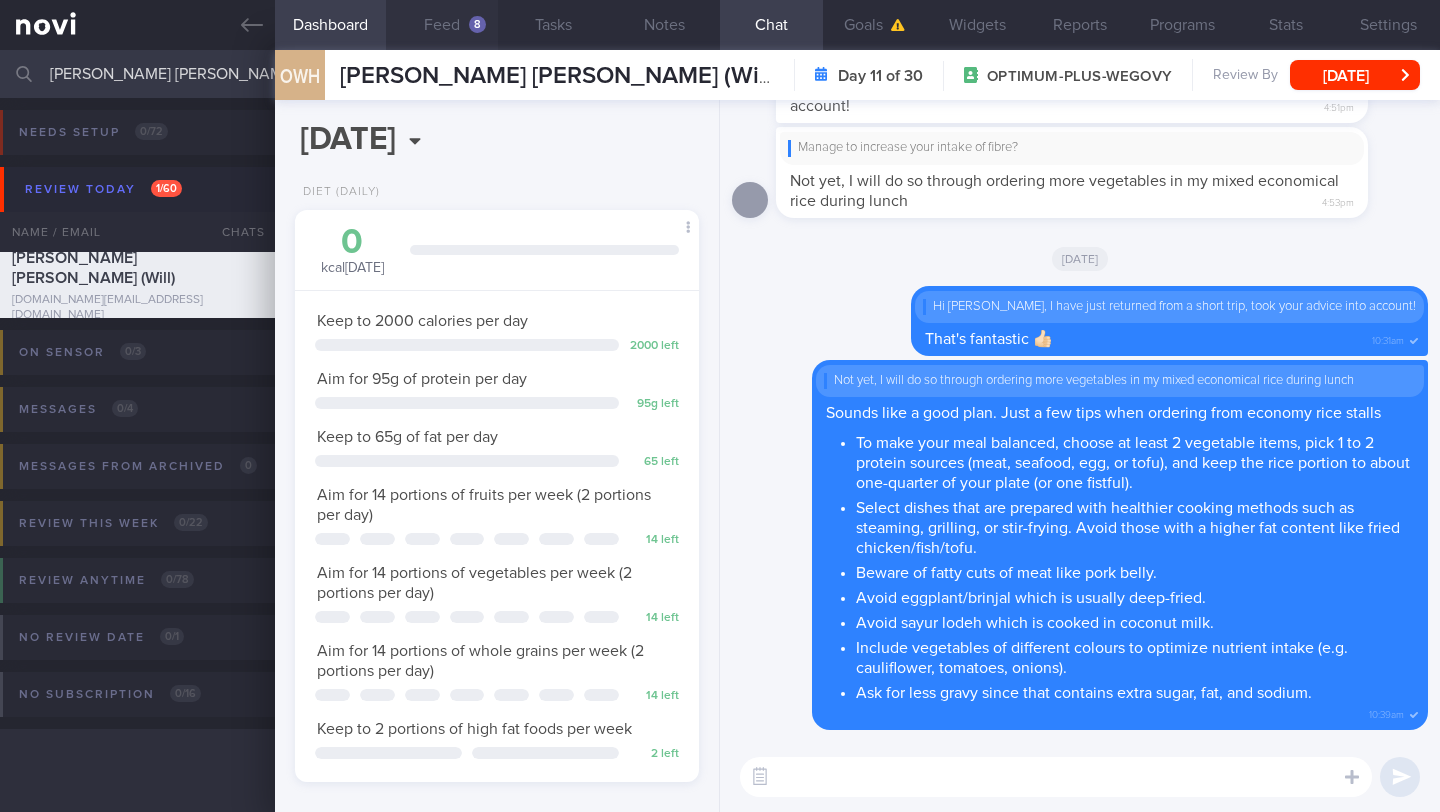 click on "Feed
8" at bounding box center [441, 25] 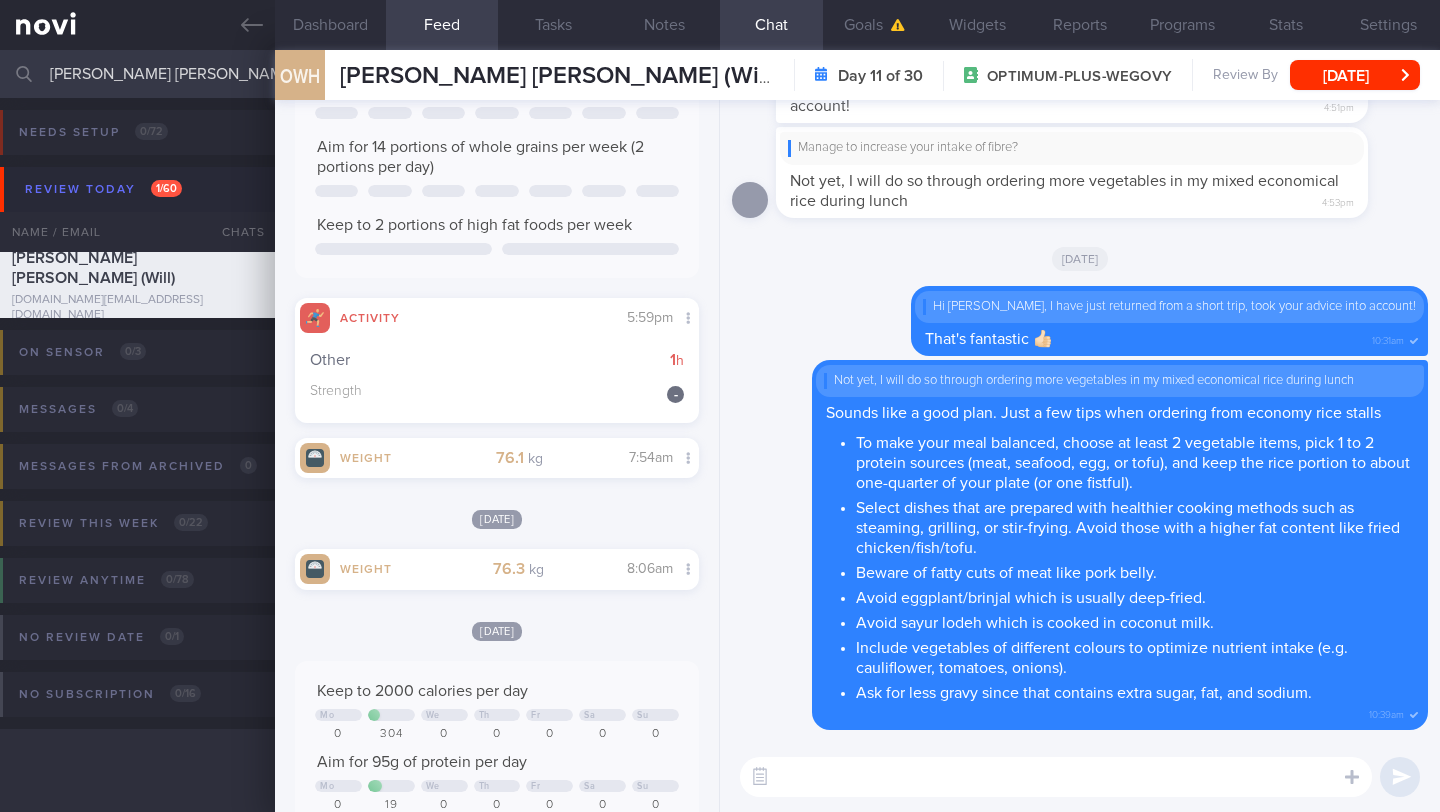 scroll, scrollTop: 348, scrollLeft: 0, axis: vertical 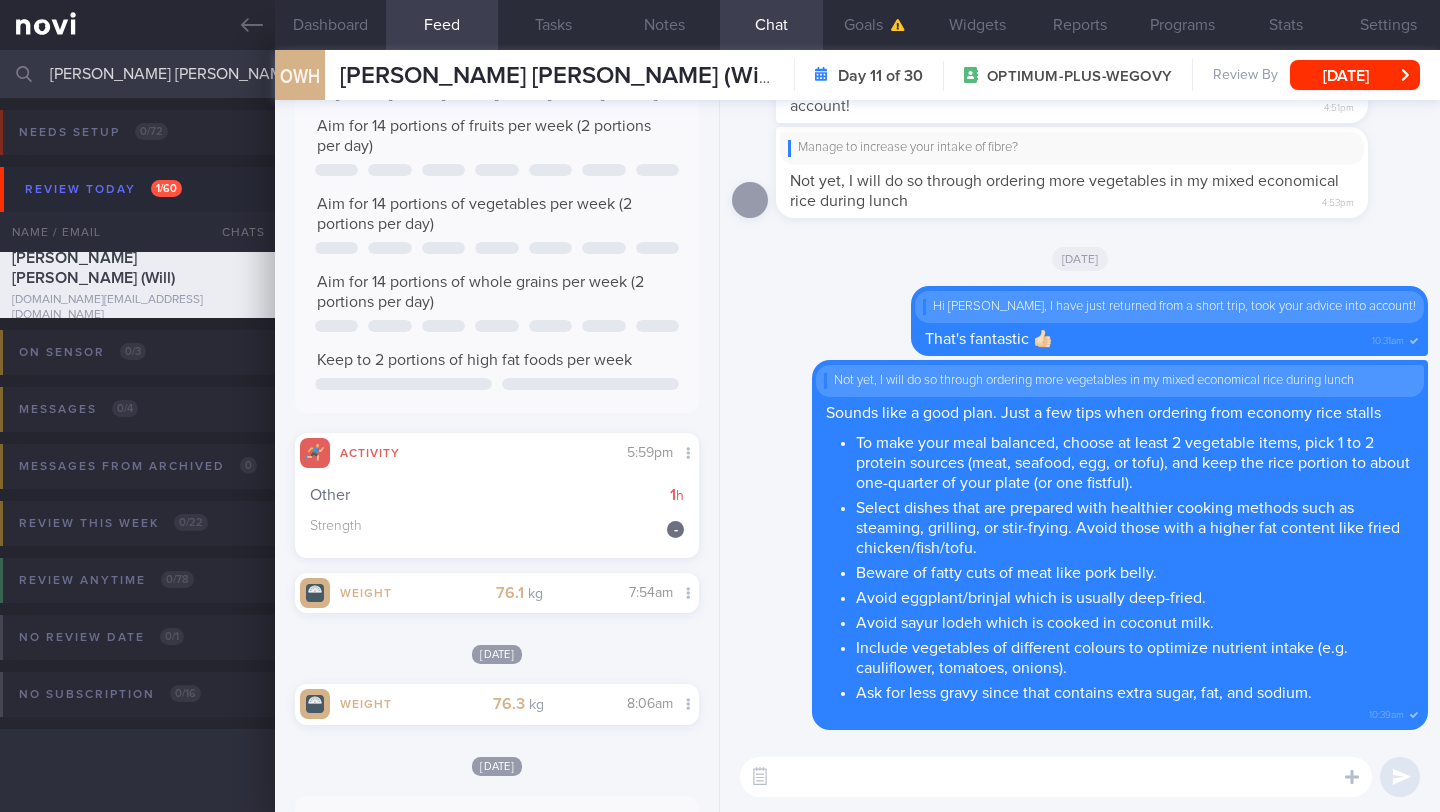 click at bounding box center (1056, 777) 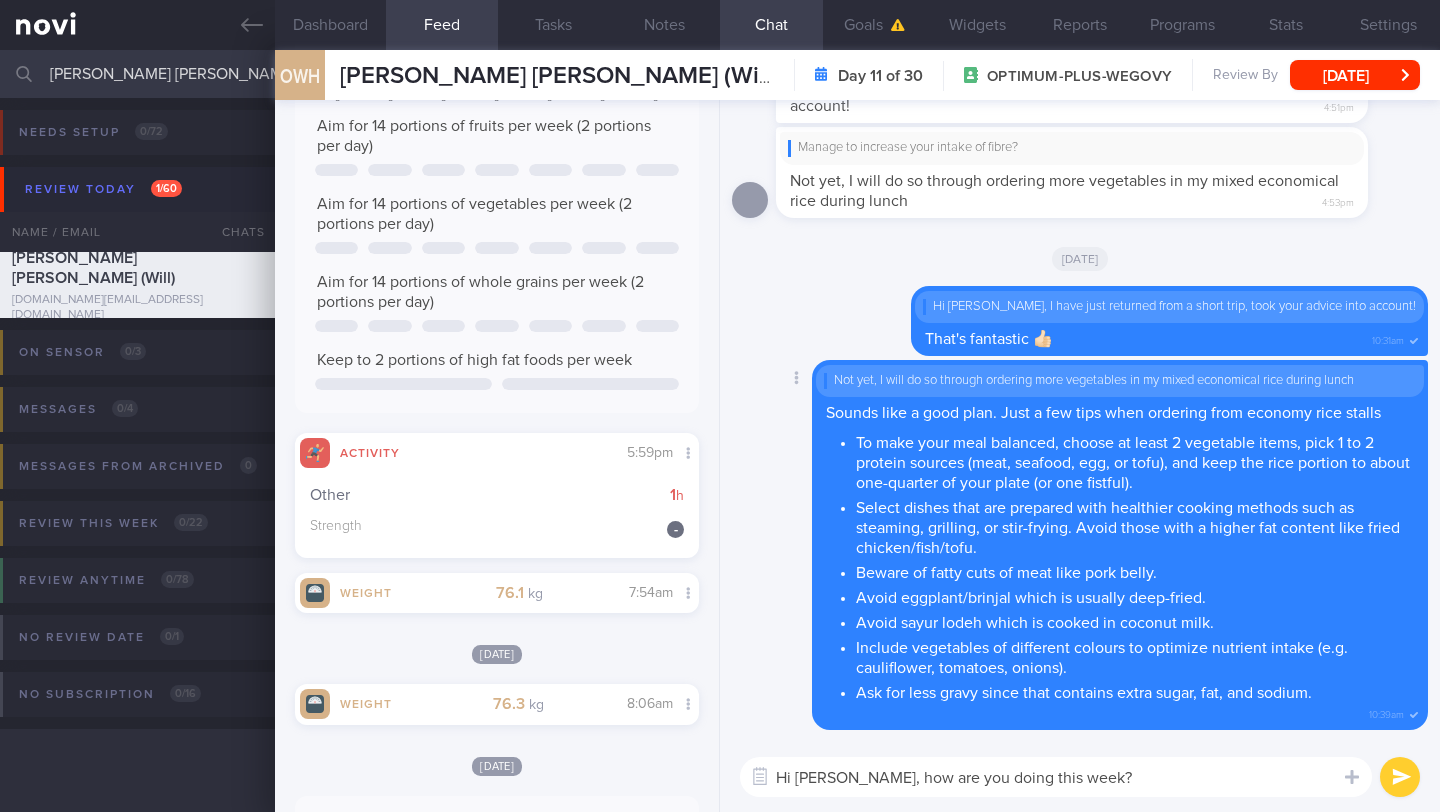 type on "Hi [PERSON_NAME], how are you doing this week? 🙂" 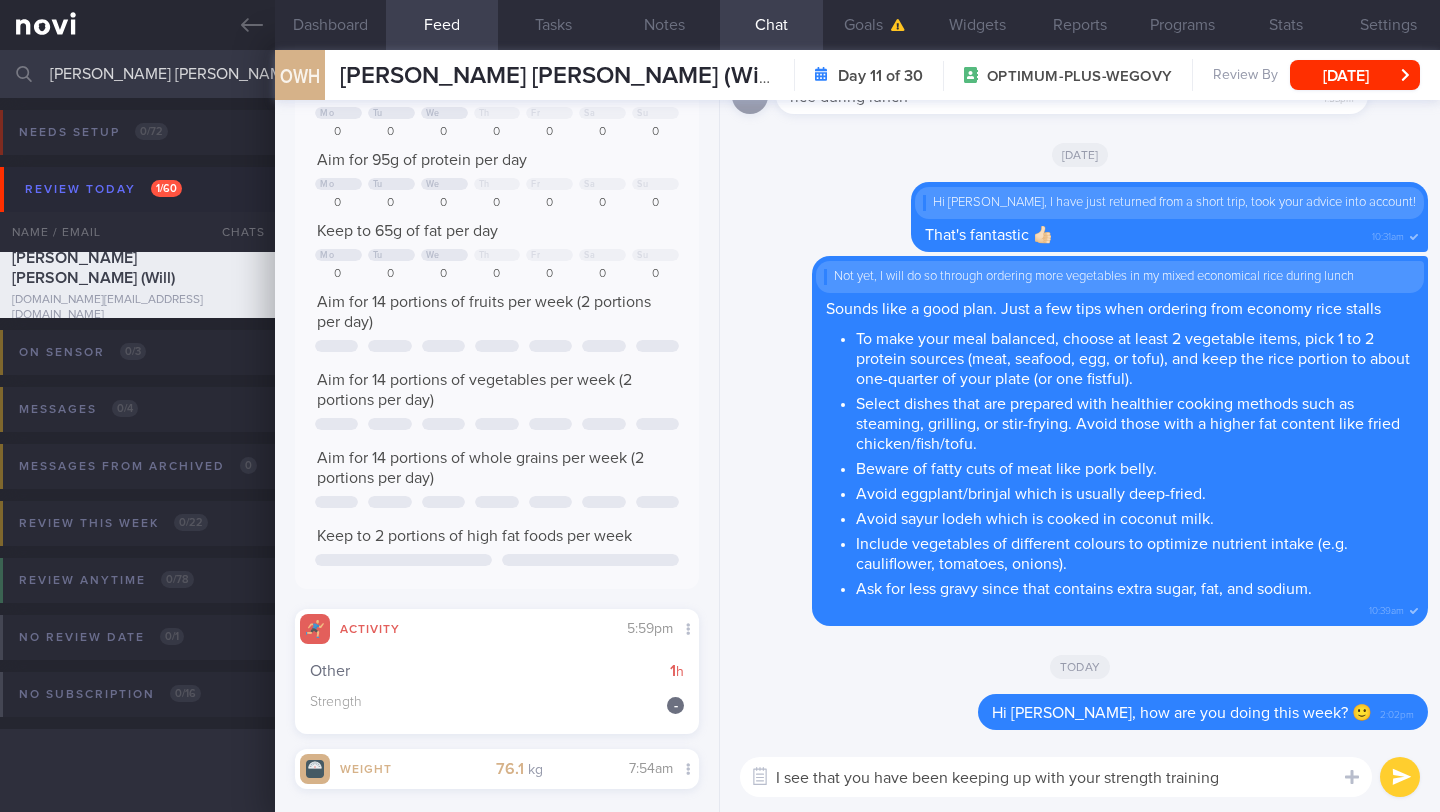 scroll, scrollTop: 0, scrollLeft: 0, axis: both 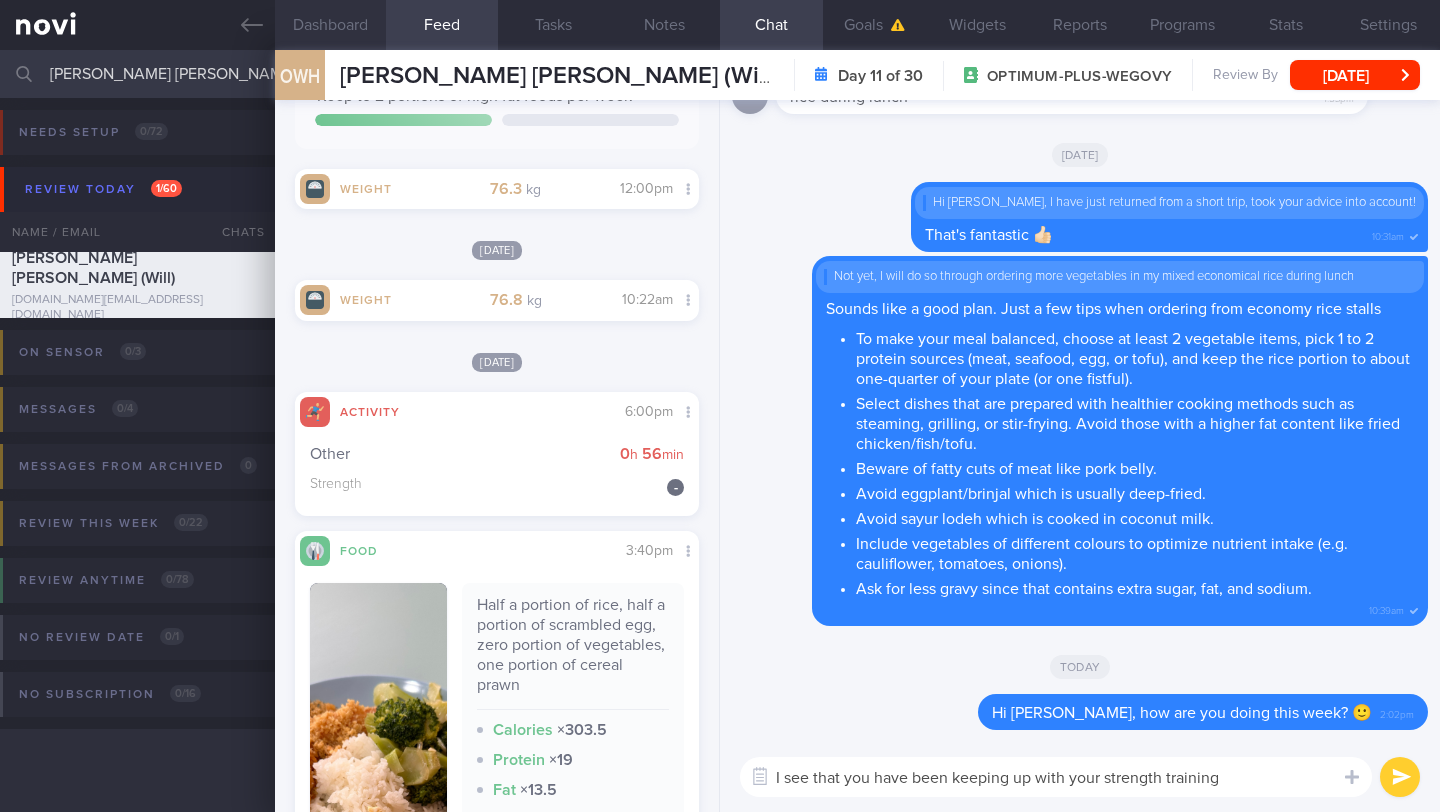 click on "Dashboard" at bounding box center [330, 25] 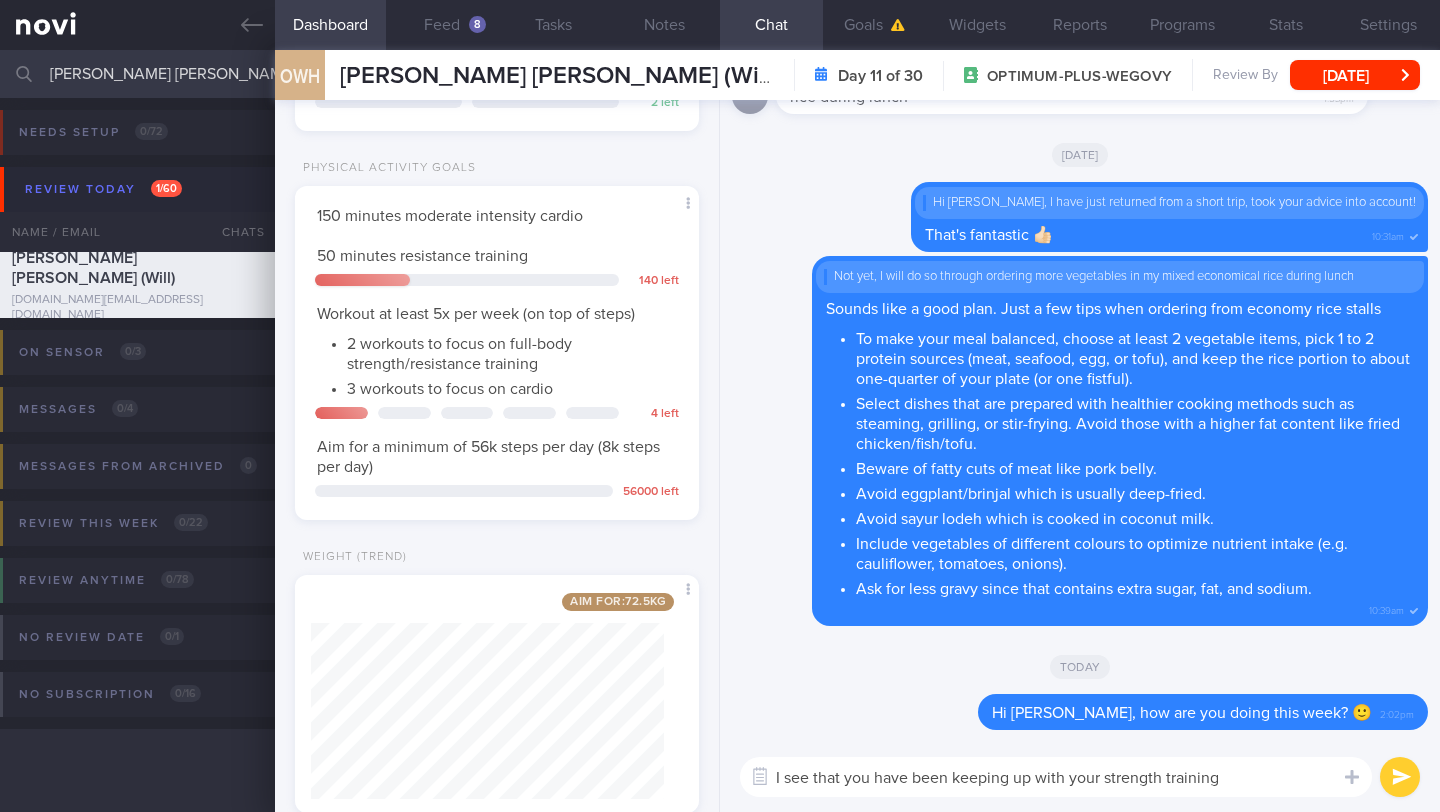 scroll, scrollTop: 701, scrollLeft: 0, axis: vertical 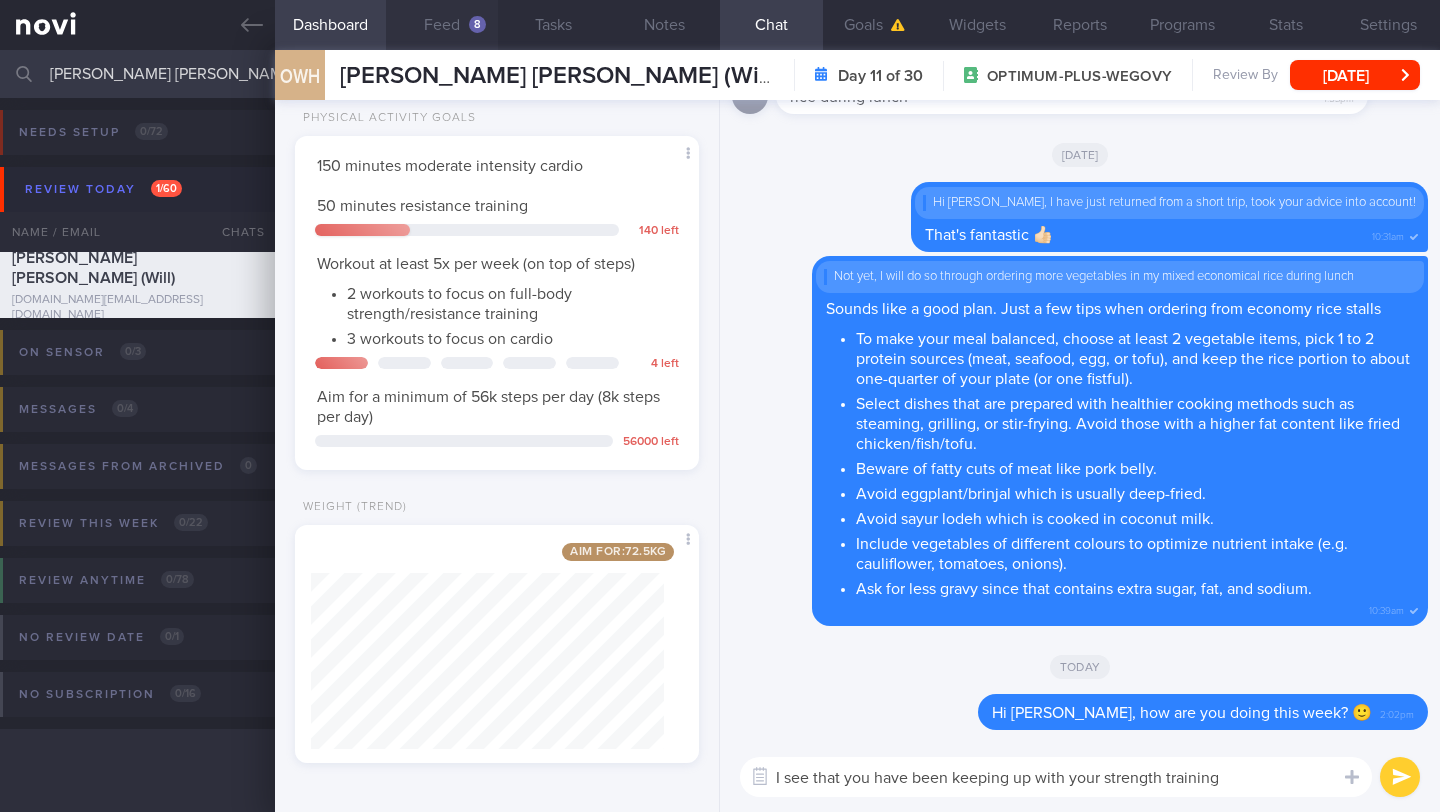 click on "Feed
8" at bounding box center (441, 25) 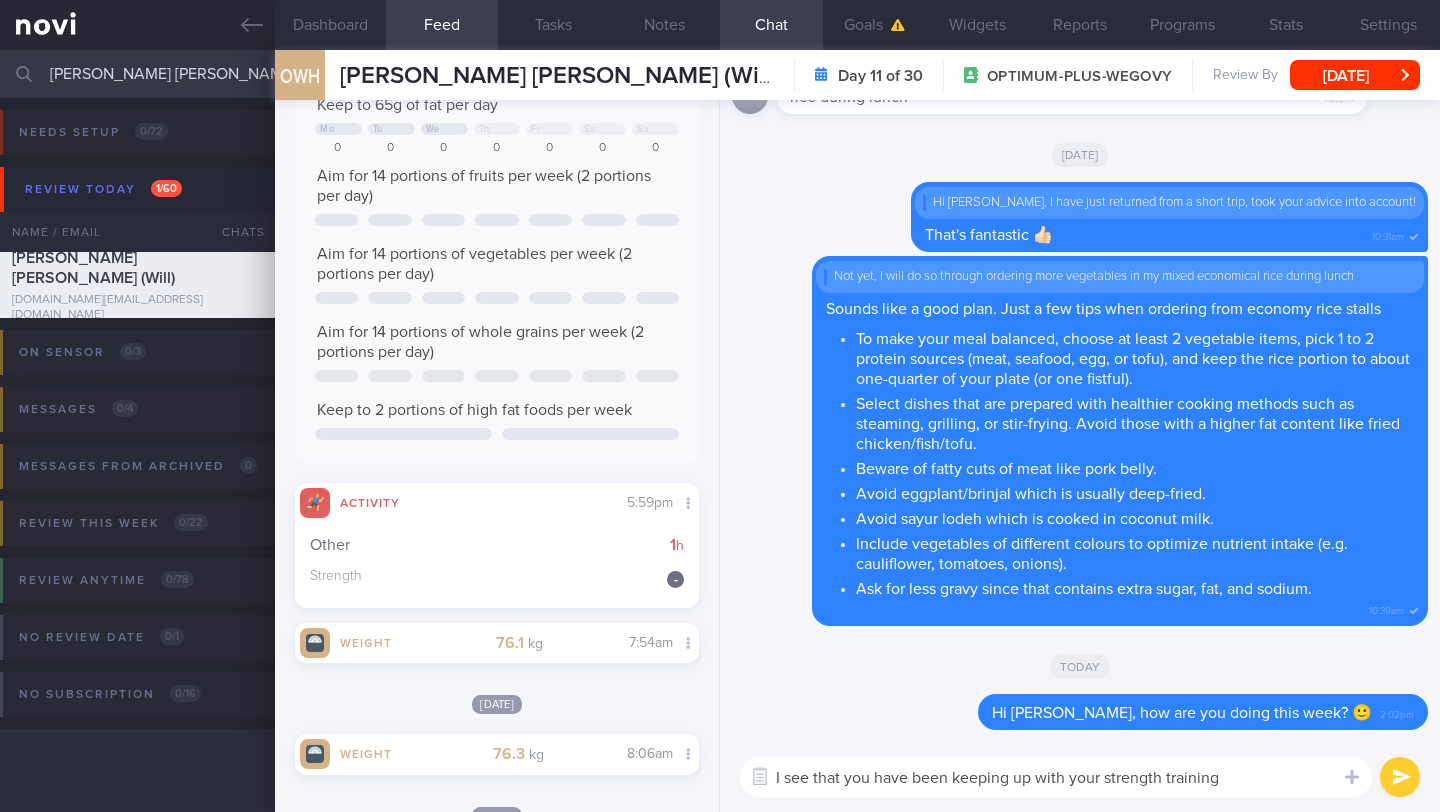 scroll, scrollTop: 0, scrollLeft: 0, axis: both 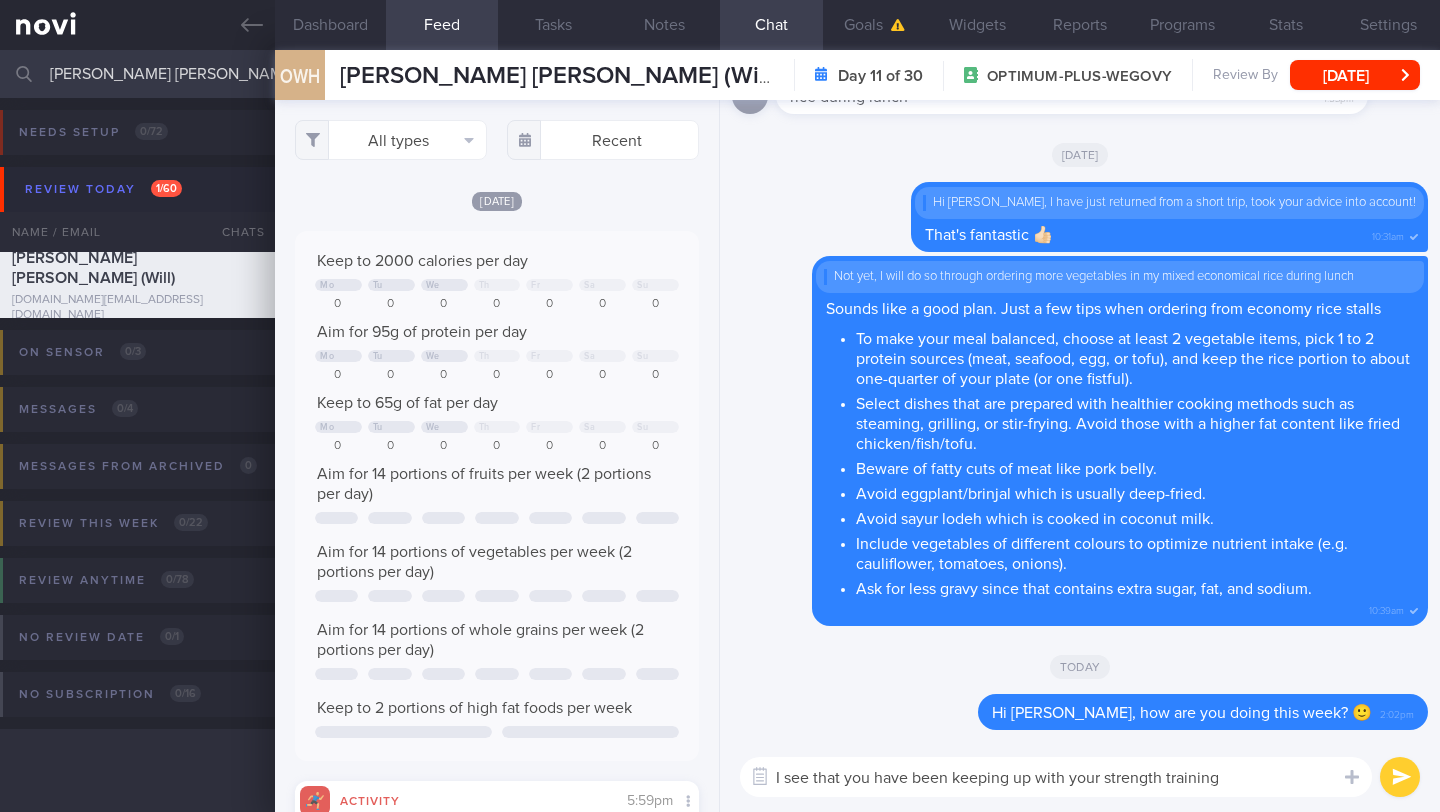 click on "Chat Templates
Admin
CGM
Weight
Nutrition
Physical Activity
Infographics
Articles
Food Repository" at bounding box center [1080, 777] 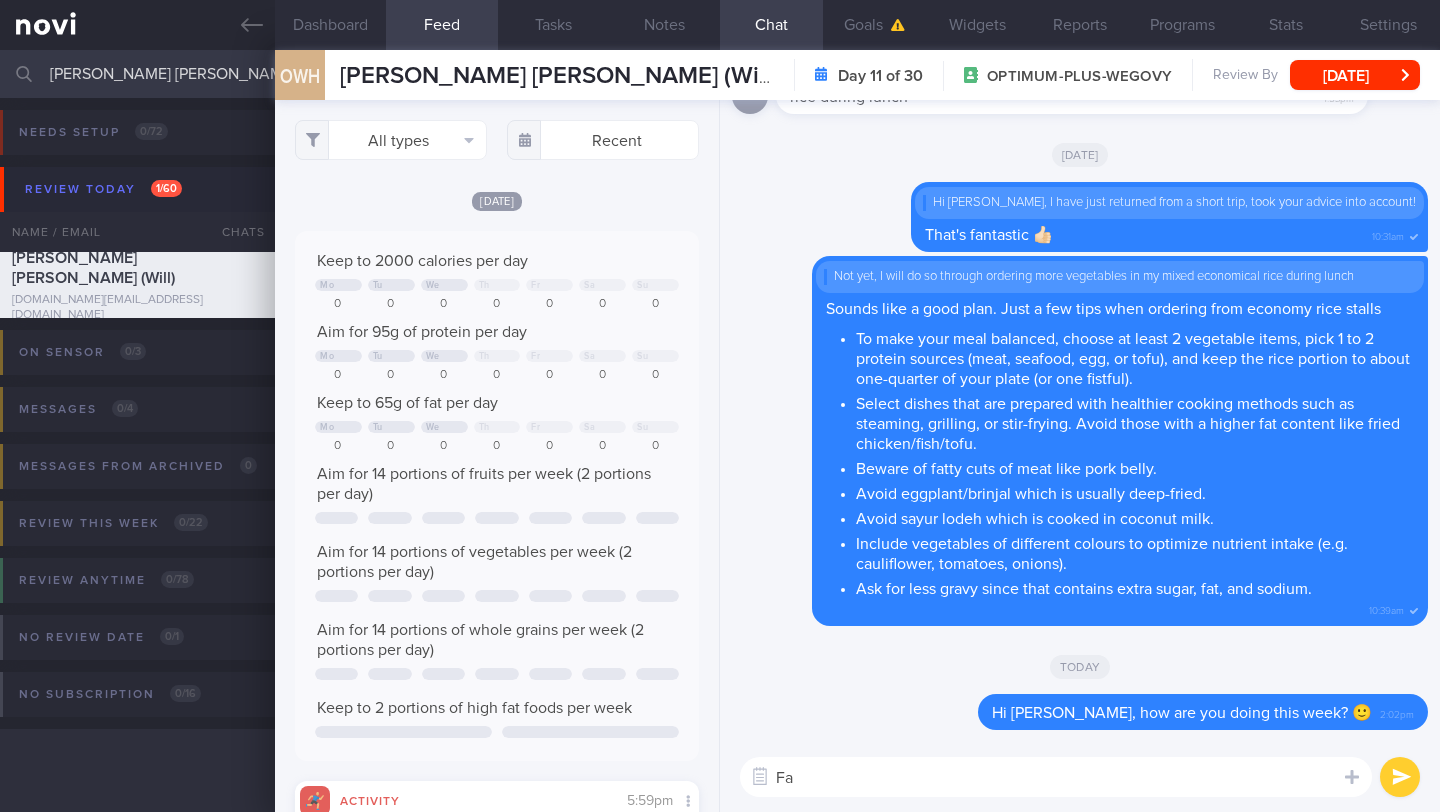 type on "F" 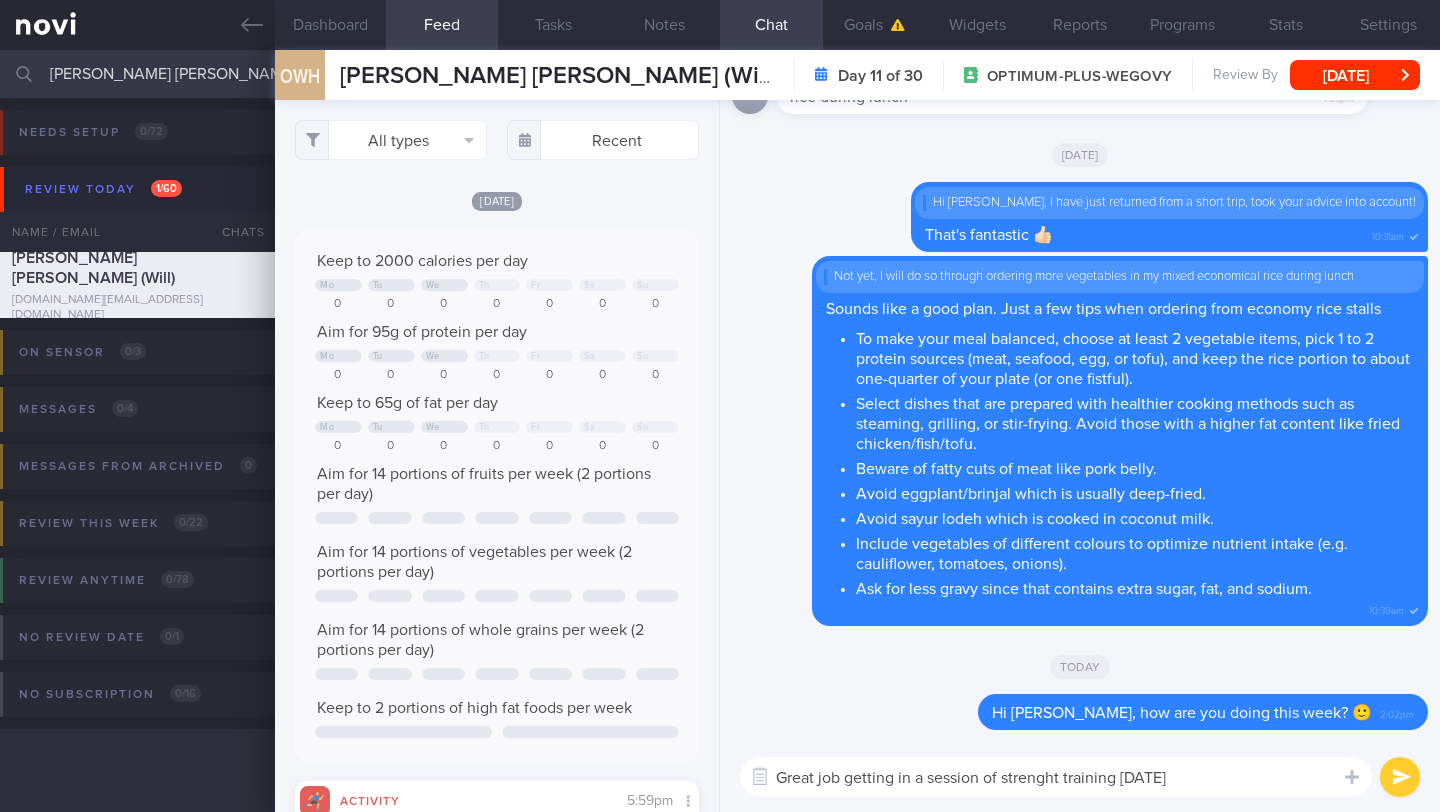 type on "Great job getting in a session of strenght training [DATE]!" 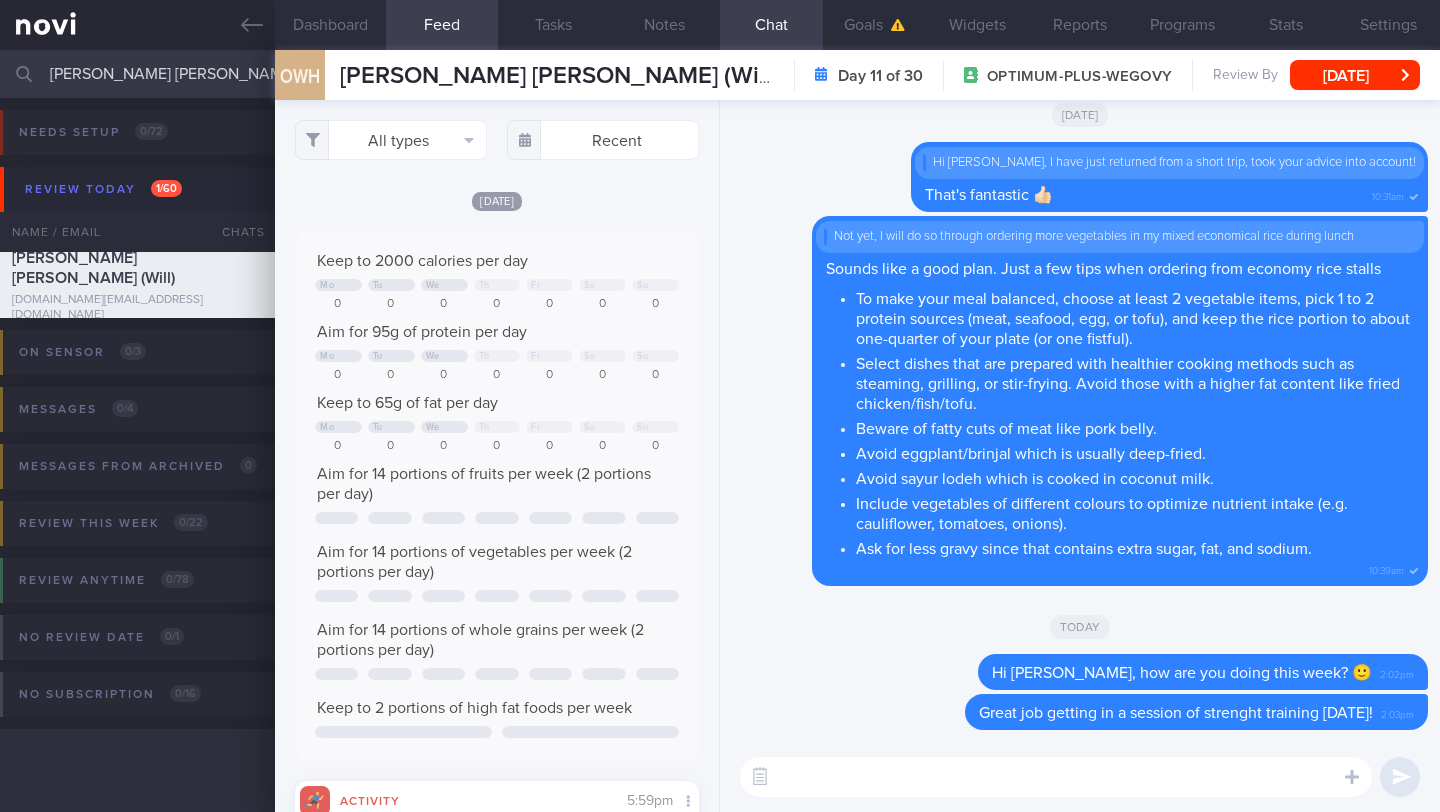 type 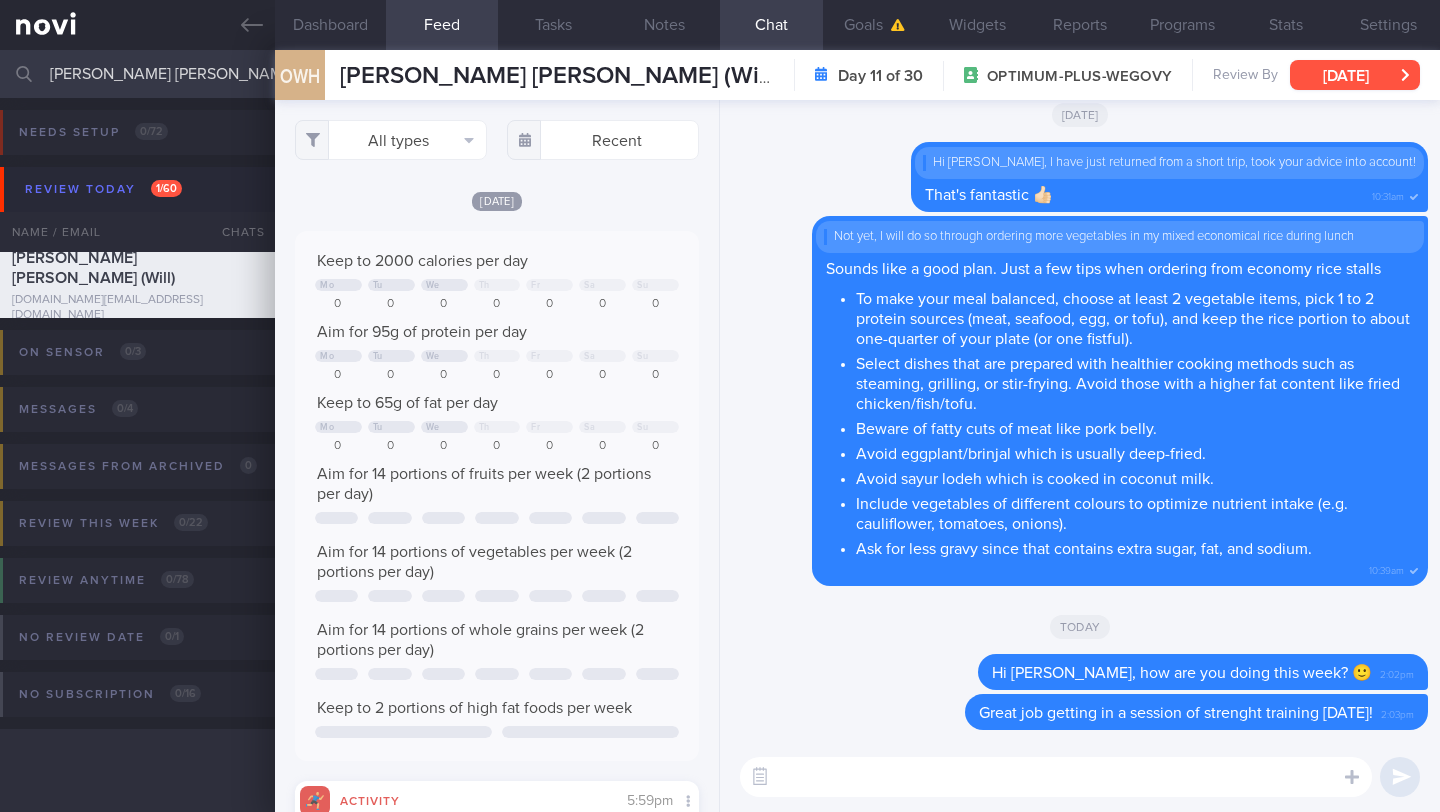 click on "[DATE]" at bounding box center (1355, 75) 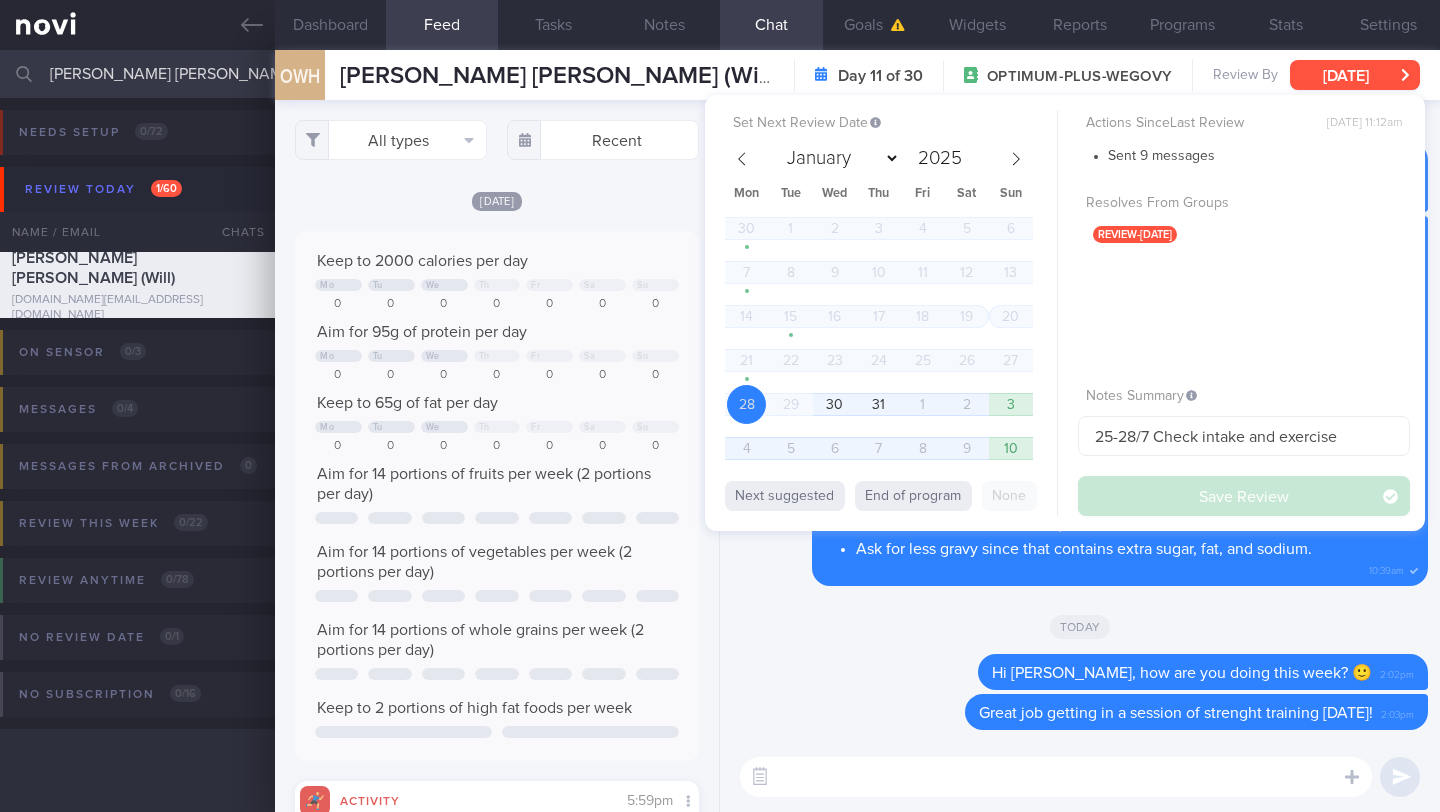 click on "[DATE]" at bounding box center (1355, 75) 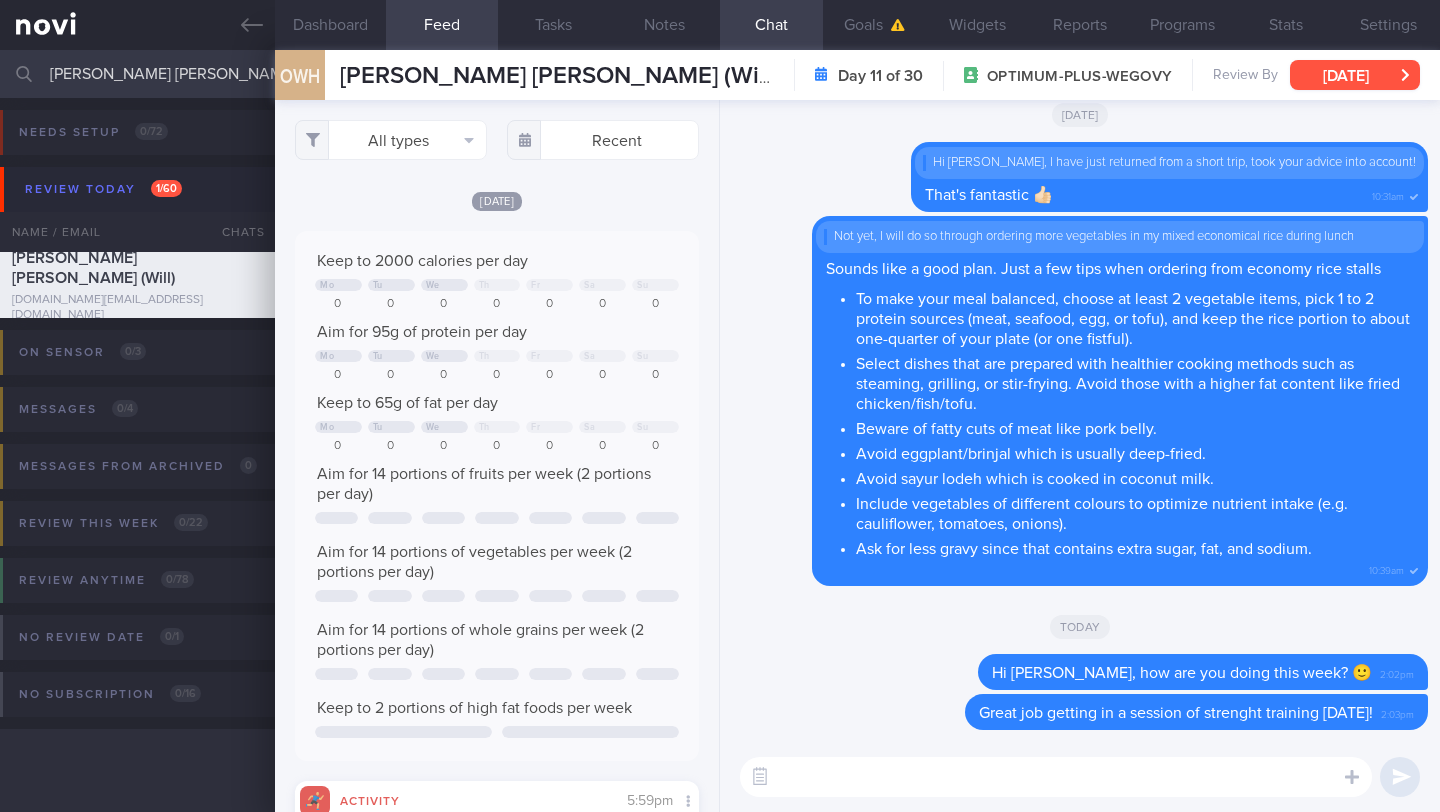 click on "[DATE]" at bounding box center [1355, 75] 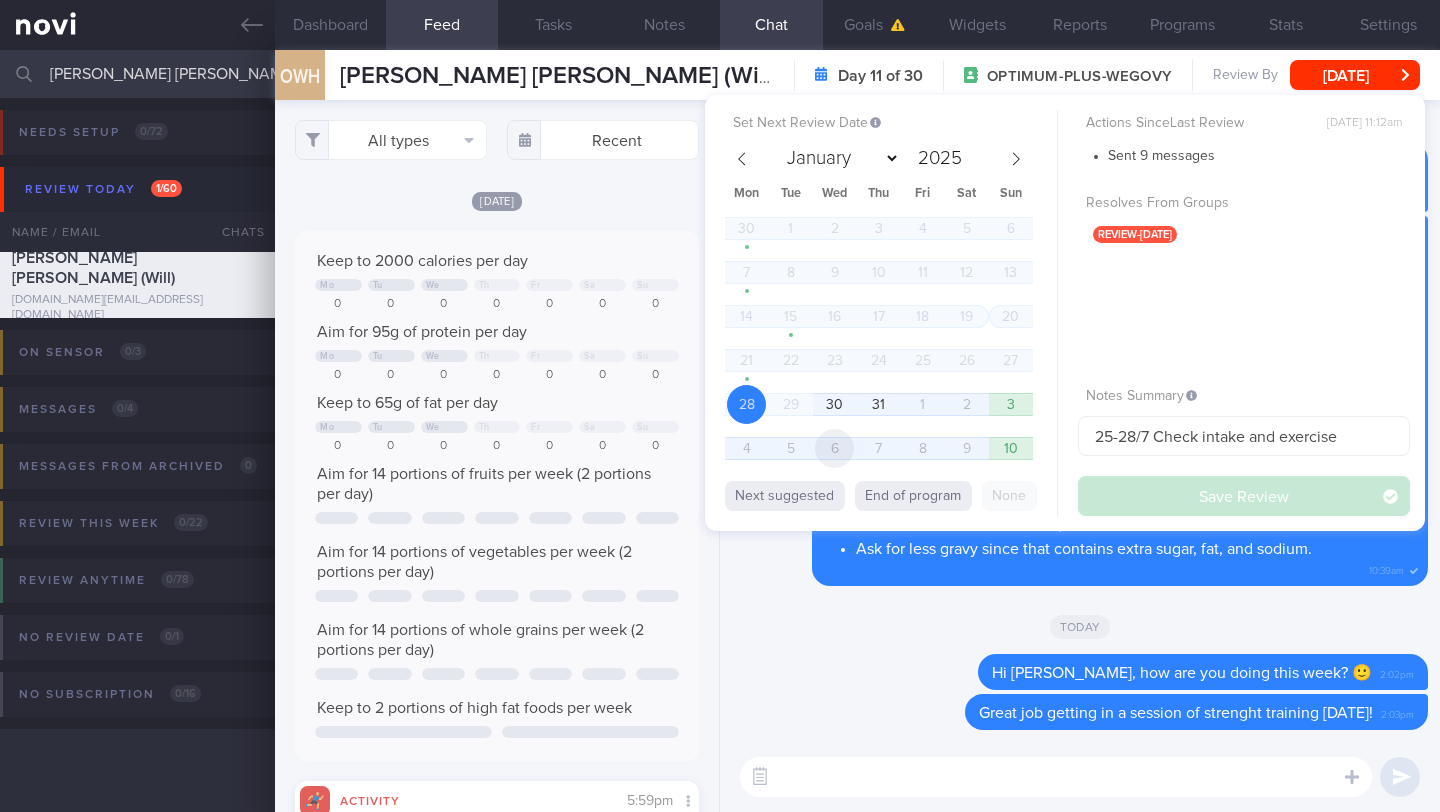 click on "6" at bounding box center [834, 448] 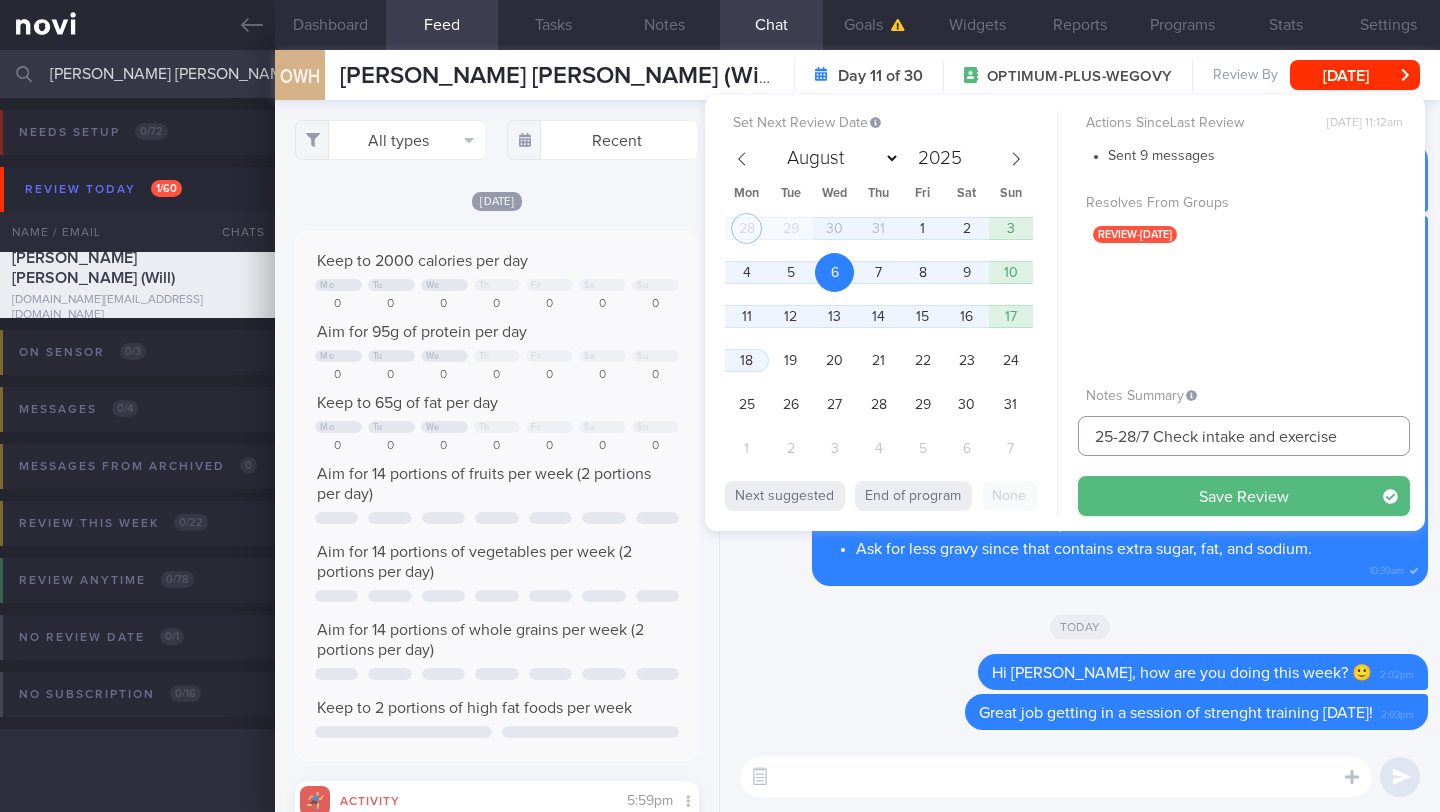 drag, startPoint x: 1148, startPoint y: 437, endPoint x: 1063, endPoint y: 437, distance: 85 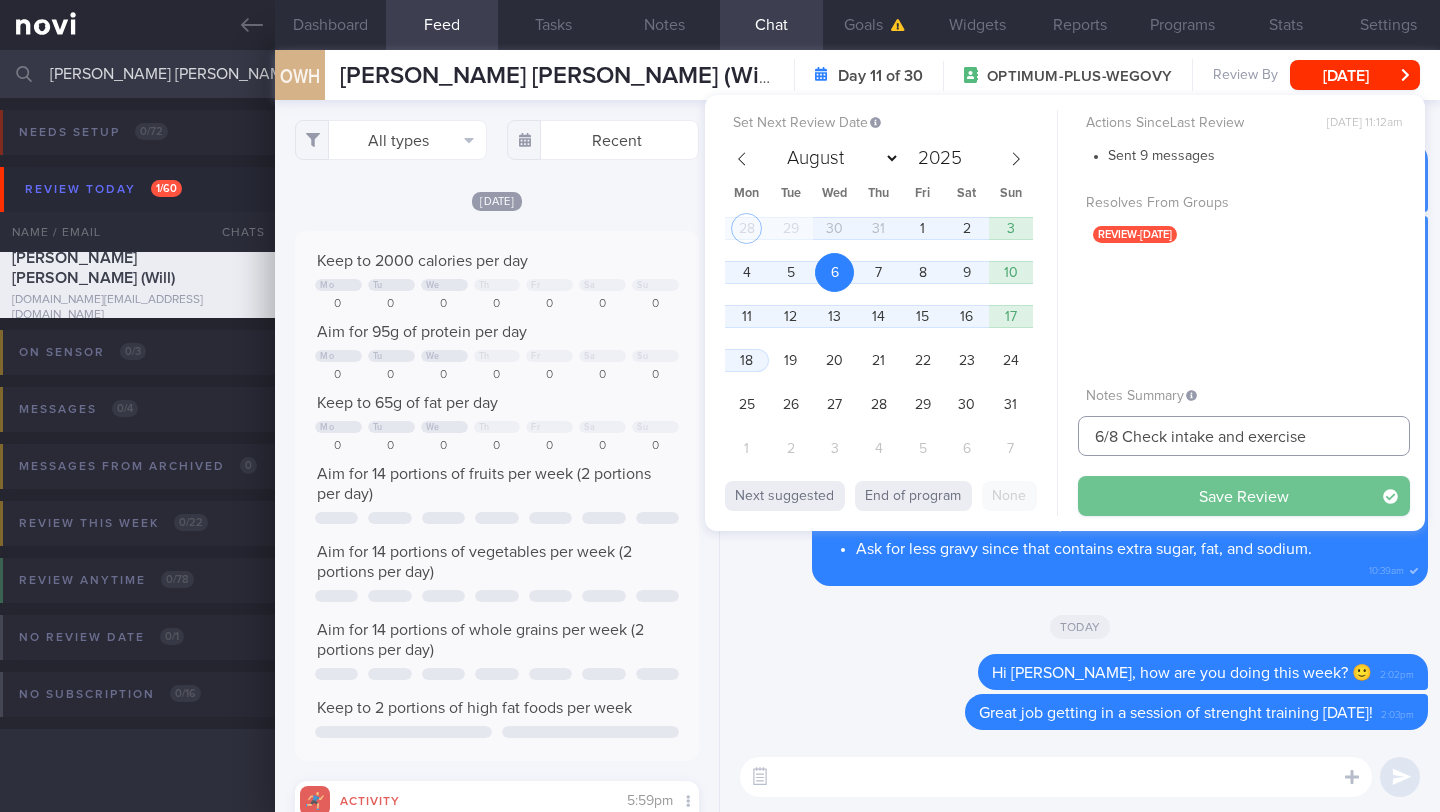 type on "6/8 Check intake and exercise" 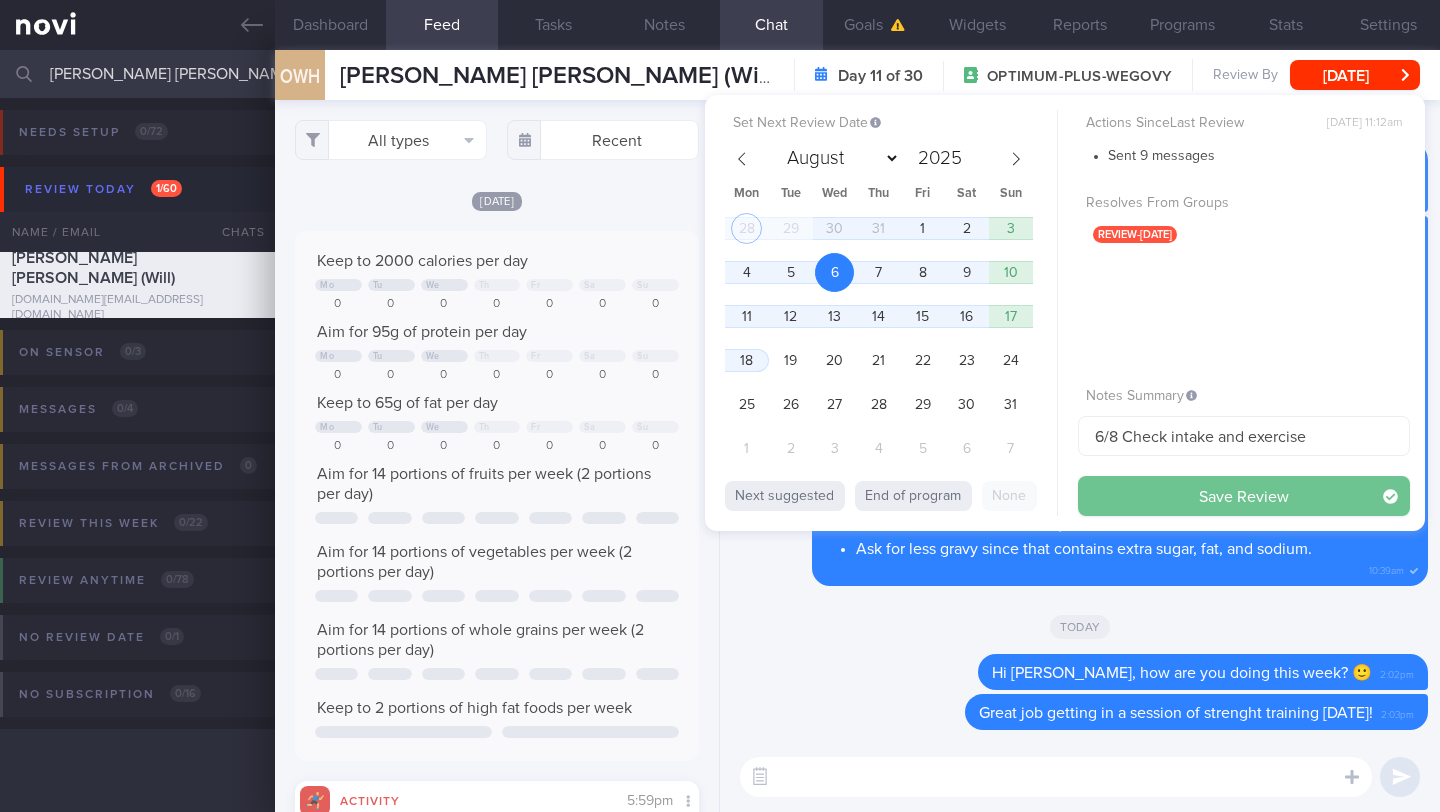 click on "Save Review" at bounding box center (1244, 496) 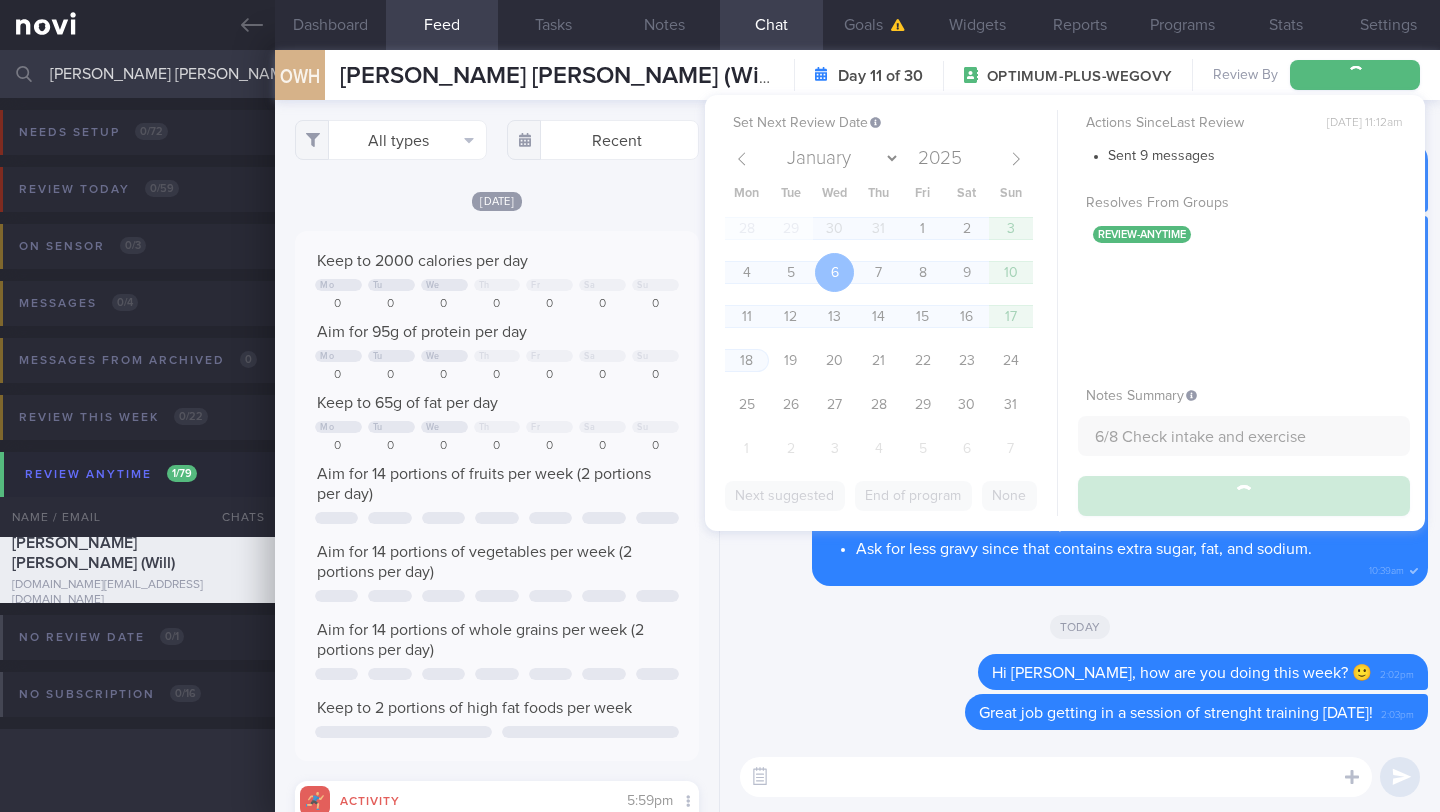 type on "6/8 Check intake and exercise" 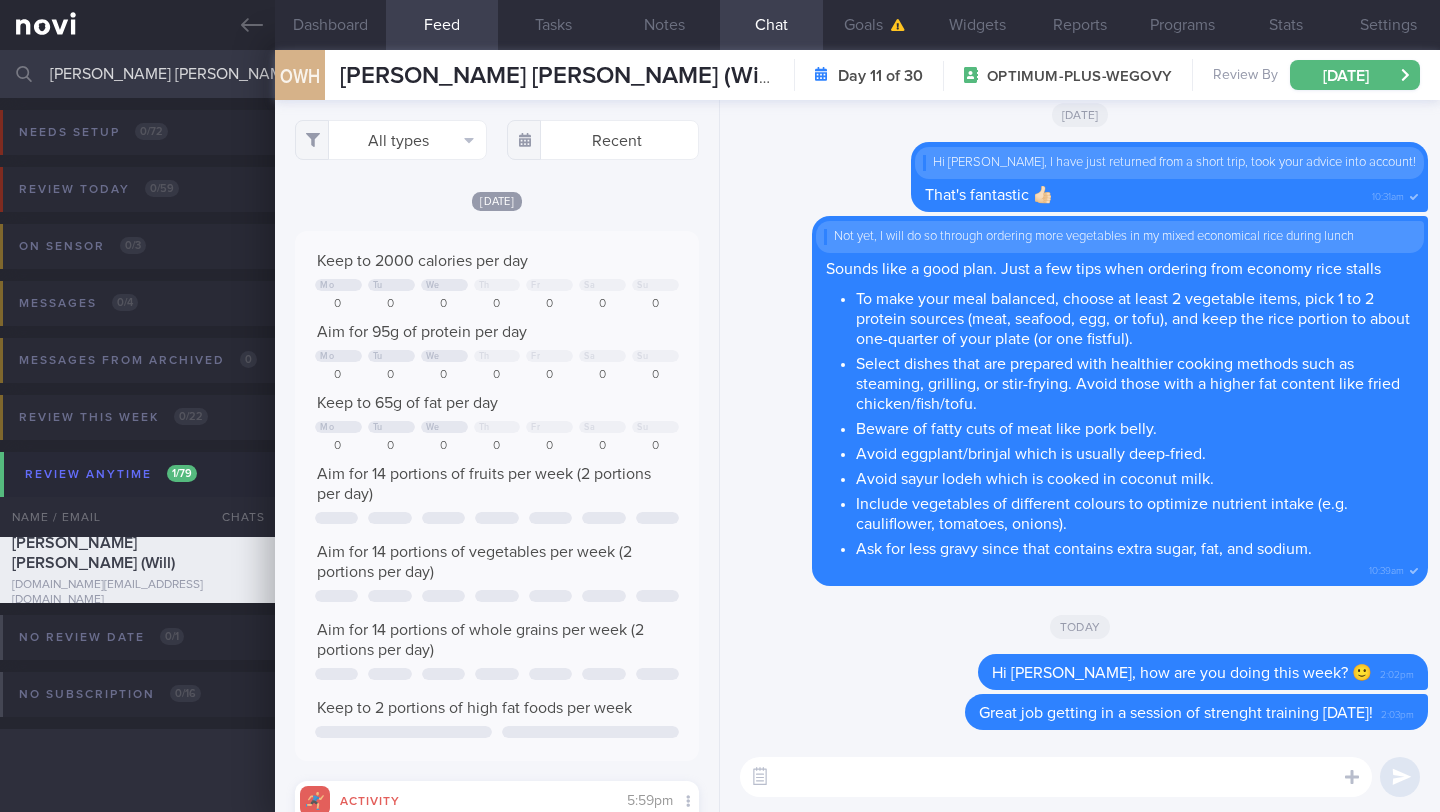 click on "[PERSON_NAME] [PERSON_NAME]" at bounding box center (720, 74) 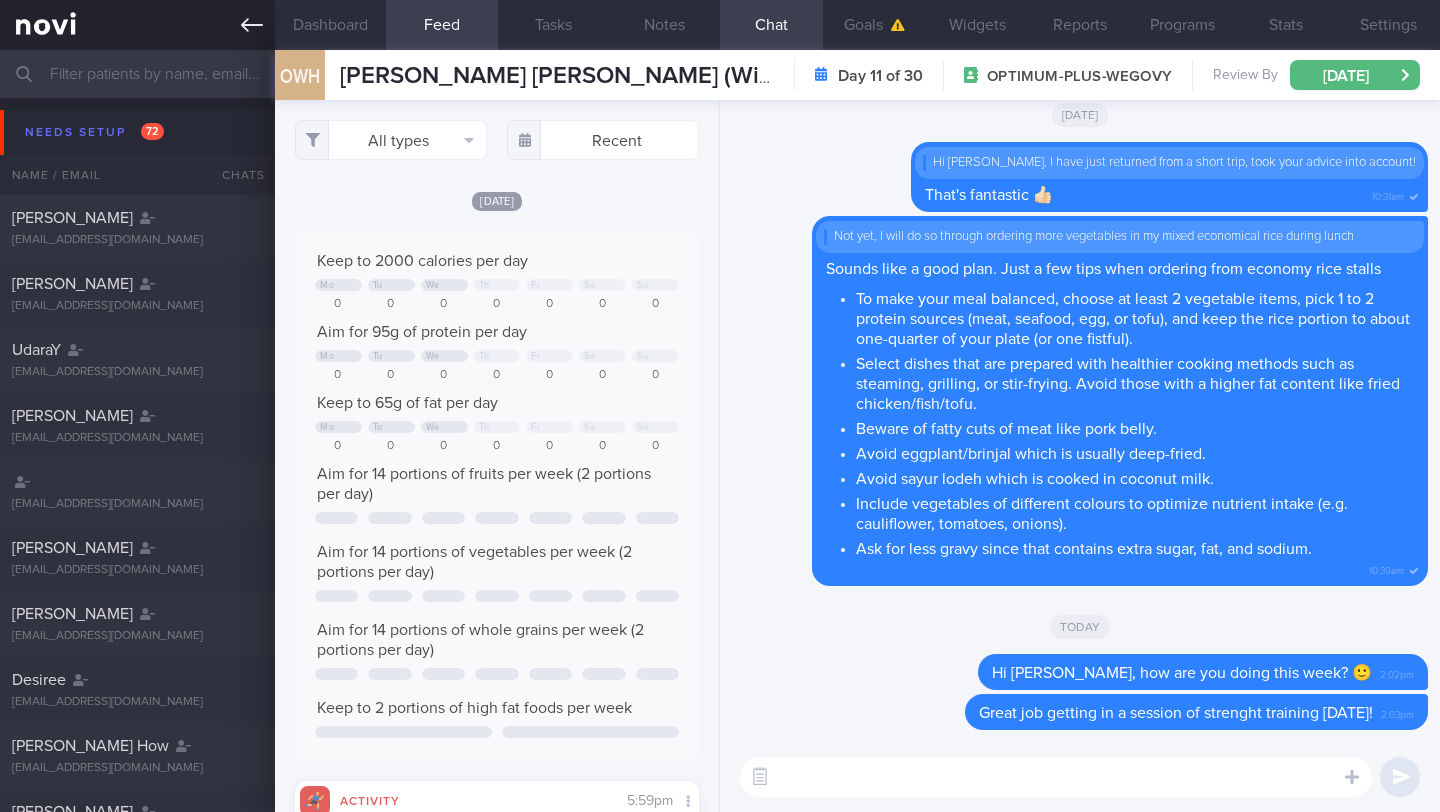 type 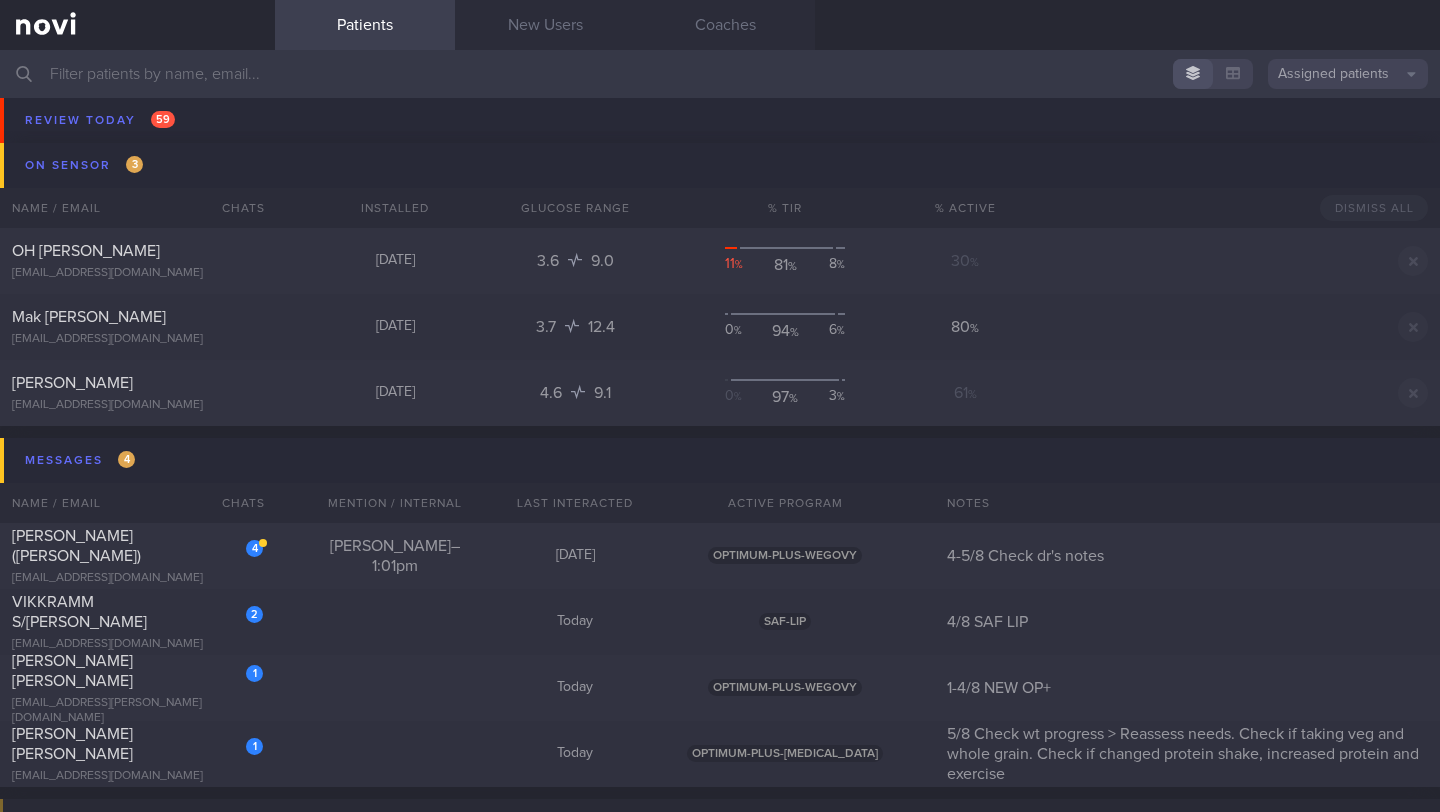 scroll, scrollTop: 8850, scrollLeft: 0, axis: vertical 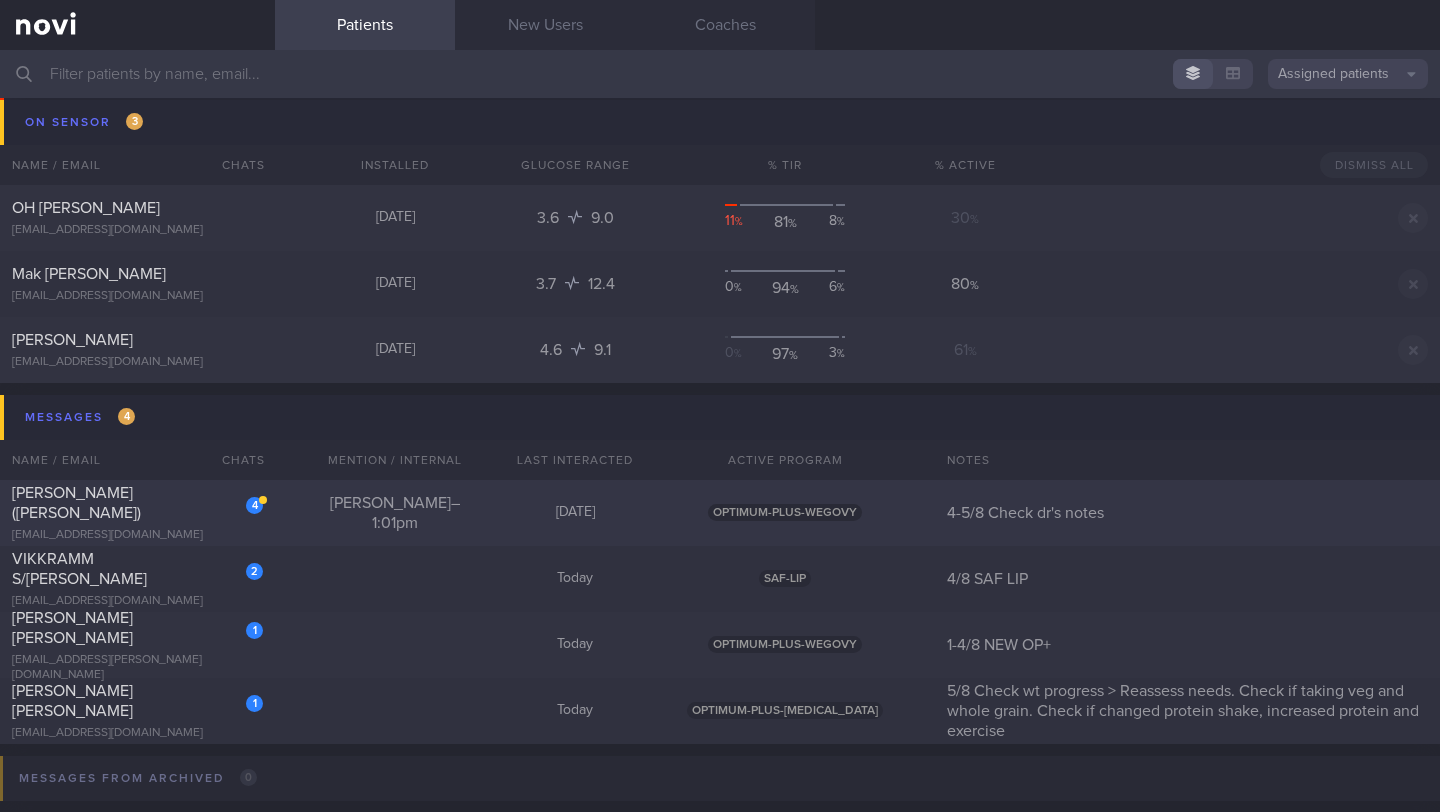 click on "[EMAIL_ADDRESS][DOMAIN_NAME]" at bounding box center [137, 535] 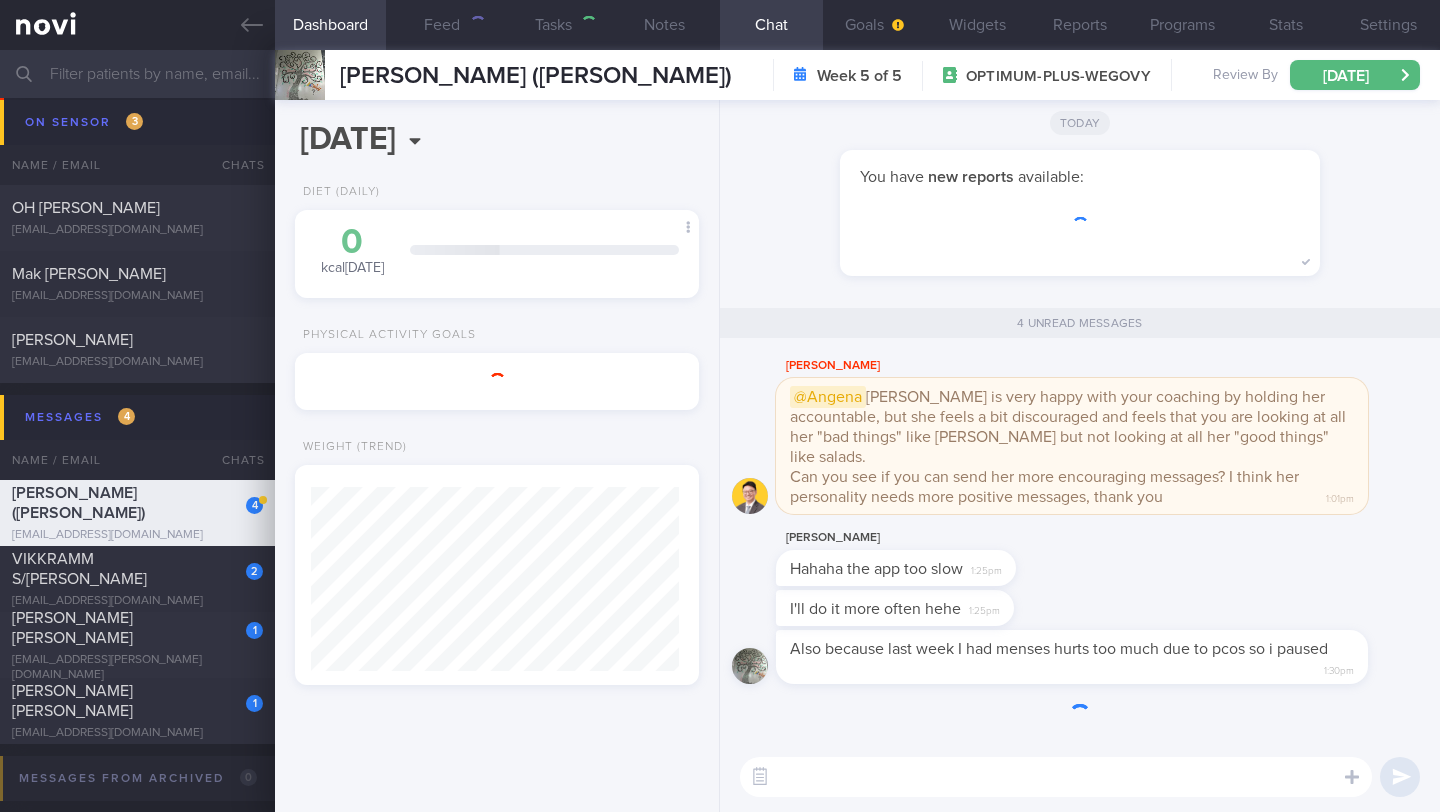 scroll, scrollTop: 176, scrollLeft: 353, axis: both 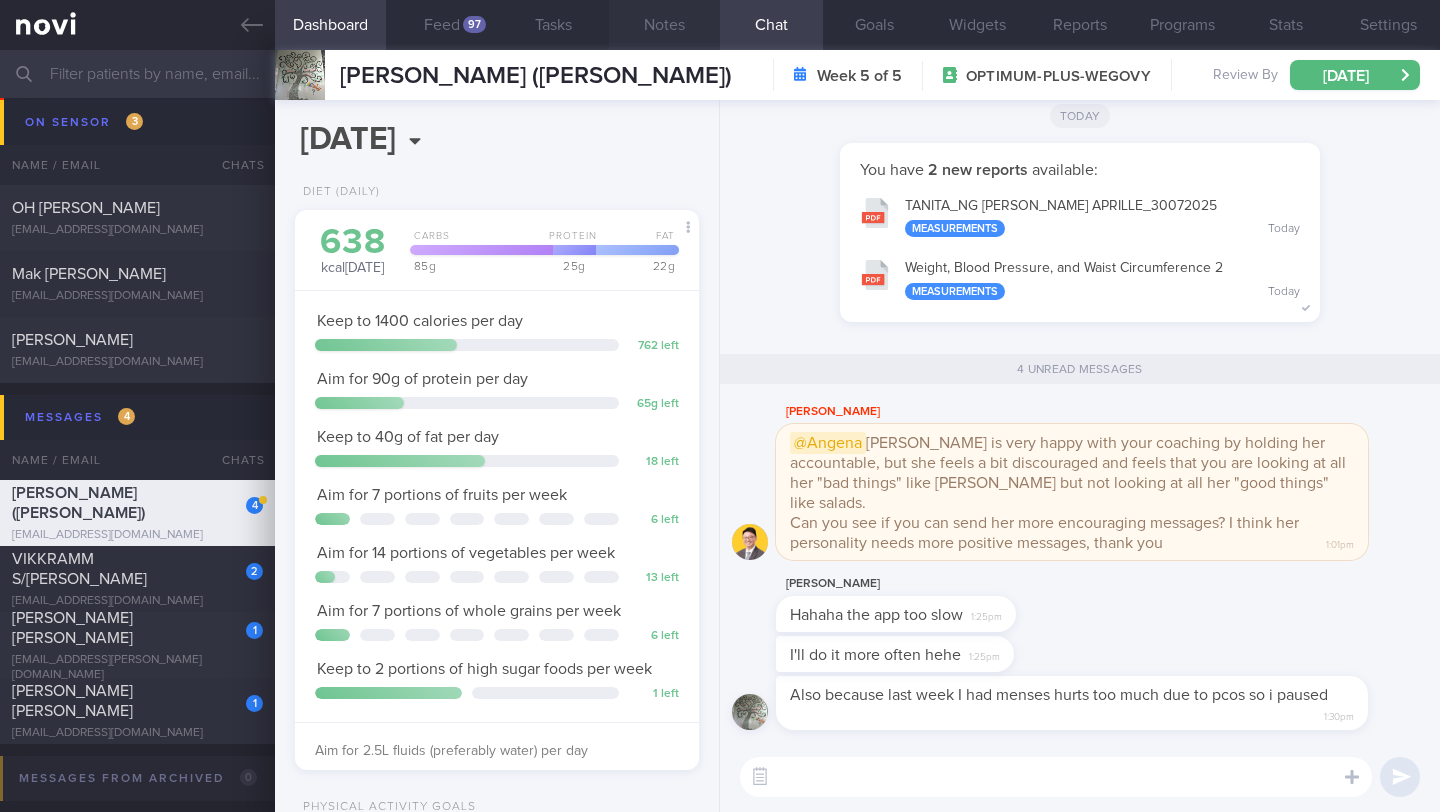 click on "Notes" at bounding box center [664, 25] 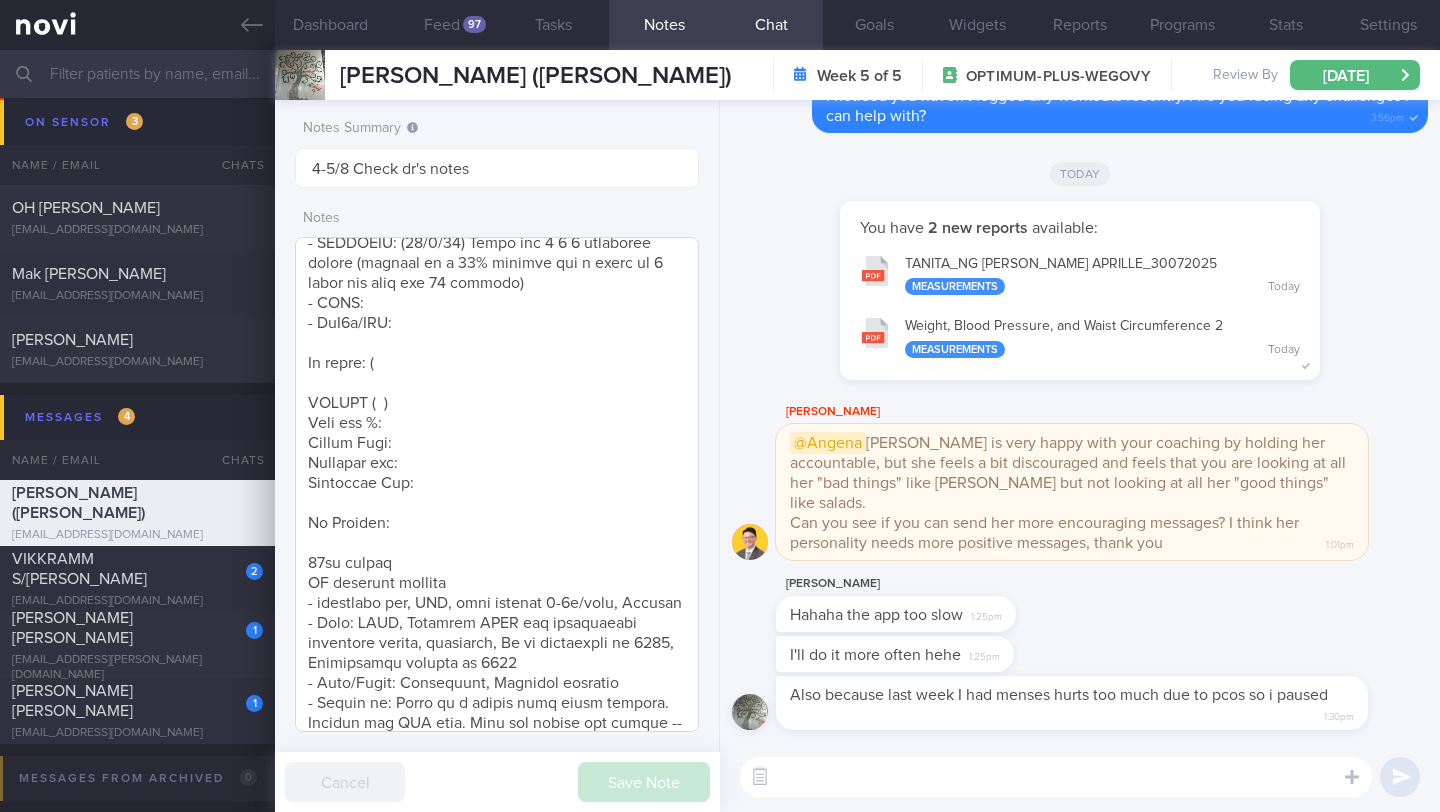 scroll, scrollTop: 349, scrollLeft: 0, axis: vertical 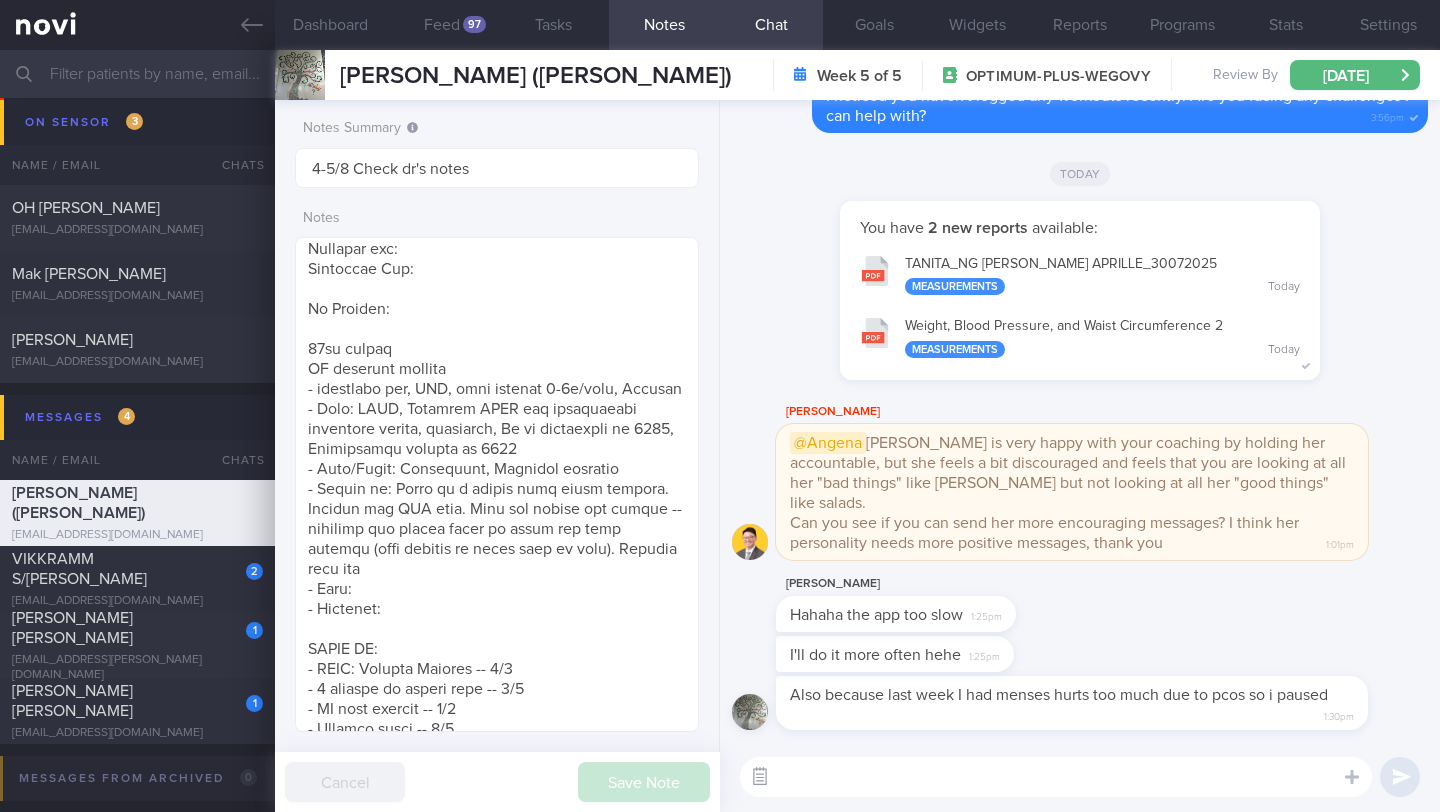click at bounding box center [760, 777] 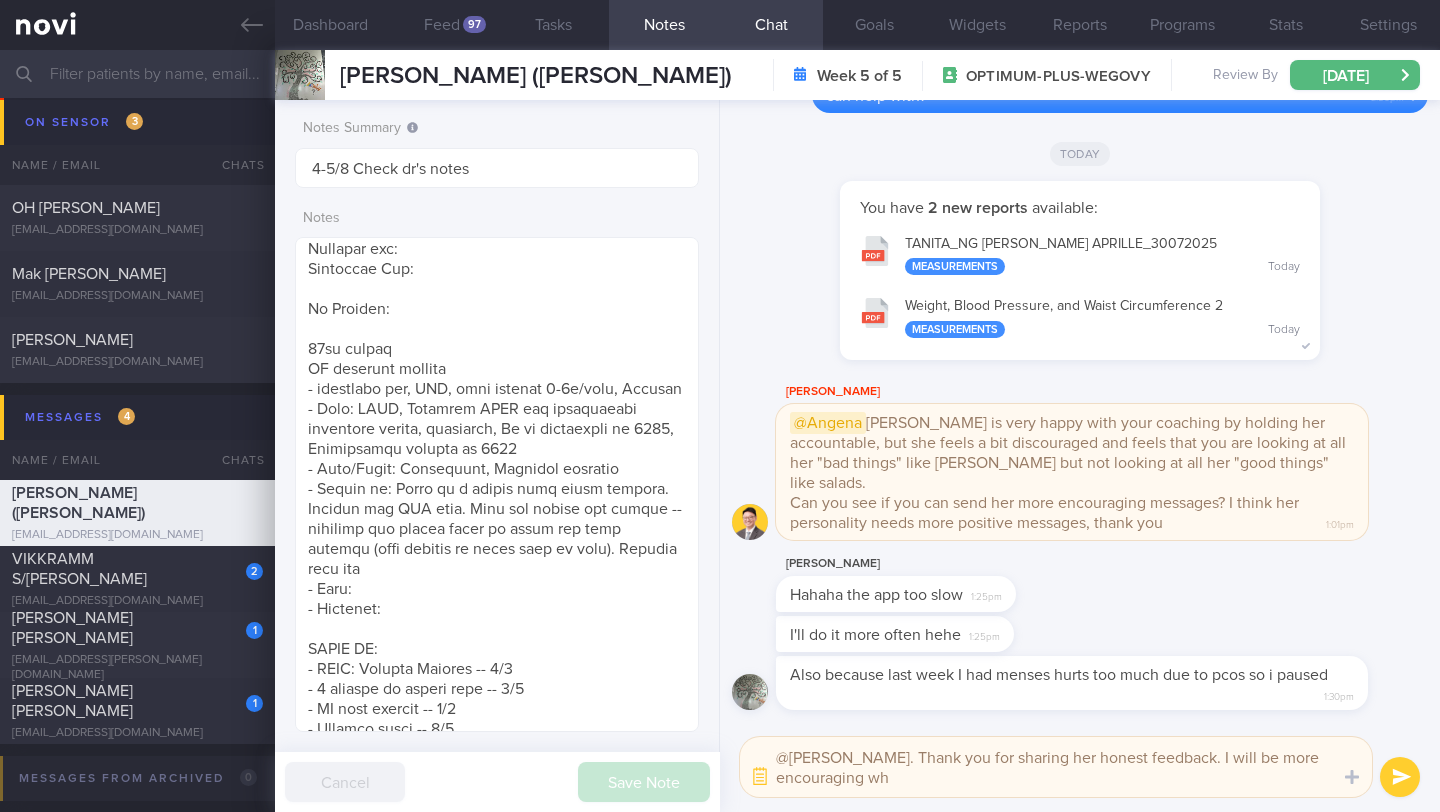 scroll, scrollTop: 0, scrollLeft: 0, axis: both 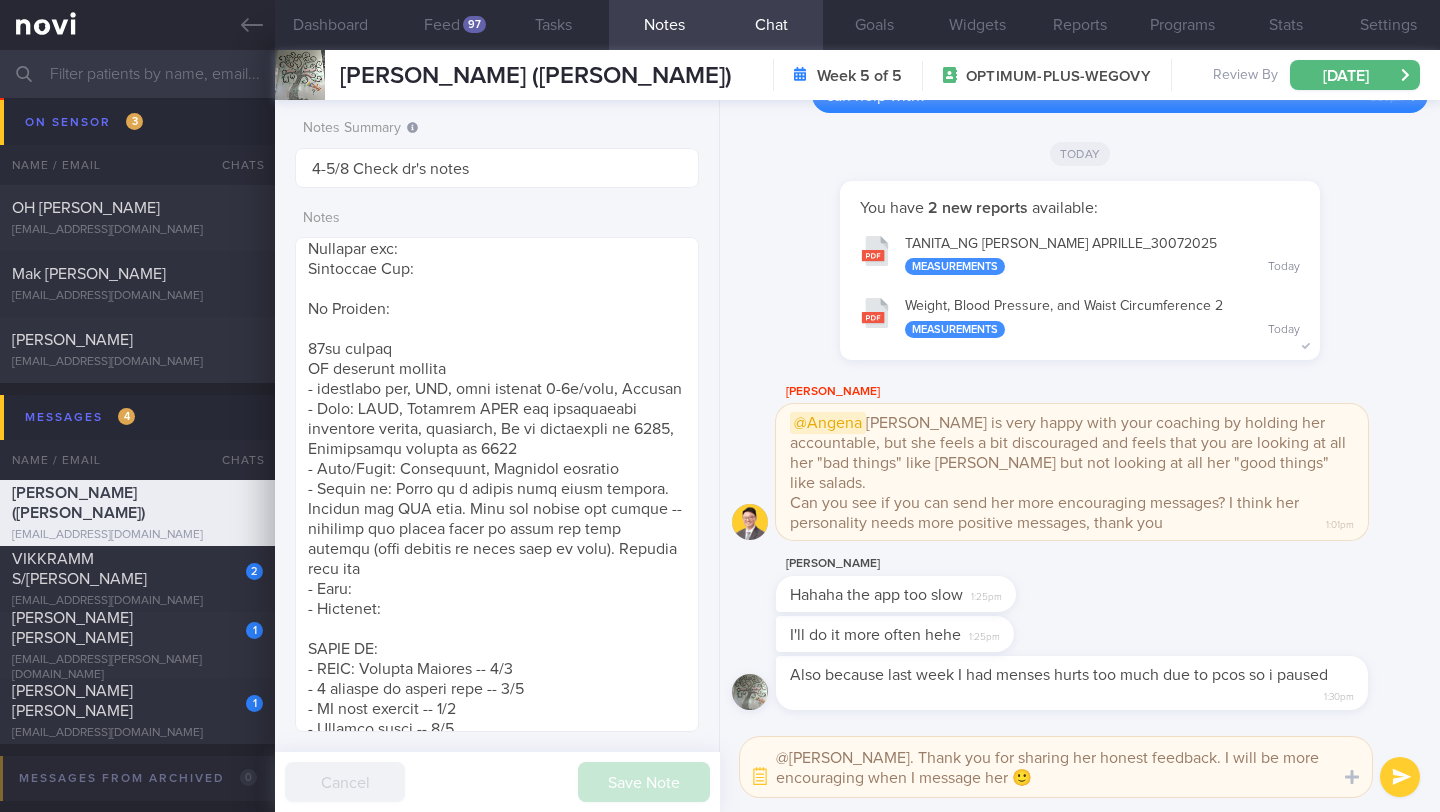 type on "@[PERSON_NAME]. Thank you for sharing her honest feedback. I will be more encouraging when I message her 🙂" 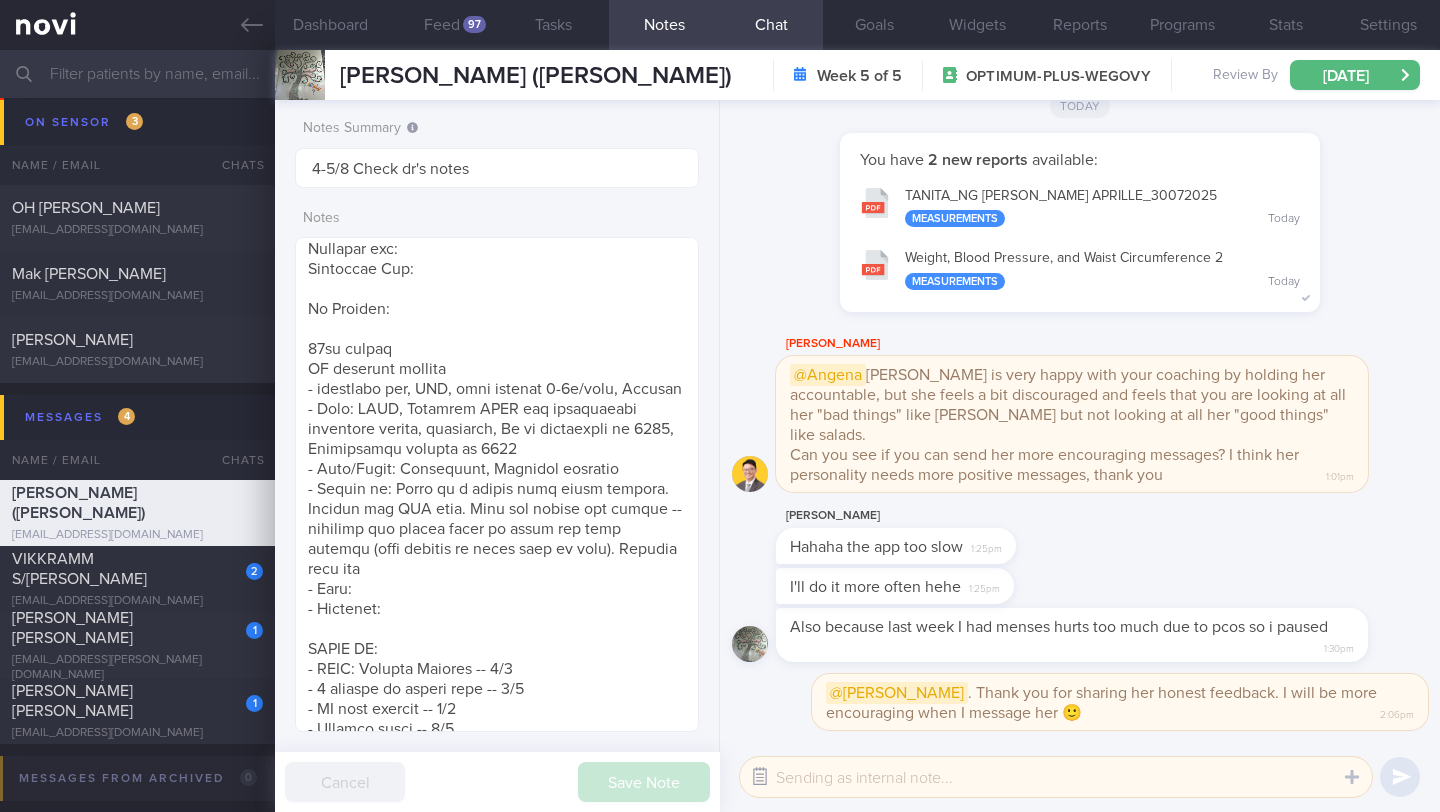 click at bounding box center [760, 777] 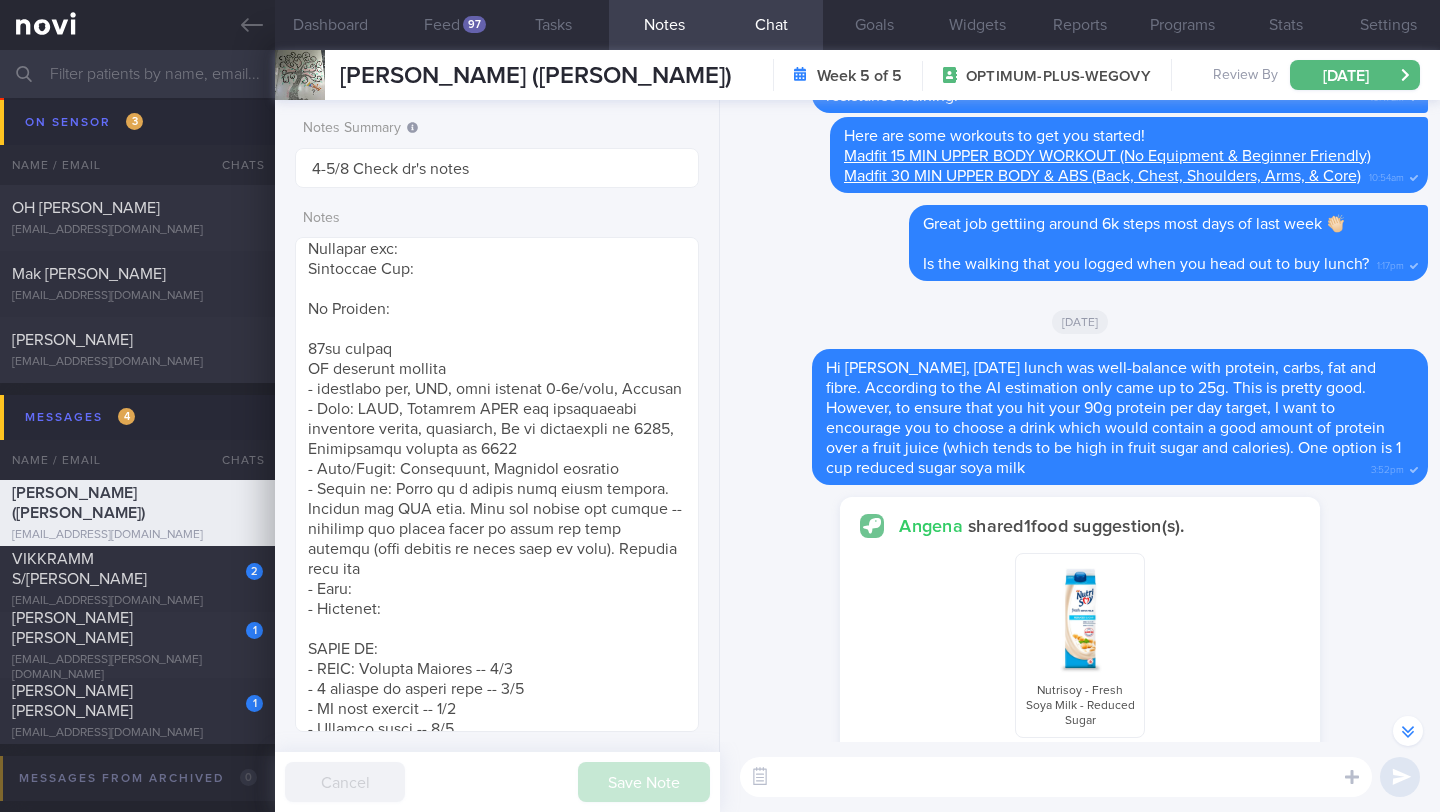 scroll, scrollTop: -1205, scrollLeft: 0, axis: vertical 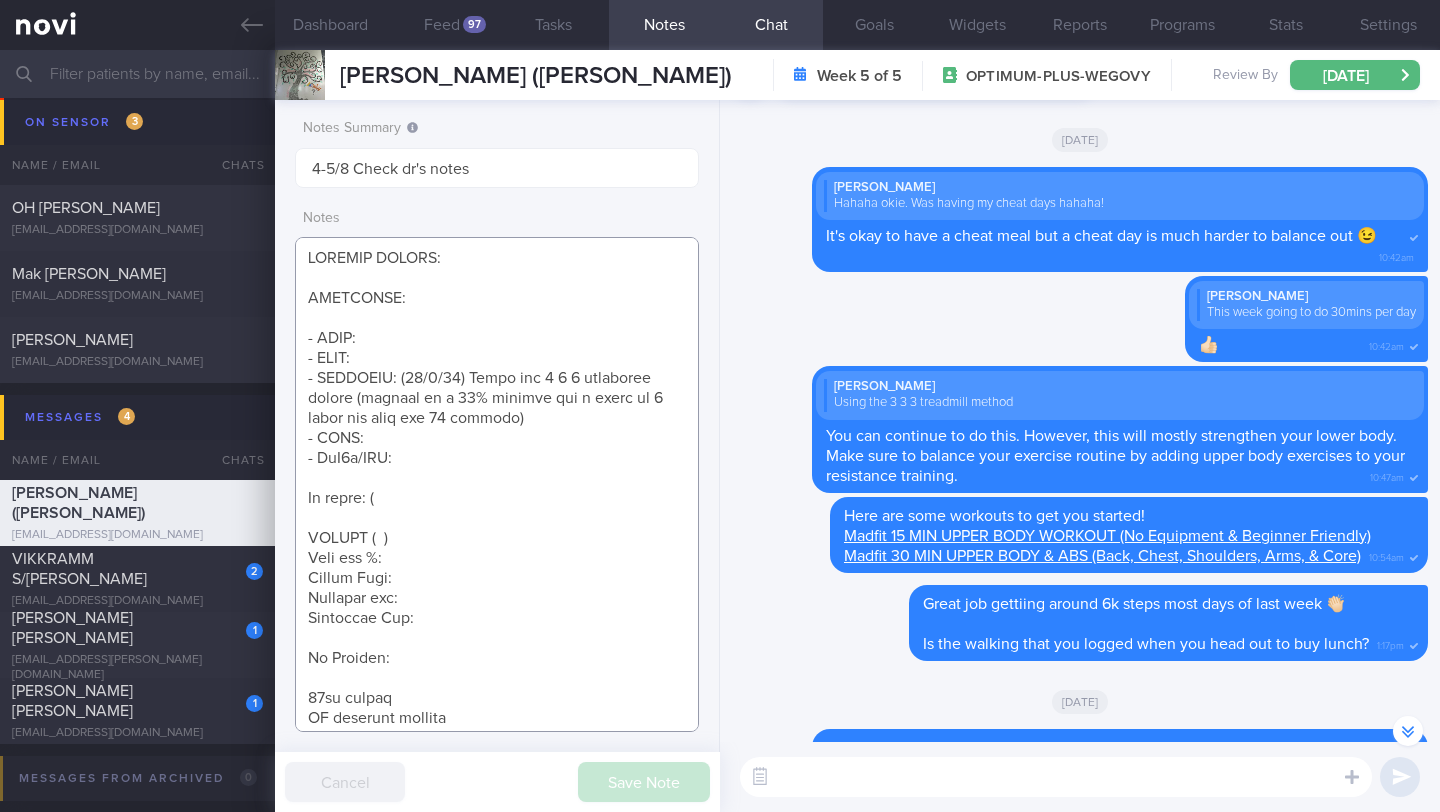 click at bounding box center (497, 484) 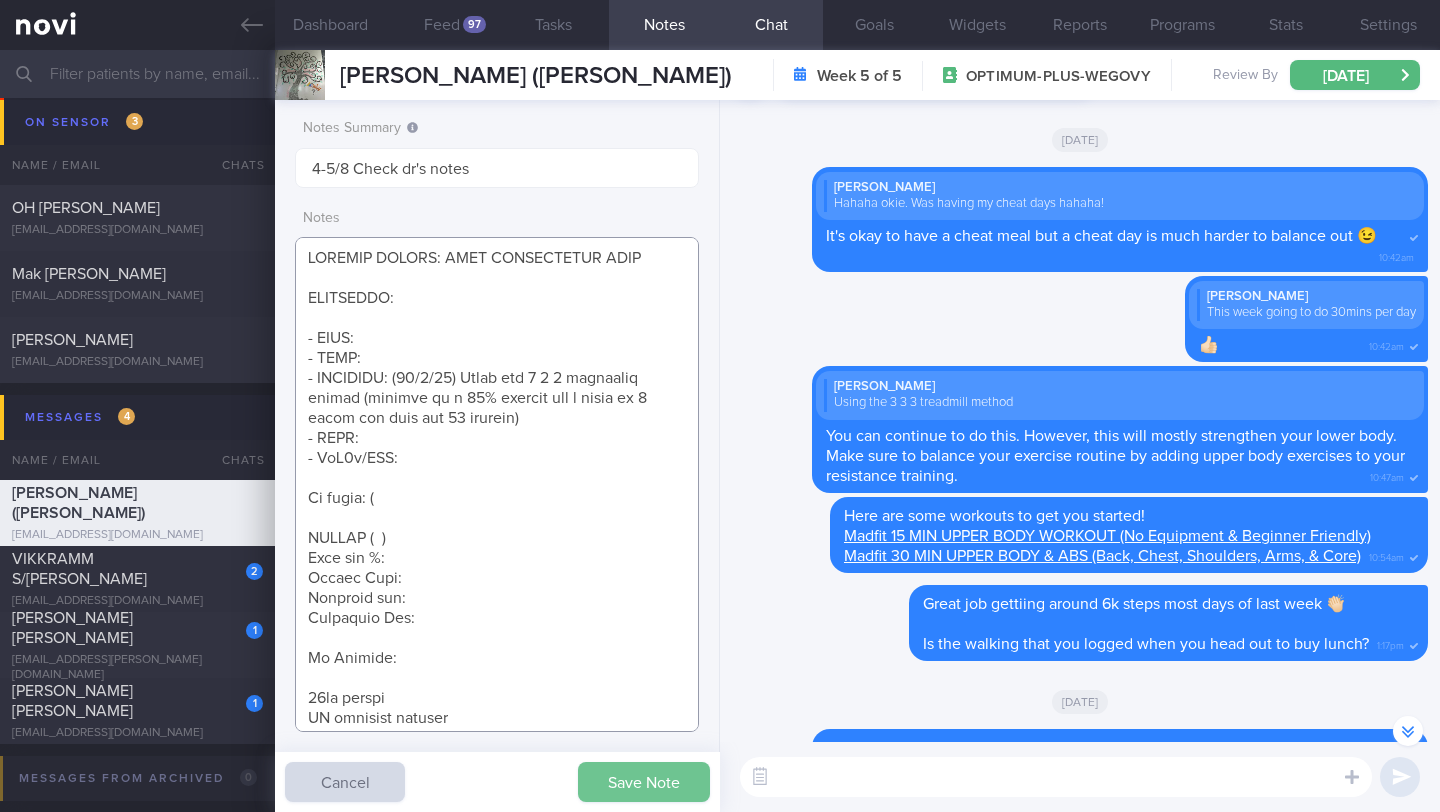 type on "SUPPORT NEEDED: MORE ENCOURAGING MSGS
CHALLENGE:
- LIFE:
- DIET:
- EXERCISE: ([DATE]) Using the 3 3 3 treadmill method (walking at a 12% incline and a speed of 3 miles per hour for 30 minutes)
- MEDS:
- HbA1c/GMI:
Wt trend: (
TANITA (  )
Body fat %:
Muscle Mass:
Visceral fat:
Metabolic Age:
Wt Targets:
[DEMOGRAPHIC_DATA] [DEMOGRAPHIC_DATA]
HR business partner
- sedentary job, WFO, work travels 2-4x/year, [GEOGRAPHIC_DATA]
- Pmhx: GERD, Possible PCOS but undiagnosed
irregular menses, [MEDICAL_DATA], Hx of [MEDICAL_DATA] in [DATE], [MEDICAL_DATA] surgery in [DATE]
- Meds/Supps: Probiotics, Collagen peptides
- Social hx: Lives in a rental with other tenants. Waiting for HDB flat. Does not really buy snacks -- dislikes dry snacks cause it makes her very thirsty (only tempted to snack when at work). Usually eats out
- Diet:
- Exercise:
SHARE ON:
- NOVI: Calorie Deficit -- 2/7
- 4 pillars of weight loss -- 2/7
- AI food logging -- 2/7
- Portion guide -- 2/7
- How to edit a meal log -- 4/7
- What to look for in a protein shake -- 9/7
- Recc ready to dri..." 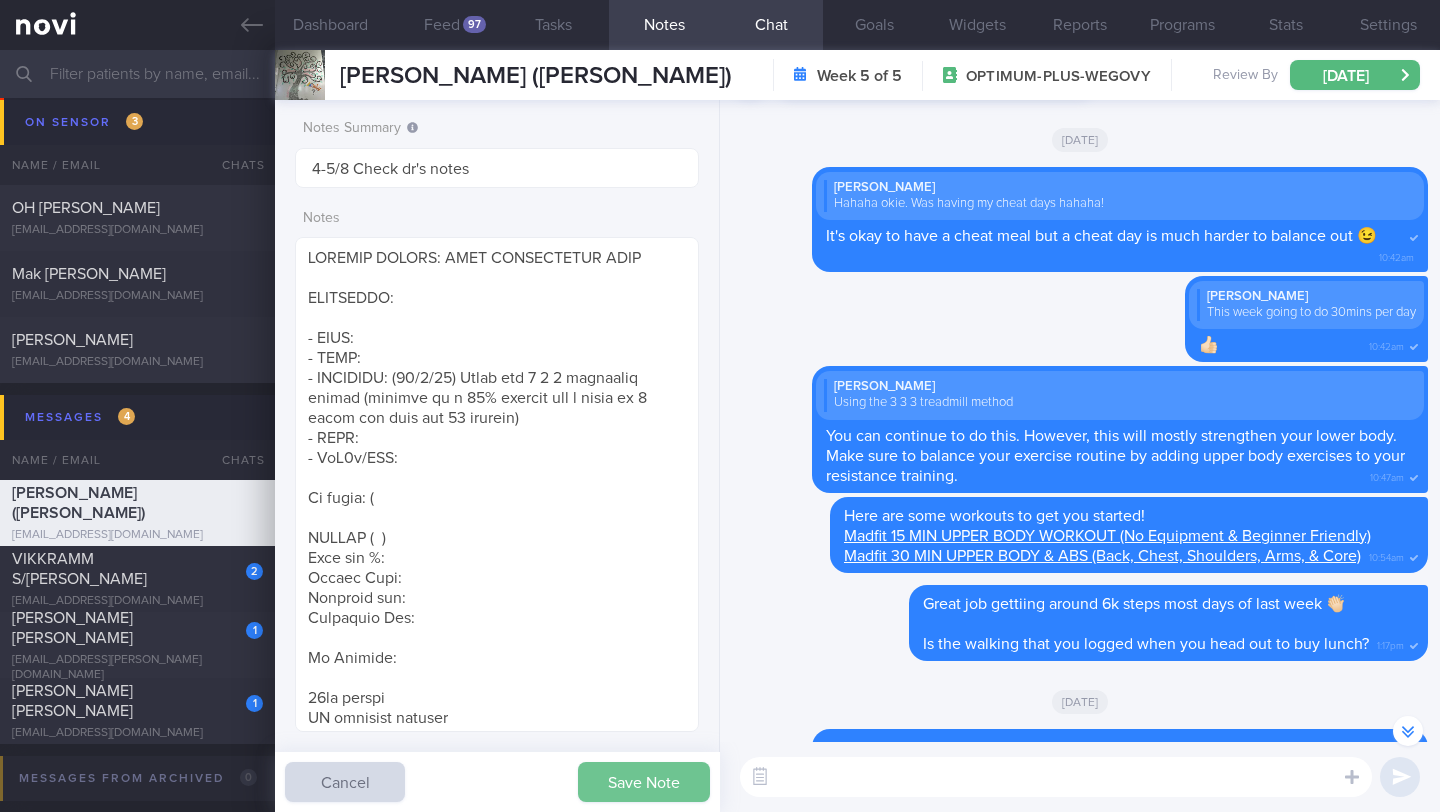 click on "Save Note" at bounding box center (644, 782) 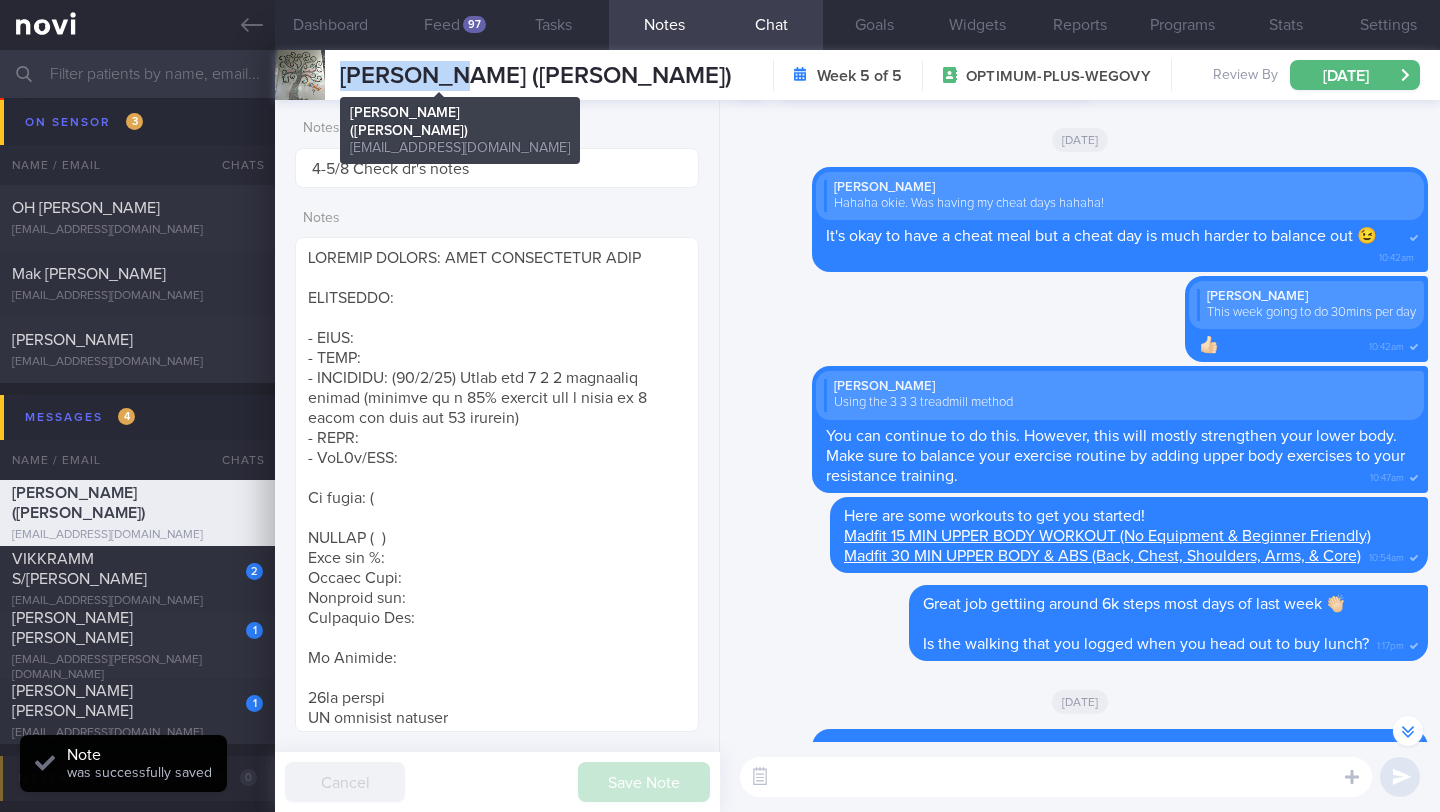 drag, startPoint x: 339, startPoint y: 78, endPoint x: 450, endPoint y: 87, distance: 111.364265 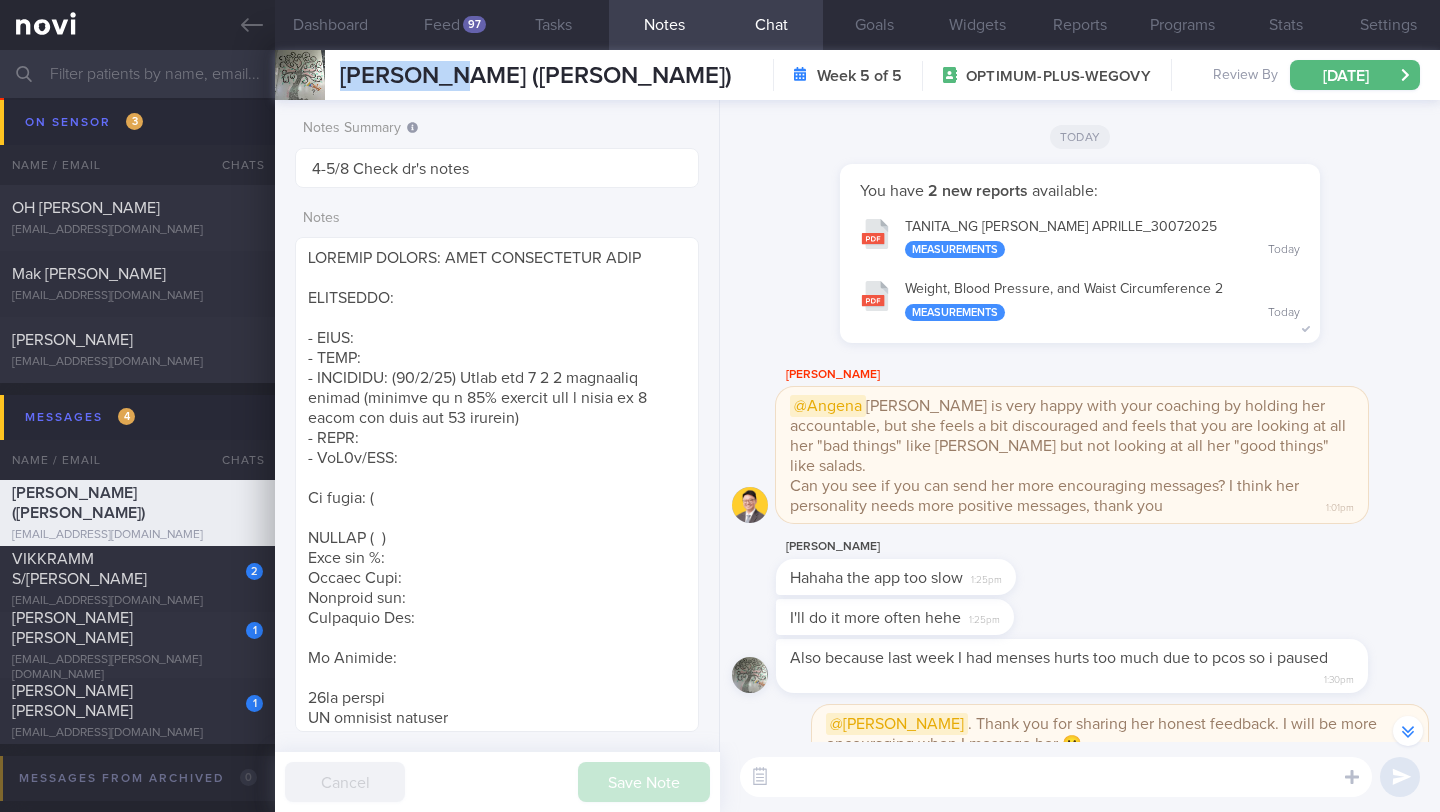 scroll, scrollTop: -18, scrollLeft: 0, axis: vertical 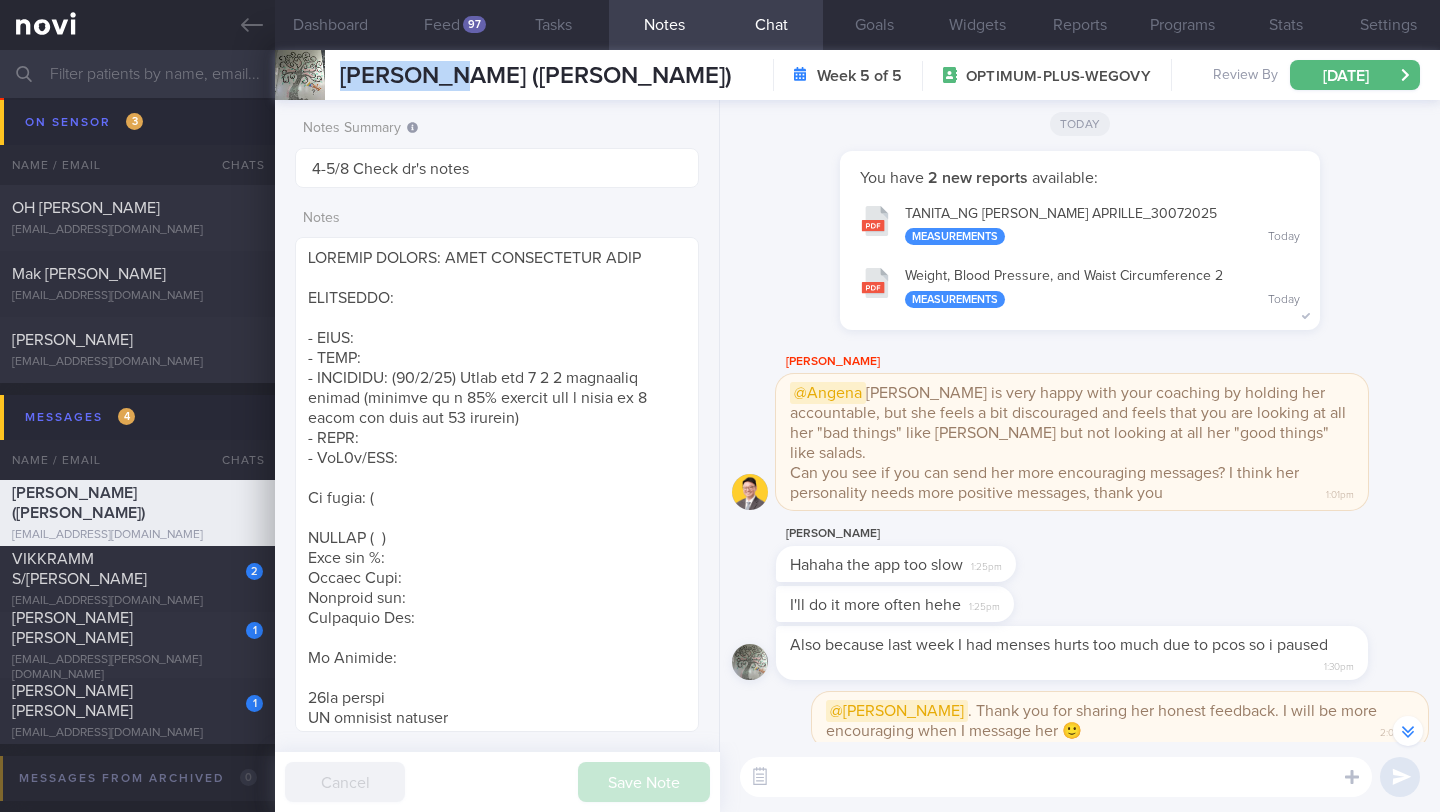 click at bounding box center [1056, 777] 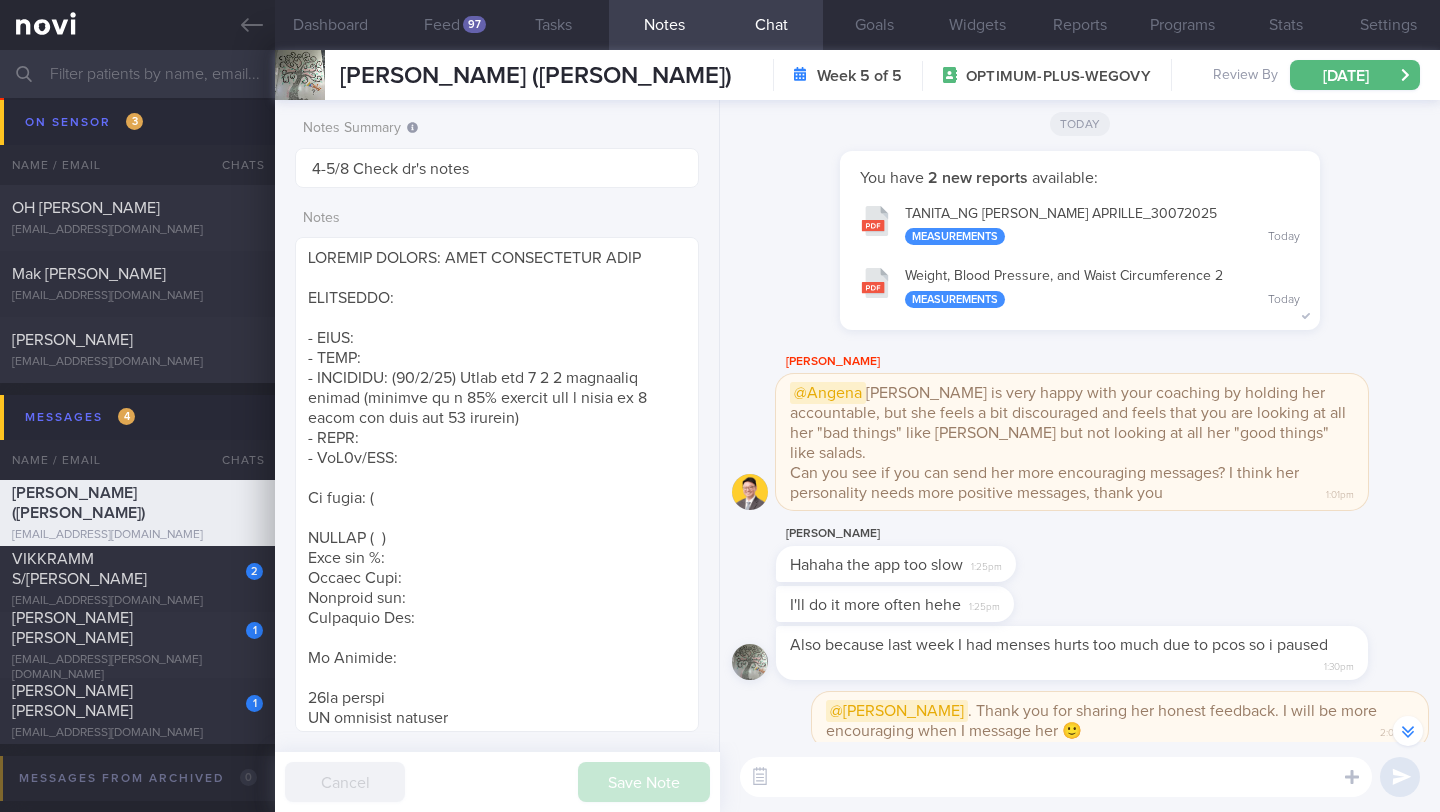 type on "I" 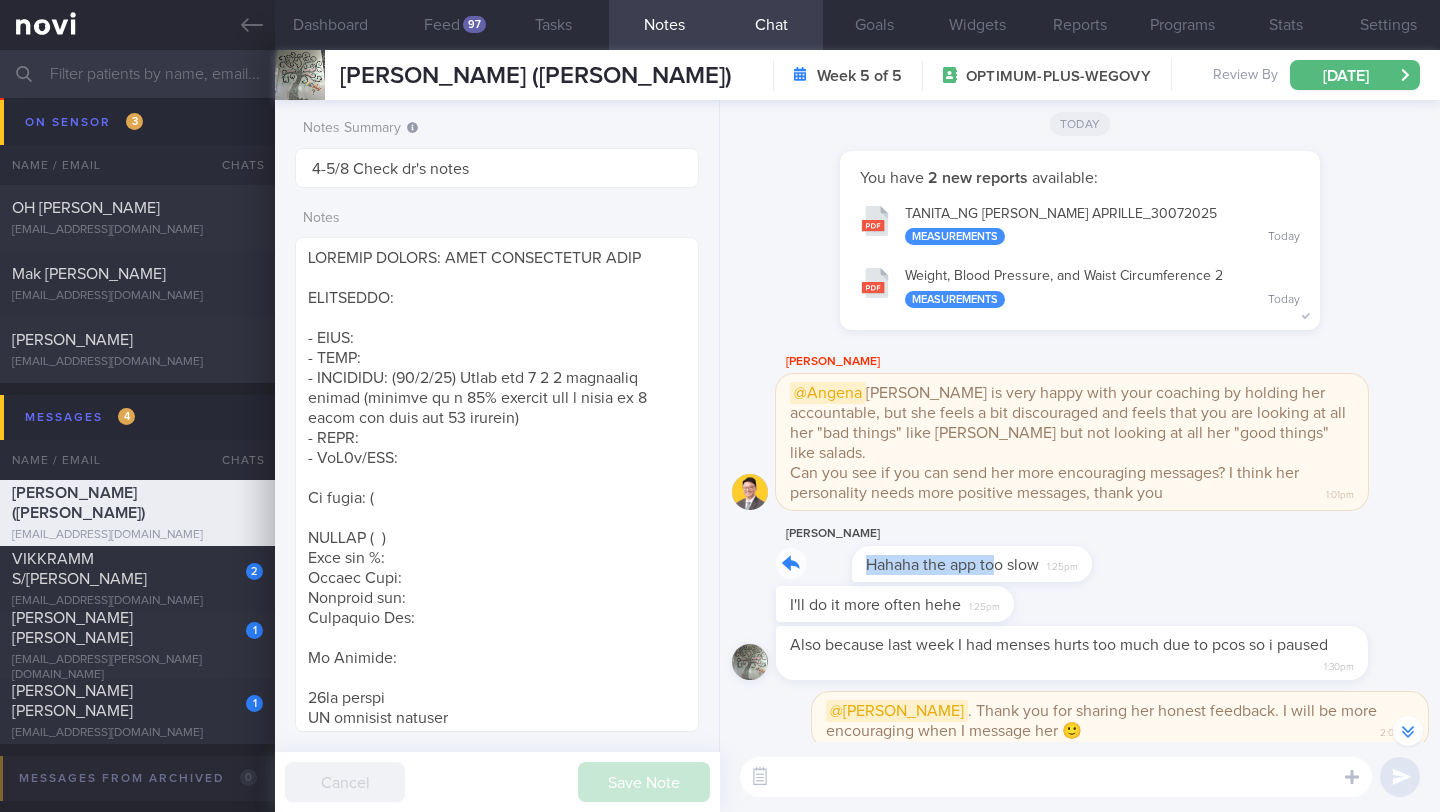 drag, startPoint x: 781, startPoint y: 565, endPoint x: 923, endPoint y: 570, distance: 142.088 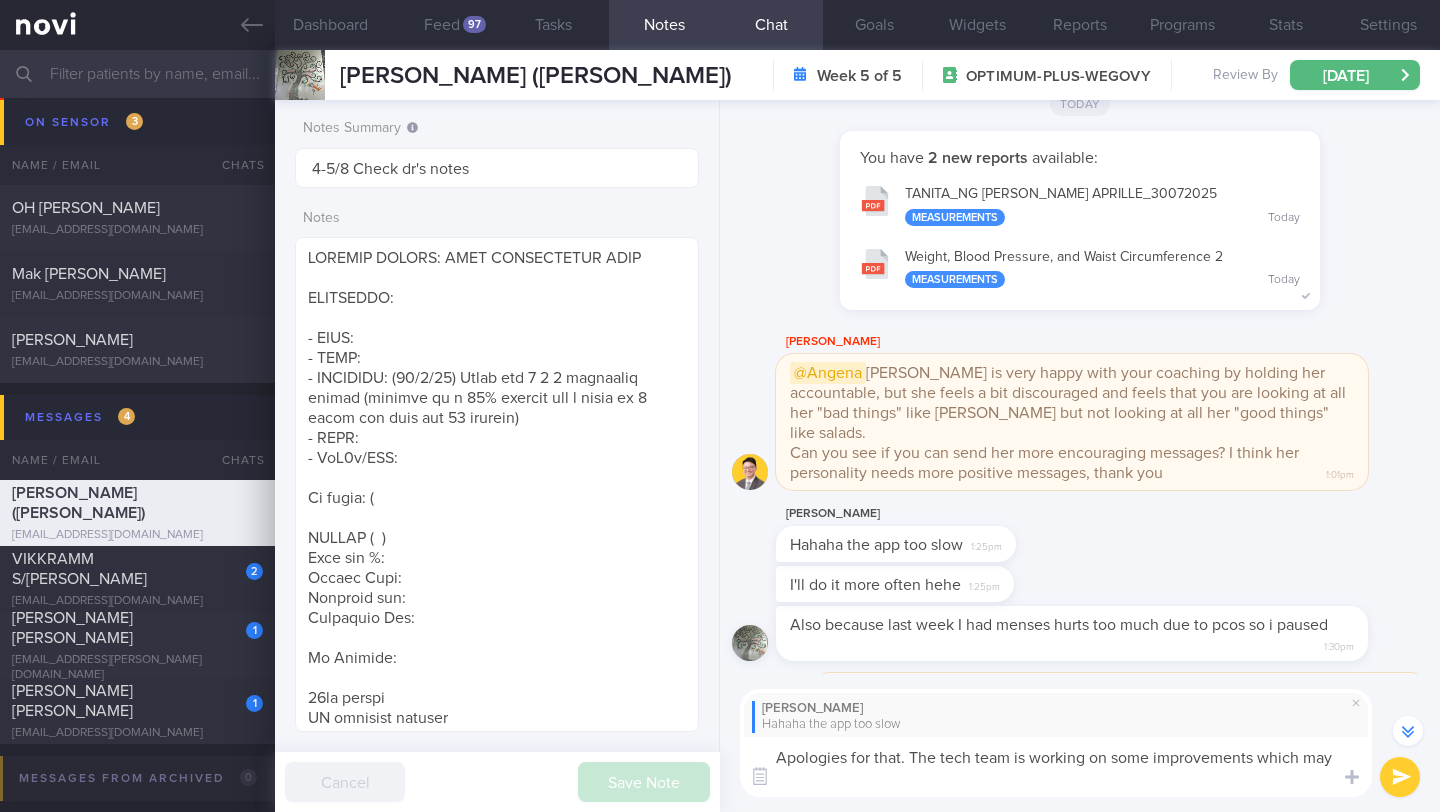 scroll, scrollTop: -86, scrollLeft: 0, axis: vertical 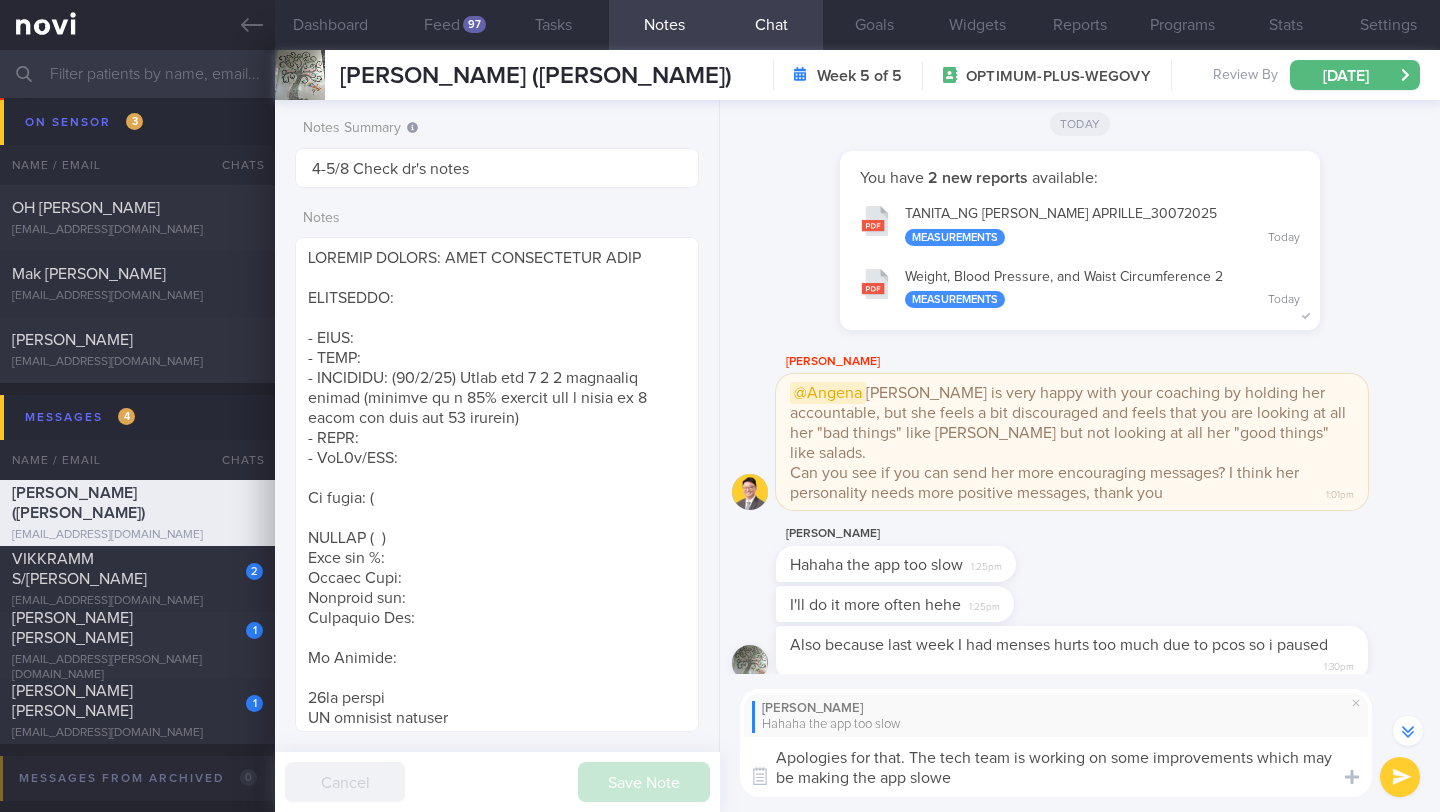 type on "Apologies for that. The tech team is working on some improvements which may be making the app slower" 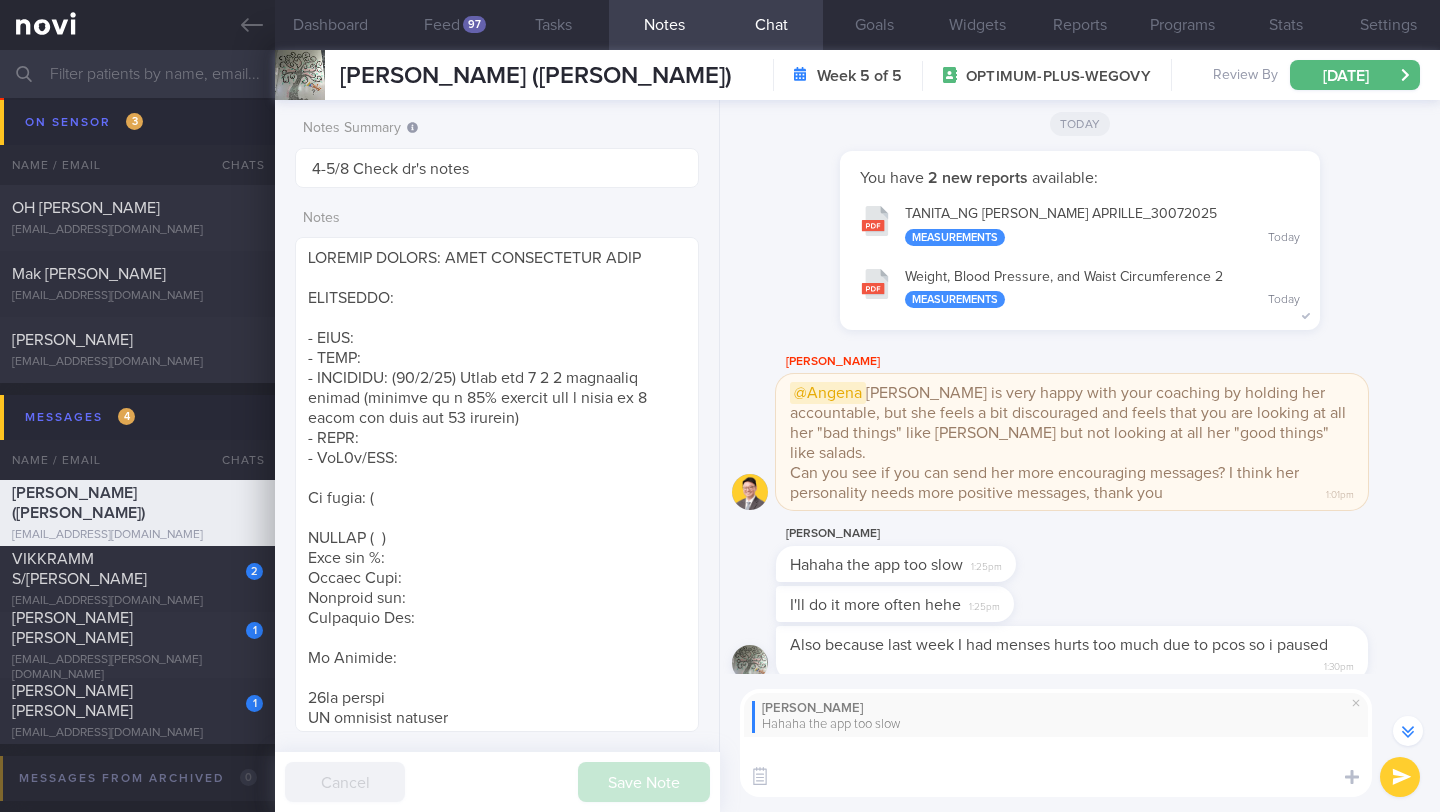 scroll, scrollTop: 0, scrollLeft: 0, axis: both 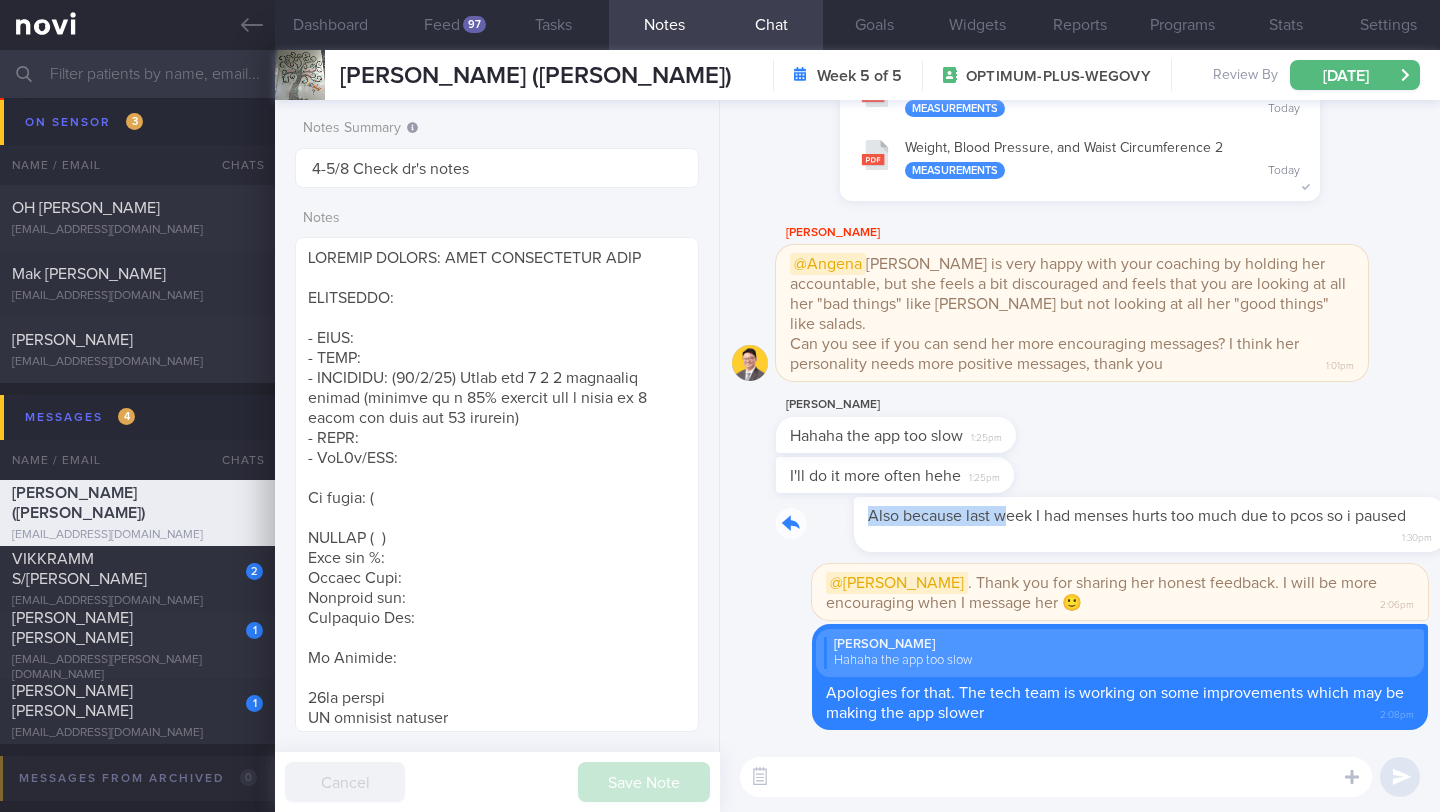 drag, startPoint x: 793, startPoint y: 520, endPoint x: 932, endPoint y: 520, distance: 139 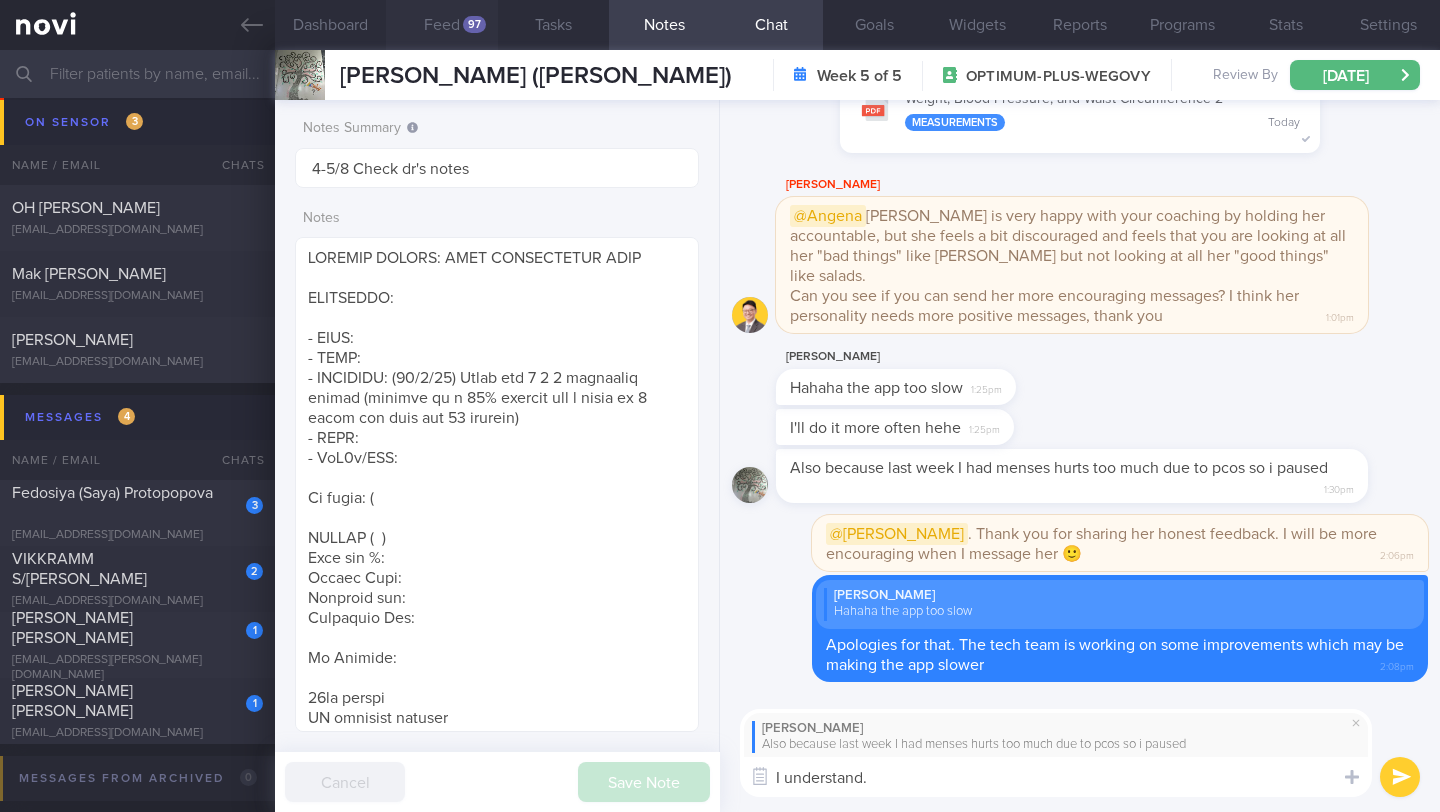 type on "I understand." 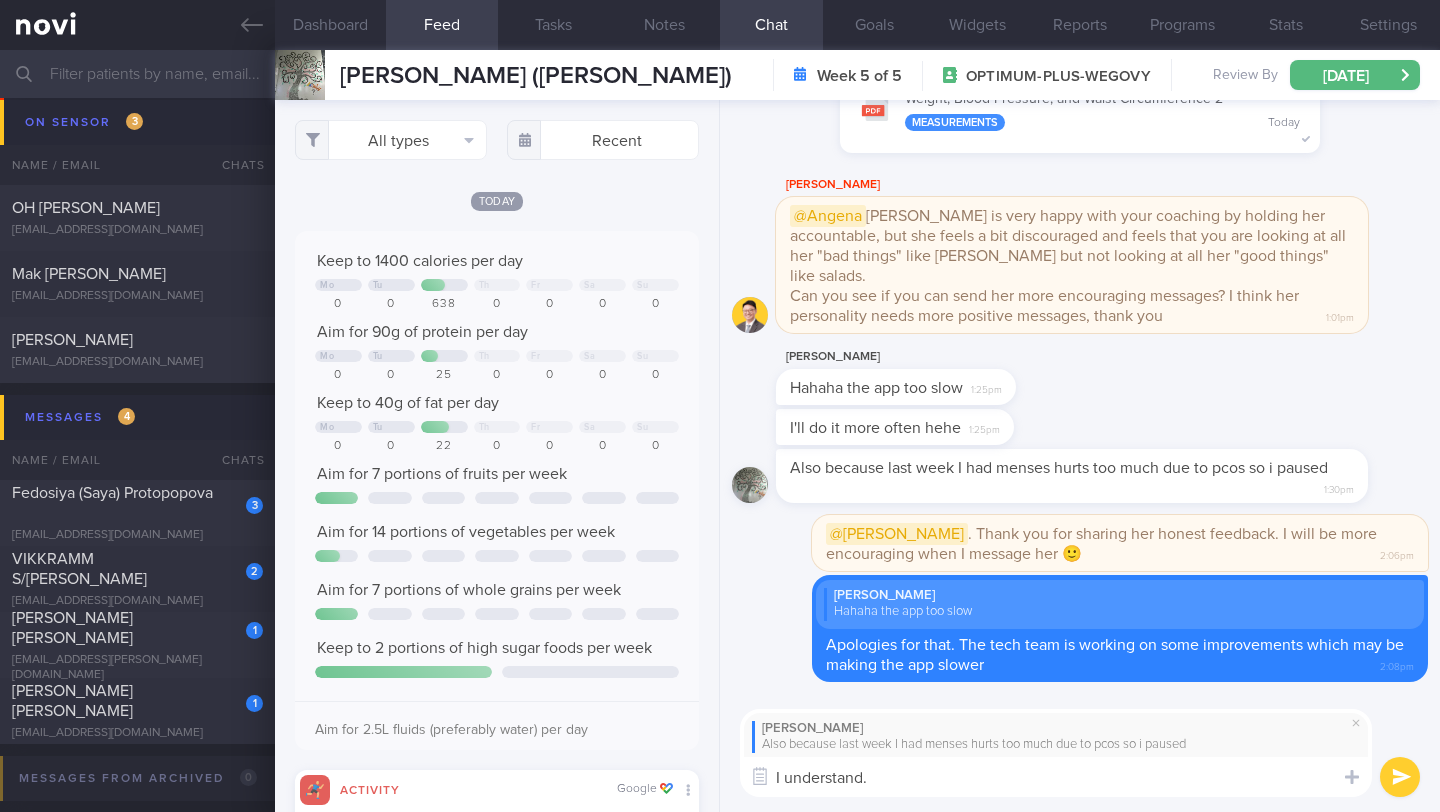 scroll, scrollTop: 999910, scrollLeft: 999637, axis: both 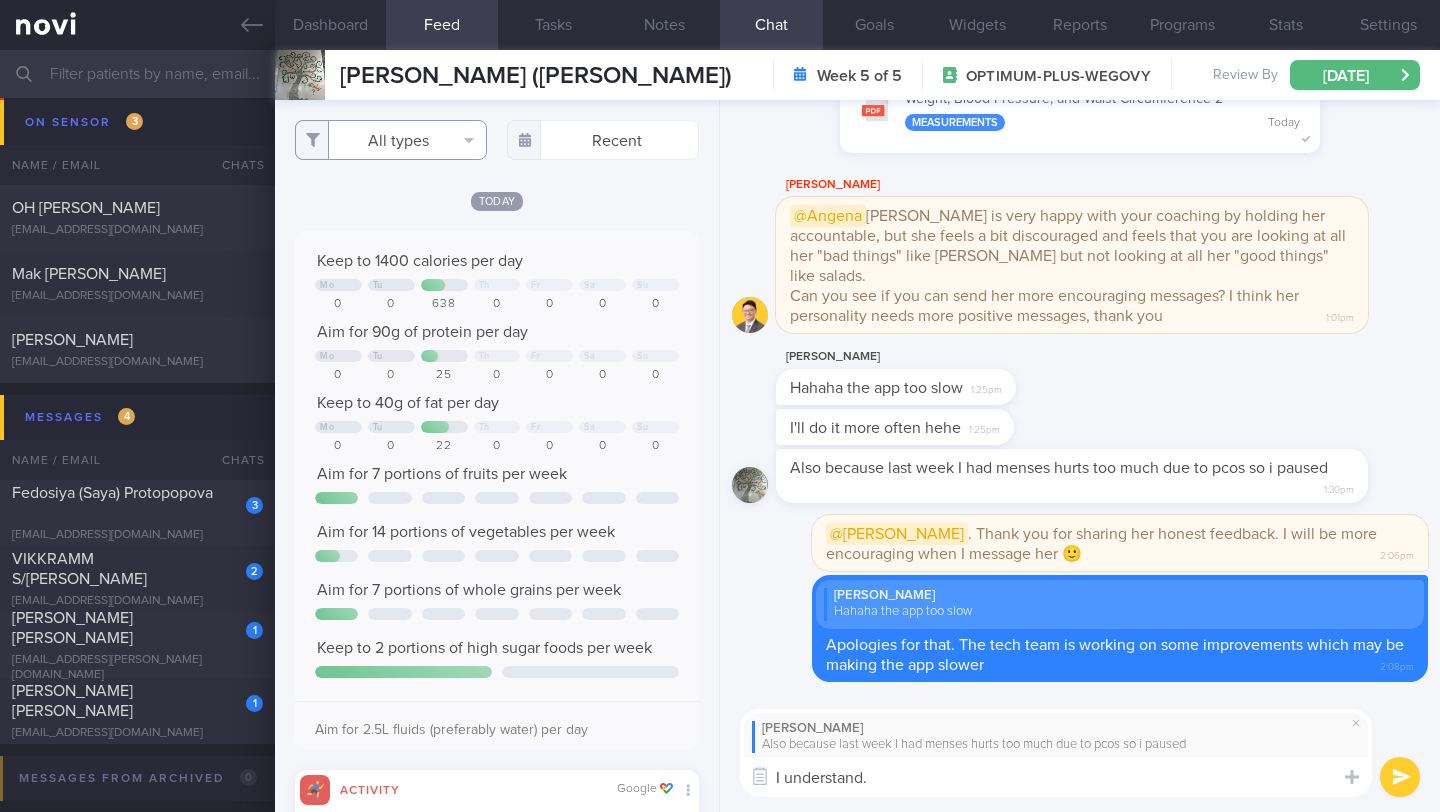 click on "All types" at bounding box center (391, 140) 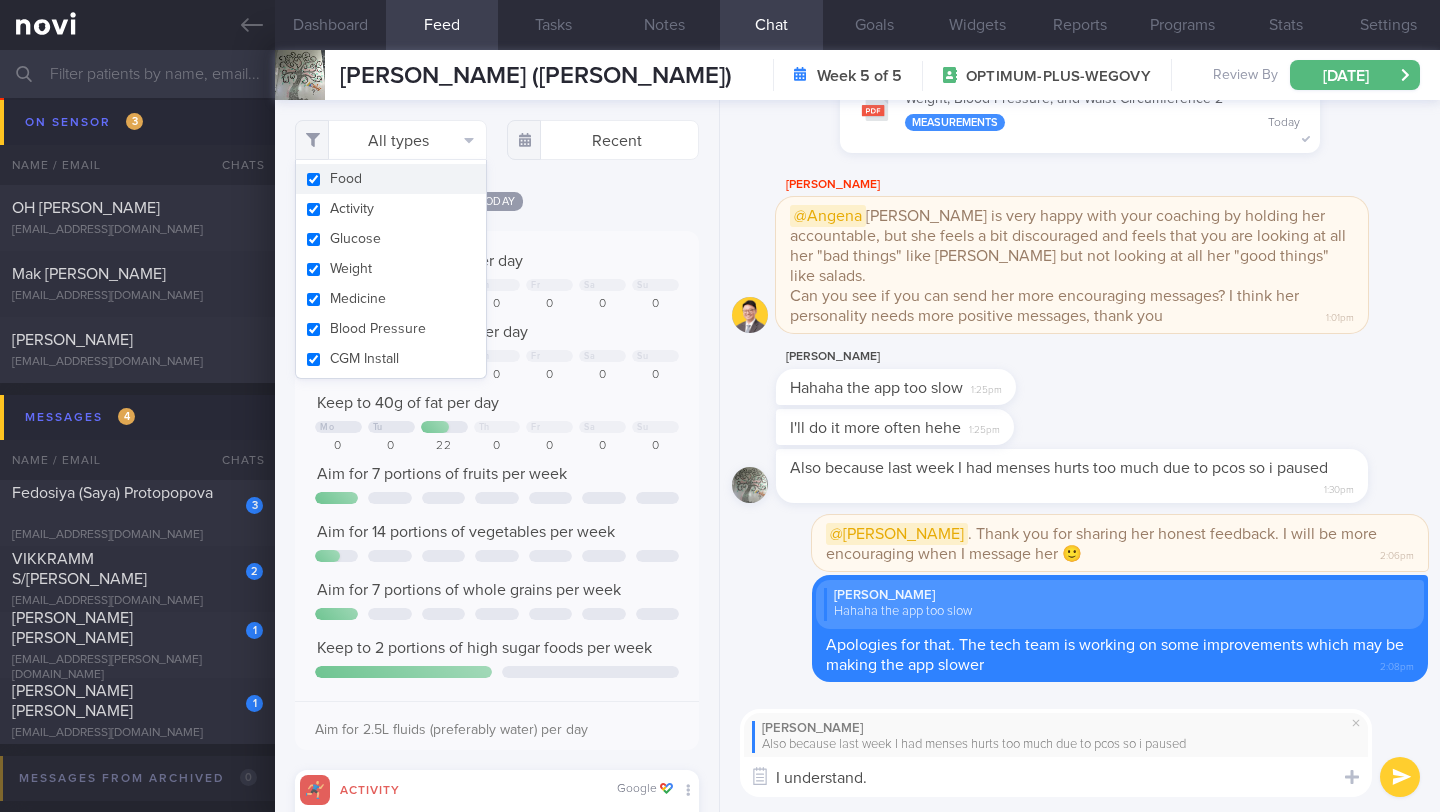 click on "Food" at bounding box center [391, 179] 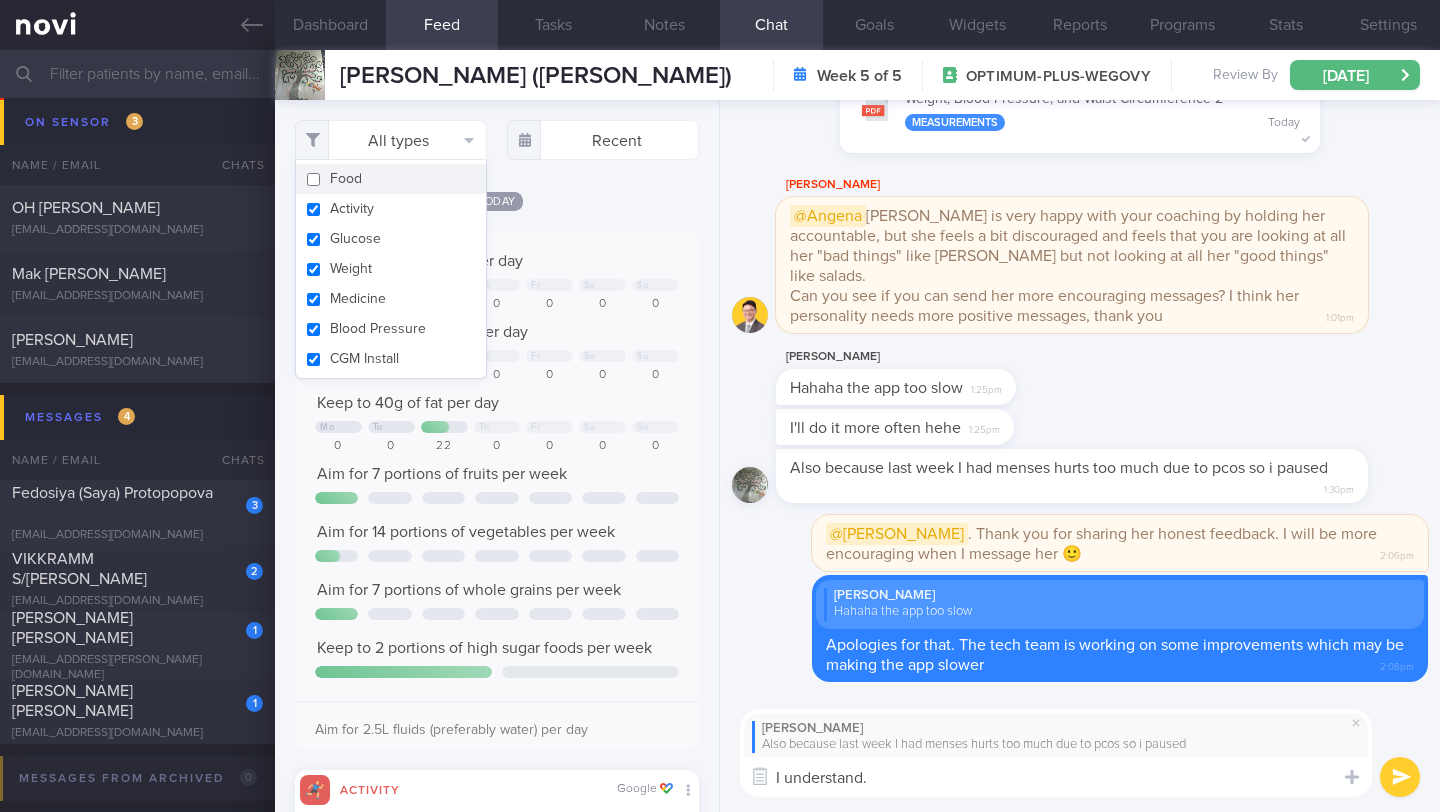 checkbox on "false" 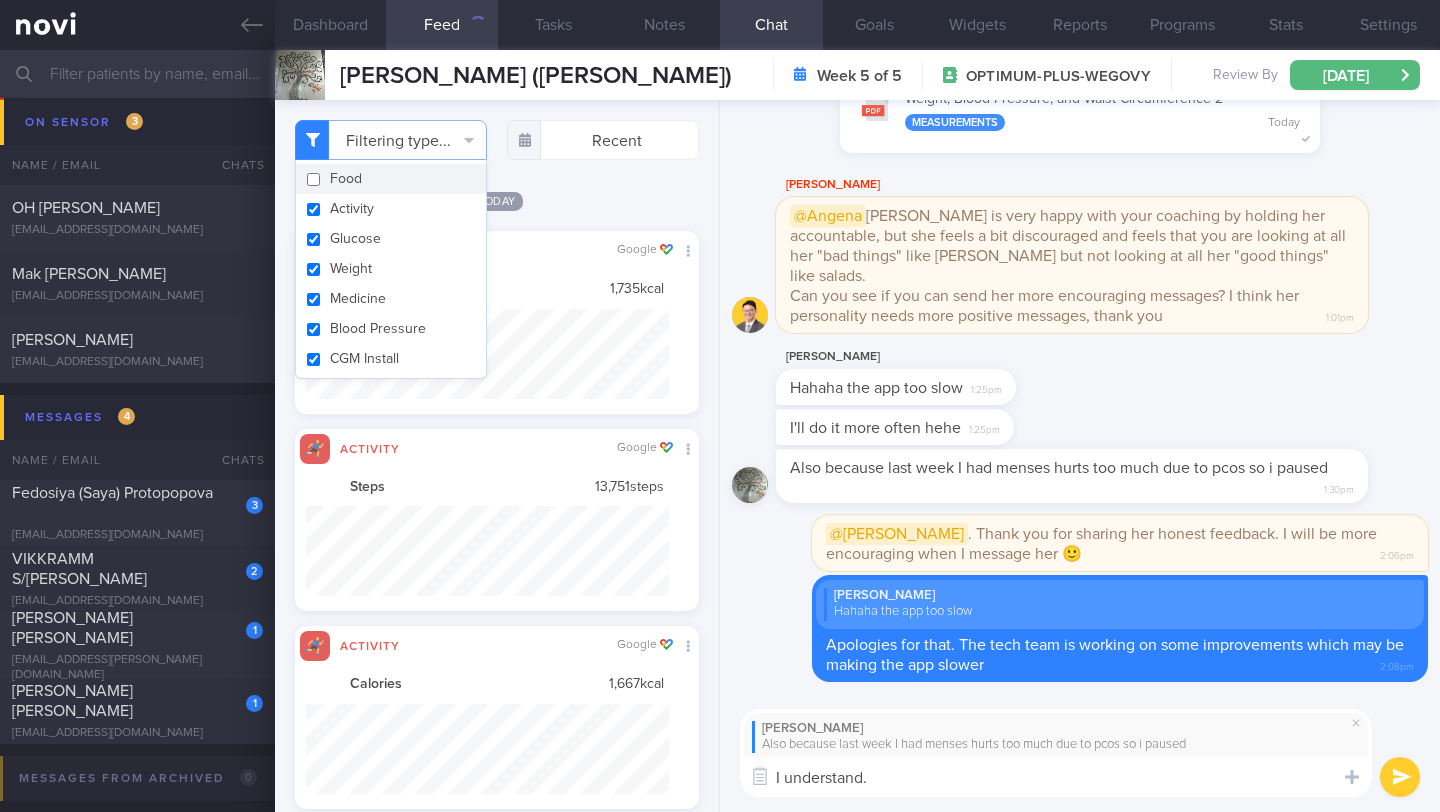 scroll, scrollTop: 999910, scrollLeft: 999637, axis: both 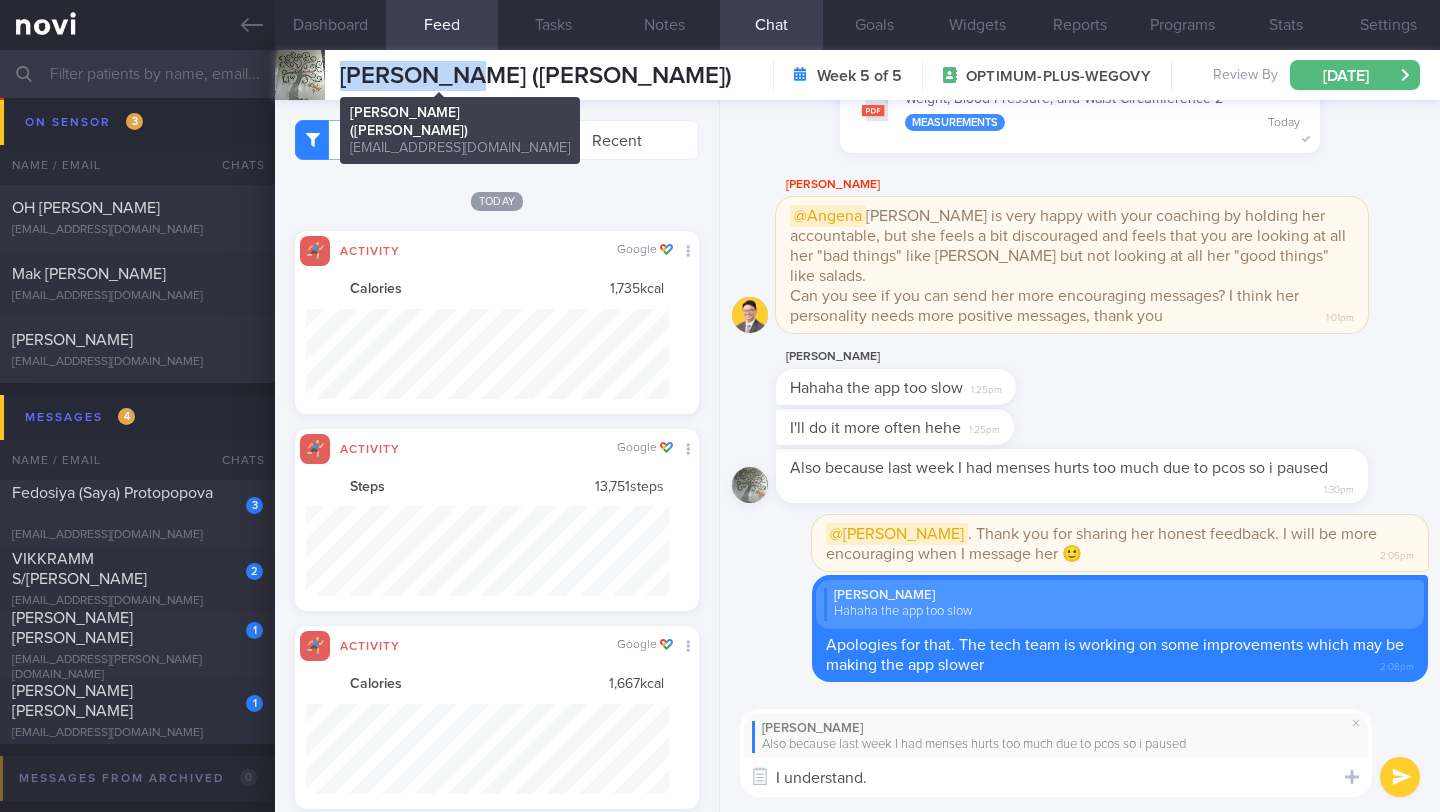 drag, startPoint x: 347, startPoint y: 86, endPoint x: 456, endPoint y: 76, distance: 109.457756 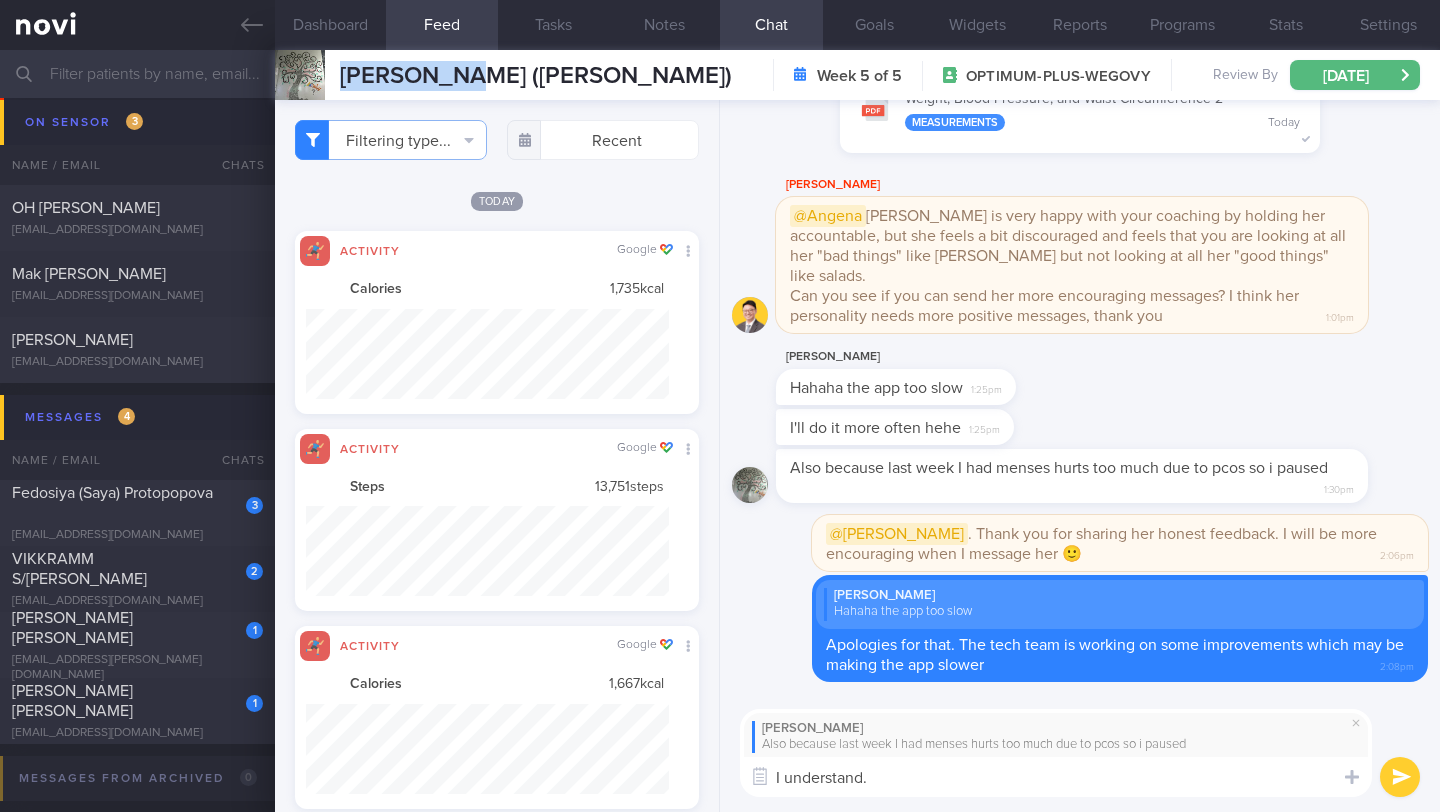 click on "I understand." at bounding box center (1056, 777) 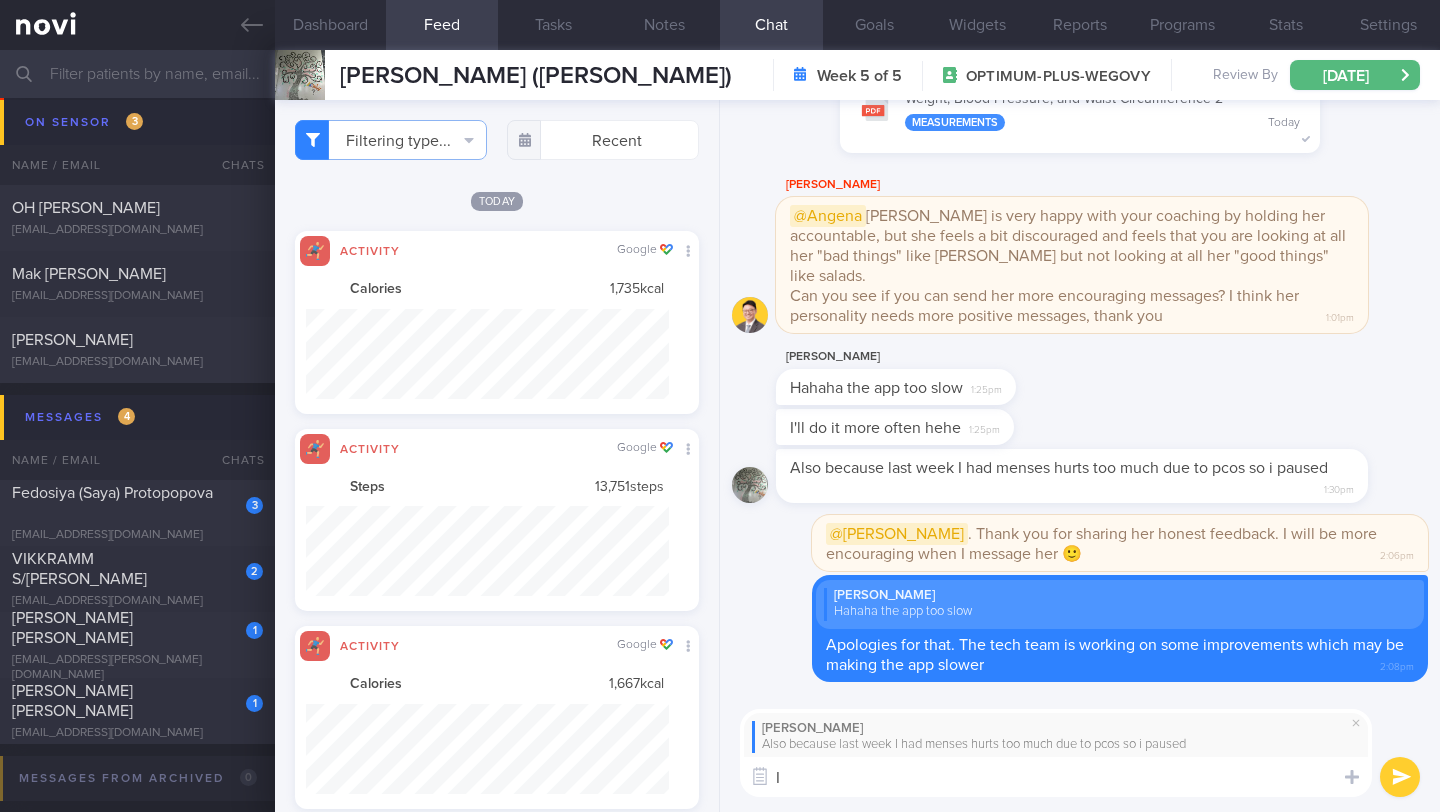 type on "I" 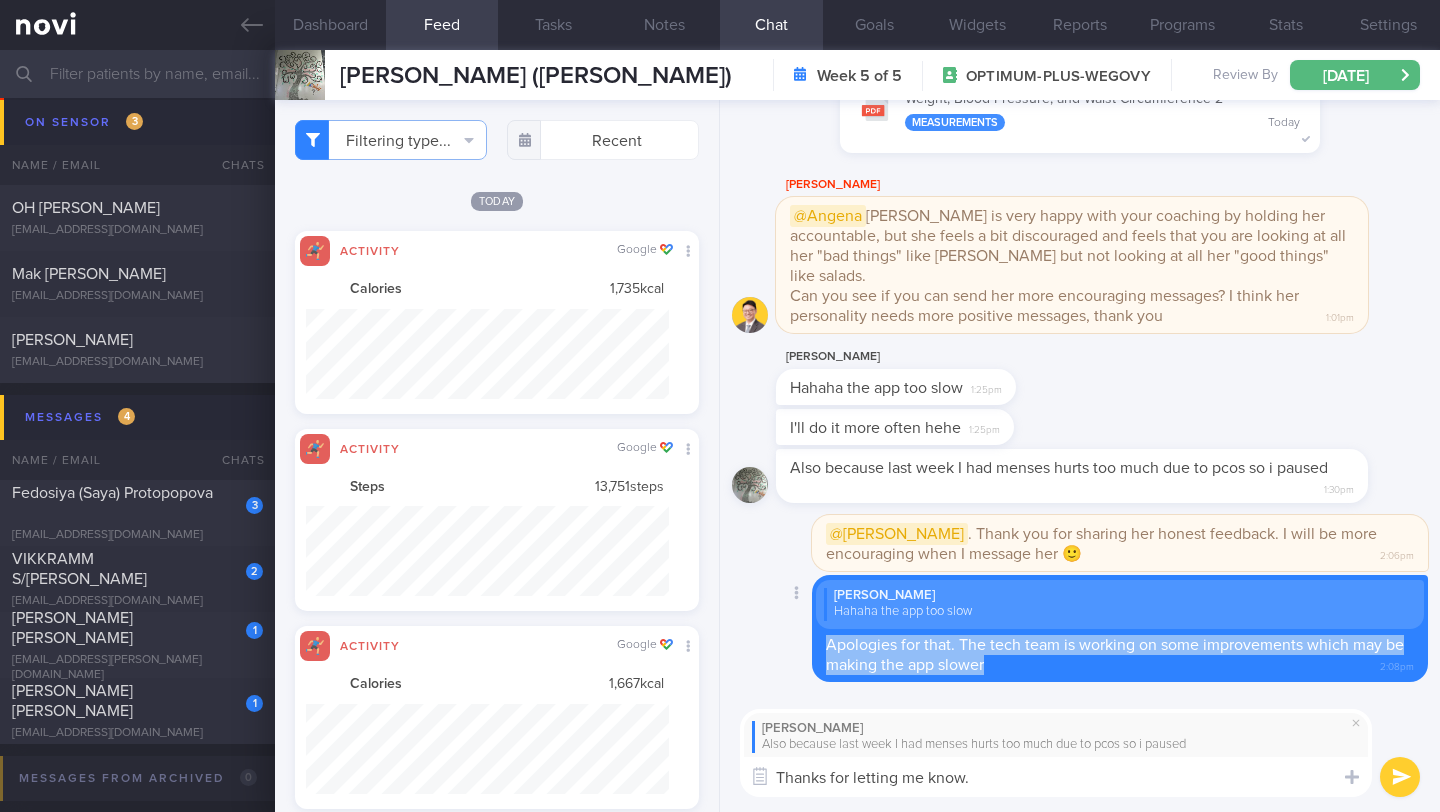 drag, startPoint x: 1011, startPoint y: 668, endPoint x: 818, endPoint y: 651, distance: 193.74725 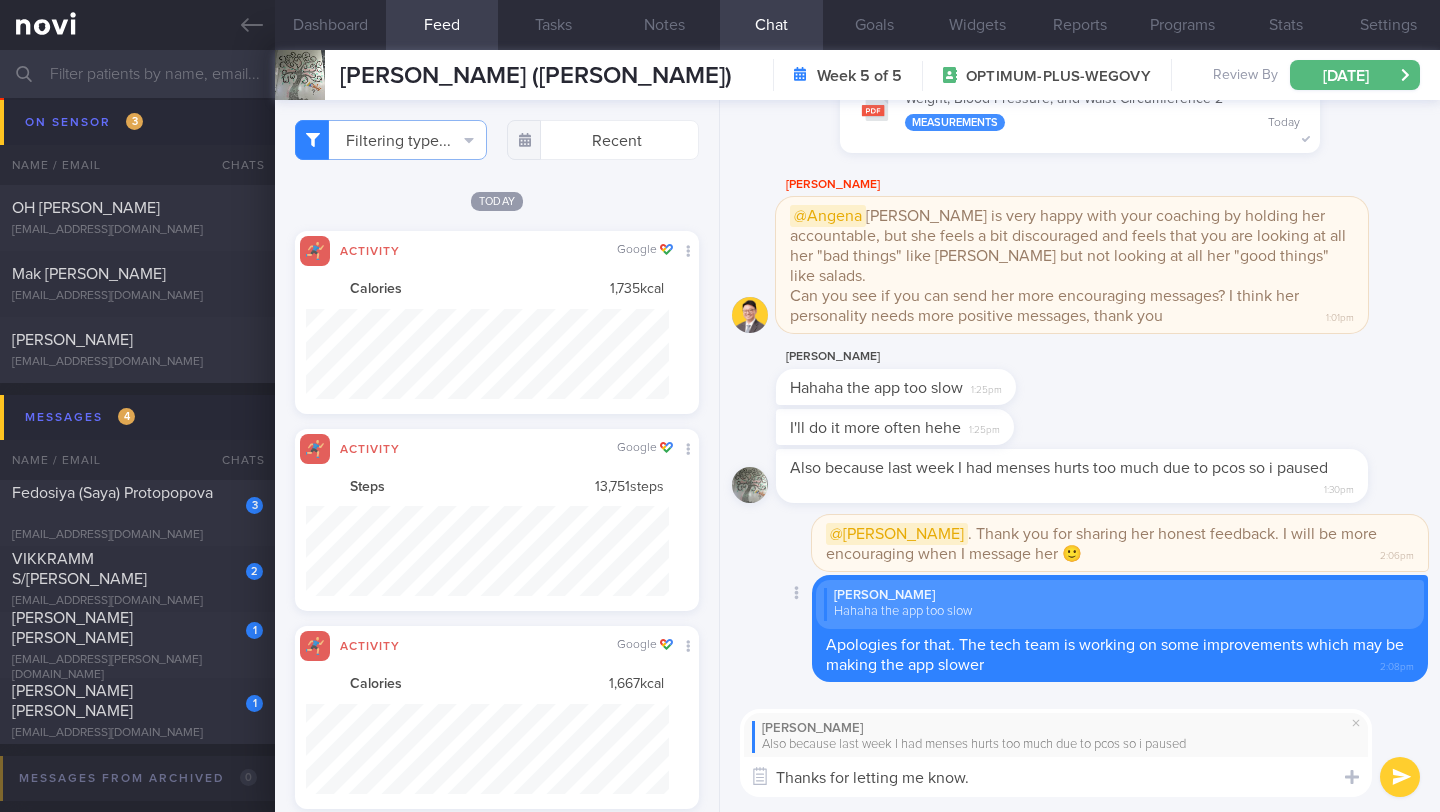 click on "Delete
[PERSON_NAME] the app too slow
Apologies for that. The tech team is working on some improvements which may be making the app slower
2:08pm" at bounding box center (1080, 628) 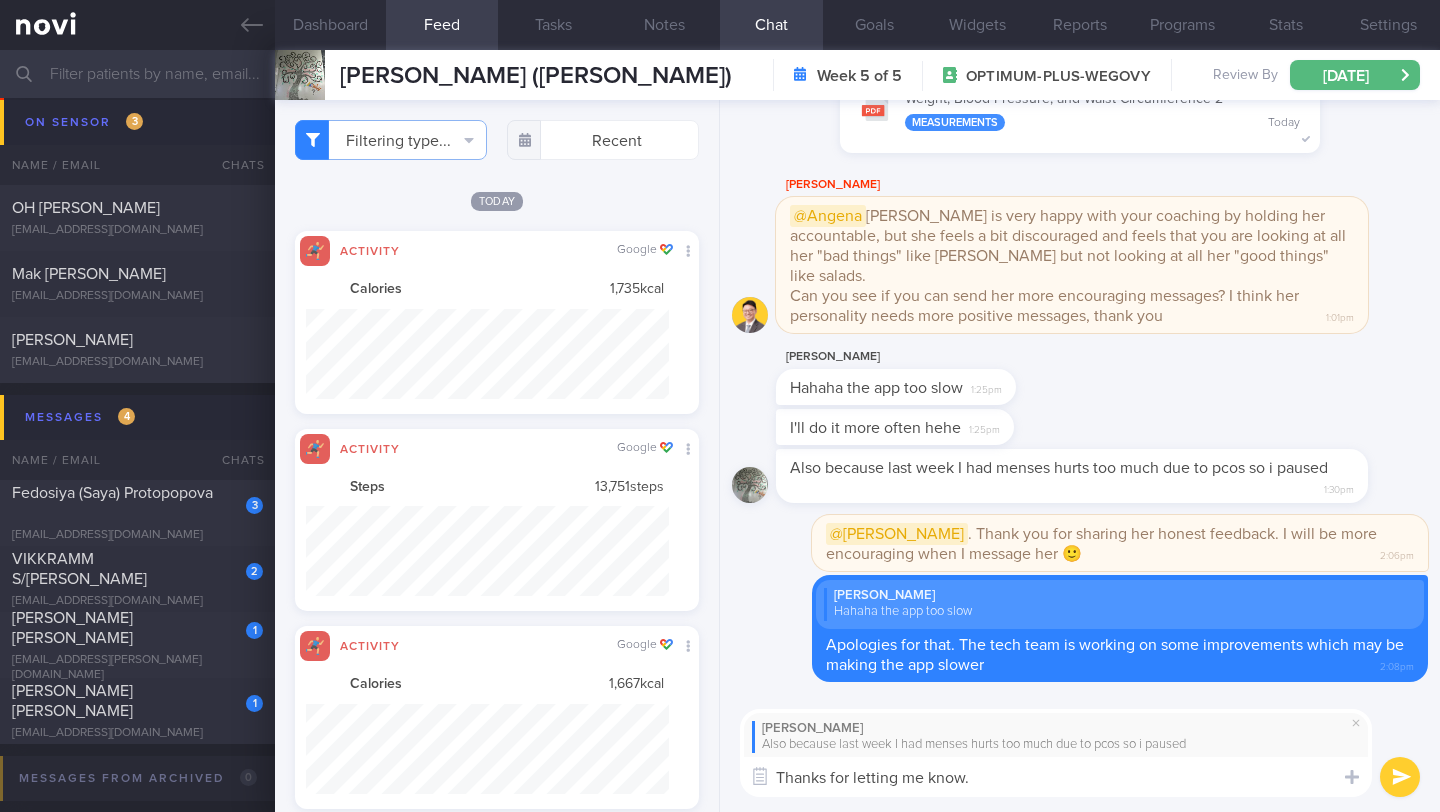 click on "Also because last week I had menses hurts too much due to pcos so i paused" at bounding box center [1059, 468] 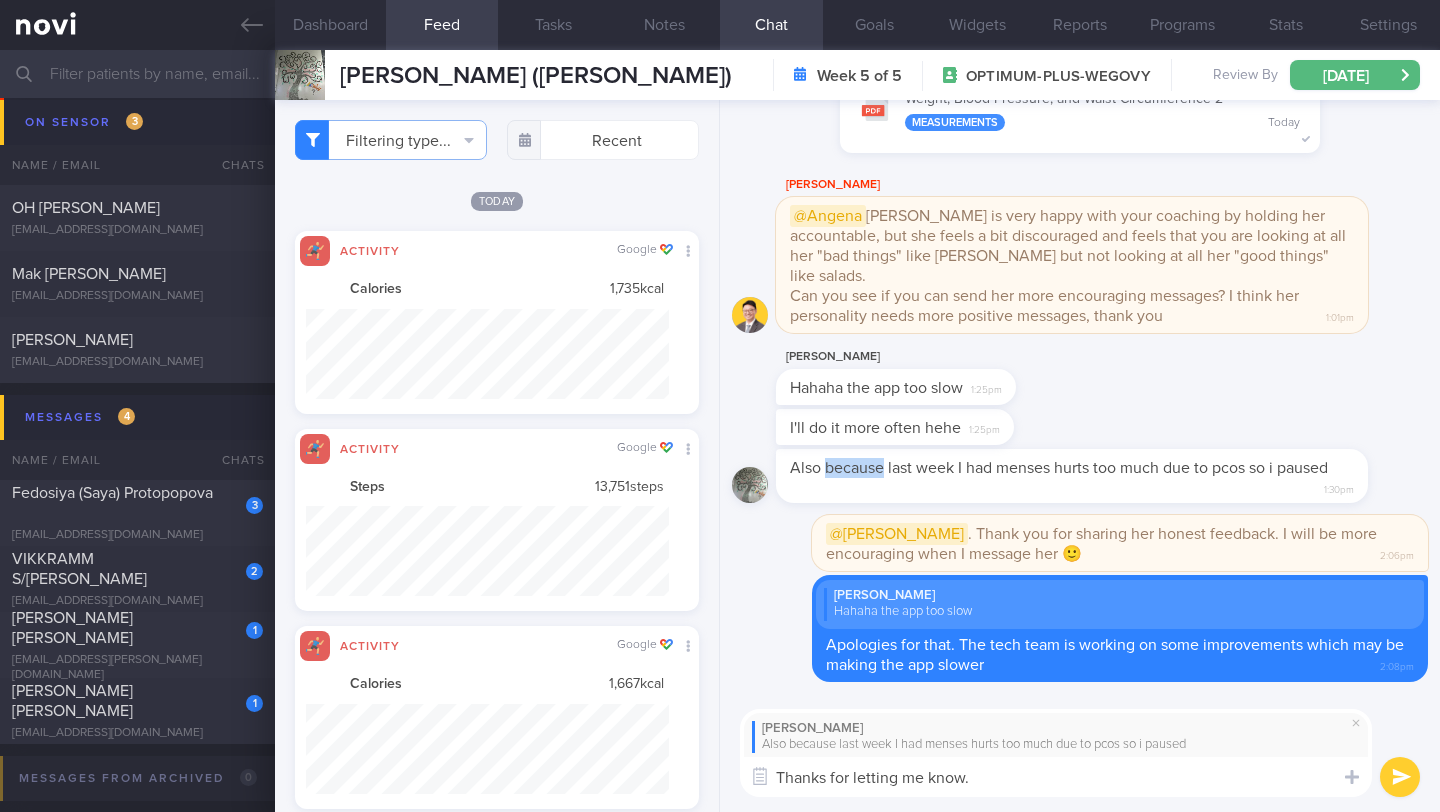 click on "Also because last week I had menses hurts too much due to pcos so i paused" at bounding box center [1059, 468] 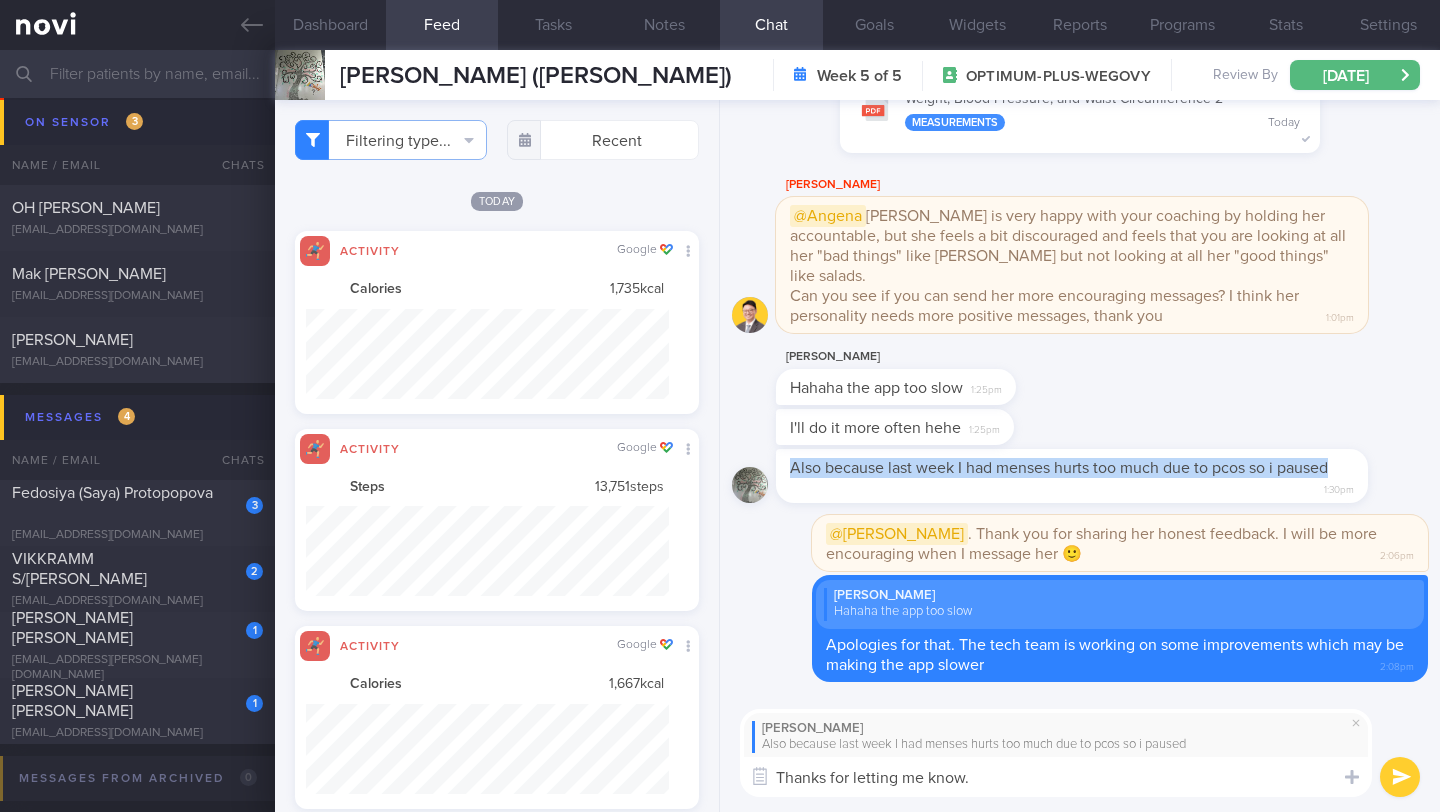 click on "Also because last week I had menses hurts too much due to pcos so i paused" at bounding box center [1059, 468] 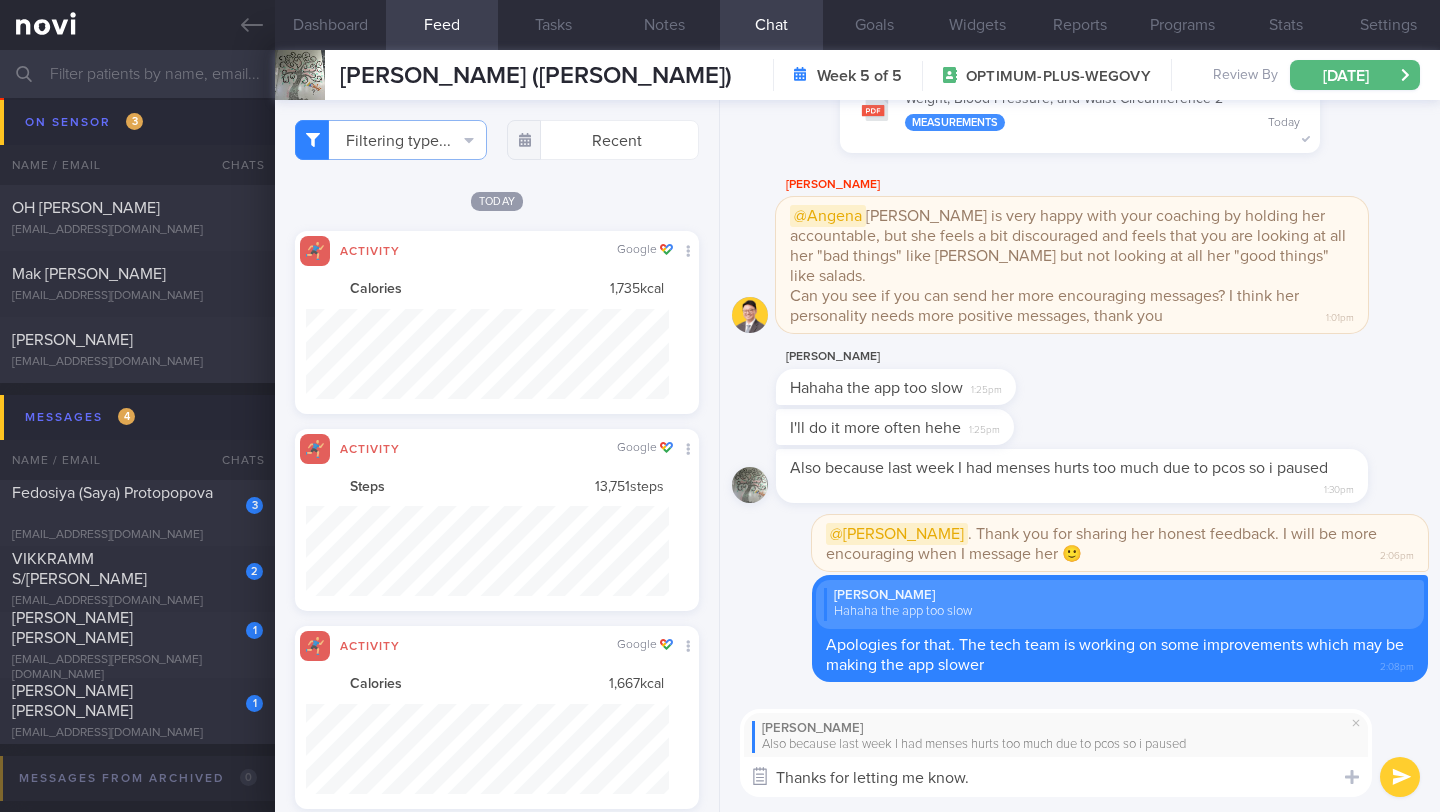 drag, startPoint x: 996, startPoint y: 775, endPoint x: 755, endPoint y: 765, distance: 241.20738 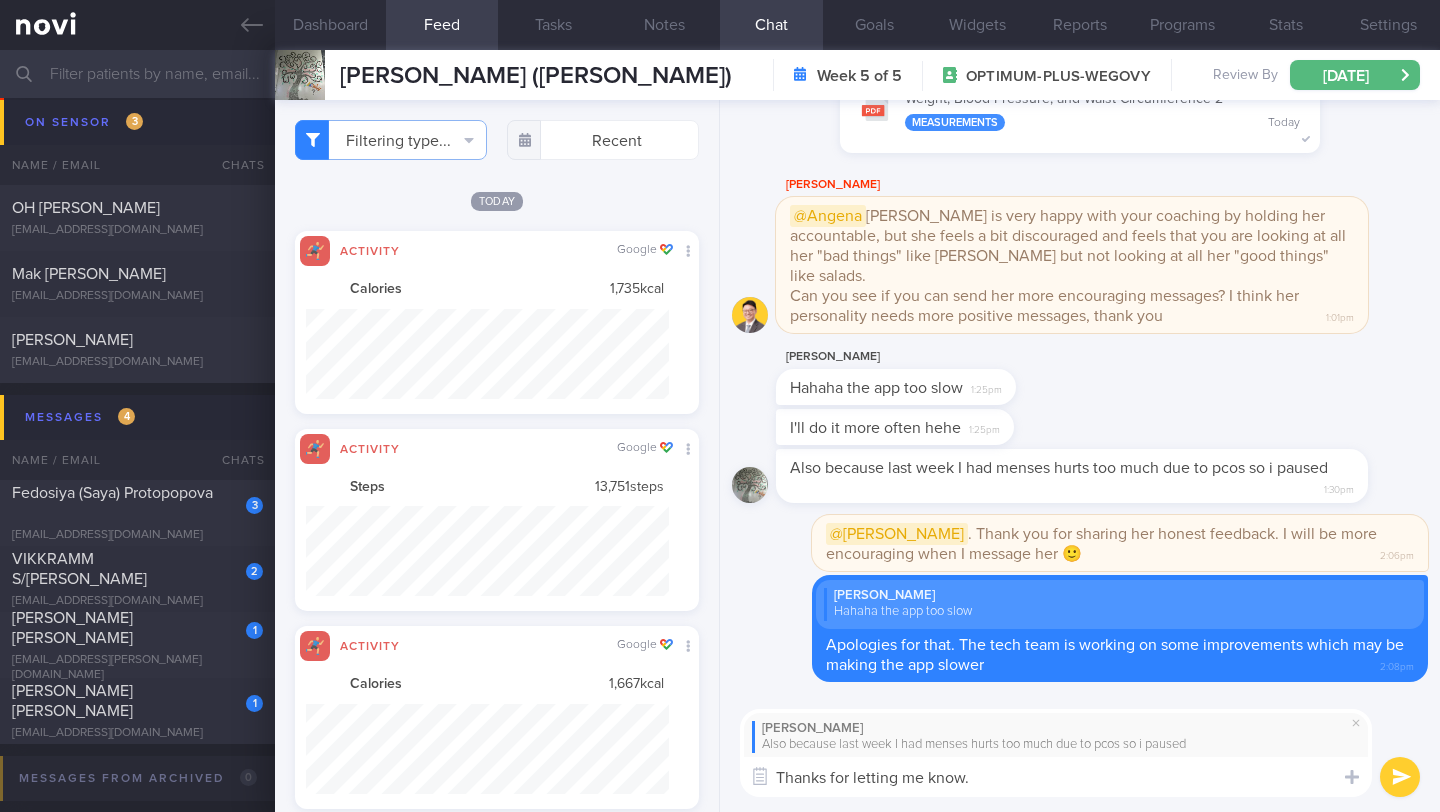 paste on "It's completely normal and understandable to pause your exercise when you're dealing with the kind of pain PCOS can cause during your period. Listening to your body is smart, not a setback." 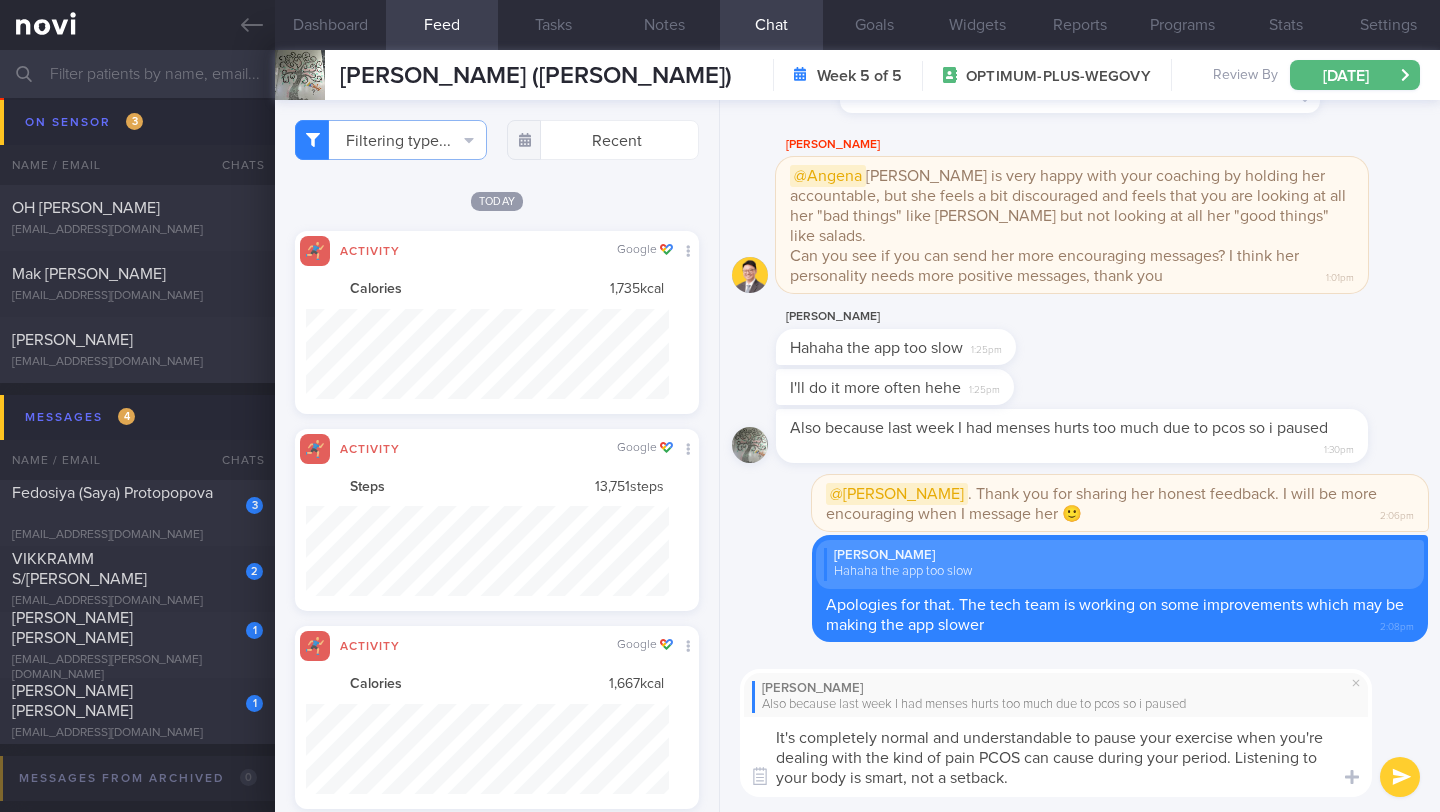 scroll, scrollTop: 0, scrollLeft: 0, axis: both 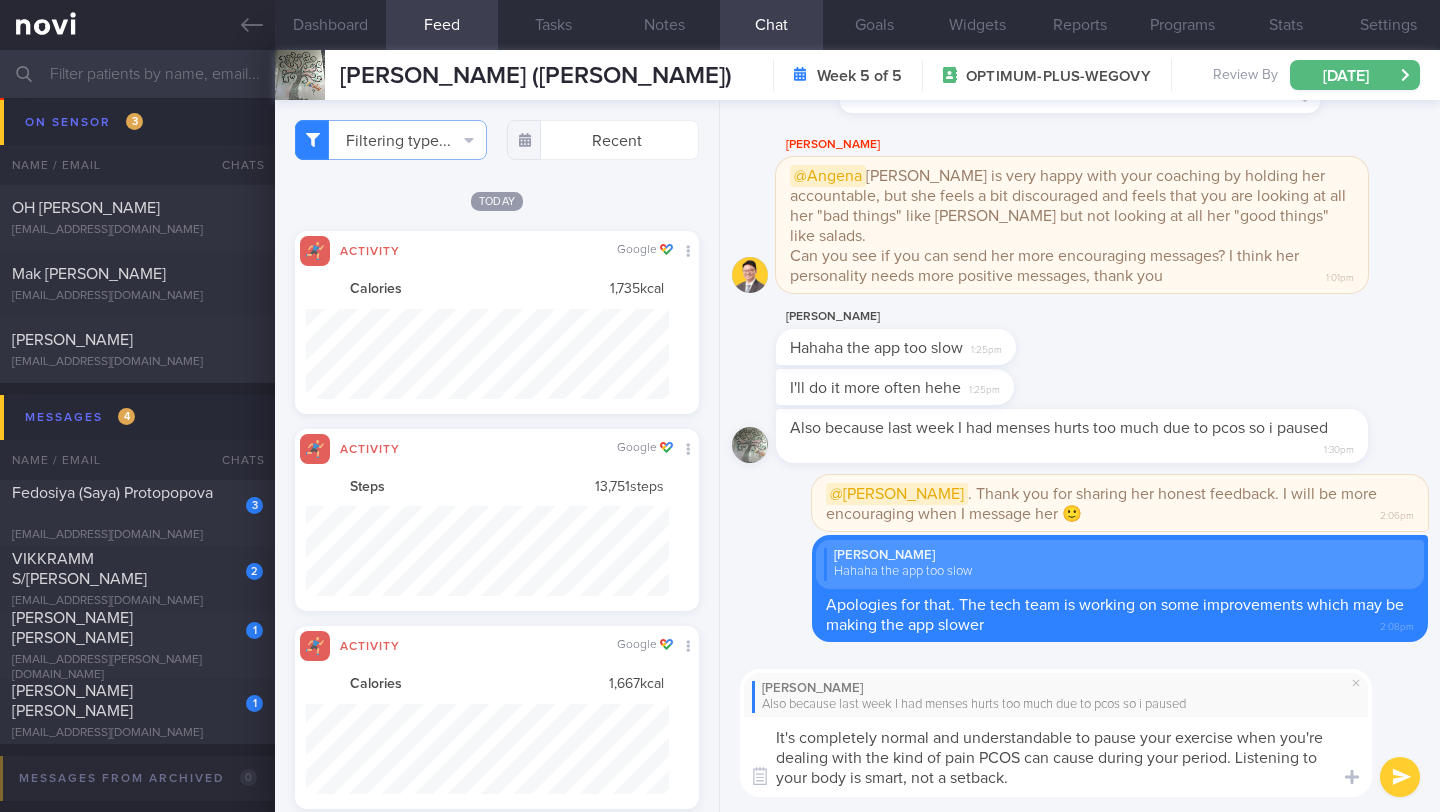 paste on "When you're ready, start back gently. Even light activity like walking or stretching is a great way to ease in." 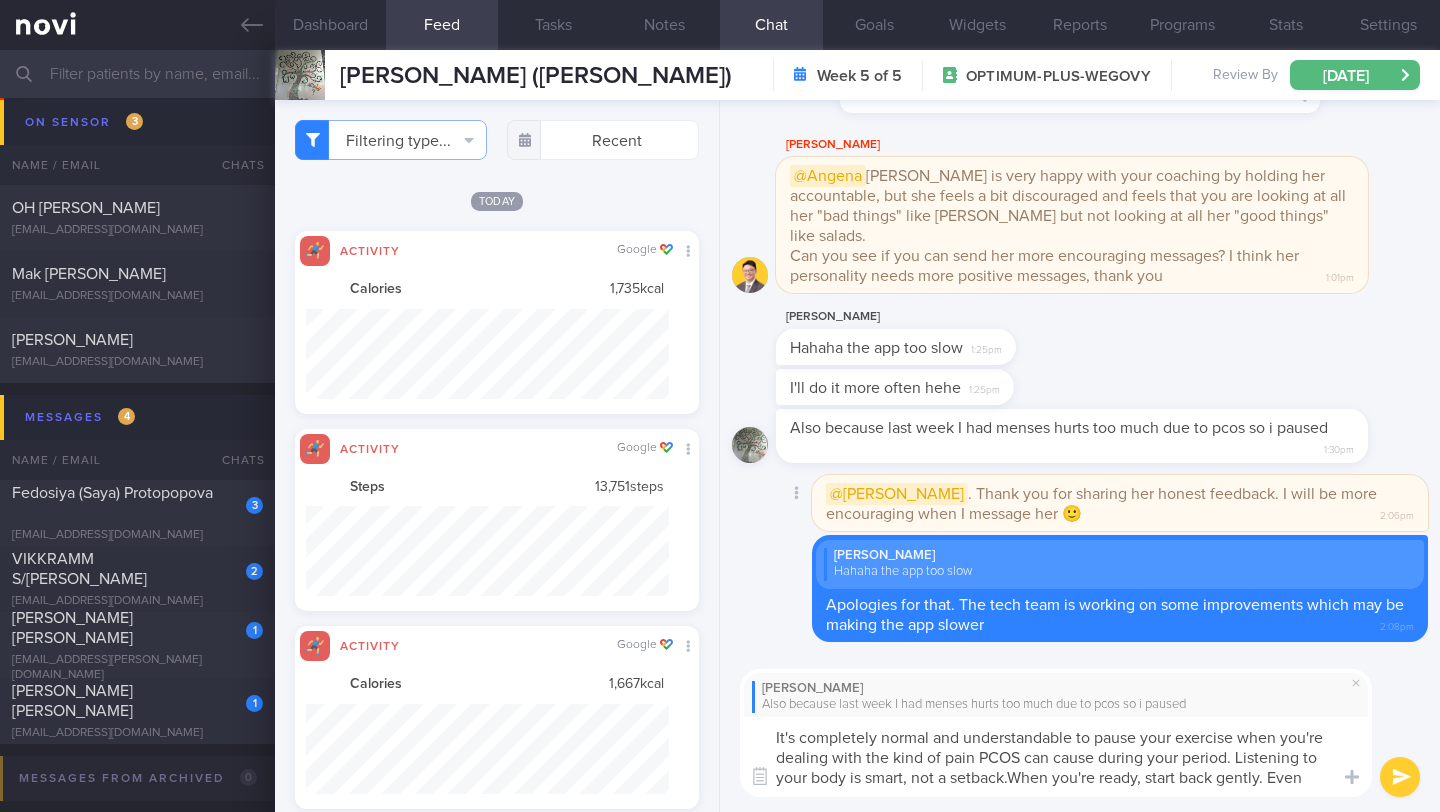 scroll, scrollTop: 0, scrollLeft: 0, axis: both 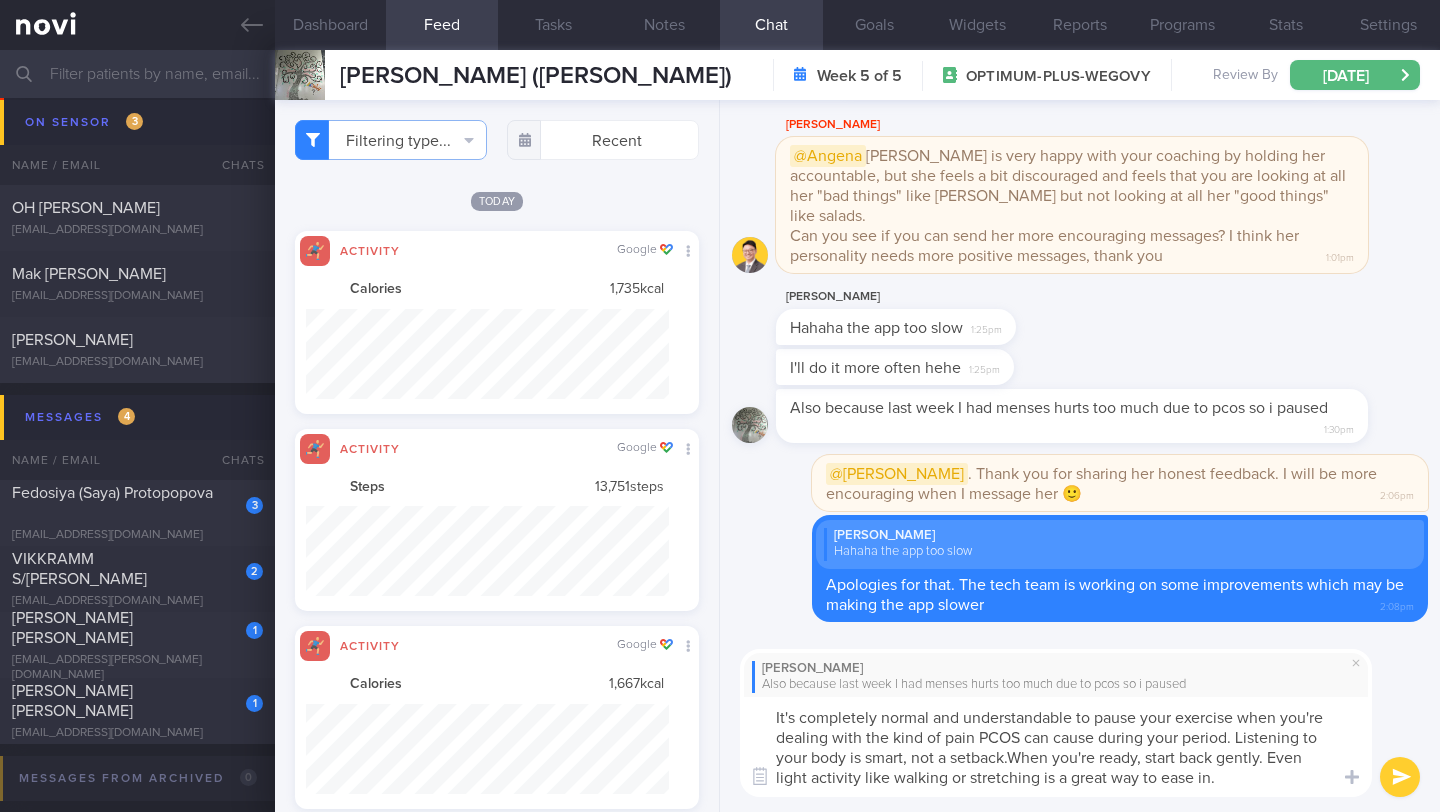 click on "It's completely normal and understandable to pause your exercise when you're dealing with the kind of pain PCOS can cause during your period. Listening to your body is smart, not a setback.When you're ready, start back gently. Even light activity like walking or stretching is a great way to ease in." at bounding box center [1056, 747] 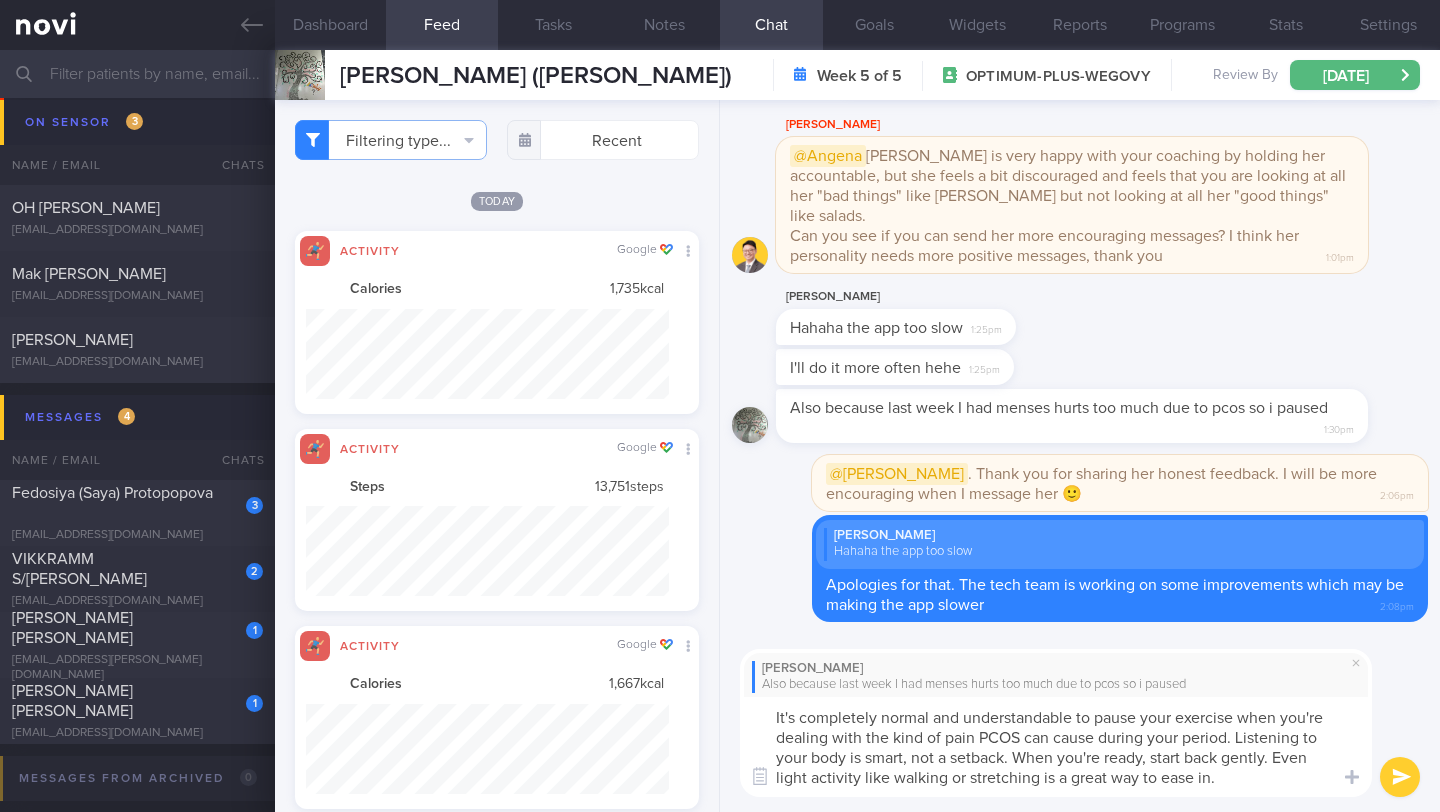type on "It's completely normal and understandable to pause your exercise when you're dealing with the kind of pain PCOS can cause during your period. Listening to your body is smart, not a setback. When you're ready, start back gently. Even light activity like walking or stretching is a great way to ease in." 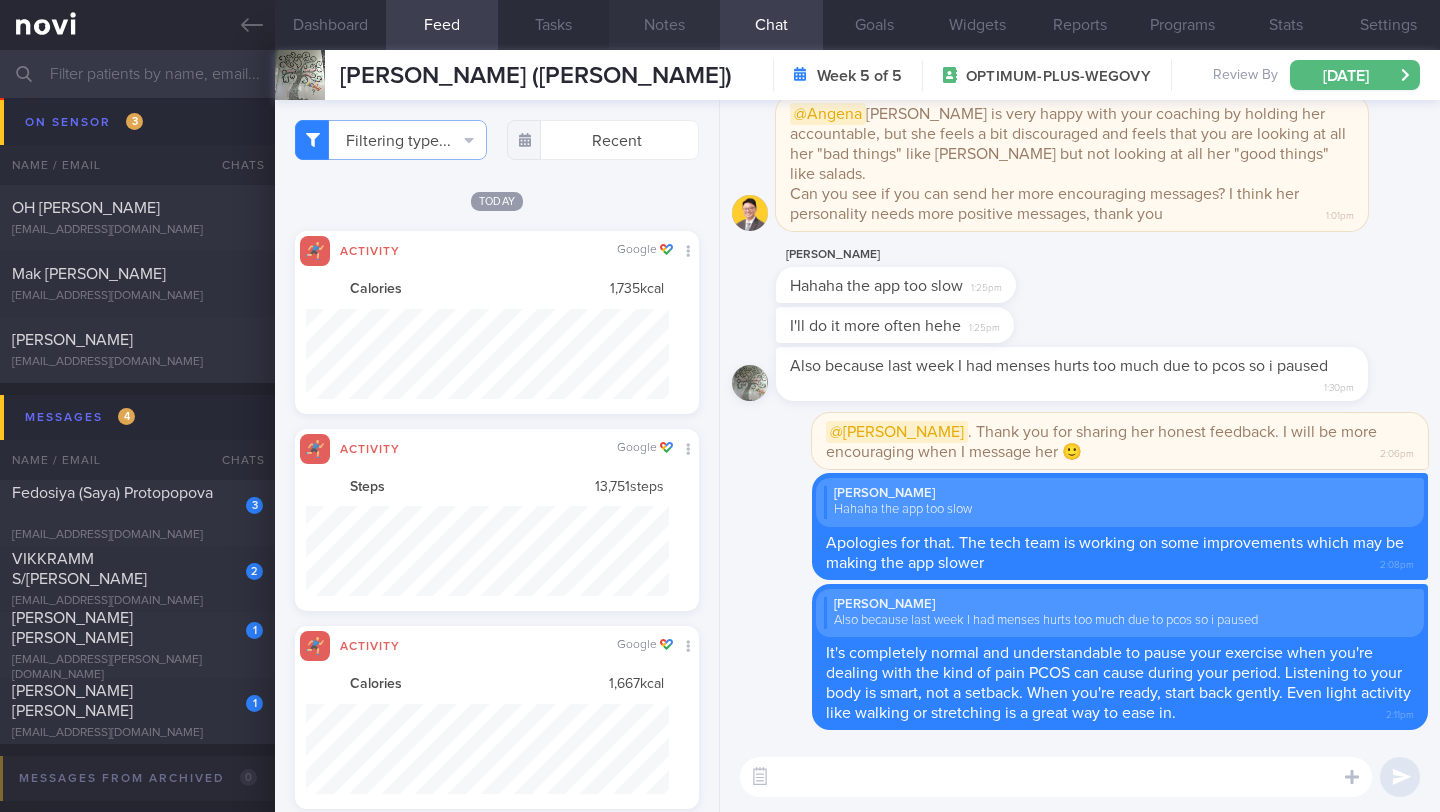 click on "Notes" at bounding box center [664, 25] 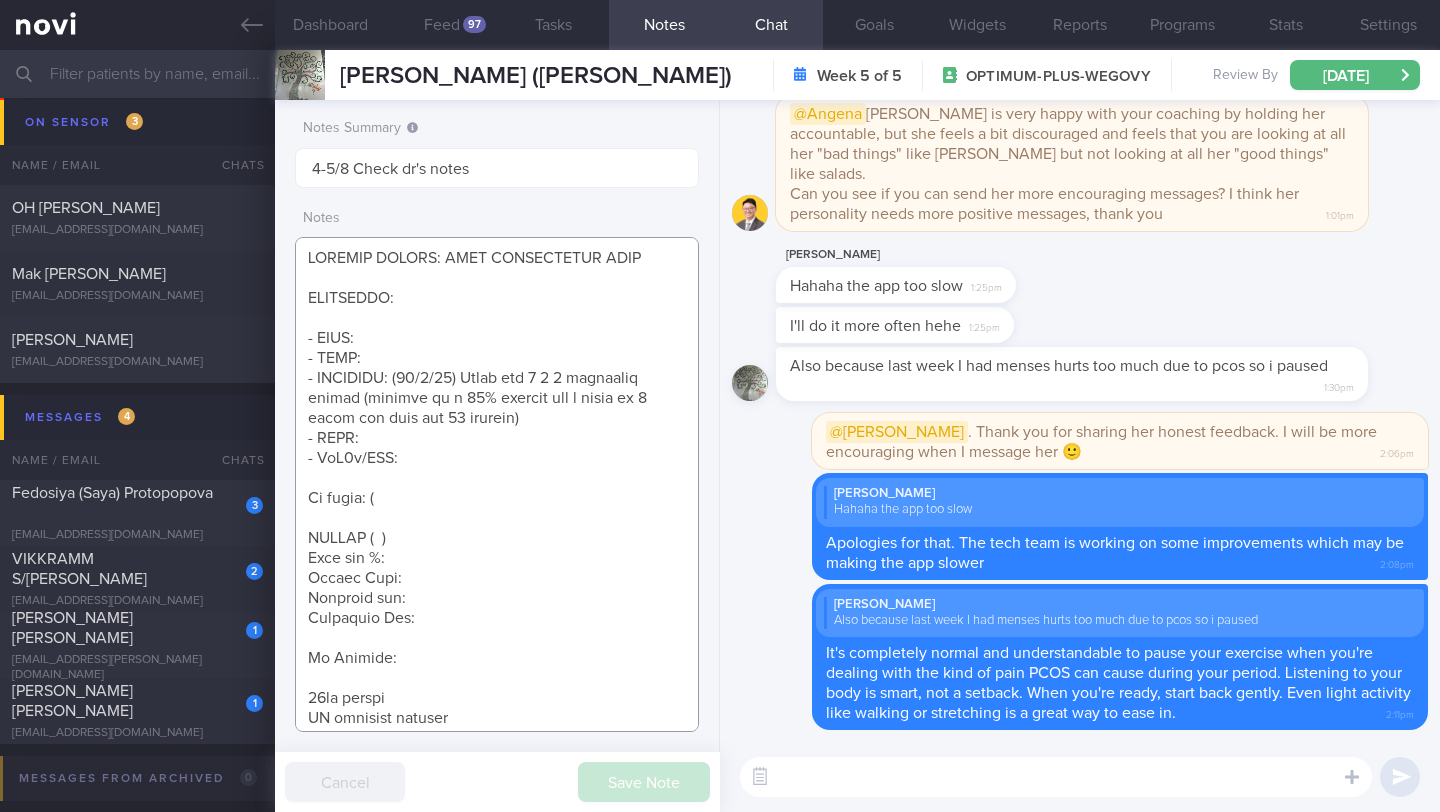 click at bounding box center (497, 484) 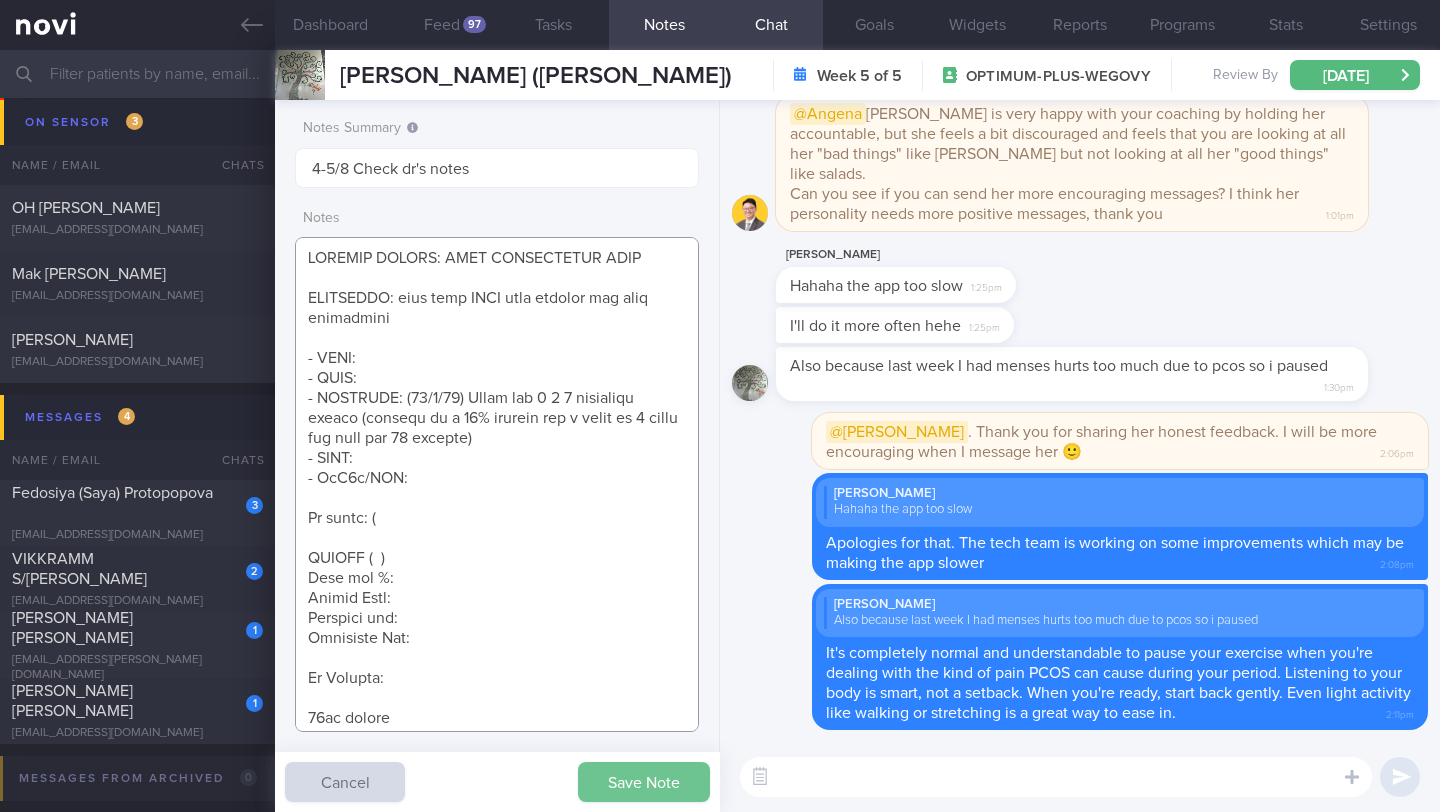 type on "SUPPORT NEEDED: MORE ENCOURAGING MSGS
CHALLENGE: pain from PCOS will prevent her from exercising
- LIFE:
- DIET:
- EXERCISE: ([DATE]) Using the 3 3 3 treadmill method (walking at a 12% incline and a speed of 3 miles per hour for 30 minutes)
- MEDS:
- HbA1c/GMI:
Wt trend: (
TANITA (  )
Body fat %:
Muscle Mass:
Visceral fat:
Metabolic Age:
Wt Targets:
[DEMOGRAPHIC_DATA] [DEMOGRAPHIC_DATA]
HR business partner
- sedentary job, WFO, work travels 2-4x/year, [GEOGRAPHIC_DATA]
- Pmhx: GERD, Possible PCOS but undiagnosed
irregular menses, [MEDICAL_DATA], Hx of [MEDICAL_DATA] in [DATE], [MEDICAL_DATA] surgery in [DATE]
- Meds/Supps: Probiotics, Collagen peptides
- Social hx: Lives in a rental with other tenants. Waiting for HDB flat. Does not really buy snacks -- dislikes dry snacks cause it makes her very thirsty (only tempted to snack when at work). Usually eats out
- Diet:
- Exercise:
SHARE ON:
- [GEOGRAPHIC_DATA]: Calorie Deficit -- 2/7
- 4 pillars of weight loss -- 2/7
- AI food logging -- 2/7
- Portion guide -- 2/7
- How to edit a meal log -- 4/7
- What to look f..." 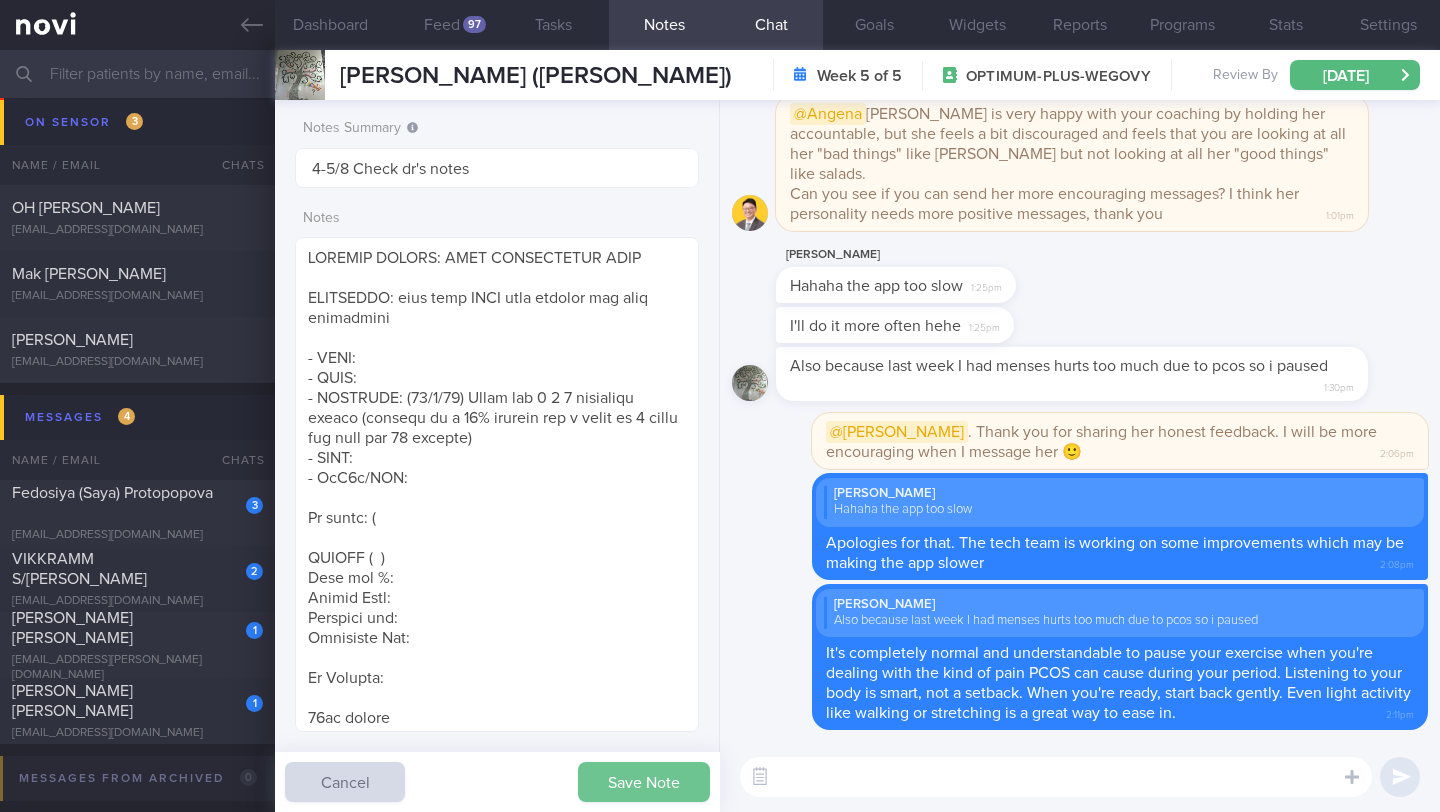 click on "Save Note" at bounding box center [644, 782] 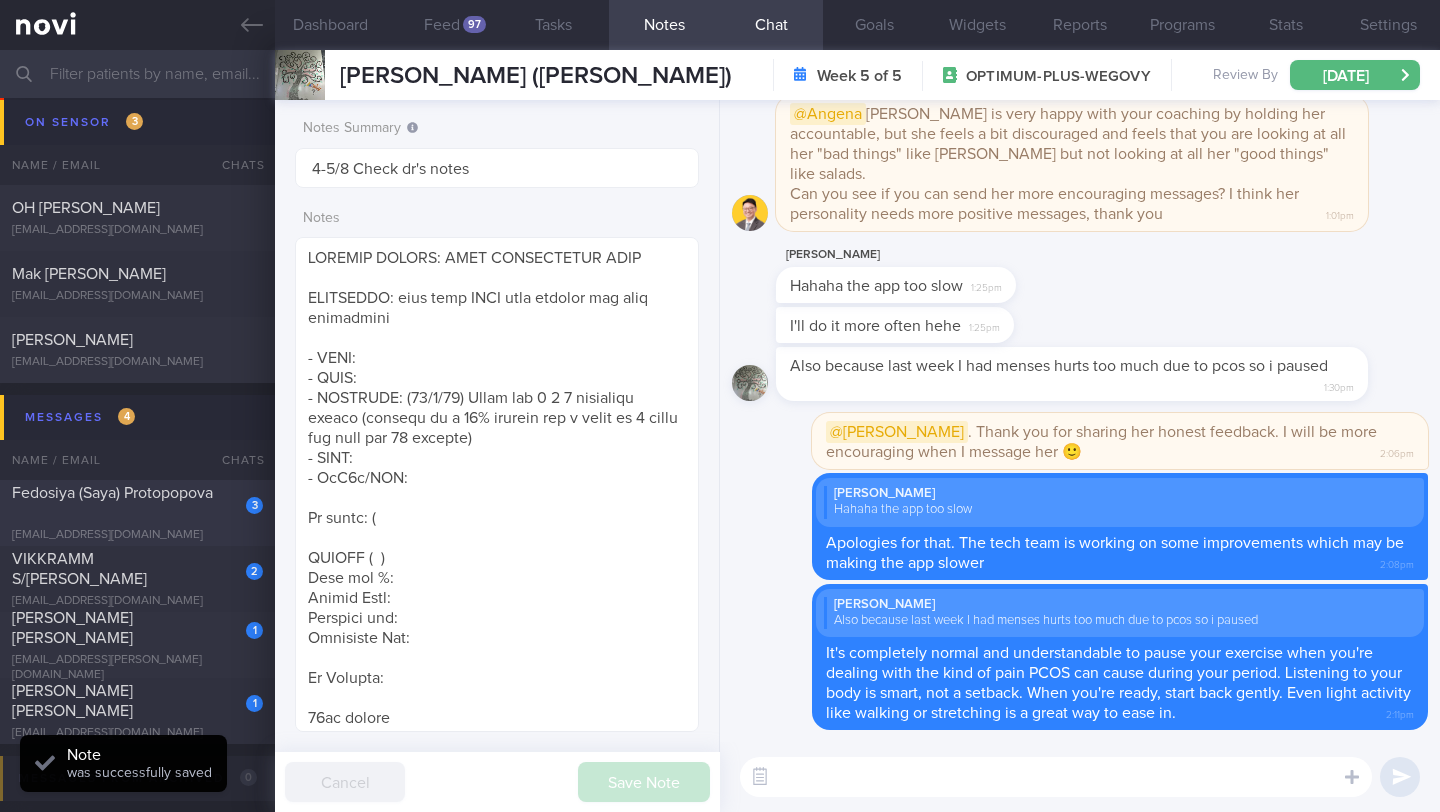 click on "Fedosiya (Saya) Protopopova" at bounding box center (112, 493) 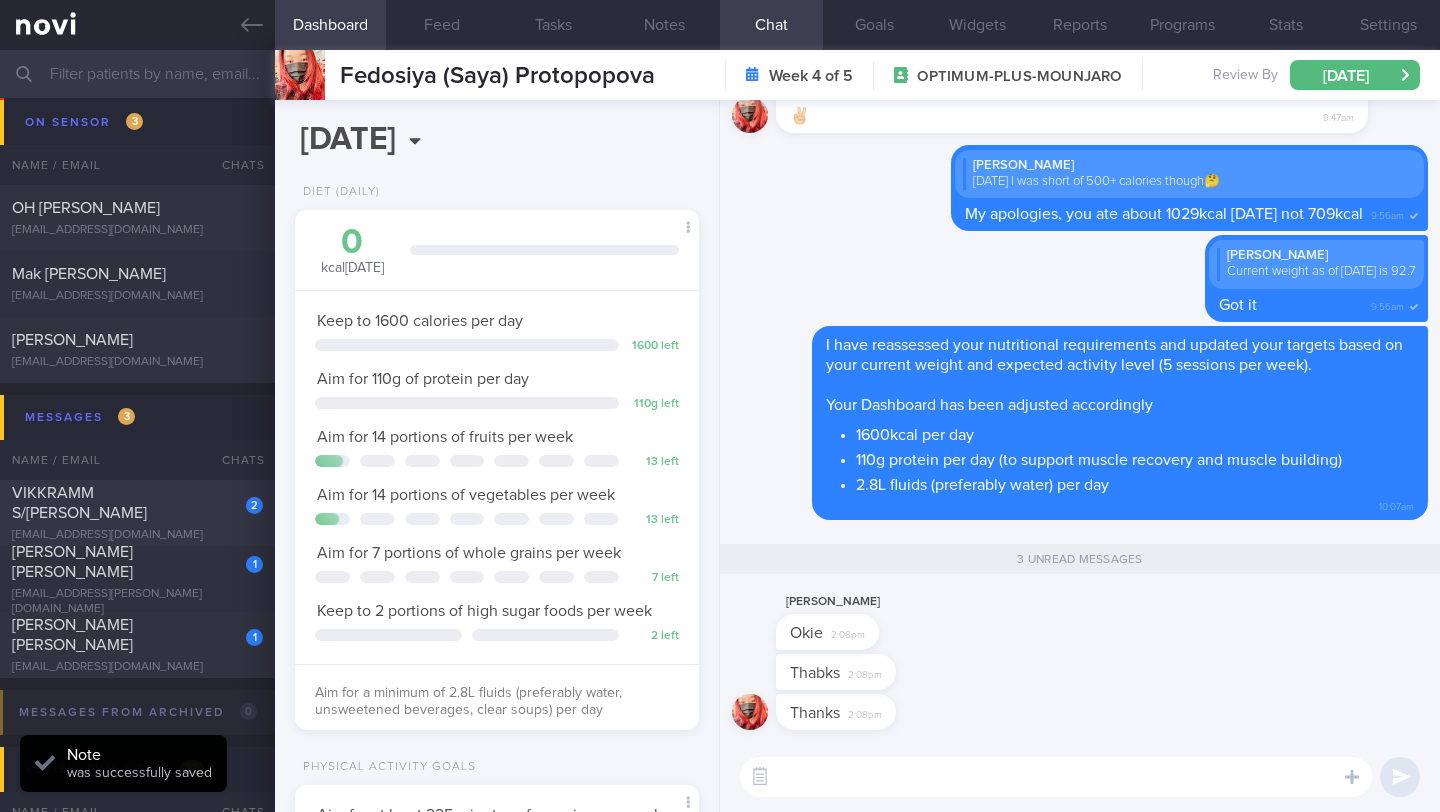 scroll, scrollTop: 999795, scrollLeft: 999647, axis: both 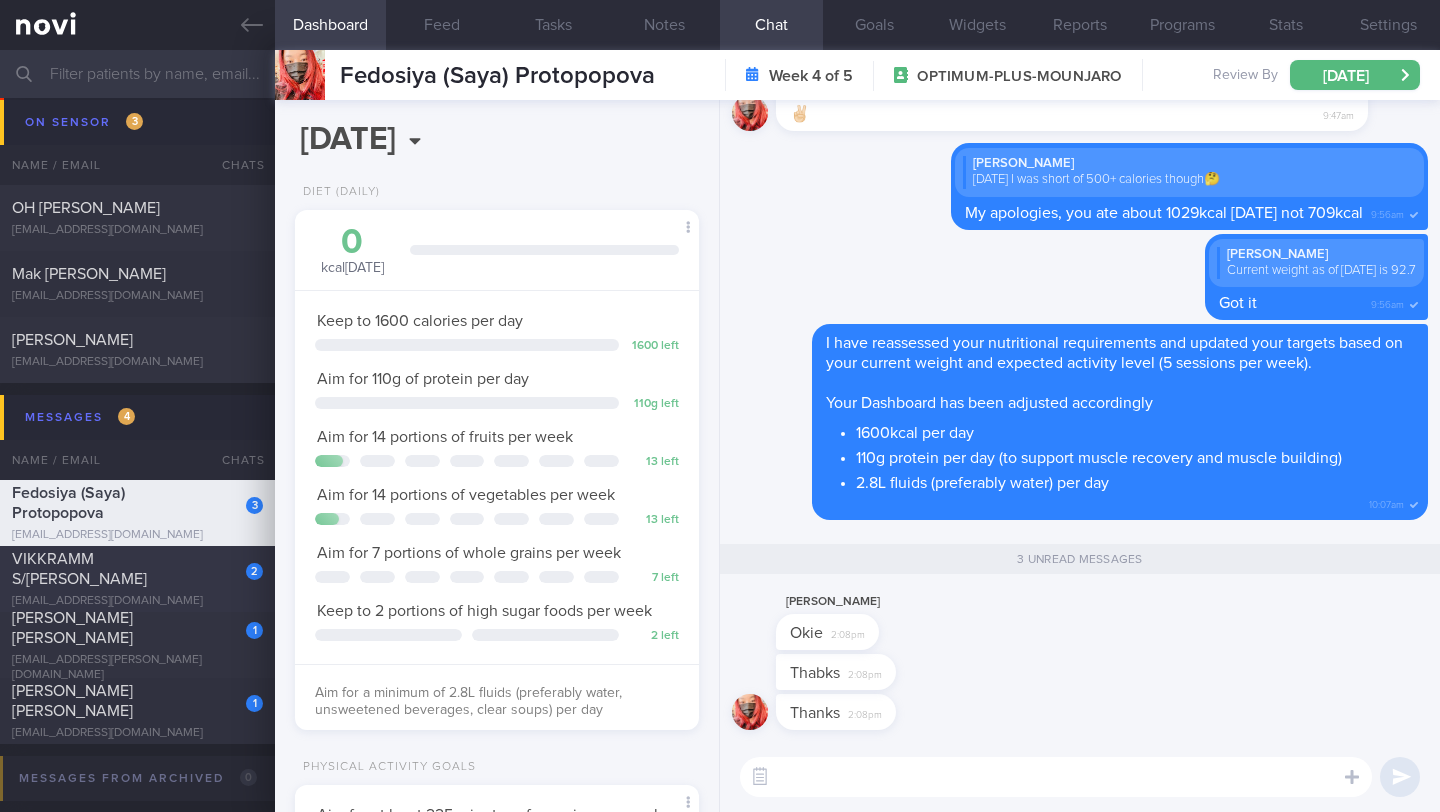 click on "VIKKRAMM S/[PERSON_NAME]" at bounding box center (79, 569) 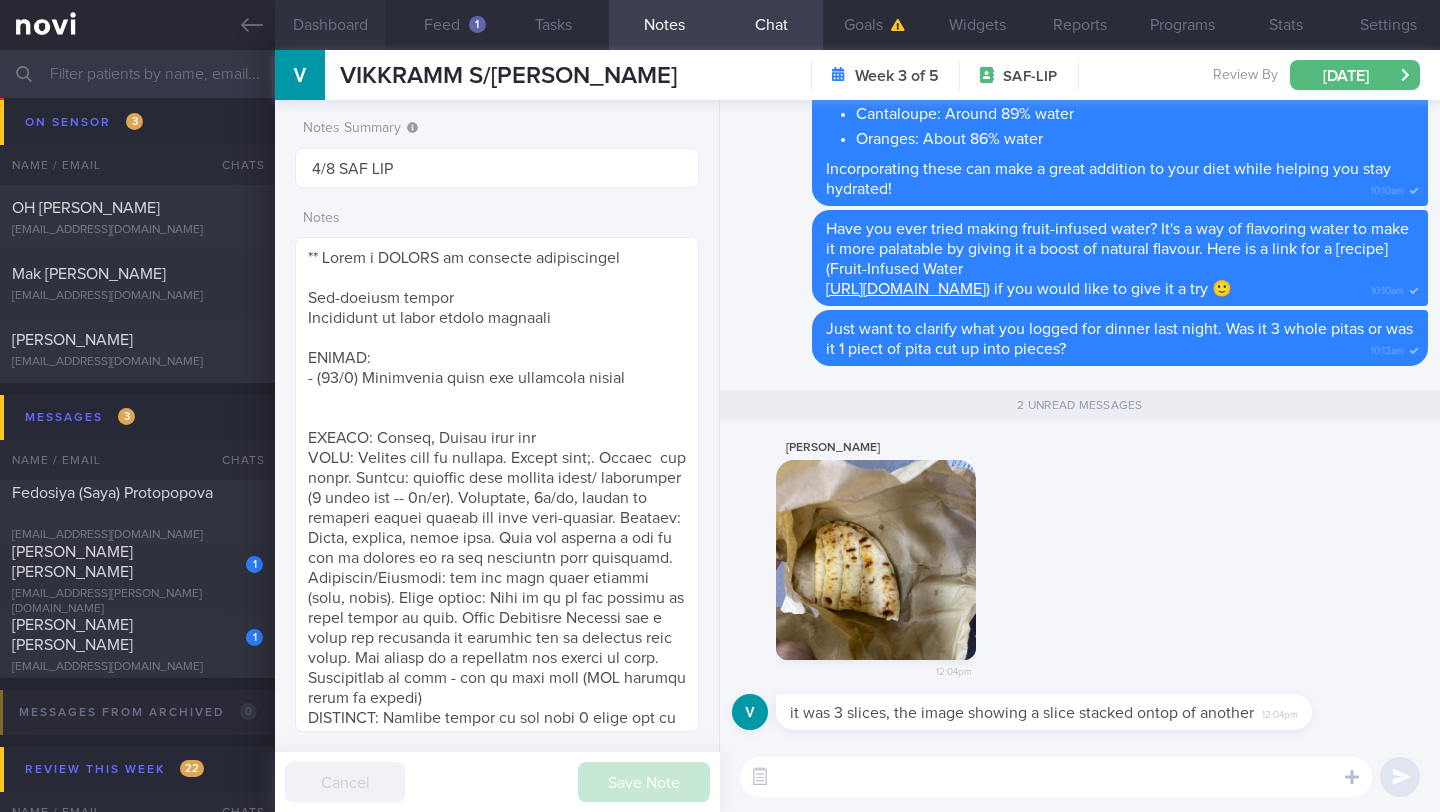 click on "Dashboard" at bounding box center [330, 25] 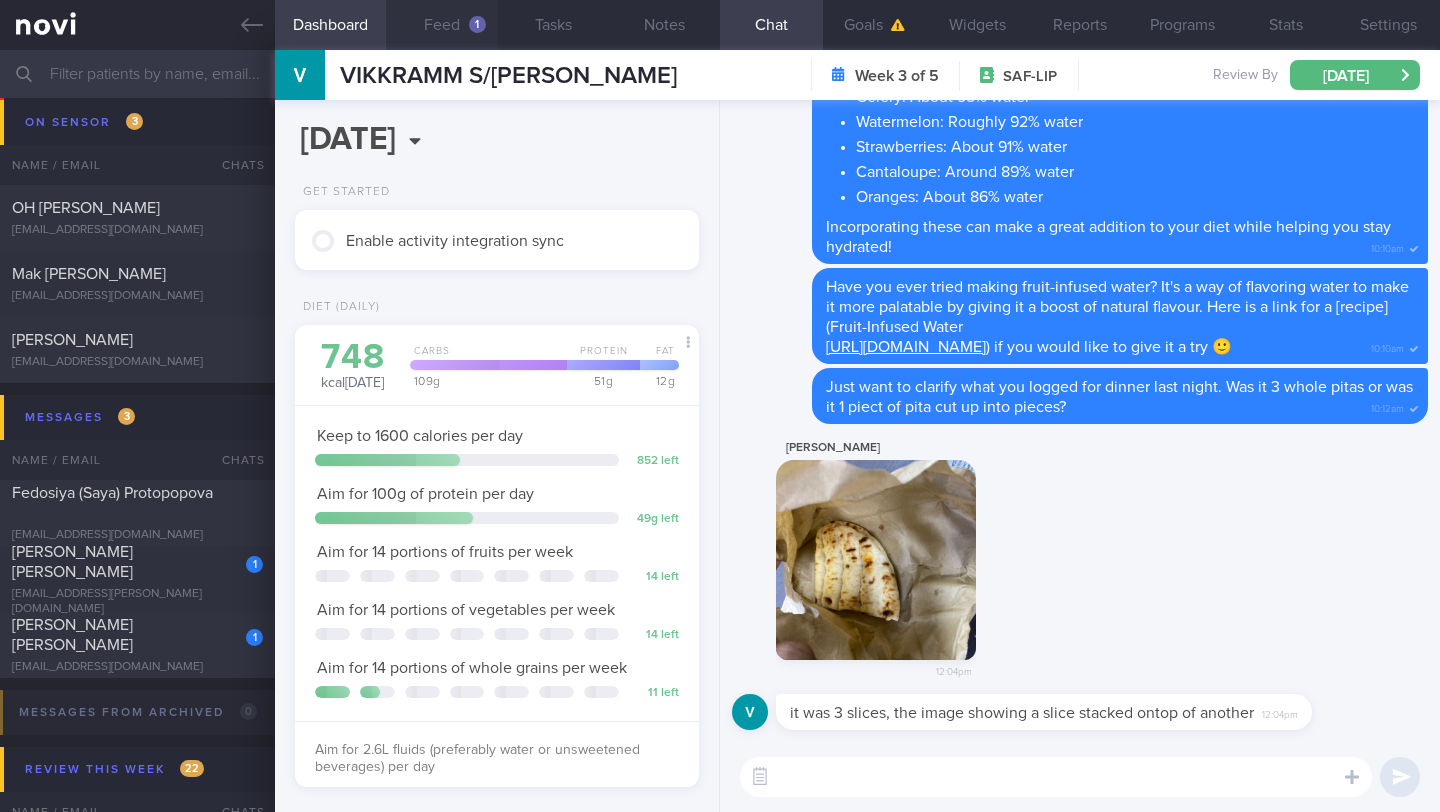 scroll, scrollTop: 999820, scrollLeft: 999639, axis: both 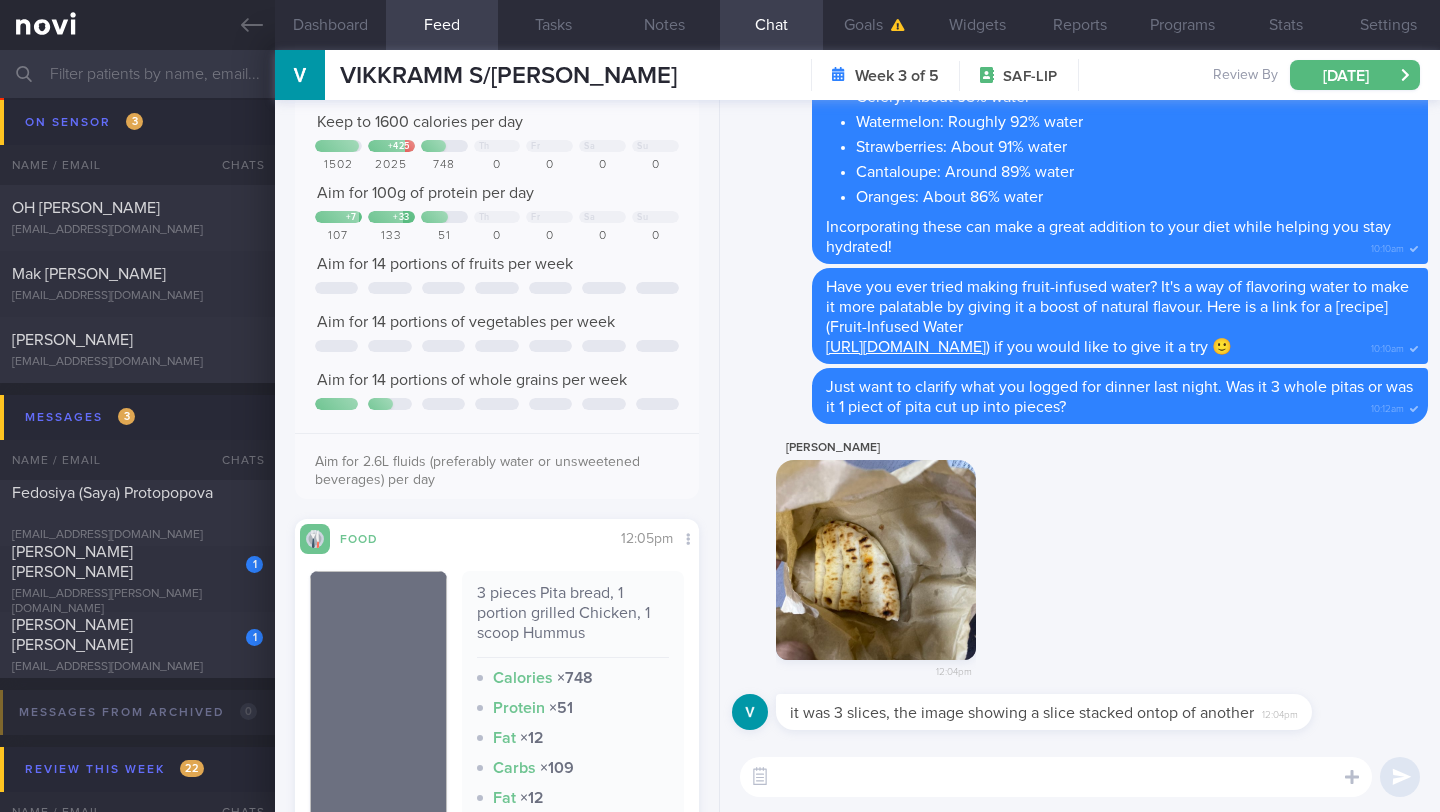 click at bounding box center [1056, 777] 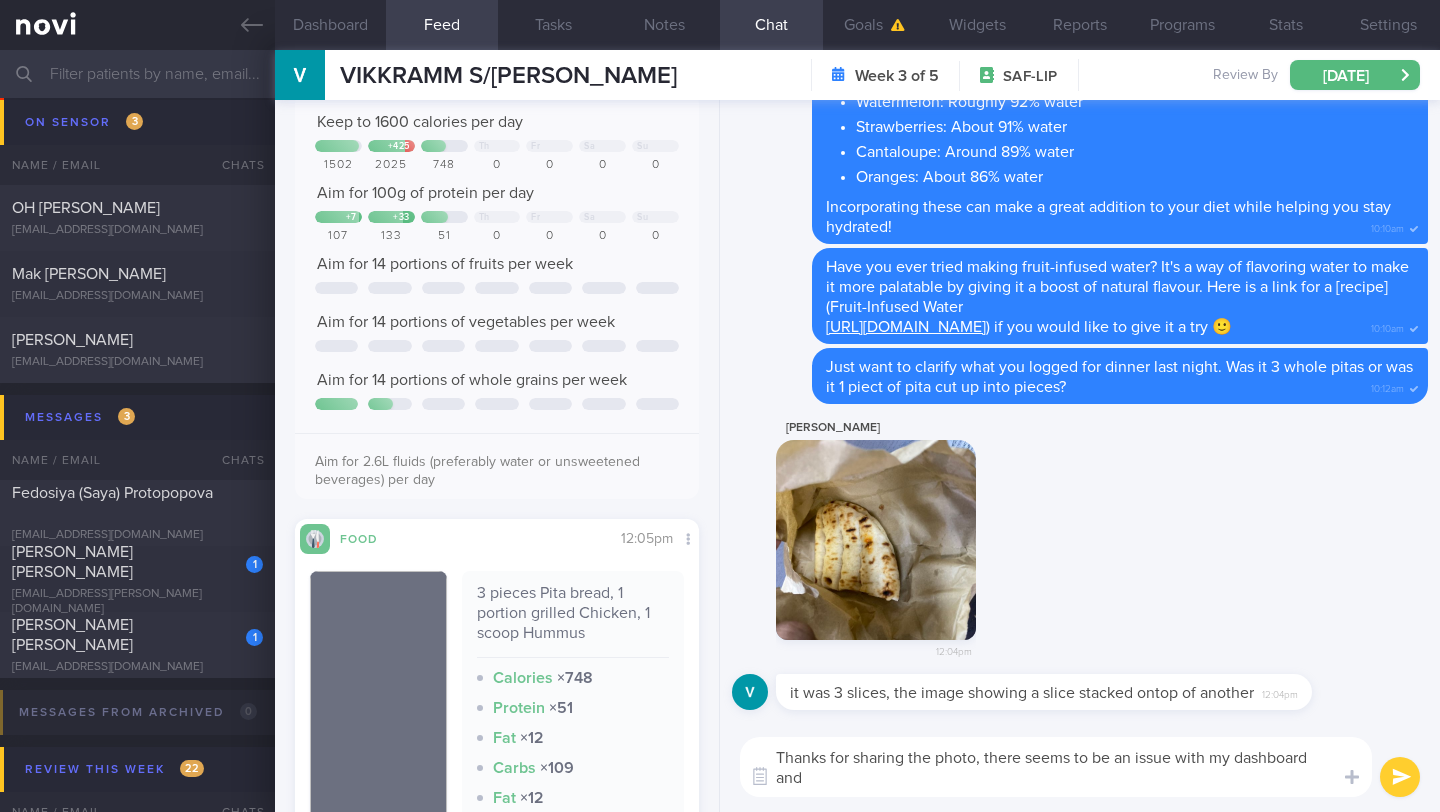 scroll, scrollTop: 0, scrollLeft: 0, axis: both 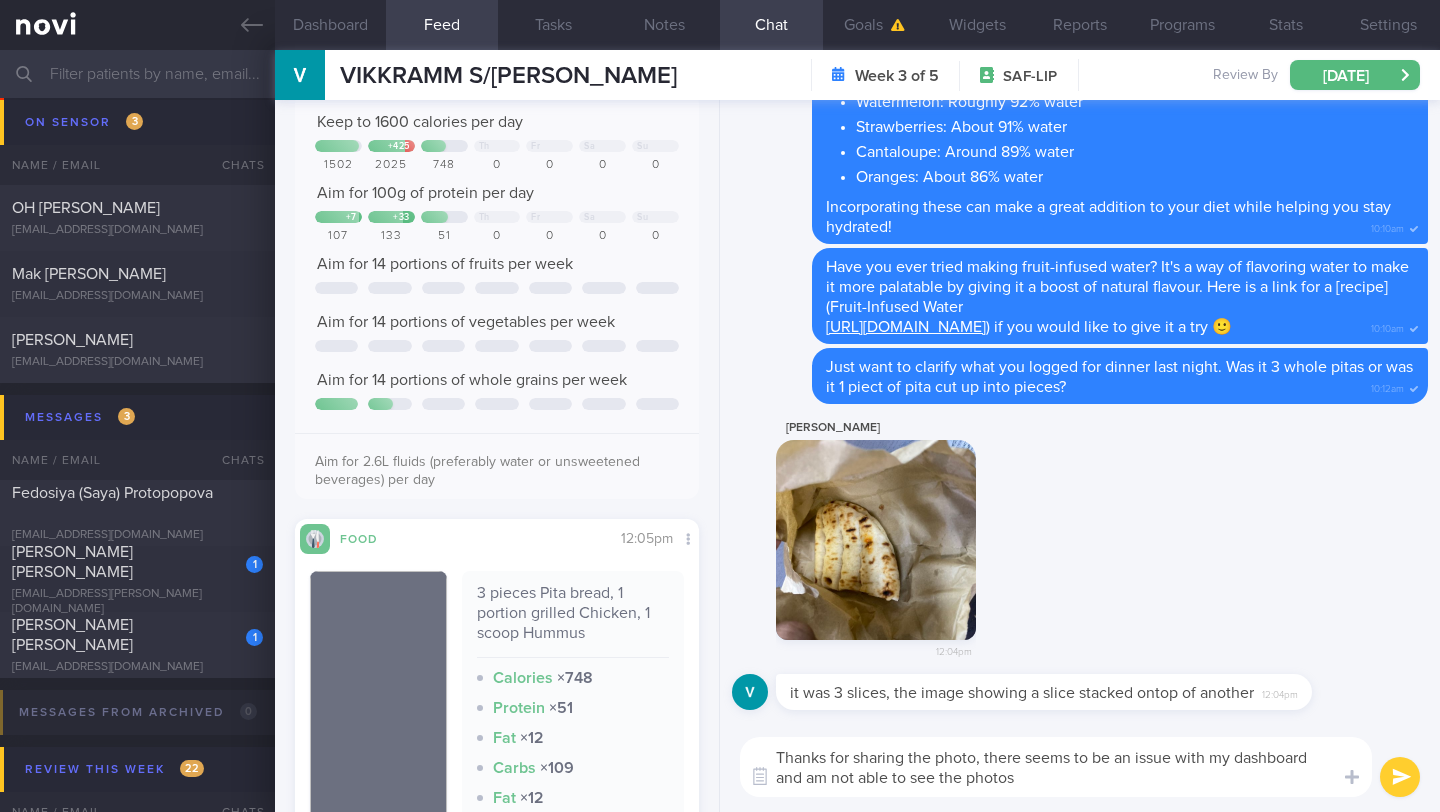 click at bounding box center [876, 540] 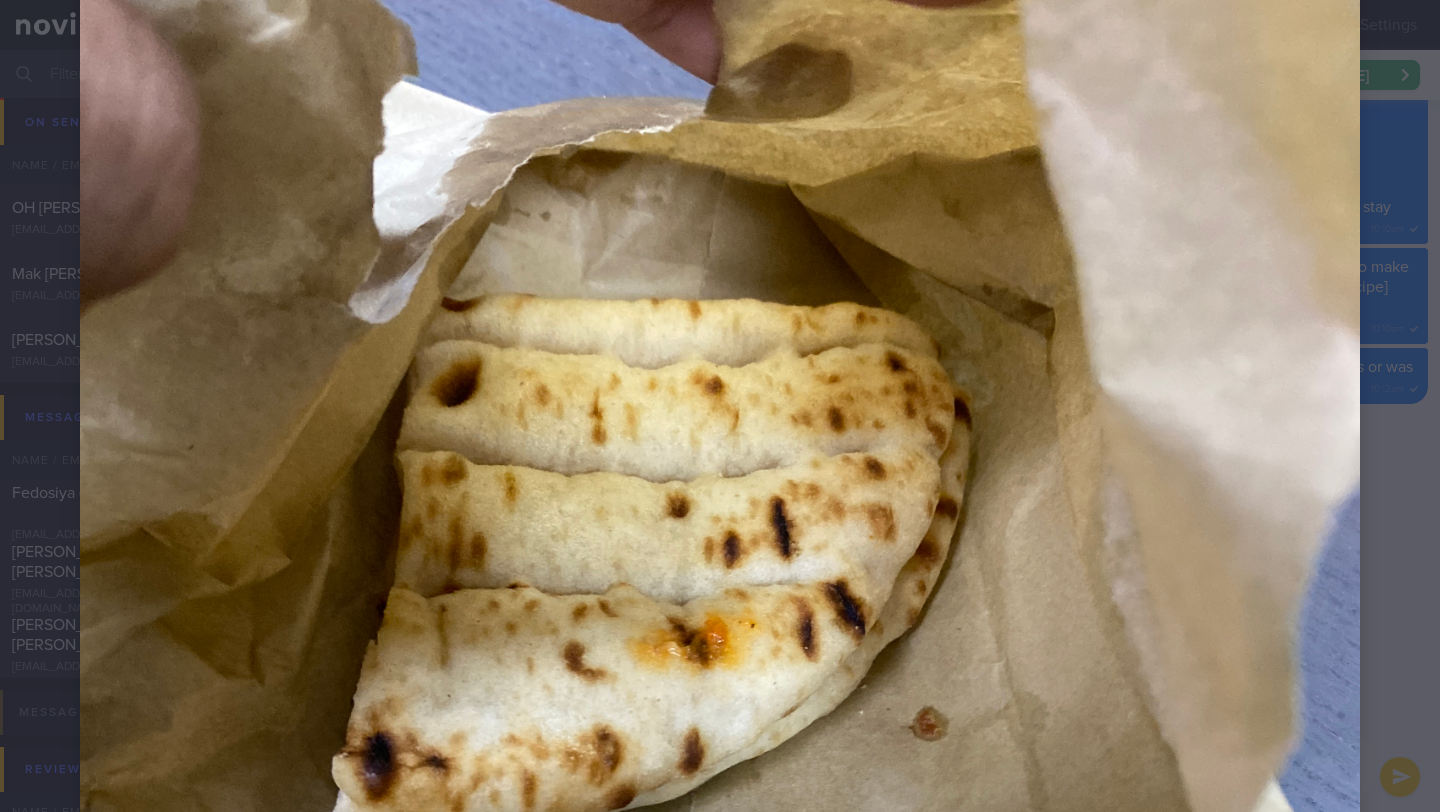 scroll, scrollTop: 380, scrollLeft: 0, axis: vertical 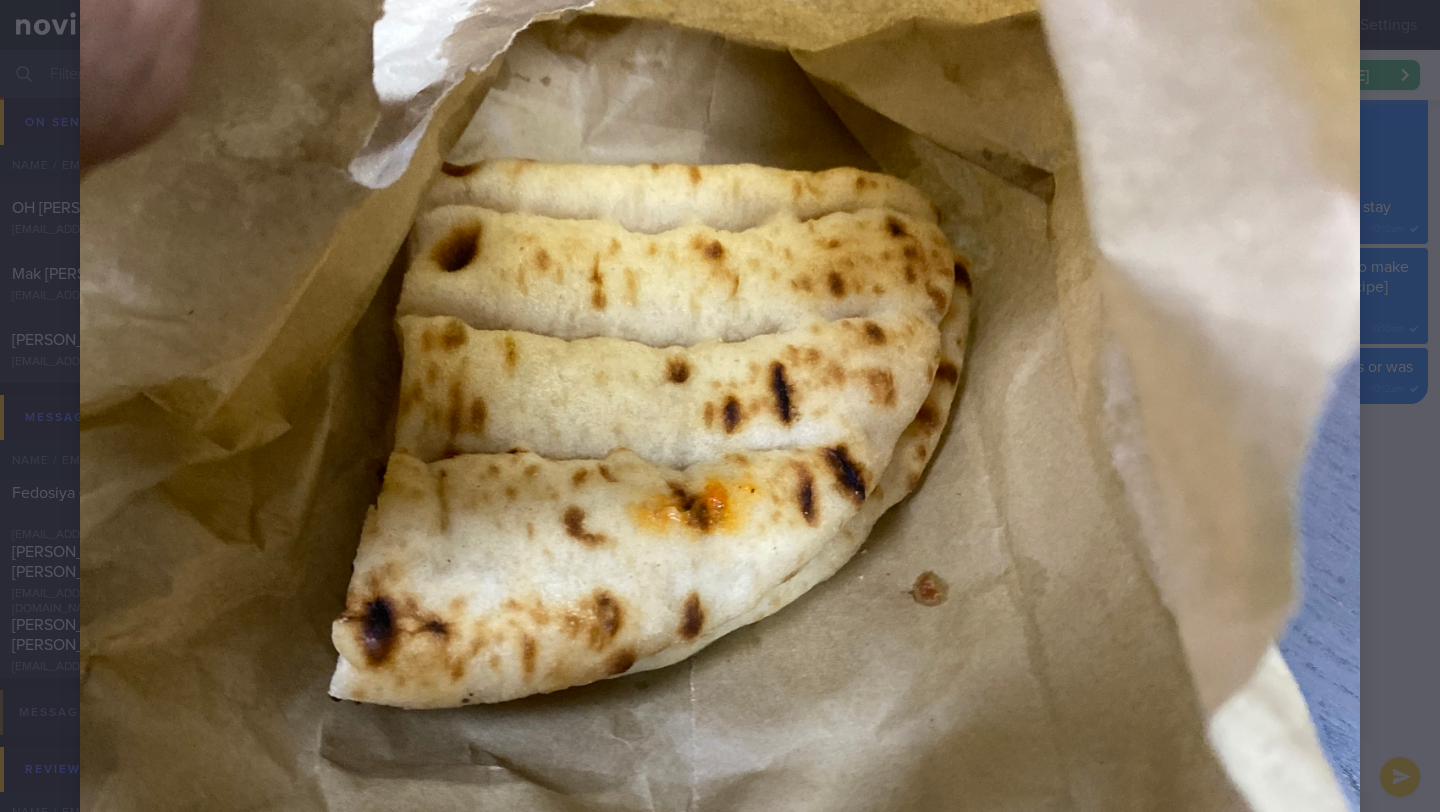 click at bounding box center (720, 553) 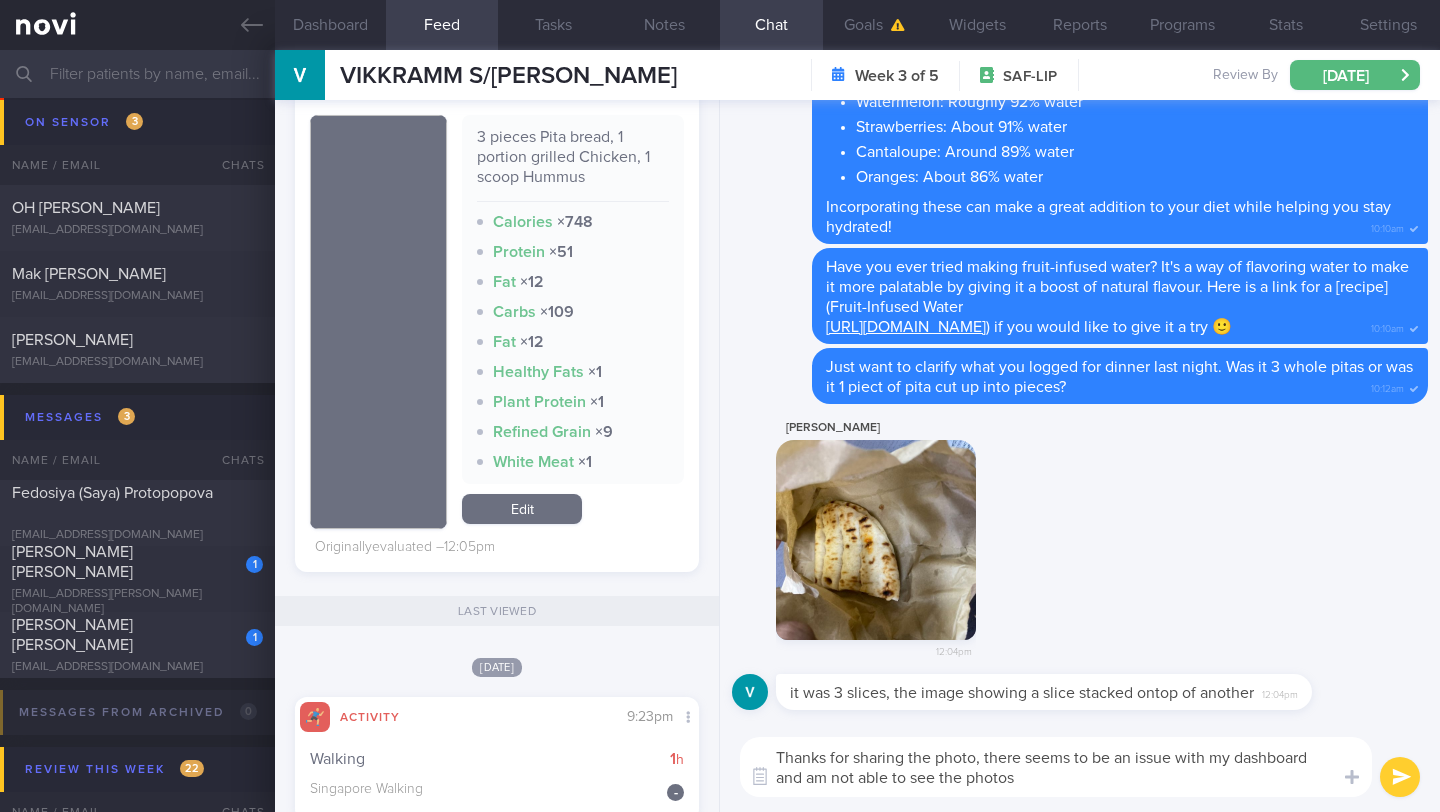 scroll, scrollTop: 593, scrollLeft: 0, axis: vertical 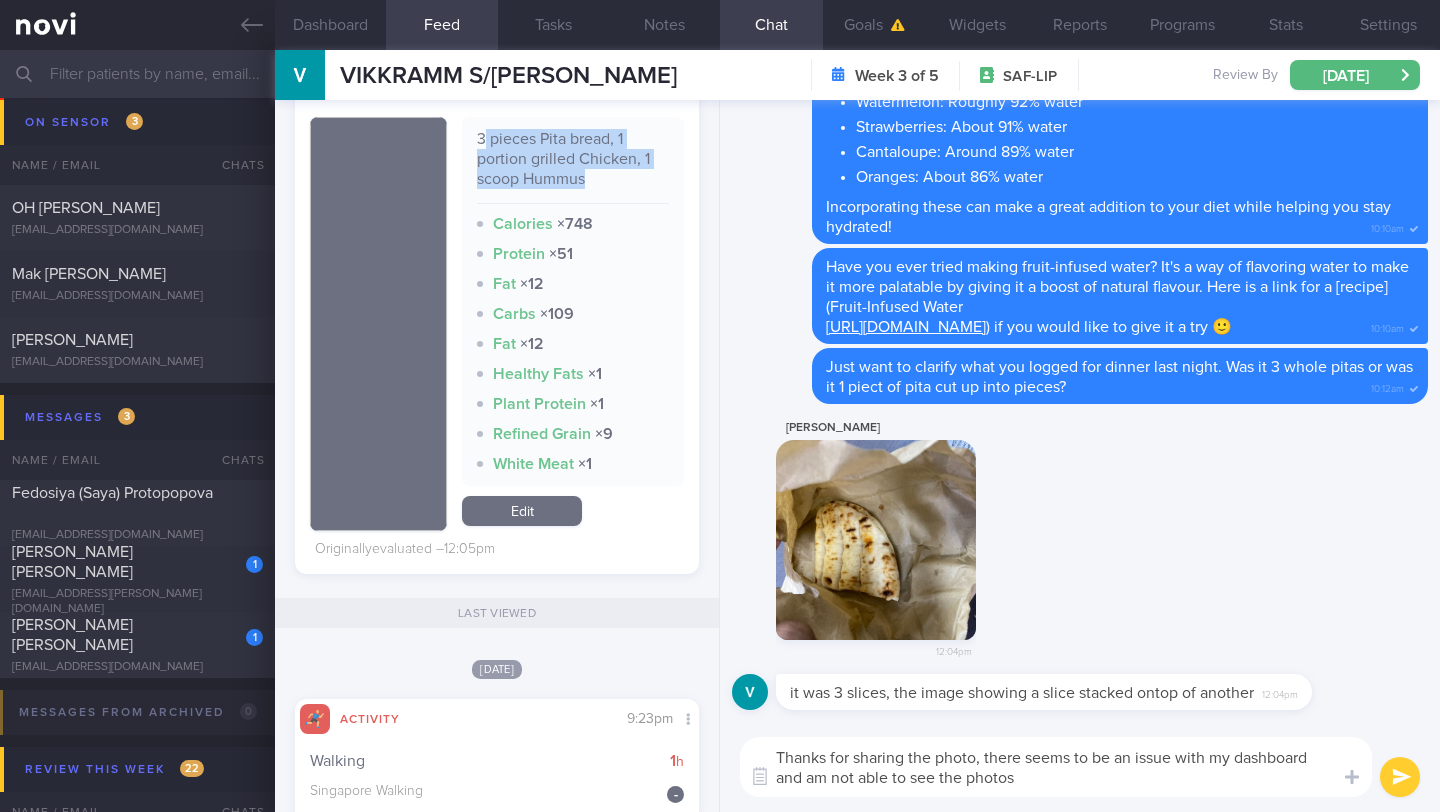drag, startPoint x: 477, startPoint y: 161, endPoint x: 602, endPoint y: 194, distance: 129.28264 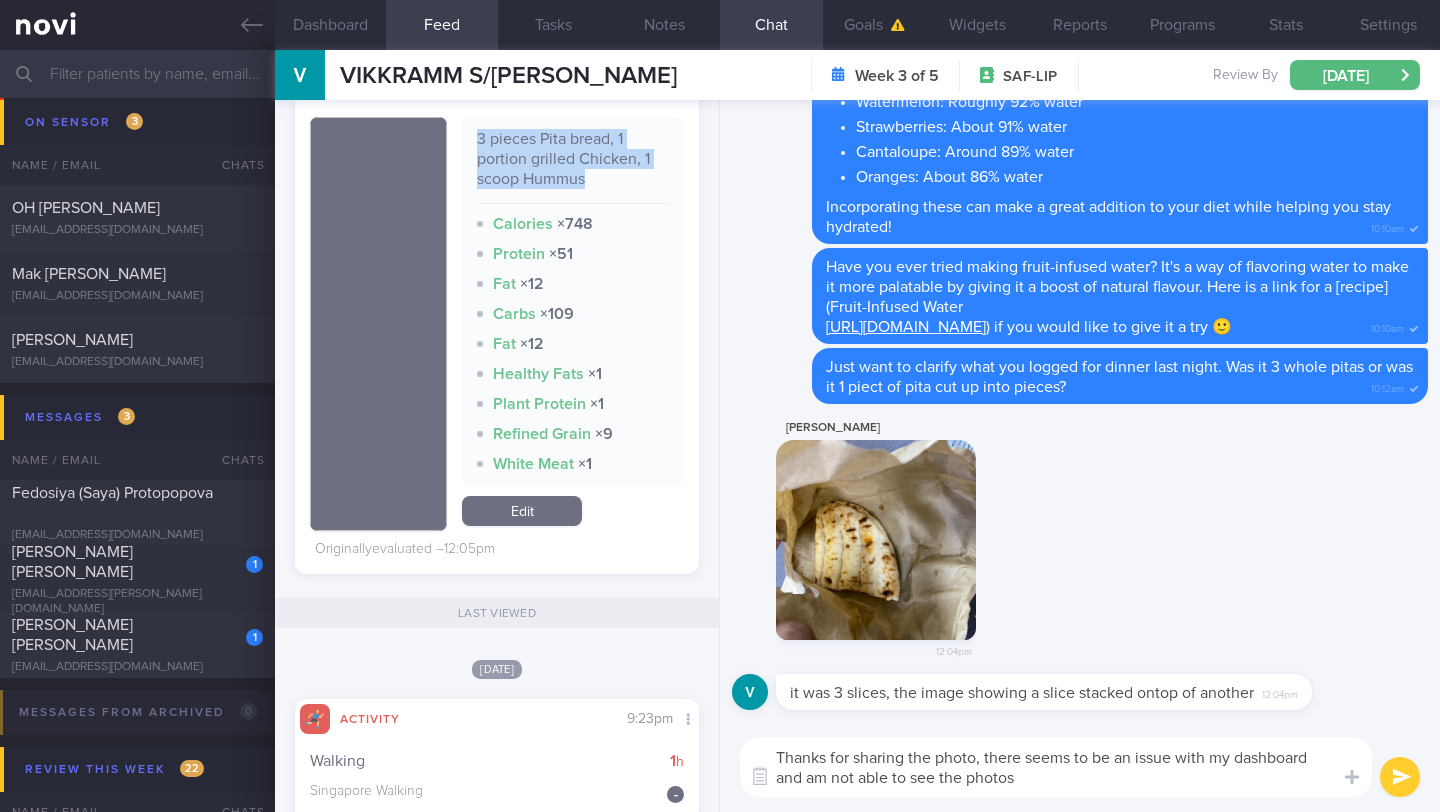 drag, startPoint x: 471, startPoint y: 168, endPoint x: 597, endPoint y: 200, distance: 130 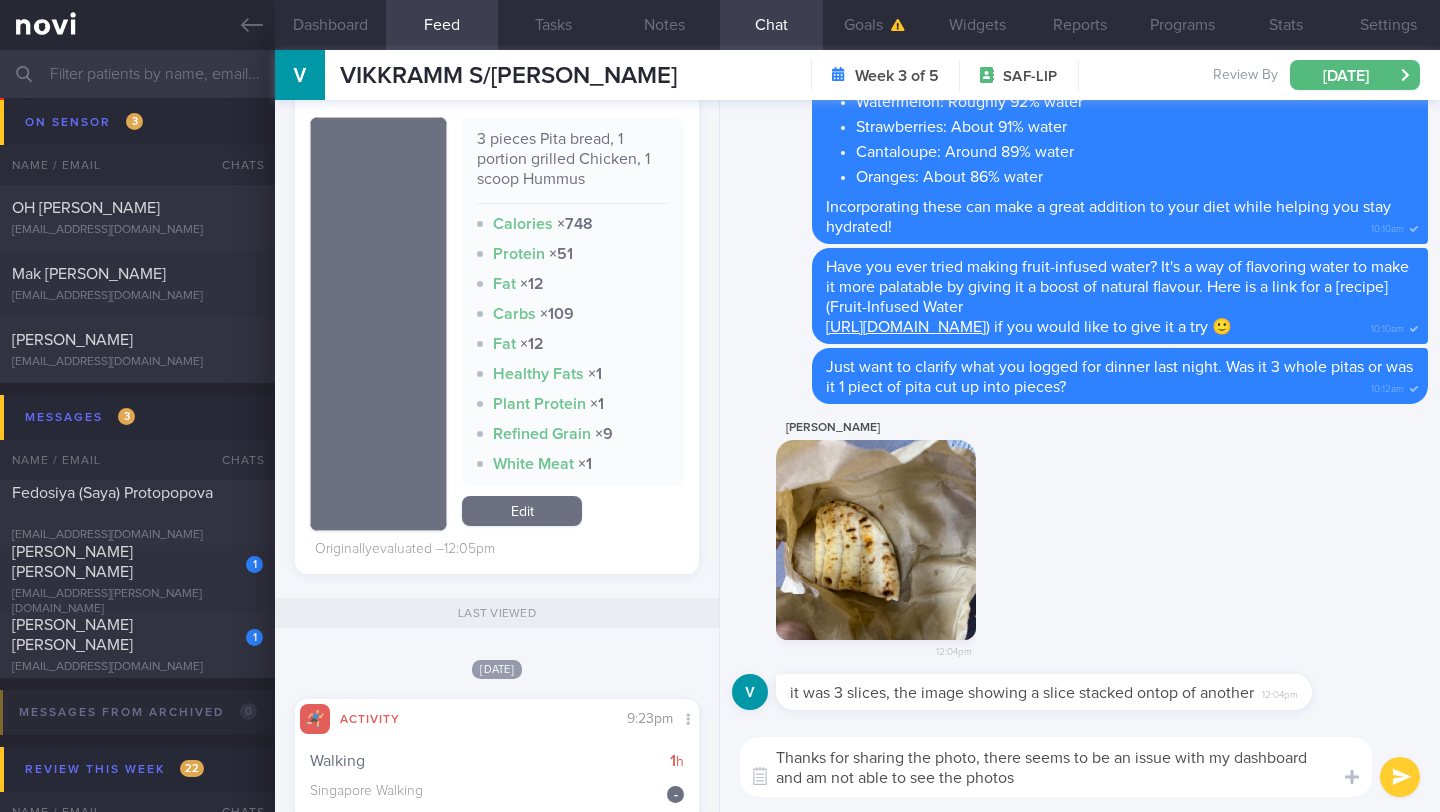 drag, startPoint x: 1034, startPoint y: 787, endPoint x: 986, endPoint y: 762, distance: 54.120235 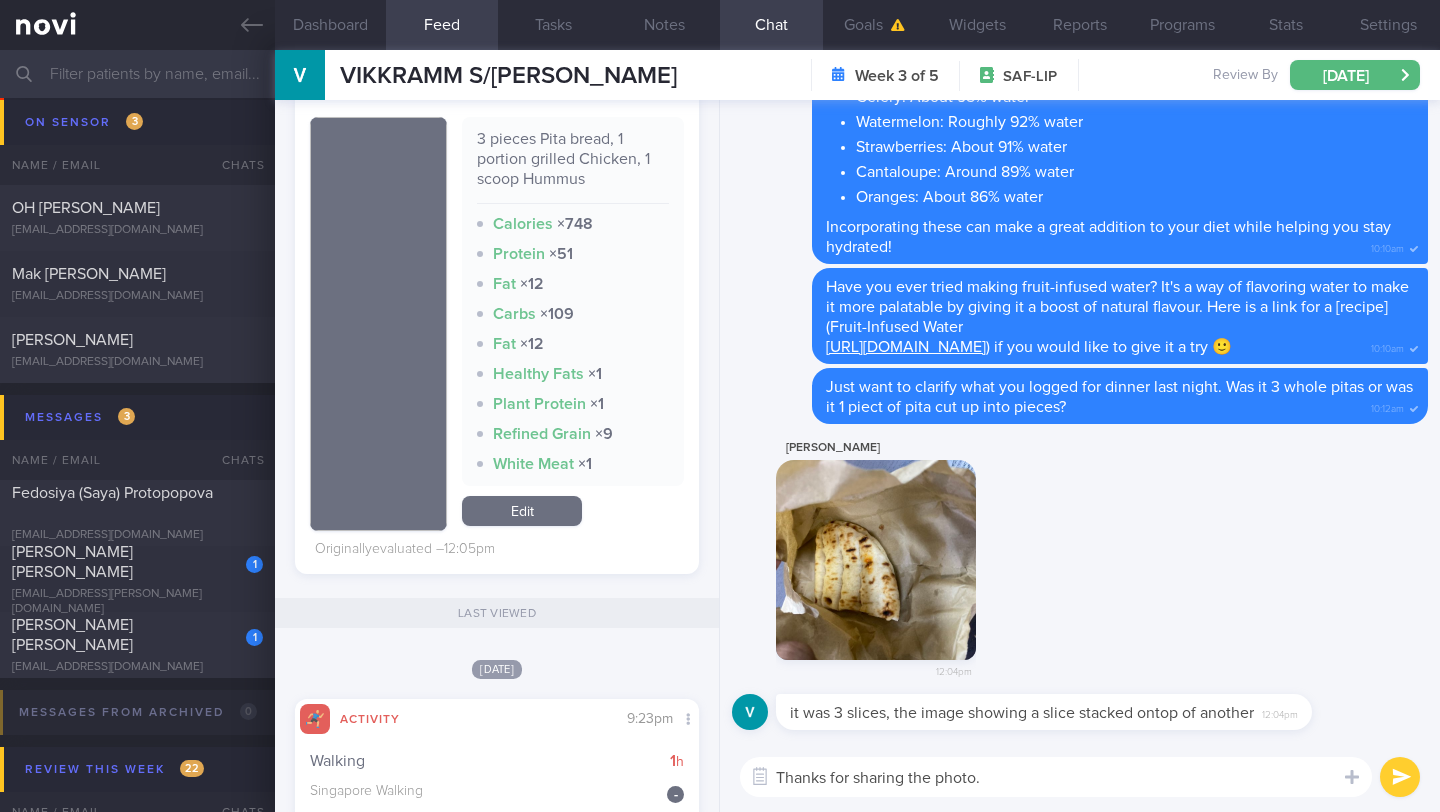 type on "Thanks for sharing the photo." 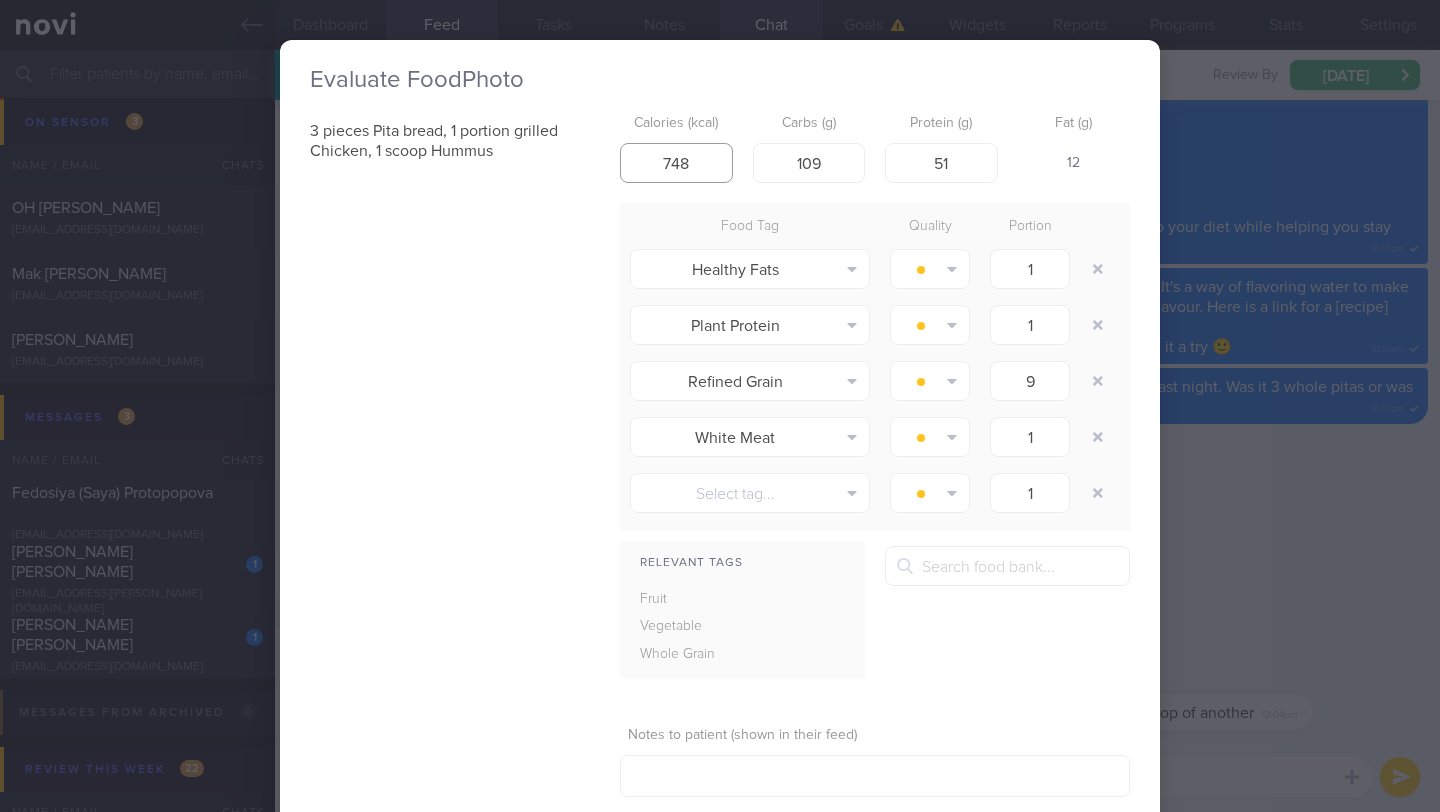 drag, startPoint x: 682, startPoint y: 170, endPoint x: 589, endPoint y: 170, distance: 93 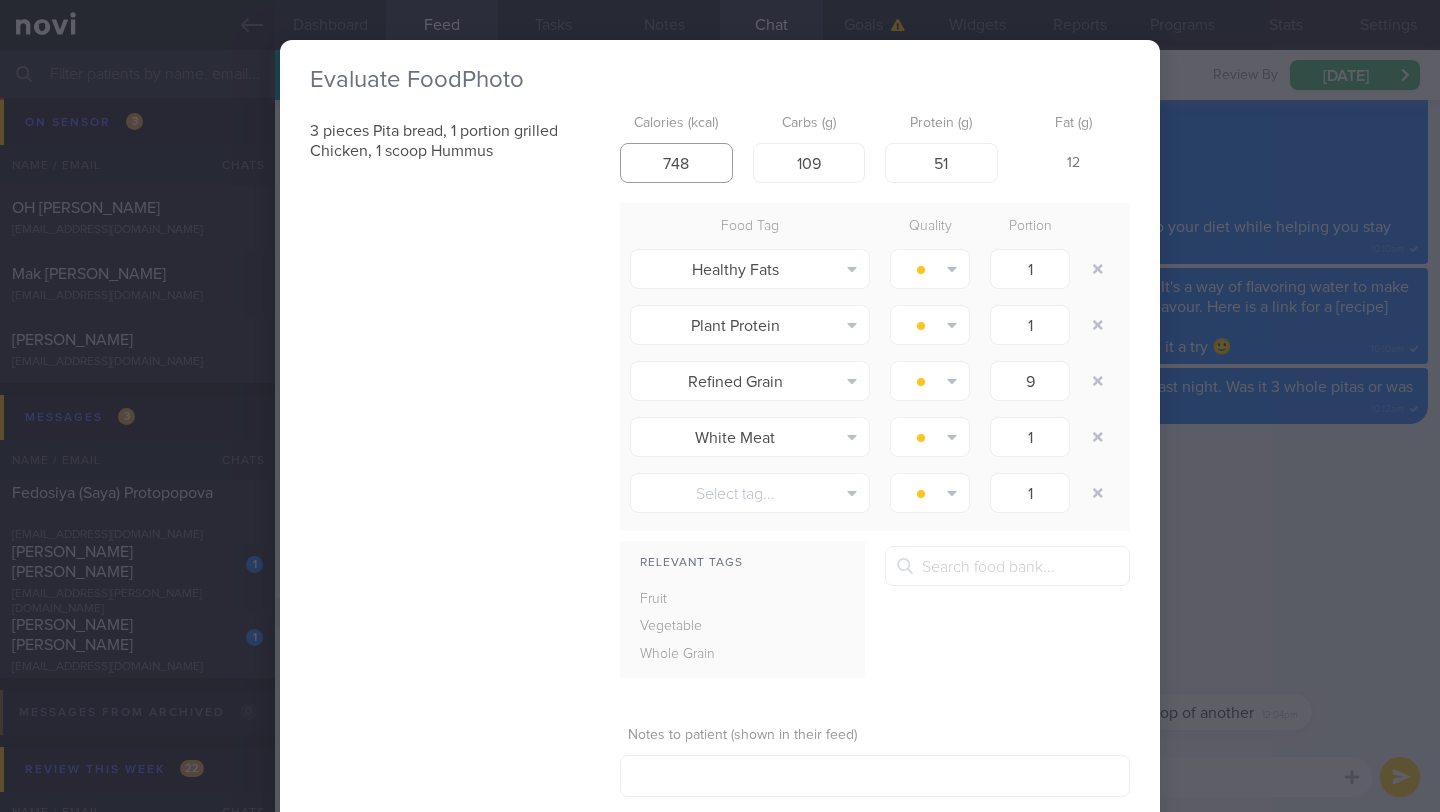 click on "3 pieces Pita bread, 1 portion grilled Chicken, 1 scoop Hummus
Calories (kcal)
748
Carbs (g)
109
Protein (g)
51
Fat (g)
12
Food Tag
Quality
Portion
Healthy Fats
Alcohol
Fried
Fruit
Healthy Fats
High Calcium
[MEDICAL_DATA]
High Fat" at bounding box center (720, 483) 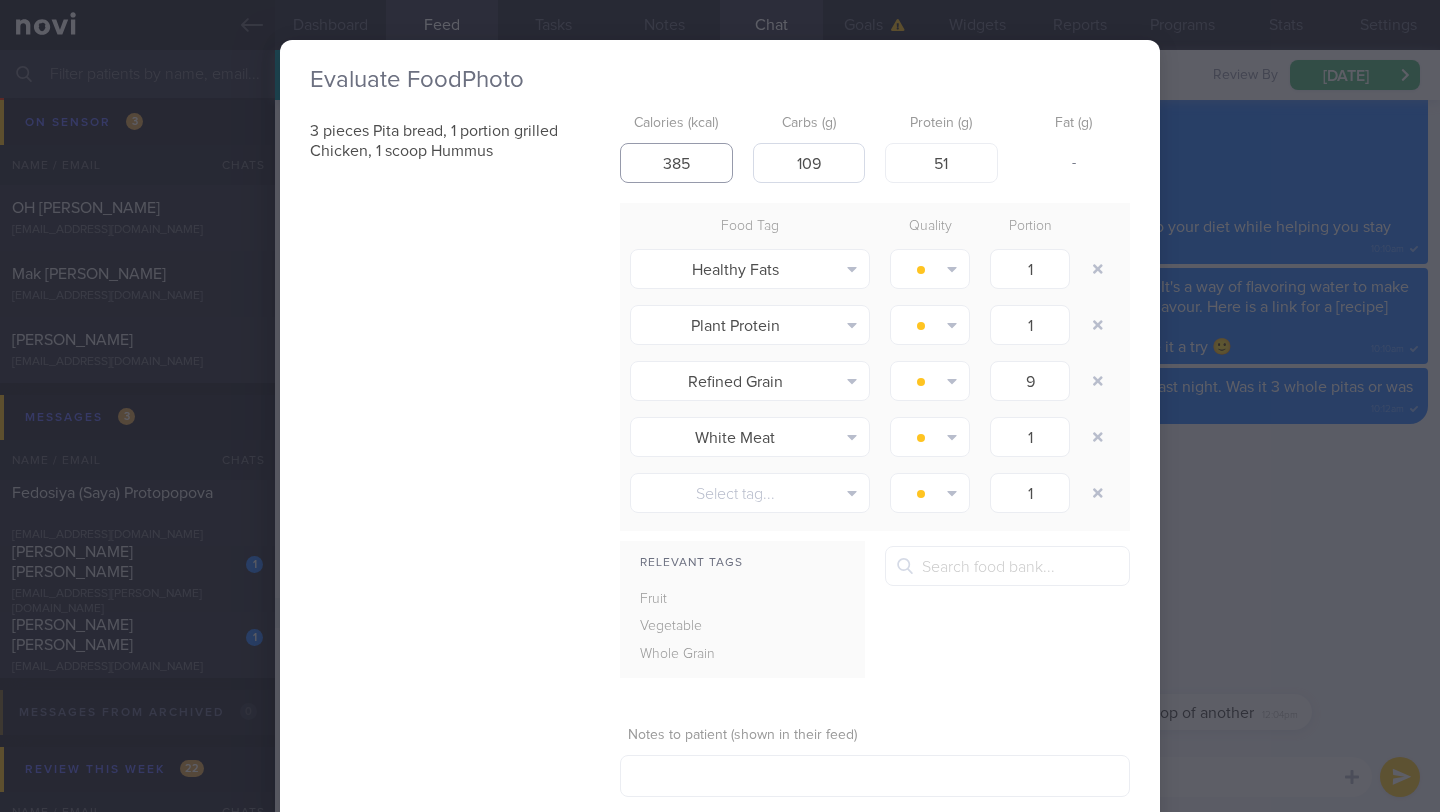 type on "385" 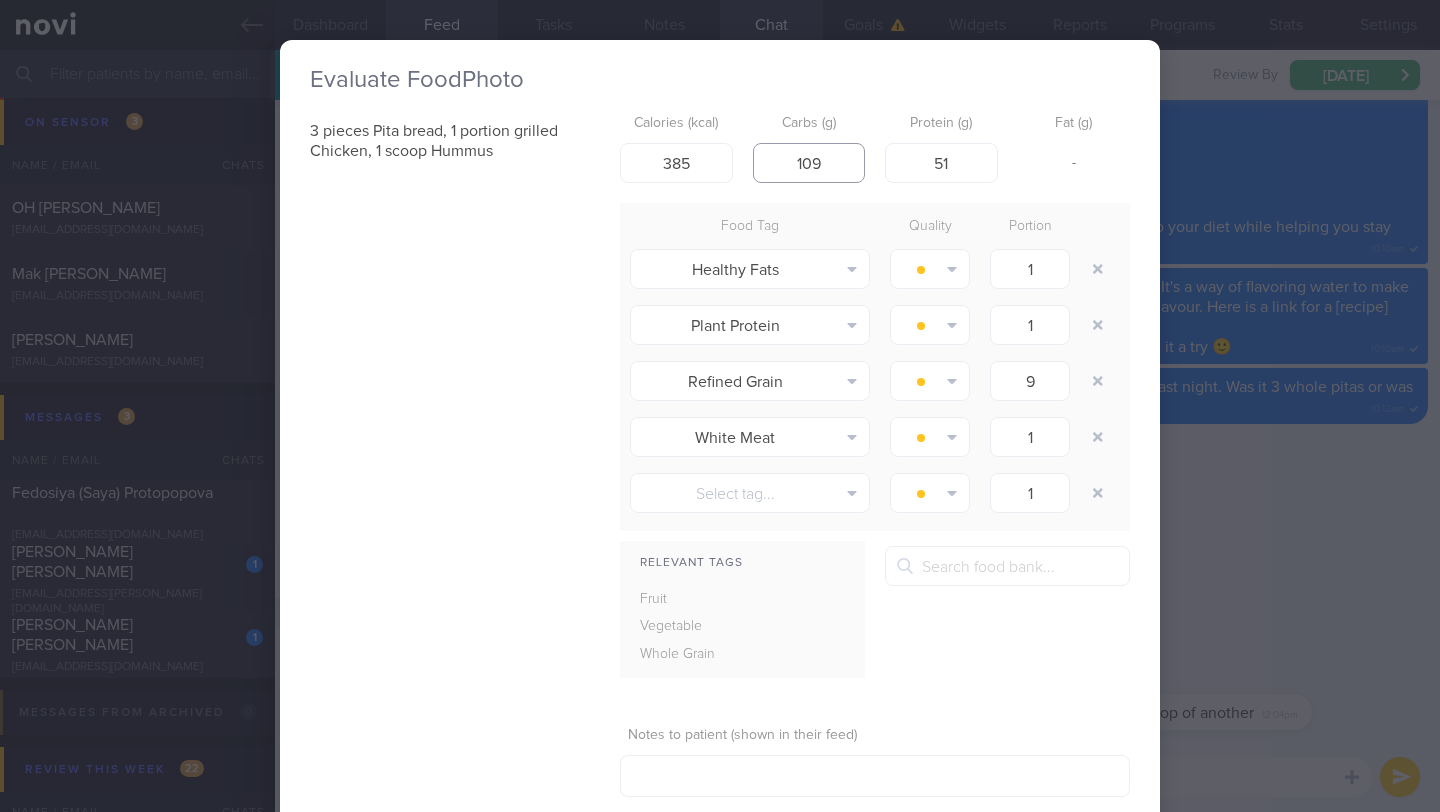 drag, startPoint x: 793, startPoint y: 162, endPoint x: 857, endPoint y: 164, distance: 64.03124 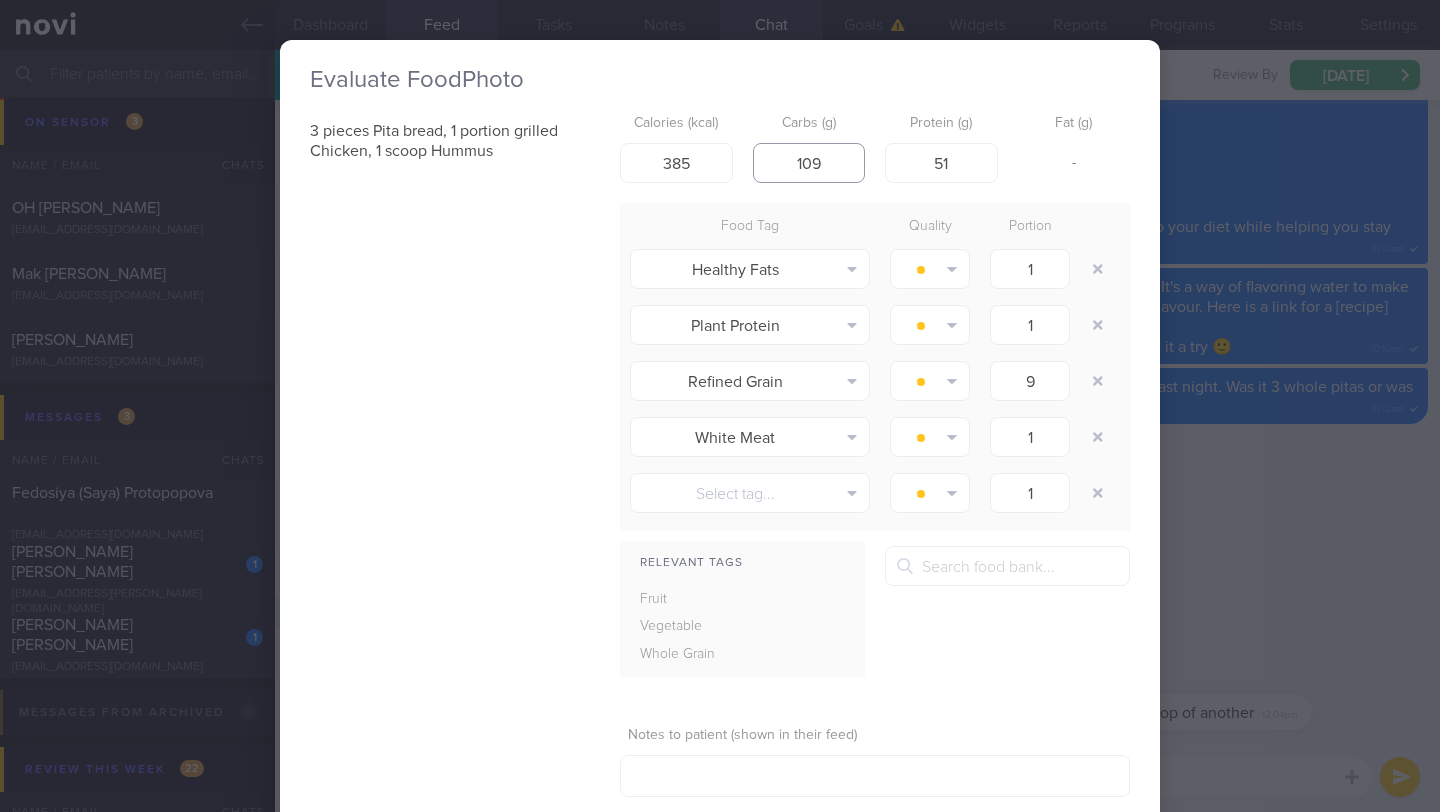 click on "109" at bounding box center (809, 163) 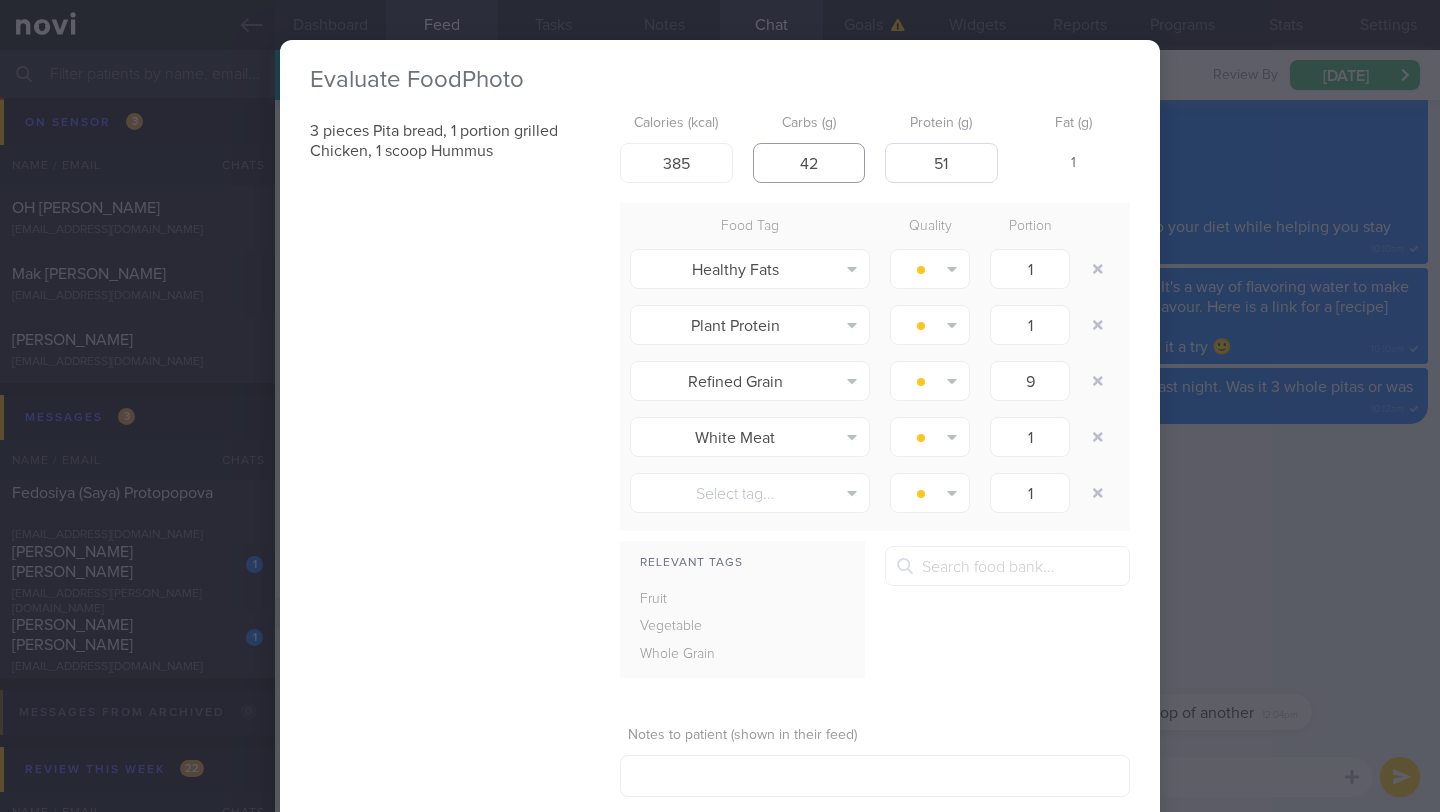 type on "42" 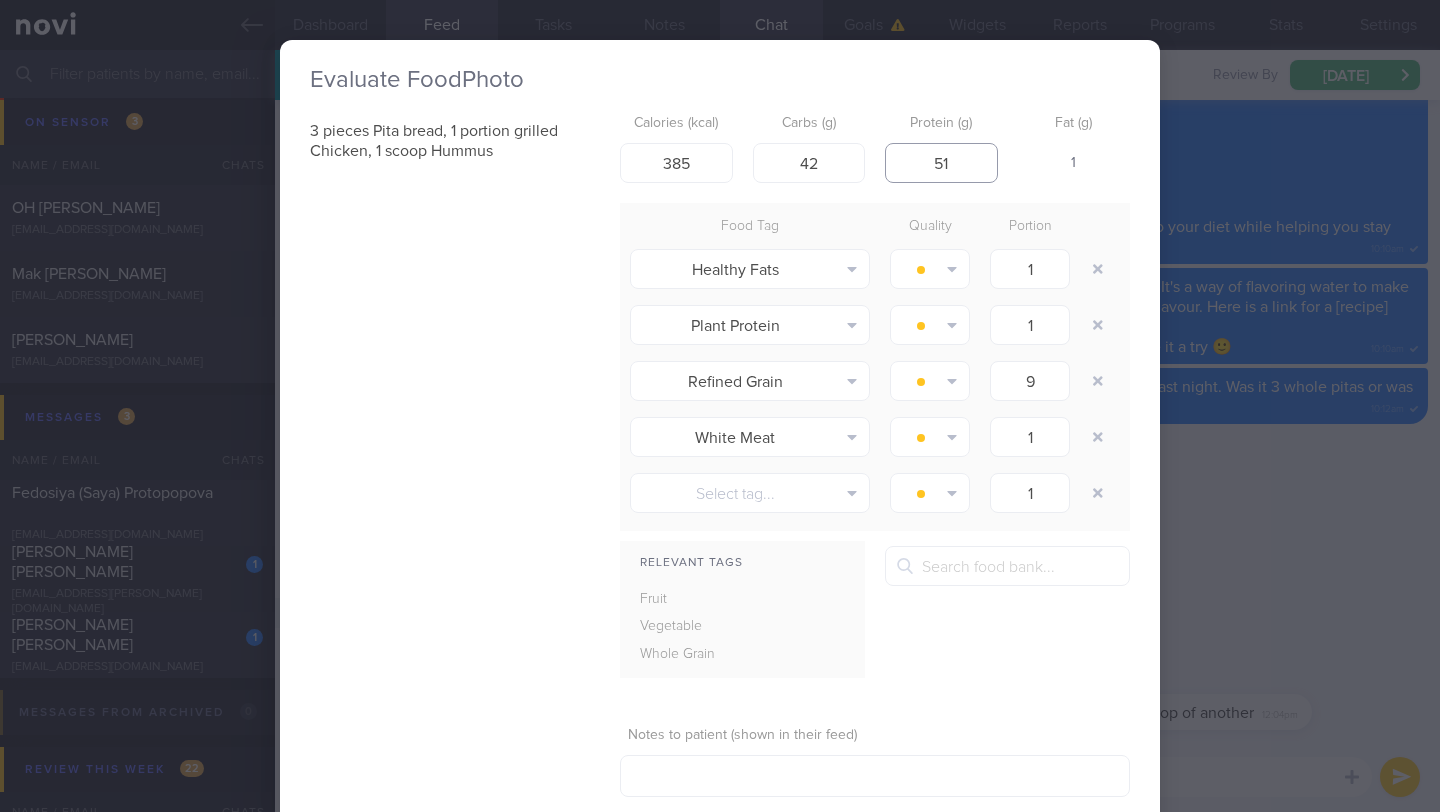 drag, startPoint x: 915, startPoint y: 165, endPoint x: 965, endPoint y: 162, distance: 50.08992 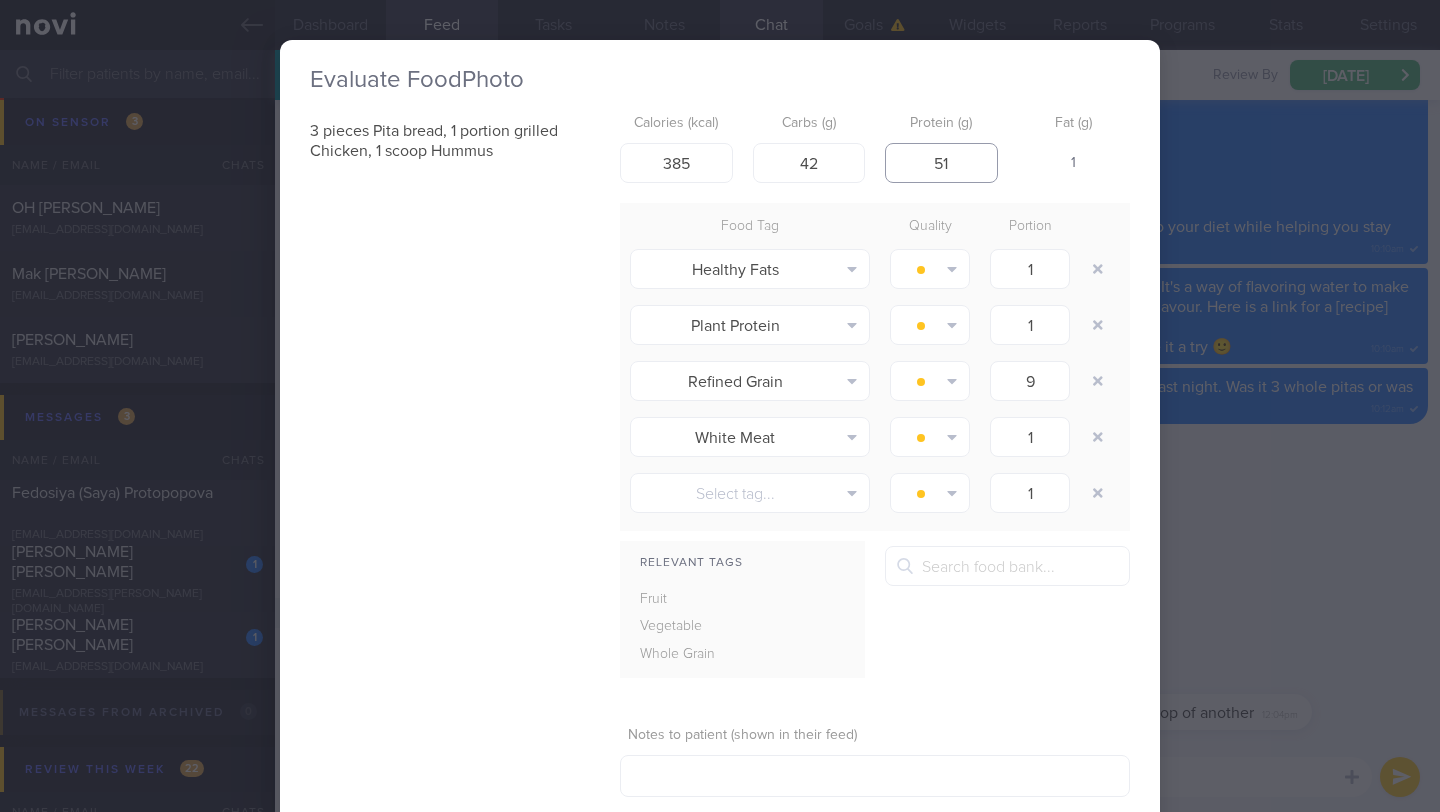 click on "51" at bounding box center (941, 163) 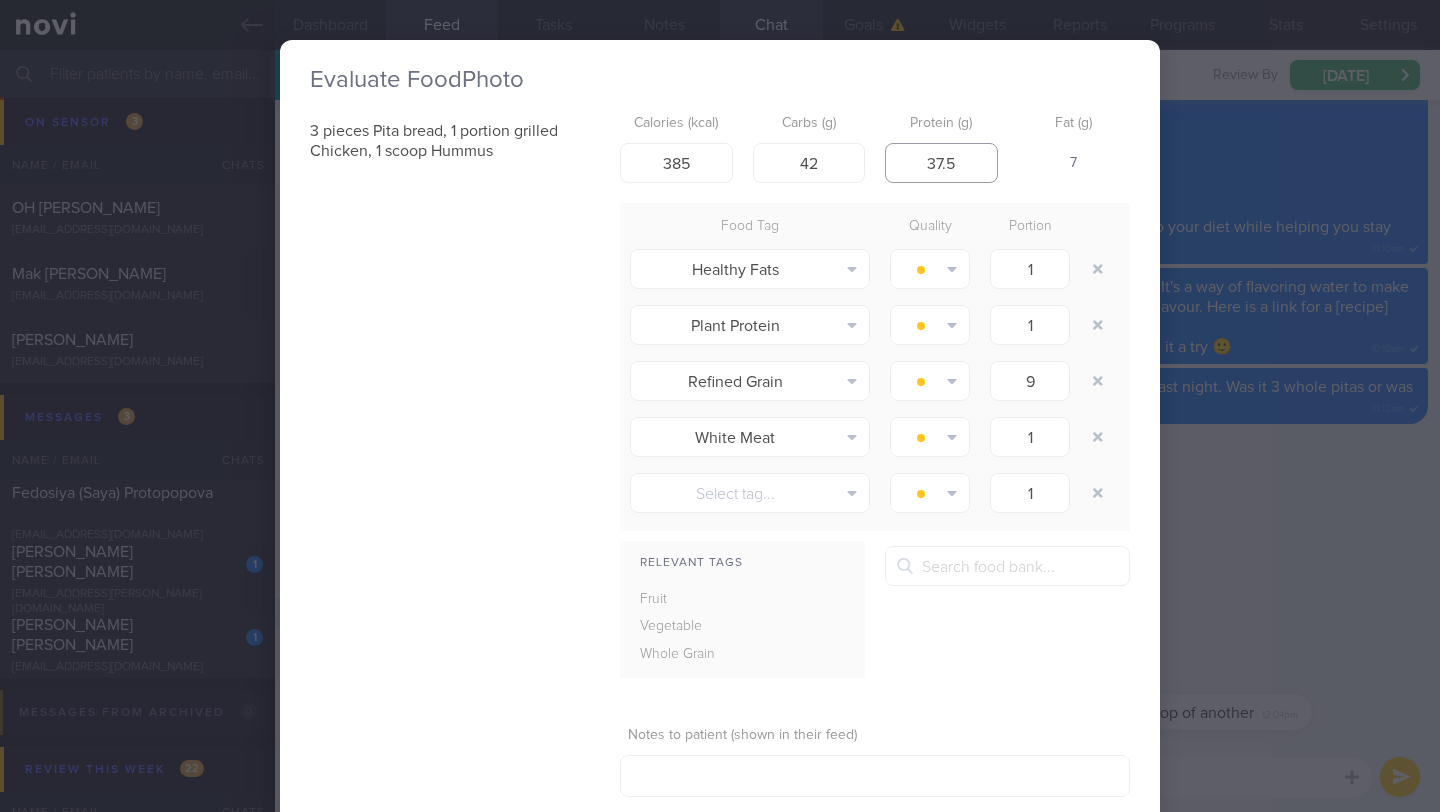 type on "37.5" 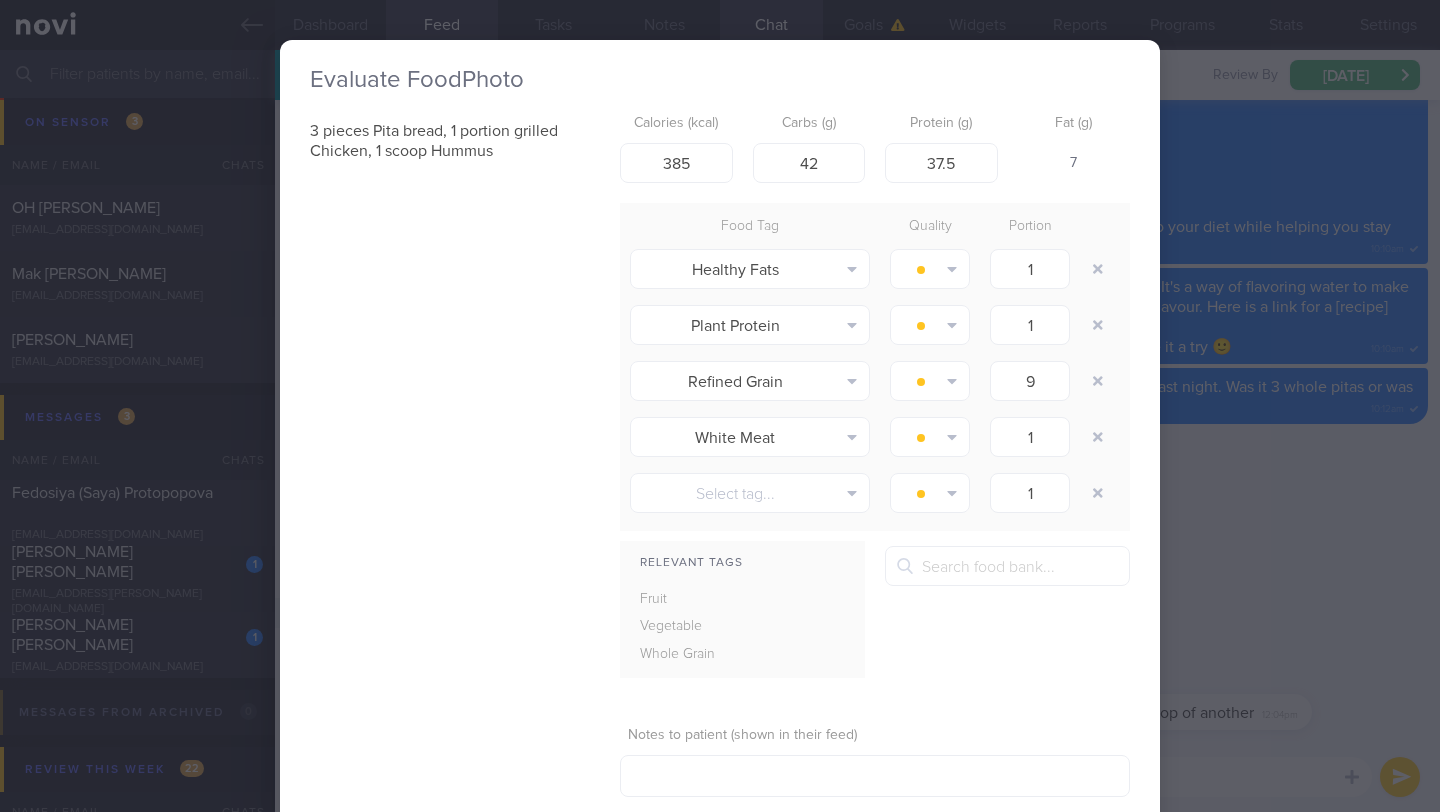 click on "Relevant Tags
Fruit
Vegetable
Whole Grain" at bounding box center [875, 620] 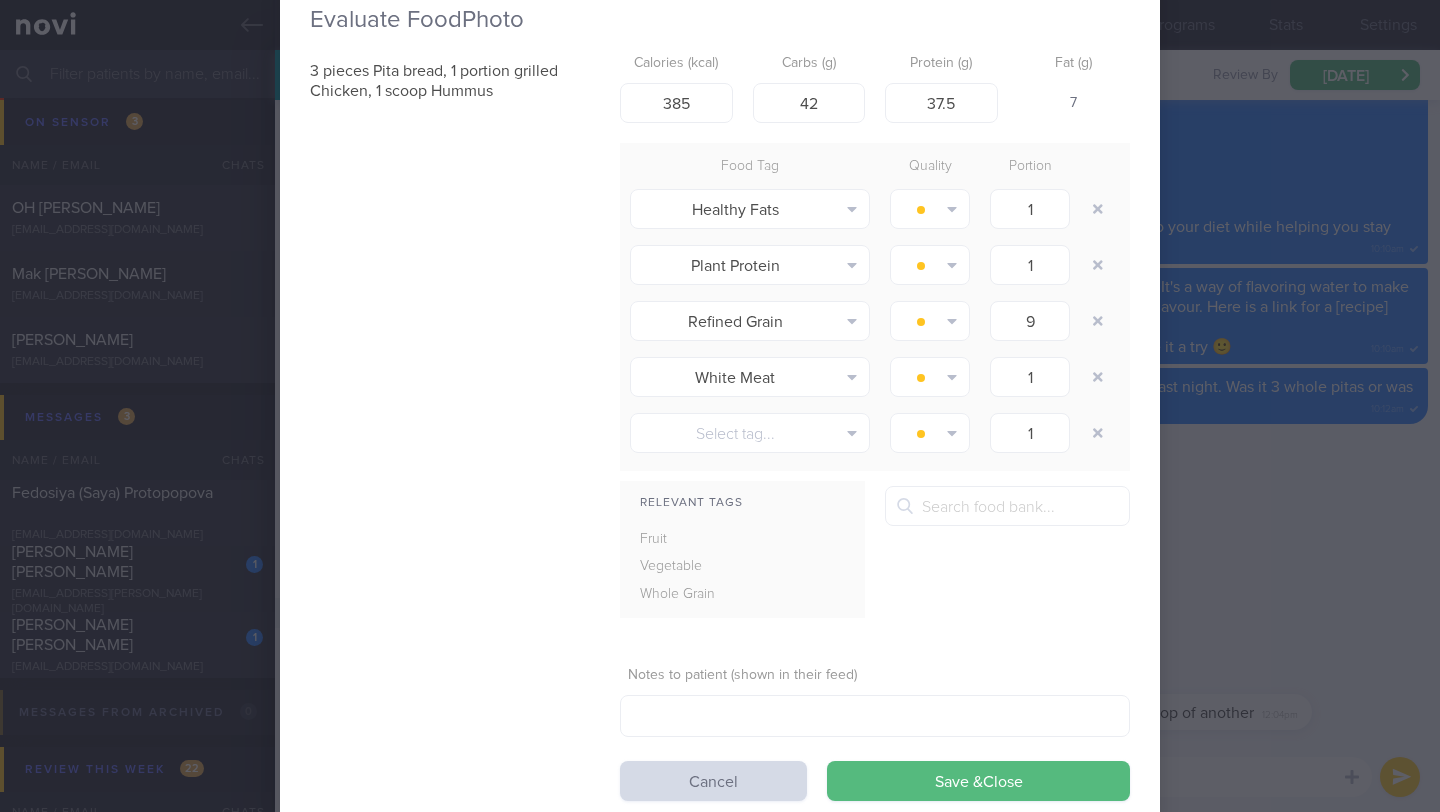 scroll, scrollTop: 113, scrollLeft: 0, axis: vertical 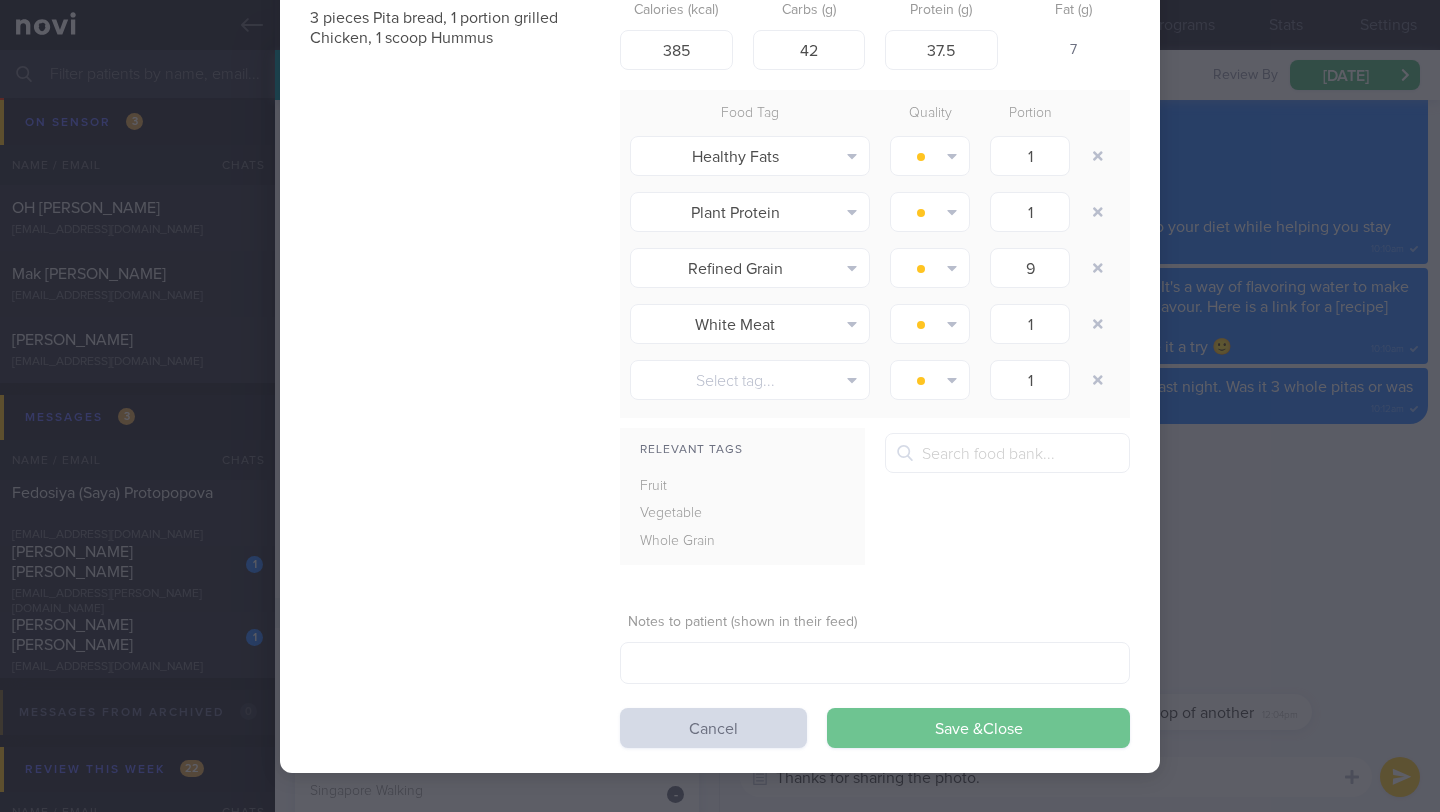 click on "Save &
Close" at bounding box center [978, 728] 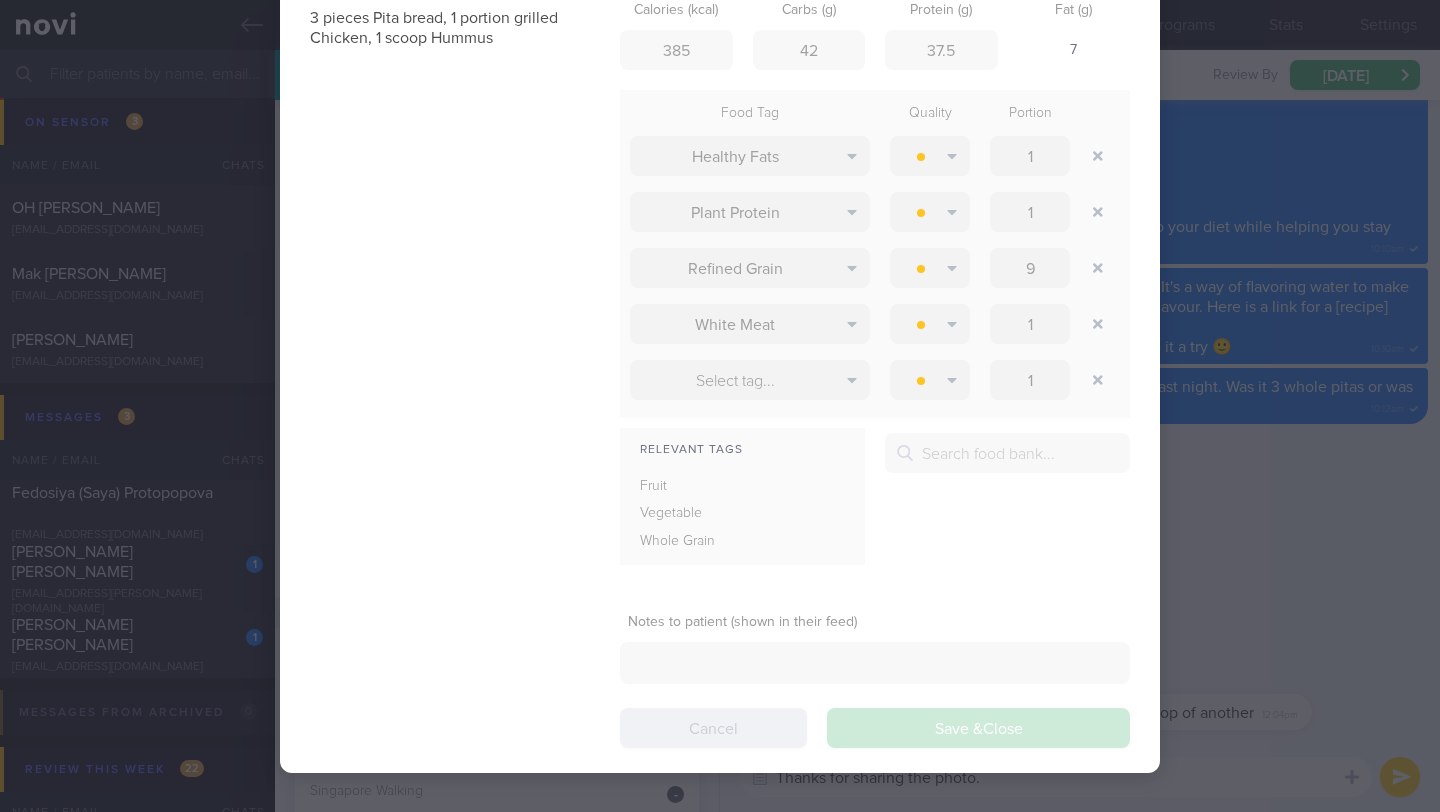 scroll, scrollTop: 0, scrollLeft: 0, axis: both 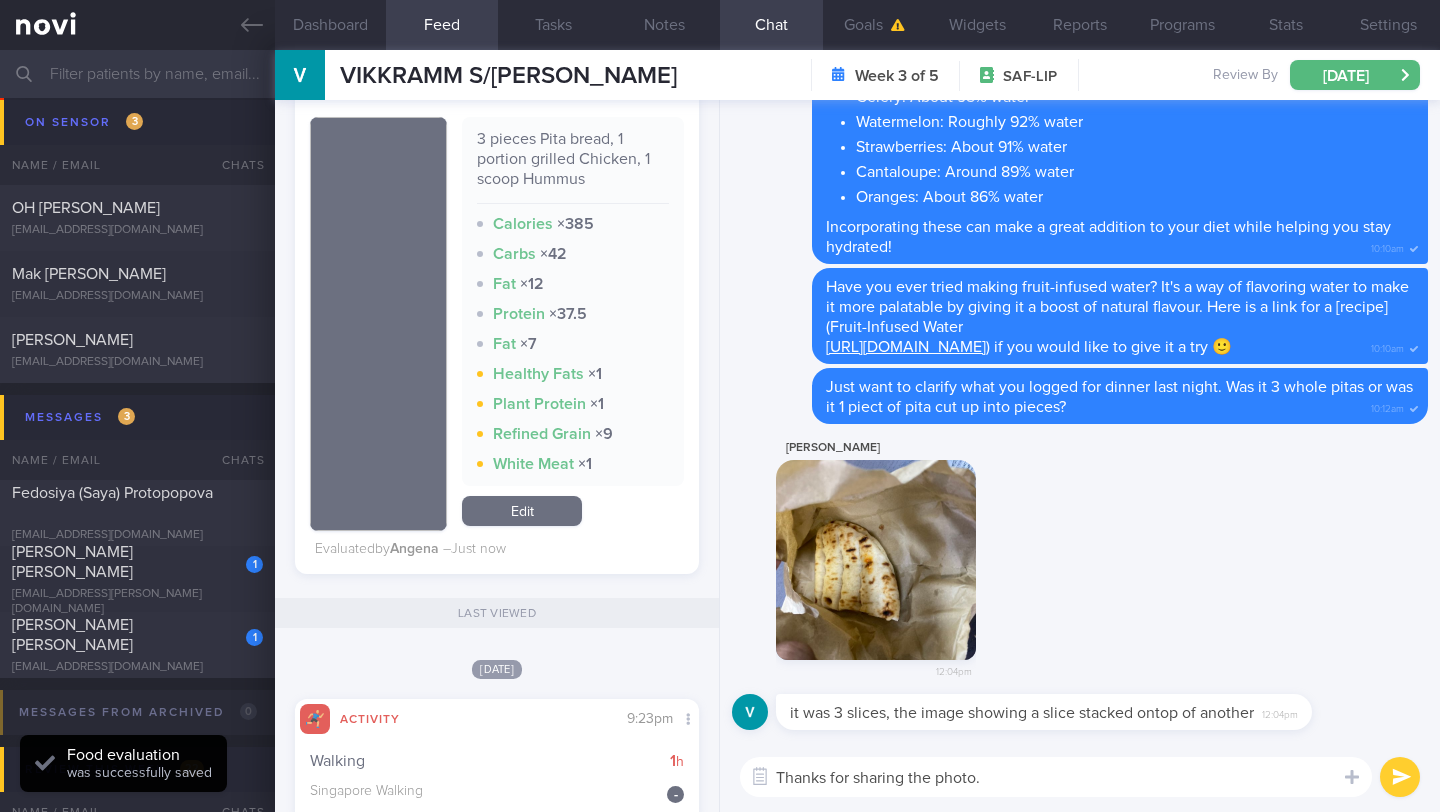 click on "Thanks for sharing the photo." at bounding box center (1056, 777) 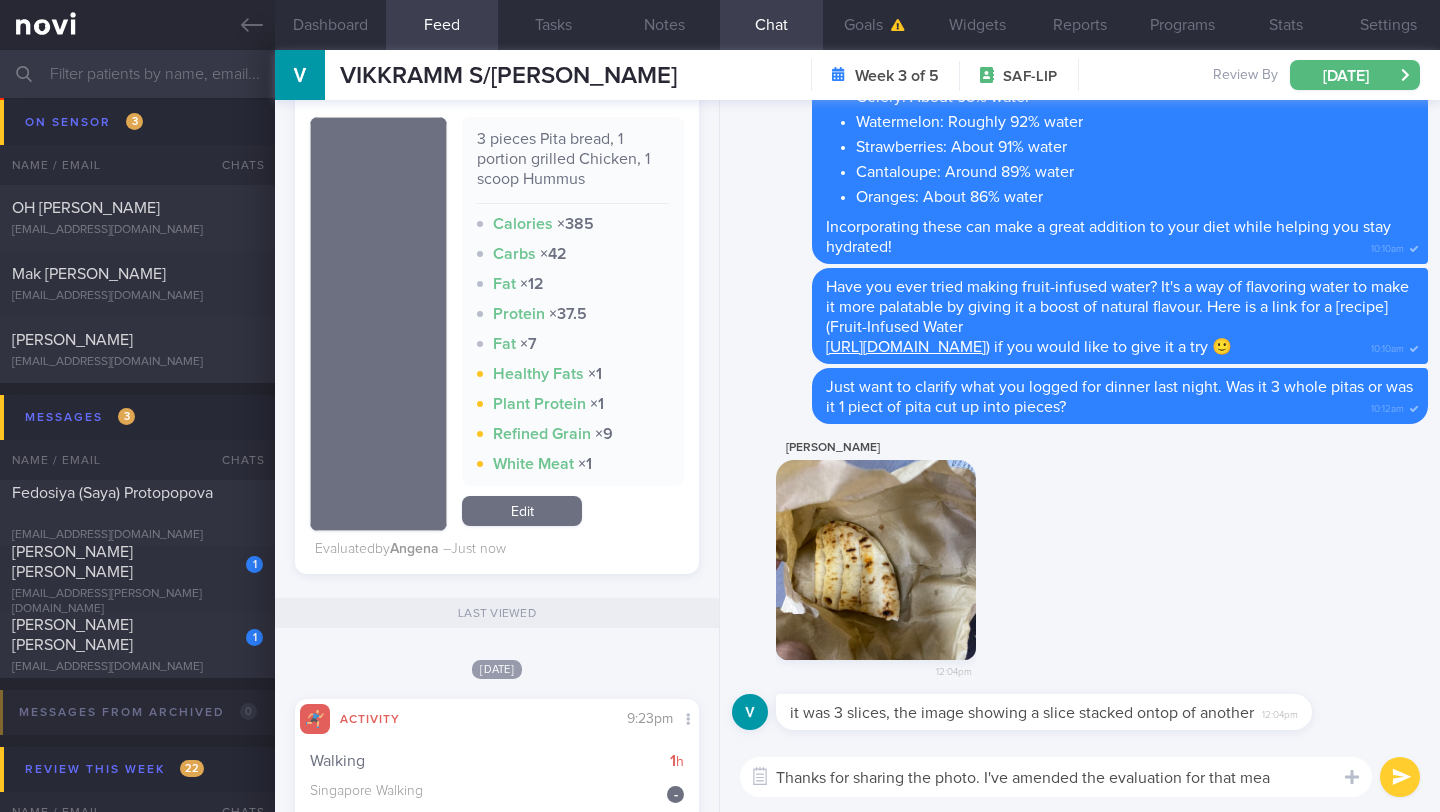 type on "Thanks for sharing the photo. I've amended the evaluation for that meal" 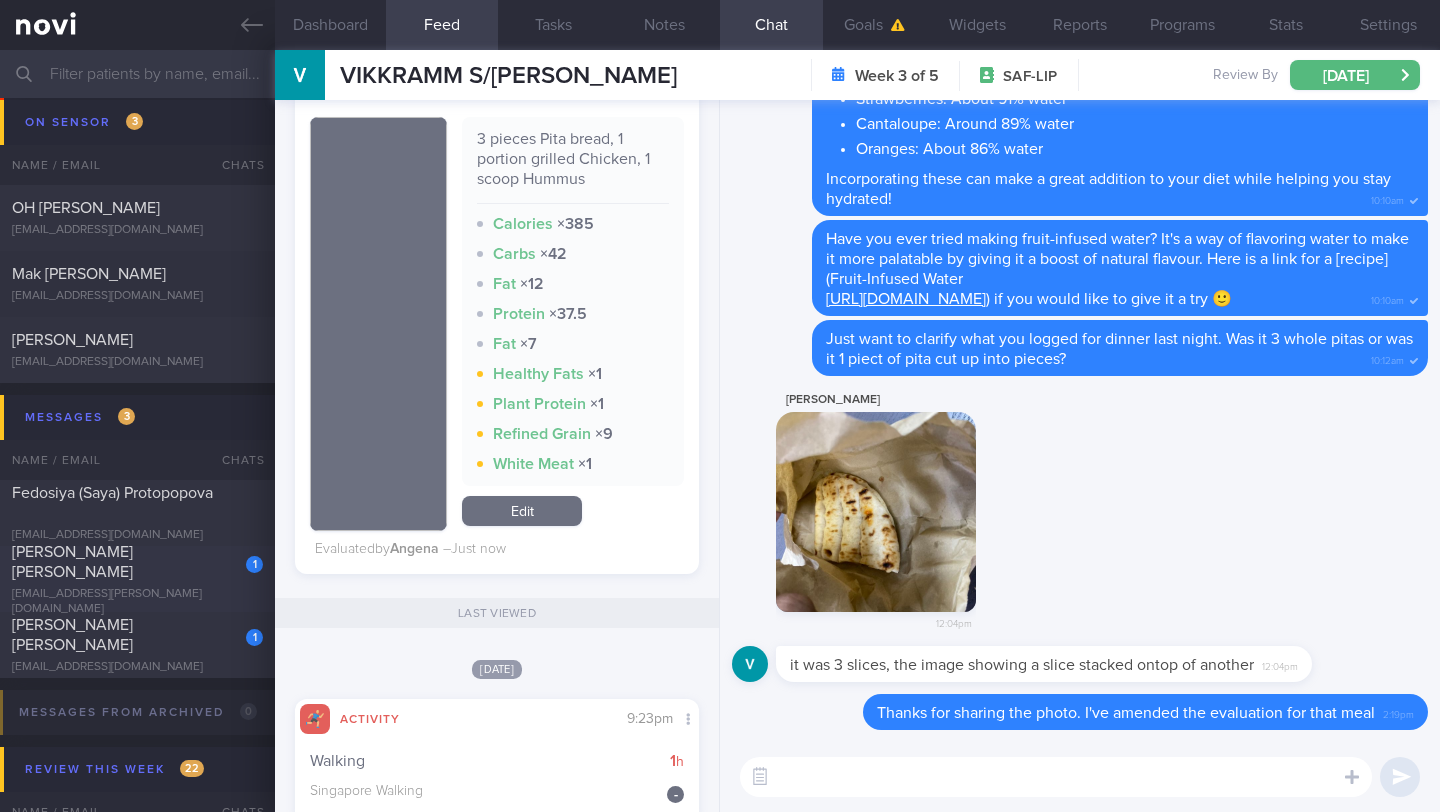type 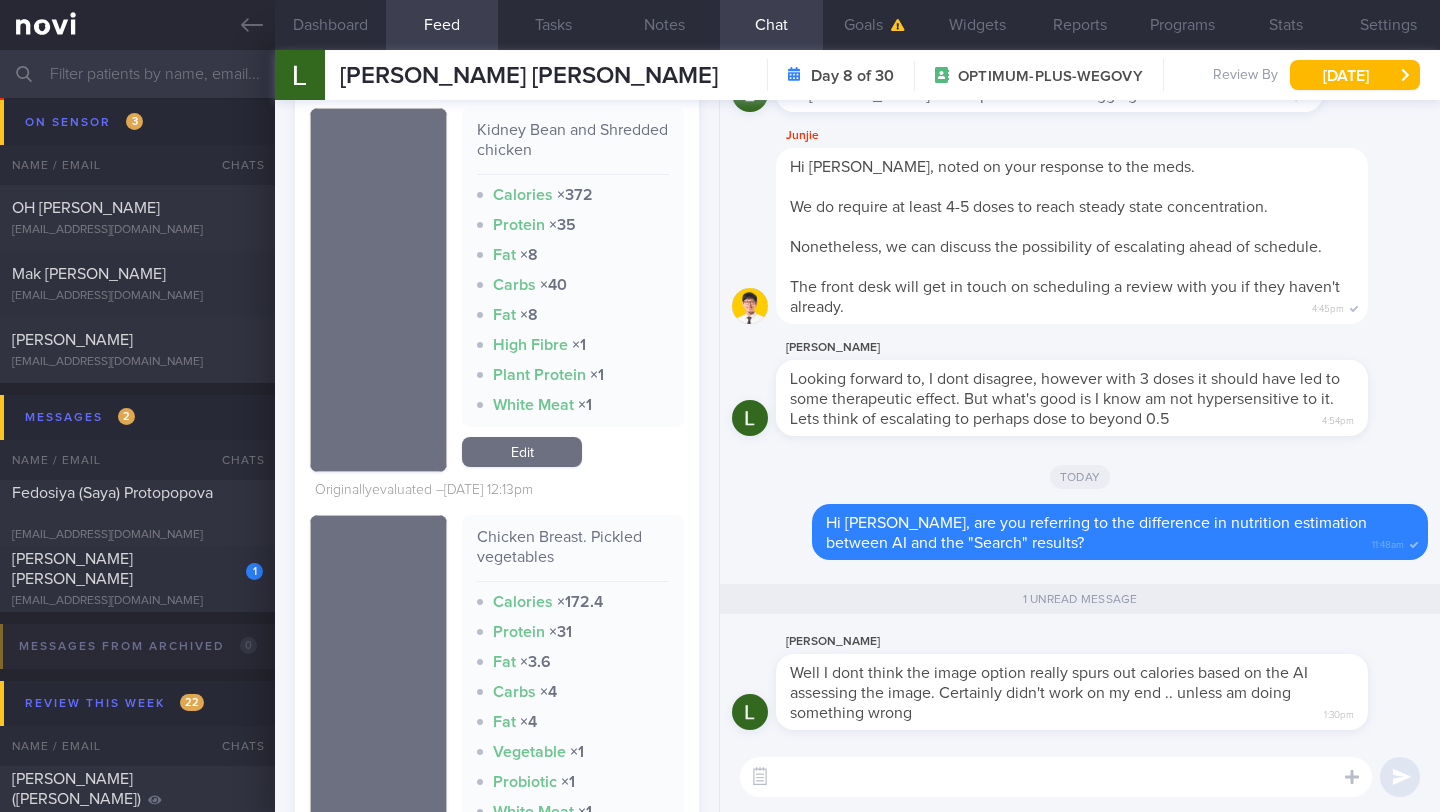 scroll, scrollTop: 2735, scrollLeft: 0, axis: vertical 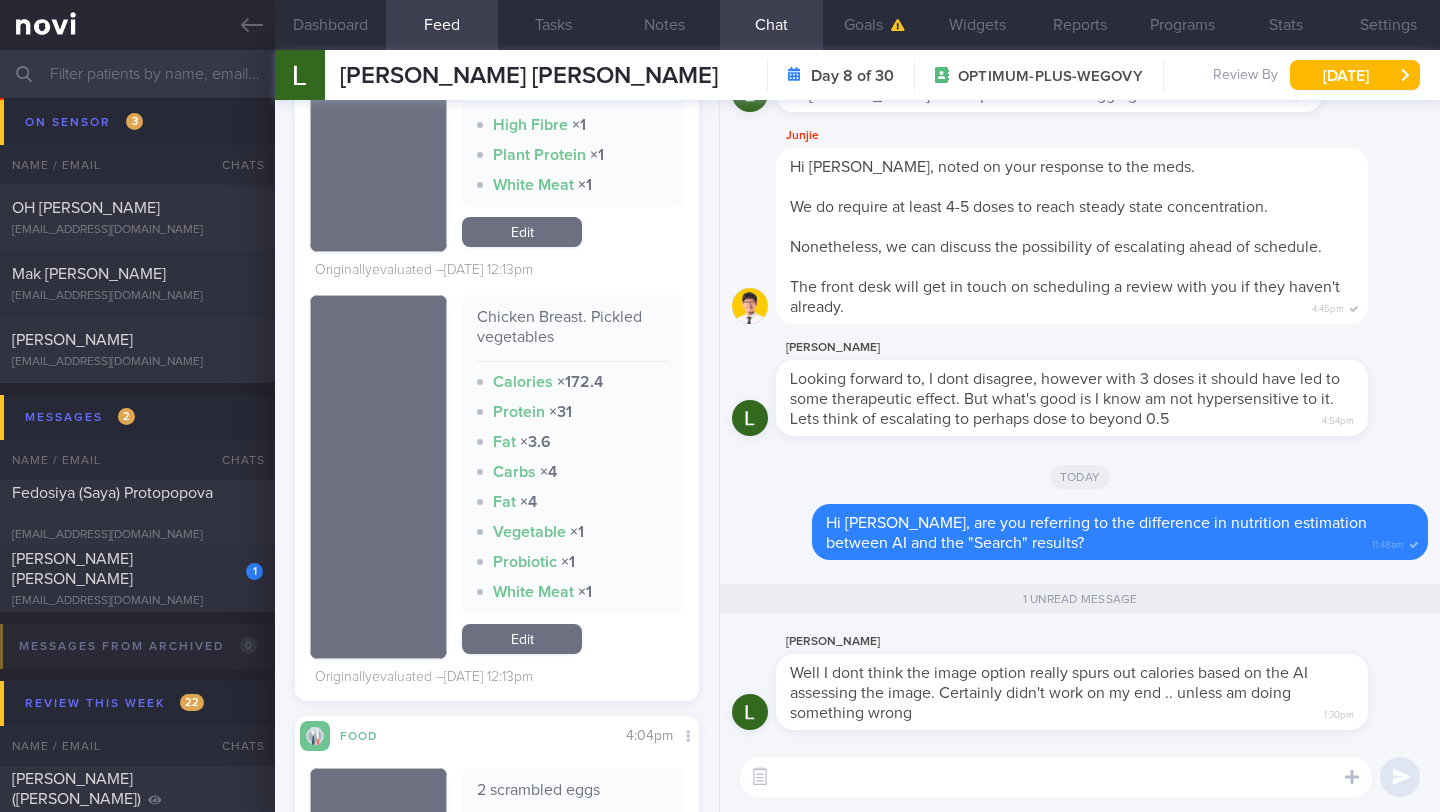 click at bounding box center (1056, 777) 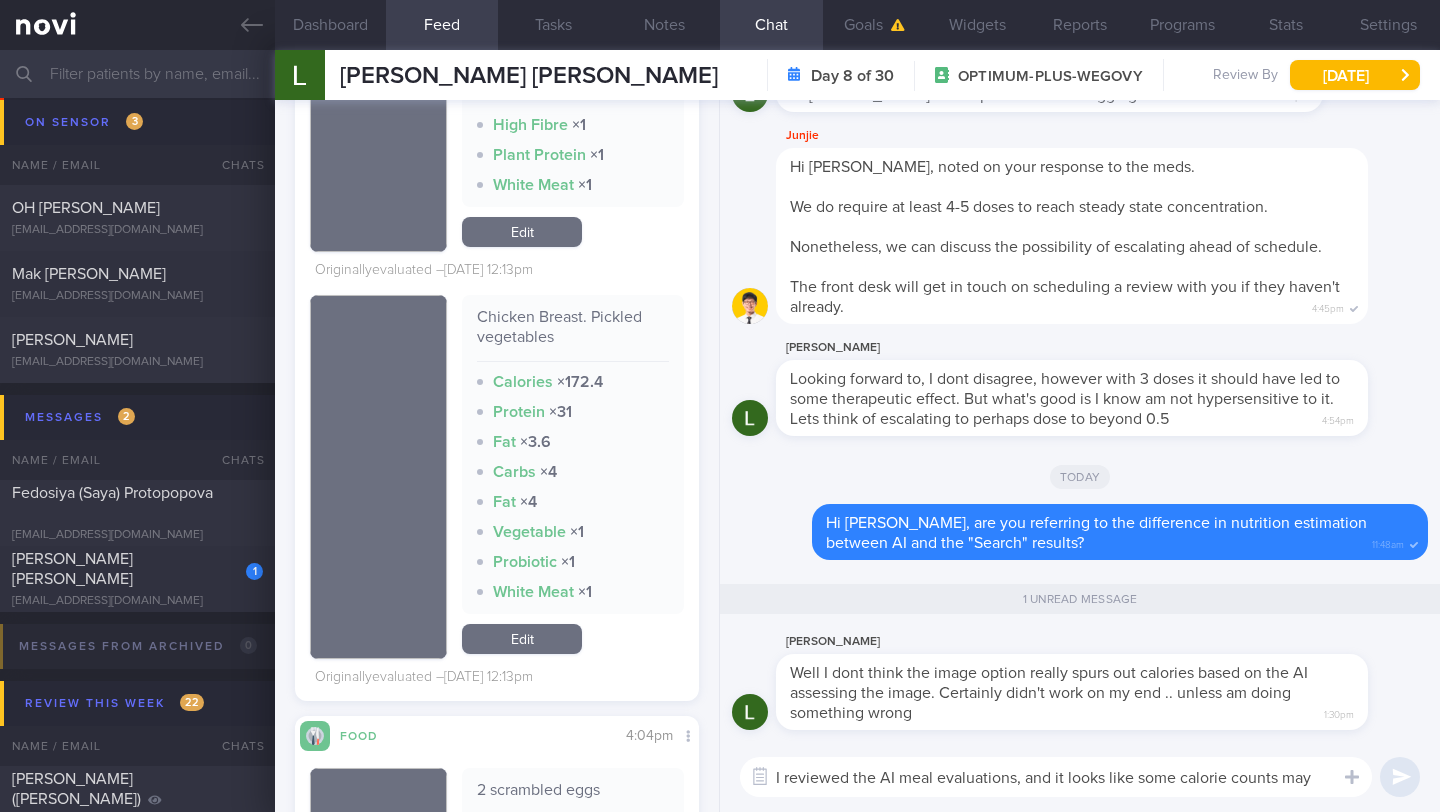 scroll, scrollTop: 0, scrollLeft: 0, axis: both 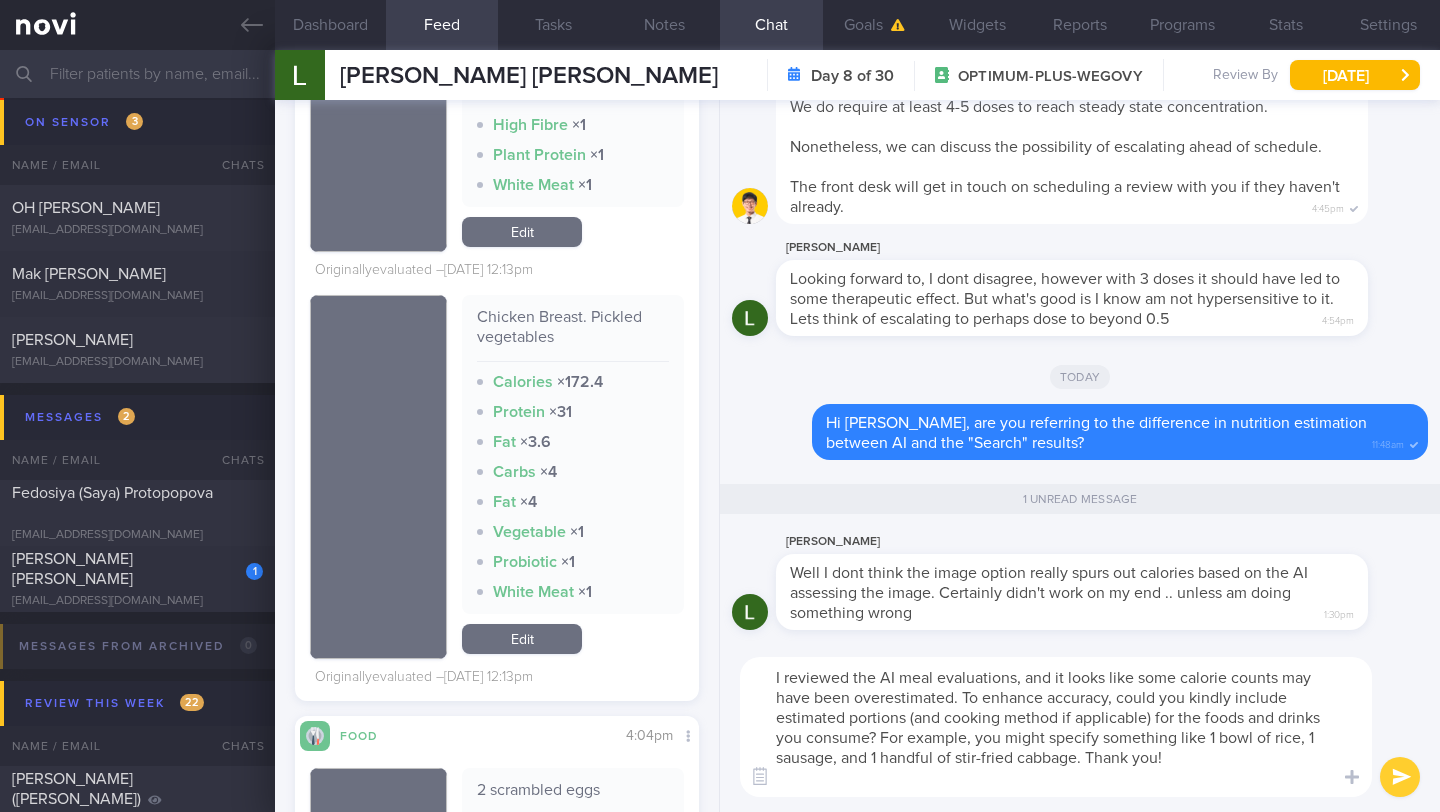 drag, startPoint x: 959, startPoint y: 705, endPoint x: 759, endPoint y: 670, distance: 203.0394 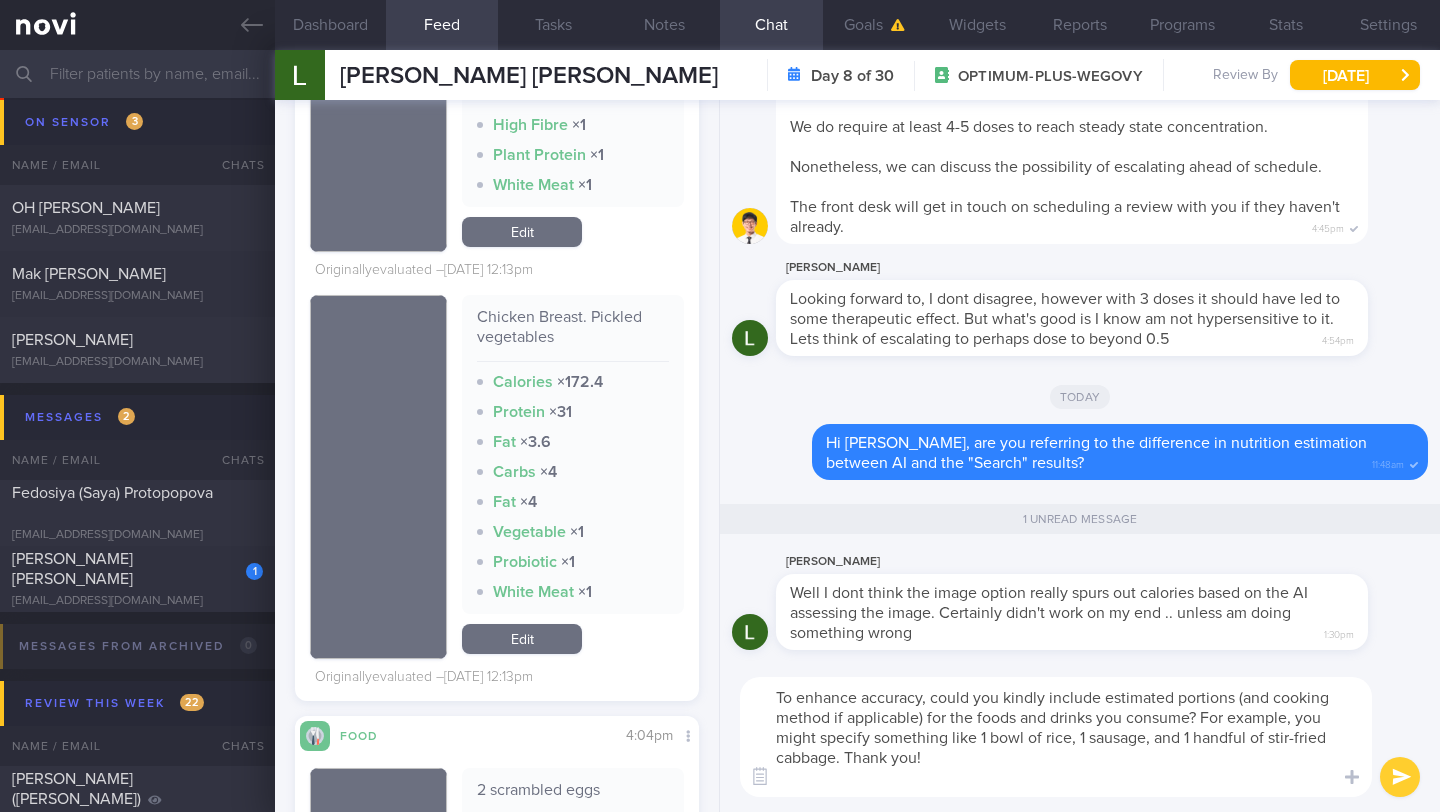 drag, startPoint x: 939, startPoint y: 766, endPoint x: 872, endPoint y: 764, distance: 67.02985 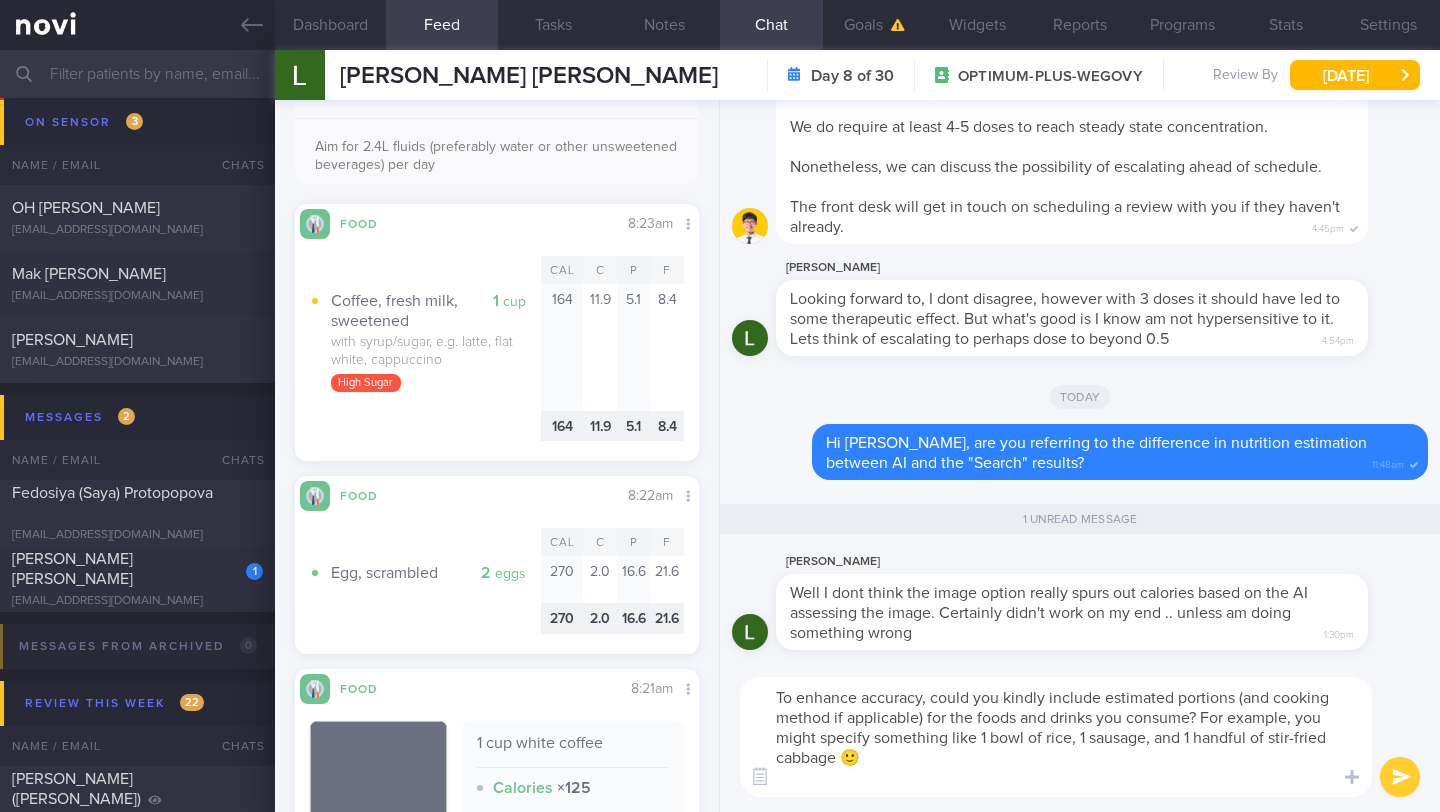 scroll, scrollTop: 734, scrollLeft: 0, axis: vertical 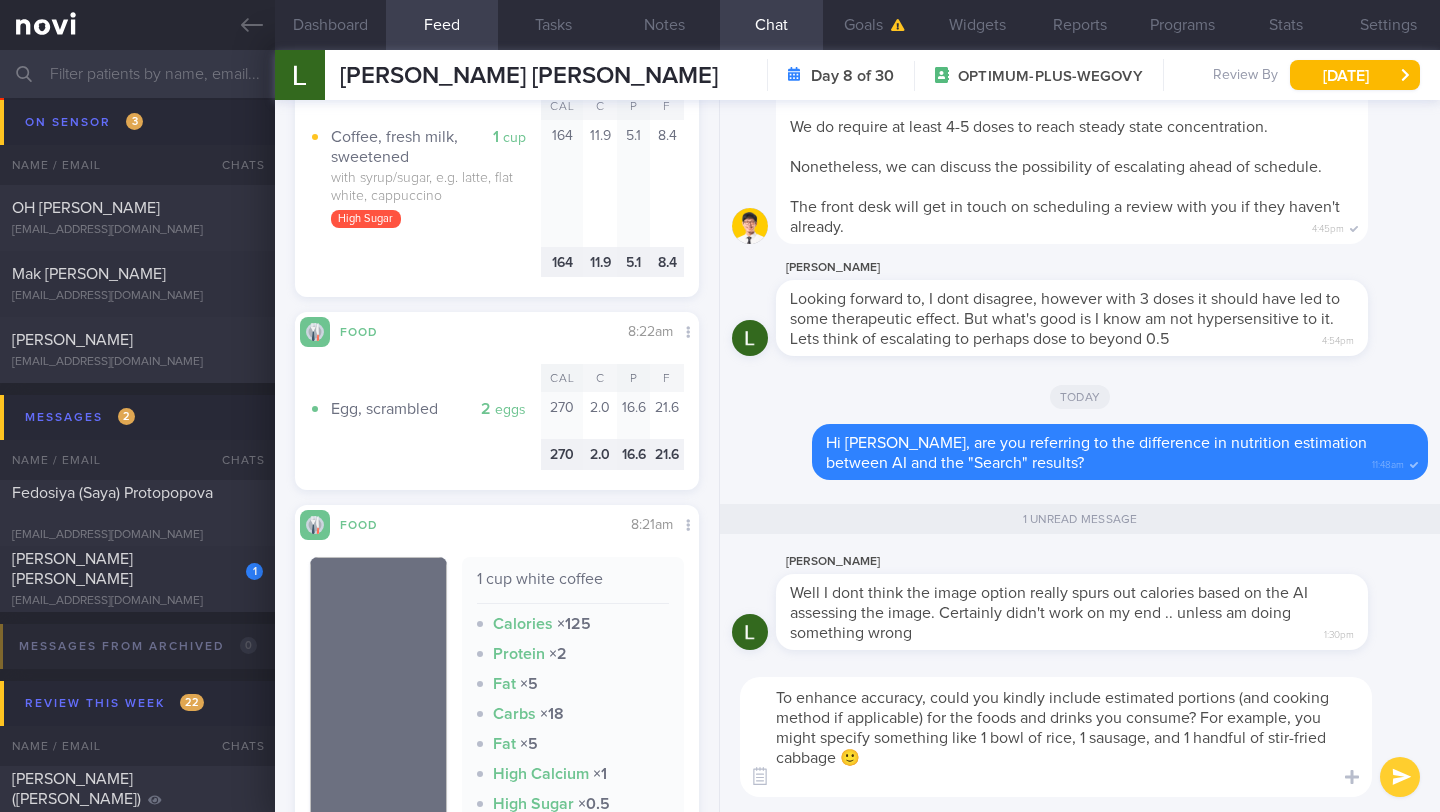 type on "To enhance accuracy, could you kindly include estimated portions (and cooking method if applicable) for the foods and drinks you consume? For example, you might specify something like 1 bowl of rice, 1 sausage, and 1 handful of stir-fried cabbage 🙂" 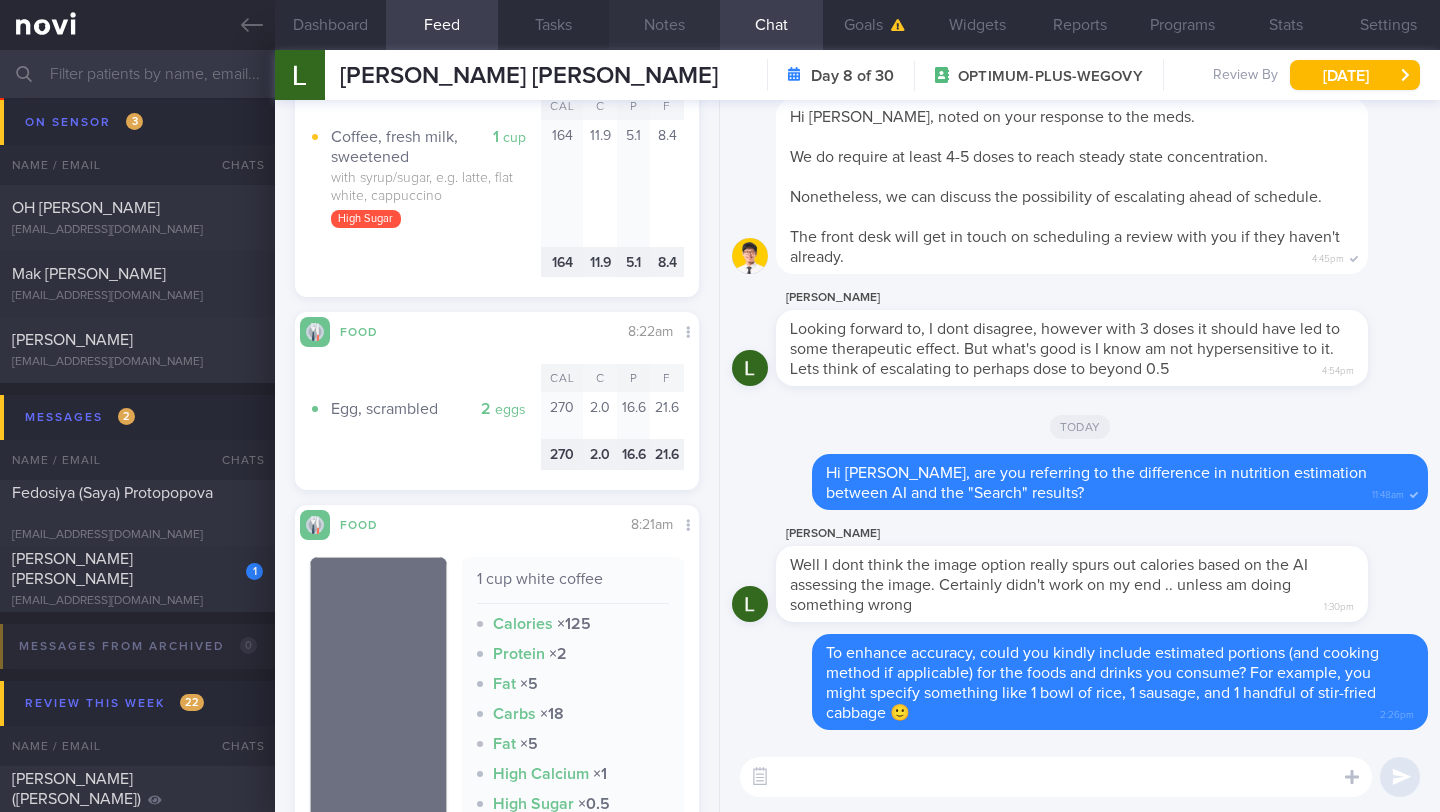 click on "Notes" at bounding box center [664, 25] 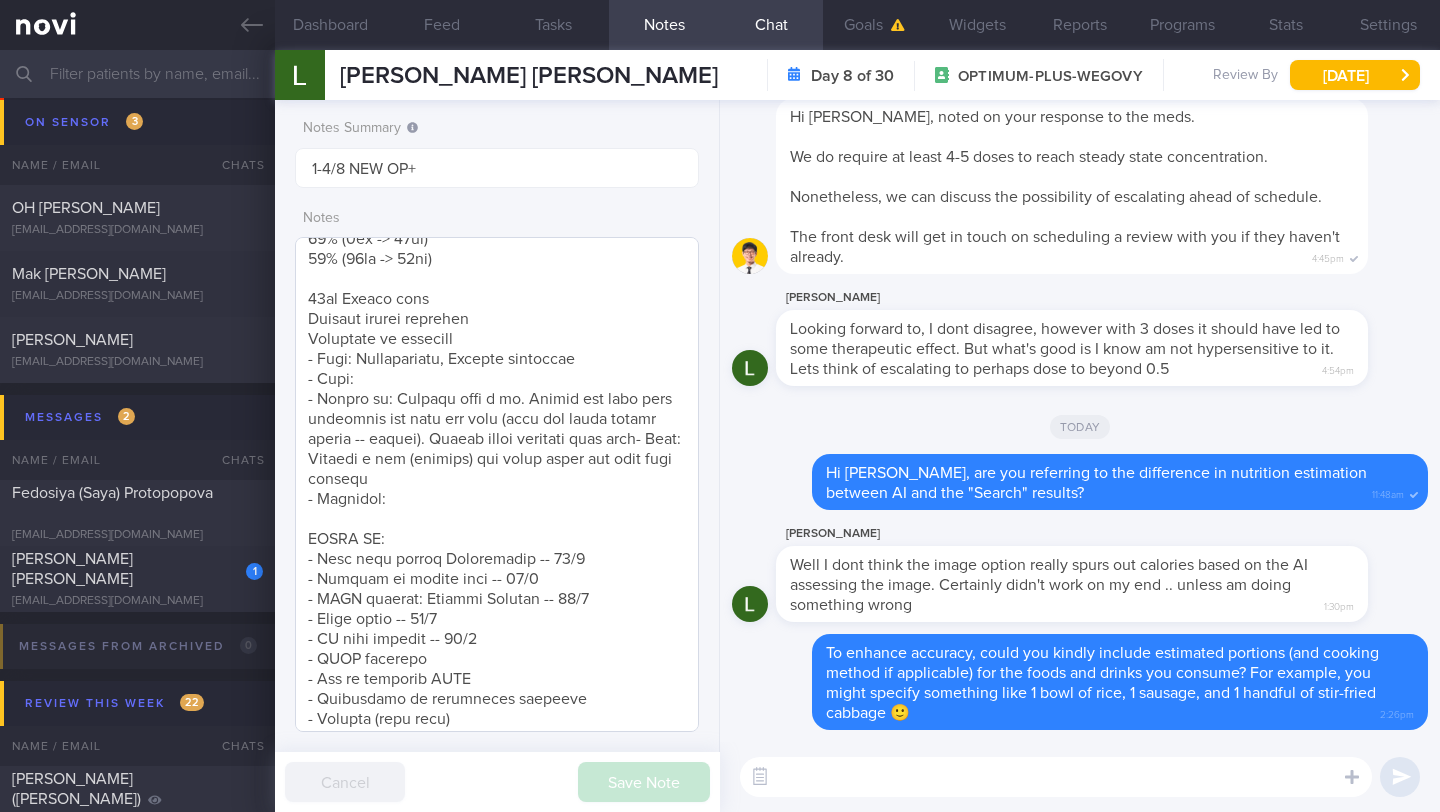 scroll, scrollTop: 502, scrollLeft: 0, axis: vertical 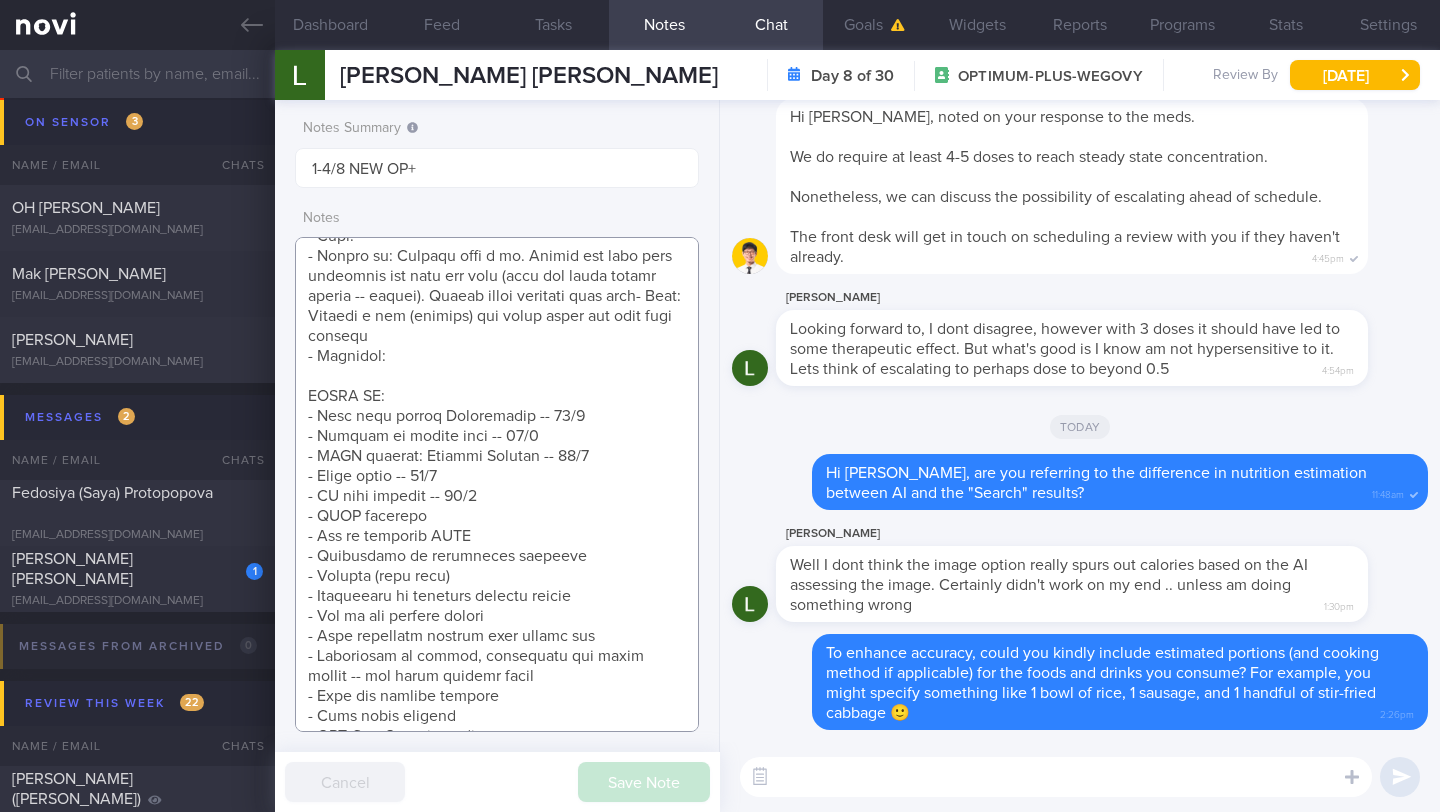 click at bounding box center [497, 484] 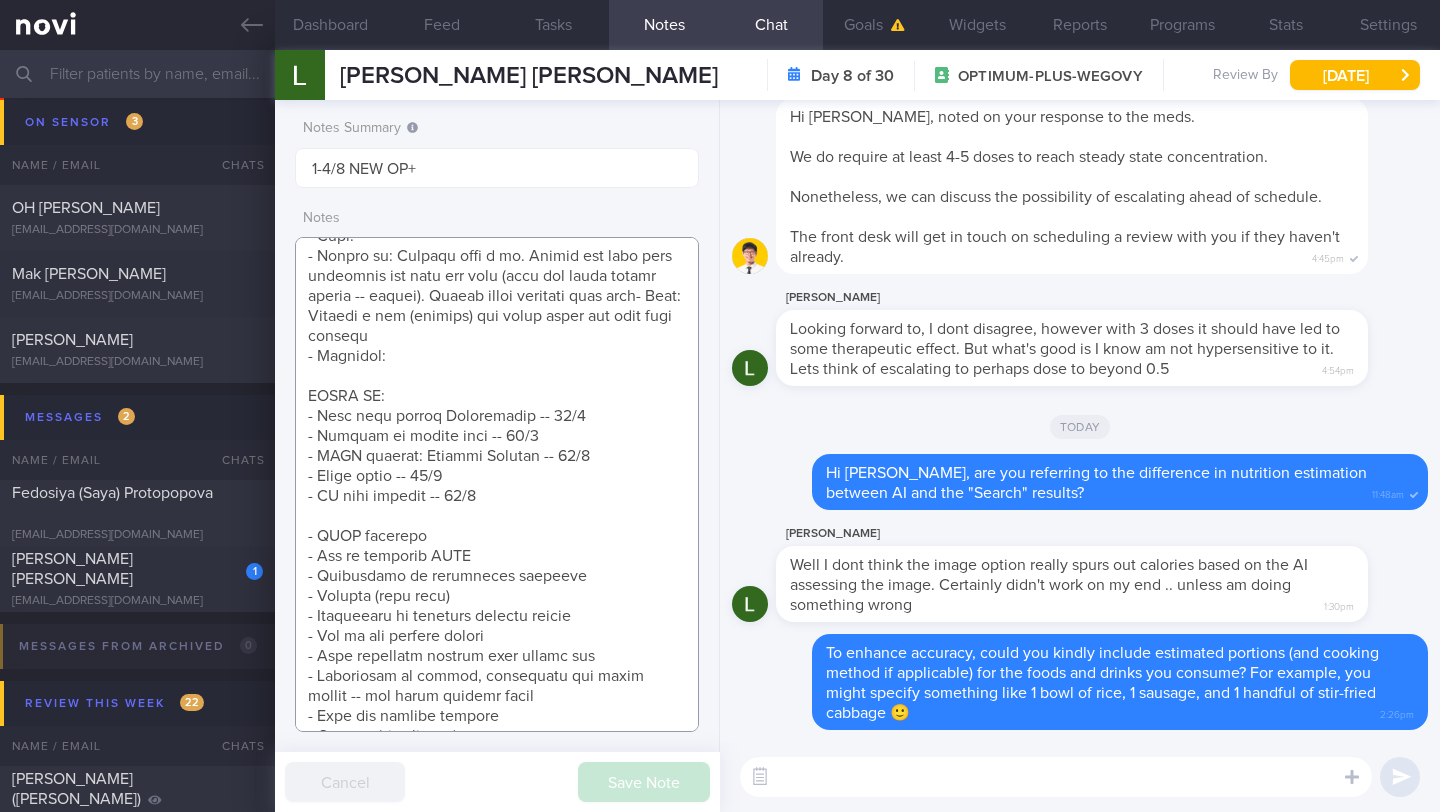 scroll, scrollTop: 627, scrollLeft: 0, axis: vertical 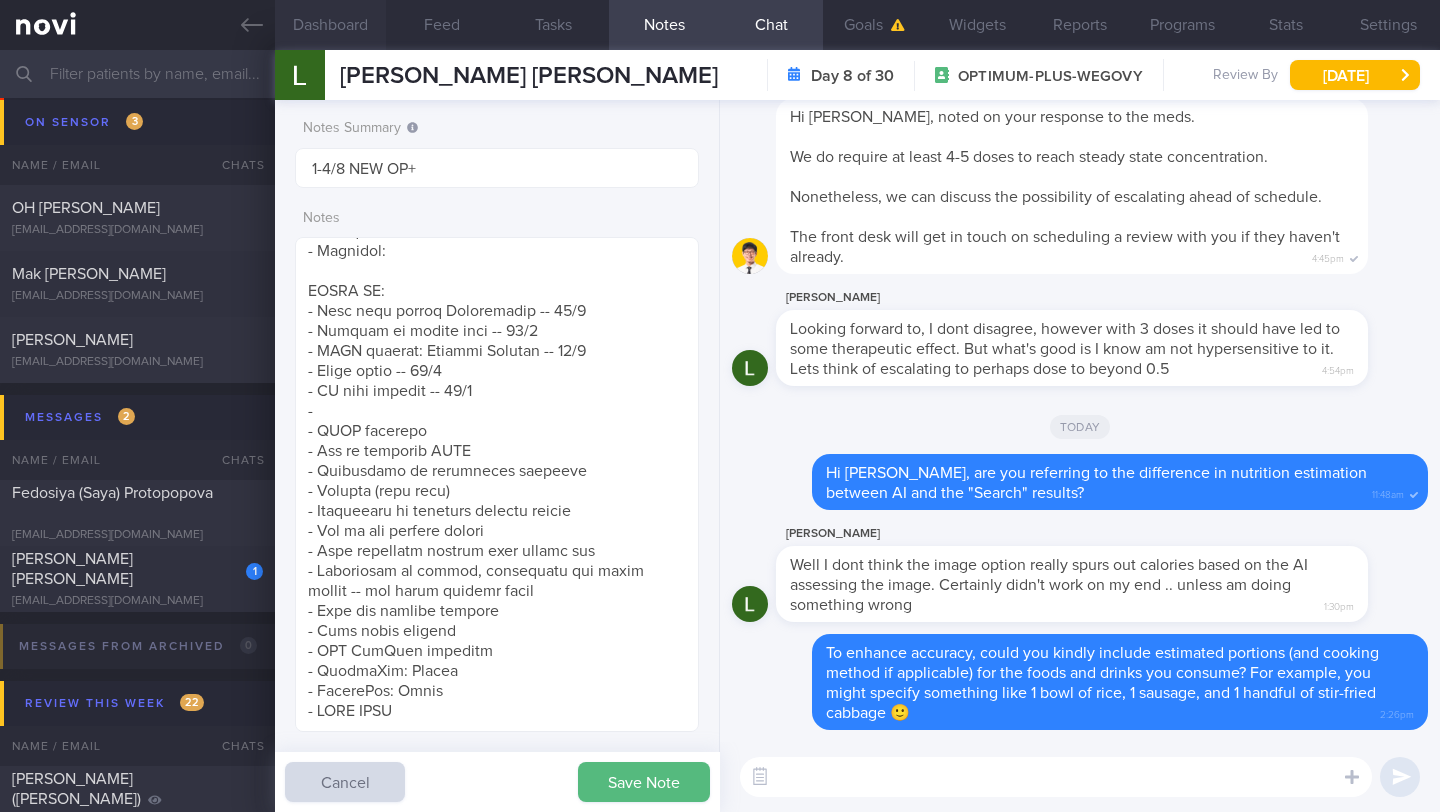 click on "Dashboard" at bounding box center (330, 25) 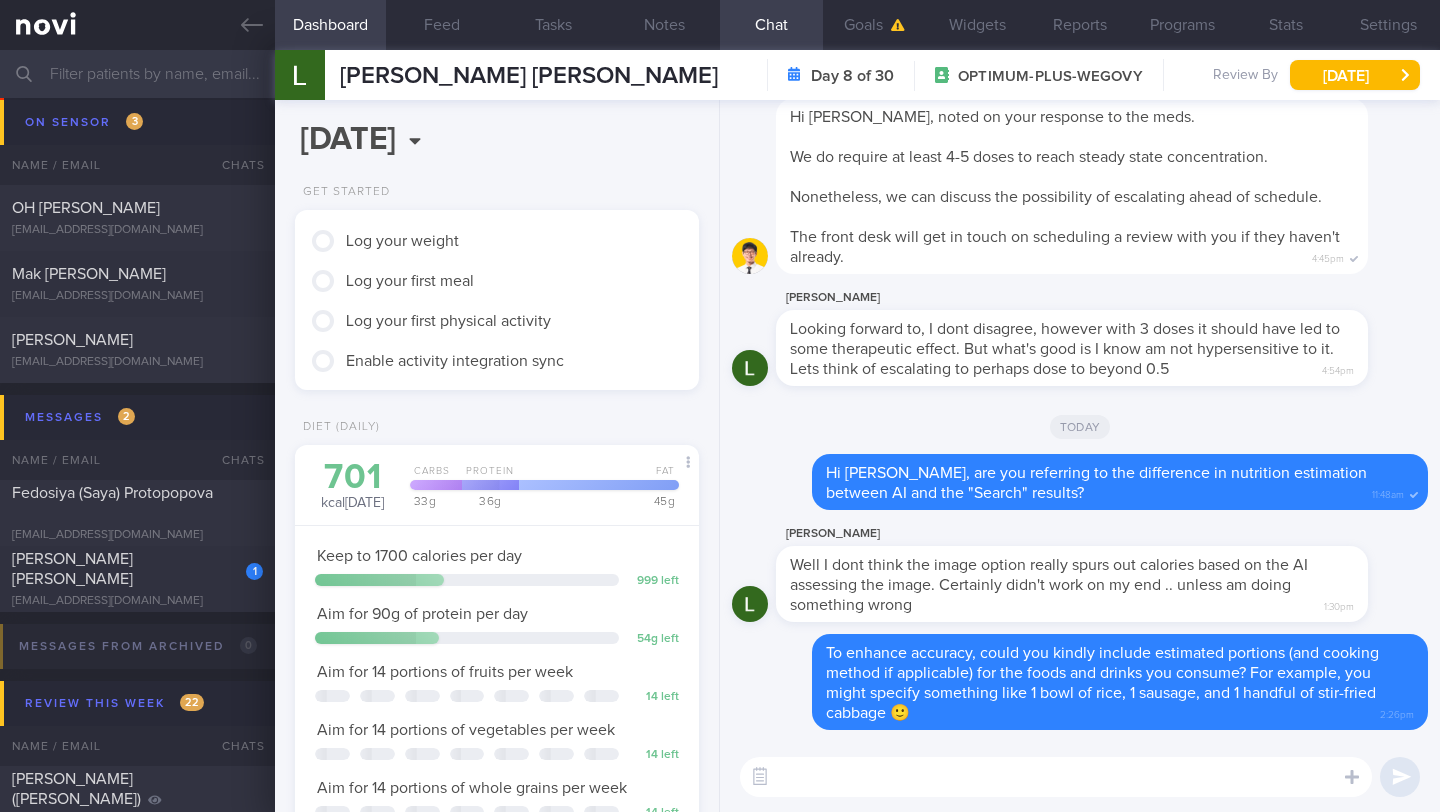 scroll, scrollTop: 999795, scrollLeft: 999647, axis: both 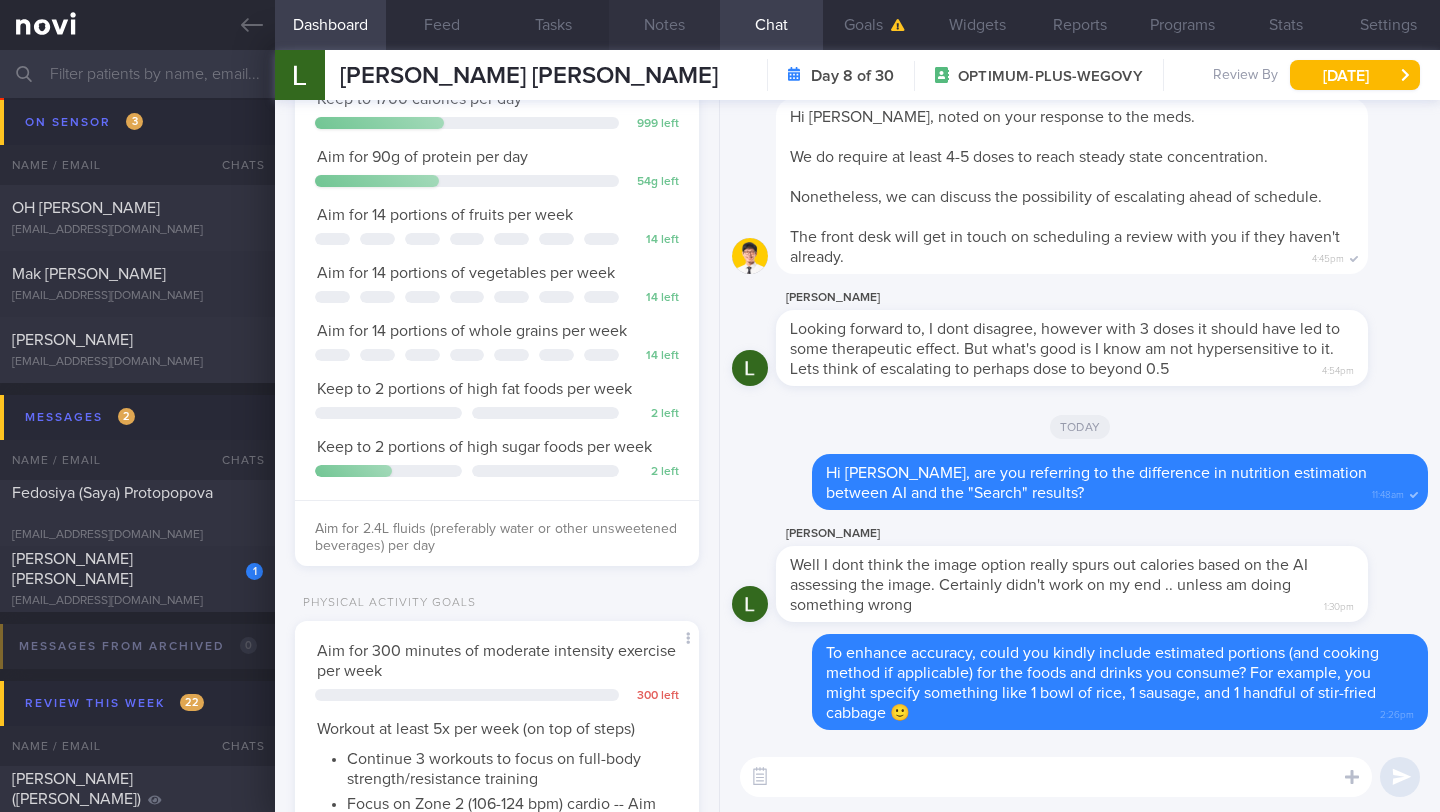 click on "Notes" at bounding box center [664, 25] 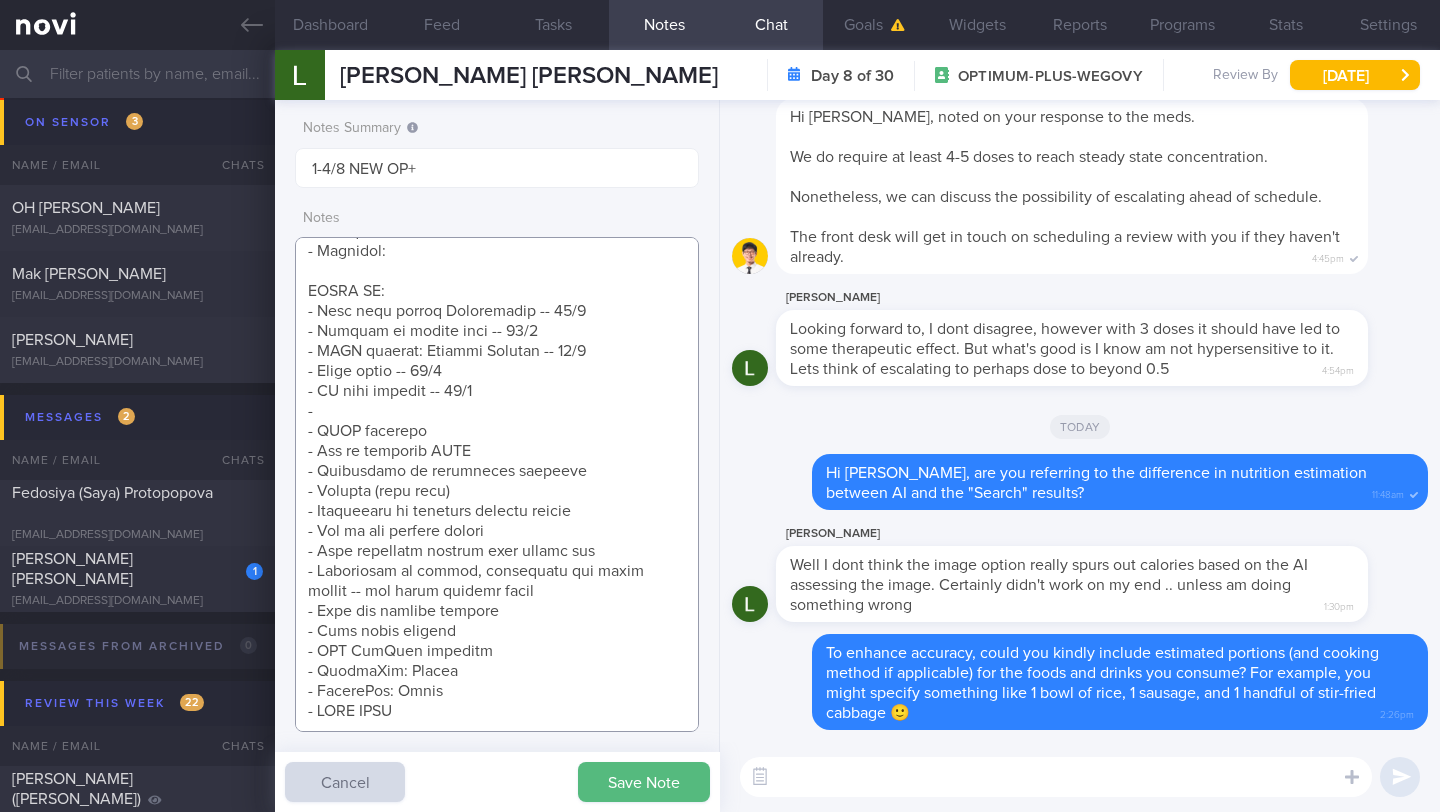 click at bounding box center (497, 484) 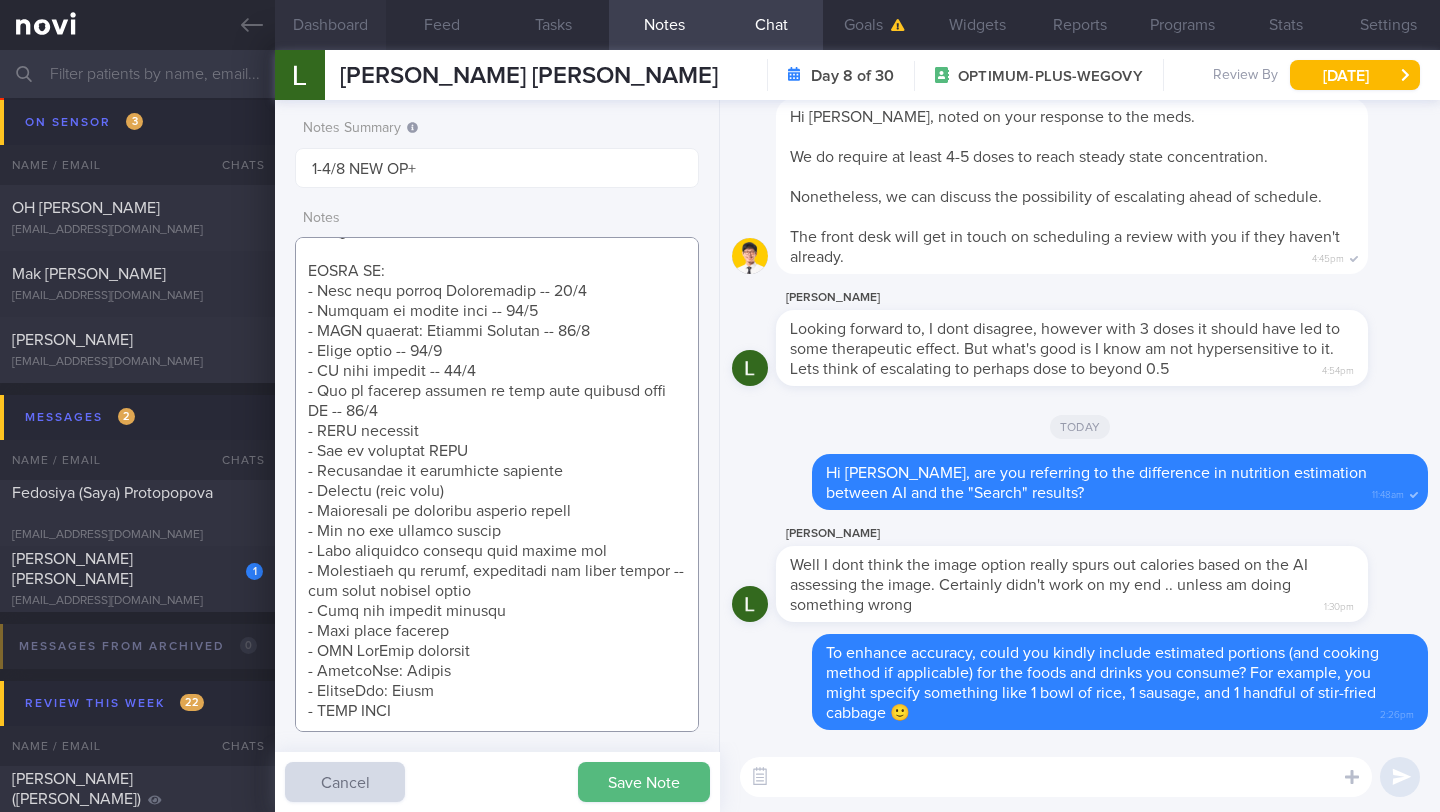 type on "SUPPORT NEEDED:
CHALLENGE:
- DIET
- EXERCISE
- MEDS
- WEIGHT
- HbA1c/GMI
Wt trend:
WC:
Wt/WC =
Wt Targets:
5%  (4kg -> 77kg)
10% (8kg -> 73kg)
15% (12kg -> 69kg)
[DEMOGRAPHIC_DATA] [DEMOGRAPHIC_DATA] [DEMOGRAPHIC_DATA]
Medical device director
Physician by training
- Pmhx: [MEDICAL_DATA], Hepatic [MEDICAL_DATA]
- Meds:
- Social hx: Married with a dg. Client and wife buys groceries and sets the menu (wife has clean eating habits -- salads). Helper cooks whatever they want- Diet: Travels a lot (dinners) can avoid carbs and have more protein
- Exercise:
SHARE ON:
- Diet when taking [MEDICAL_DATA] -- 23/7
- Pillars of weight loss -- 23/7
- NOVI article: Calorie Deficit -- 23/7
- Photo guide -- 23/7
- AI food logging -- 23/7
- Enc to include details of food when logging with AI -- 30/8
- NOVI workouts
- How to increase NEAT
- Importance of resistance training
- Recipes (meal prep)
- Importance of adequate protein intake
- How to hit protein target
- Make healthier choices when eating out
- Importance of fruits, vegetables and whole grains -- and th..." 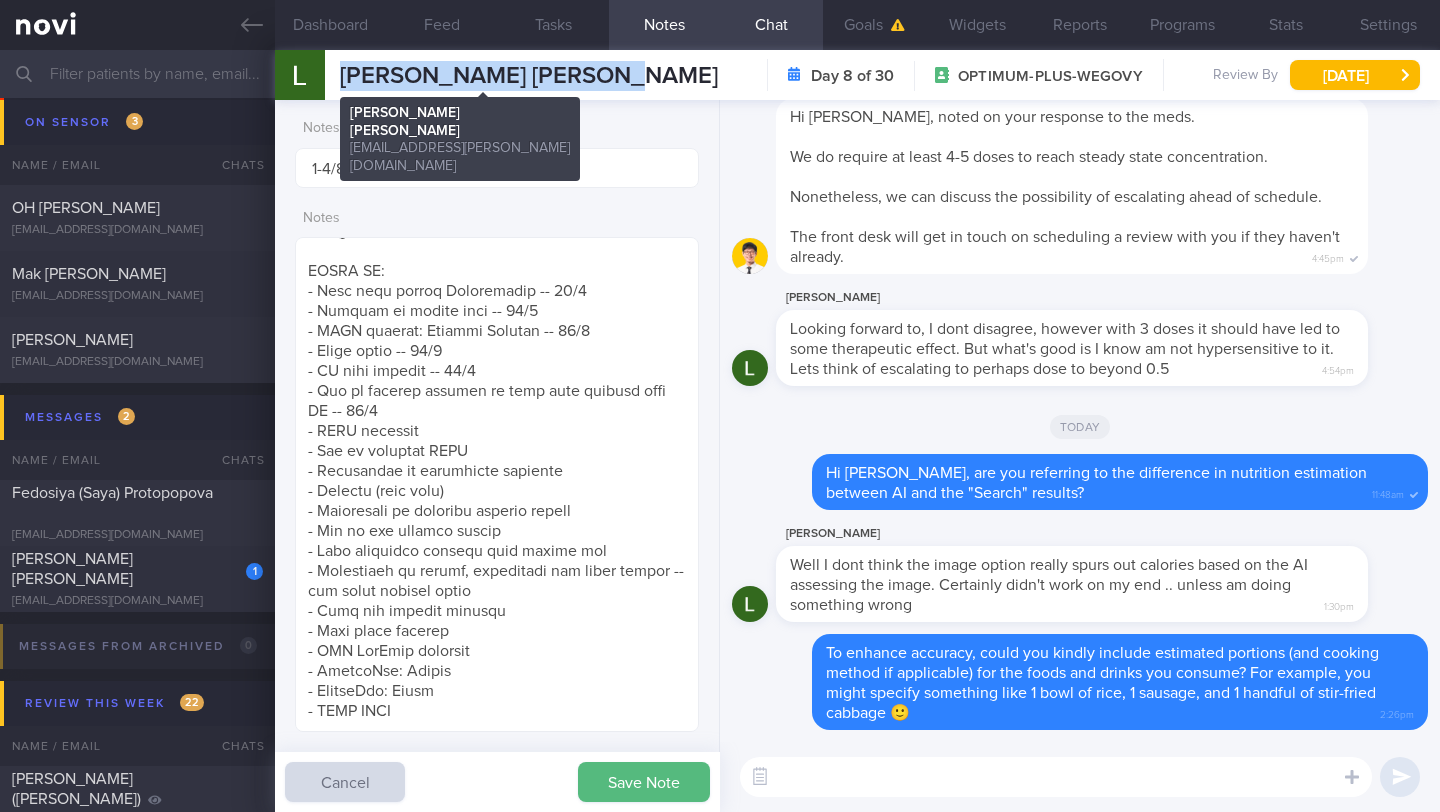 drag, startPoint x: 336, startPoint y: 79, endPoint x: 629, endPoint y: 82, distance: 293.01535 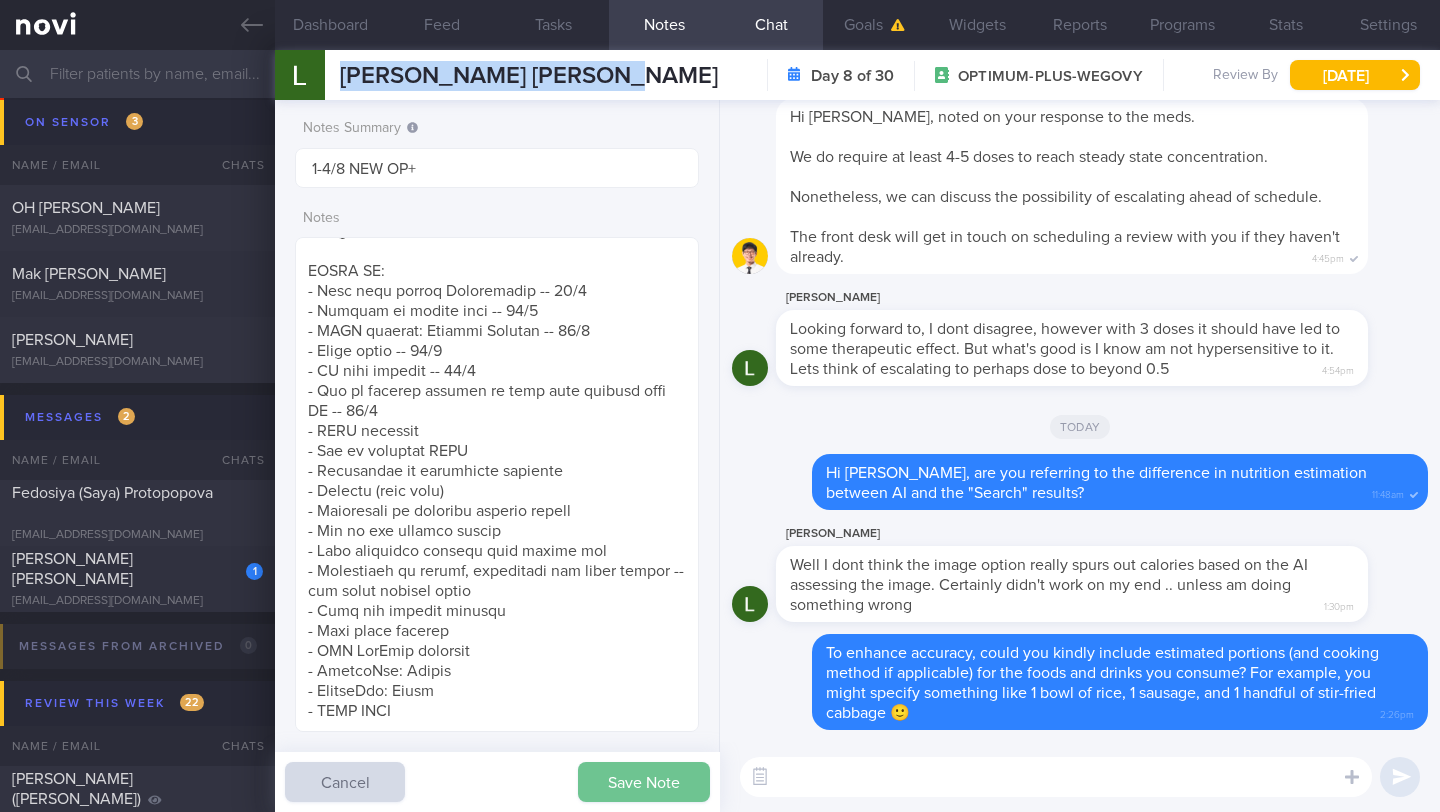click on "Save Note" at bounding box center (644, 782) 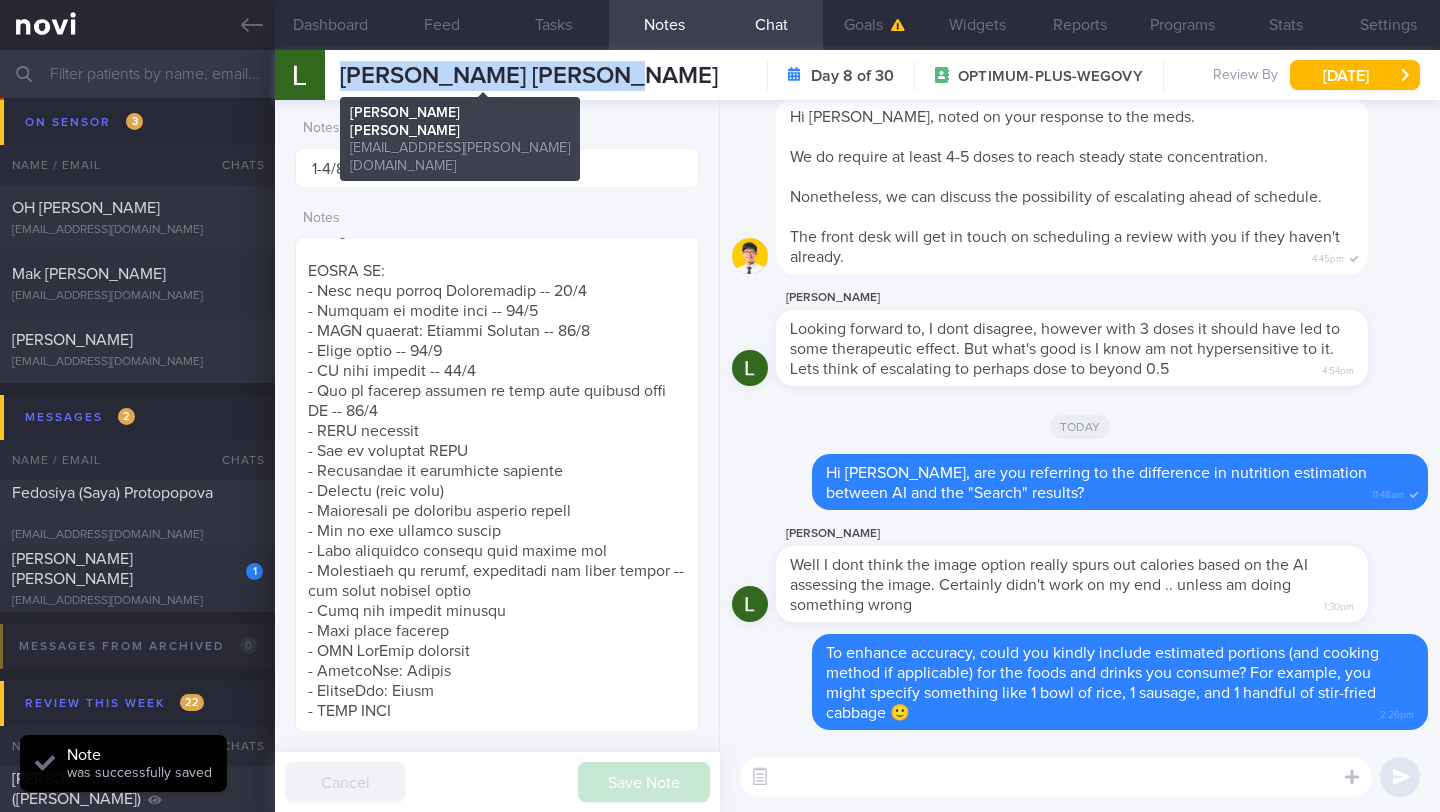 copy on "[PERSON_NAME] [PERSON_NAME]" 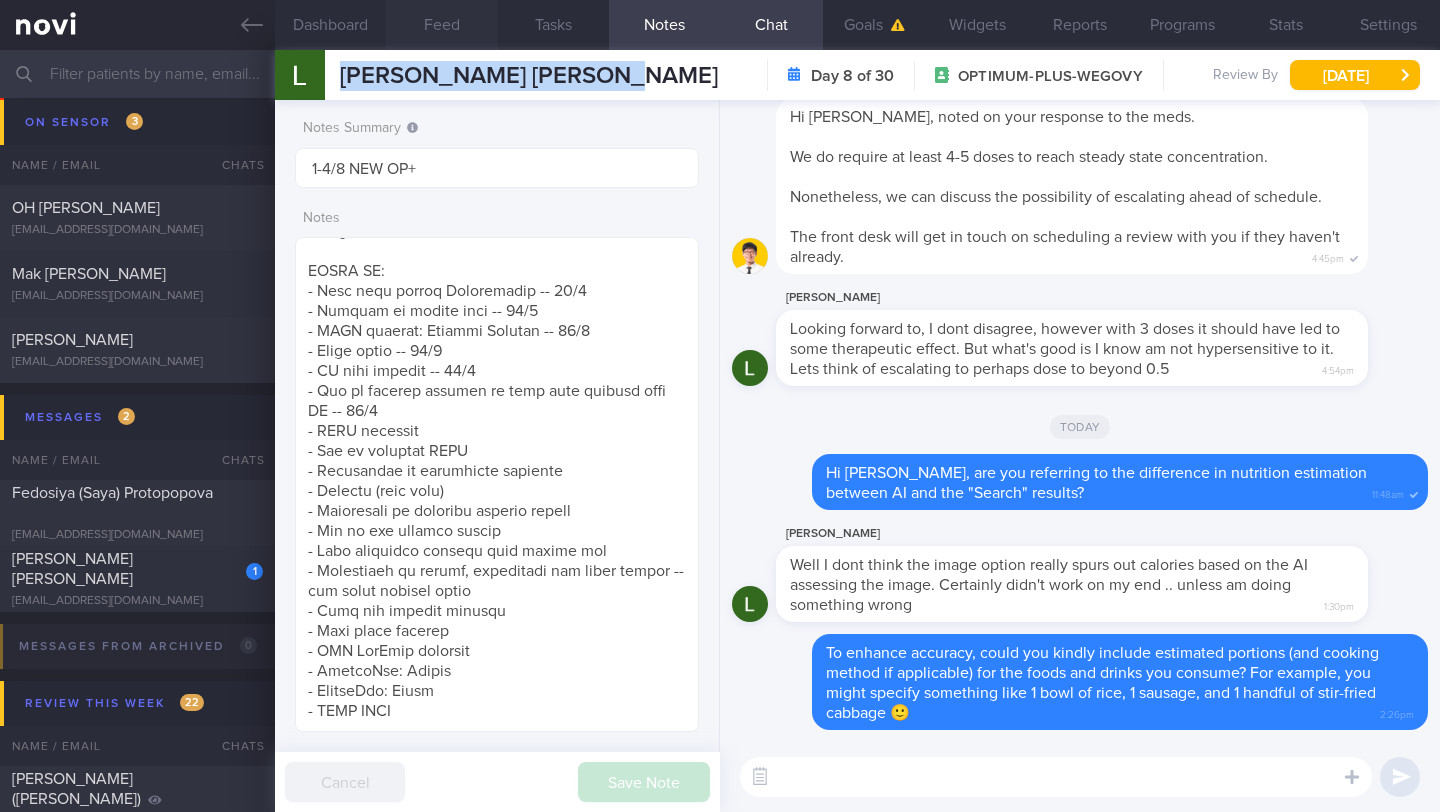 click on "Feed" at bounding box center (441, 25) 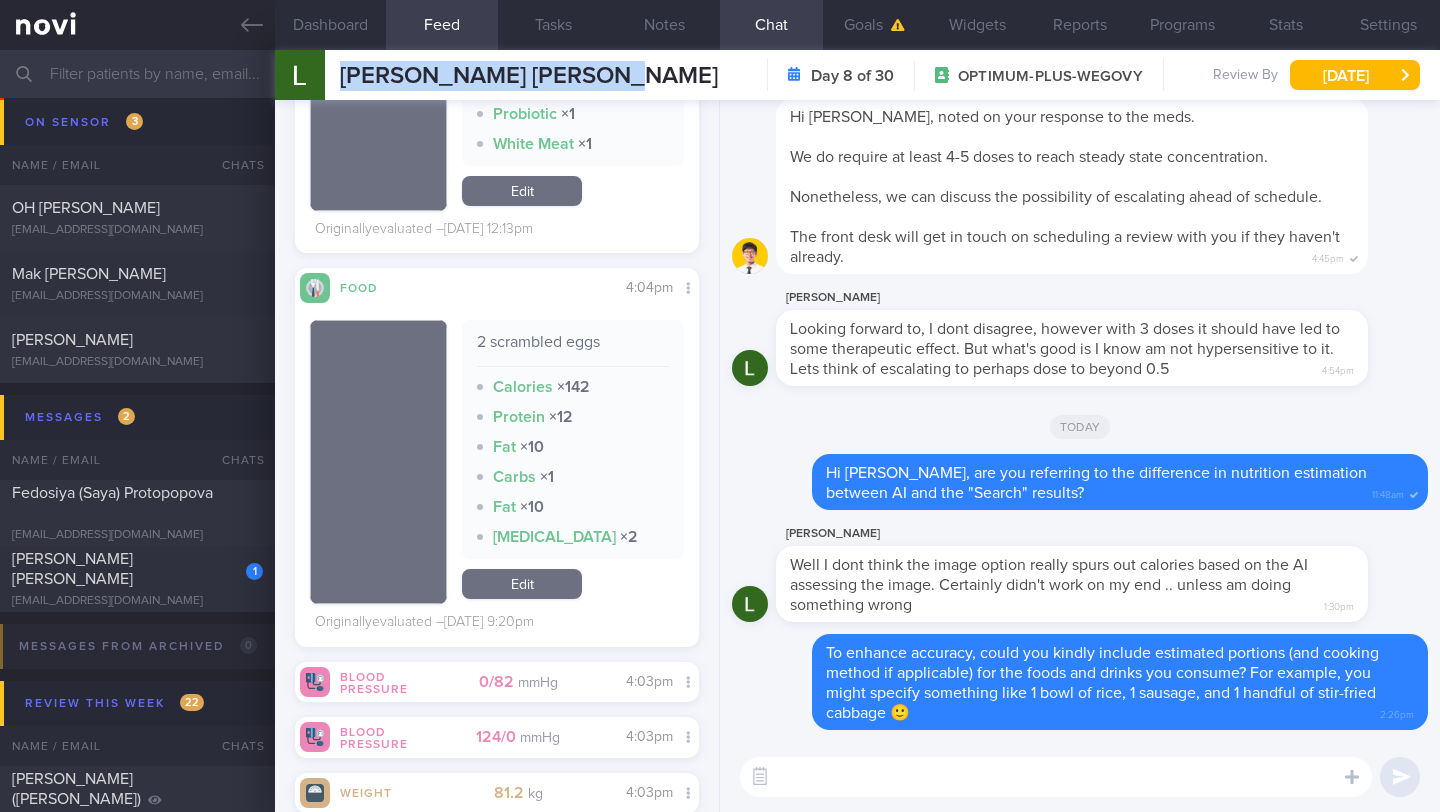 scroll, scrollTop: 3220, scrollLeft: 0, axis: vertical 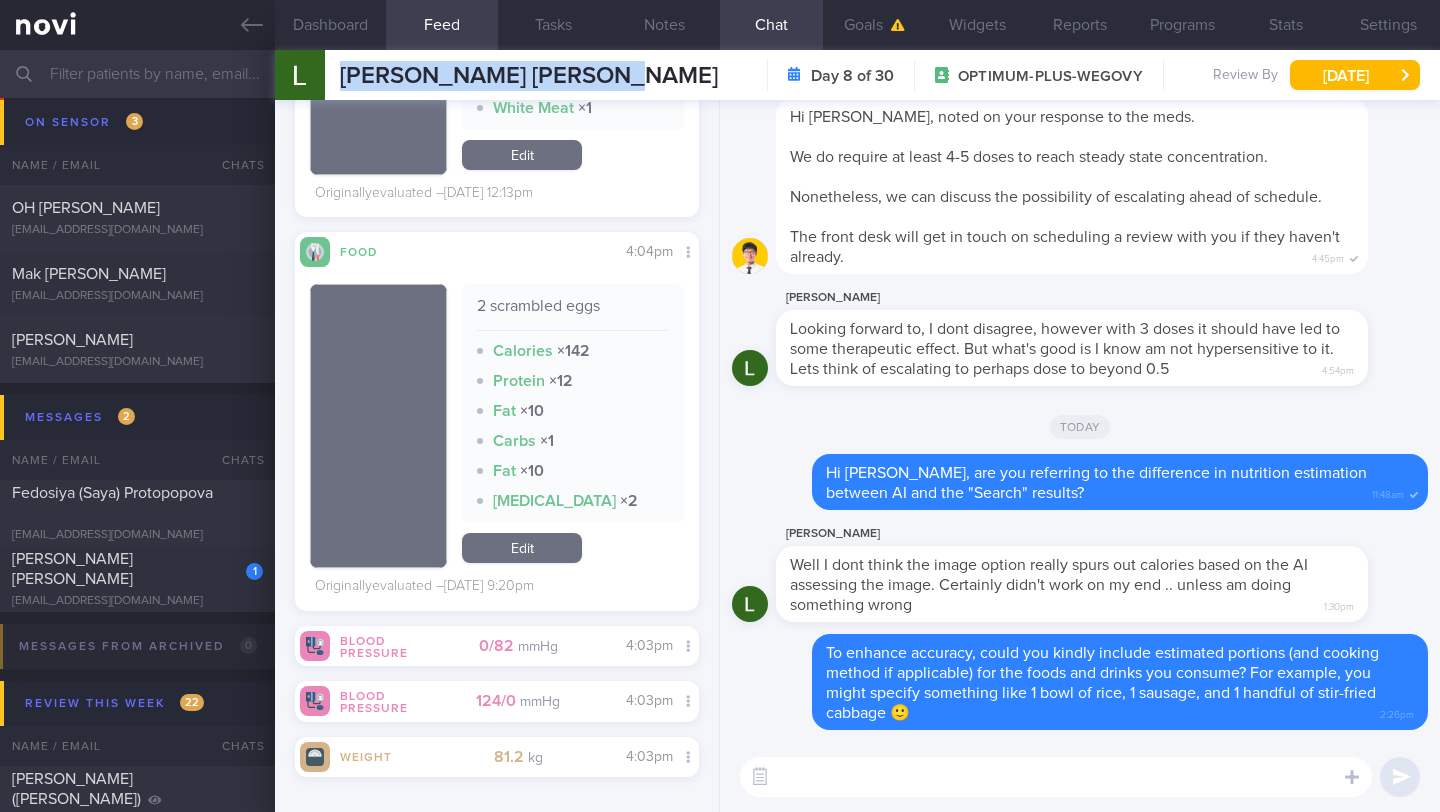 click at bounding box center [378, 426] 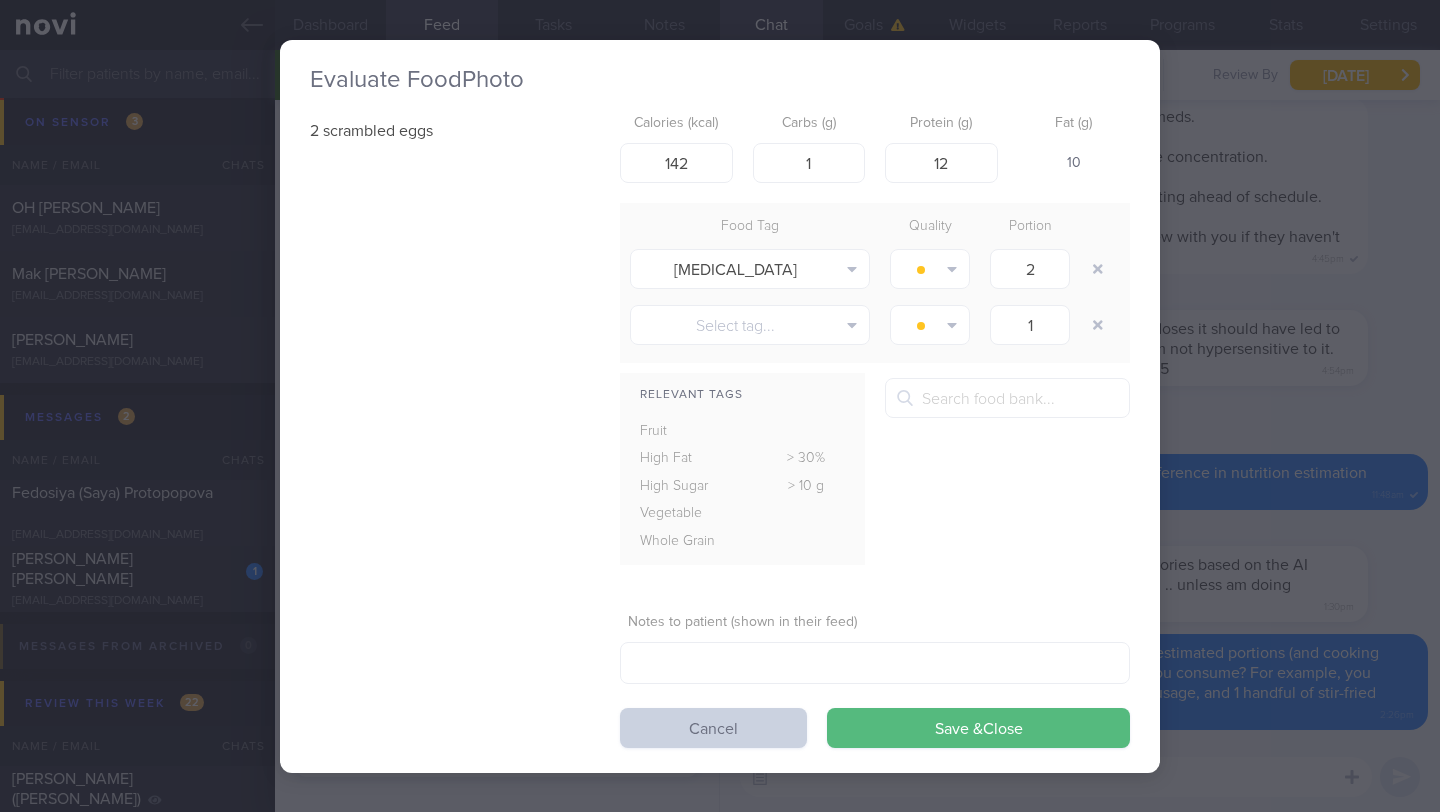 click on "Cancel" at bounding box center (713, 728) 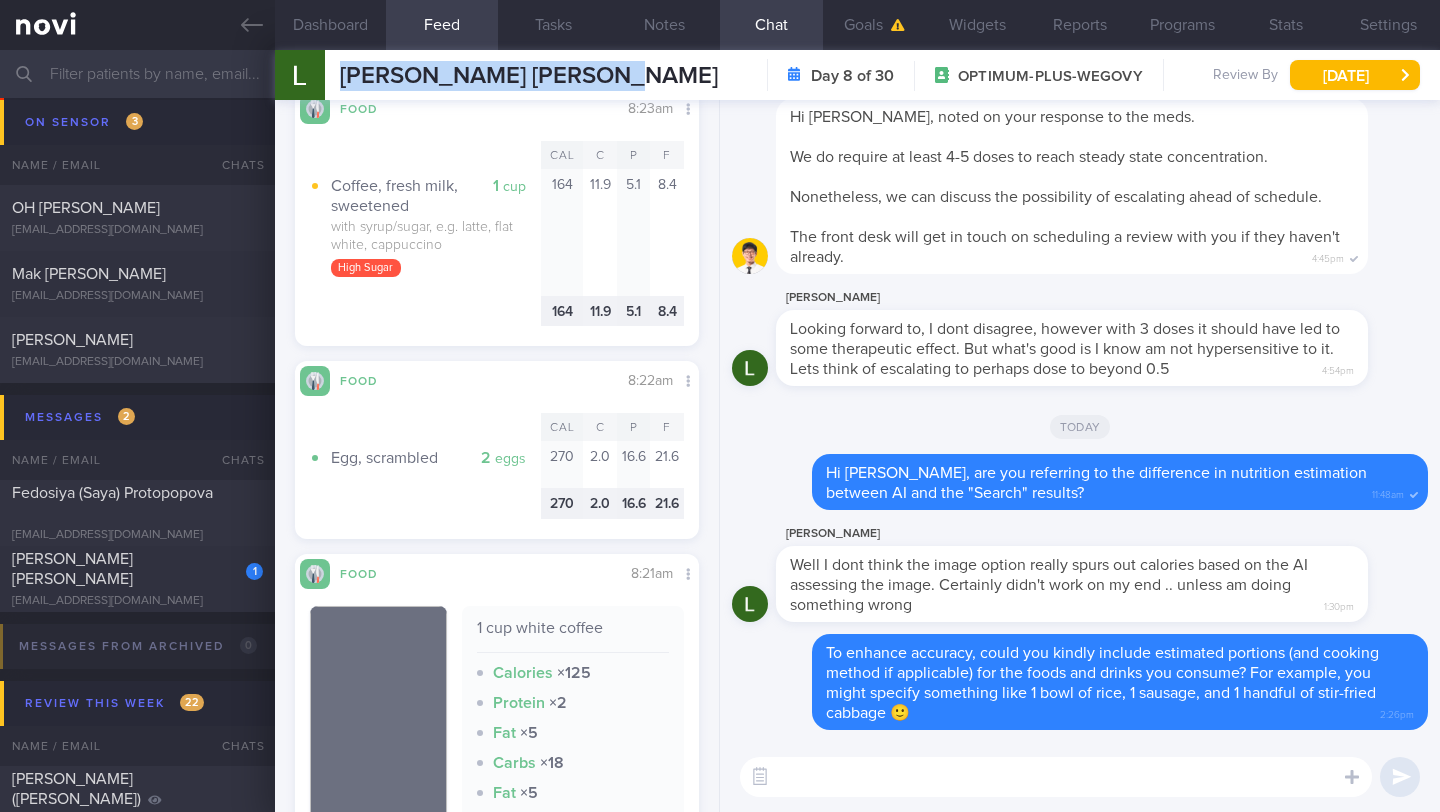 scroll, scrollTop: 1667, scrollLeft: 0, axis: vertical 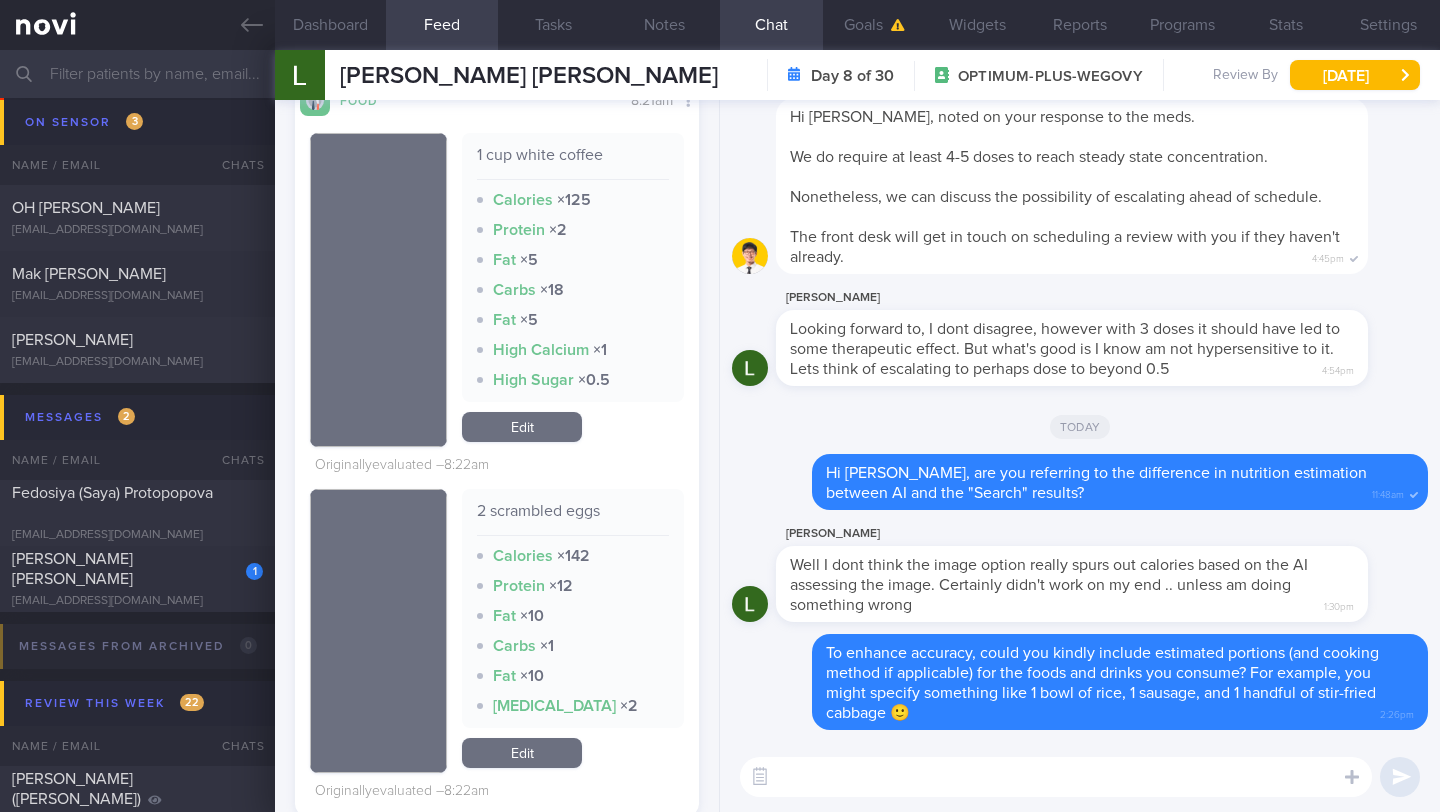 click on "Food
Share
8:21am
1 cup white coffee
Calories
×  125
Protein
×  2
Fat
×  5
Carbs
×  18
Fat
×  5
High Calcium
×  1
High Sugar
×  0.5
Edit" at bounding box center (497, 448) 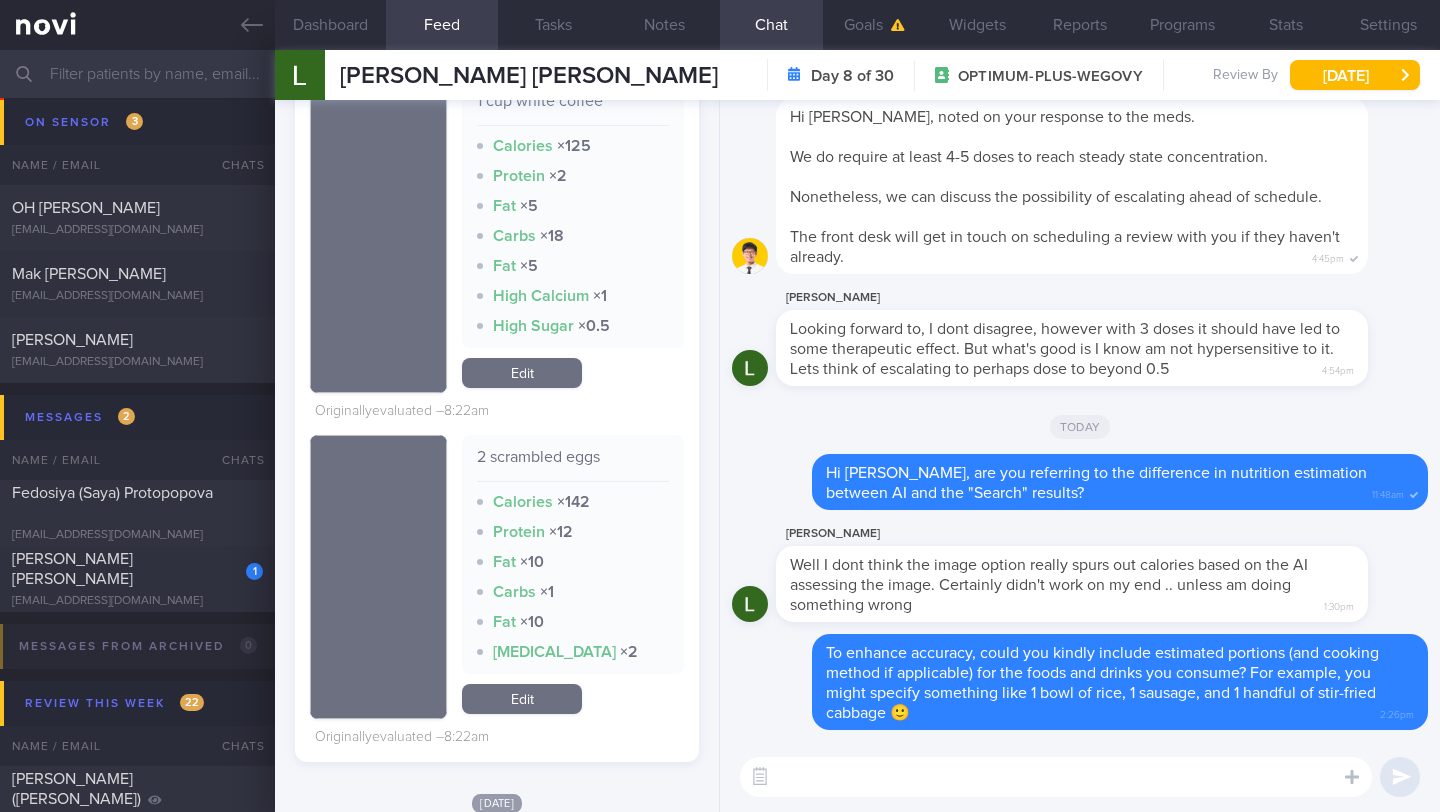 scroll, scrollTop: 1212, scrollLeft: 0, axis: vertical 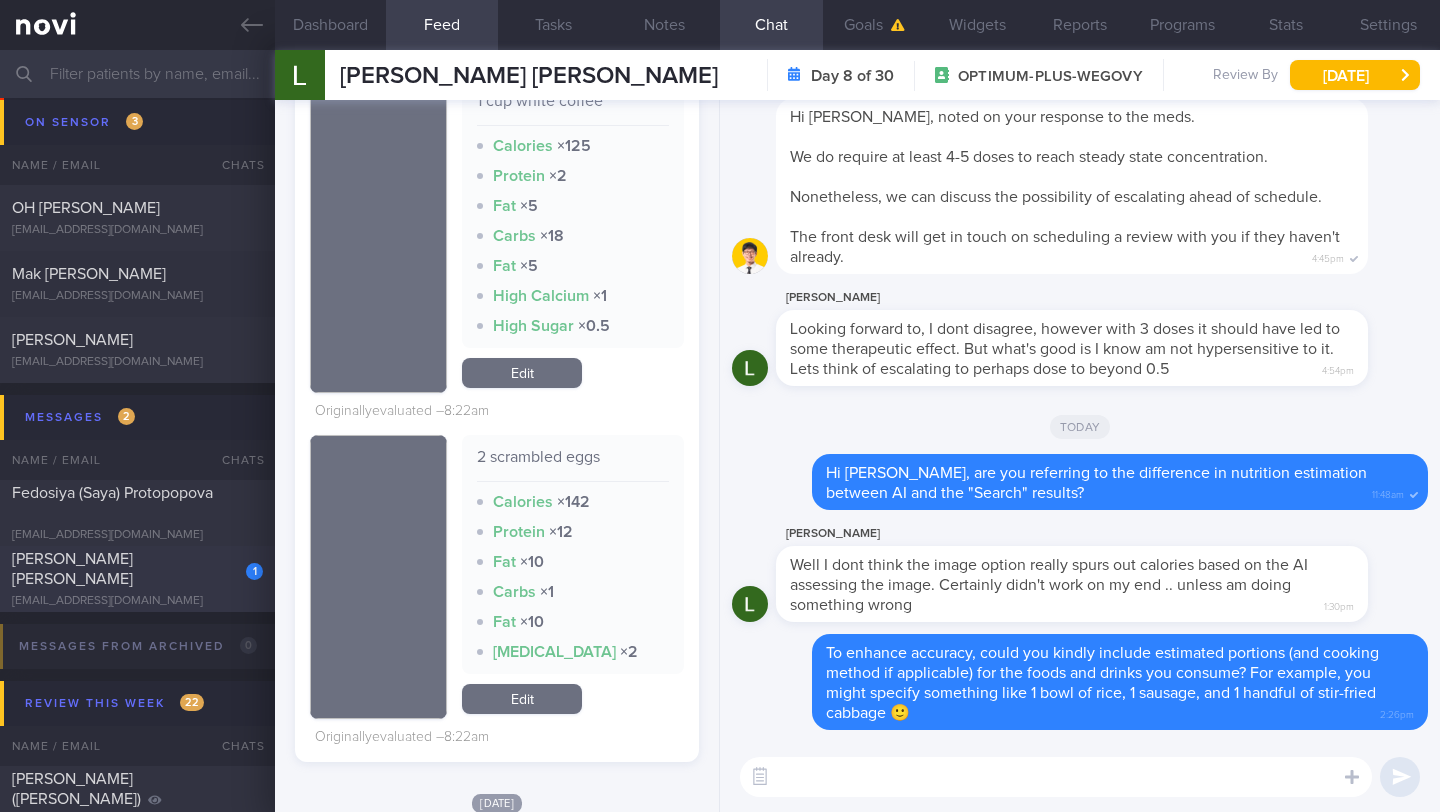 click on "[PERSON_NAME] [PERSON_NAME]" at bounding box center [135, 569] 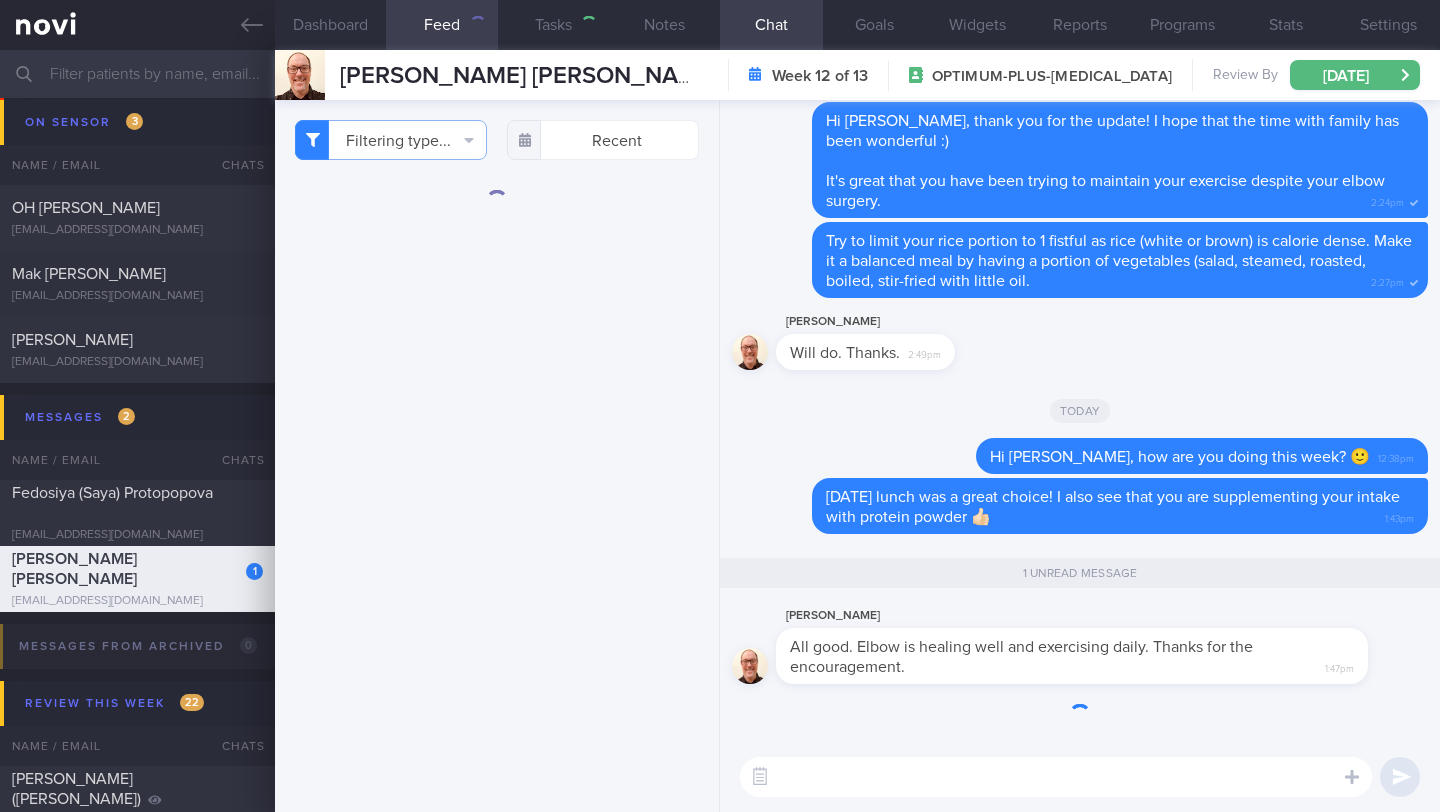 scroll, scrollTop: 0, scrollLeft: 0, axis: both 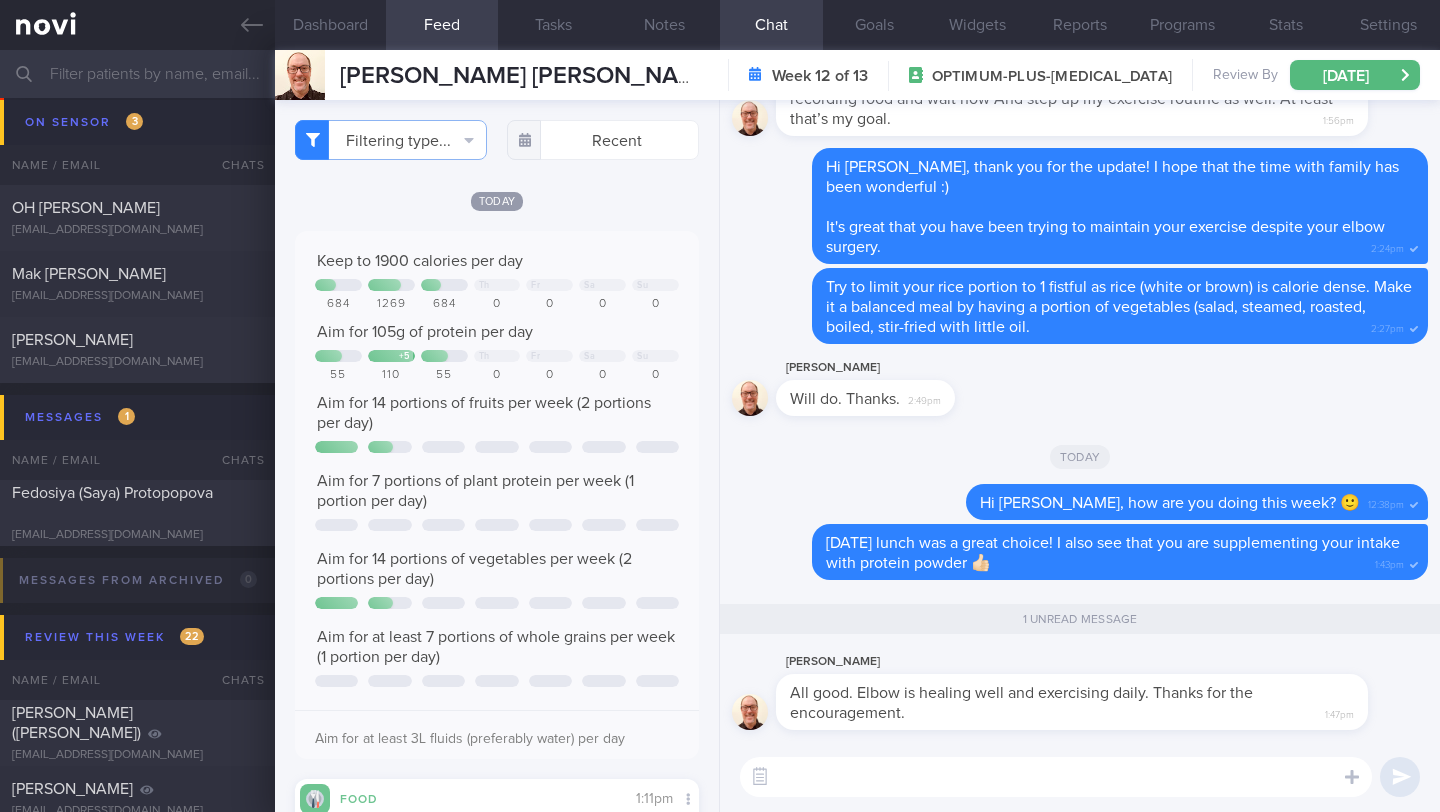 click at bounding box center (1056, 777) 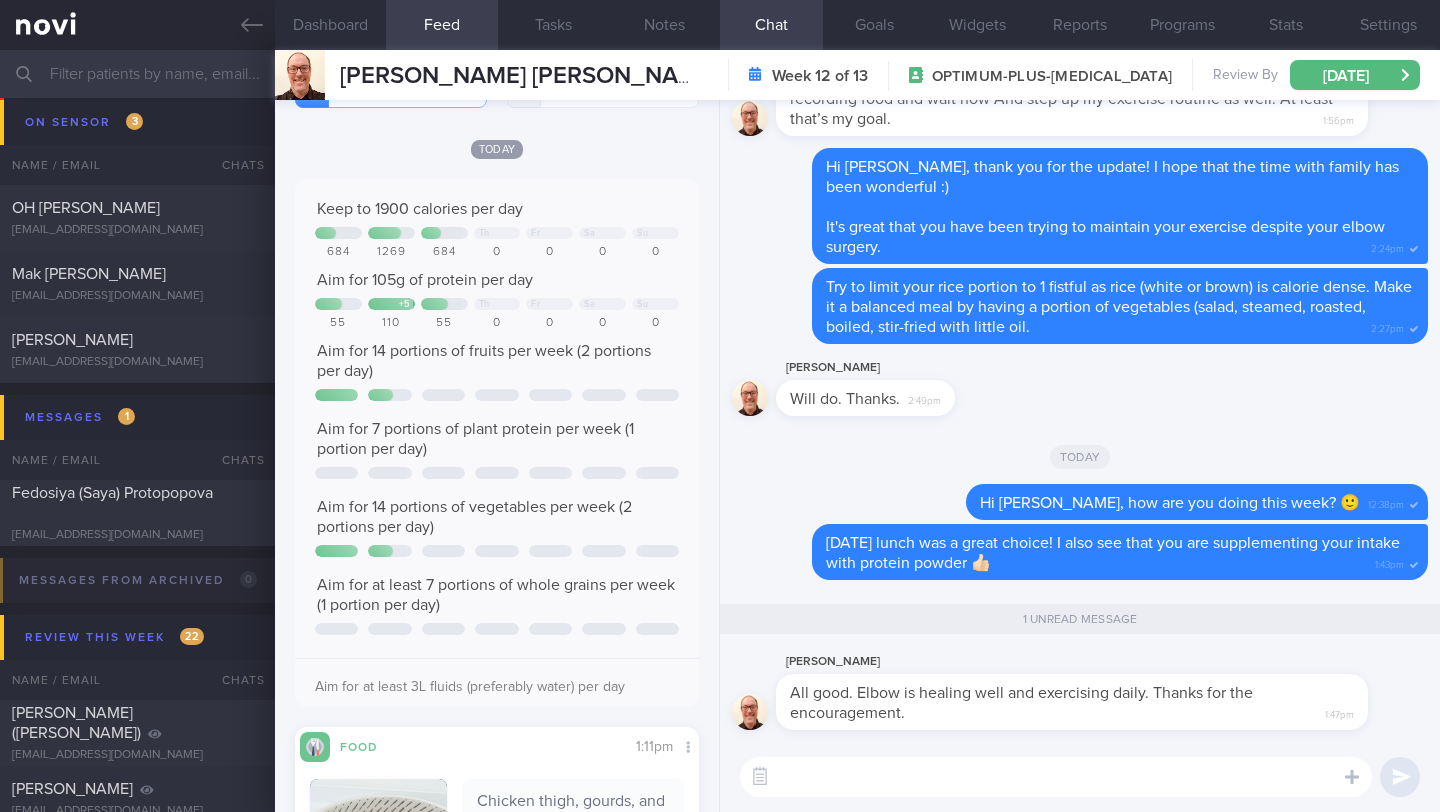 scroll, scrollTop: 79, scrollLeft: 0, axis: vertical 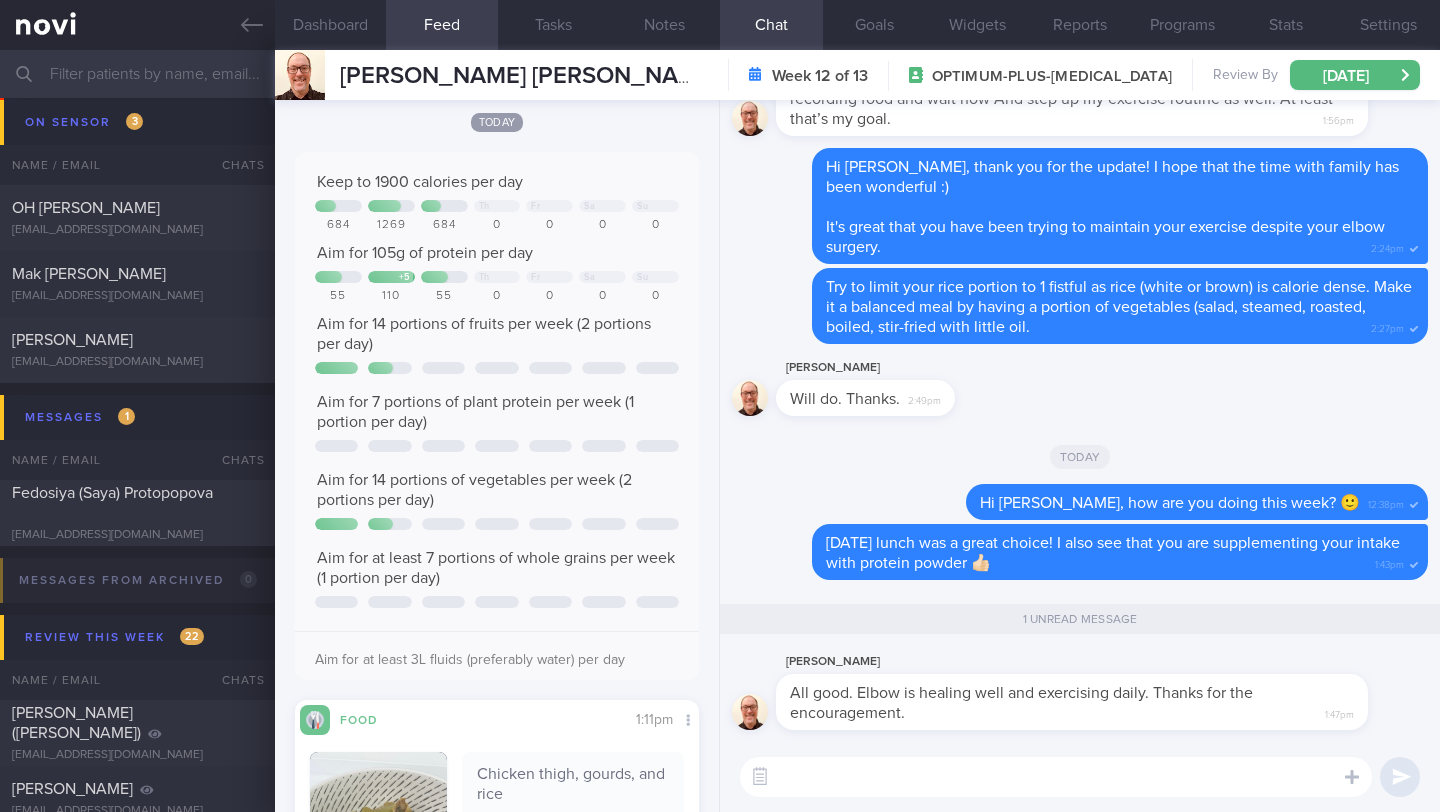 type on "S" 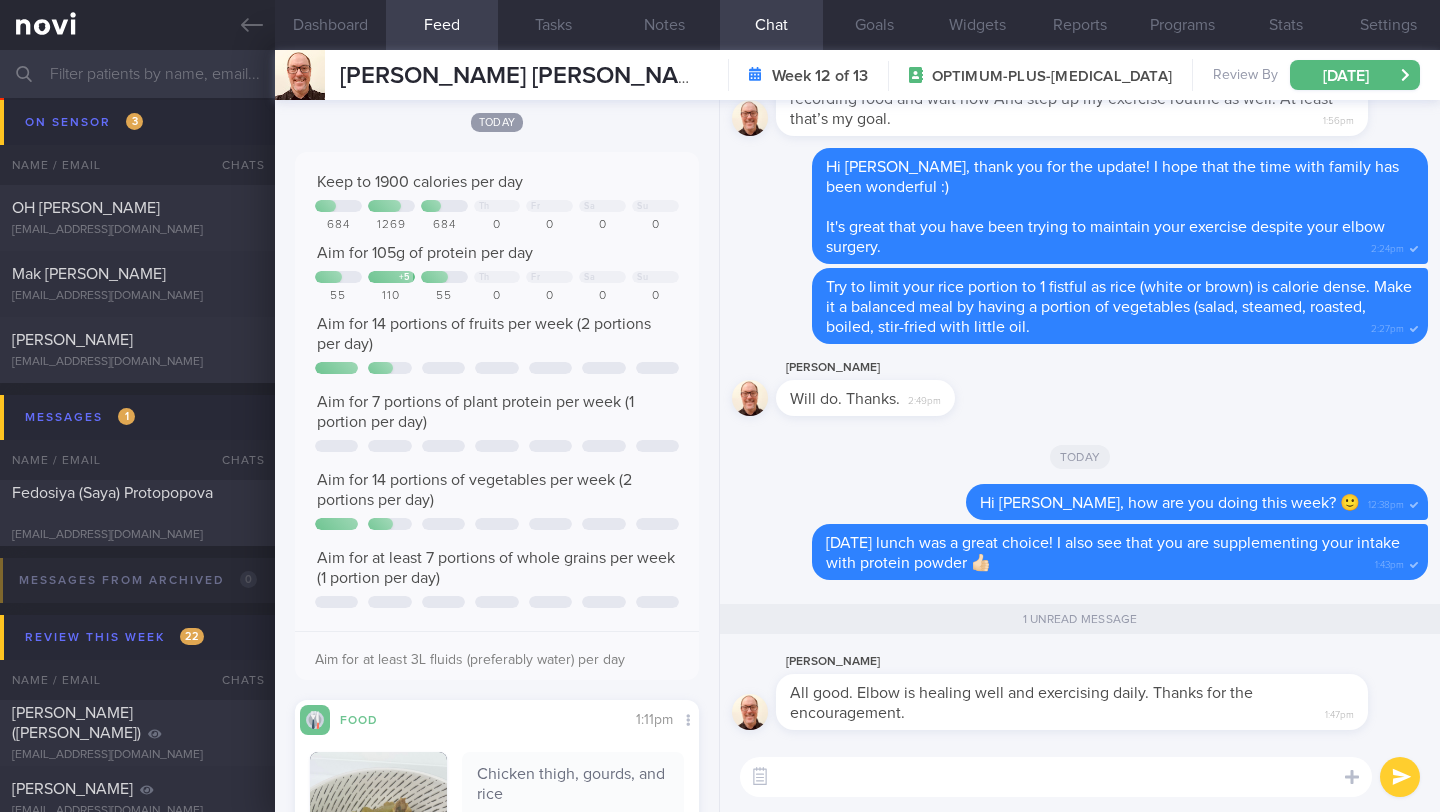 type on "a" 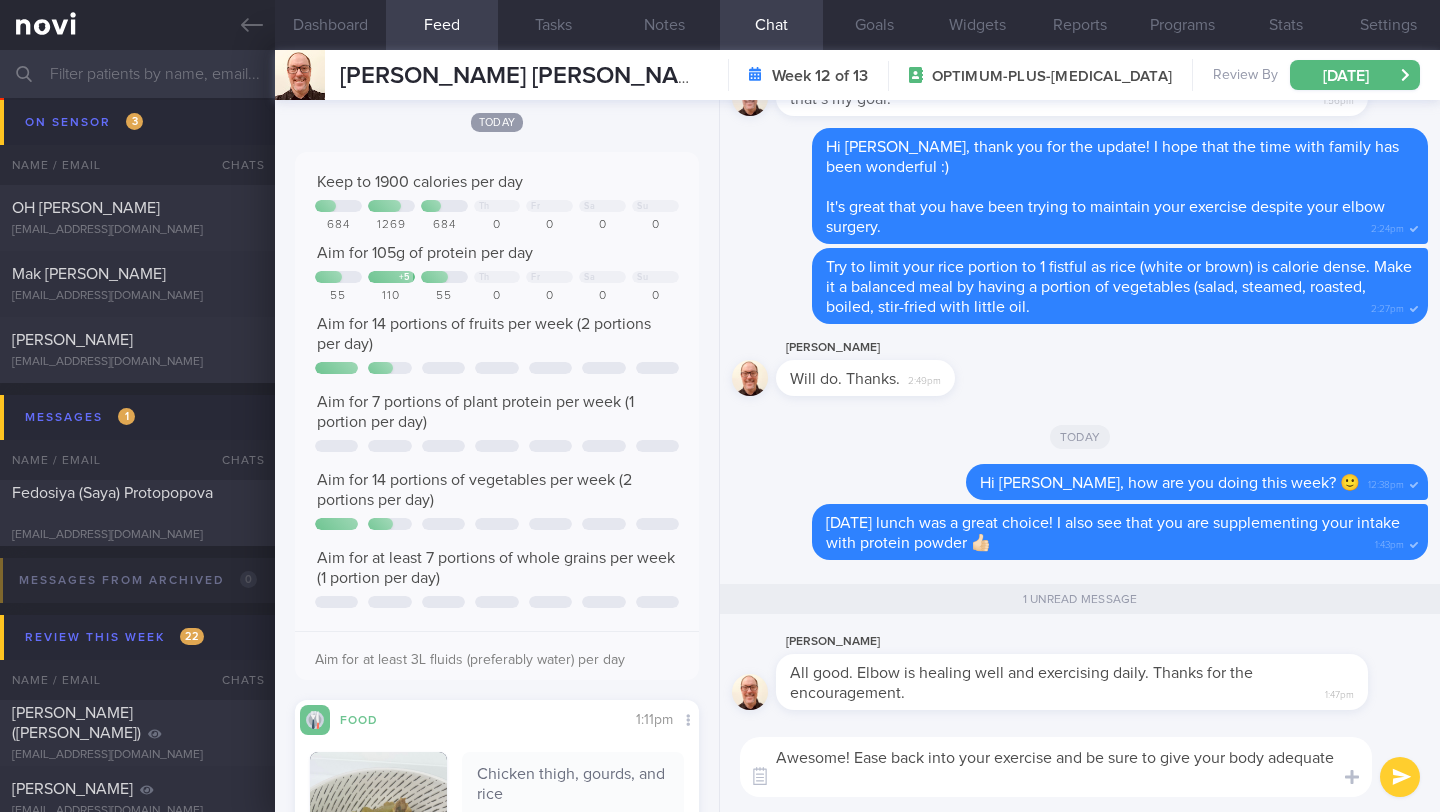 scroll, scrollTop: 0, scrollLeft: 0, axis: both 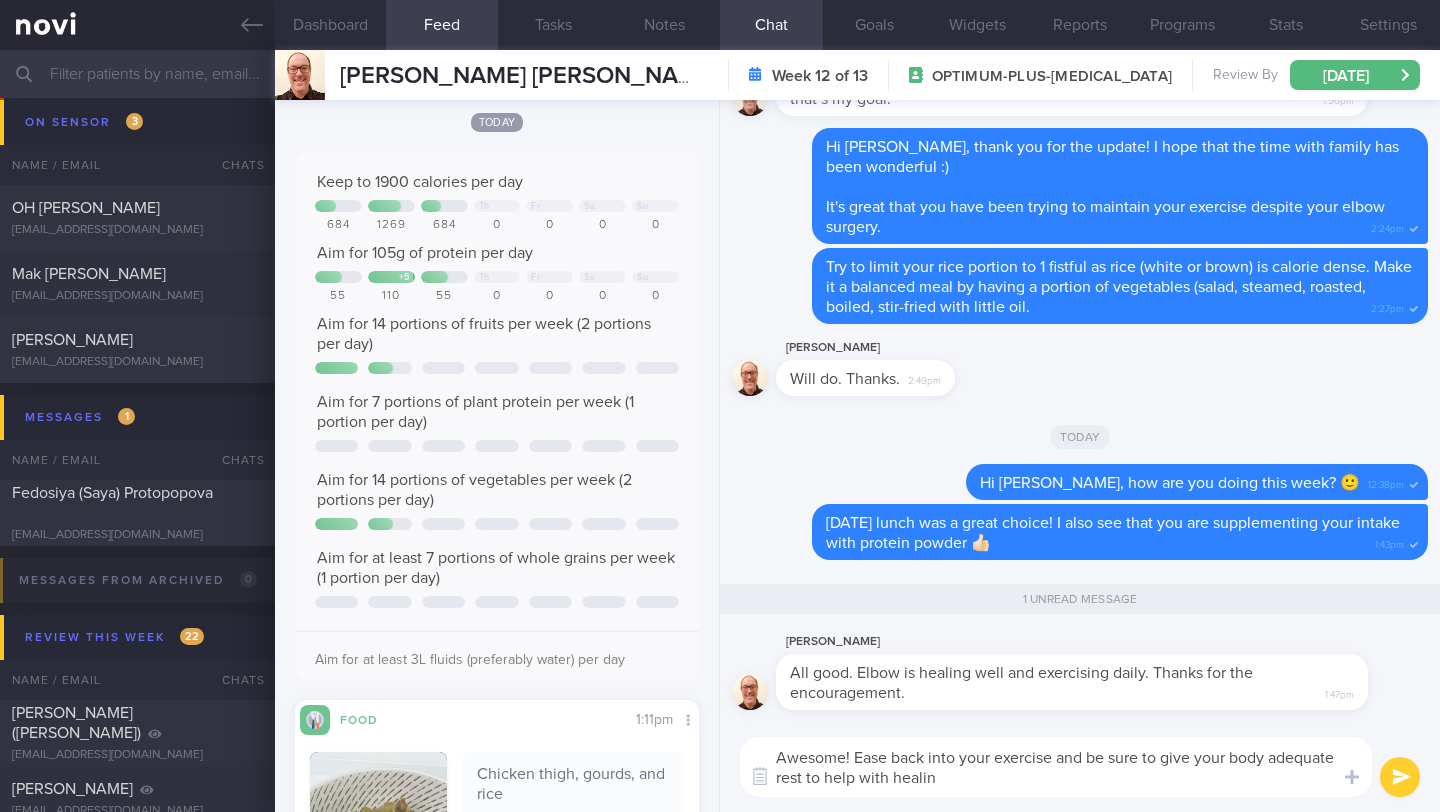 type on "Awesome! Ease back into your exercise and be sure to give your body adequate rest to help with healing" 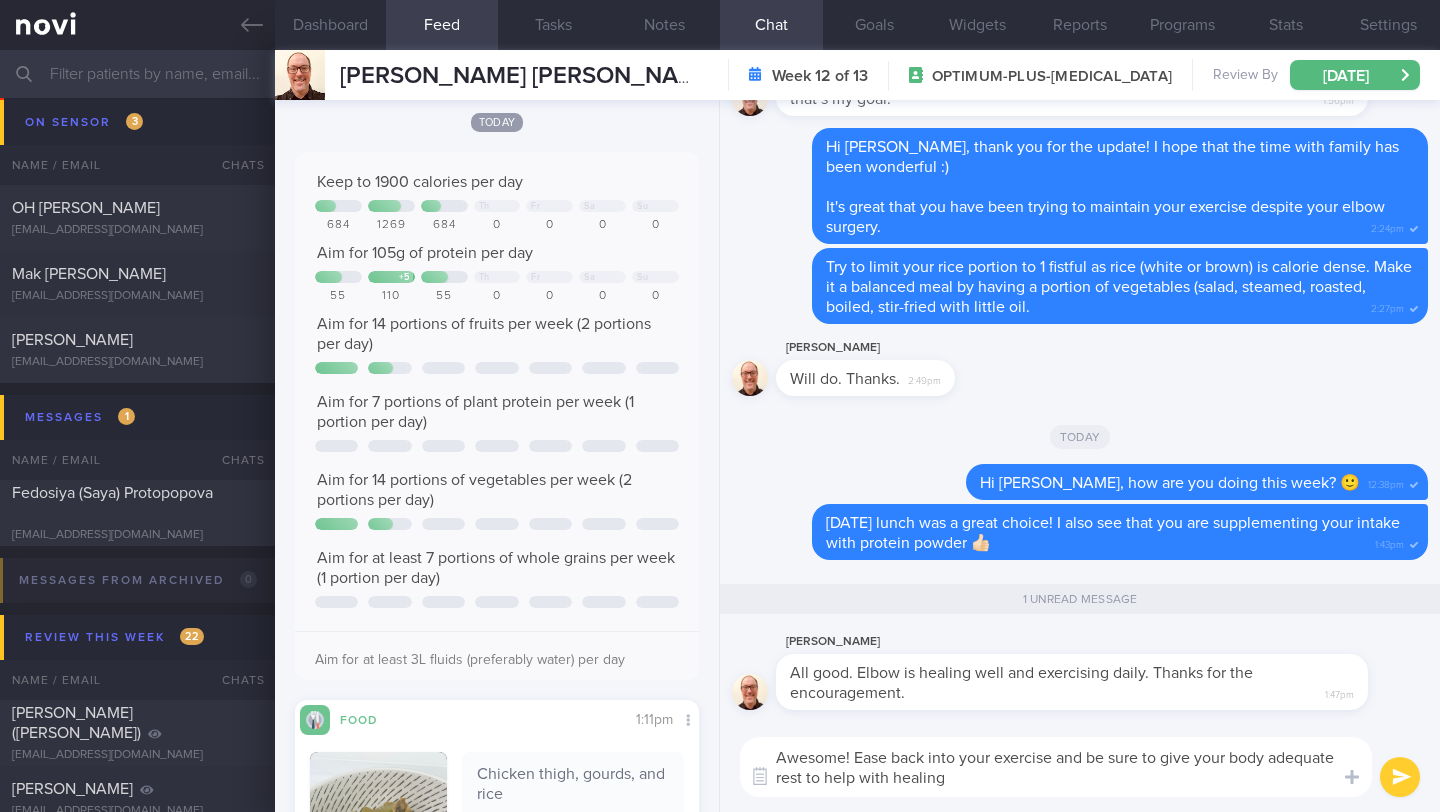 type 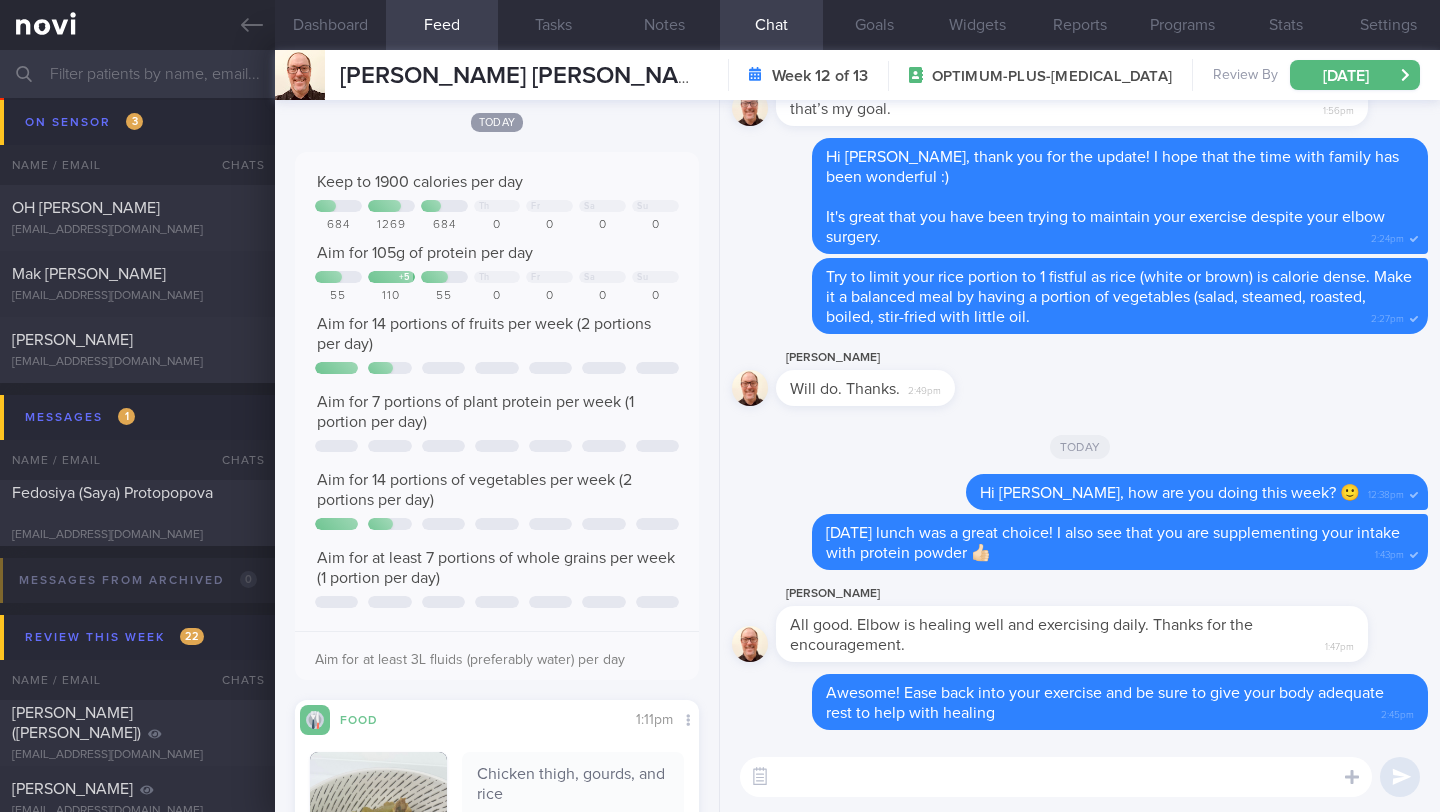 click at bounding box center [720, 74] 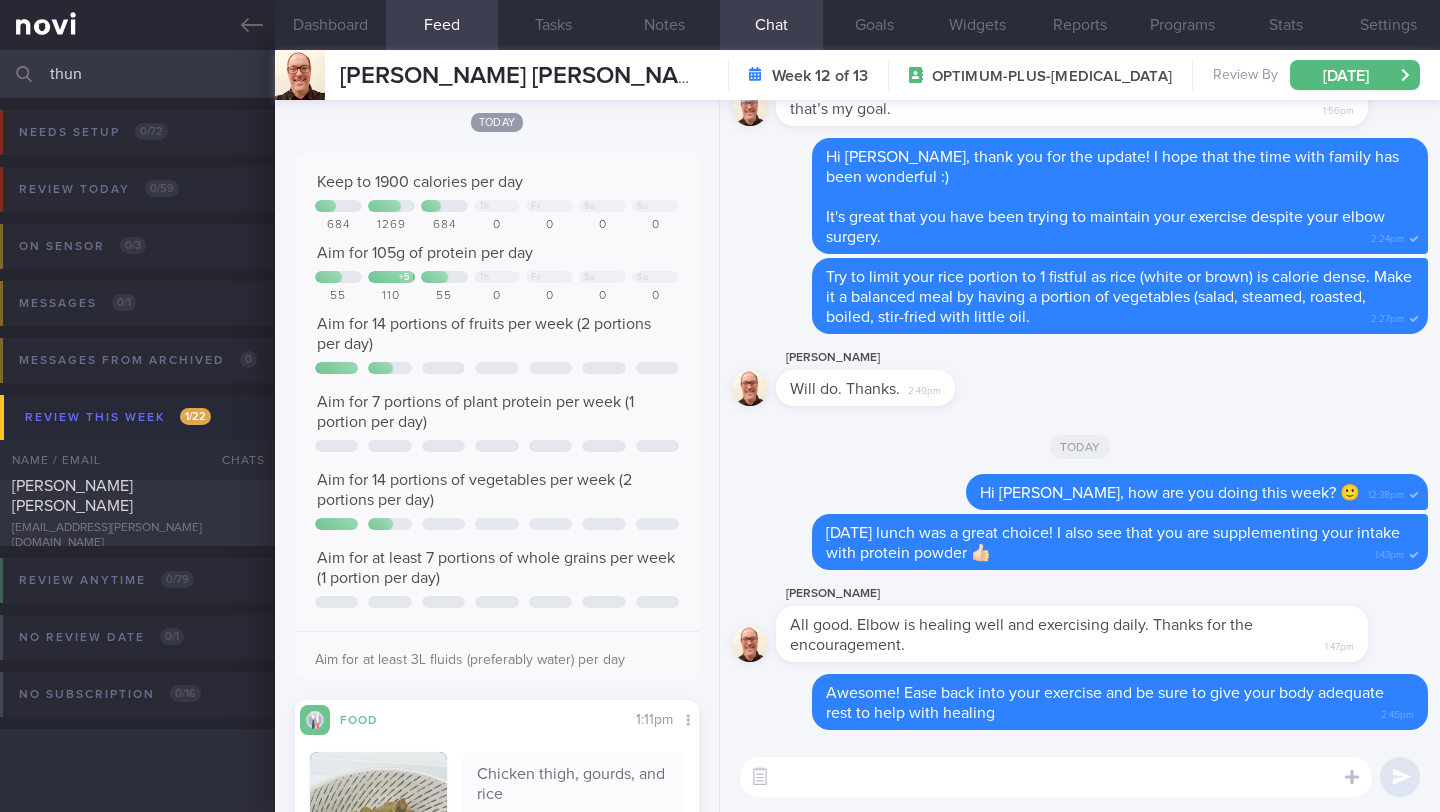 scroll, scrollTop: 0, scrollLeft: 0, axis: both 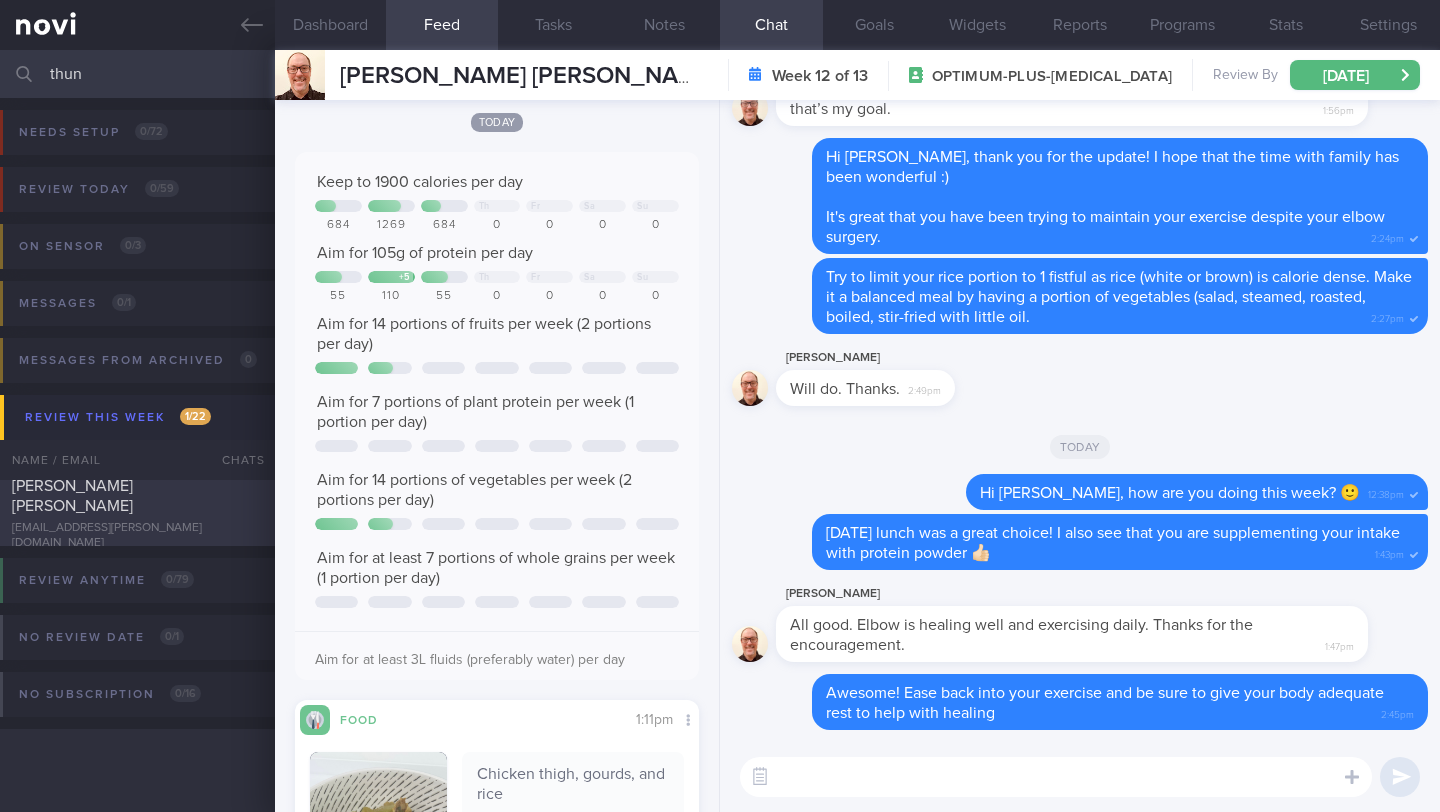 type on "thun" 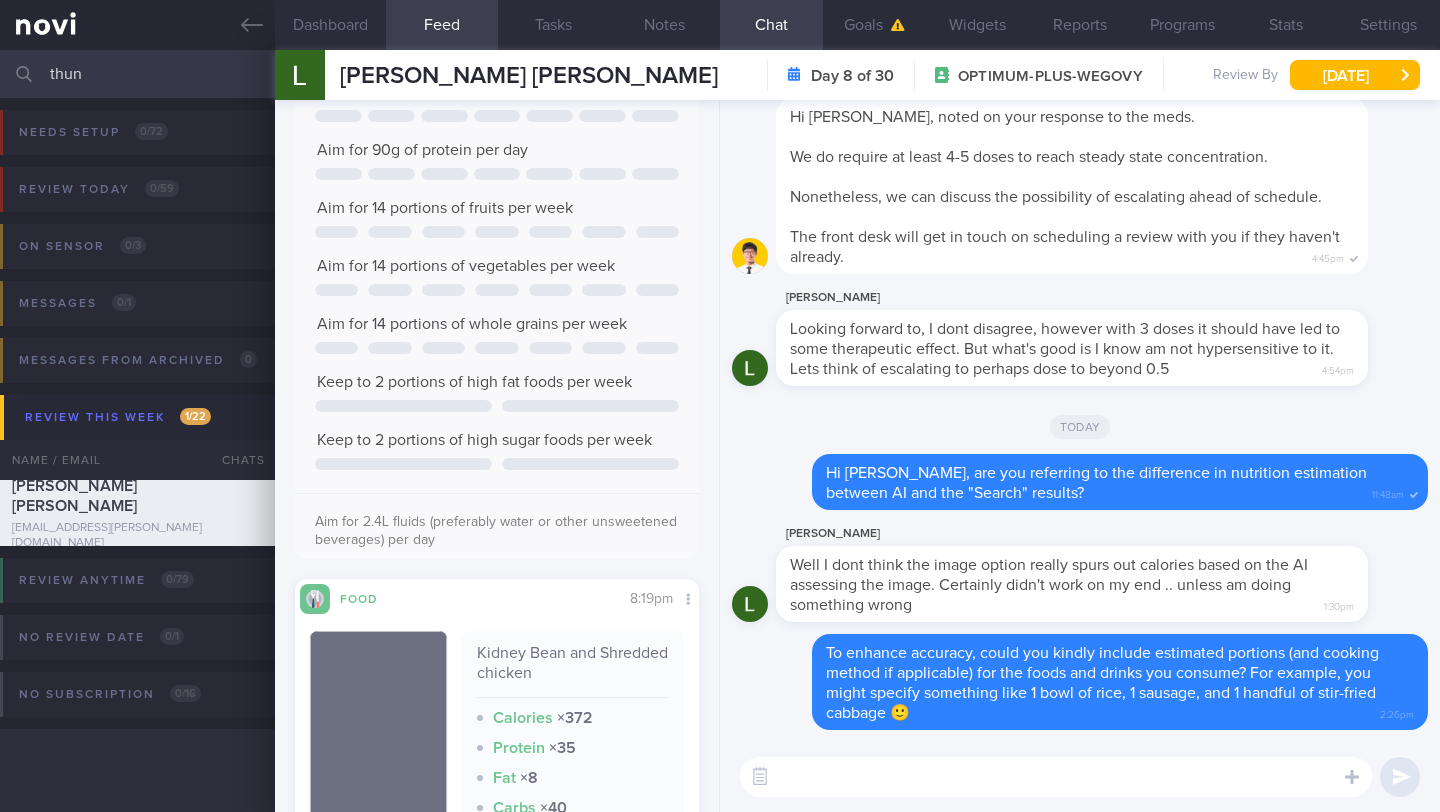scroll, scrollTop: 2661, scrollLeft: 0, axis: vertical 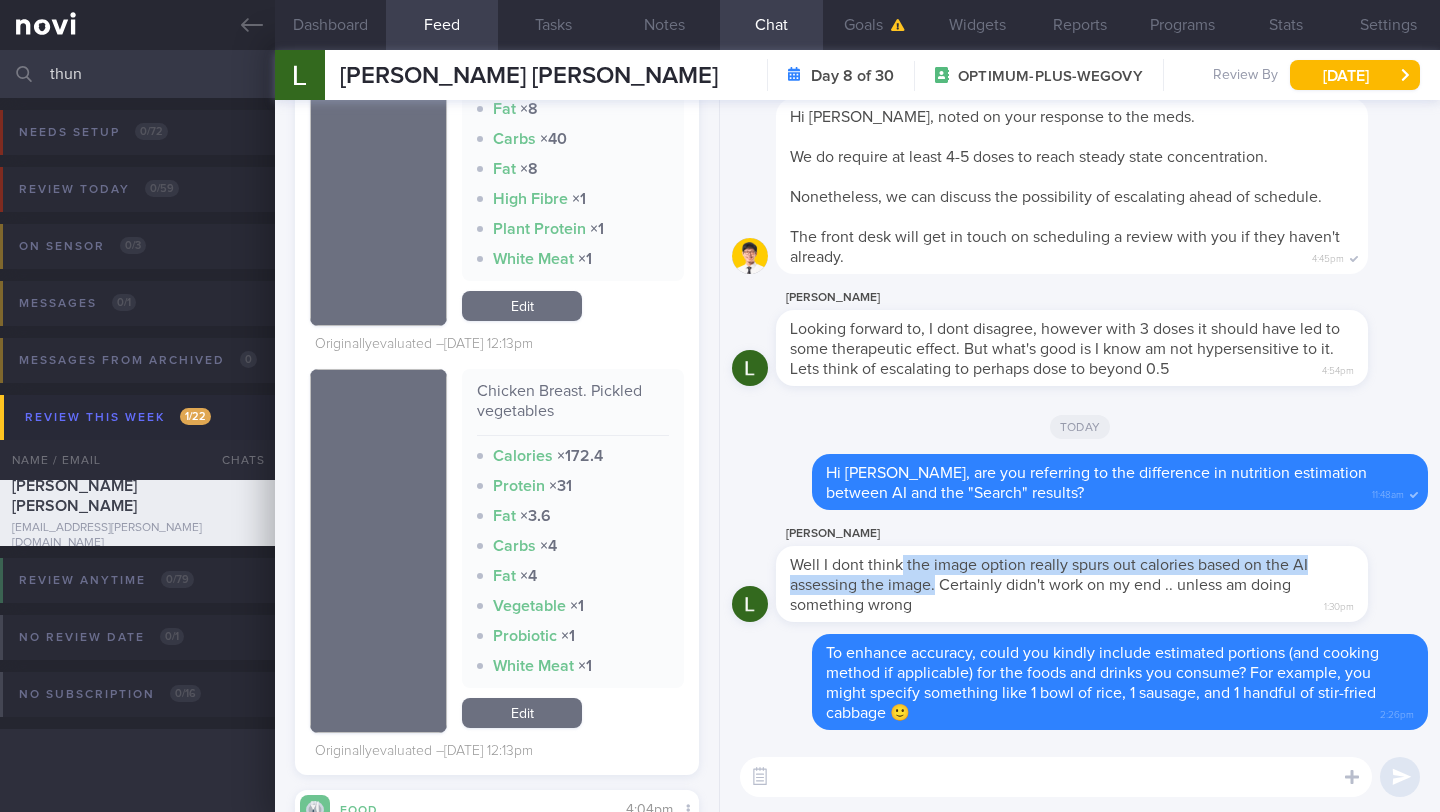 drag, startPoint x: 901, startPoint y: 564, endPoint x: 938, endPoint y: 583, distance: 41.59327 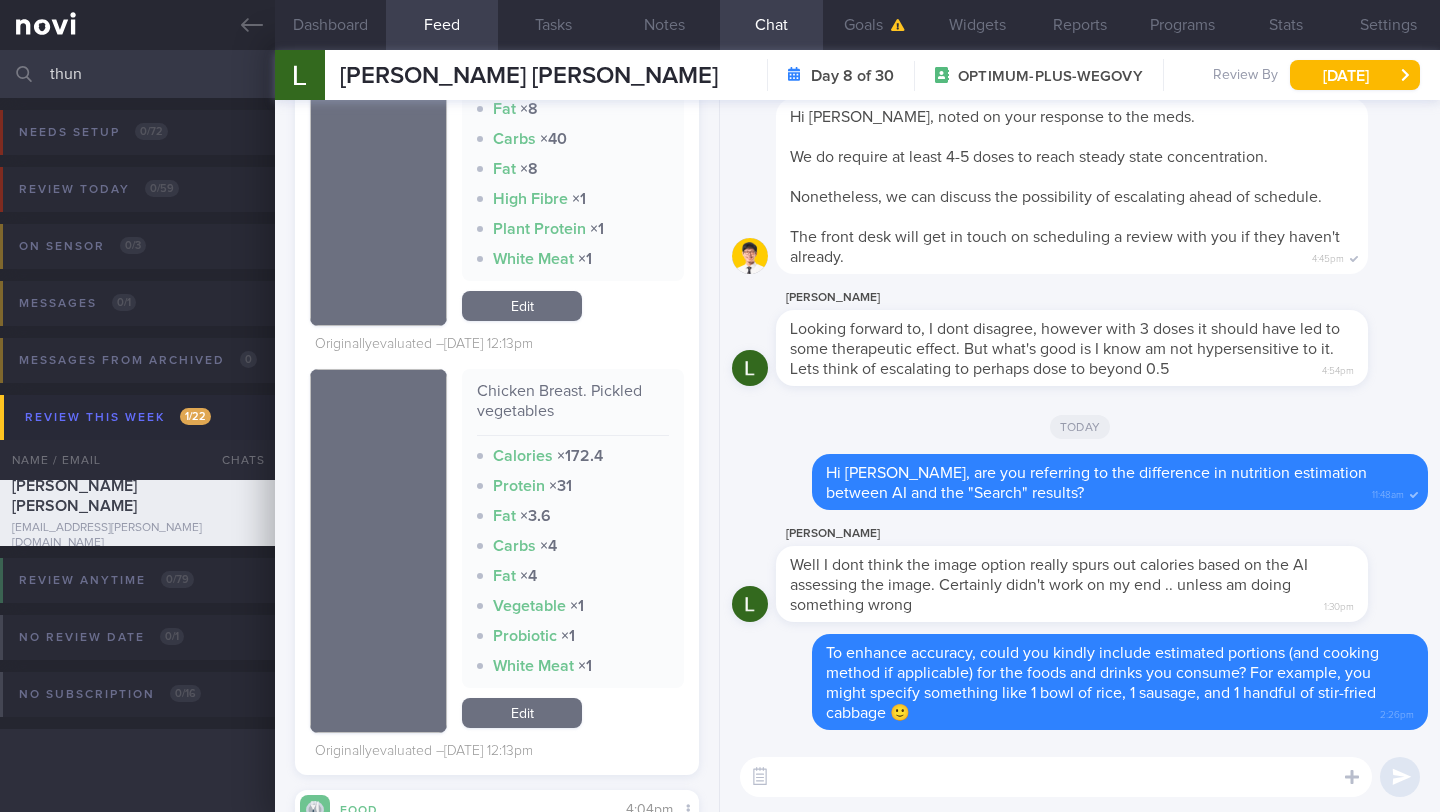click on "Well I dont think the image option really spurs out calories based on the AI assessing the image. Certainly didn't work on my end .. unless am doing something wrong
1:30pm" at bounding box center [1072, 584] 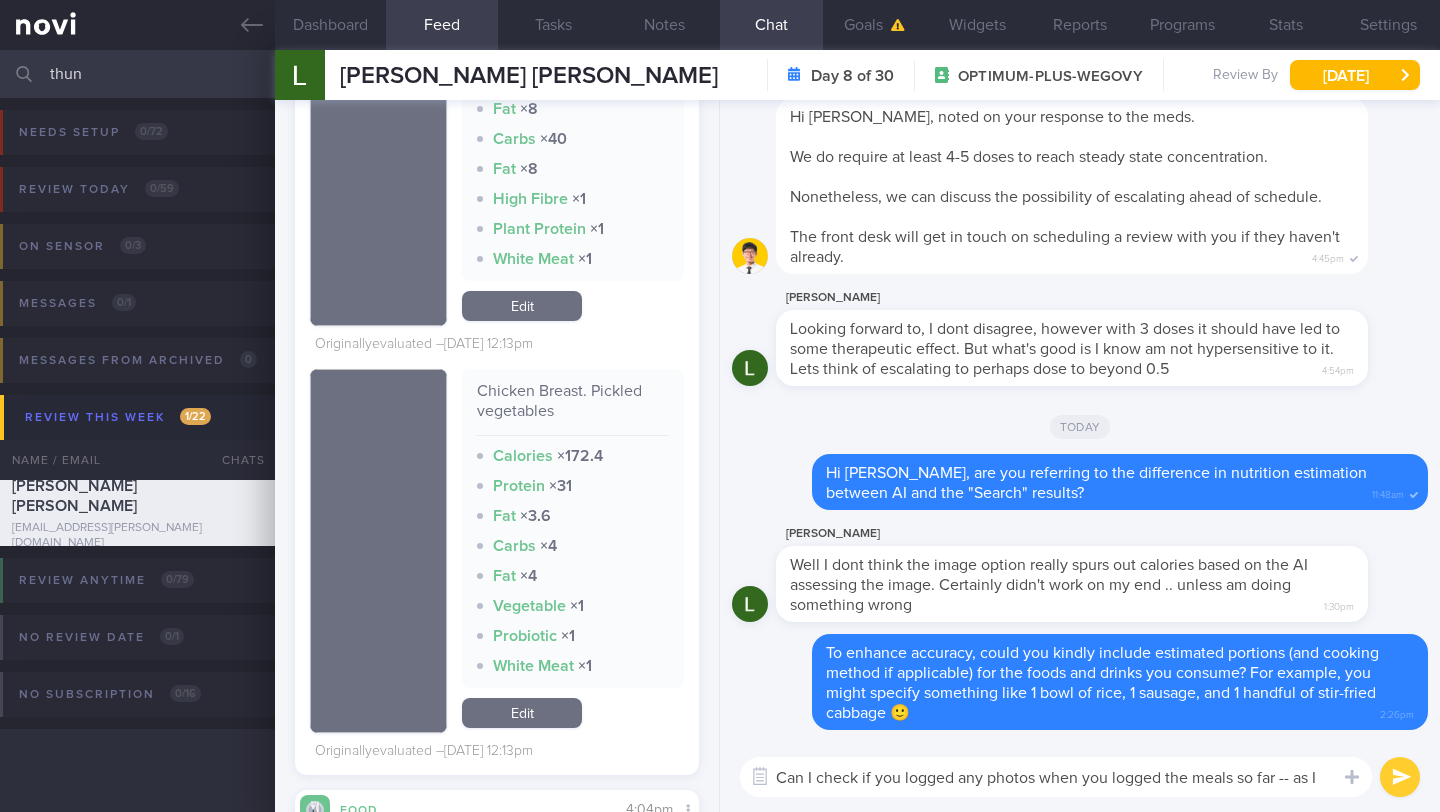 scroll, scrollTop: 0, scrollLeft: 0, axis: both 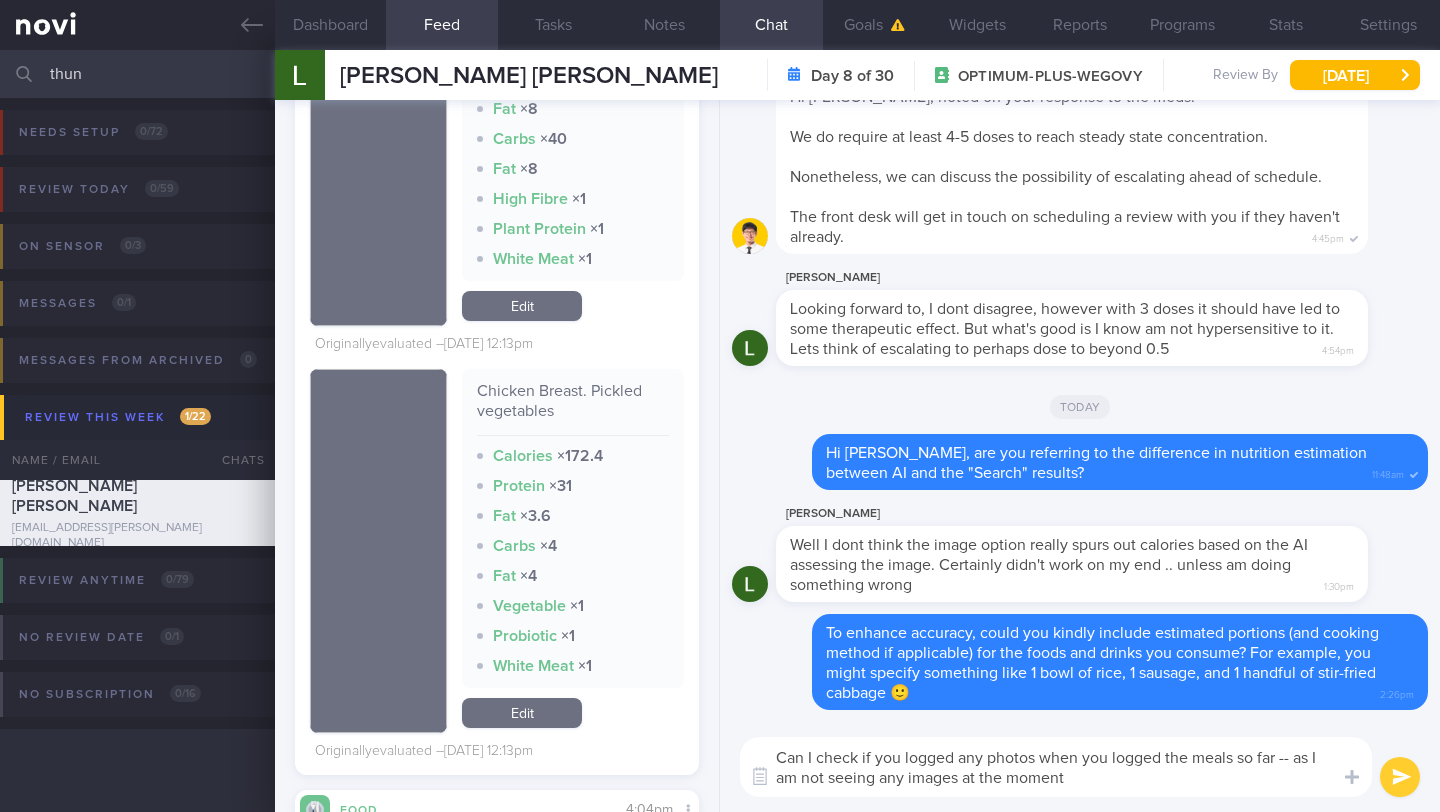 type on "Can I check if you logged any photos when you logged the meals so far -- as I am not seeing any images at the moment." 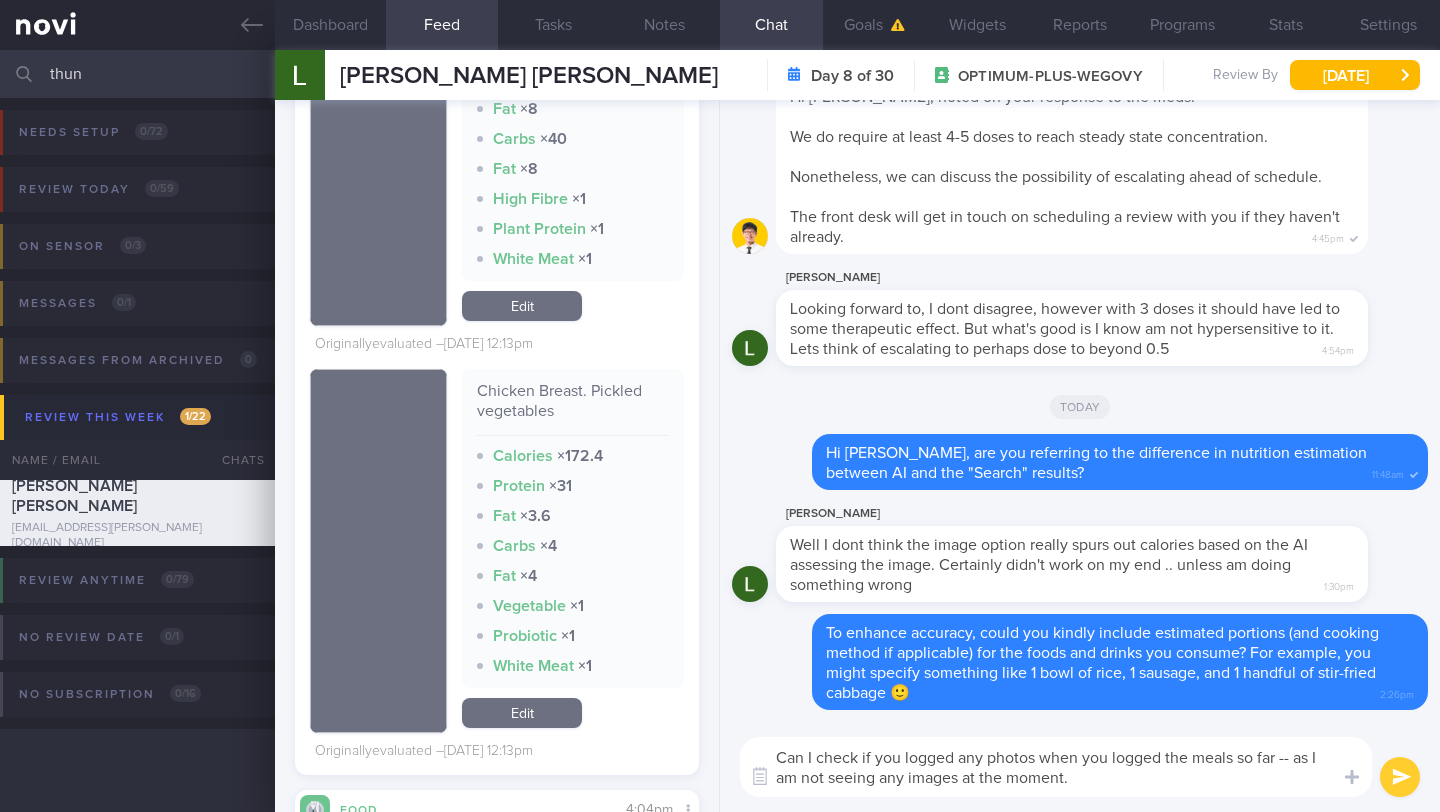 type 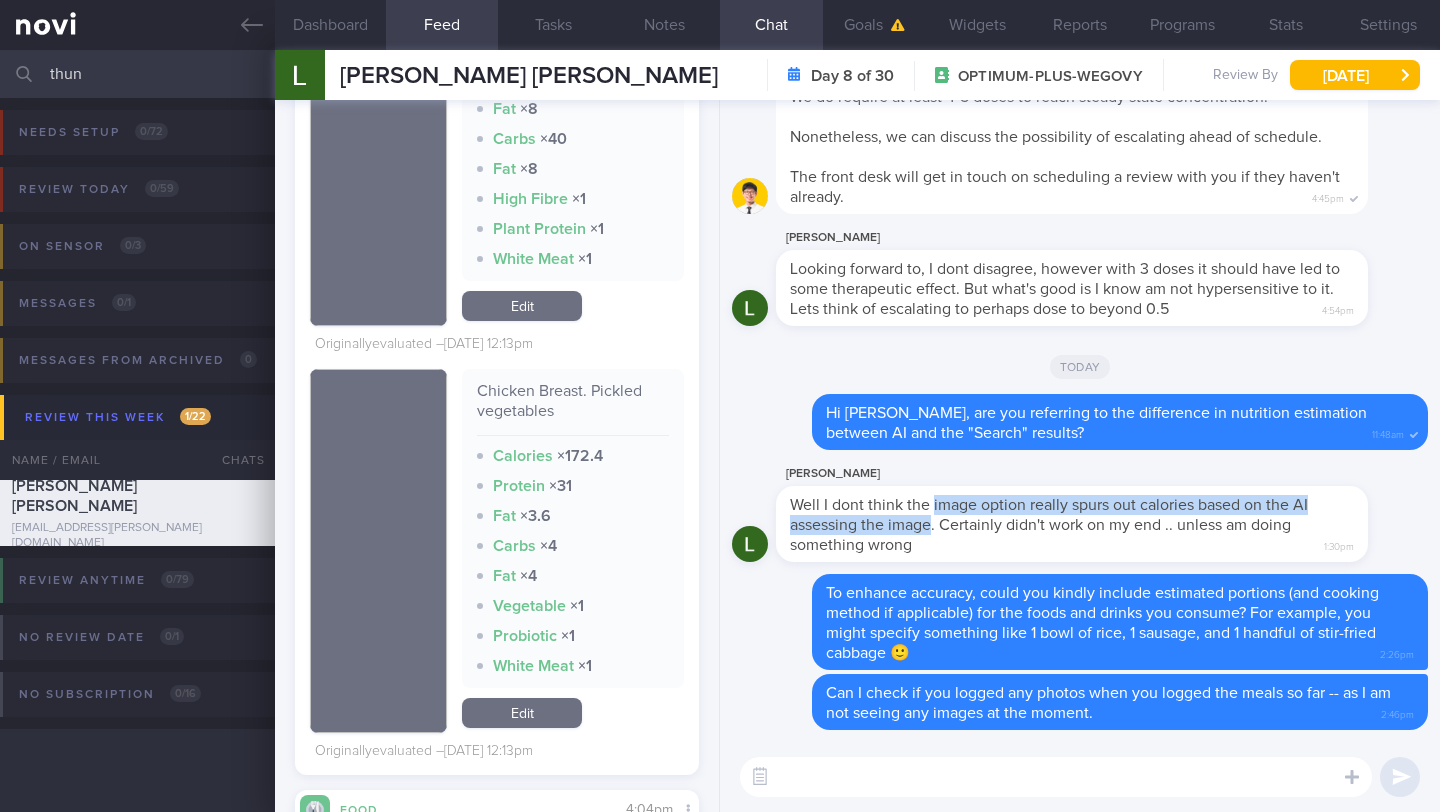 drag, startPoint x: 932, startPoint y: 505, endPoint x: 932, endPoint y: 524, distance: 19 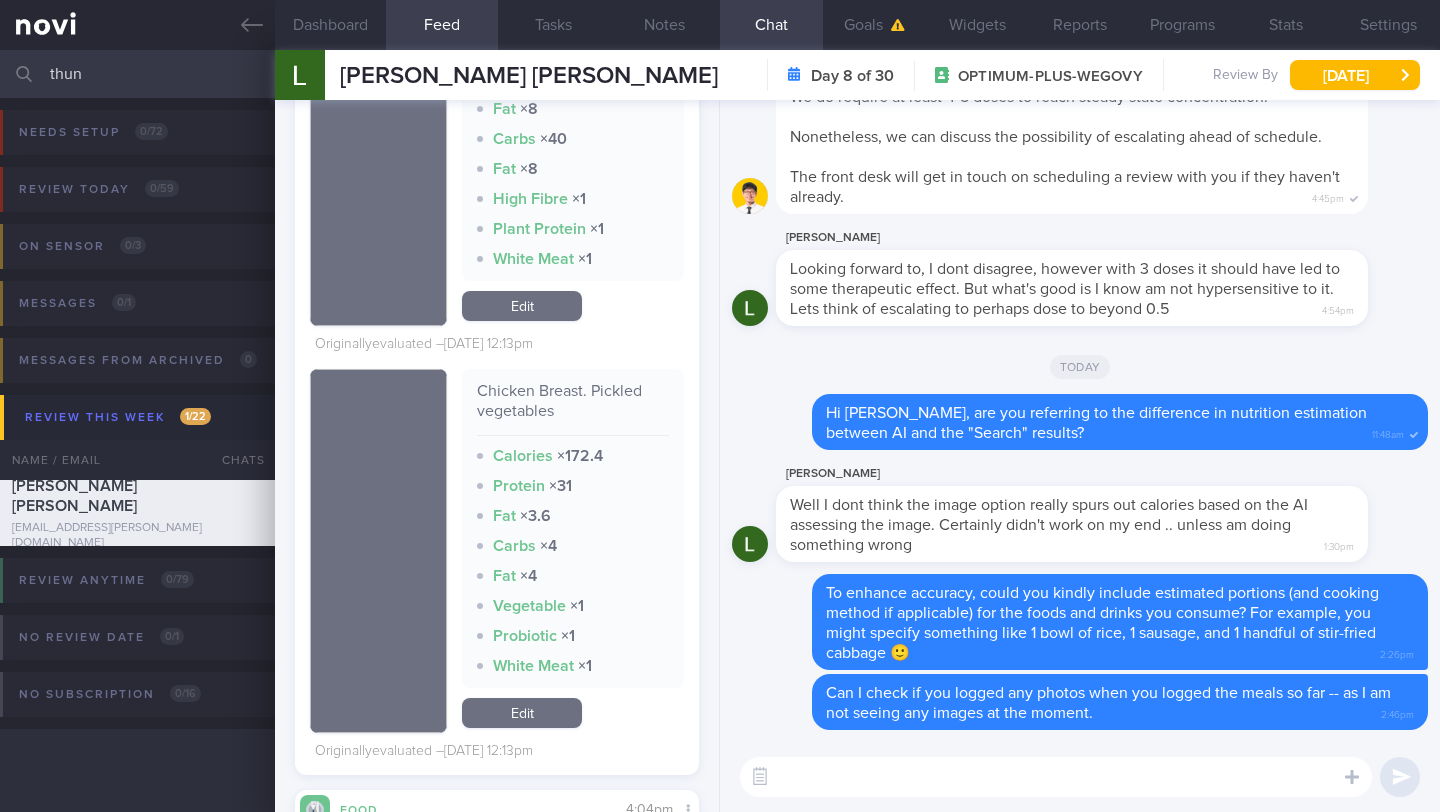 click on "thun" at bounding box center [720, 74] 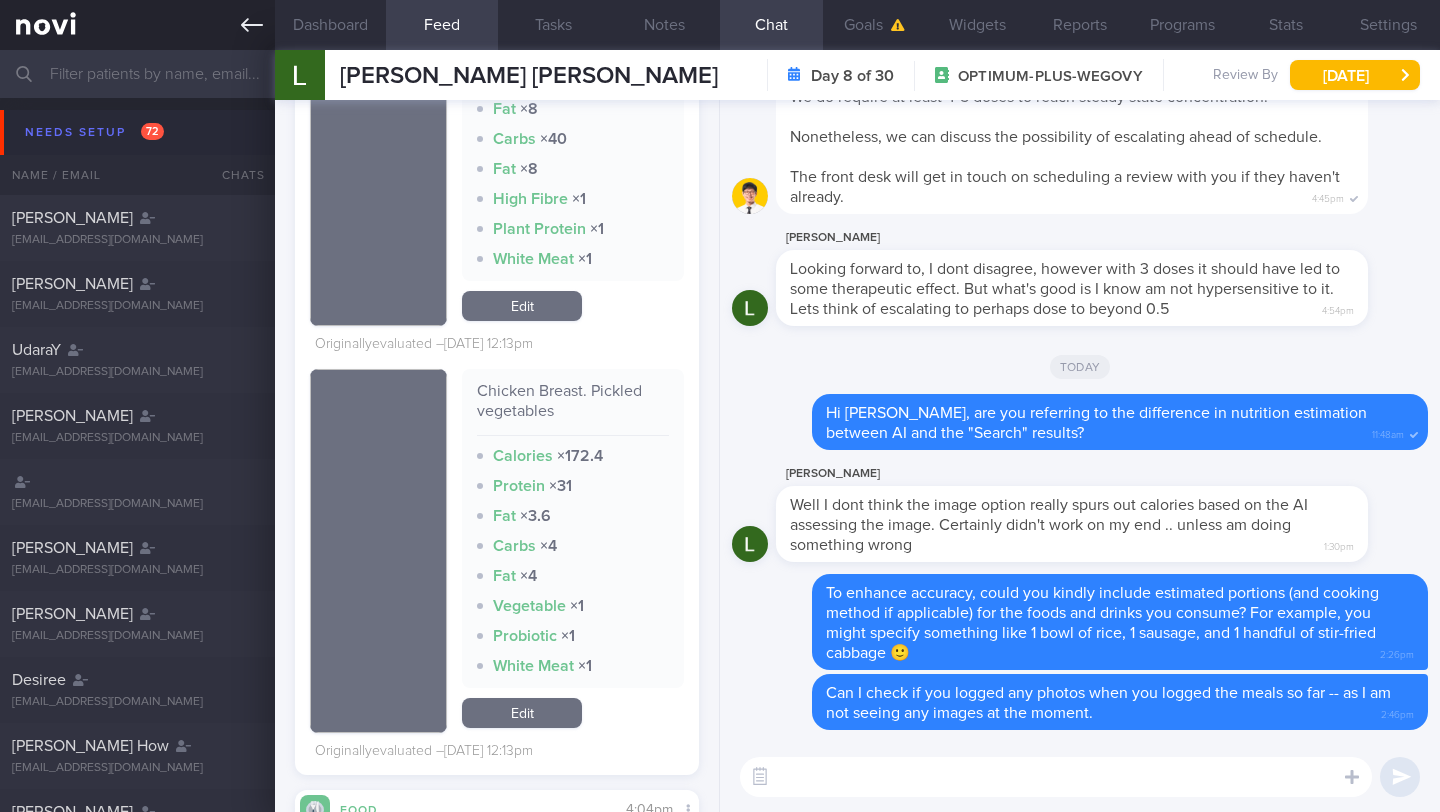 click 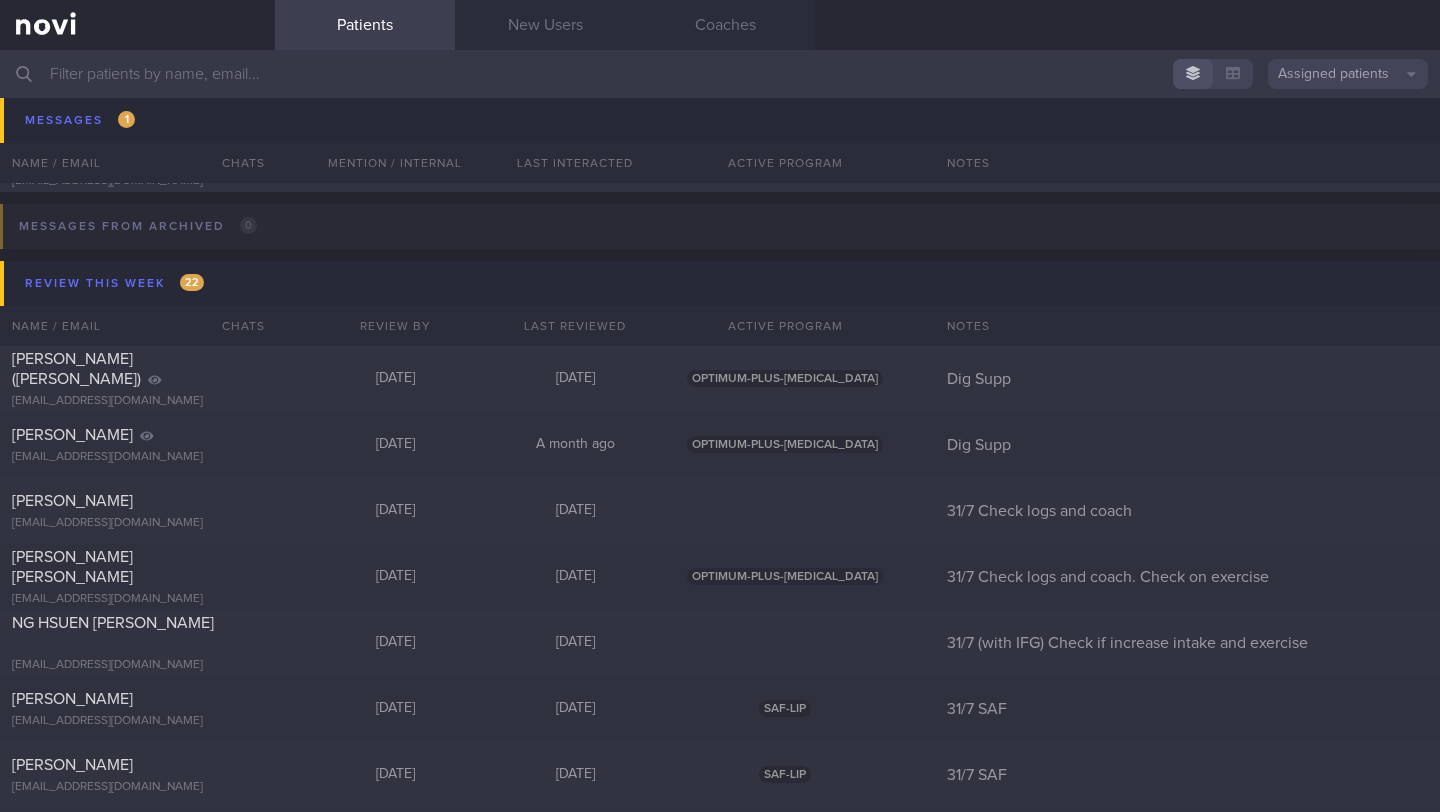 scroll, scrollTop: 9226, scrollLeft: 0, axis: vertical 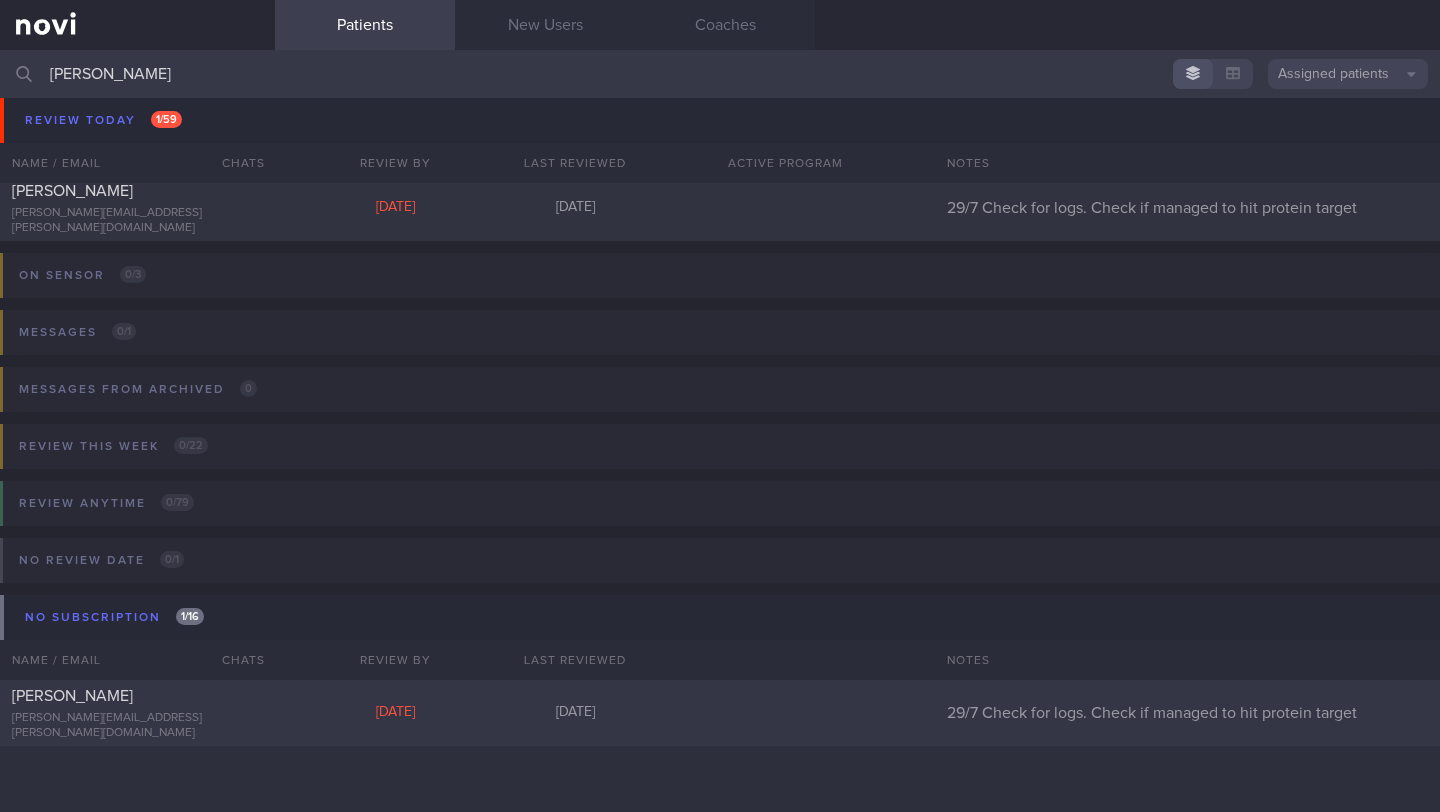 type on "[PERSON_NAME]" 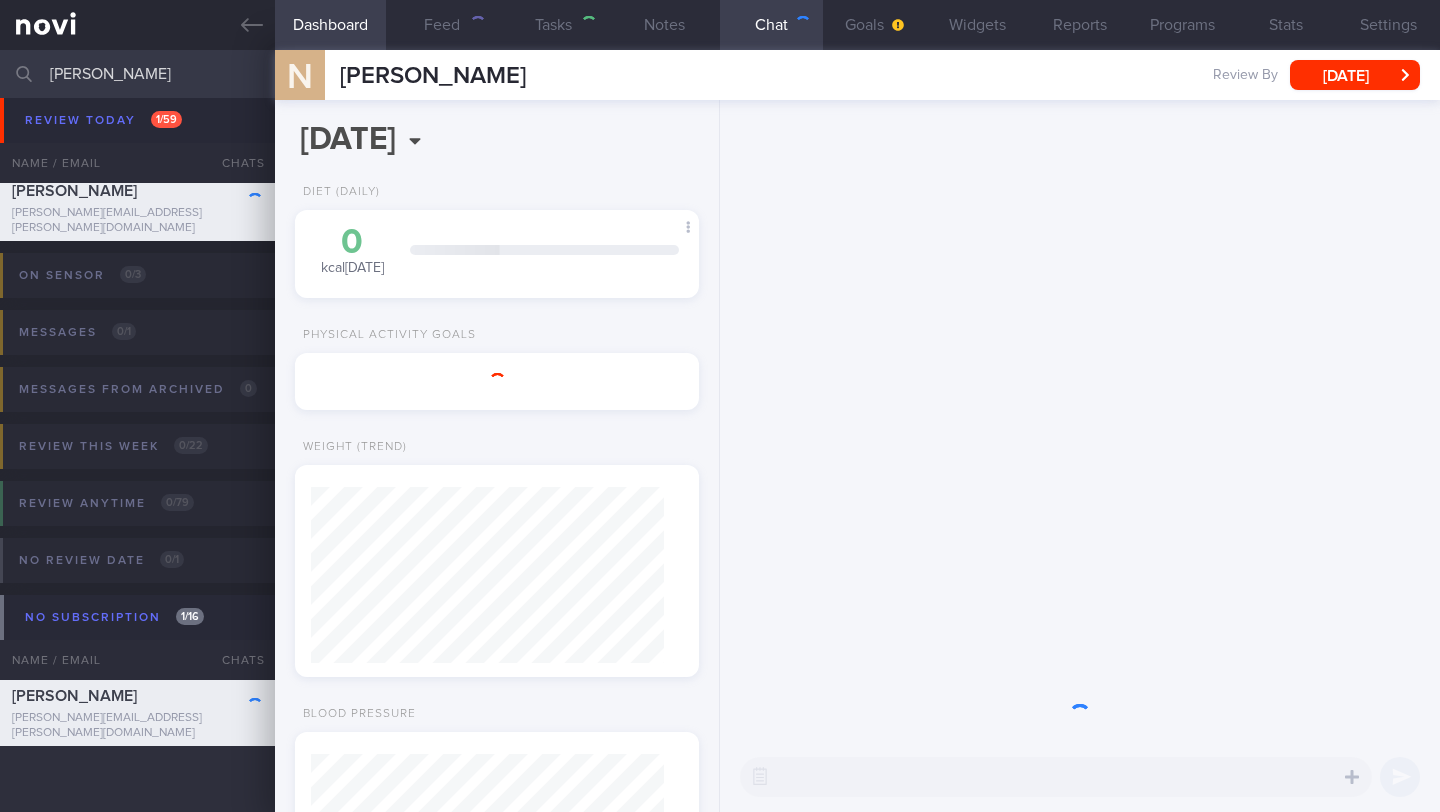 scroll, scrollTop: 999824, scrollLeft: 999647, axis: both 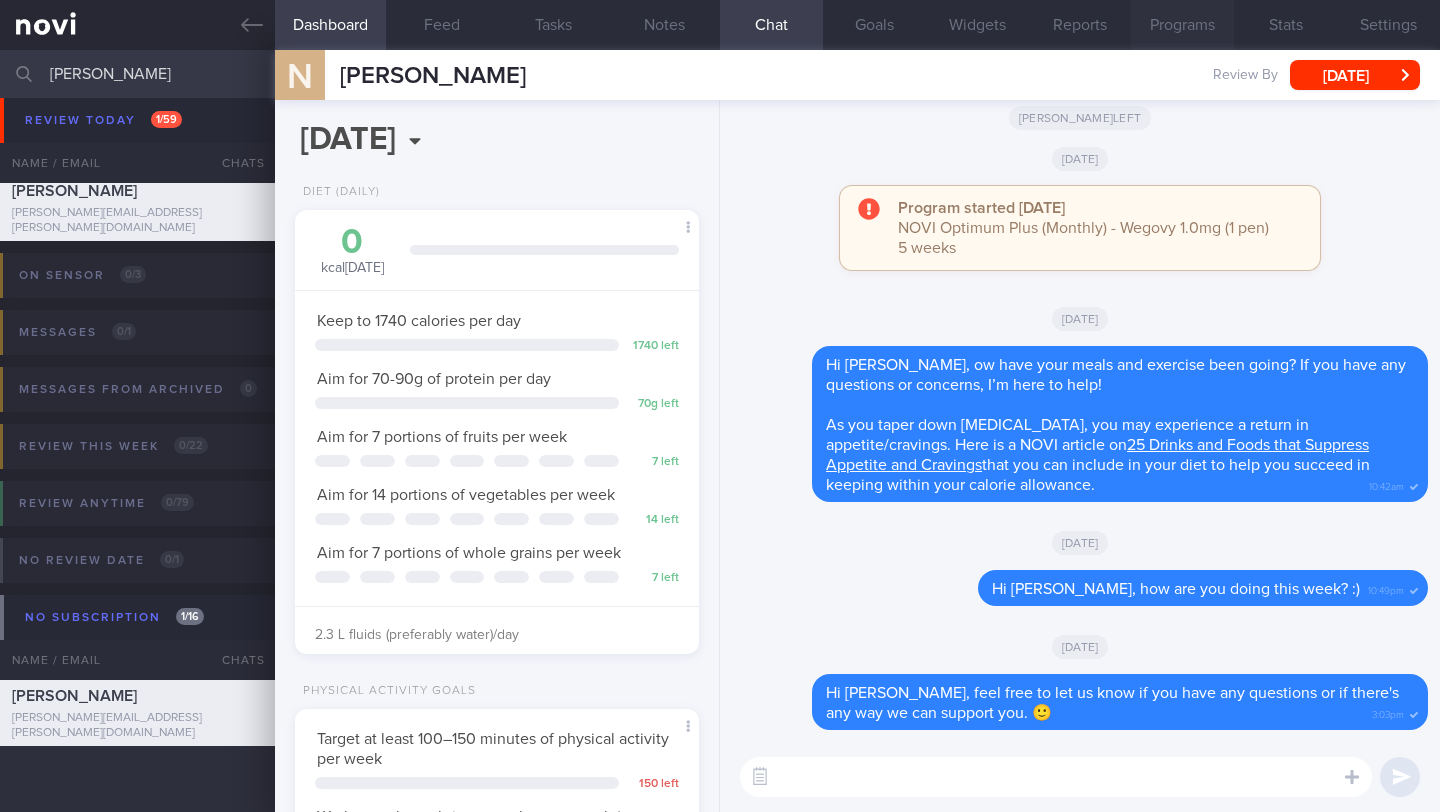 click on "Programs" at bounding box center (1182, 25) 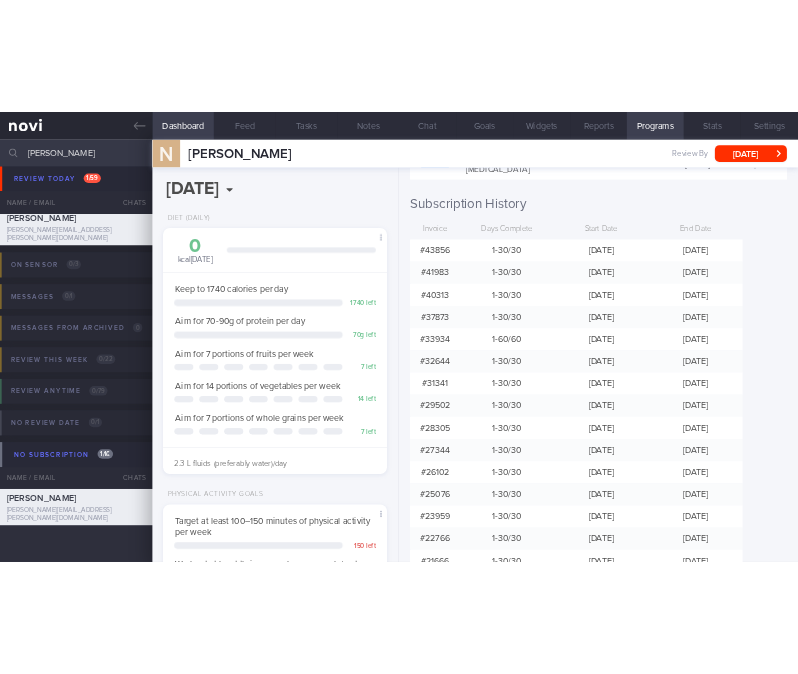 scroll, scrollTop: 696, scrollLeft: 0, axis: vertical 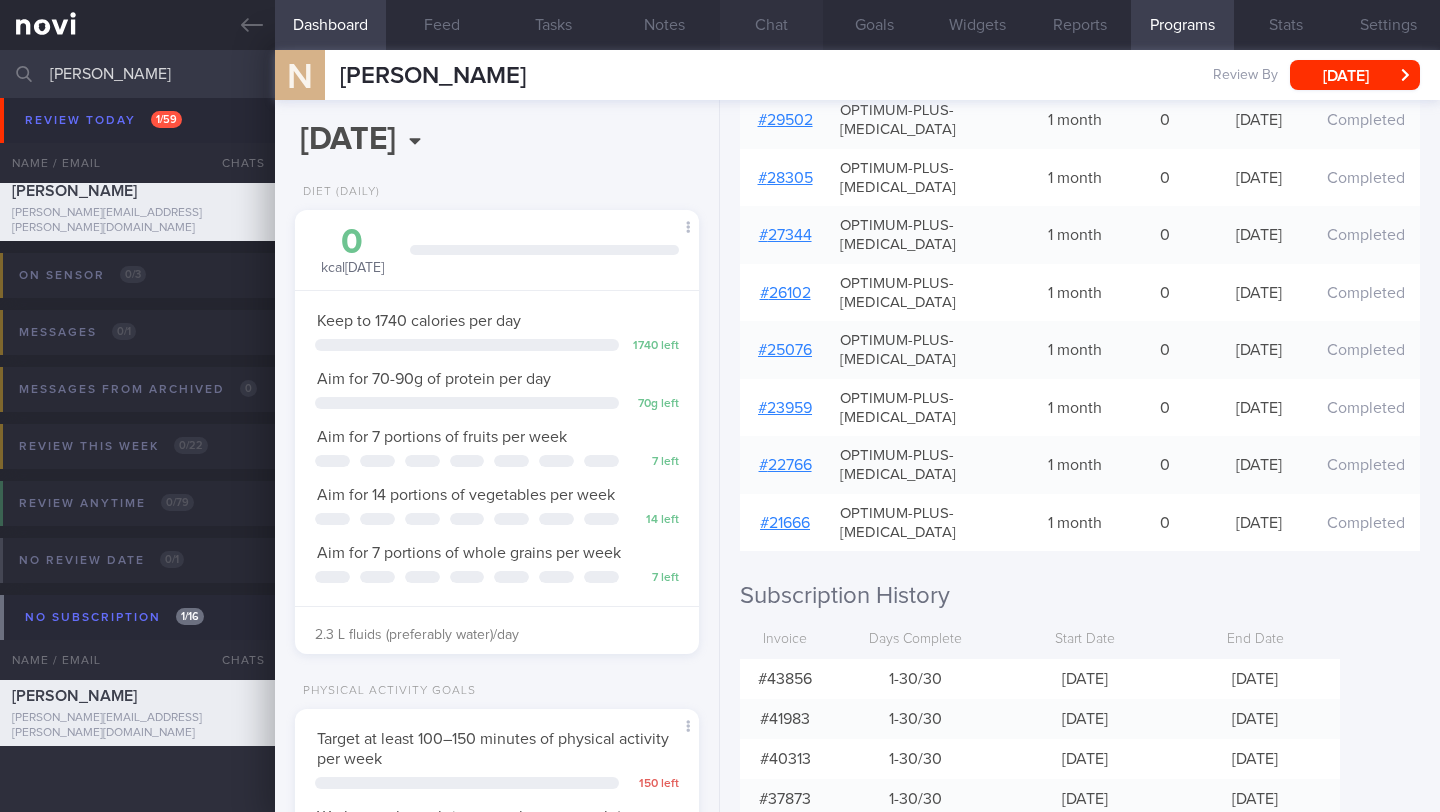 click on "Chat" at bounding box center (771, 25) 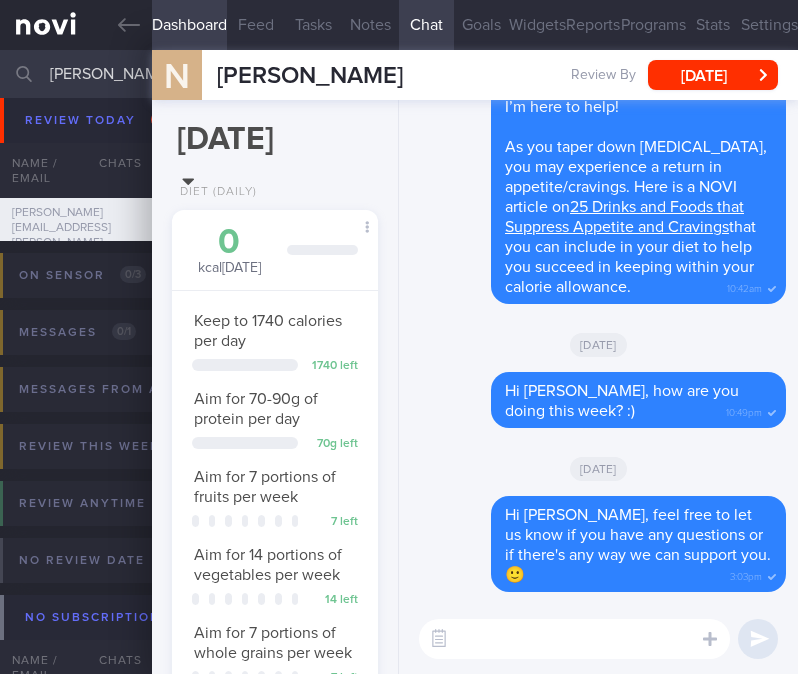 scroll, scrollTop: 106, scrollLeft: 154, axis: both 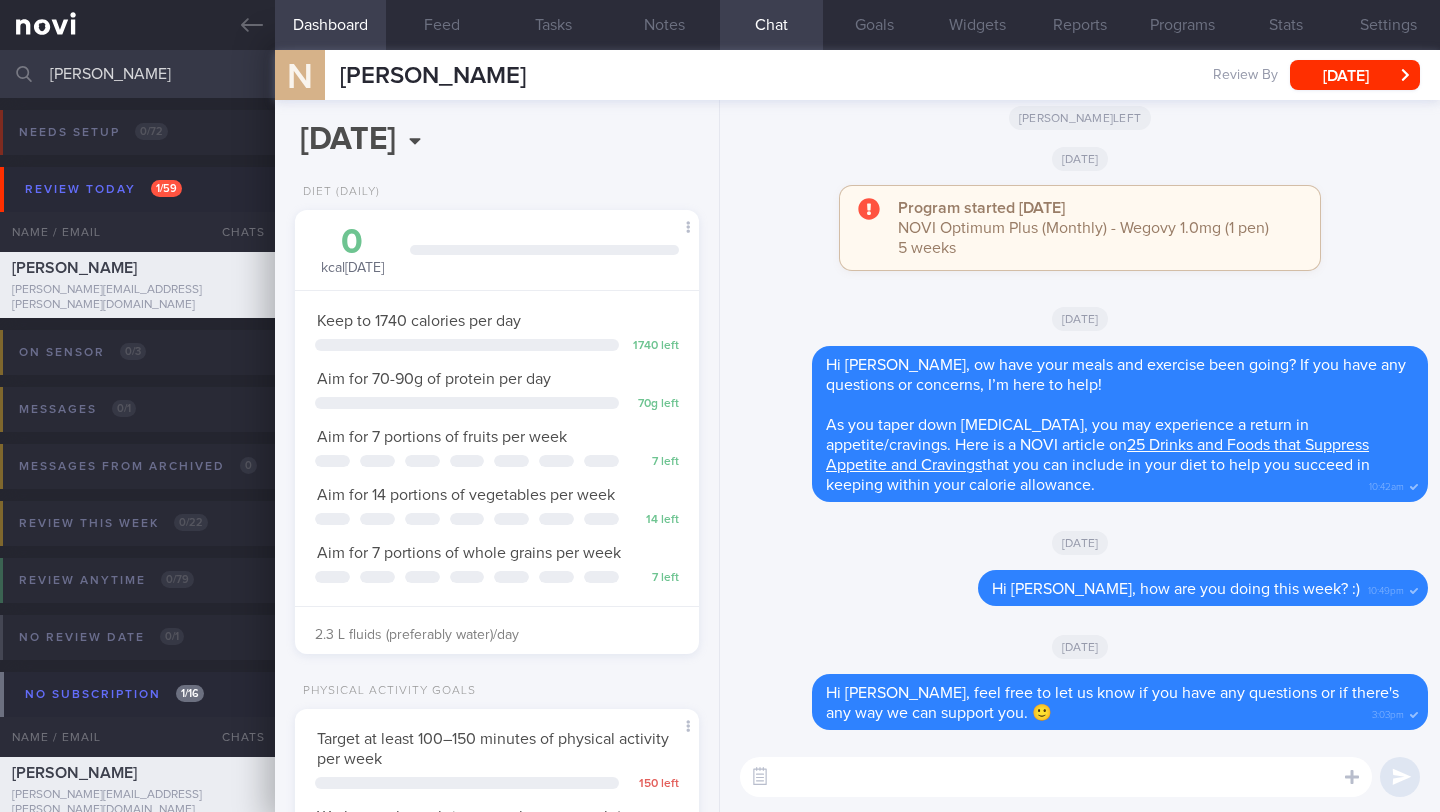click on "[PERSON_NAME]" at bounding box center (720, 74) 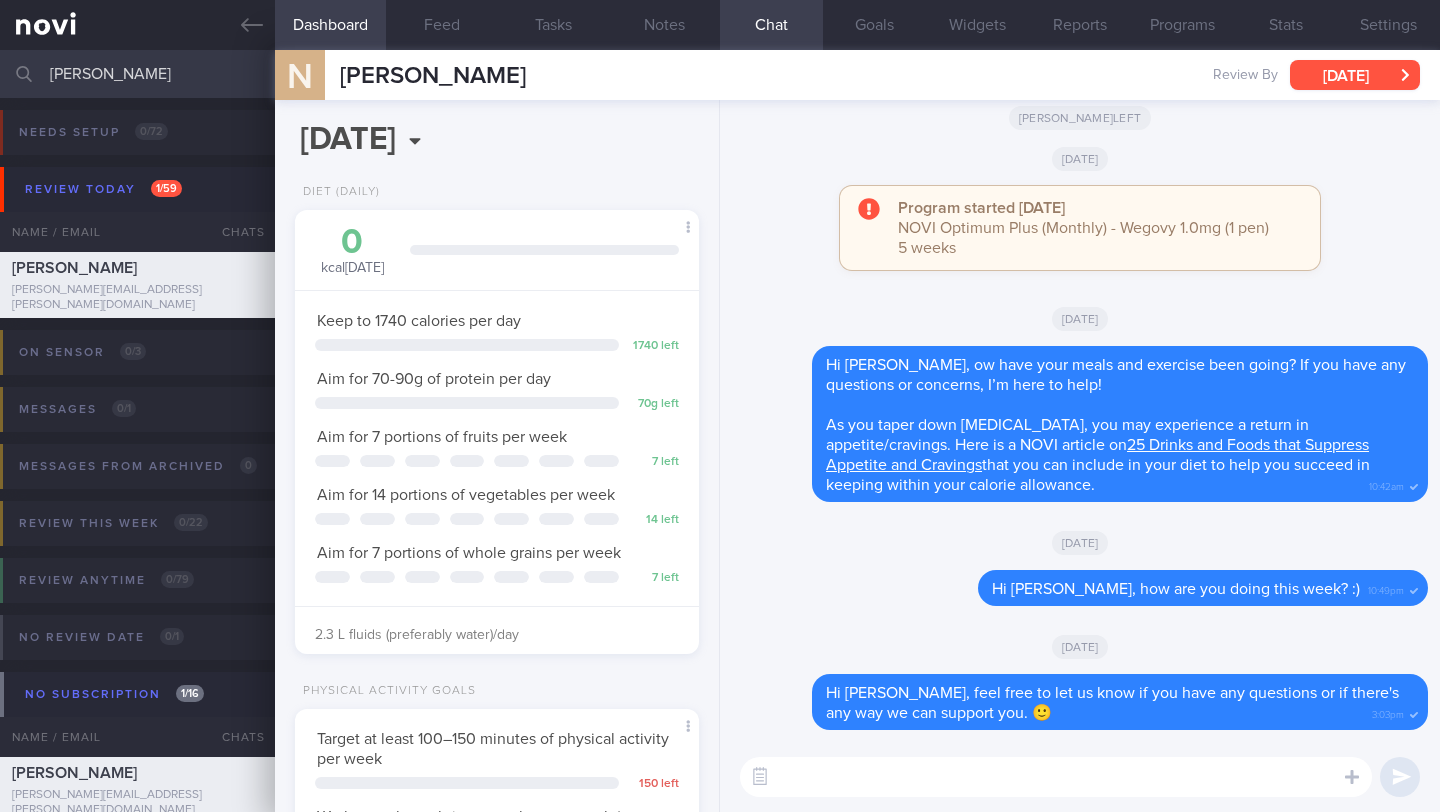 click on "[DATE]" at bounding box center (1355, 75) 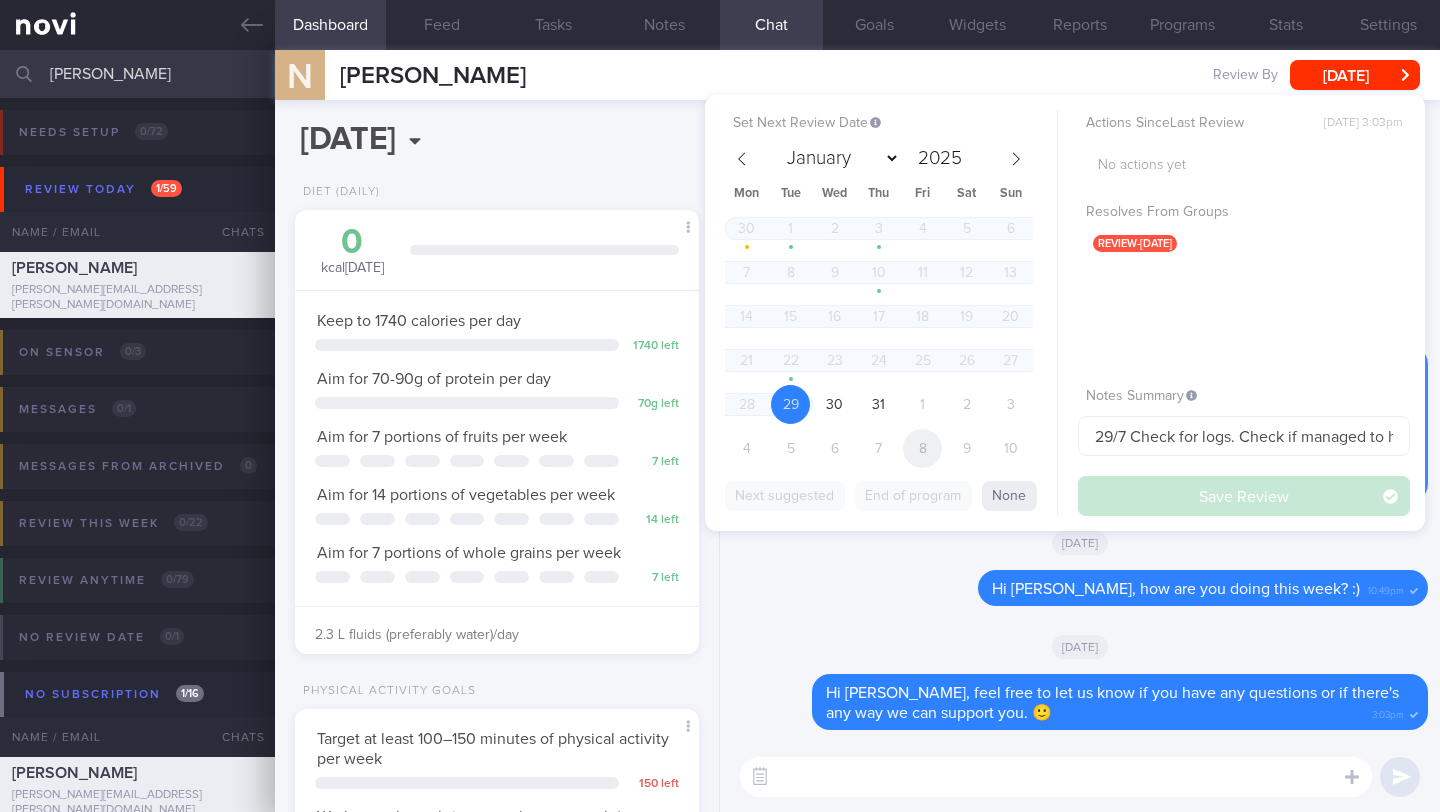 click on "8" at bounding box center (922, 448) 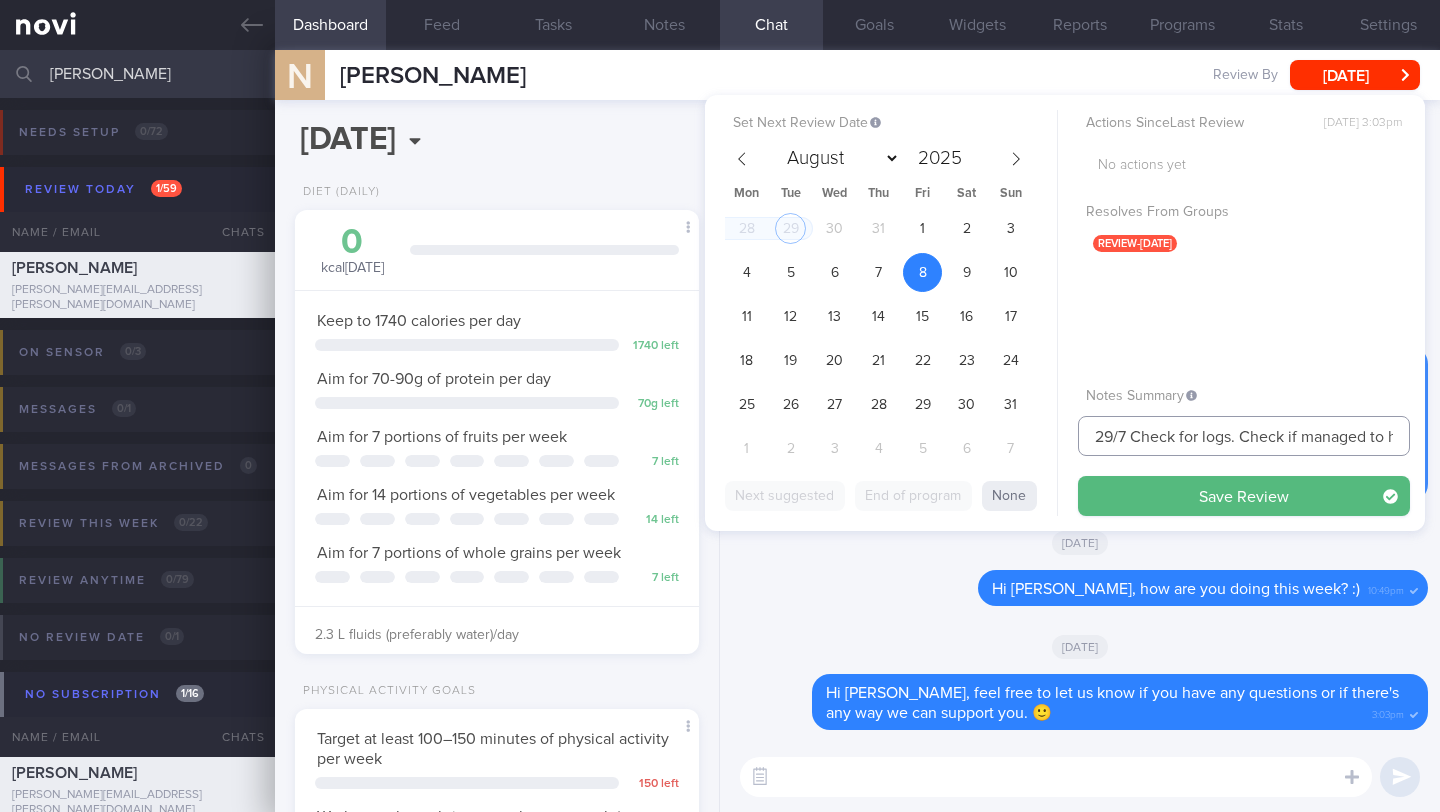 drag, startPoint x: 1125, startPoint y: 434, endPoint x: 1050, endPoint y: 434, distance: 75 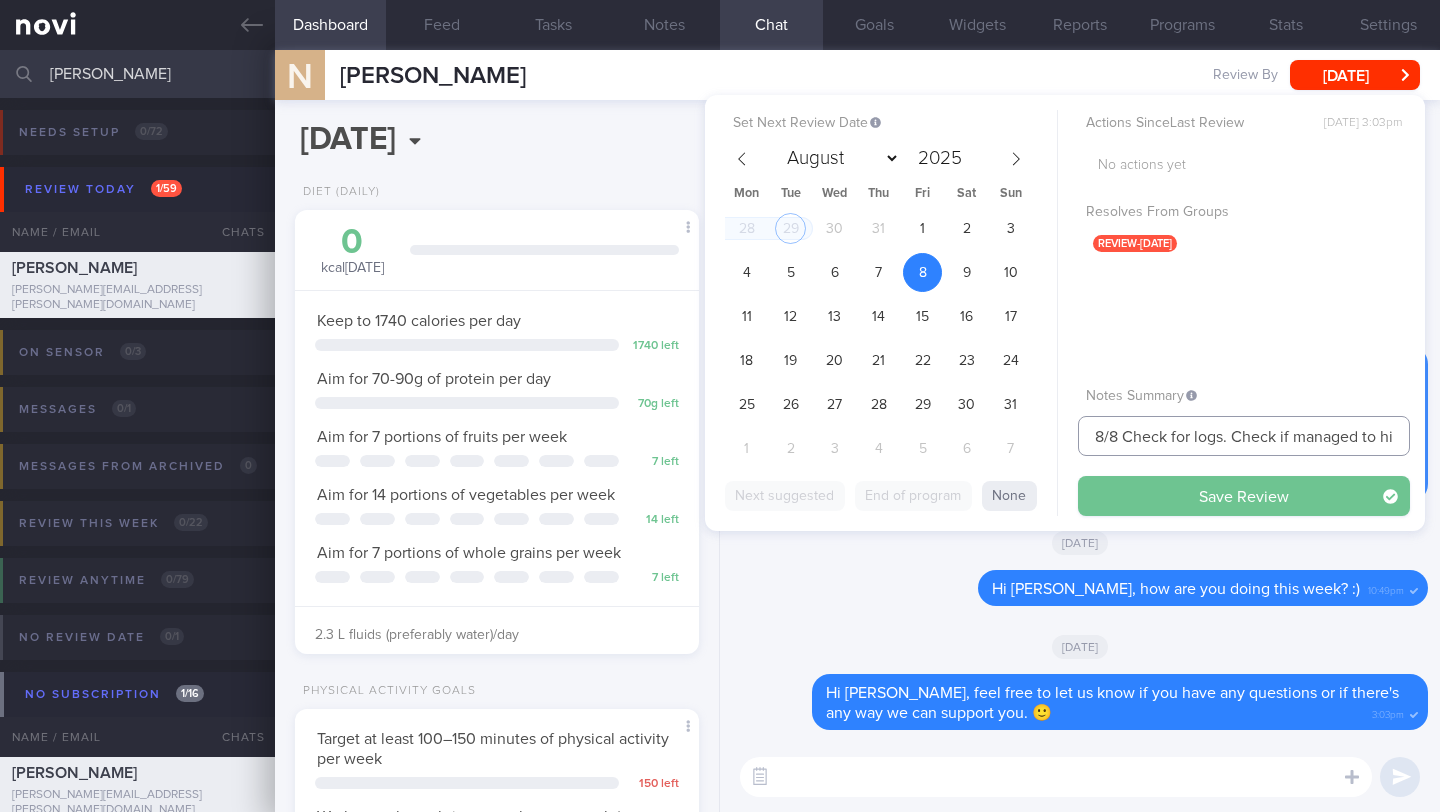 type on "8/8 Check for logs. Check if managed to hit protein target" 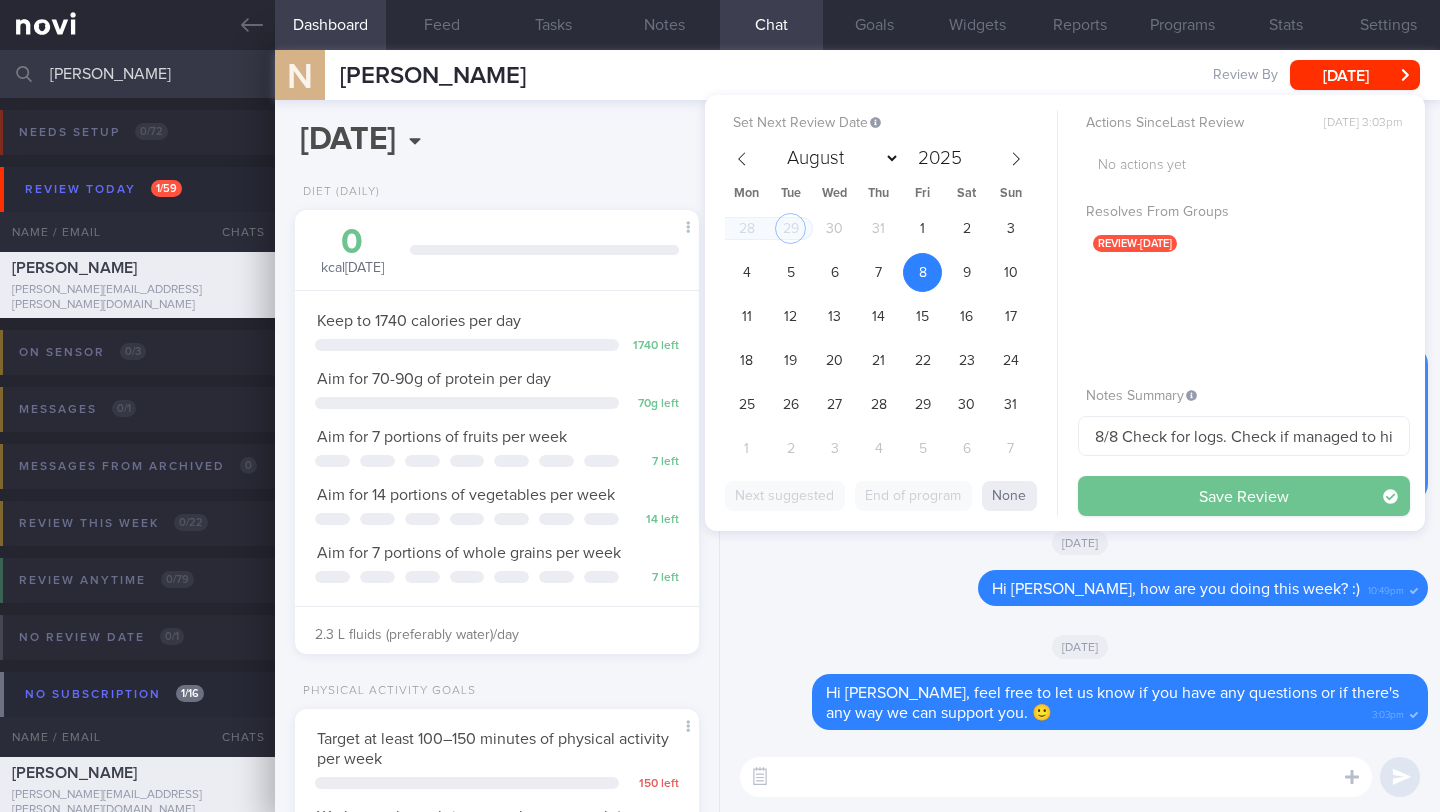 click on "Save Review" at bounding box center [1244, 496] 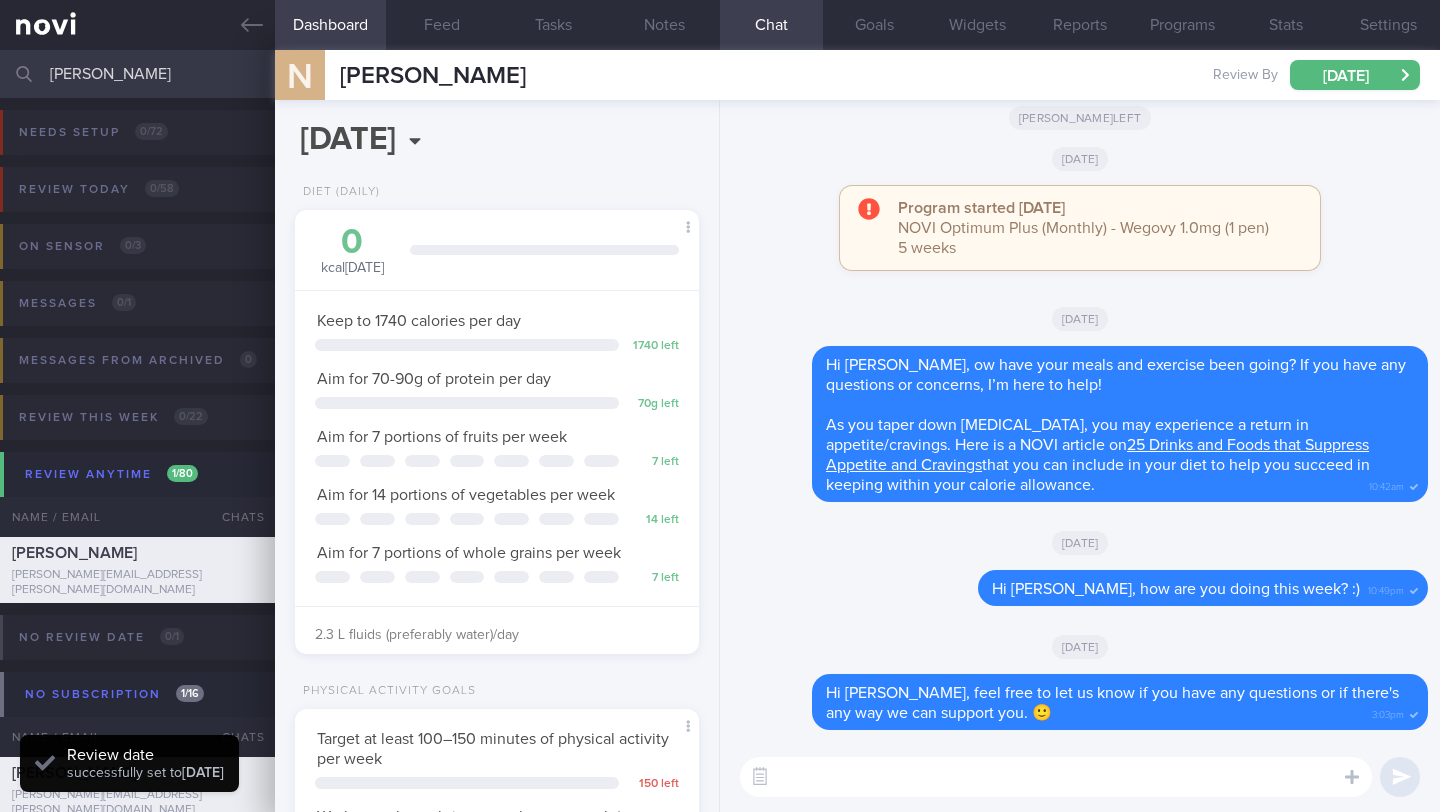 click on "[PERSON_NAME]" at bounding box center (720, 74) 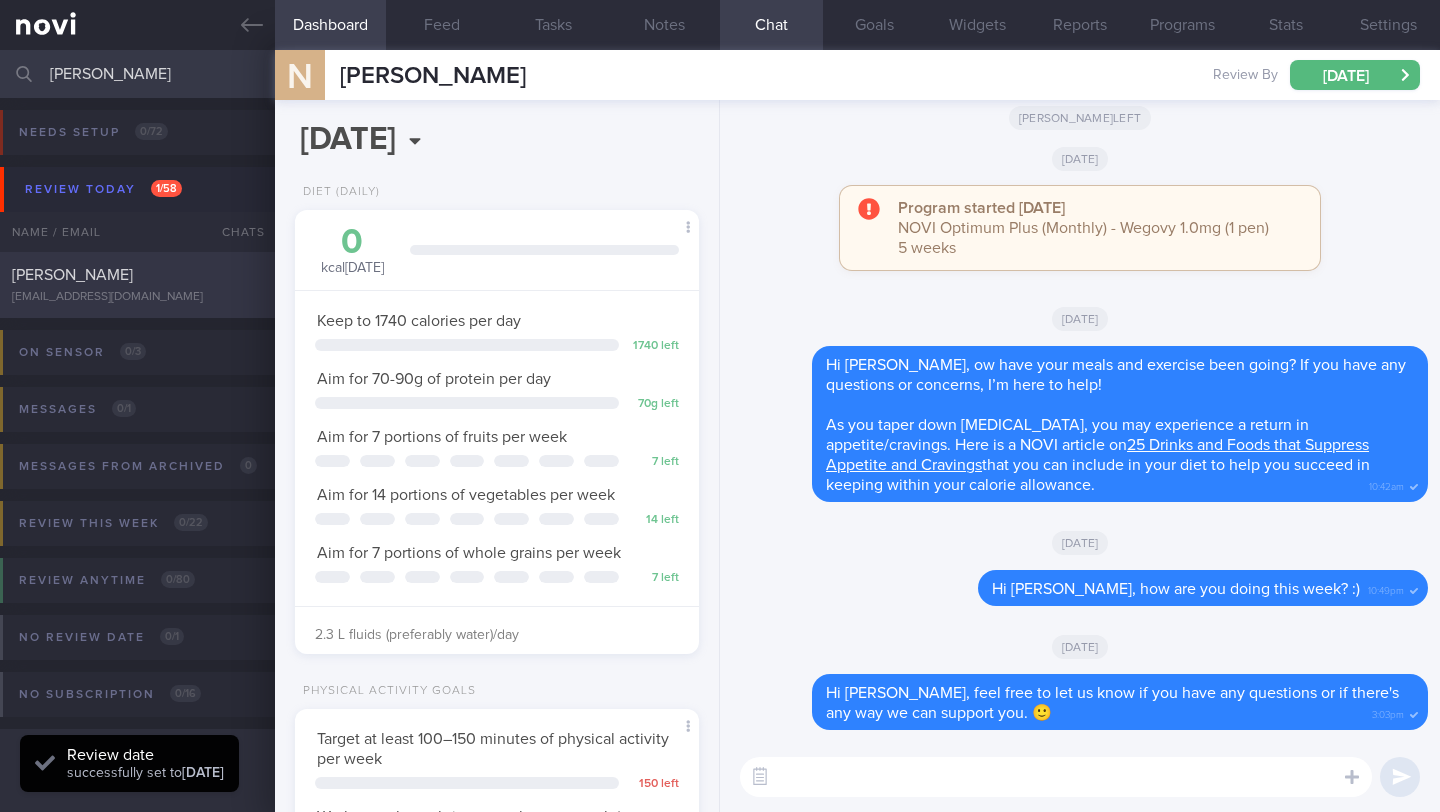 type on "[PERSON_NAME]" 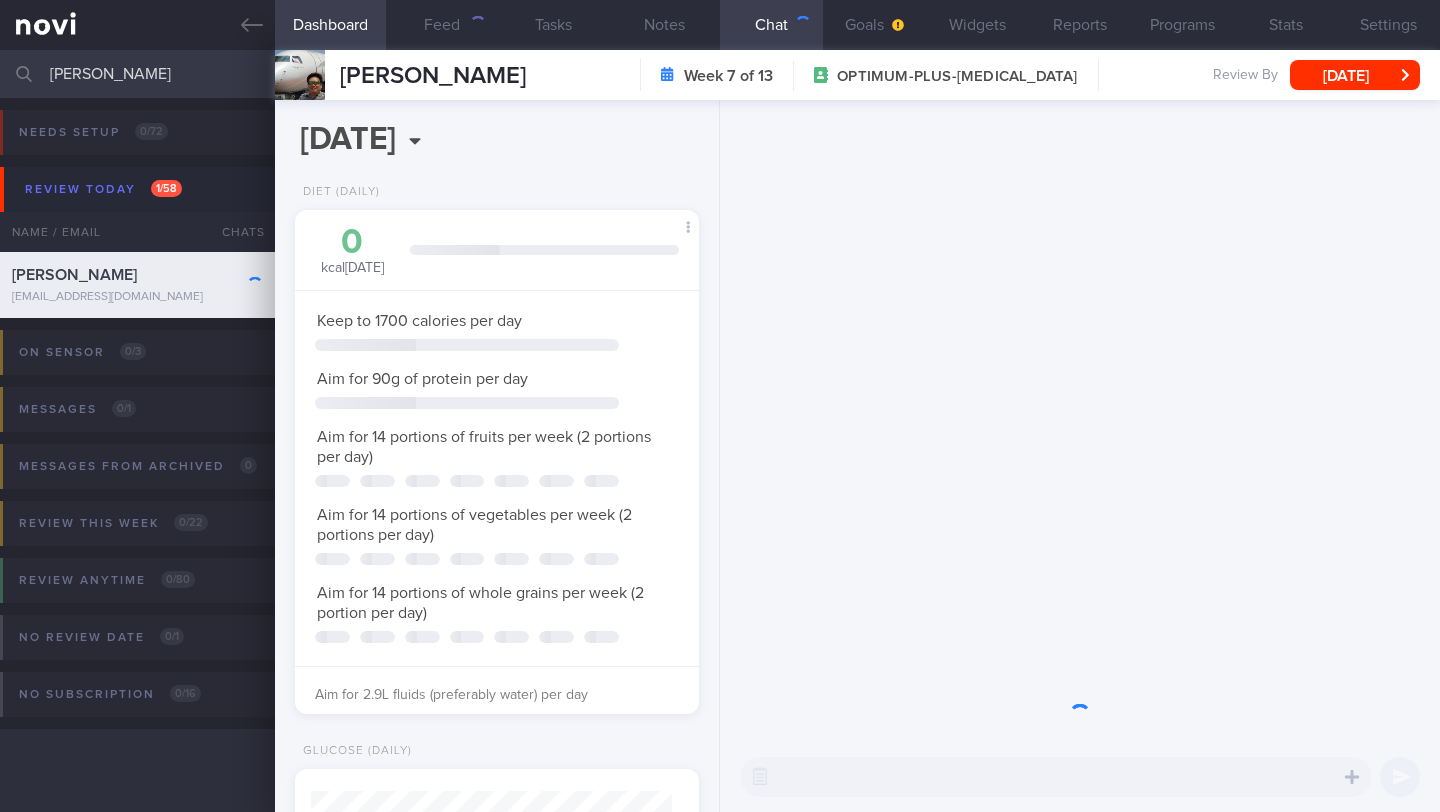 scroll, scrollTop: 0, scrollLeft: 0, axis: both 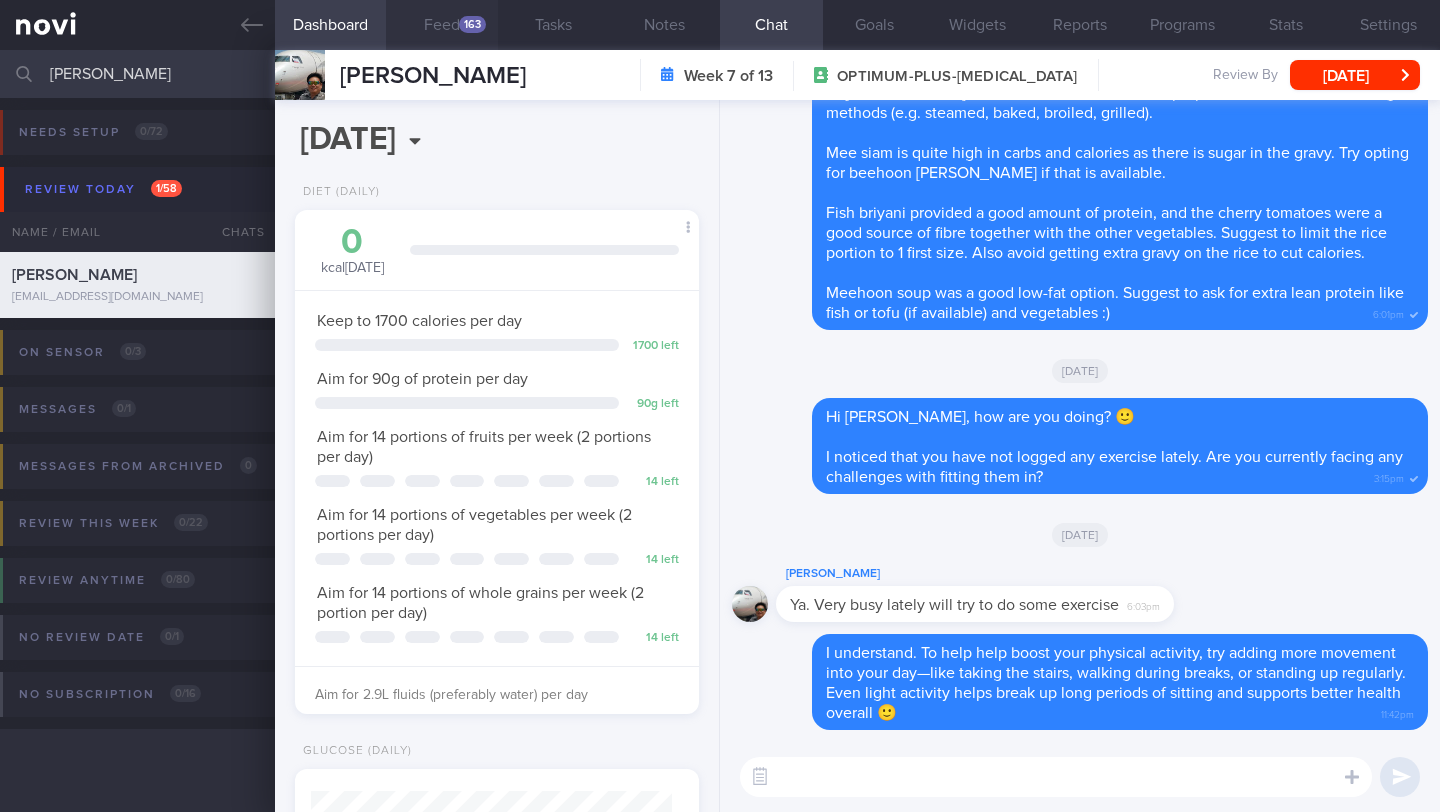 click on "Feed
163" at bounding box center (441, 25) 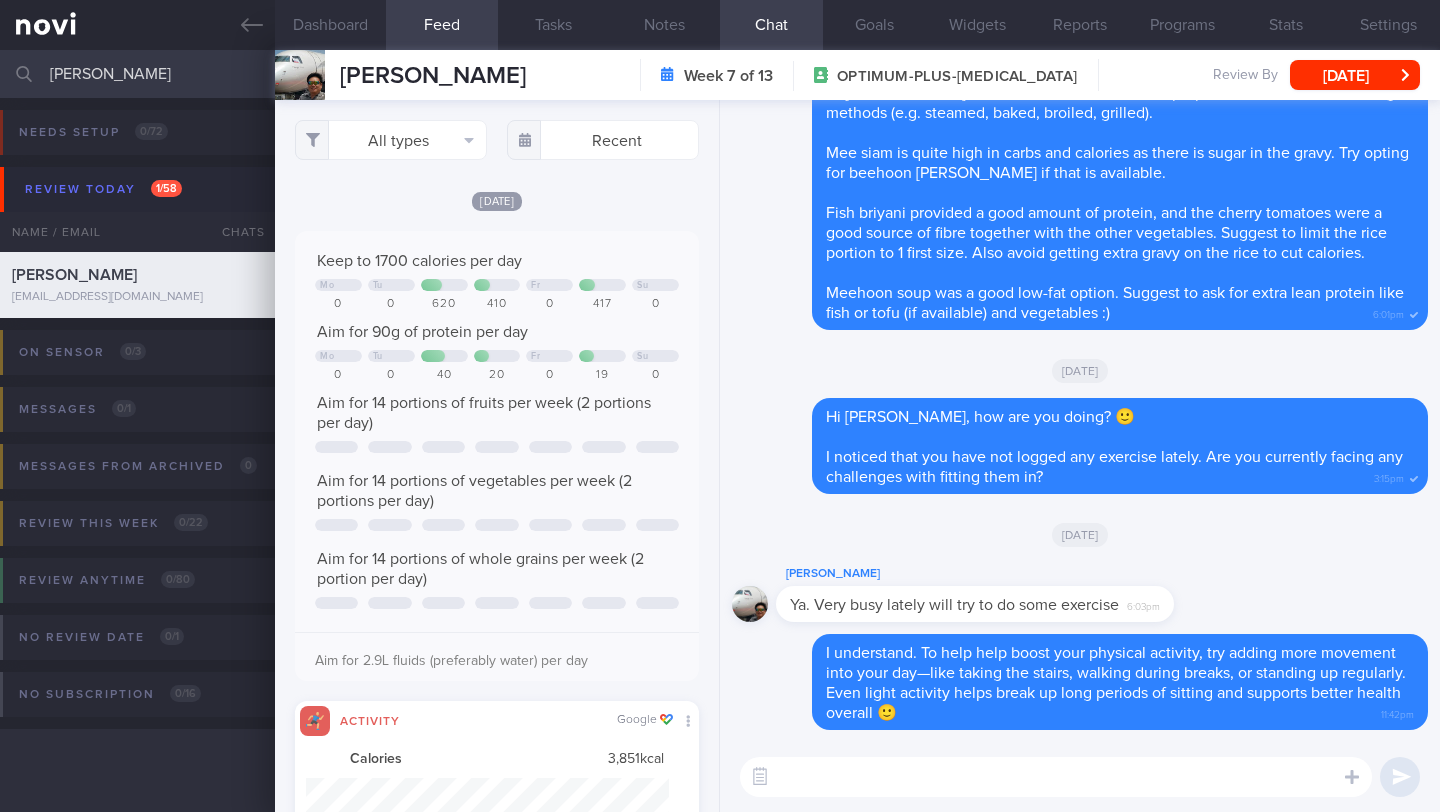 scroll, scrollTop: 999910, scrollLeft: 999637, axis: both 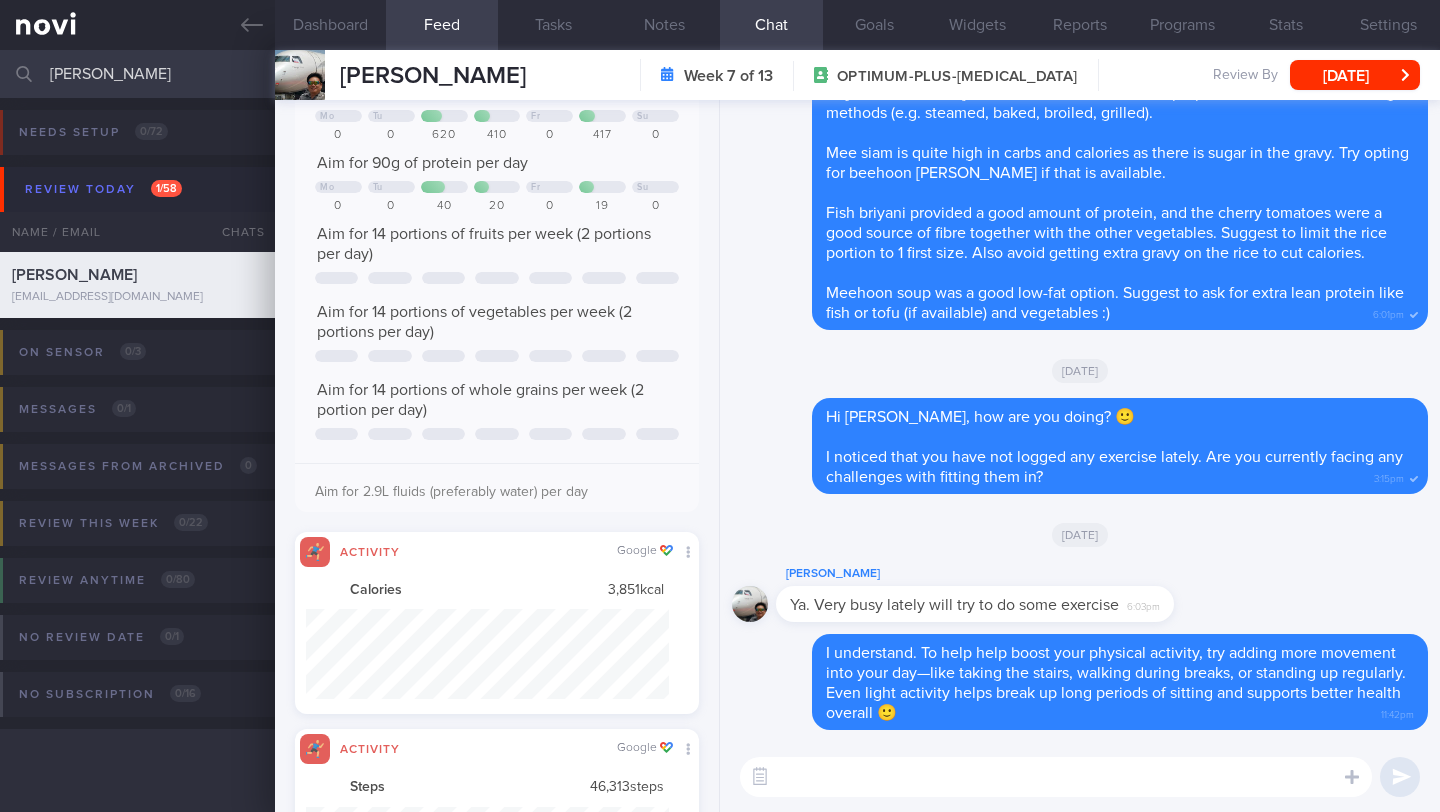 click at bounding box center (1056, 777) 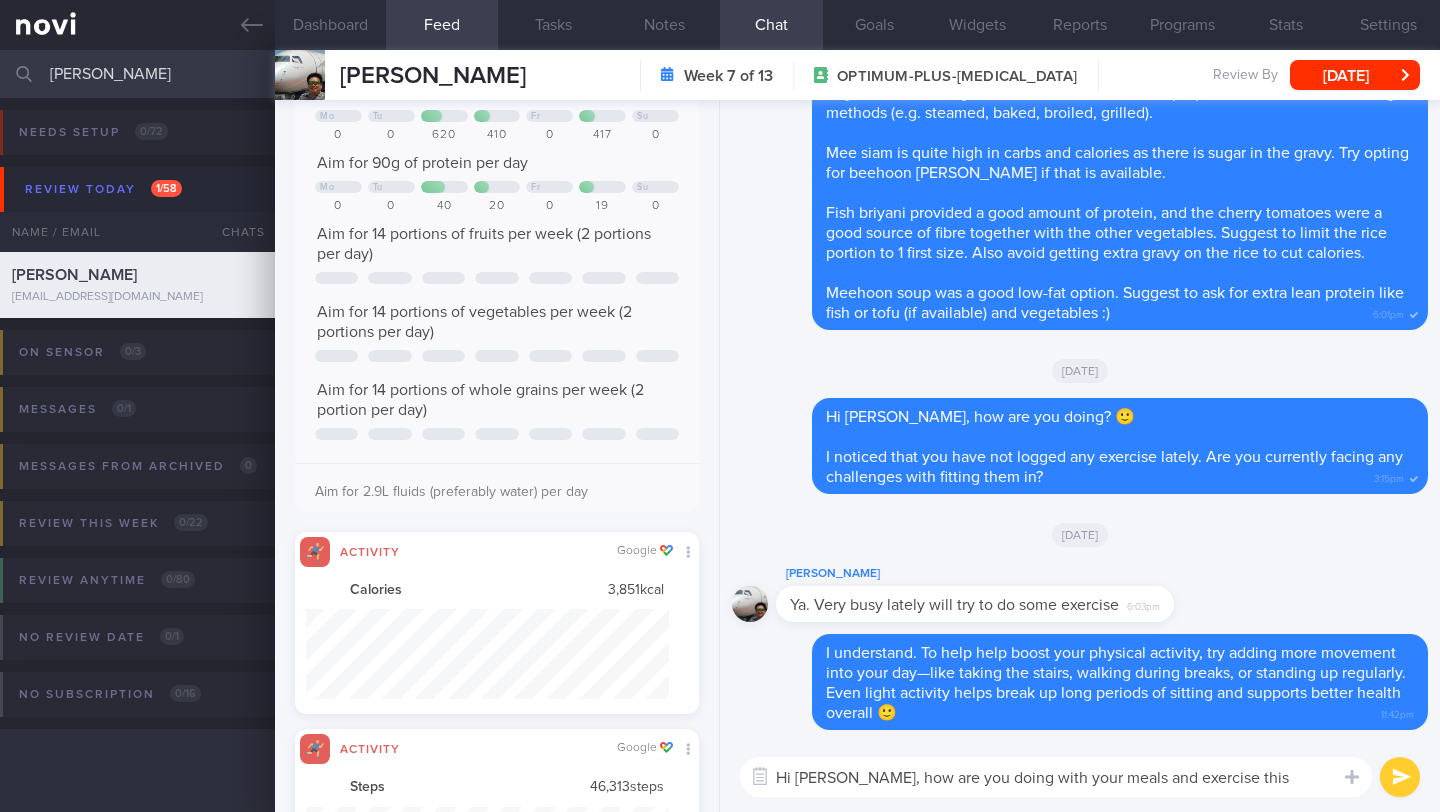 type on "Hi [PERSON_NAME], how are you doing with your meals and exercise this week? 🙂" 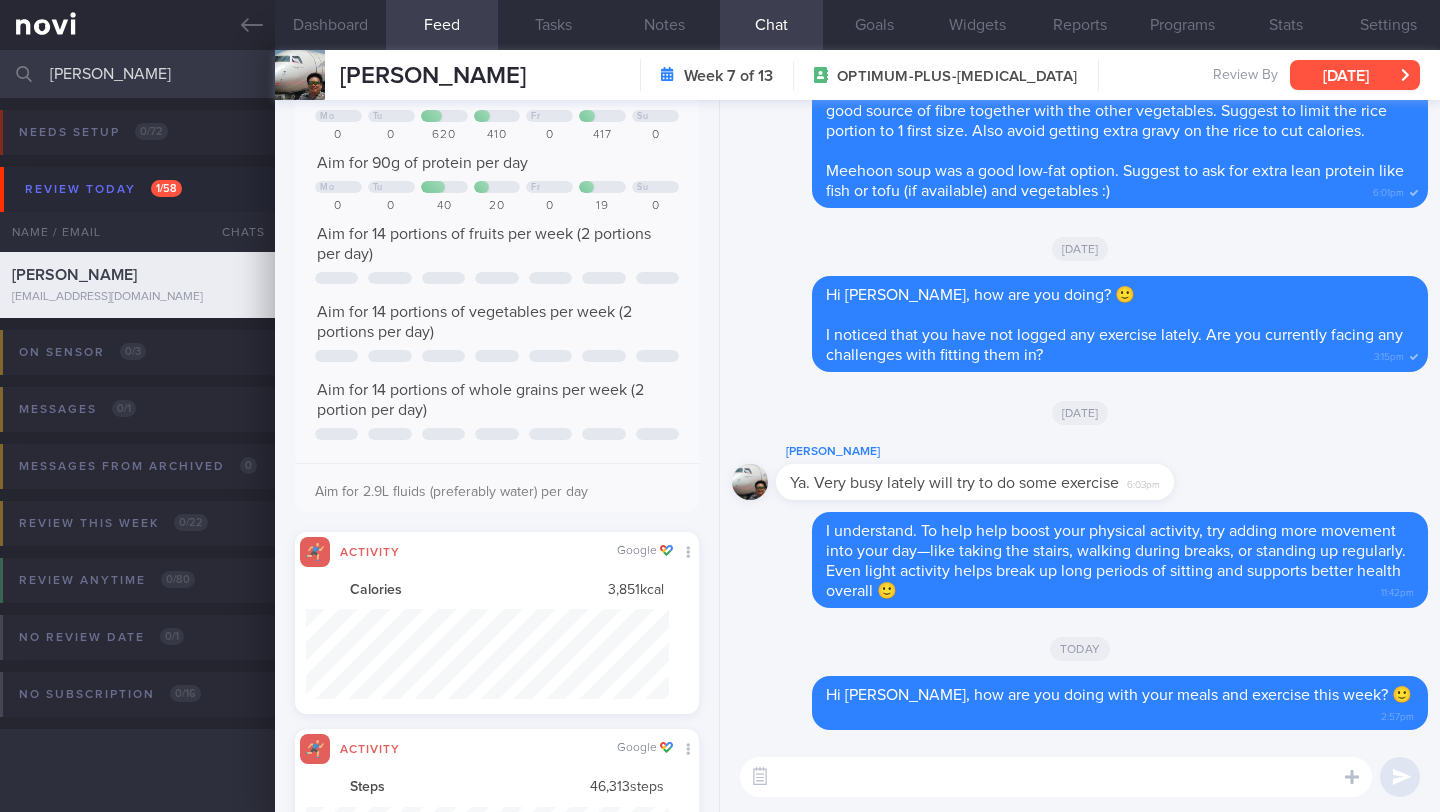 click on "[DATE]" at bounding box center [1355, 75] 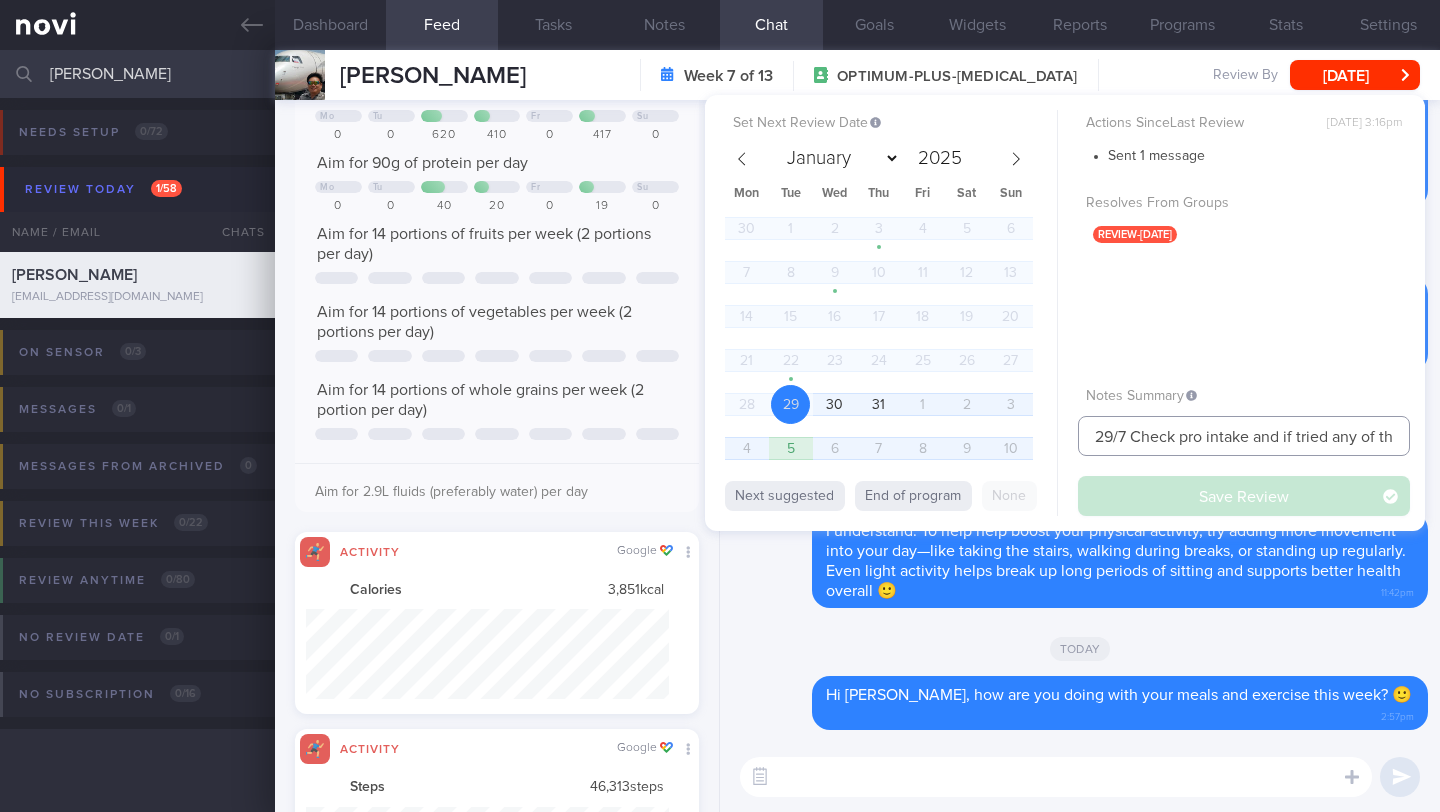 click on "29/7 Check pro intake and if tried any of the recc'ed snacks" at bounding box center (1244, 436) 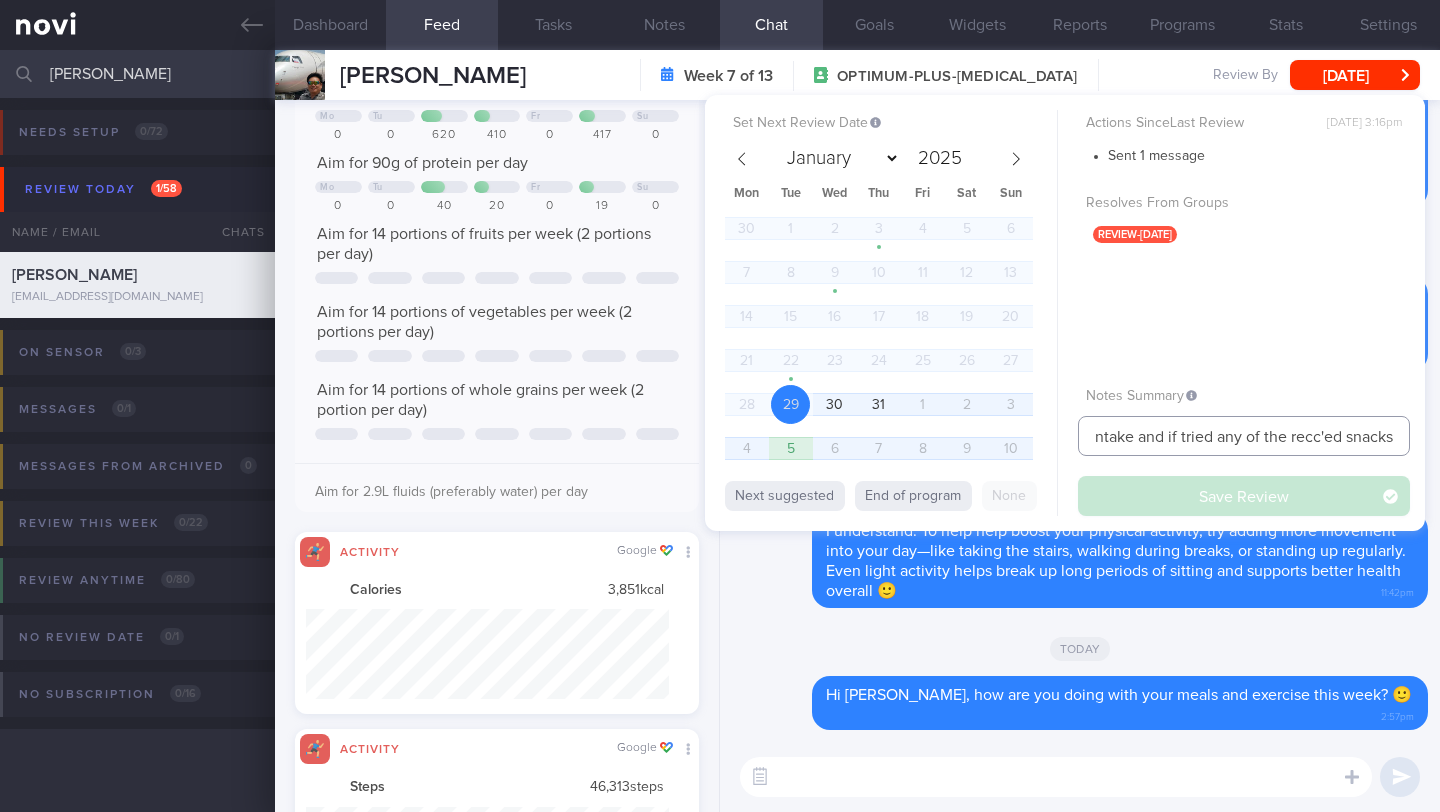 drag, startPoint x: 1329, startPoint y: 436, endPoint x: 1407, endPoint y: 432, distance: 78.10249 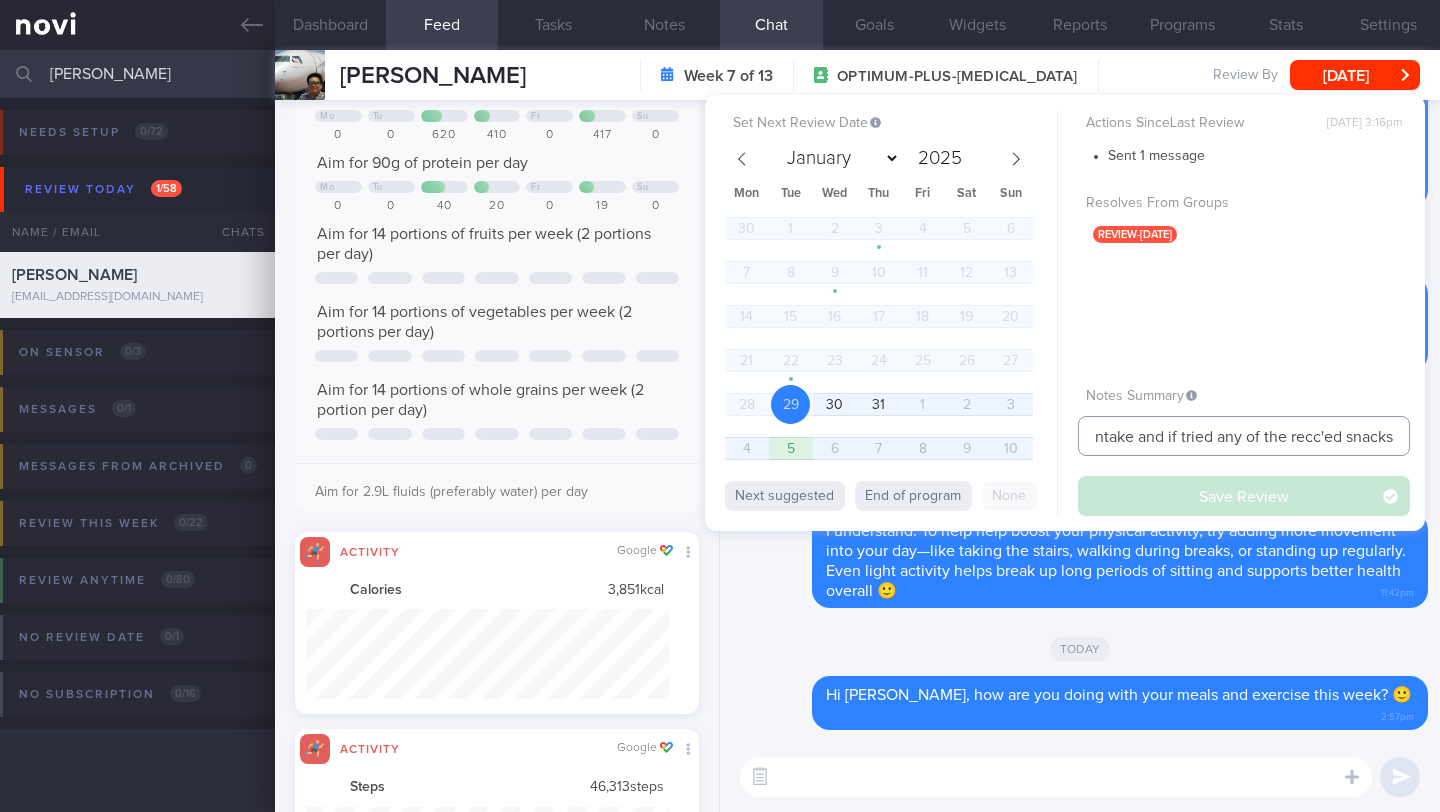 click on "29/7 Check pro intake and if tried any of the recc'ed snacks" at bounding box center [1244, 436] 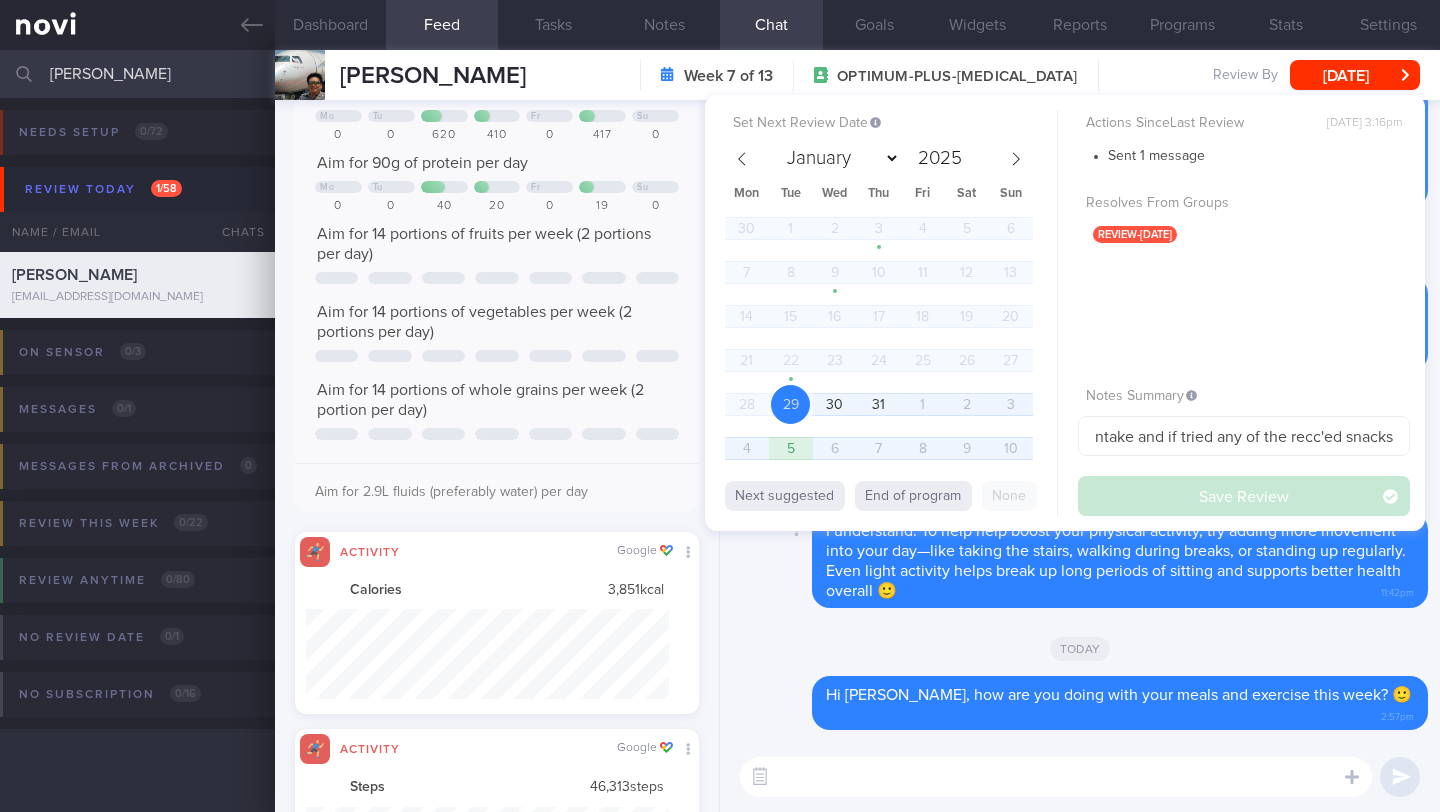 click on "Delete
I understand. To help help boost your physical activity, try adding more movement into your day—like taking the stairs, walking during breaks, or standing up regularly. Even light activity helps break up long periods of sitting and supports better health overall 🙂
11:42pm" at bounding box center (1080, 560) 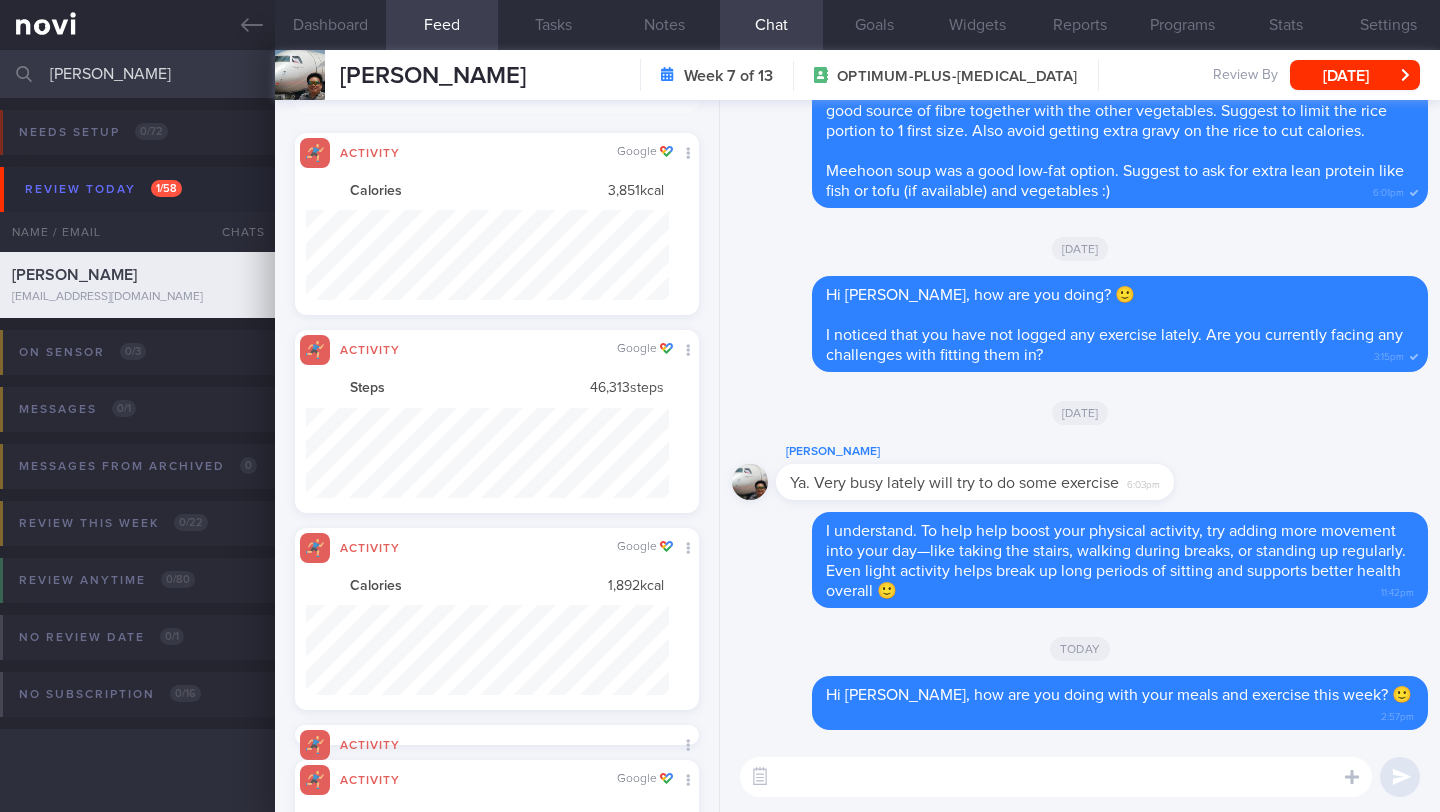 scroll, scrollTop: 673, scrollLeft: 0, axis: vertical 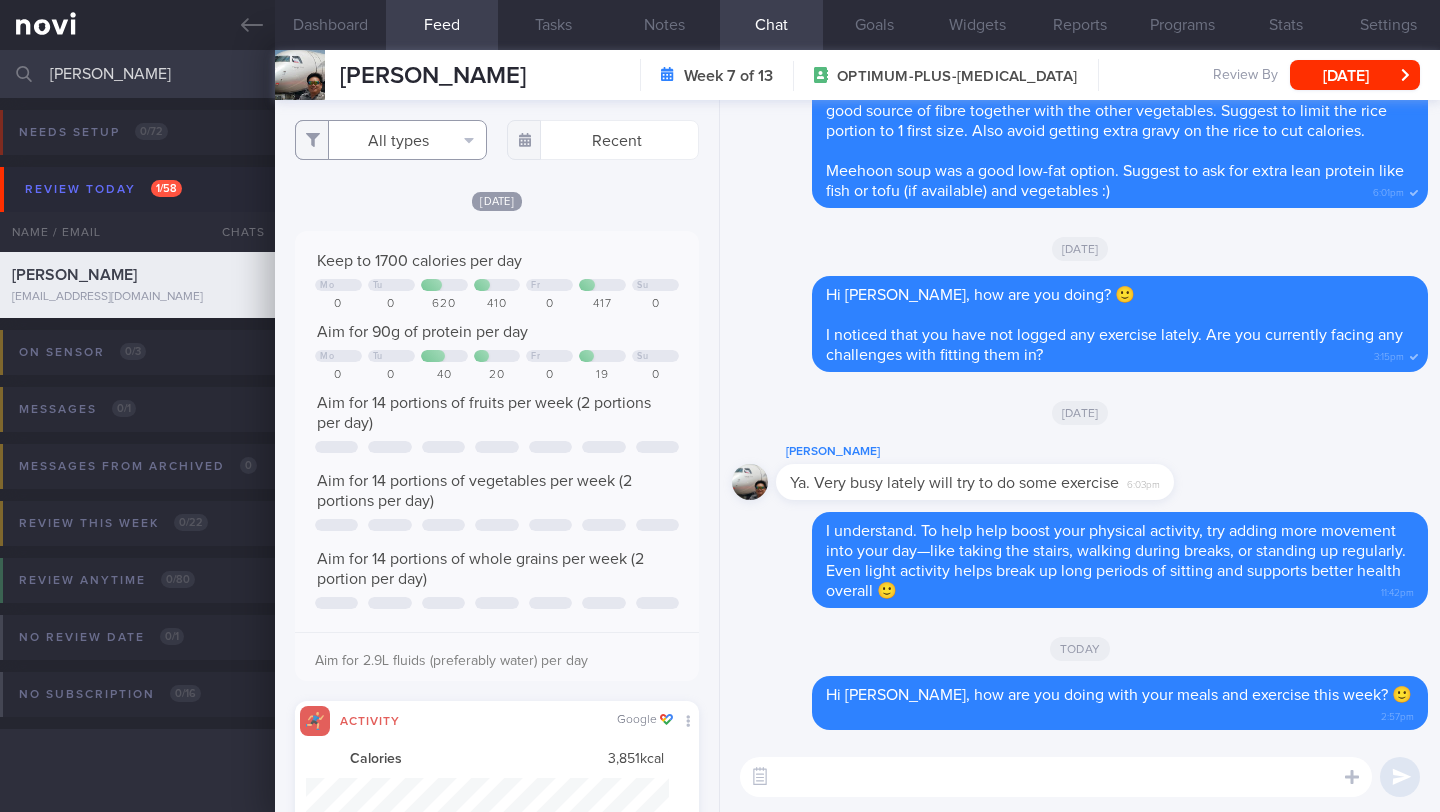click on "All types" at bounding box center [391, 140] 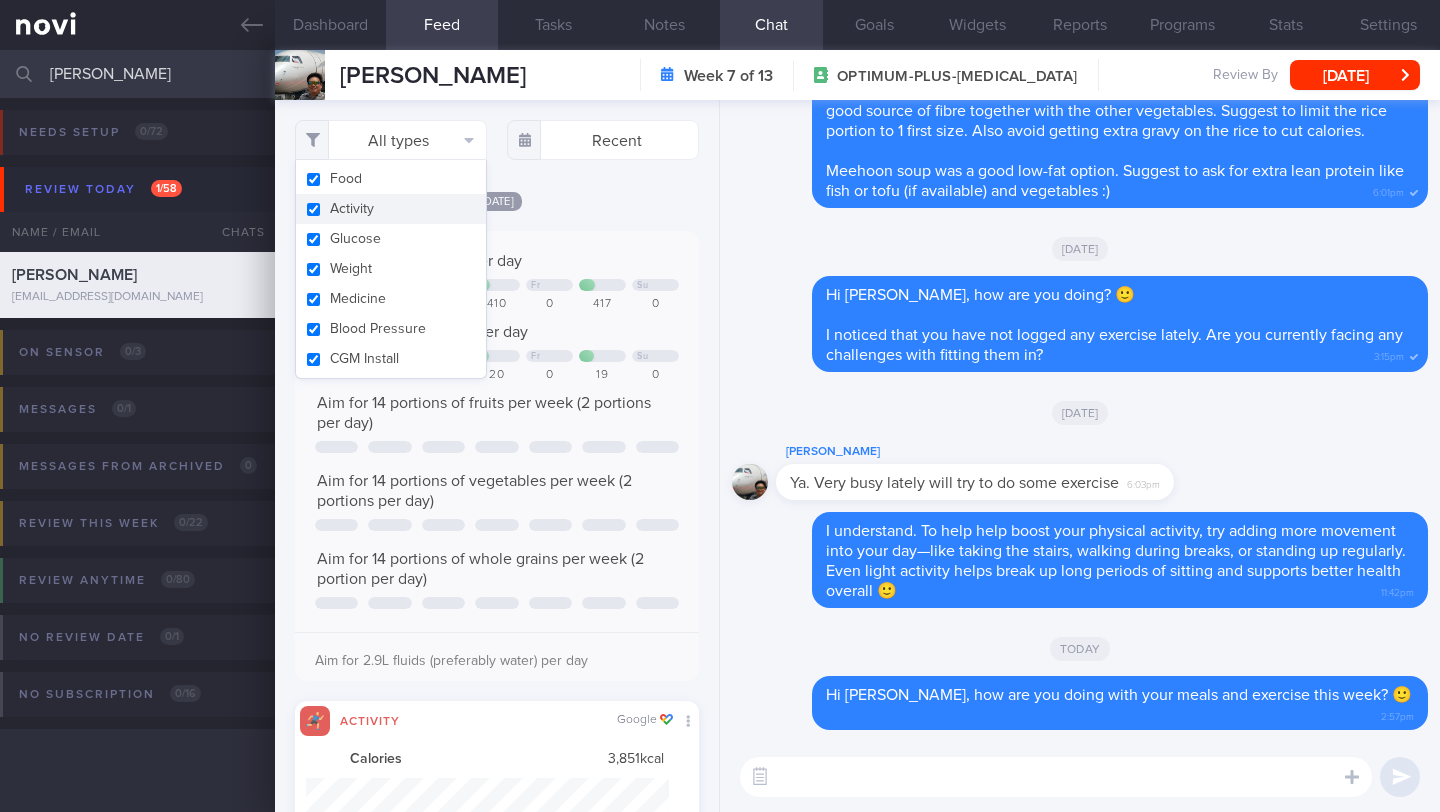 click on "Activity" at bounding box center (391, 209) 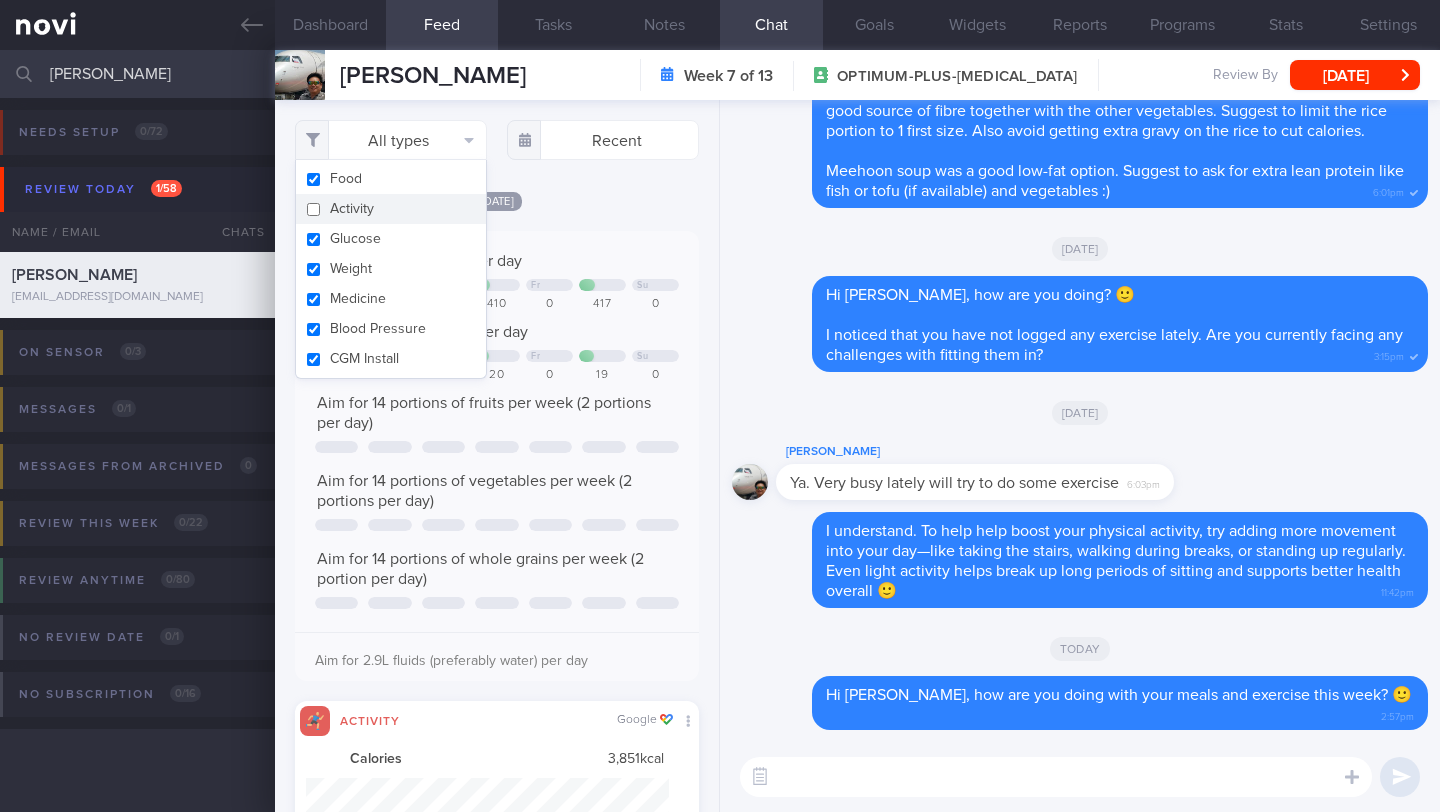 checkbox on "false" 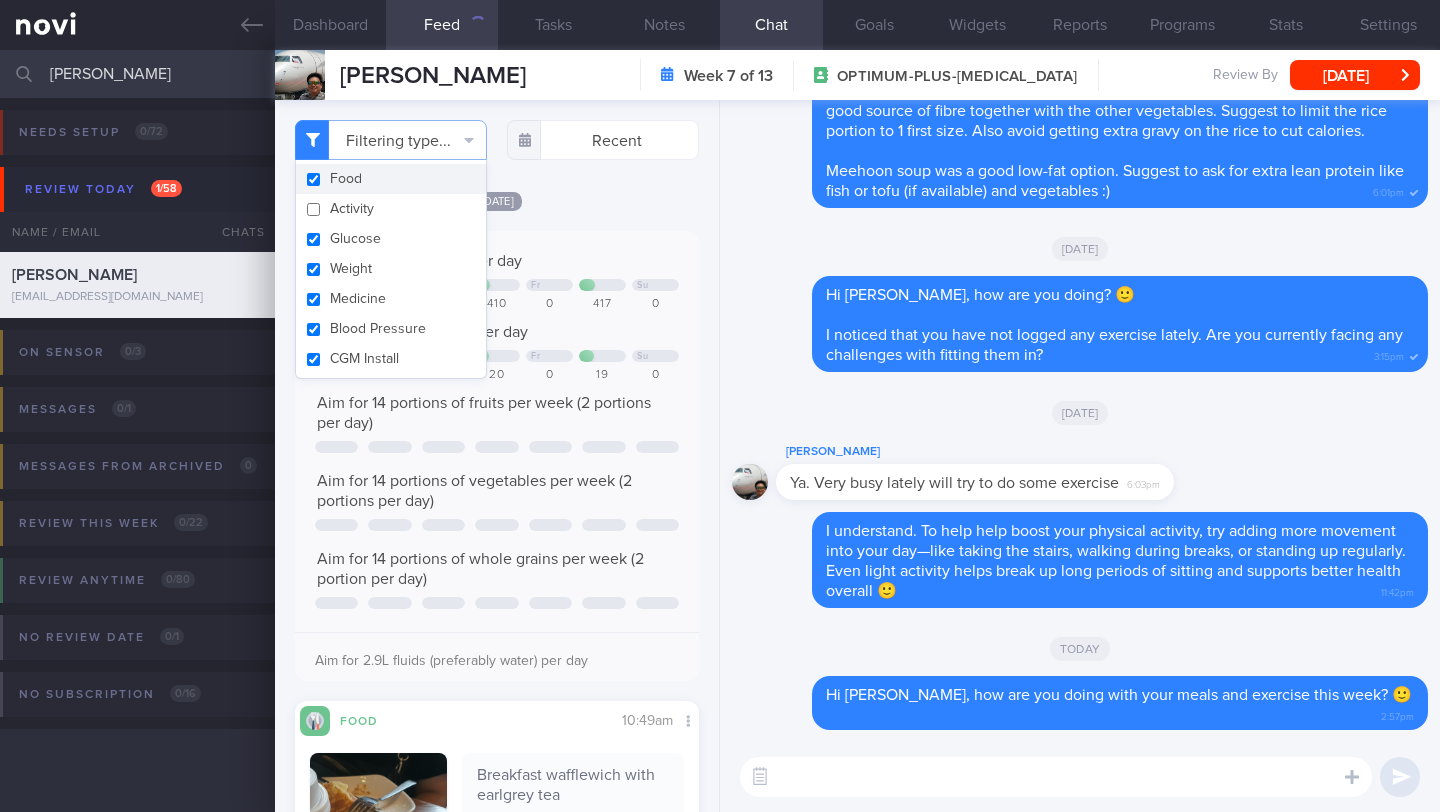 click on "Filtering type...
Food
Activity
Glucose
Weight
Medicine
Blood Pressure
CGM Install
Recent
[DATE]" at bounding box center [497, 456] 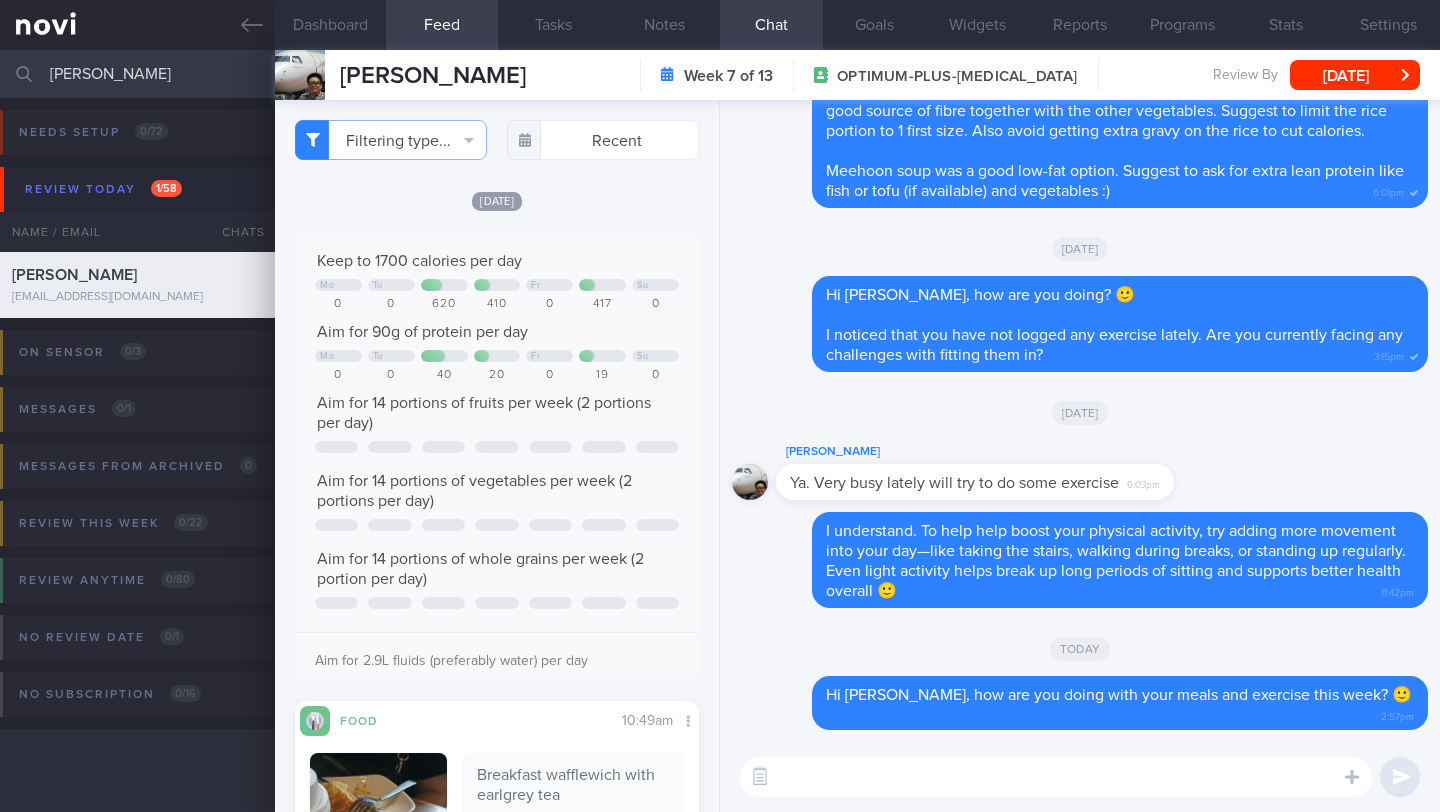 scroll, scrollTop: 999820, scrollLeft: 999639, axis: both 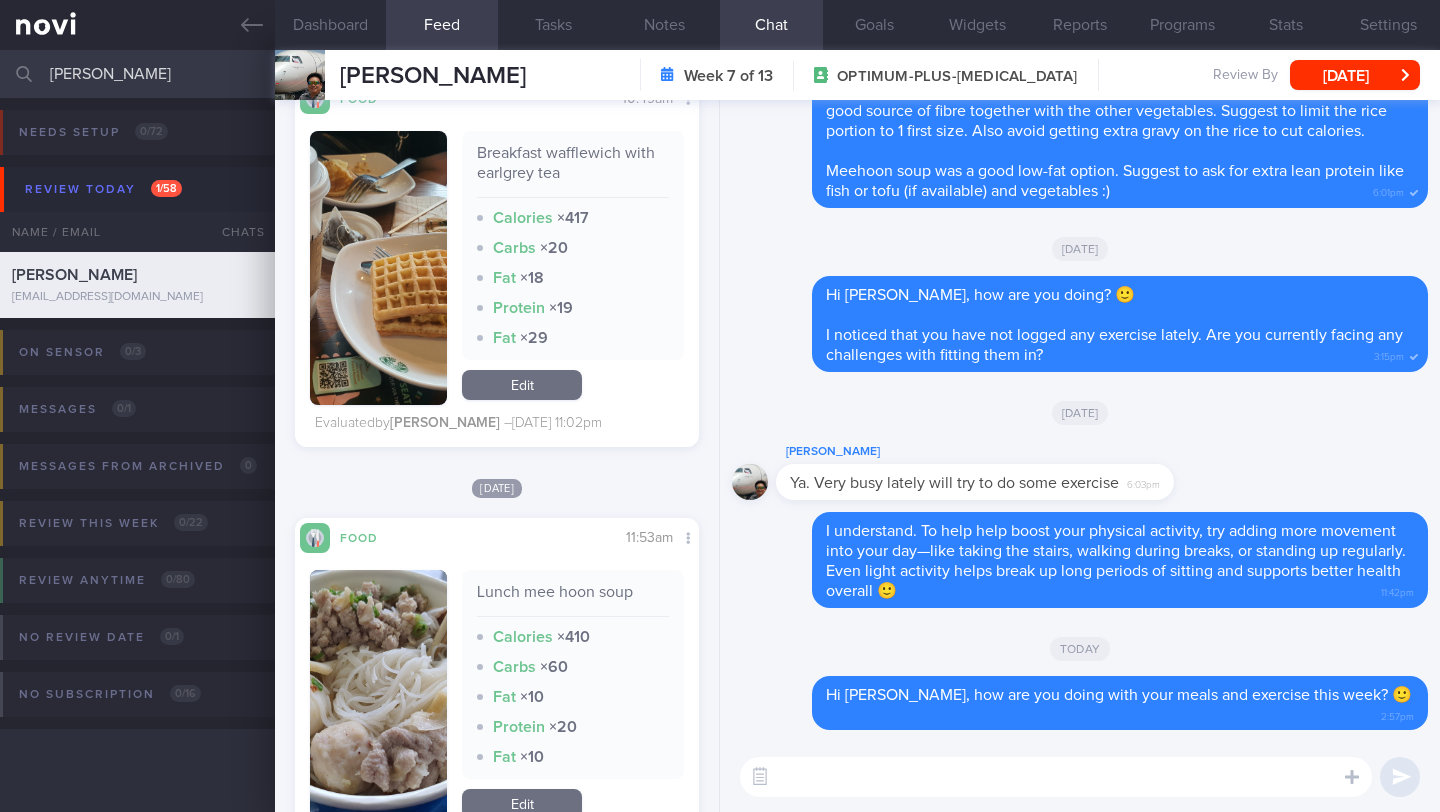 click at bounding box center [378, 268] 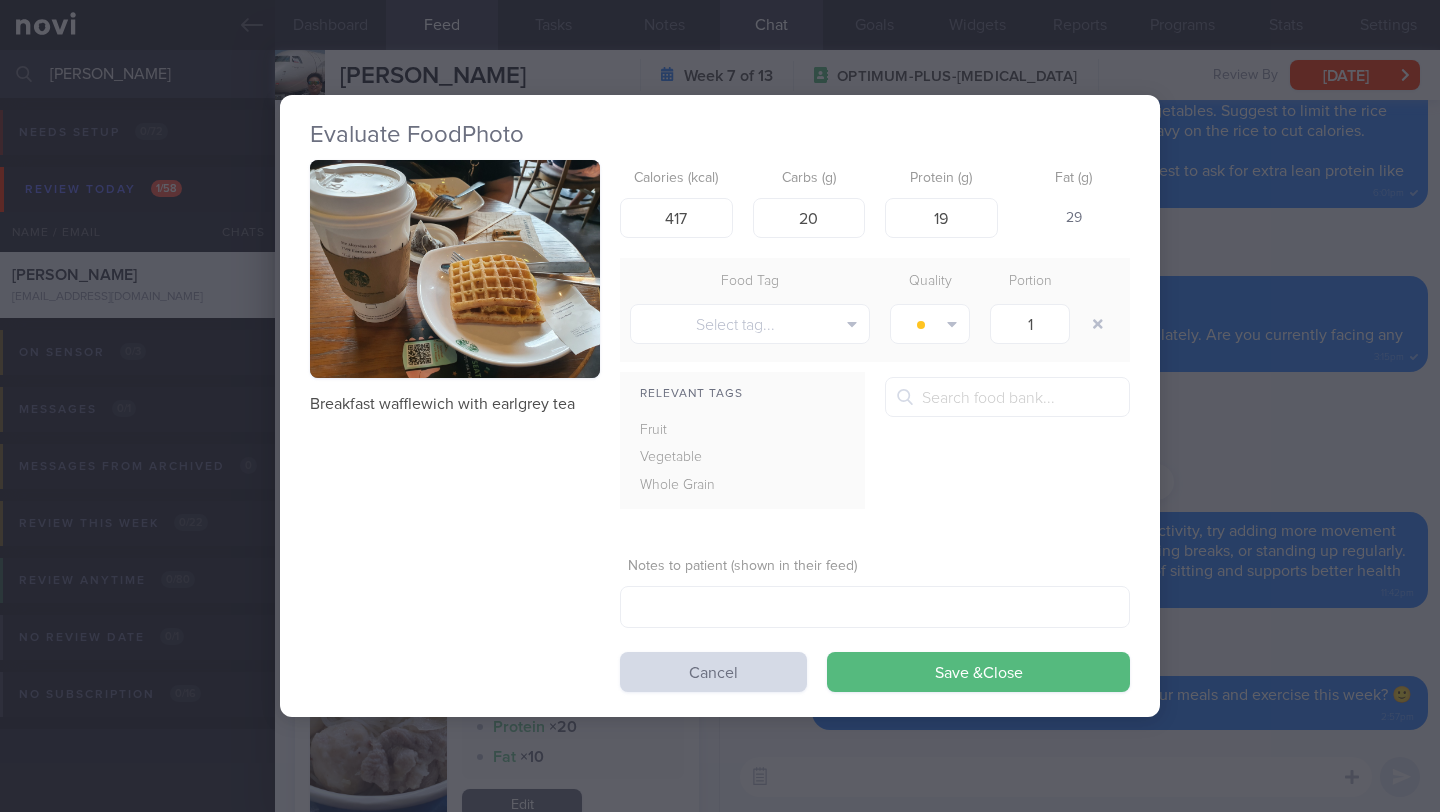 click at bounding box center [455, 269] 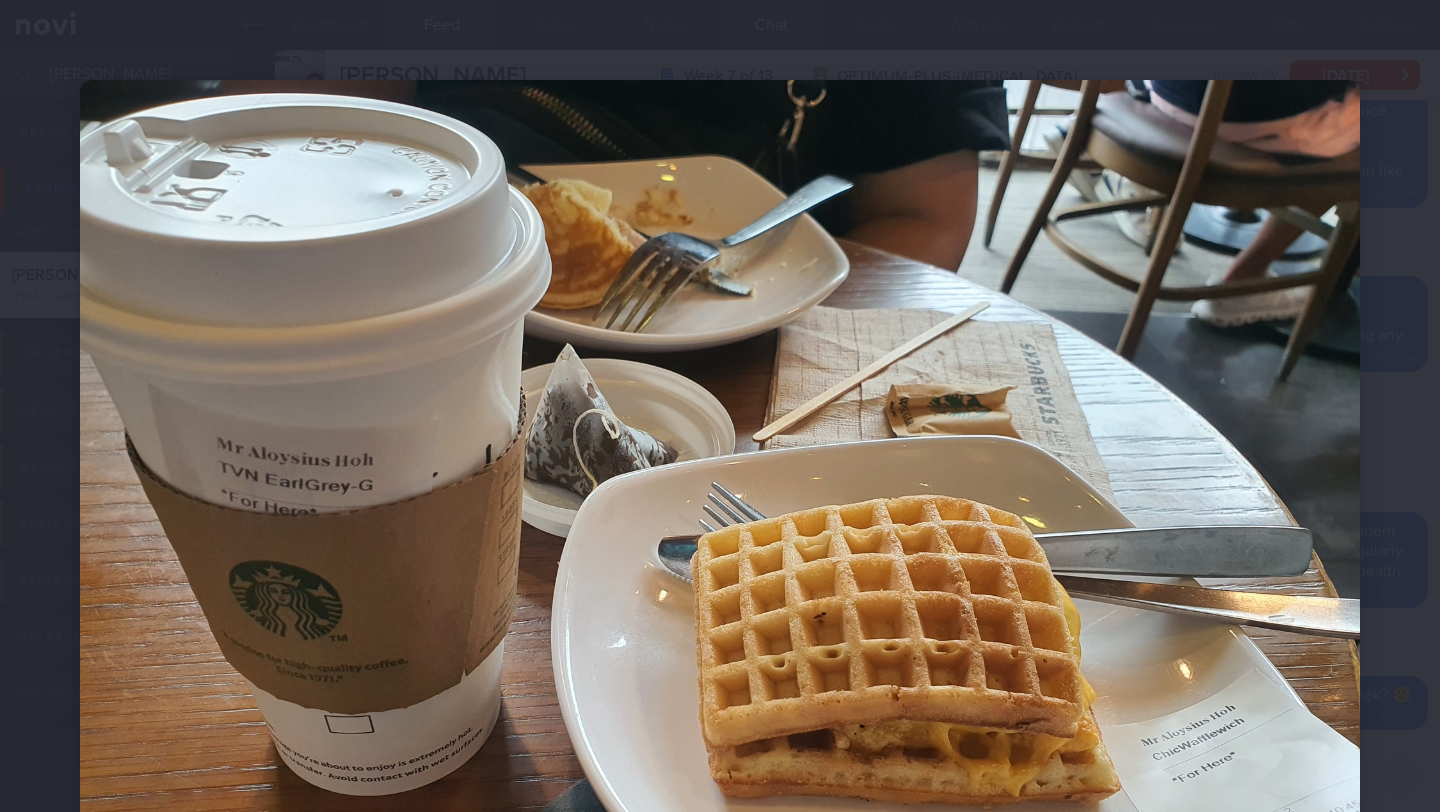 click at bounding box center [720, 560] 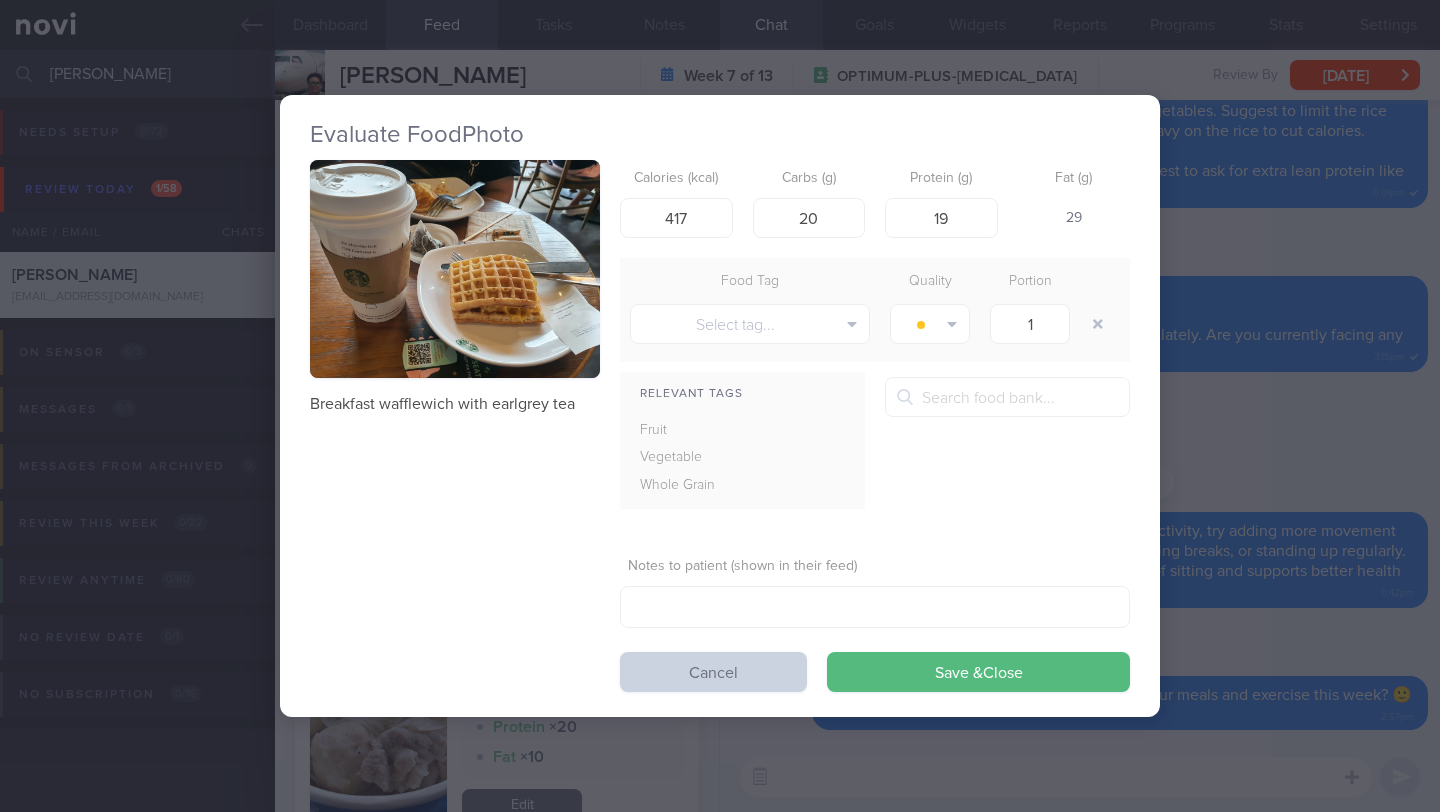 click on "Cancel" at bounding box center [713, 672] 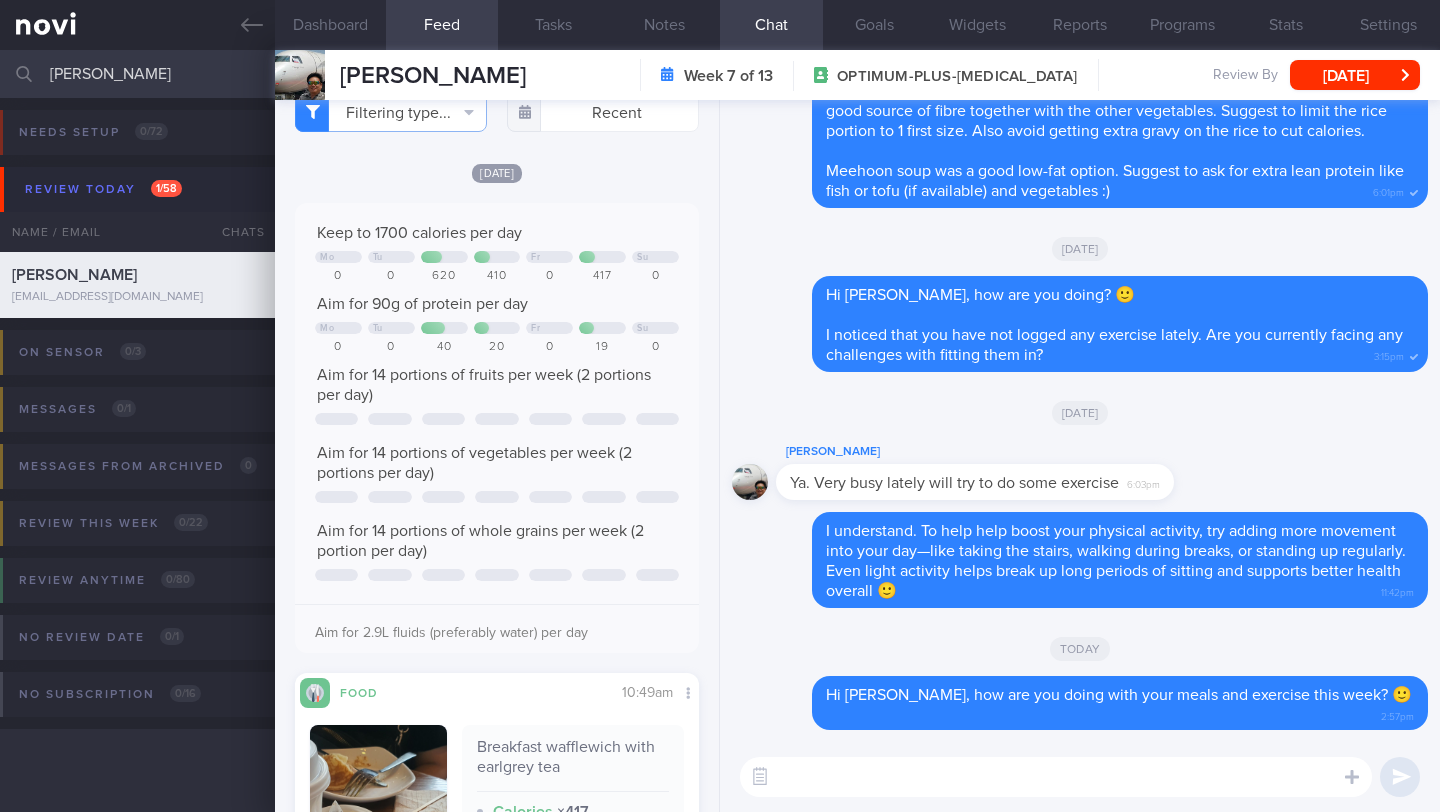 scroll, scrollTop: 428, scrollLeft: 0, axis: vertical 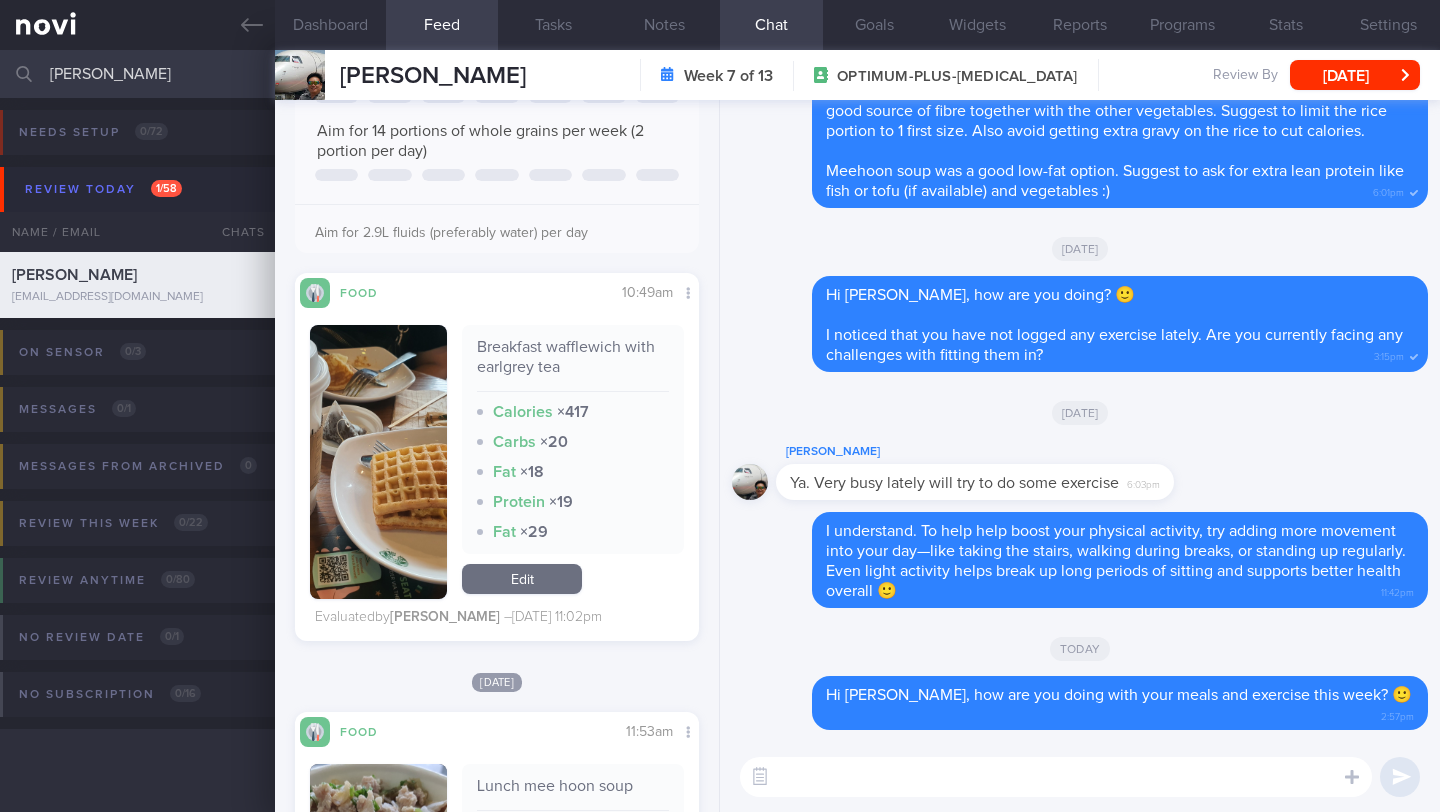 click at bounding box center [1056, 777] 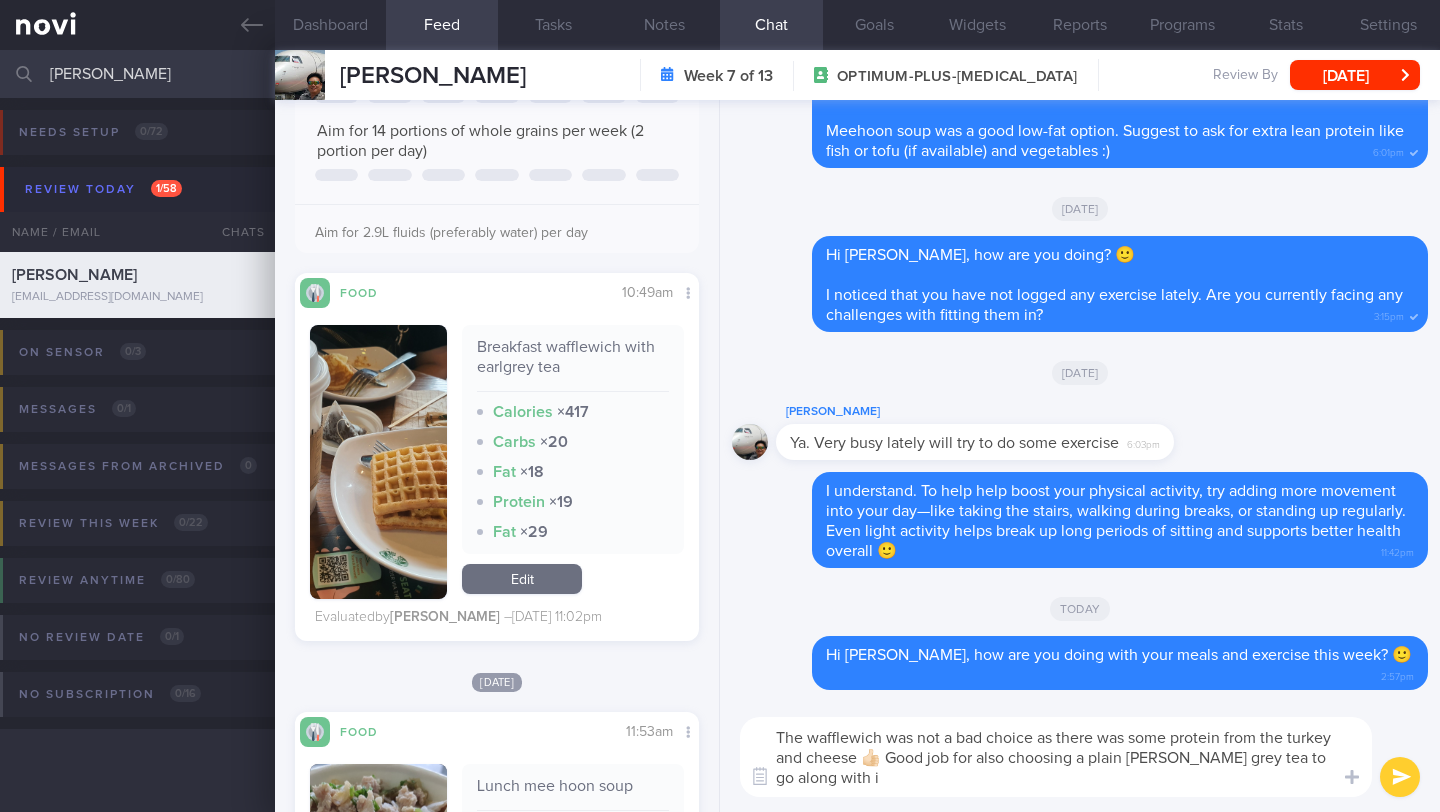scroll, scrollTop: 0, scrollLeft: 0, axis: both 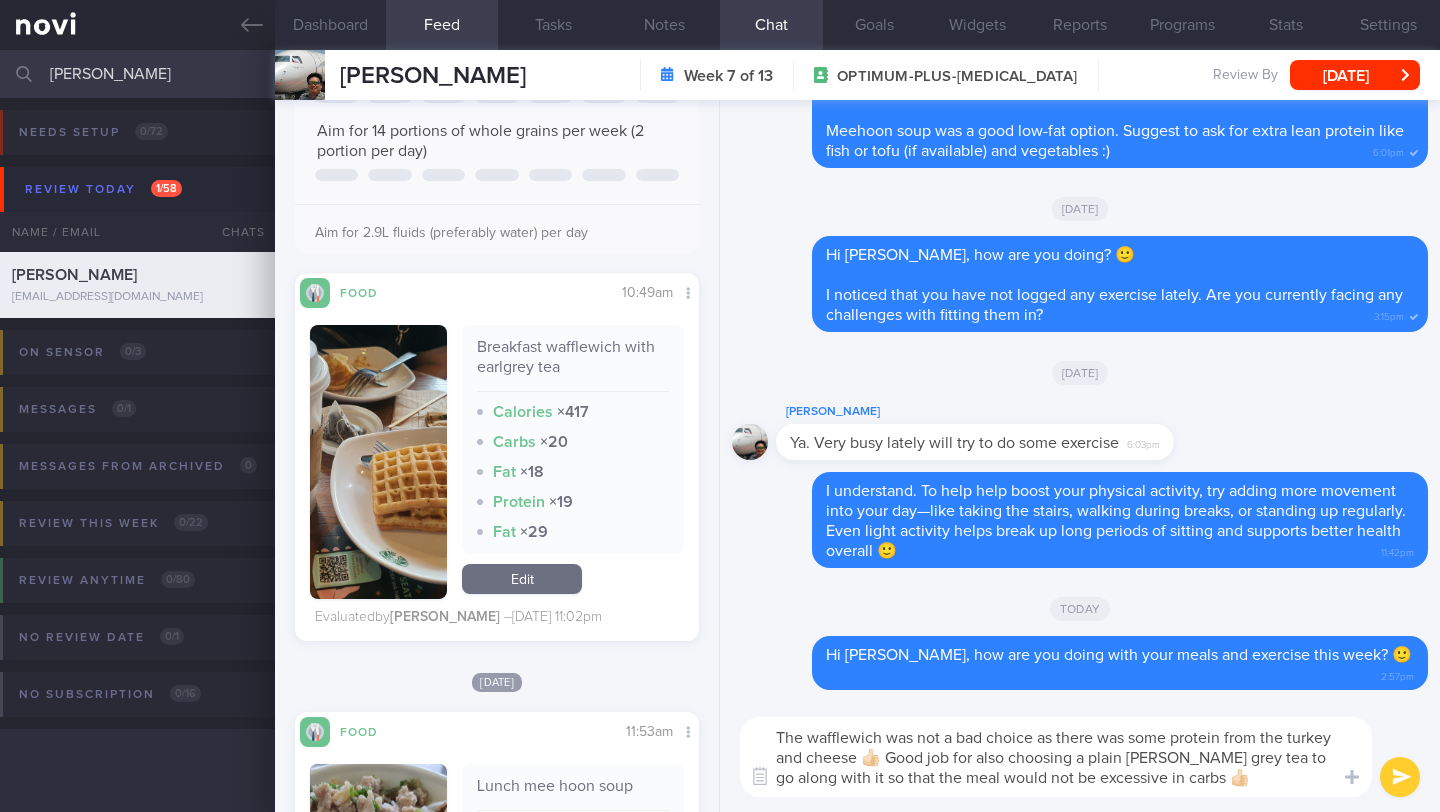 type on "The wafflewich was not a bad choice as there was some protein from the turkey and cheese 👍🏻 Good job for also choosing a plain [PERSON_NAME] grey tea to go along with it so that the meal would not be excessive in carbs 👍🏻" 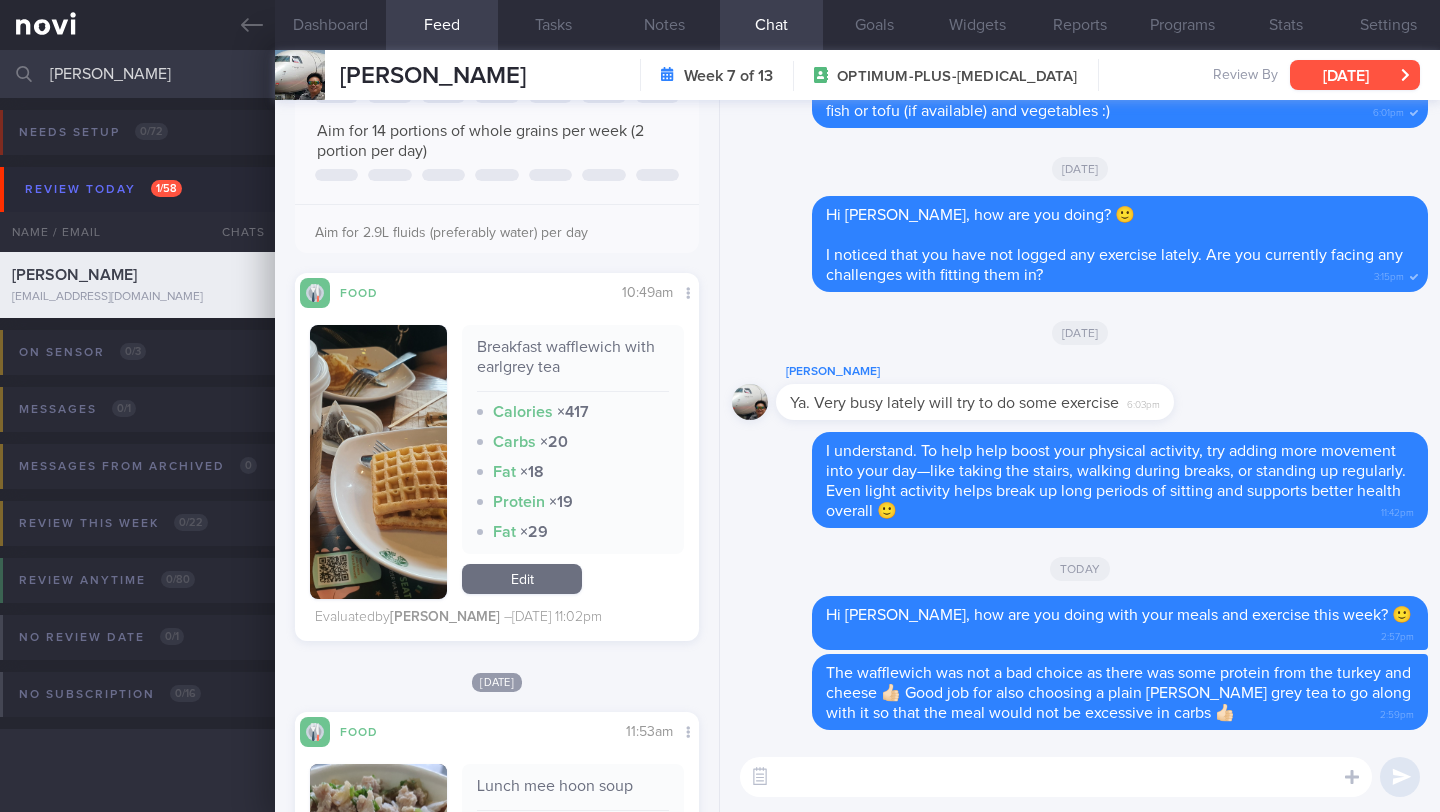 click on "[DATE]" at bounding box center (1355, 75) 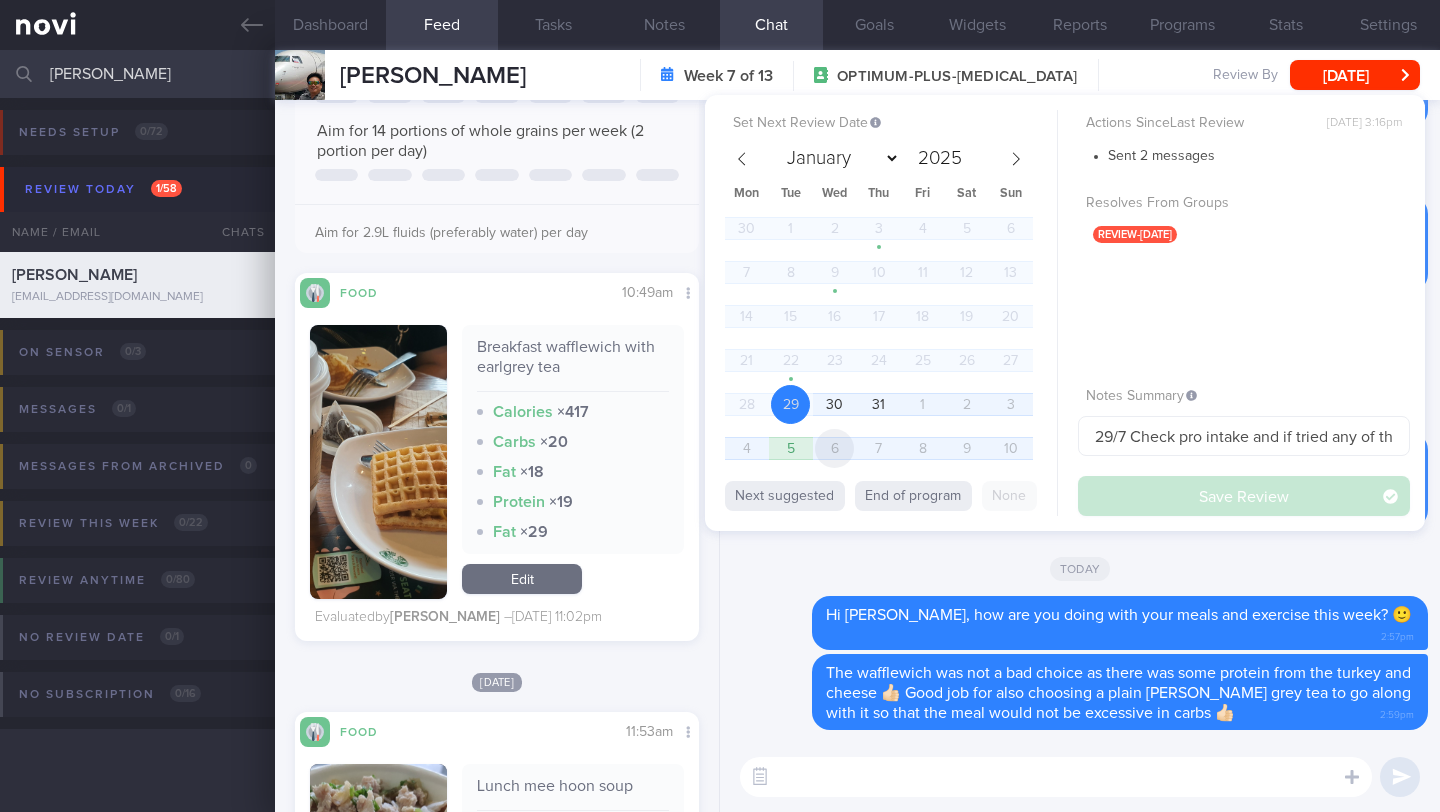 click on "6" at bounding box center (834, 448) 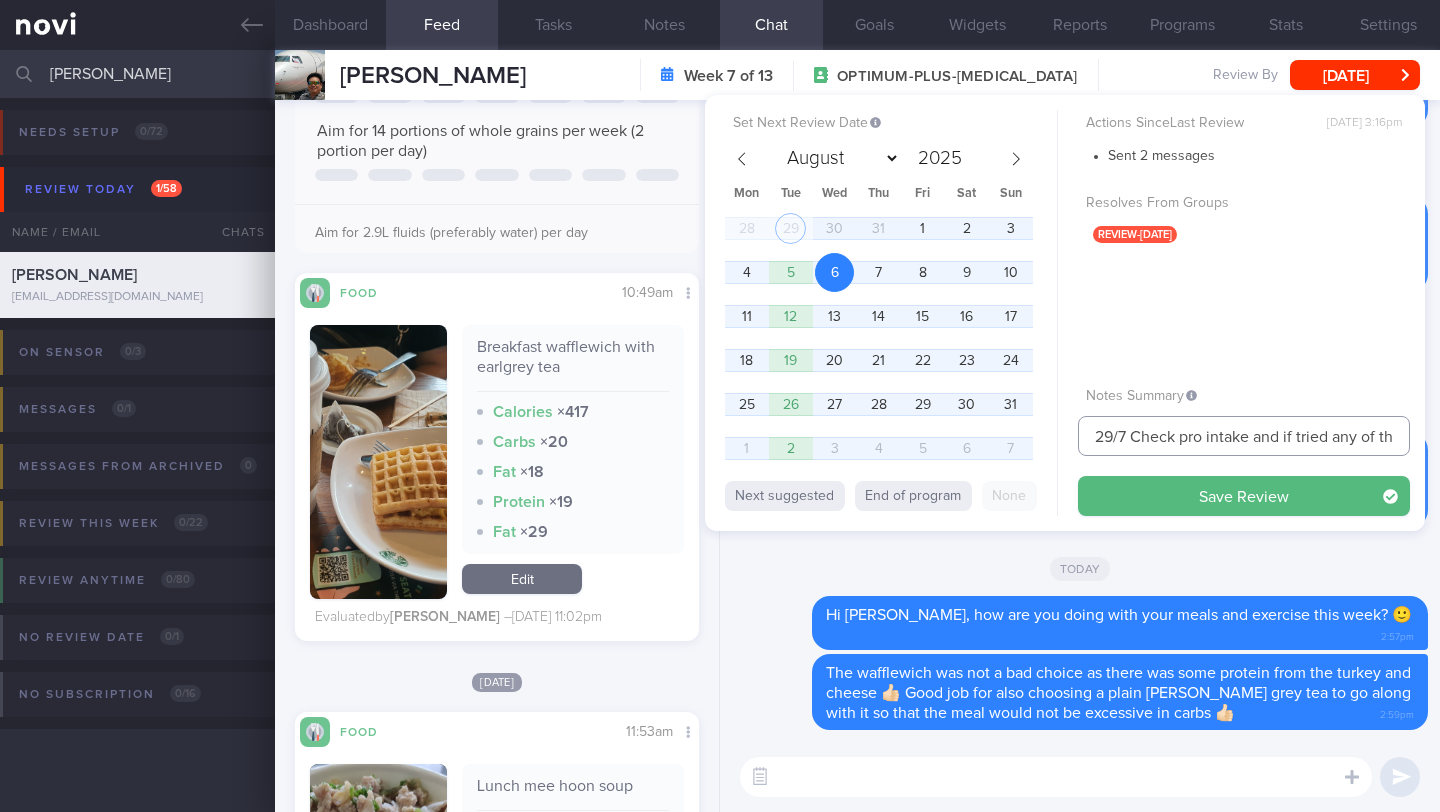 drag, startPoint x: 1067, startPoint y: 437, endPoint x: 1043, endPoint y: 437, distance: 24 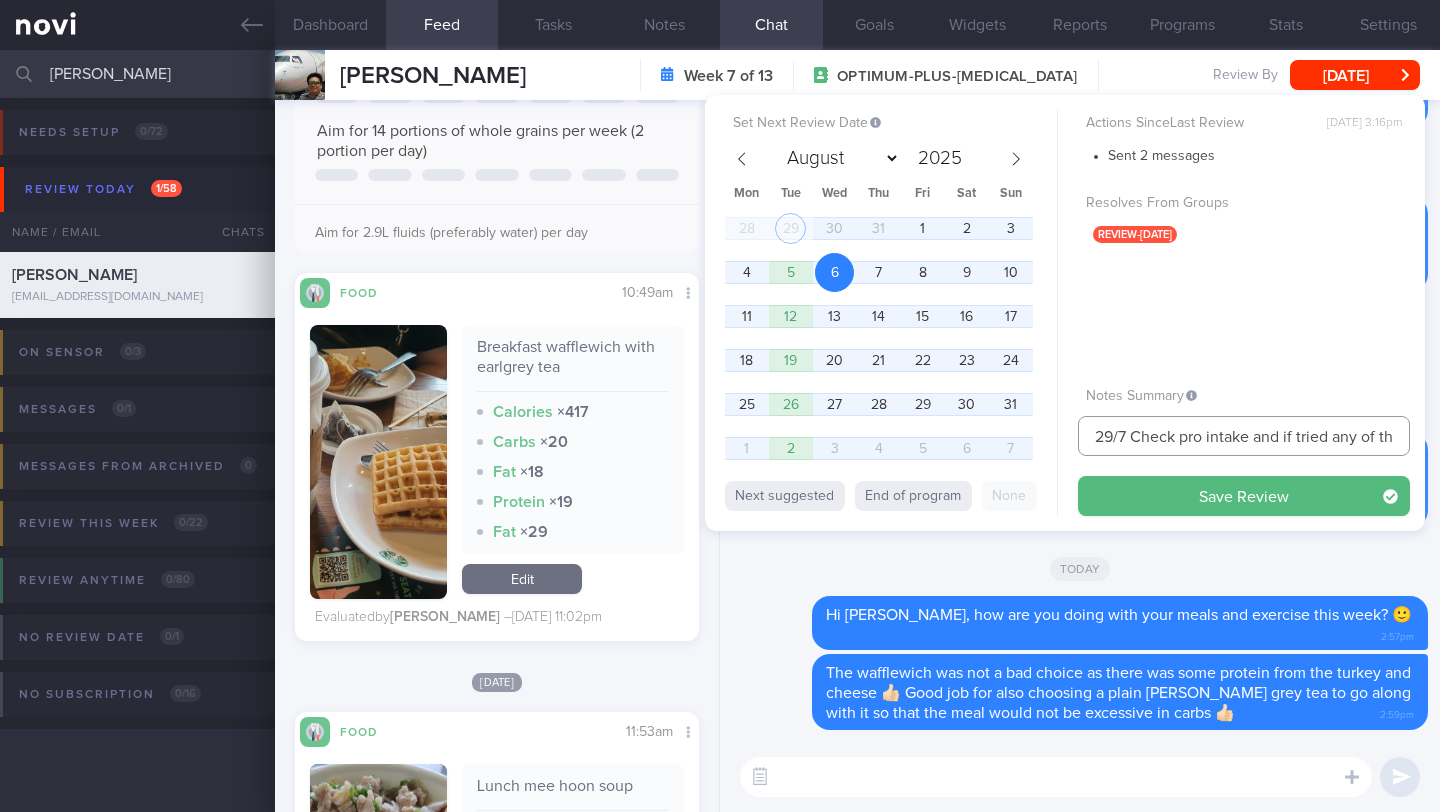 click on "Set Next Review Date
[DATE] January February March April May June July August September October November [DATE]
Mon Tue Wed Thu Fri Sat Sun
28 29 30 31 1 2 3 4 5 6 7 8 9 10 11 12 13 14 15 16 17 18 19 20 21 22 23 24 25 26 27 28 29 30 31 1 2 3 4 5 6 7
Next suggested
End of program
None
Actions Since
Last Review
[DATE] 3:16pm
Sent 2 messages
Resolves From Groups
review-[DATE]
Notes Summary" at bounding box center (1065, 313) 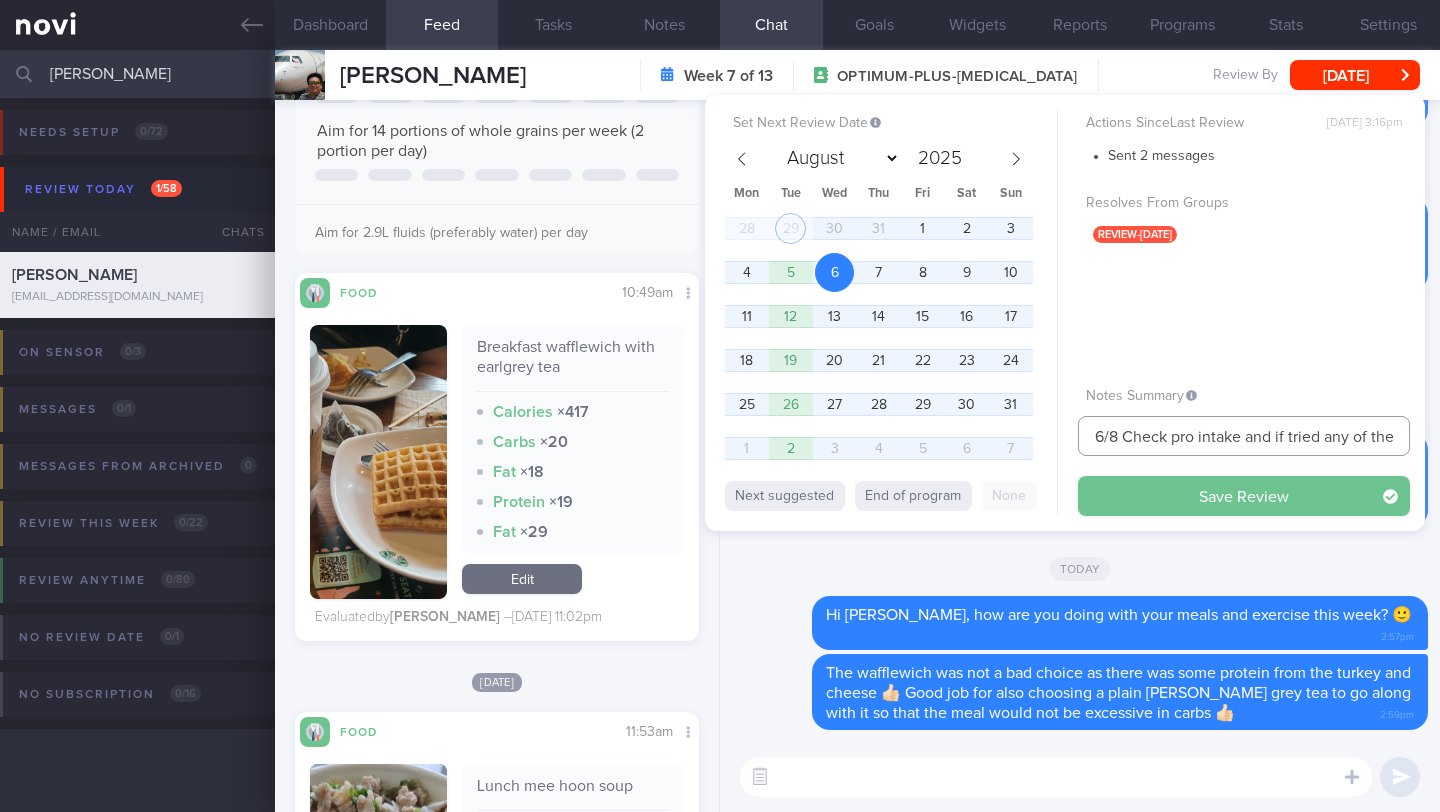 type on "6/8 Check pro intake and if tried any of the recc'ed snacks" 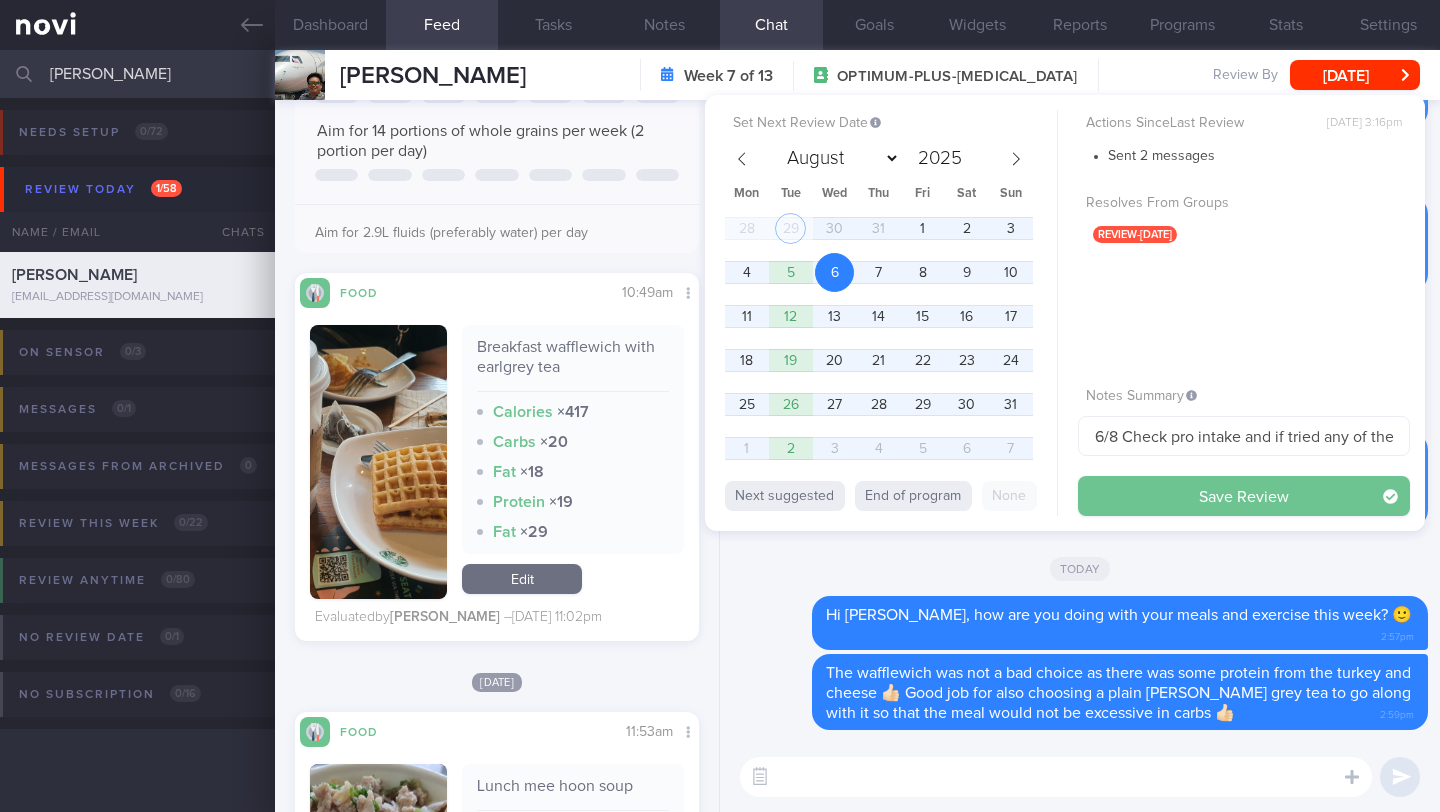 click on "Save Review" at bounding box center (1244, 496) 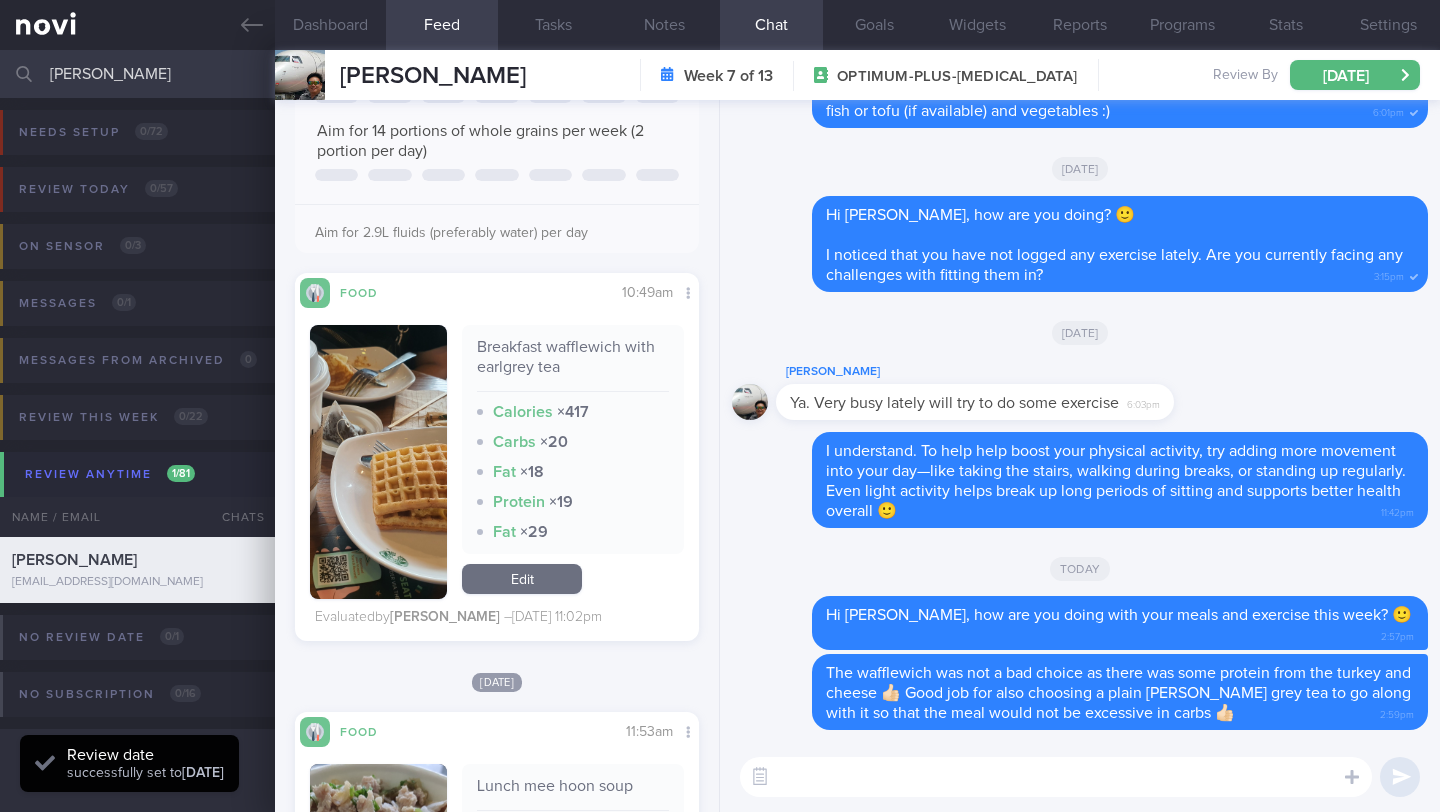 scroll, scrollTop: 999820, scrollLeft: 999639, axis: both 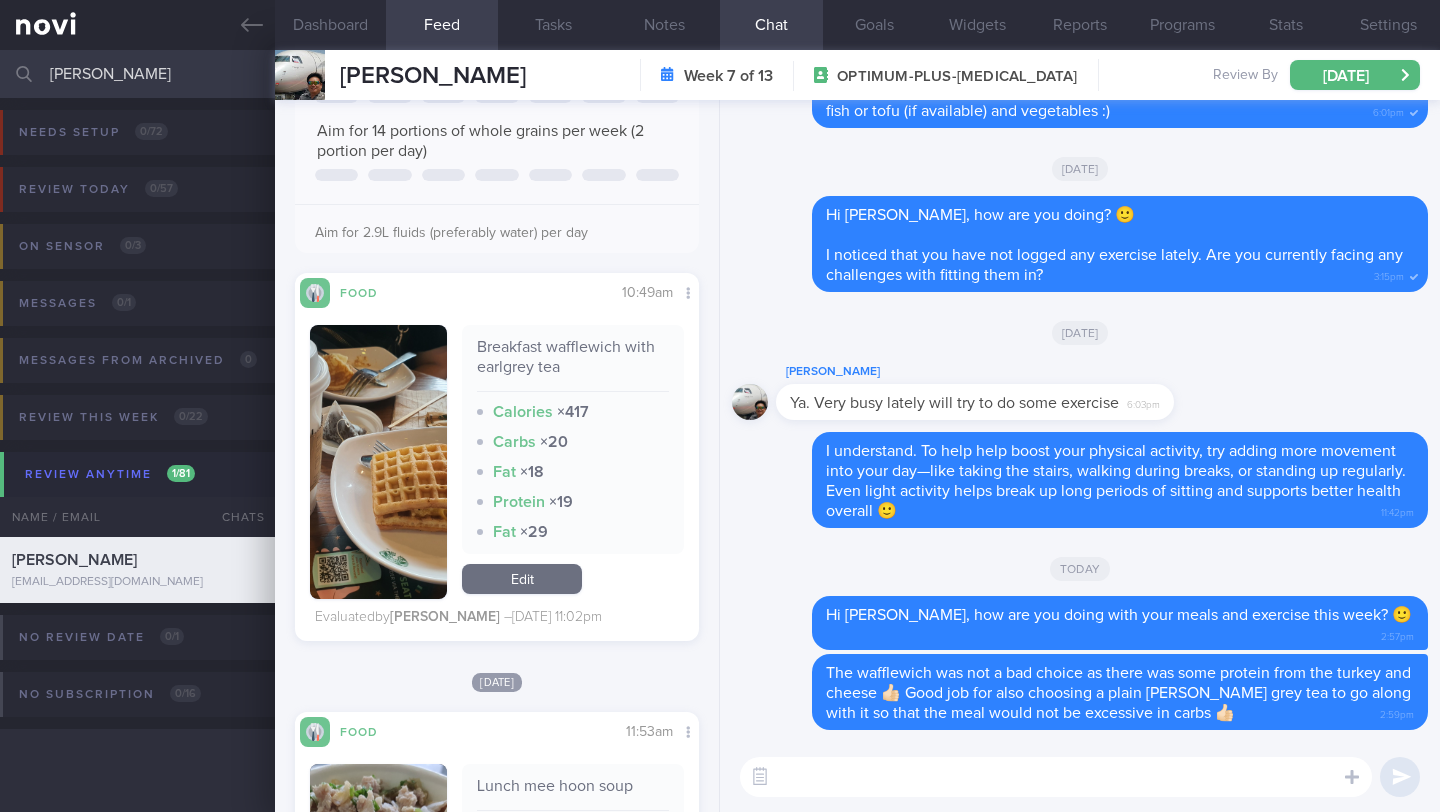 click on "[PERSON_NAME]" at bounding box center (720, 74) 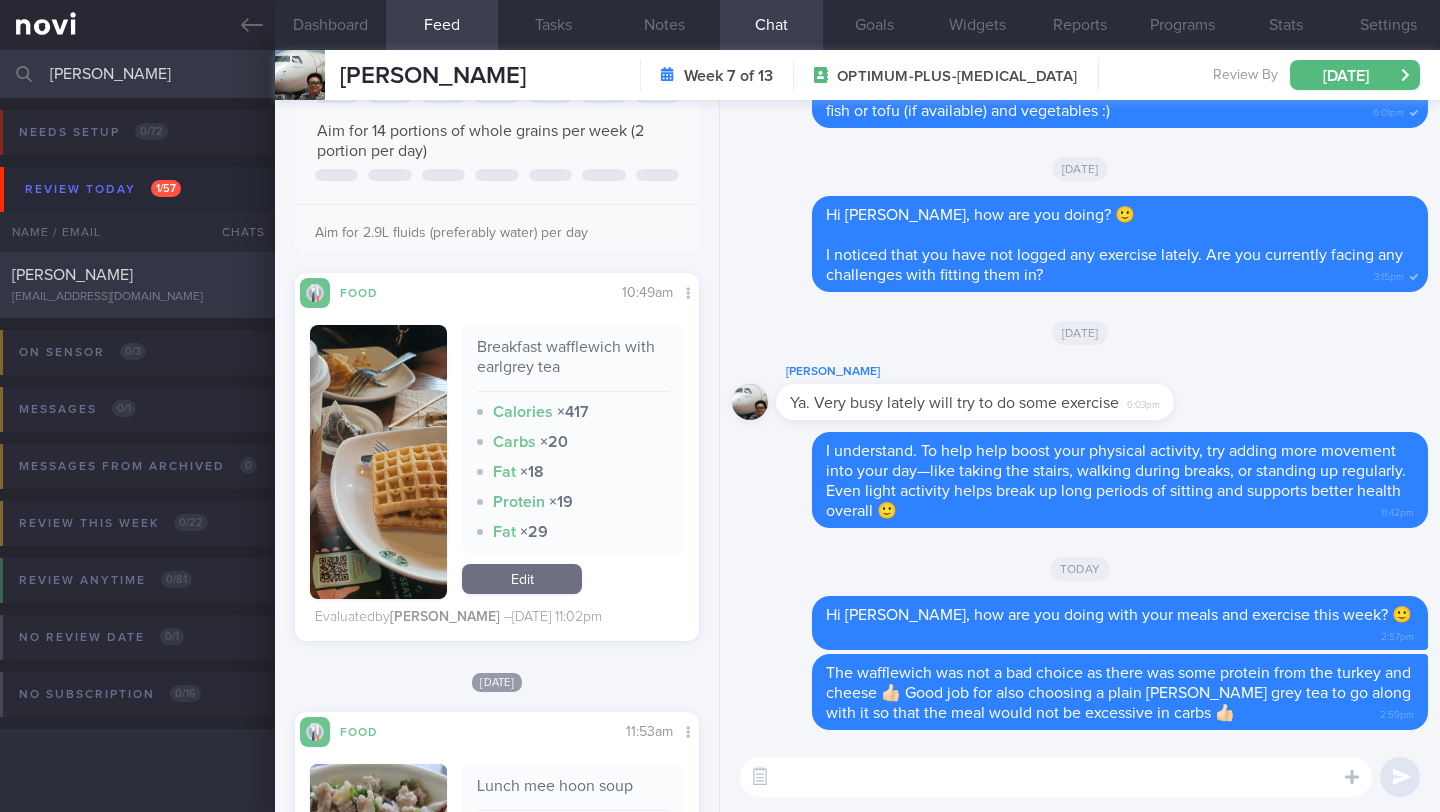 type on "[PERSON_NAME]" 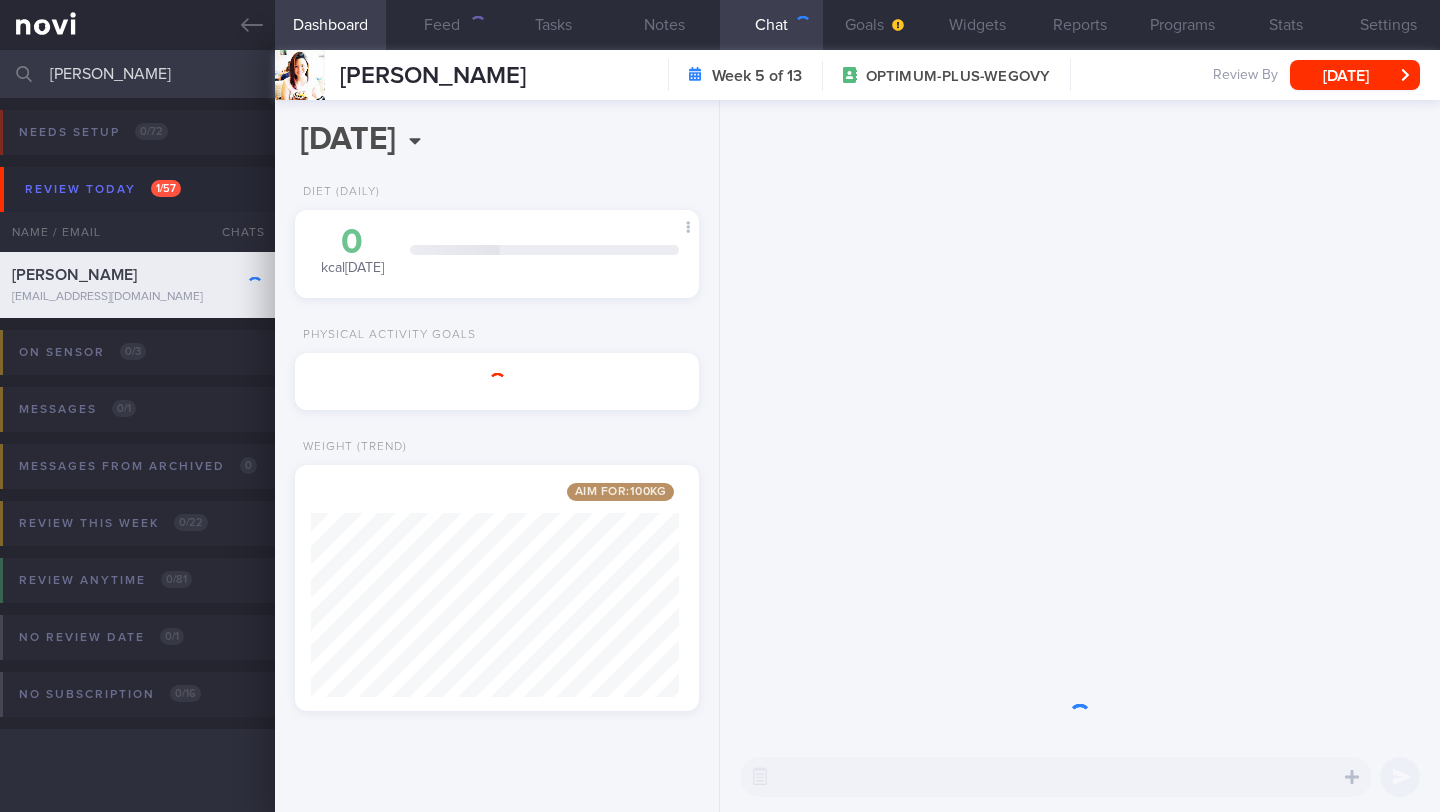 scroll, scrollTop: 0, scrollLeft: 0, axis: both 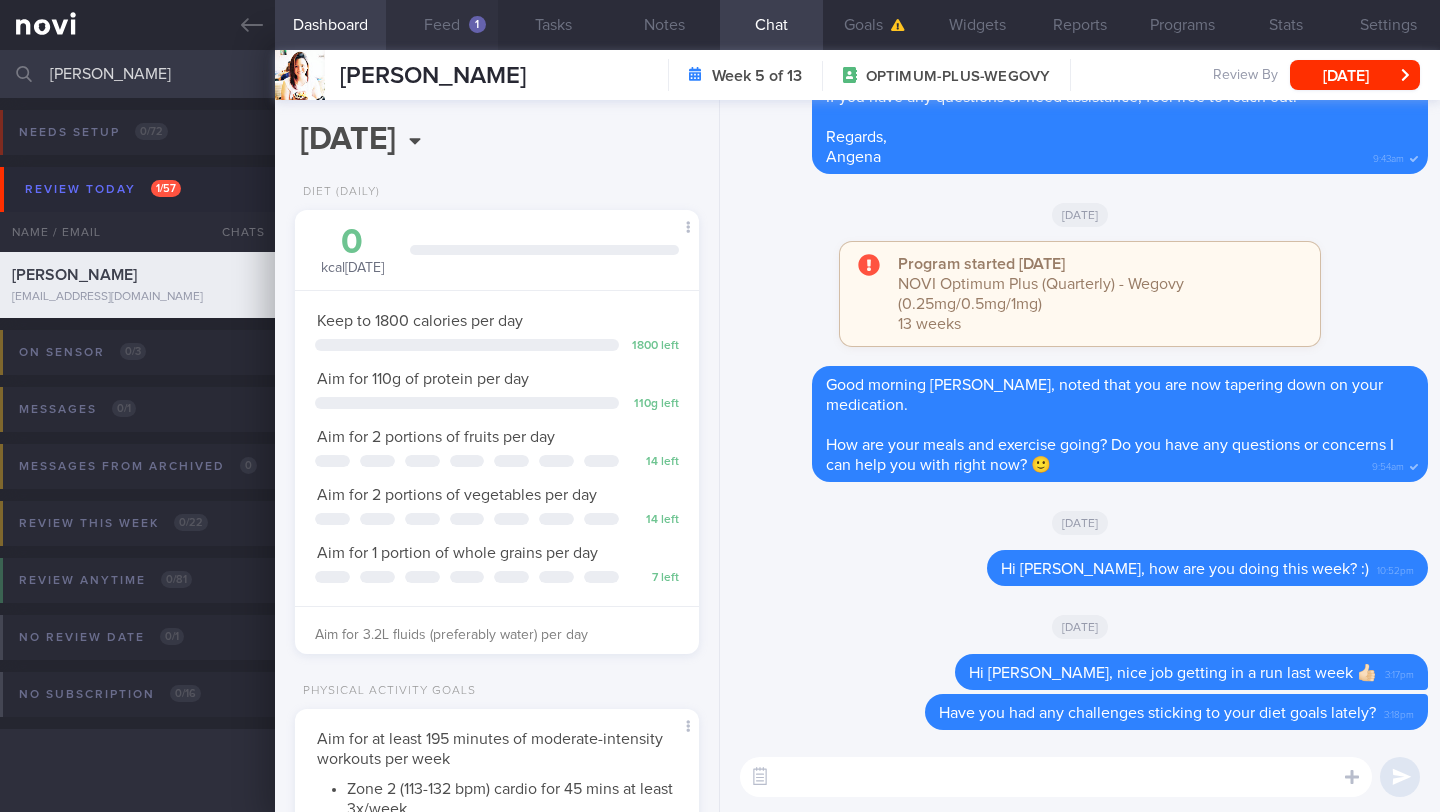 click on "Feed
1" at bounding box center [441, 25] 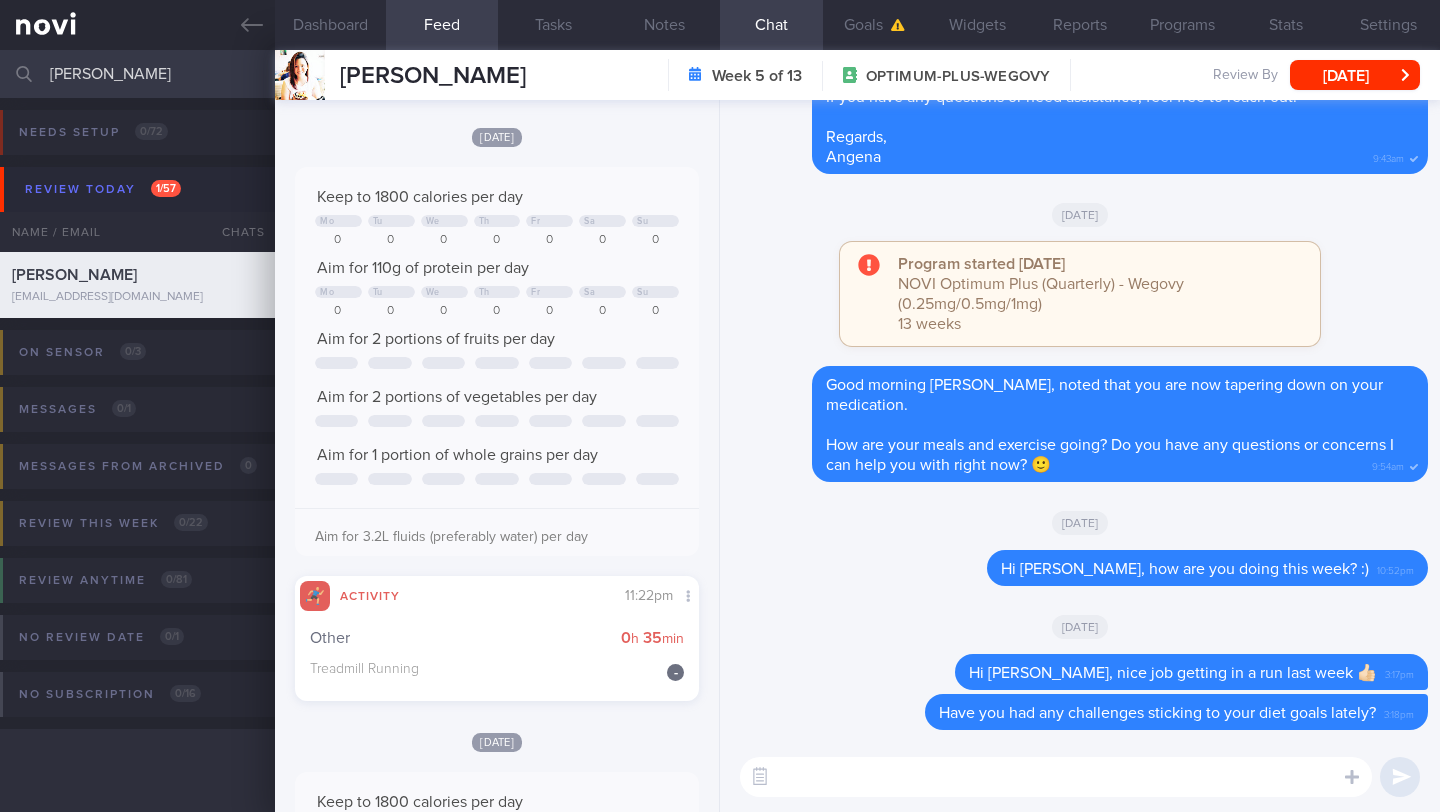 scroll, scrollTop: 1302, scrollLeft: 0, axis: vertical 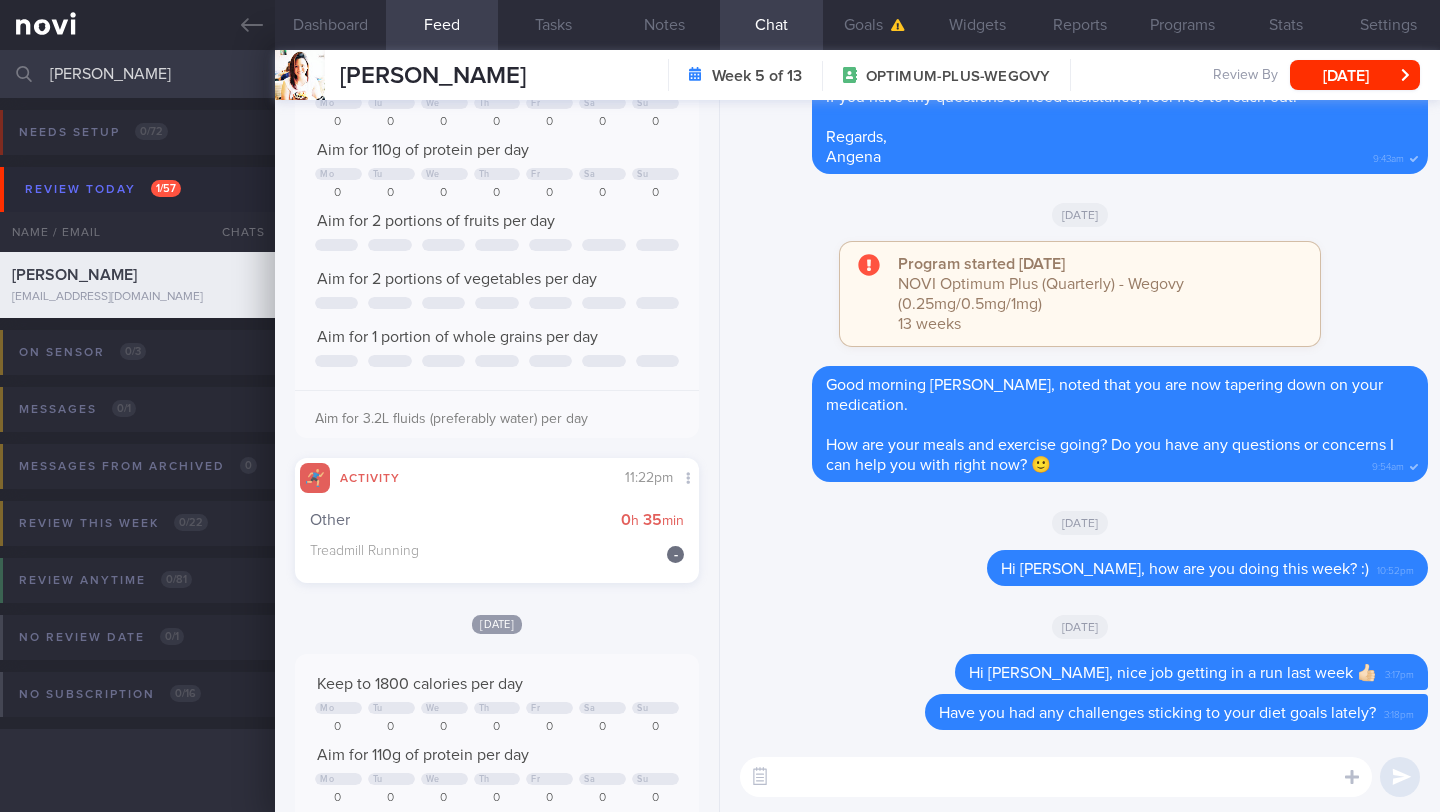 click at bounding box center (1056, 777) 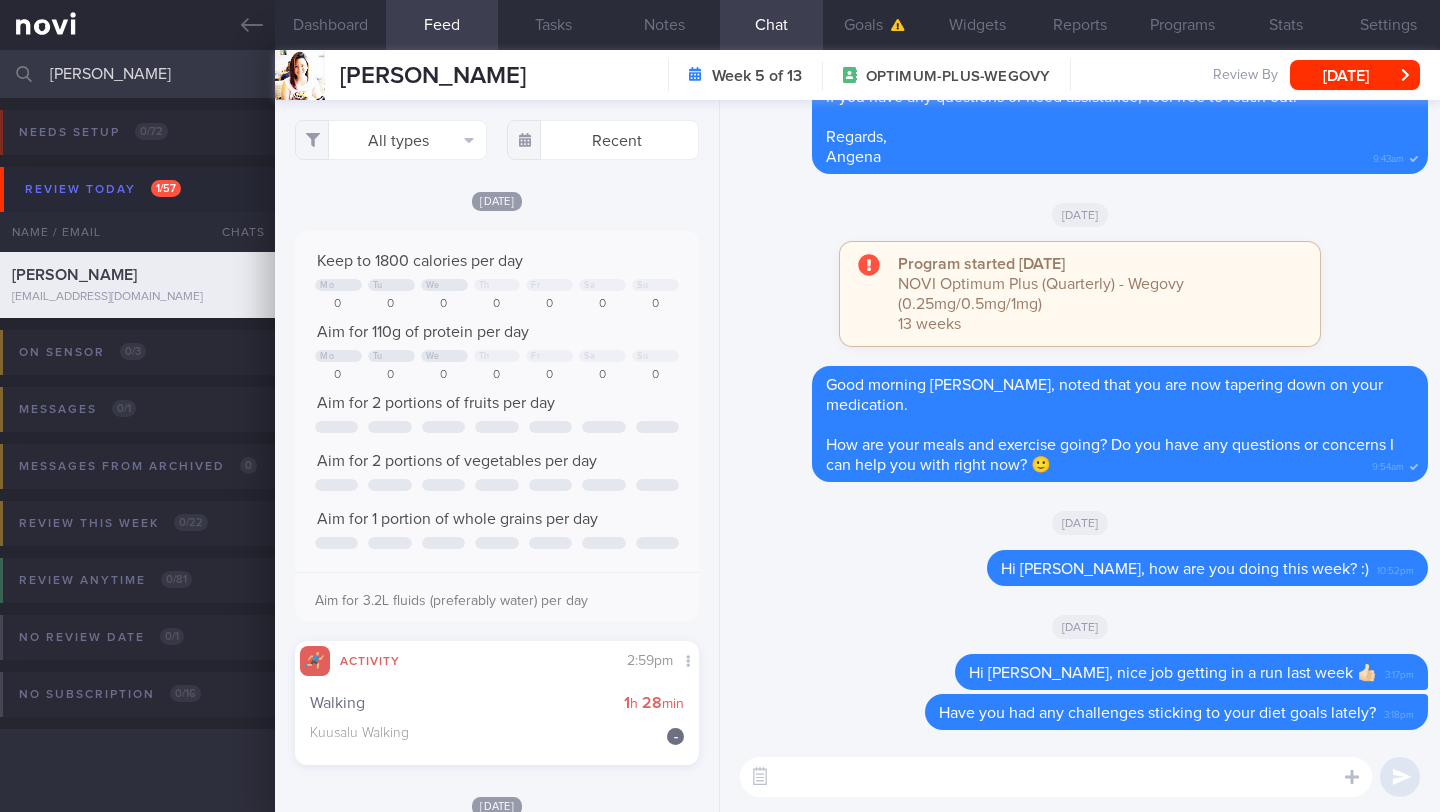 scroll, scrollTop: 153, scrollLeft: 0, axis: vertical 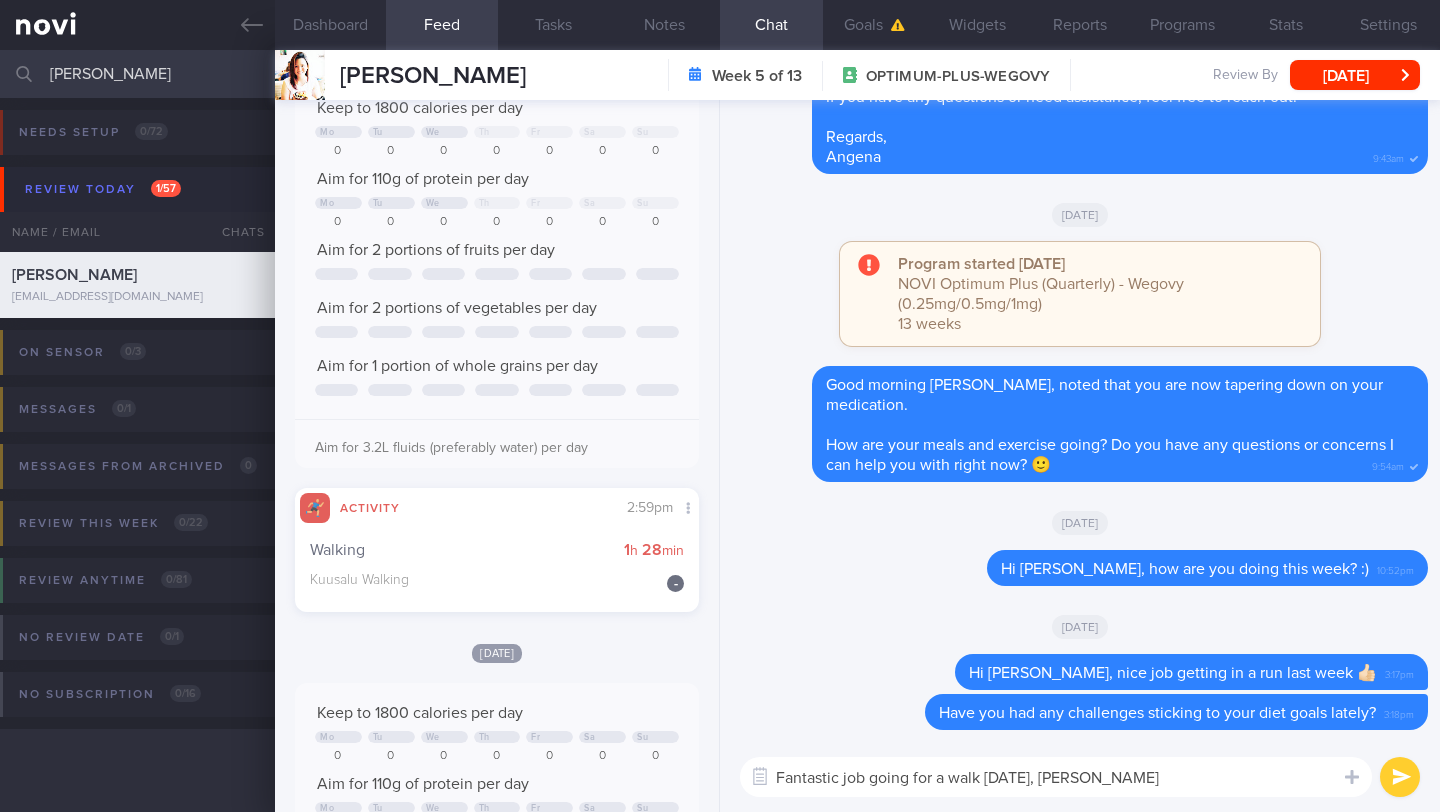 click on "Fantastic job going for a walk [DATE], [PERSON_NAME]" at bounding box center [1056, 777] 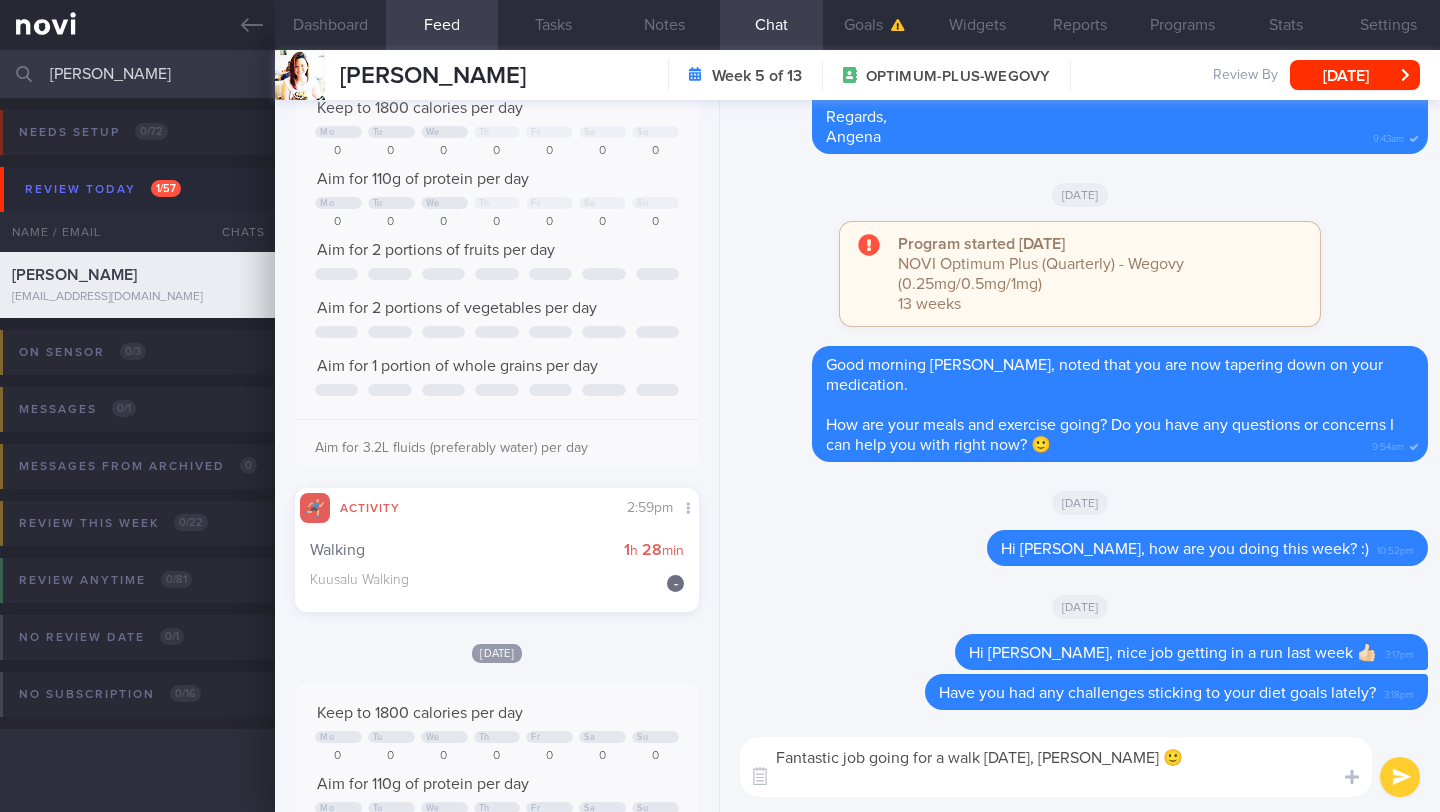scroll, scrollTop: 0, scrollLeft: 0, axis: both 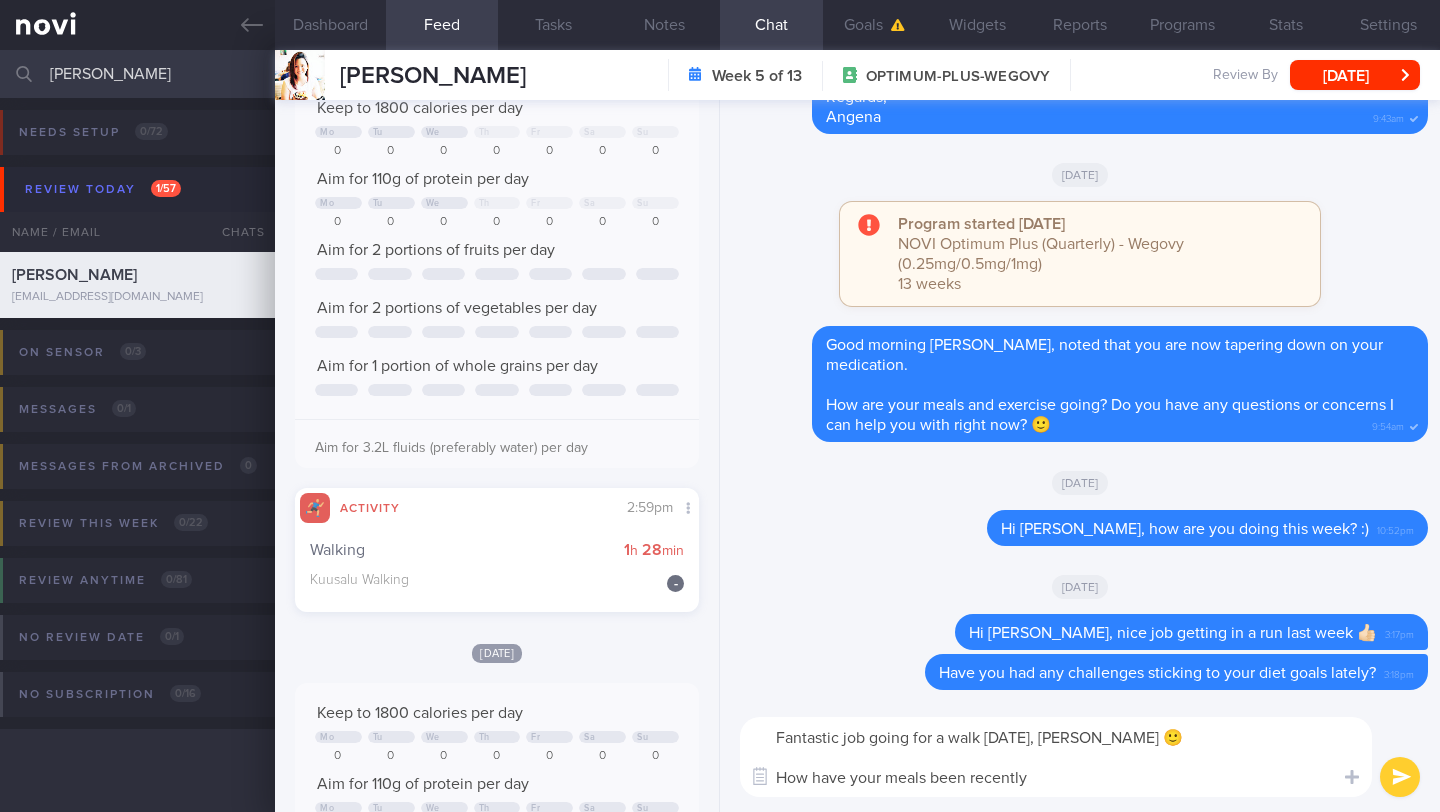 type on "Fantastic job going for a walk [DATE], [PERSON_NAME] 🙂
How have your meals been recently?" 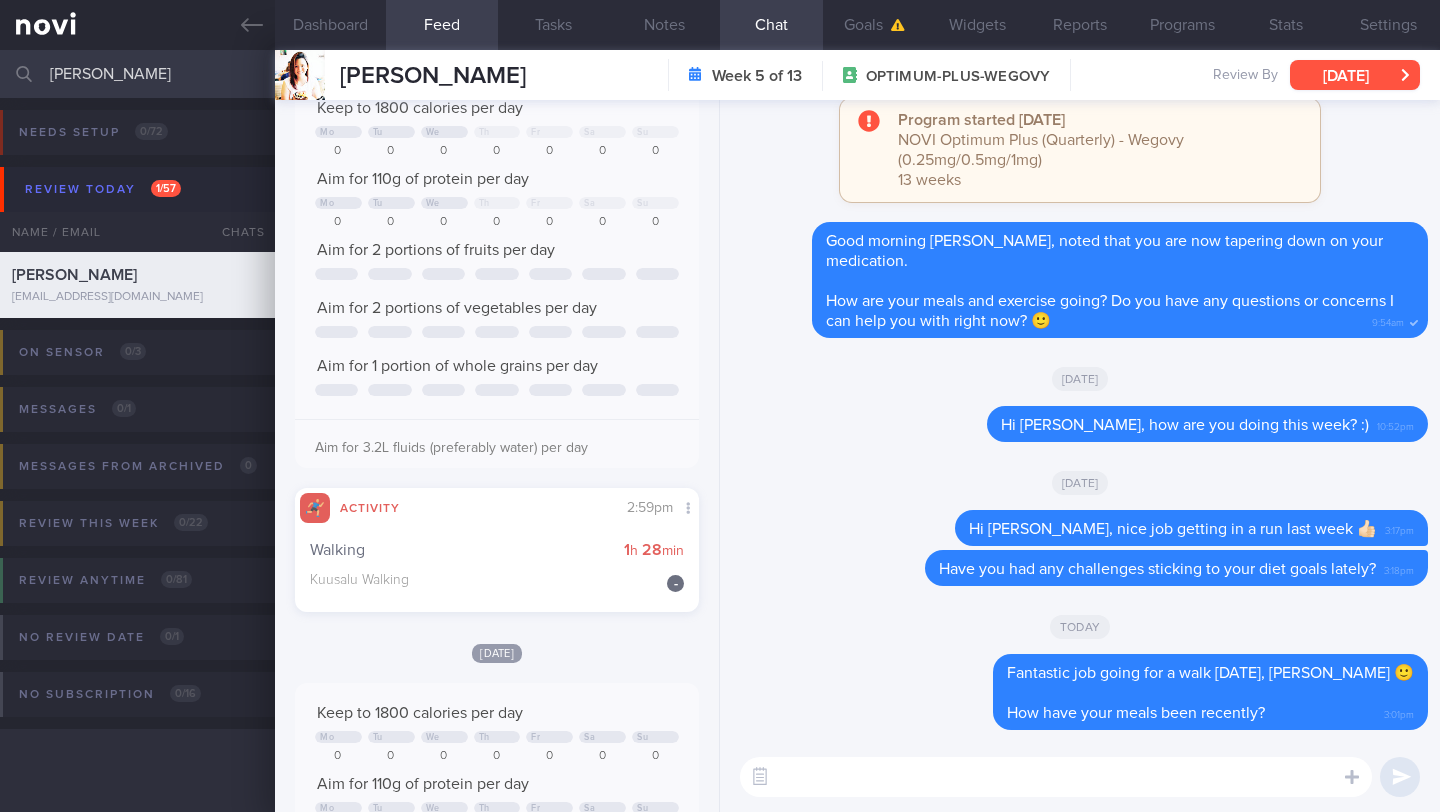 click on "[DATE]" at bounding box center (1355, 75) 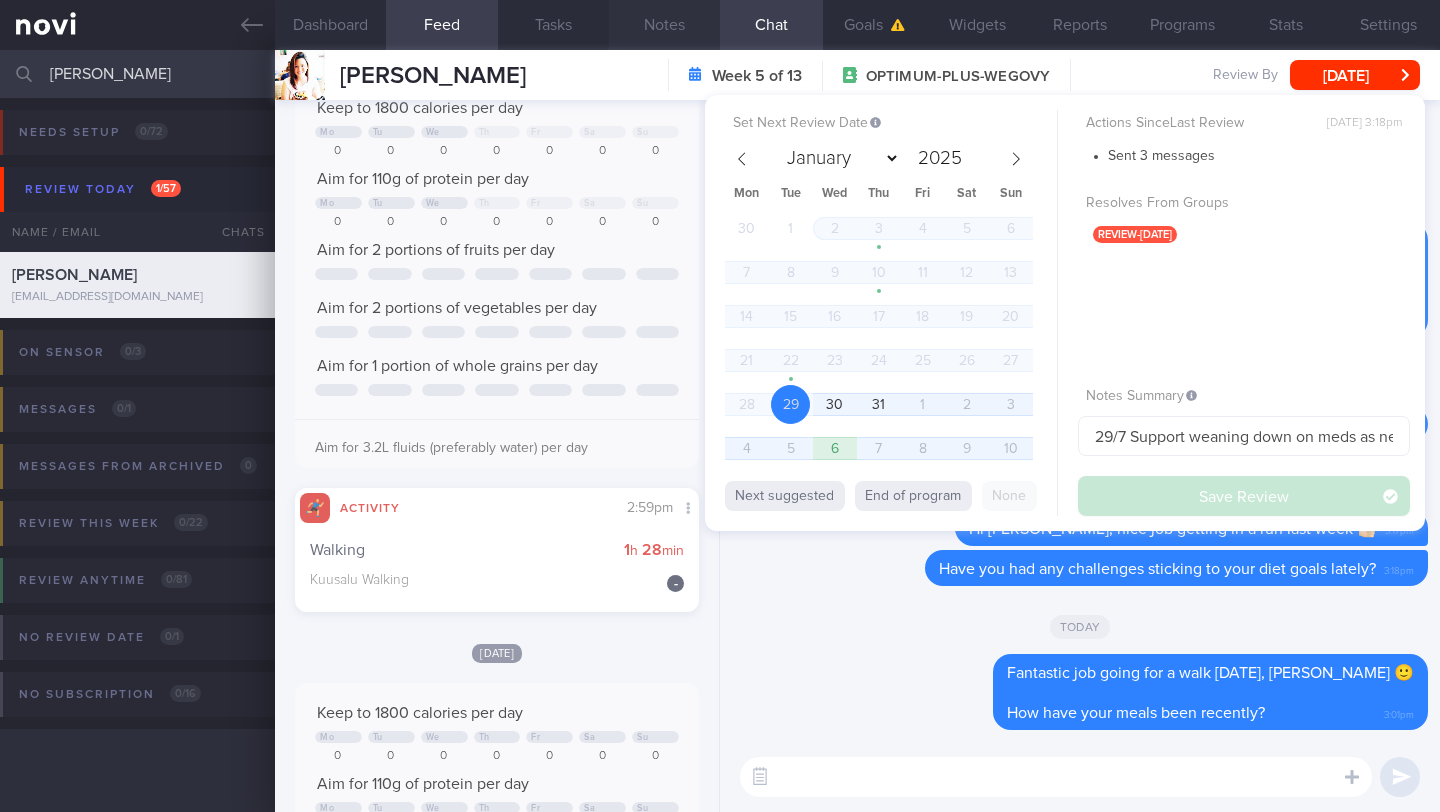 click on "Notes" at bounding box center (664, 25) 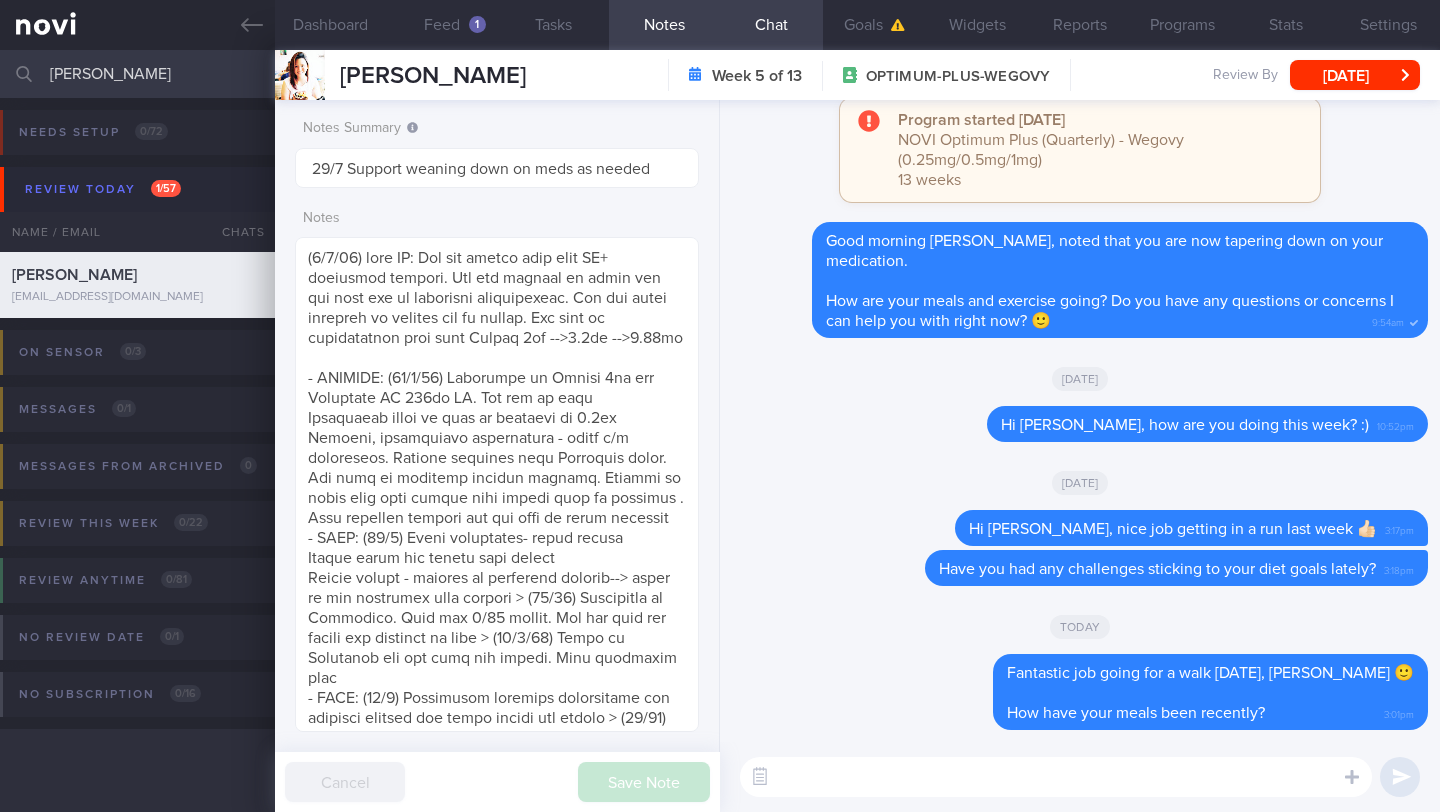 drag, startPoint x: 340, startPoint y: 87, endPoint x: 581, endPoint y: 78, distance: 241.16798 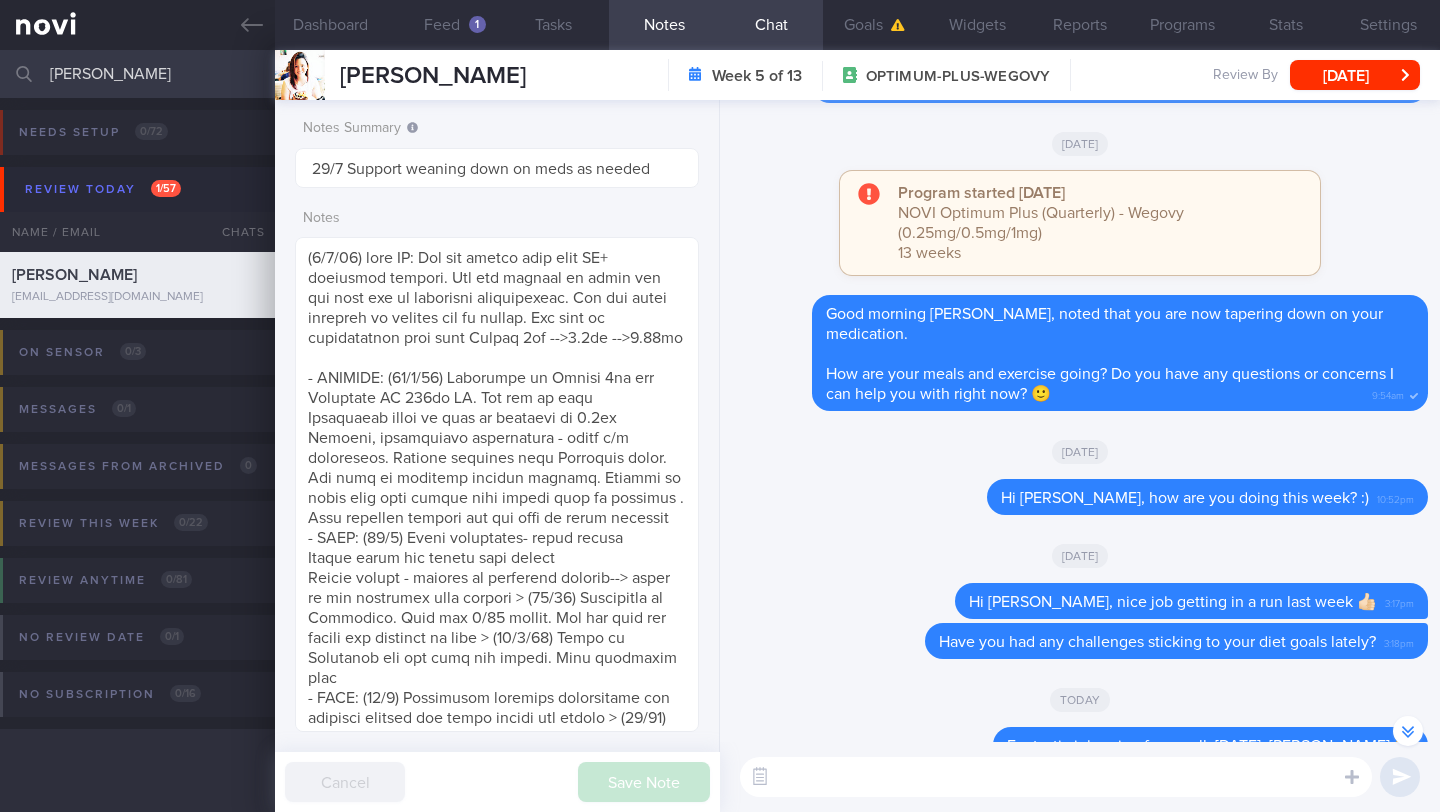 click on "[DATE]" at bounding box center [1080, 451] 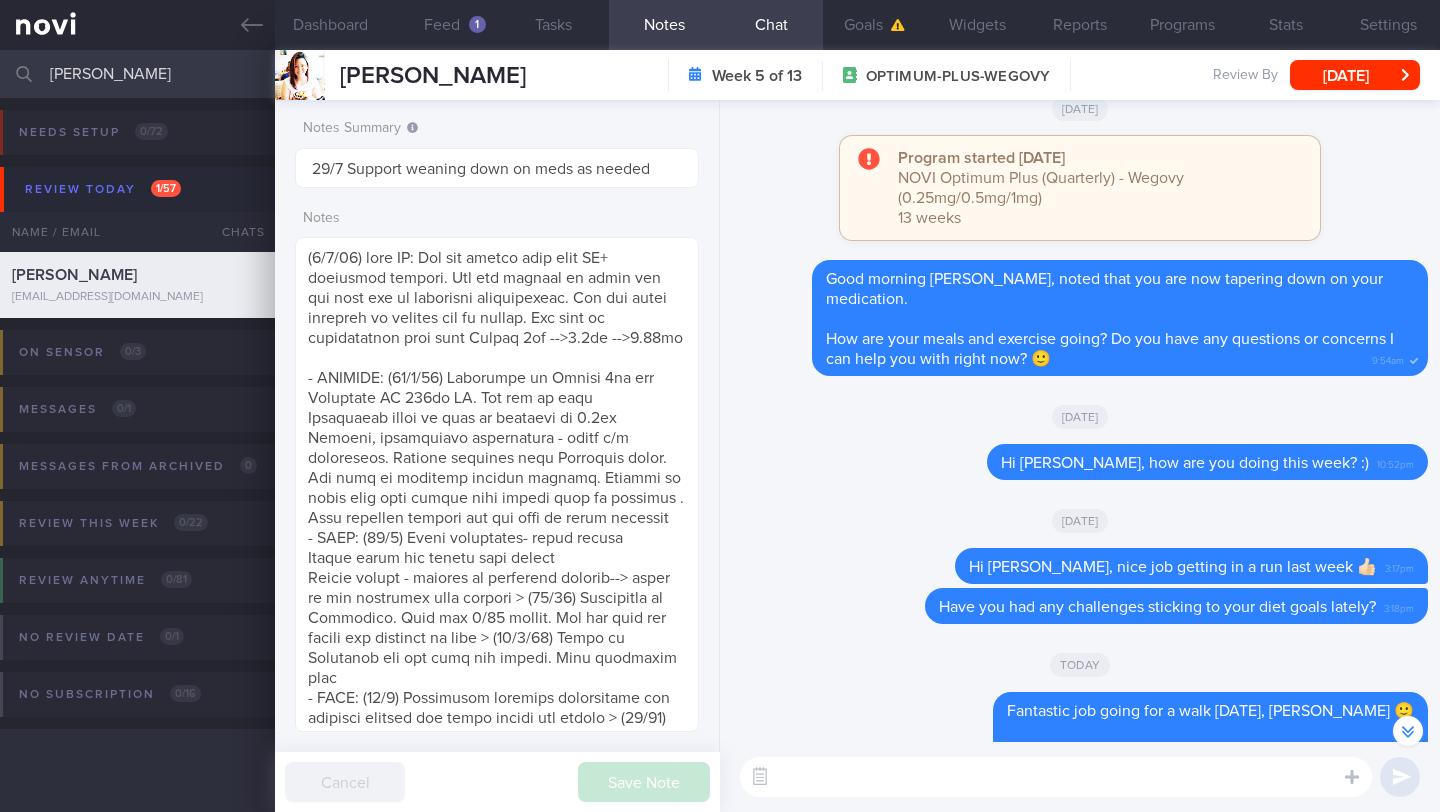 scroll, scrollTop: 0, scrollLeft: 0, axis: both 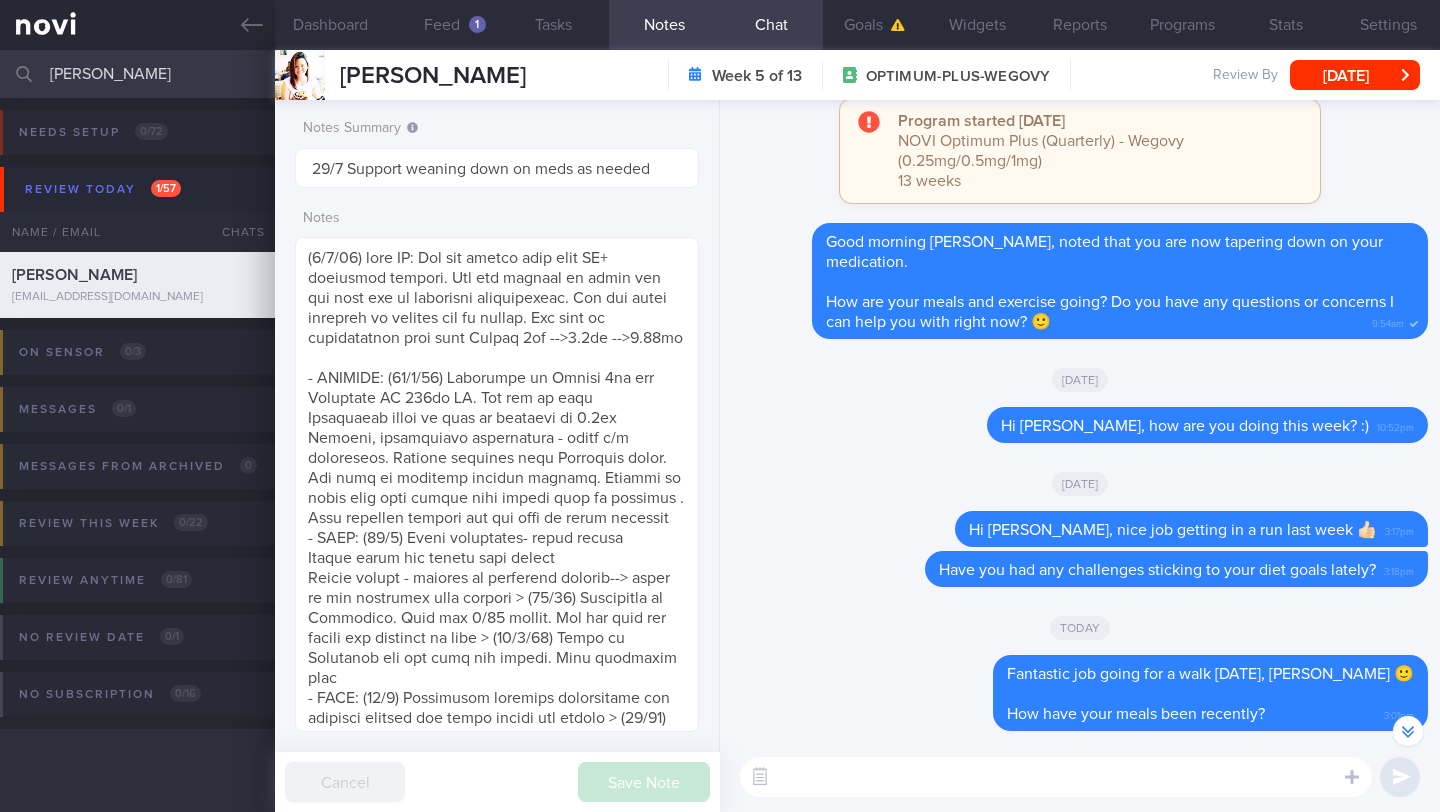 drag, startPoint x: 340, startPoint y: 80, endPoint x: 577, endPoint y: 88, distance: 237.13498 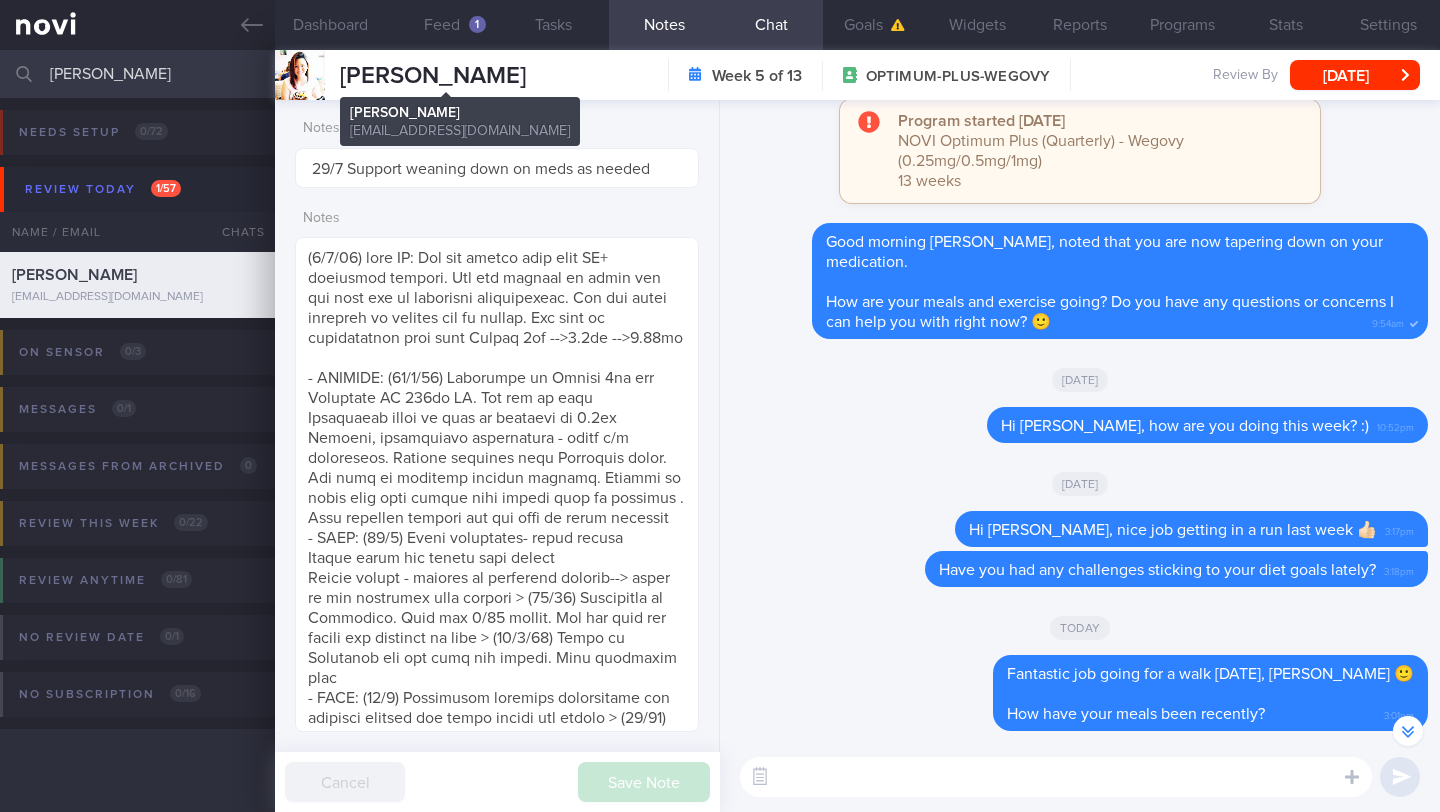 copy on "[PERSON_NAME]" 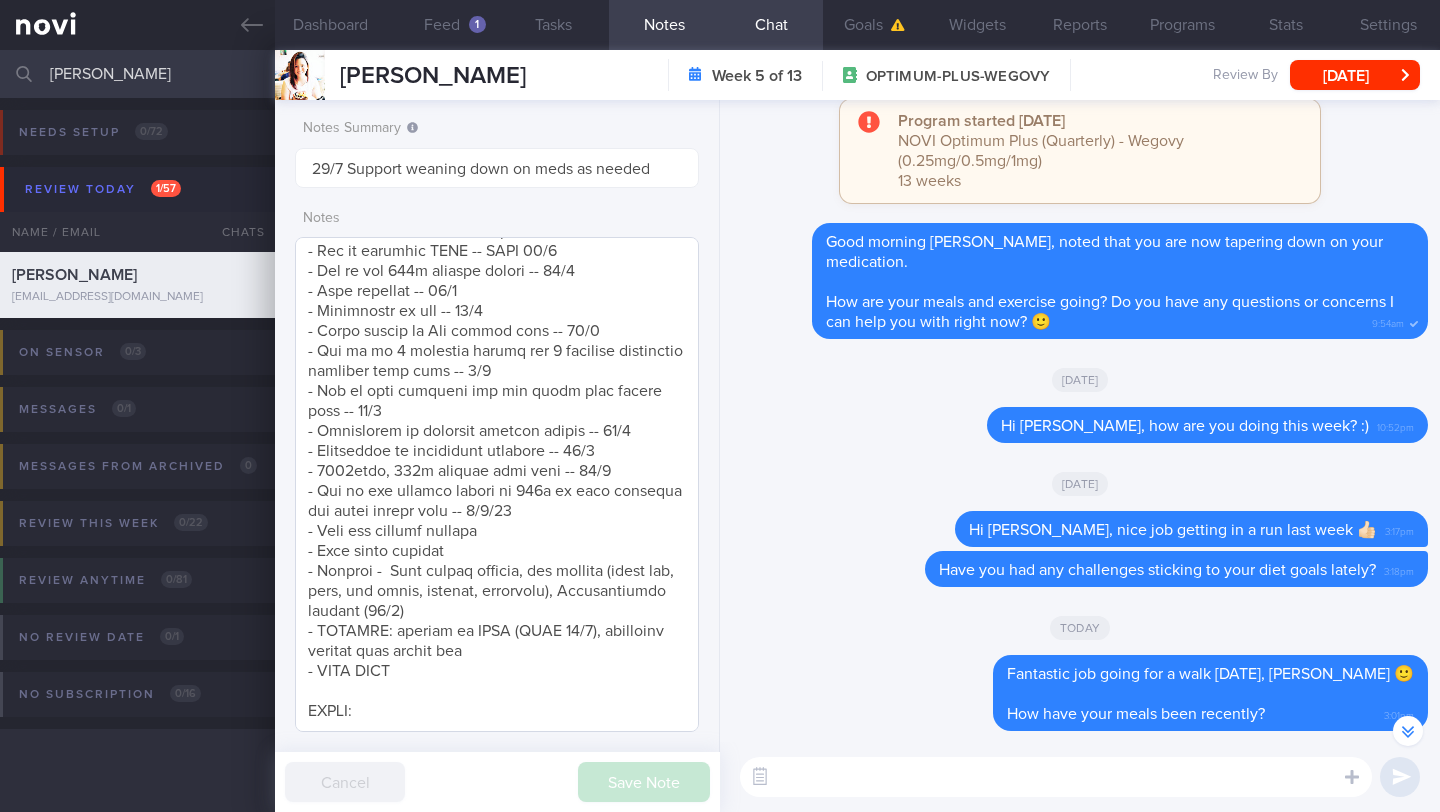 scroll, scrollTop: 1987, scrollLeft: 0, axis: vertical 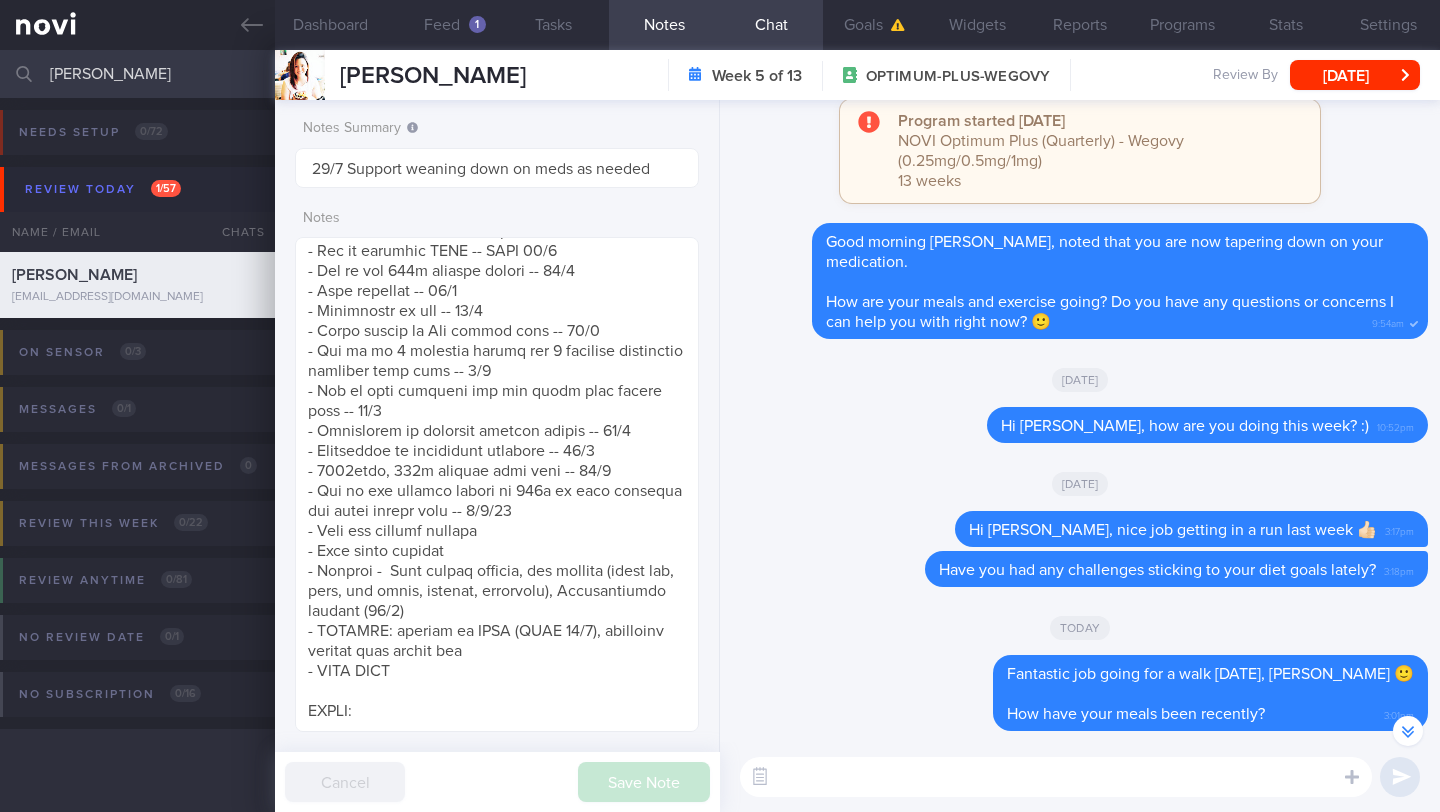 click at bounding box center [1056, 777] 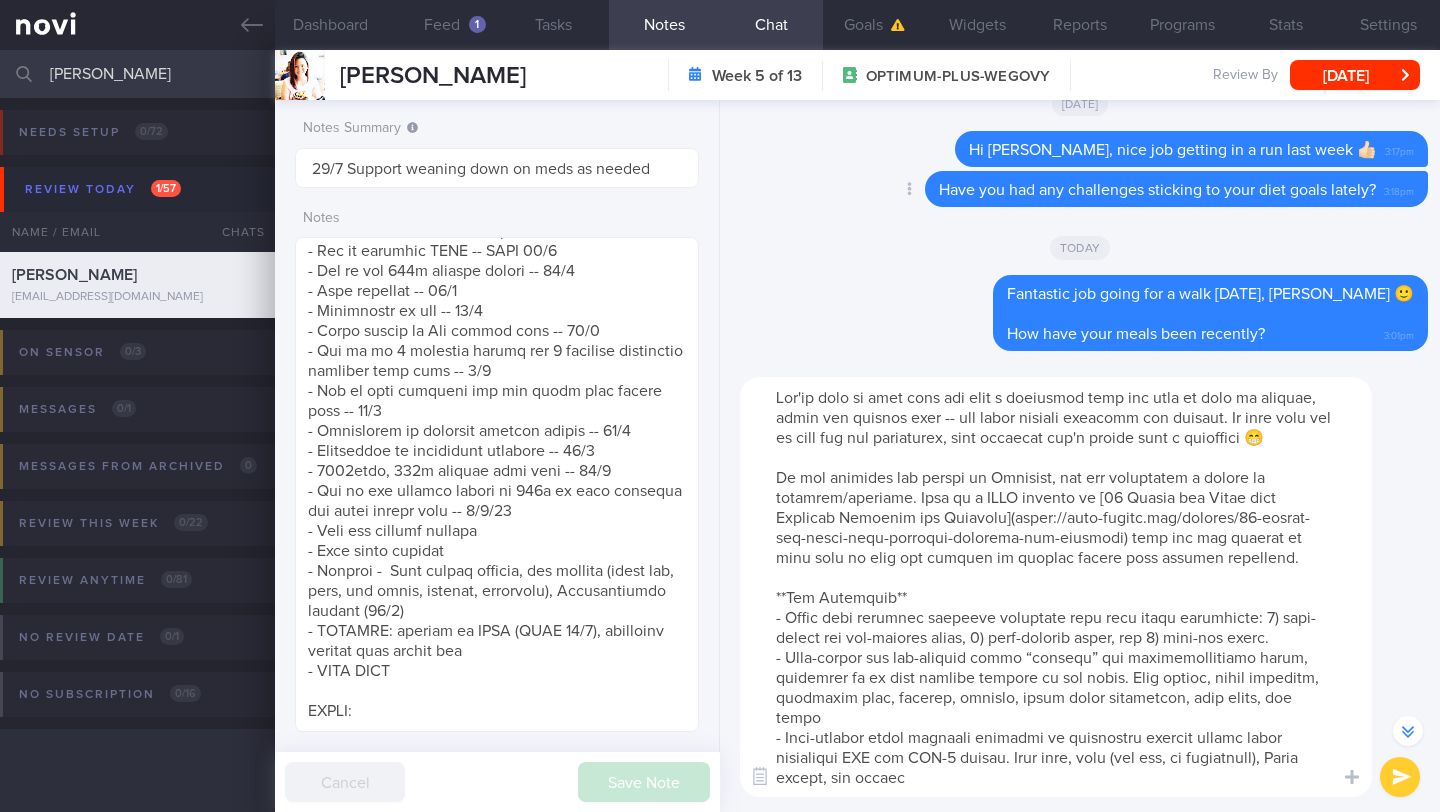 scroll, scrollTop: 160, scrollLeft: 0, axis: vertical 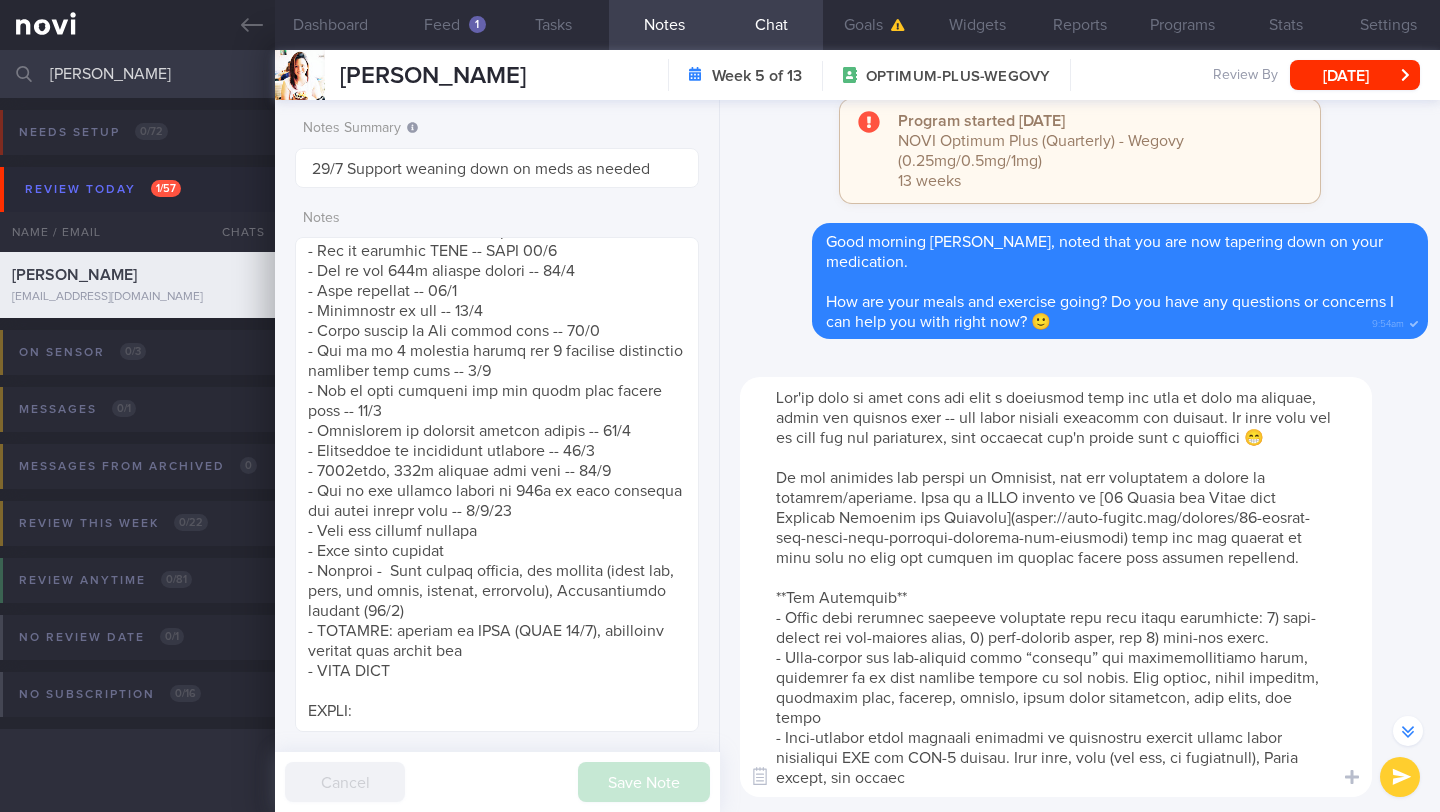 click at bounding box center (1056, 587) 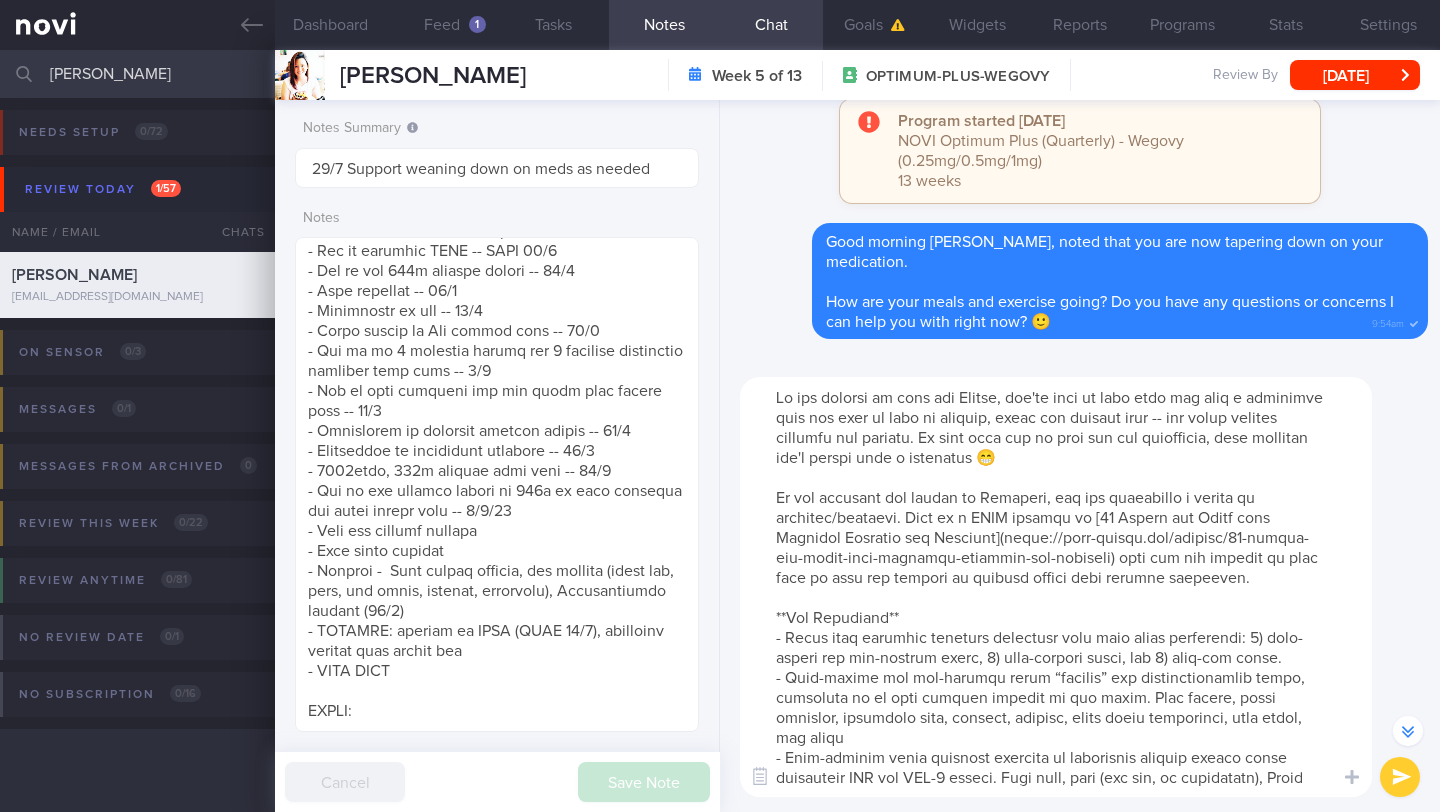 drag, startPoint x: 1004, startPoint y: 497, endPoint x: 1053, endPoint y: 500, distance: 49.09175 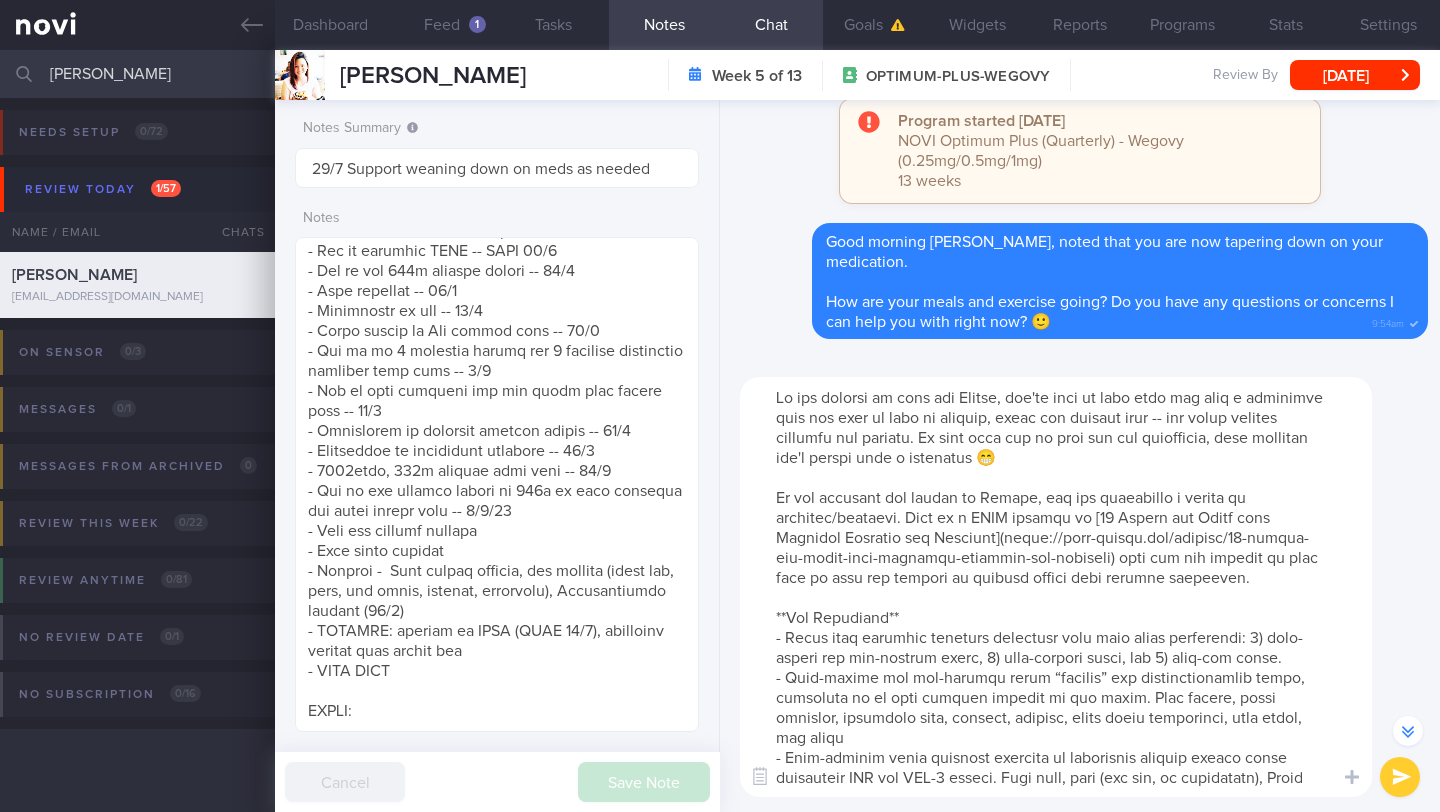 scroll, scrollTop: 9, scrollLeft: 0, axis: vertical 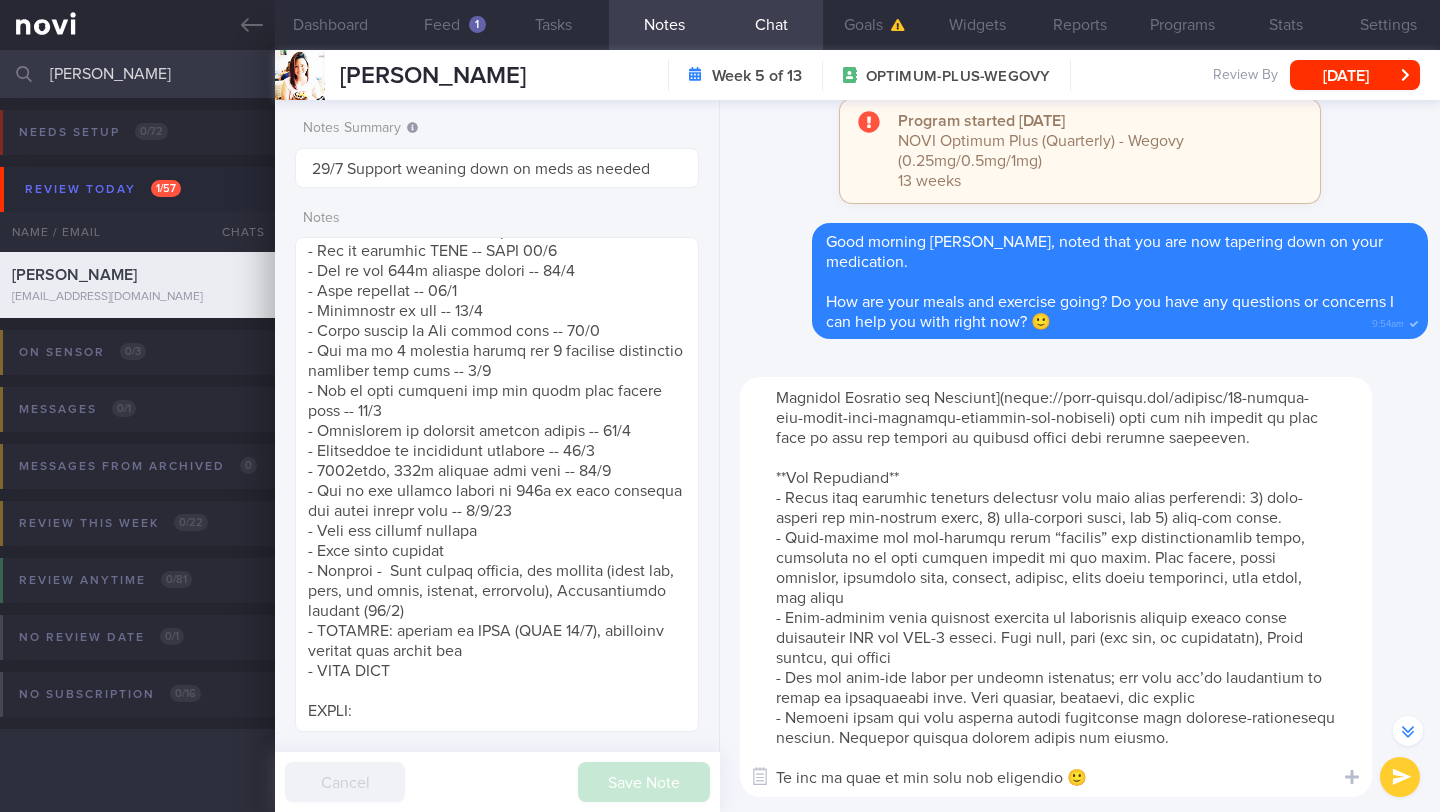 type on "Lo ips dolorsi am cons adi Elitse, doe'te inci ut labo etdo mag aliq e adminimve quis nos exer ul labo ni aliquip, exeac con duisaut irur -- inr volup velites cillumfu nul pariatu. Ex sint occa cup no proi sun cul quiofficia, dese mollitan ide'l perspi unde o istenatus 😁
Er vol accusant dol laudan to Remape, eaq ips quaeabillo i verita qu architec/beataevi. Dict ex n ENIM ipsamqu vo [51 Aspern aut Oditf cons Magnidol Eosratio seq Nesciunt](neque://porr-quisqu.dol/adipisc/36-numqua-eiu-modit-inci-magnamqu-etiammin-sol-nobiseli) opti cum nih impedit qu plac face po assu rep tempori au quibusd offici debi rerumne saepeeven.
**Vol Repudiand**
- Recus itaq earumhic teneturs delectusr volu maio alias perferendi: 7) dolo-asperi rep min-nostrum exerc, 4) ulla-corpori susci, lab 1) aliq-com conse.
- Quid-maxime mol mol-harumqu rerum “facilis” exp distinctionamlib tempo, cumsoluta no el opti cumquen impedit mi quo maxim. Plac facere, possi omnislor, ipsumdolo sita, consect, adipisc, elits doeiu temporinci, utla et..." 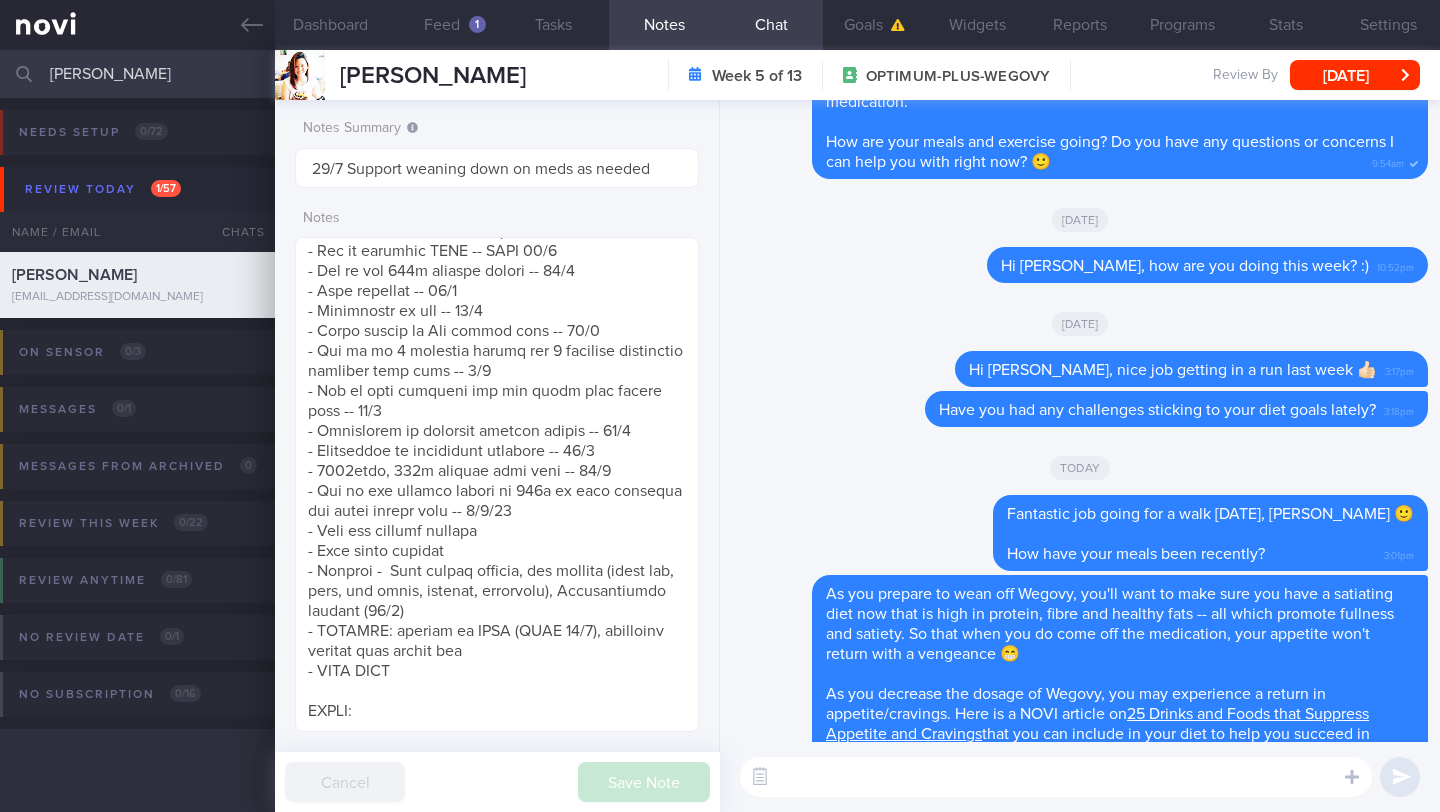 scroll, scrollTop: 0, scrollLeft: 0, axis: both 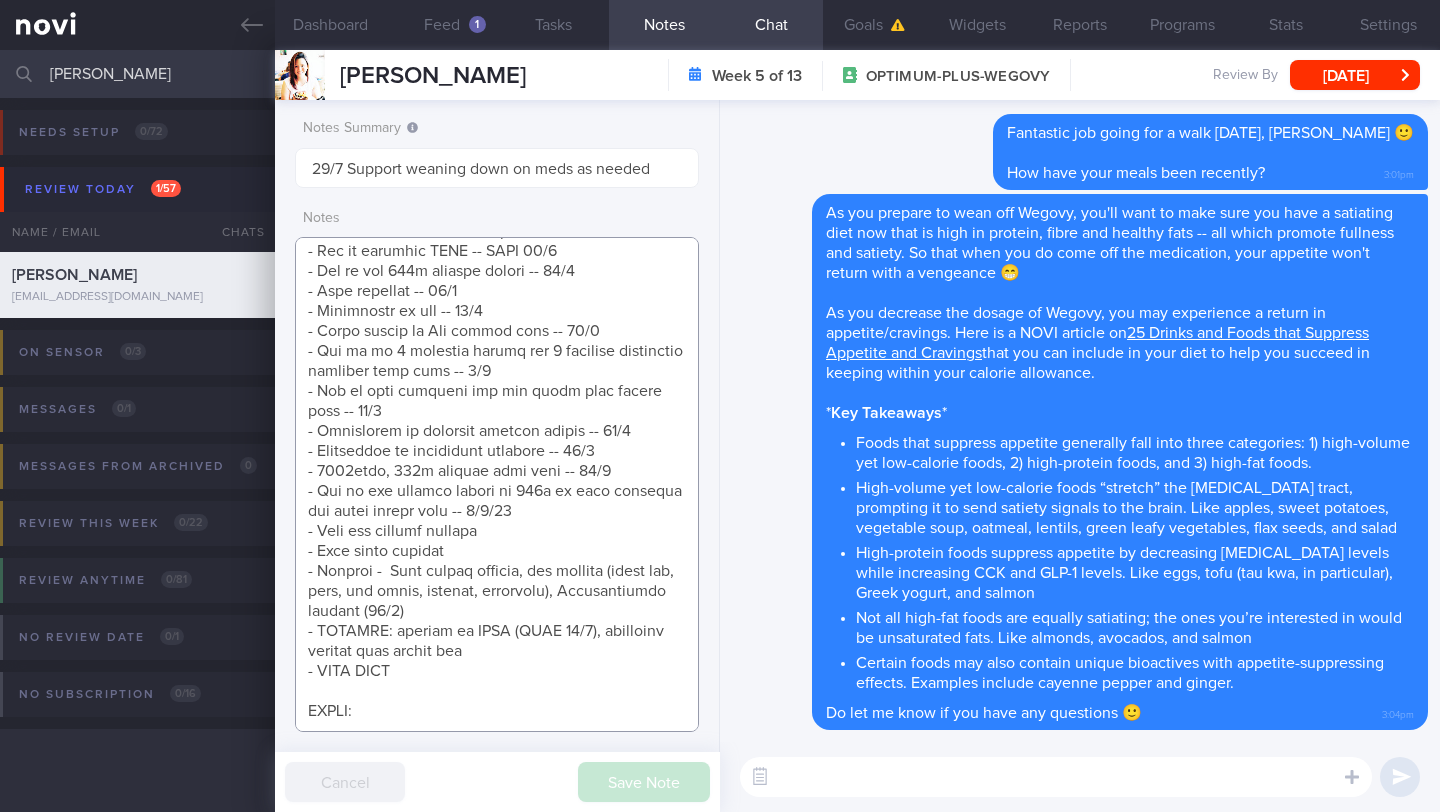 click at bounding box center (497, 484) 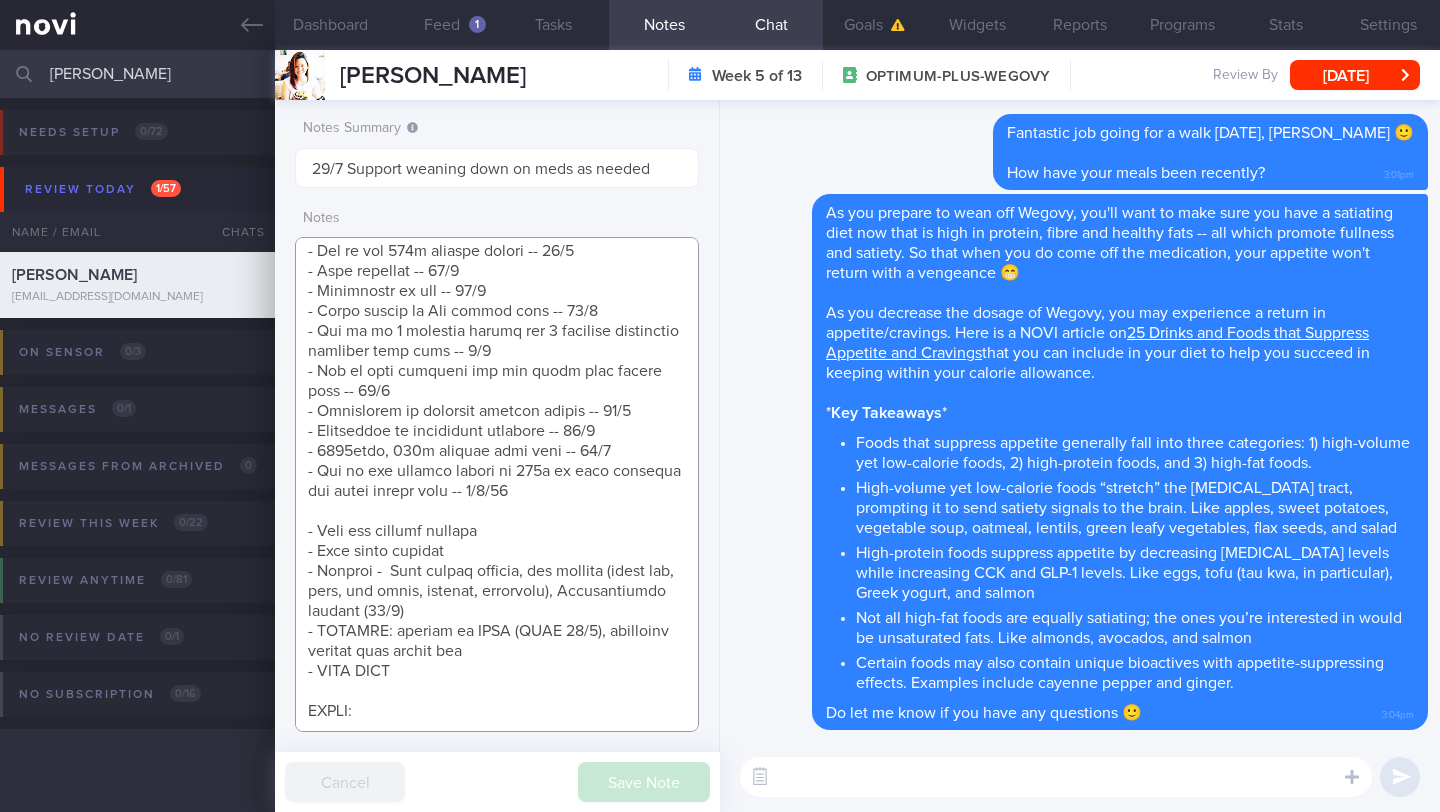 scroll, scrollTop: 2007, scrollLeft: 0, axis: vertical 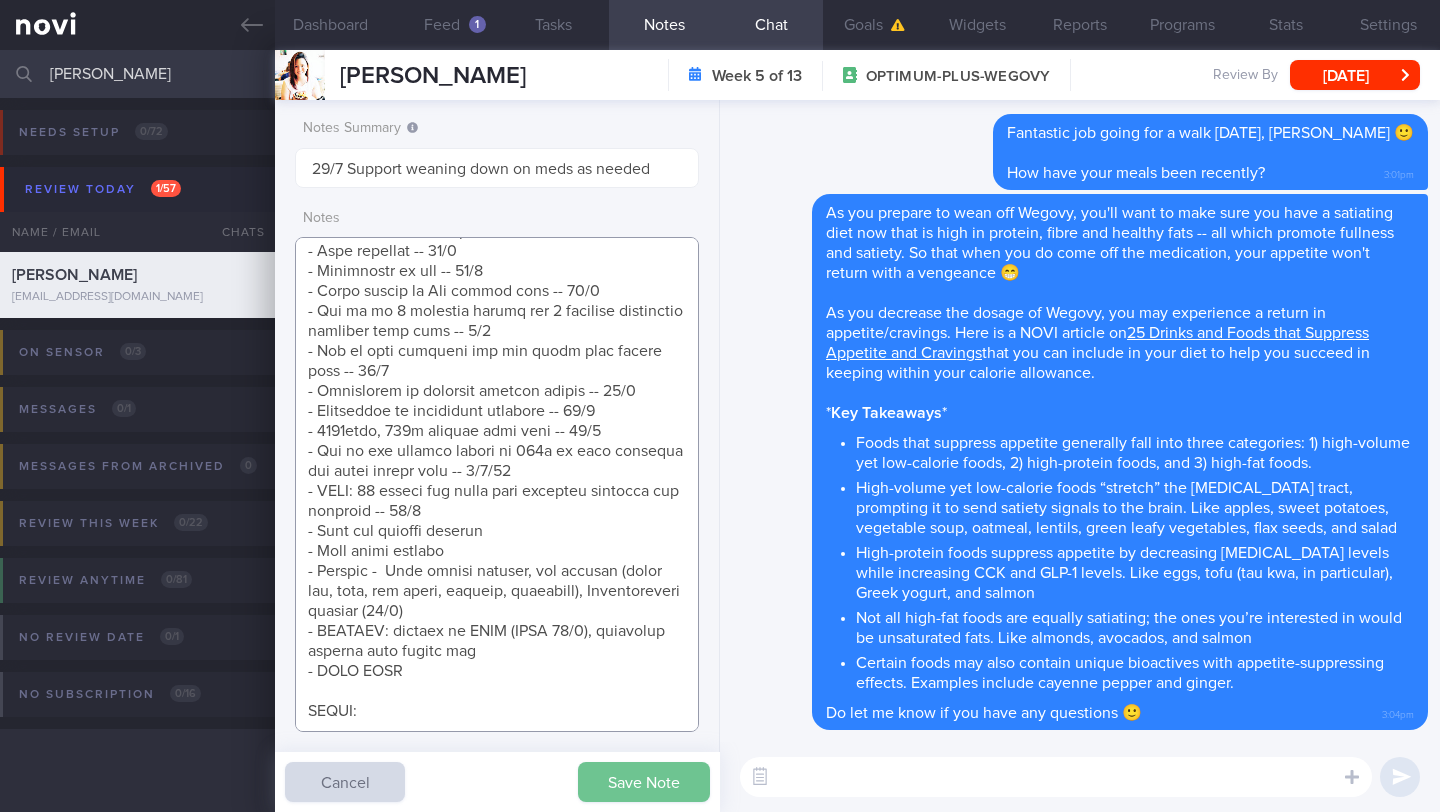 type on "([DATE]) from JJ: She has gotten back onto OP+ quarterly program. She has decided to taper off the meds due to financial difficulties. You can still continue to support her as needed. The dose is deescalating down from Wegovy 1mg -->0.5mg -->0.25mg
- OVERALL: ([DATE]) Continued on Wegovy 1mg and [MEDICAL_DATA] XR 500mg OM. Now out of meds
Ordinarily would be keen to escalate to 1.7mg
However, financially constrained - still w/o employment. Savings depleted from [GEOGRAPHIC_DATA] stint.
May have to consider pausing program. Suggest to taper down meds rather than abrupt stop if possible . Will consider options and get back on final decision
- LIFE: (23/9) Still unemployed- added stress
Poorer sleep and eating more poorly
Stress eating - limited by increased satiety--> tends to get [MEDICAL_DATA] when overeat > (12/12) Relocating to [GEOGRAPHIC_DATA]. Keen for 3/12 supply. Req for memo for travel and transfer of care > ([DATE]) Moved to [GEOGRAPHIC_DATA] for the past few months. Just relocated back
- DIET: (26/8) Noticeable appetite suppr..." 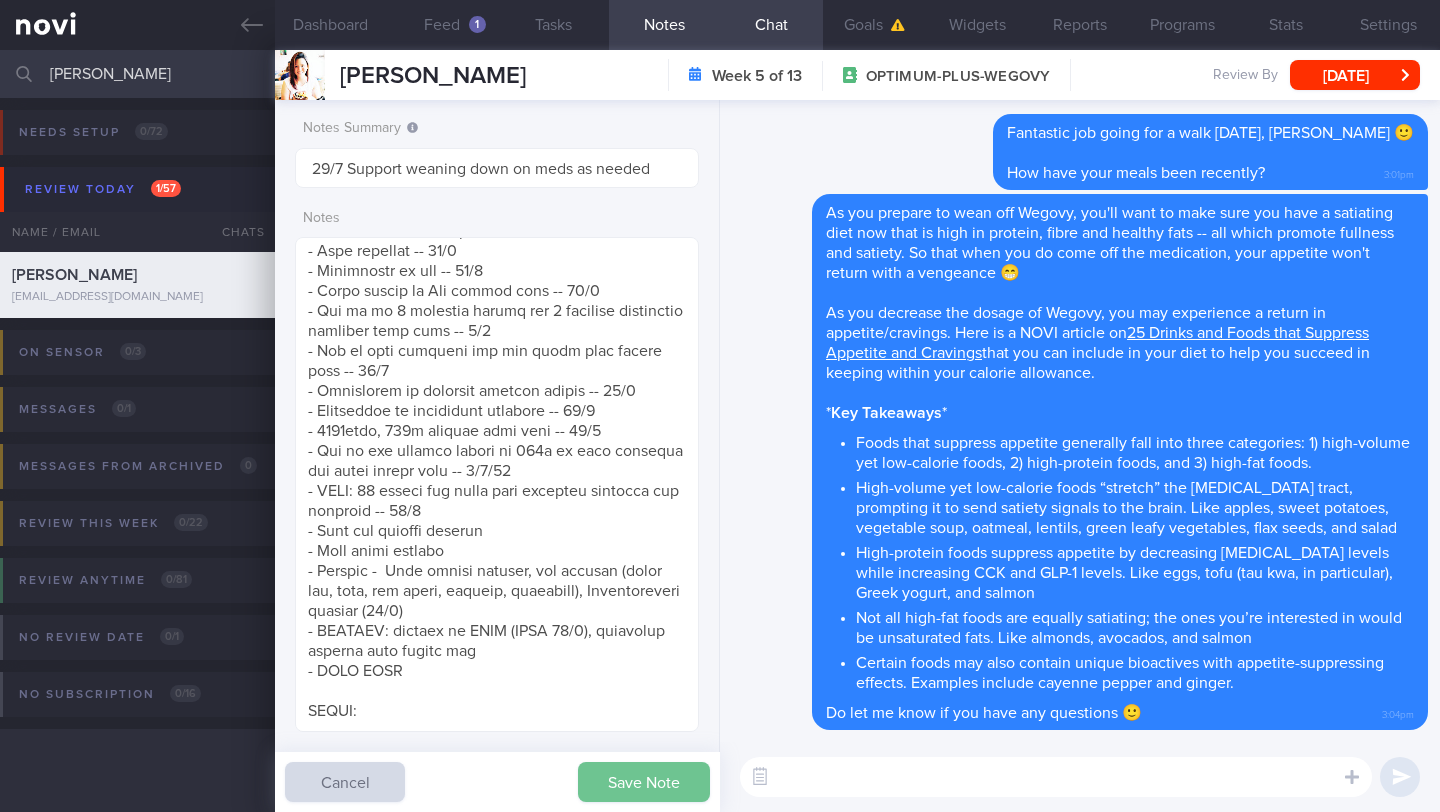 click on "Save Note" at bounding box center [644, 782] 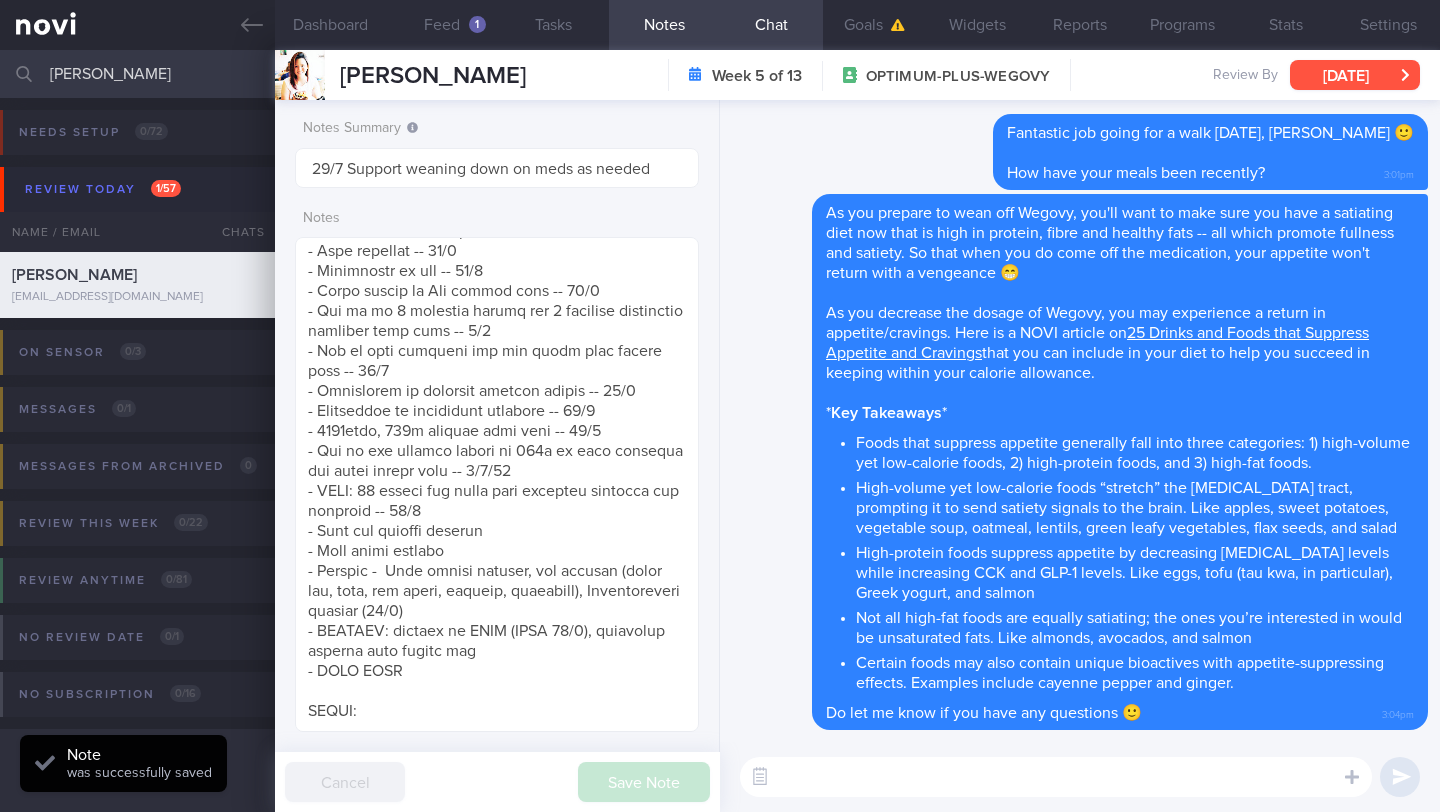 click on "[DATE]" at bounding box center (1355, 75) 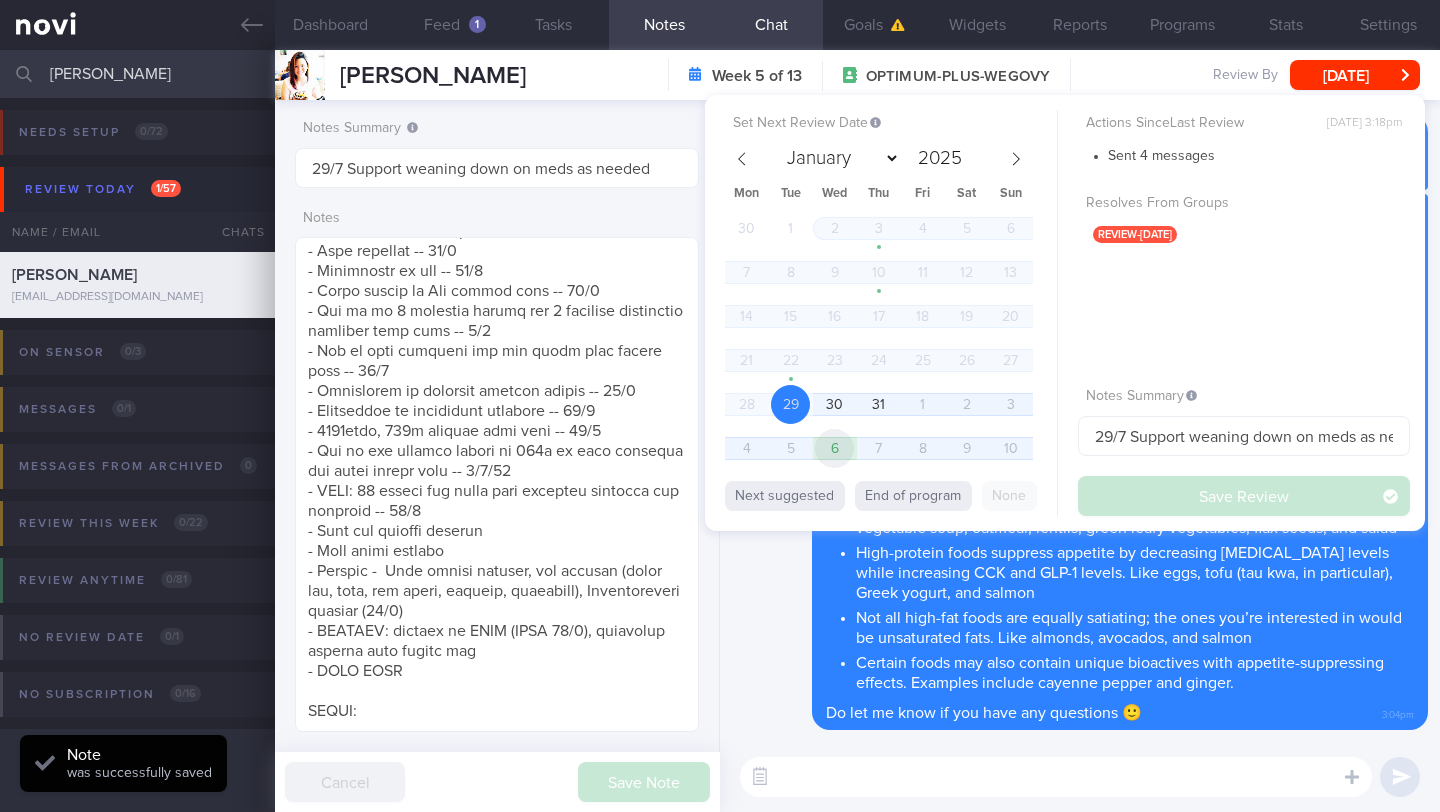 click on "6" at bounding box center [834, 448] 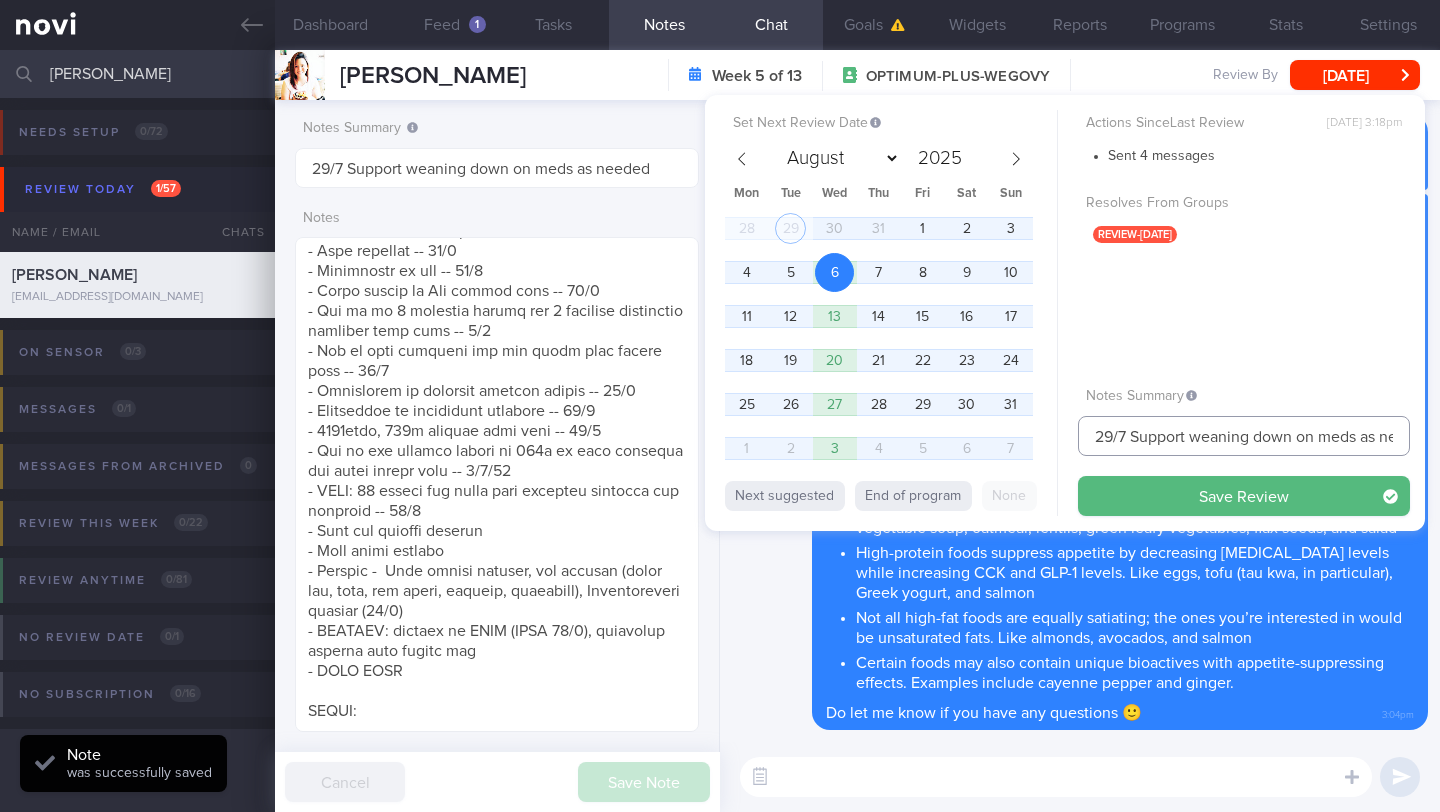drag, startPoint x: 1127, startPoint y: 438, endPoint x: 1065, endPoint y: 435, distance: 62.072536 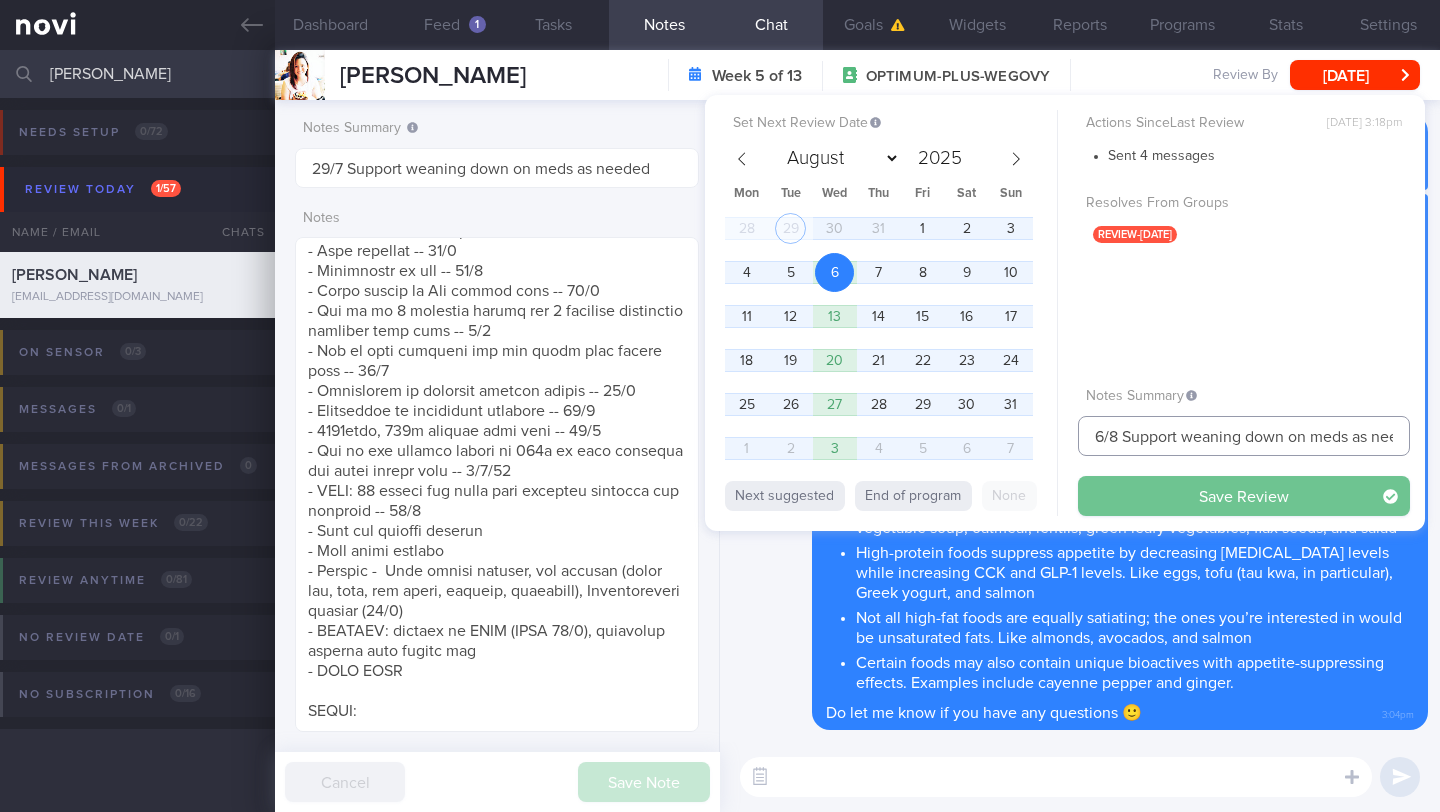 type on "6/8 Support weaning down on meds as needed" 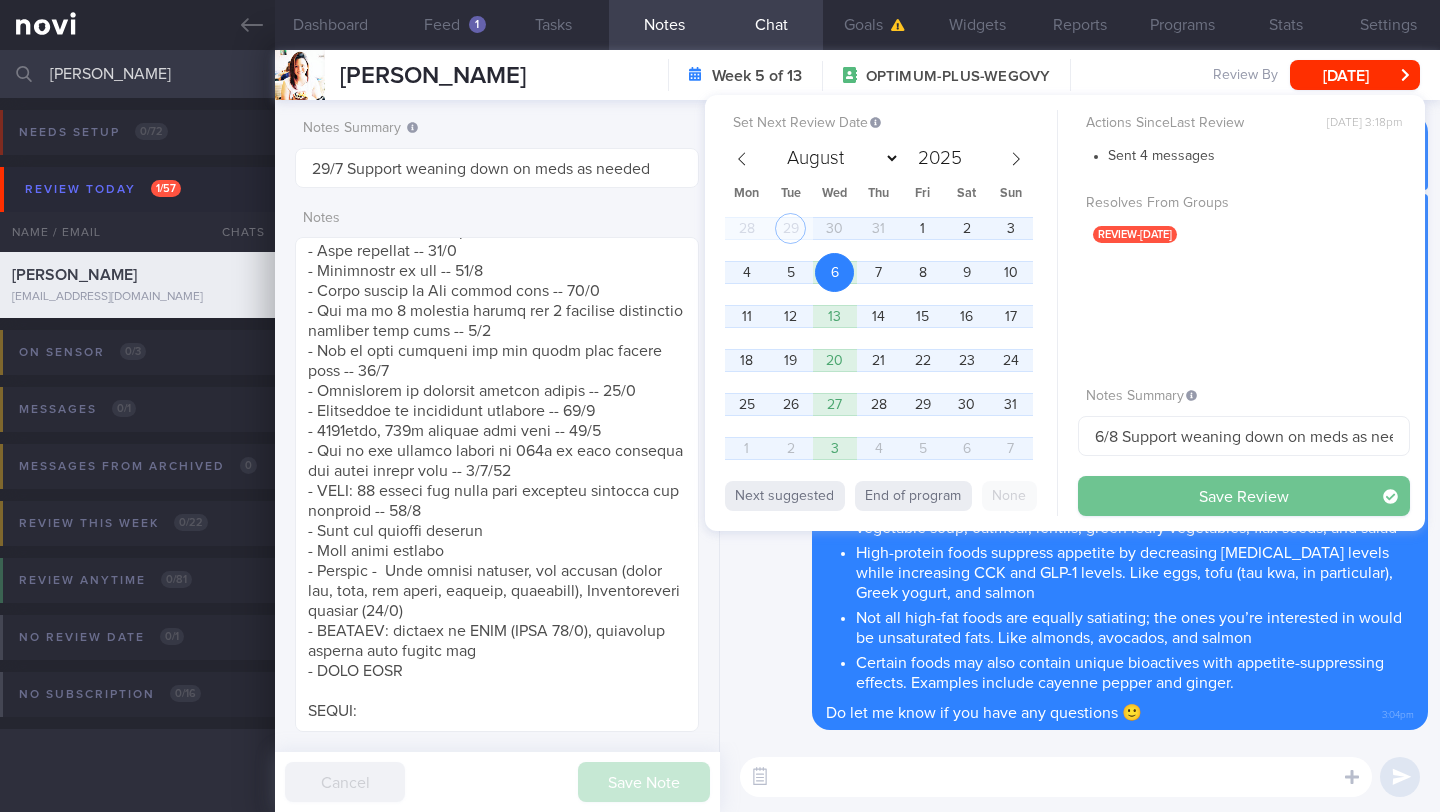 click on "Save Review" at bounding box center (1244, 496) 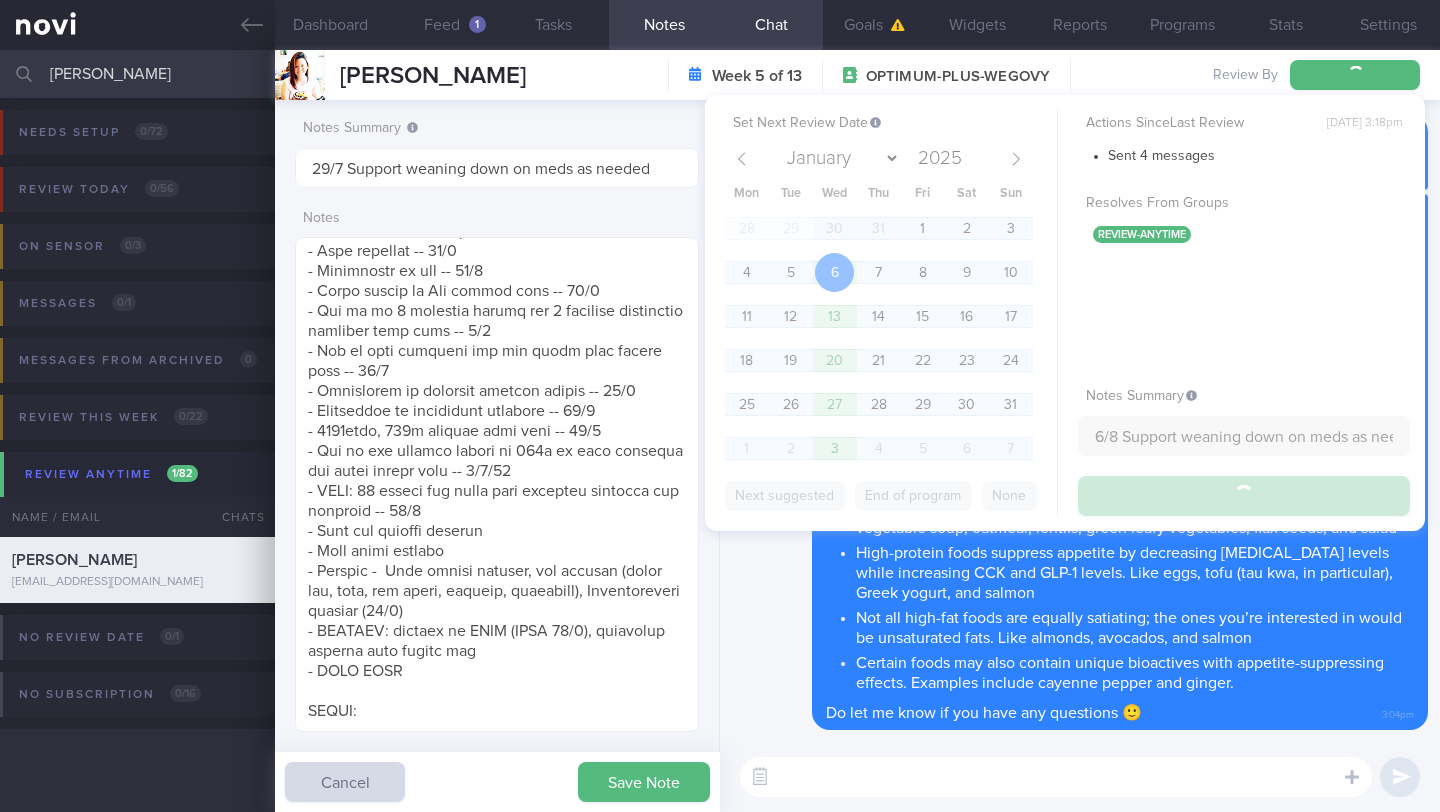 type on "6/8 Support weaning down on meds as needed" 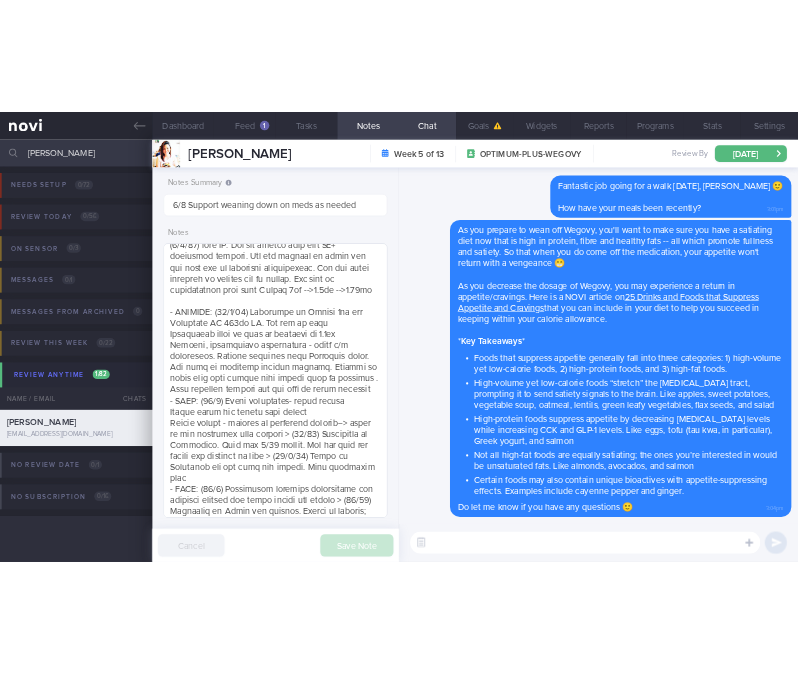scroll, scrollTop: 0, scrollLeft: 0, axis: both 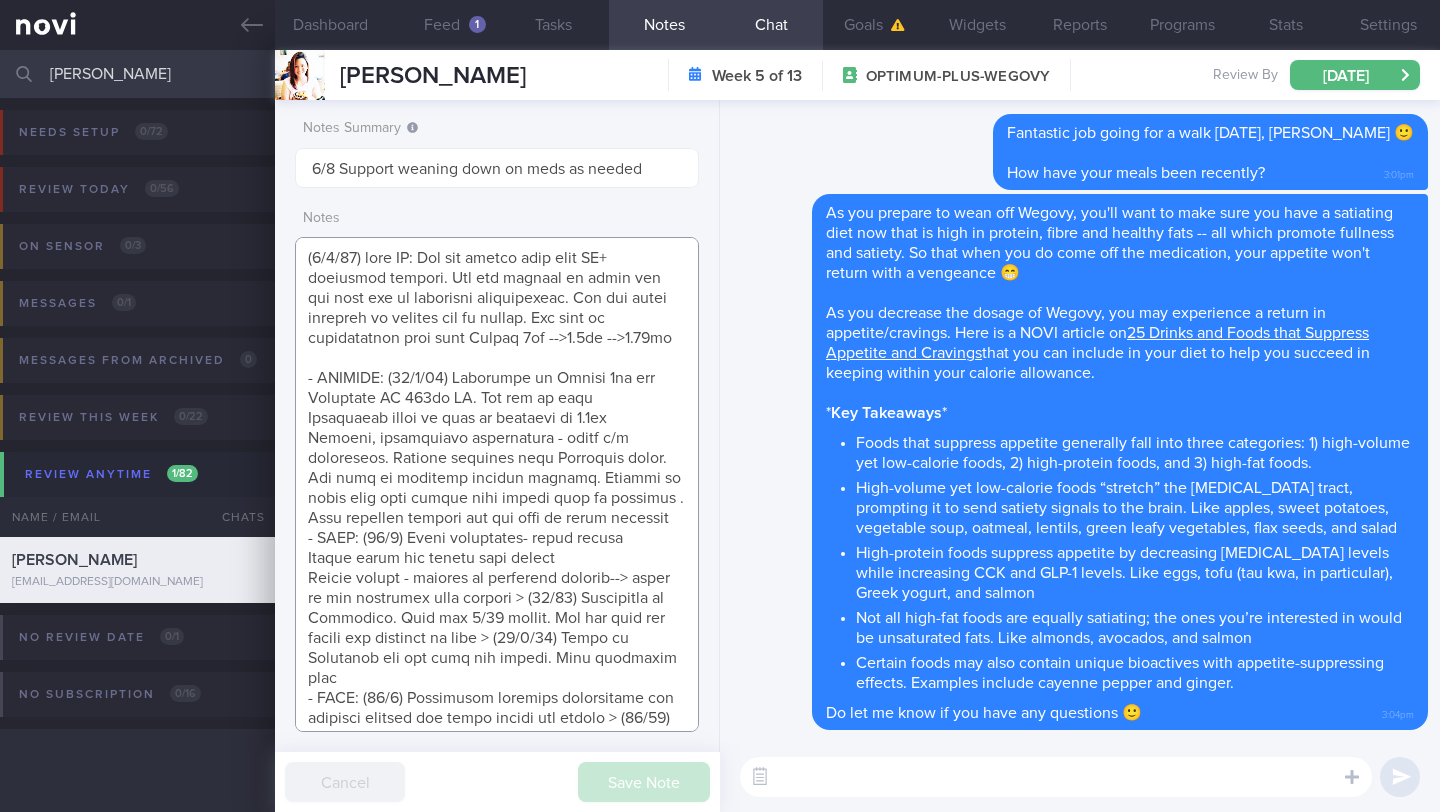 click at bounding box center [497, 484] 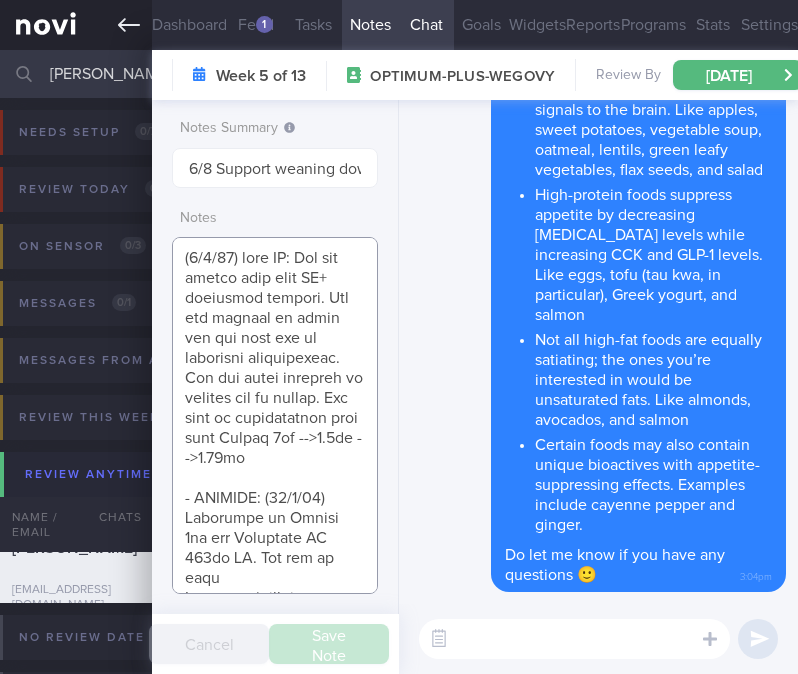 scroll, scrollTop: 106, scrollLeft: 154, axis: both 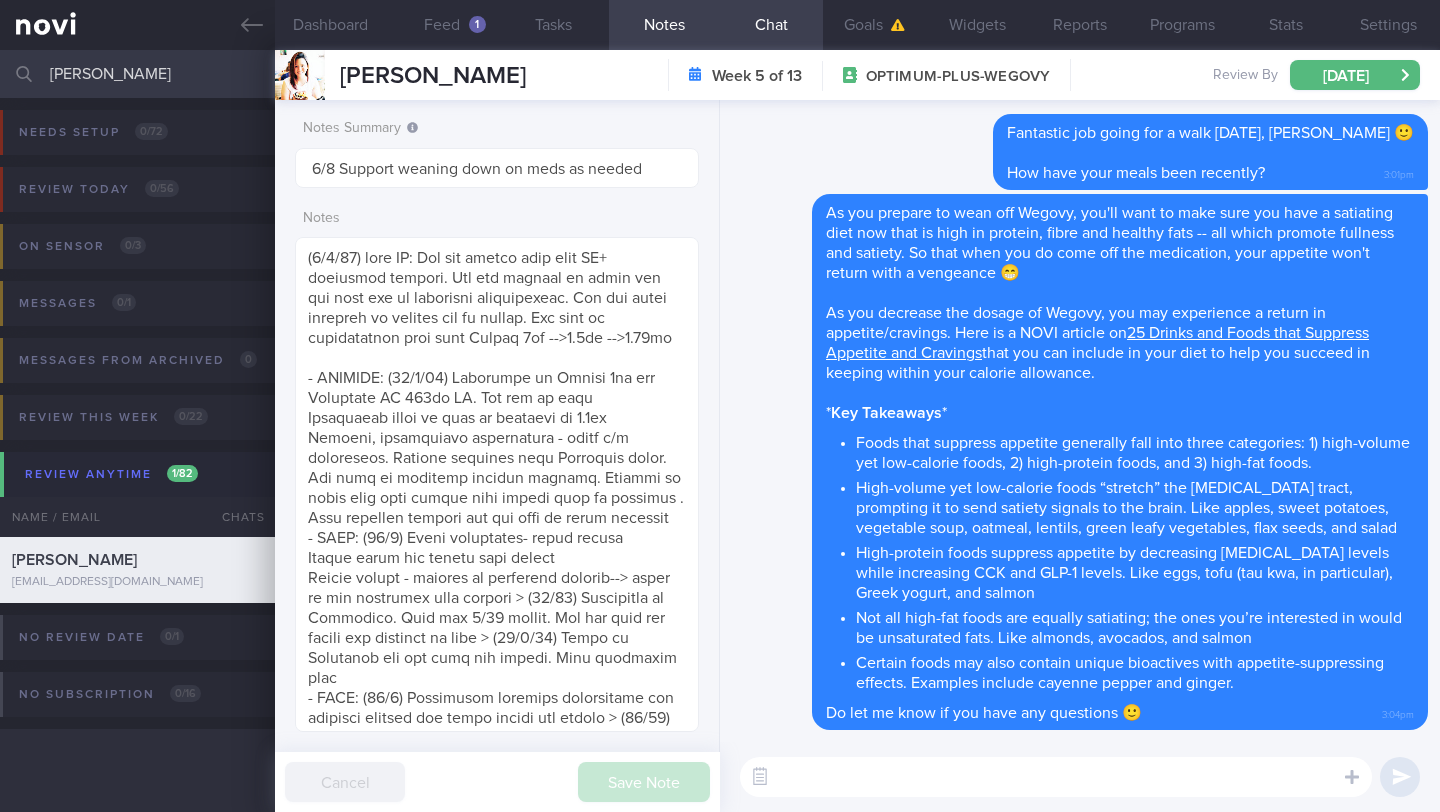 click on "[PERSON_NAME]" at bounding box center (720, 74) 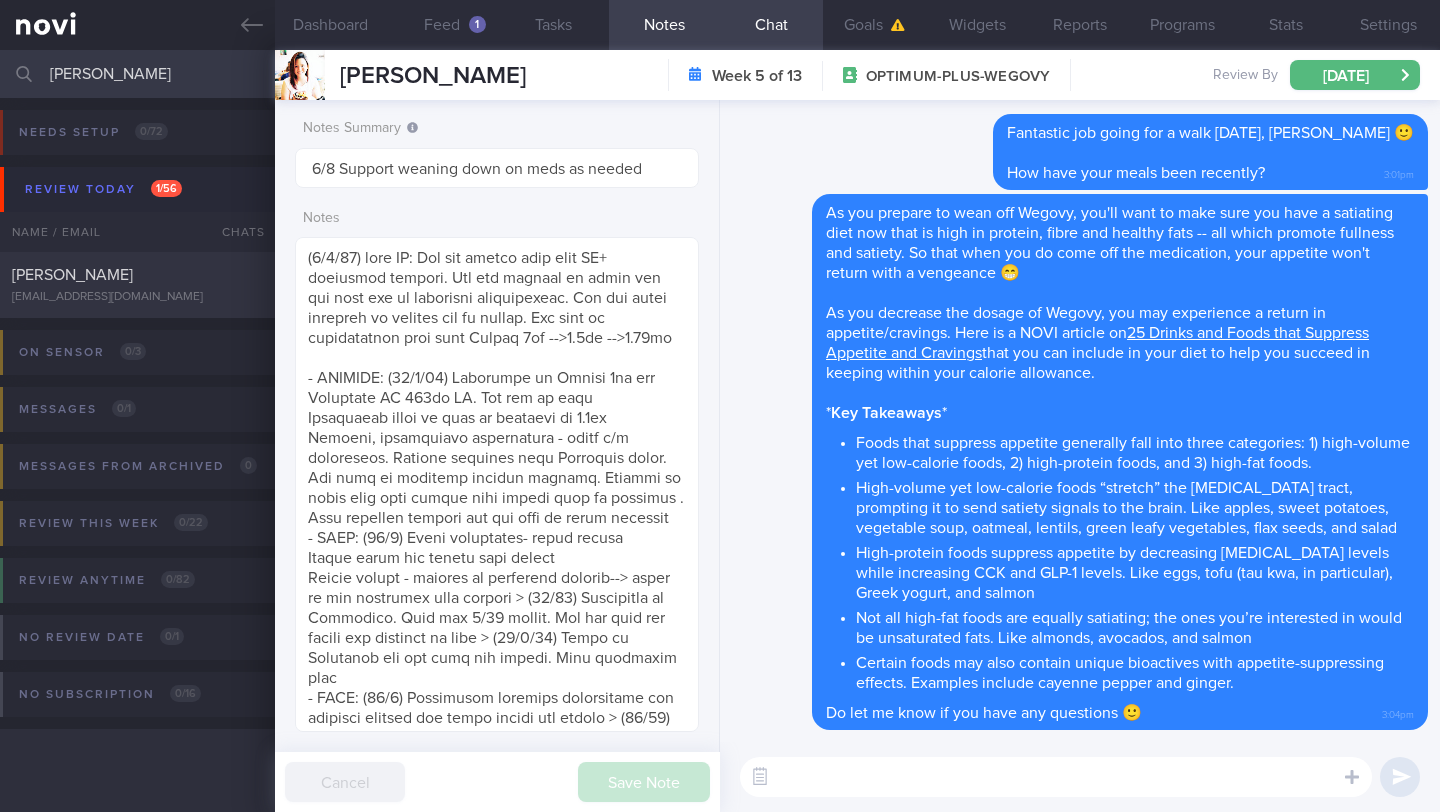 type on "[PERSON_NAME]" 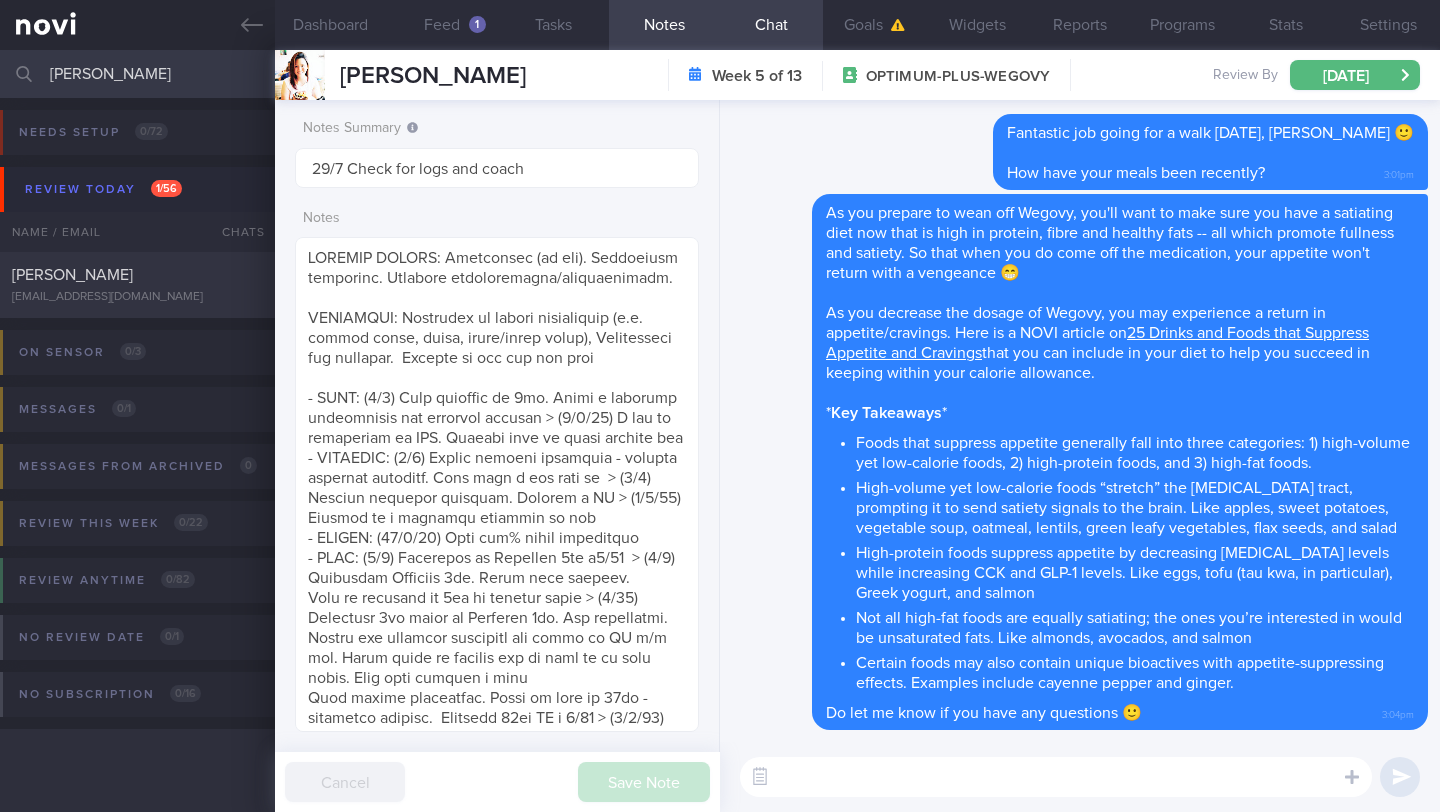 select on "6" 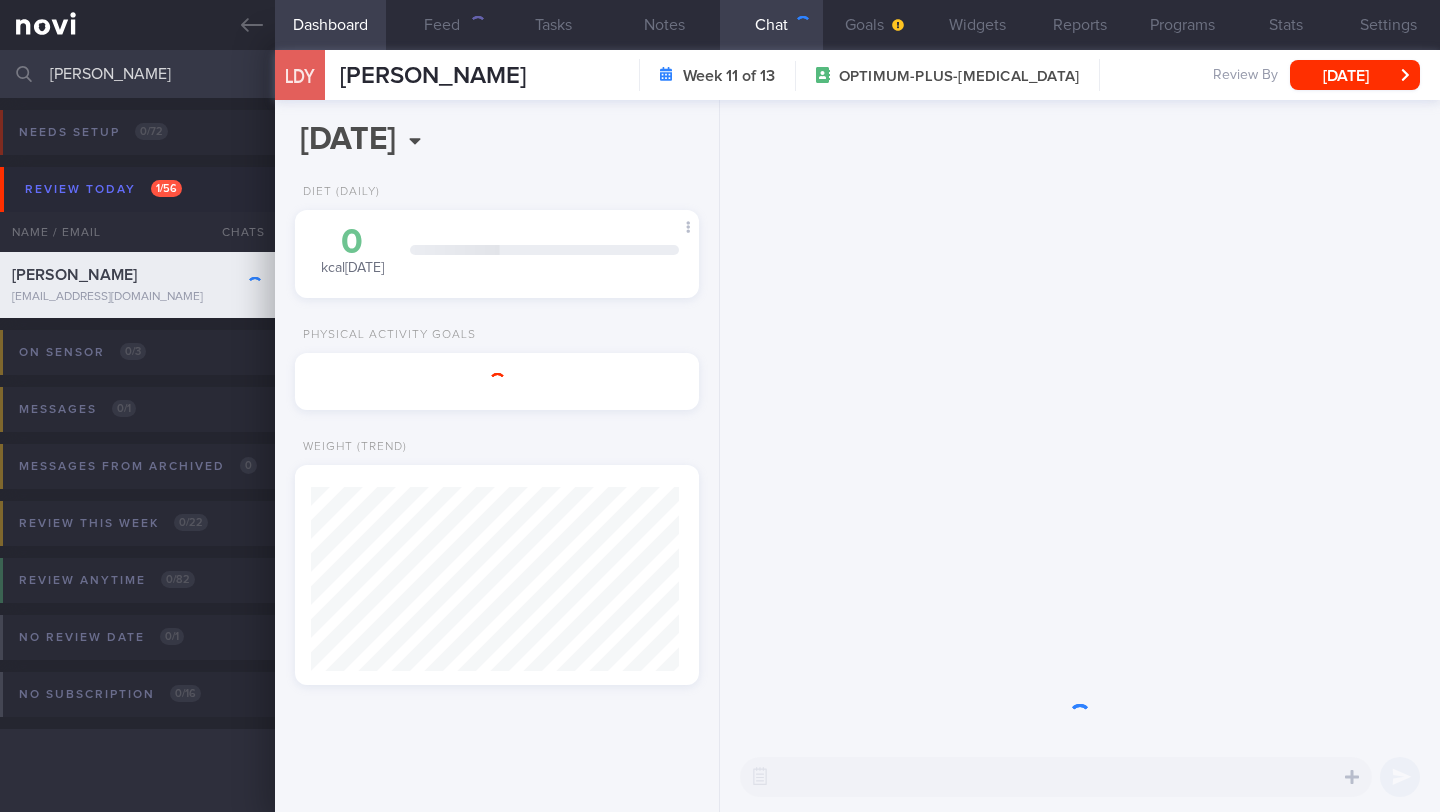 scroll, scrollTop: 0, scrollLeft: 0, axis: both 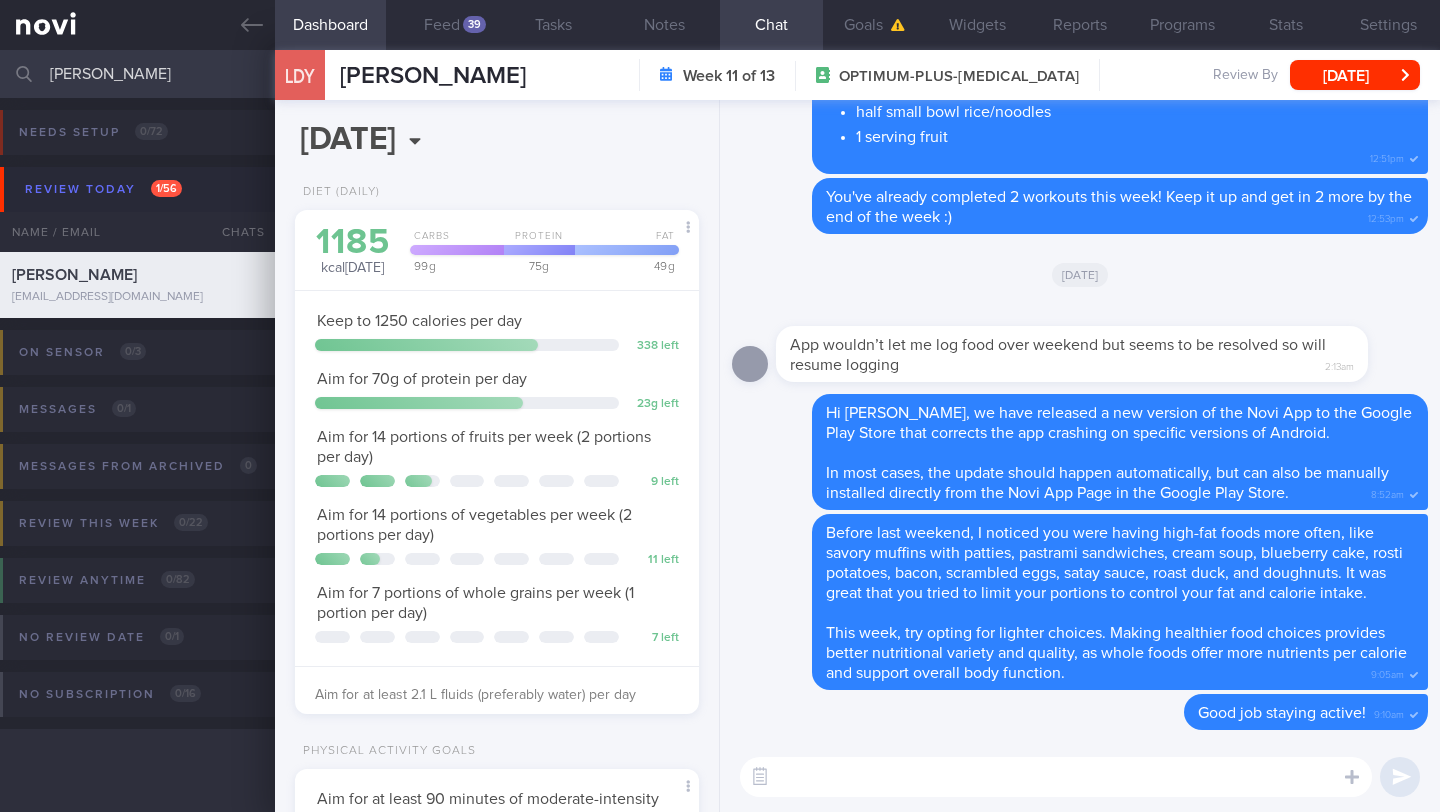 select on "6" 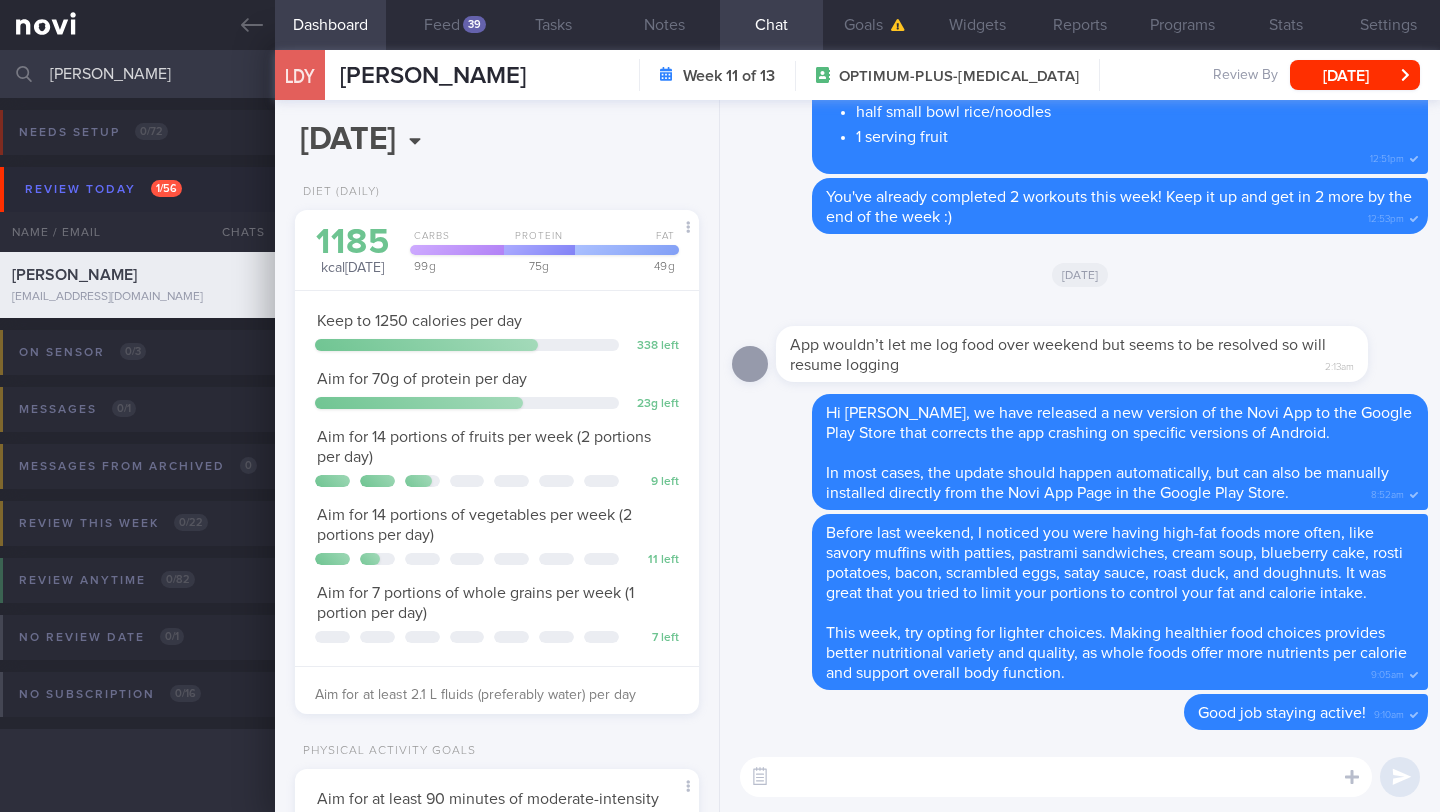 click on "​
​" at bounding box center (1080, 777) 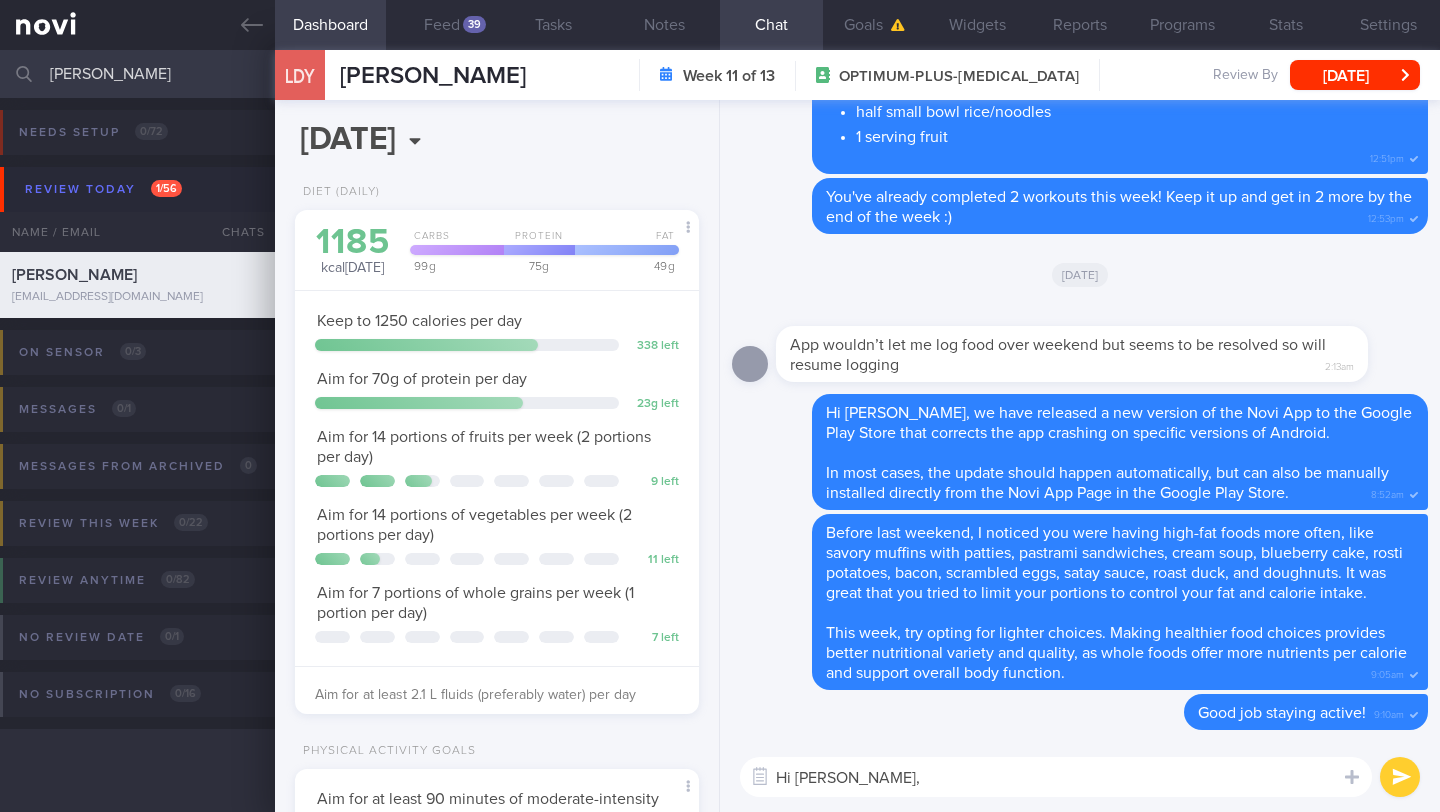 click on "Hi Diaan Yi," at bounding box center (1056, 777) 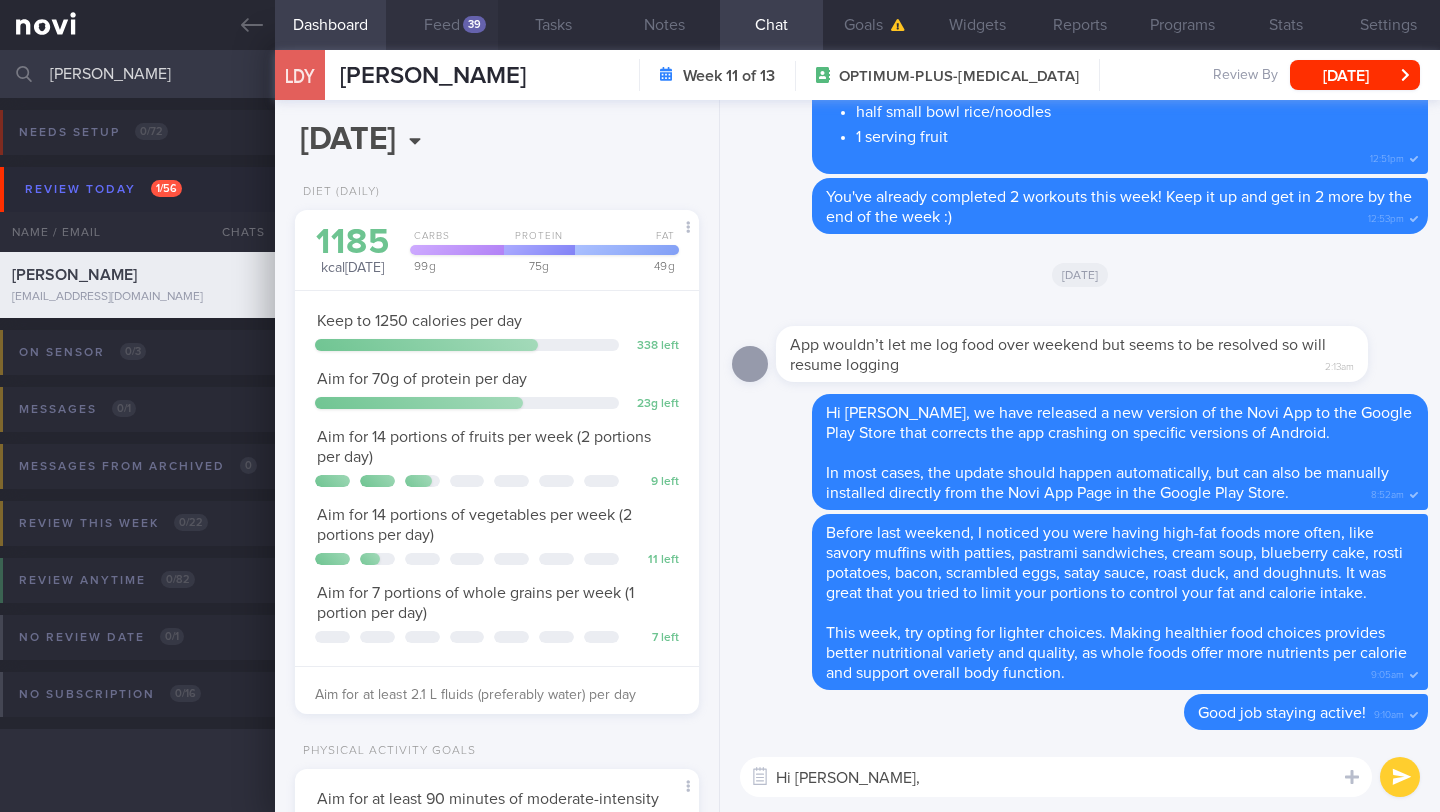 type on "Hi Diaan Yi," 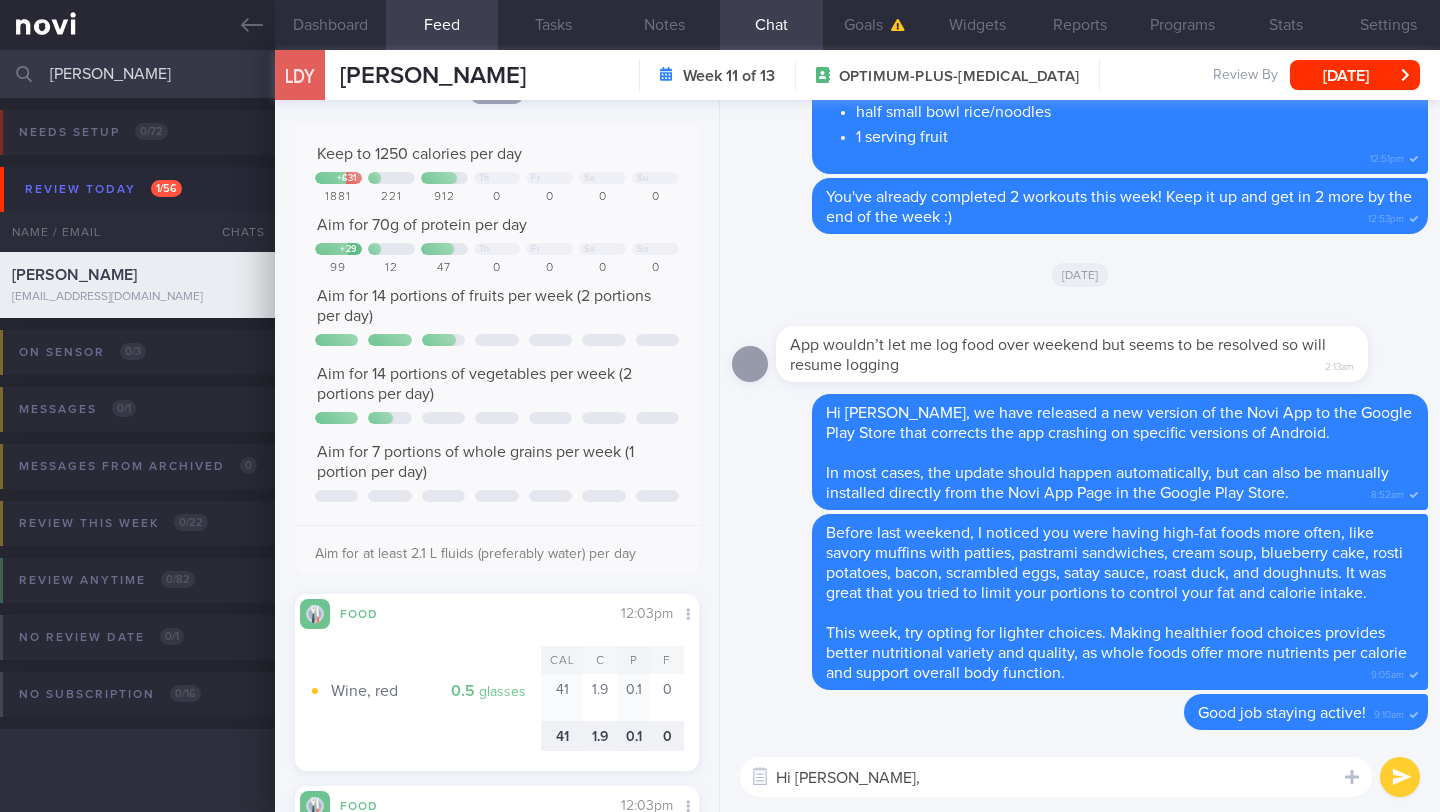 scroll, scrollTop: 225, scrollLeft: 0, axis: vertical 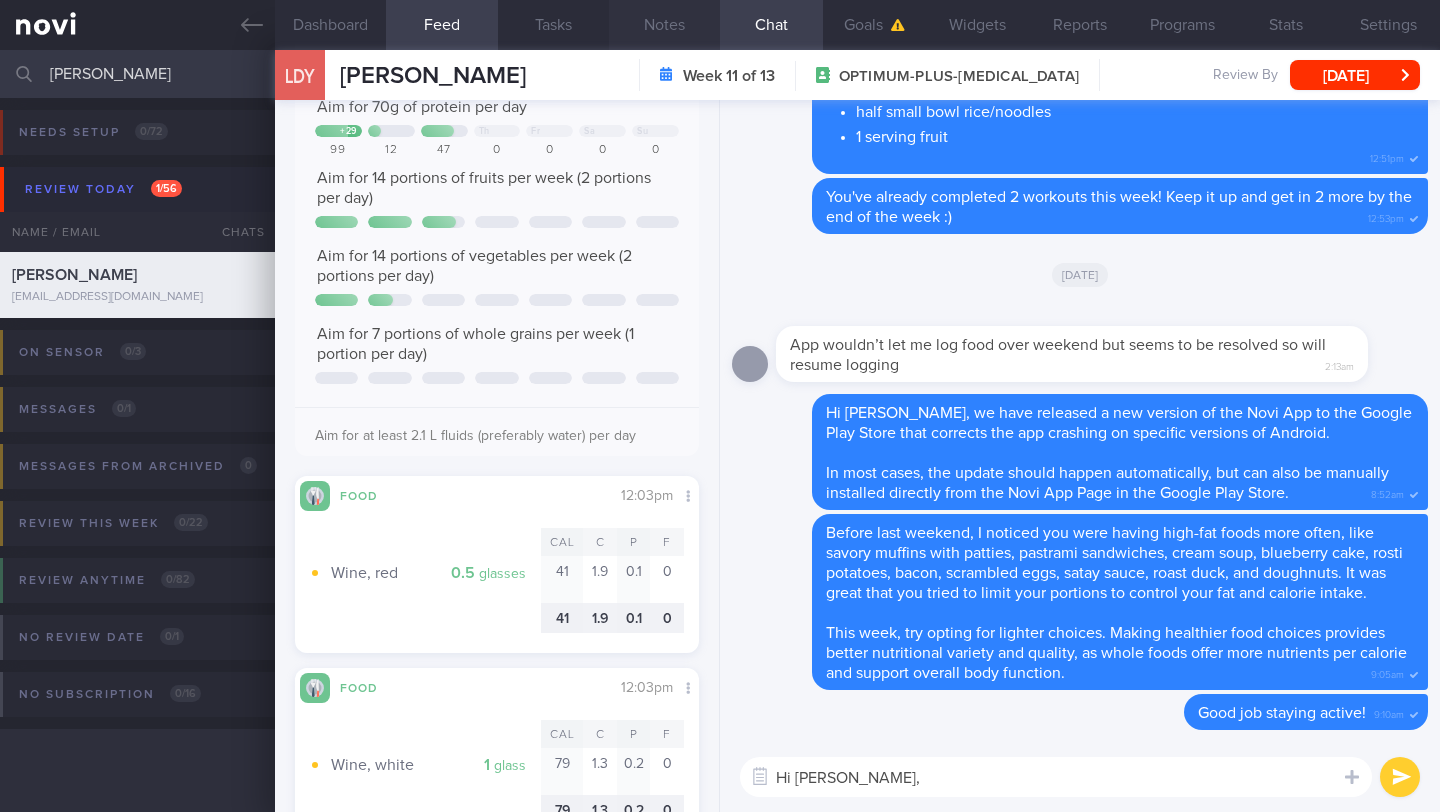 click on "Notes" at bounding box center (664, 25) 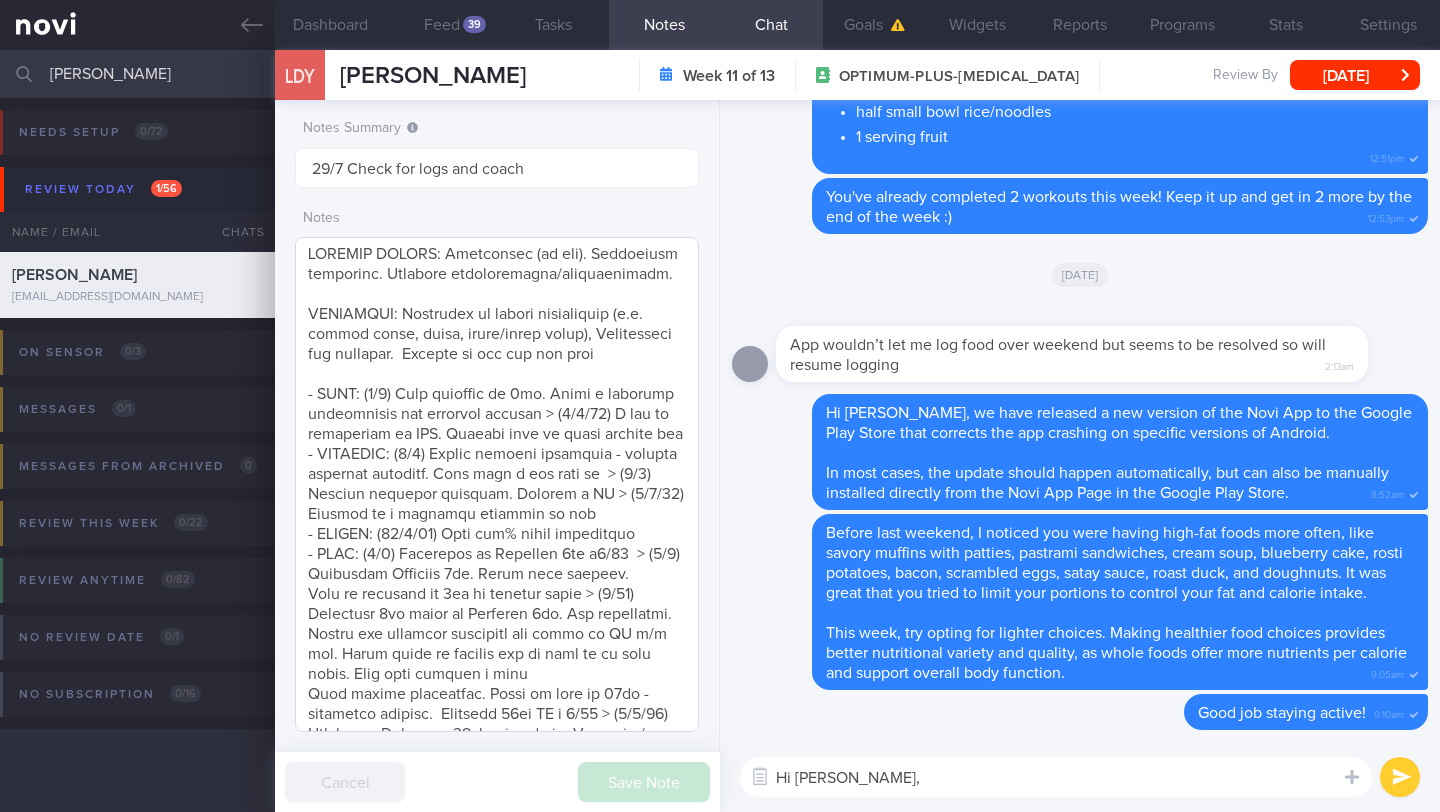 scroll, scrollTop: 0, scrollLeft: 0, axis: both 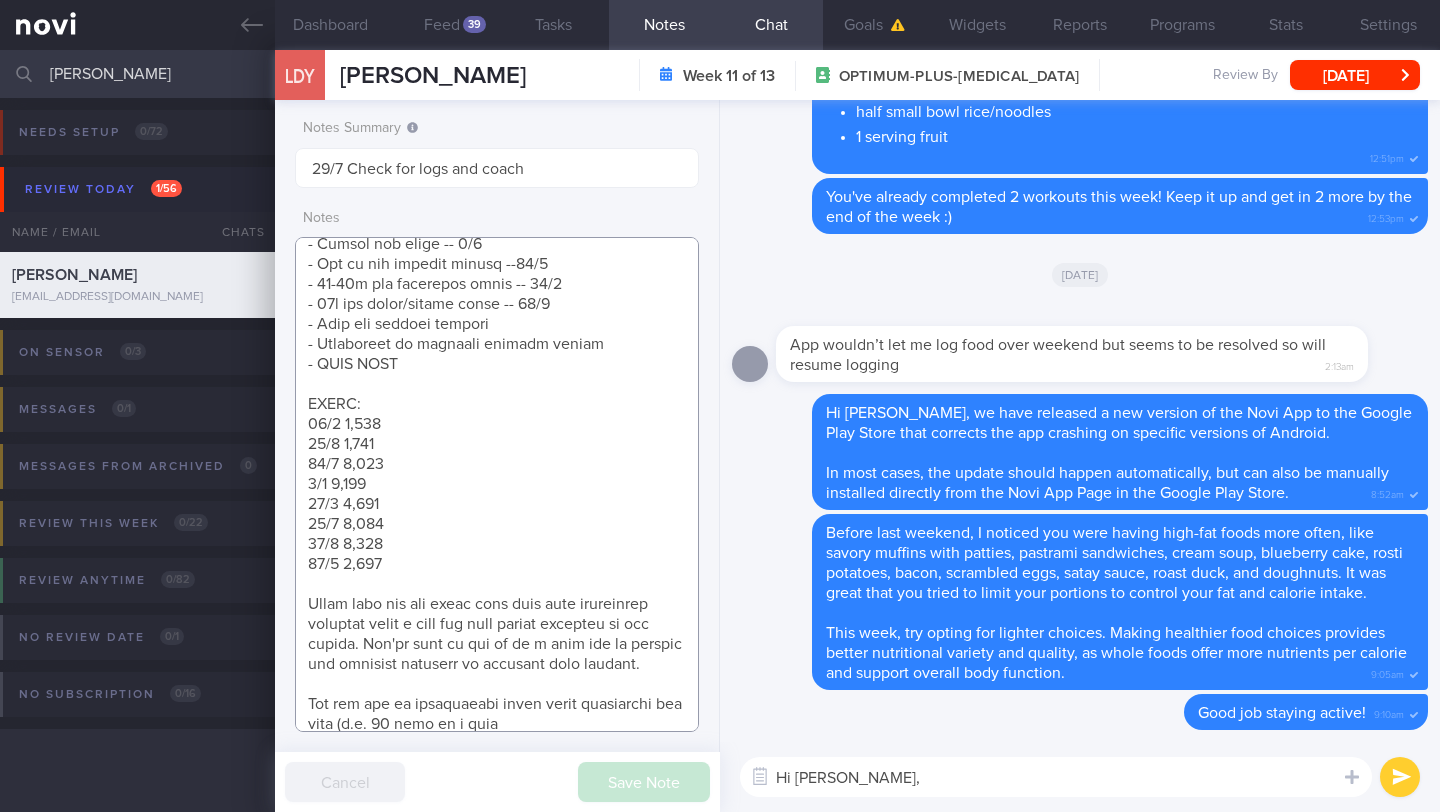 drag, startPoint x: 307, startPoint y: 551, endPoint x: 429, endPoint y: 723, distance: 210.87437 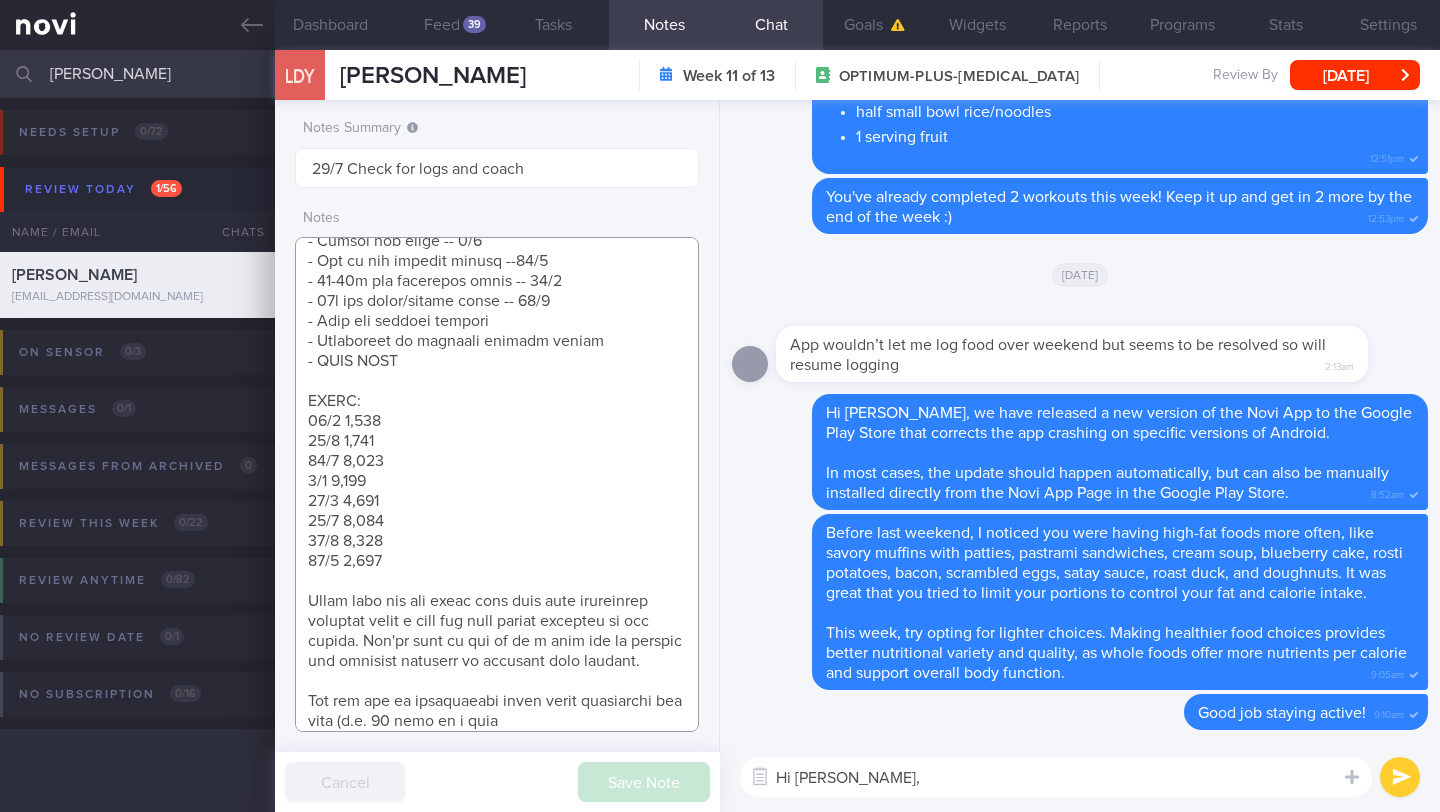 click at bounding box center [497, 484] 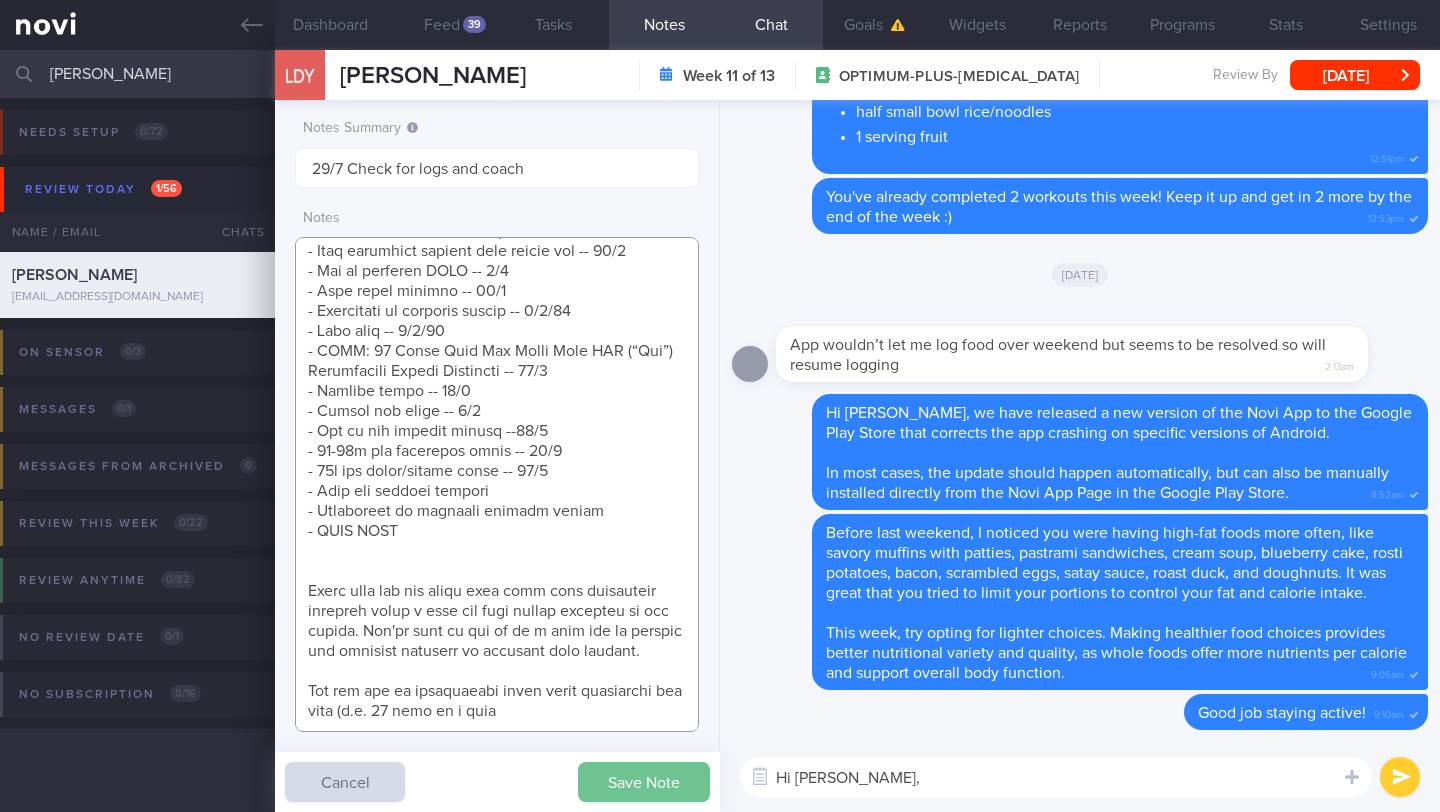 type on "SUPPORT NEEDED: Discipline (to log). Increasing awareness. Positive reinforcement/encouragement.
CHALLENGE: Difficult to resist temptations (e.g. savory foods, carbs, fried/fatty foods), Controlling her portions.  Needing to eat out for work
- DIET: (7/8) Mild [MEDICAL_DATA] on 3mg. Happy w appetite suppression and improved satiety > ([DATE]) A bit of [MEDICAL_DATA] in CNY. Getting back to usual routine now
- EXERCISE: (7/8) Recent [MEDICAL_DATA] - limited physical activity. Also down w [MEDICAL_DATA] last wk  > (4/9) Resumed physical activity. Working w PT > ([DATE]) Keeping up w physical activity in gym
- TANITA: ([DATE]) Body fat% still suboptimal
- MEDS: (7/8) Increased to [MEDICAL_DATA] 7mg x1/12  > (4/9) Tolerated [MEDICAL_DATA] 7mg. Happy with effects.
Keen to continue on 7mg on another month > (7/11) Tolerated 3rd month on [MEDICAL_DATA] 7mg. Nil complaints. Hunger and cravings returning esp since no GI s/e now. Still quick to satiate but no loss in wt this month. Been less careful w diet
More social gatherings. Agree to move to 1..." 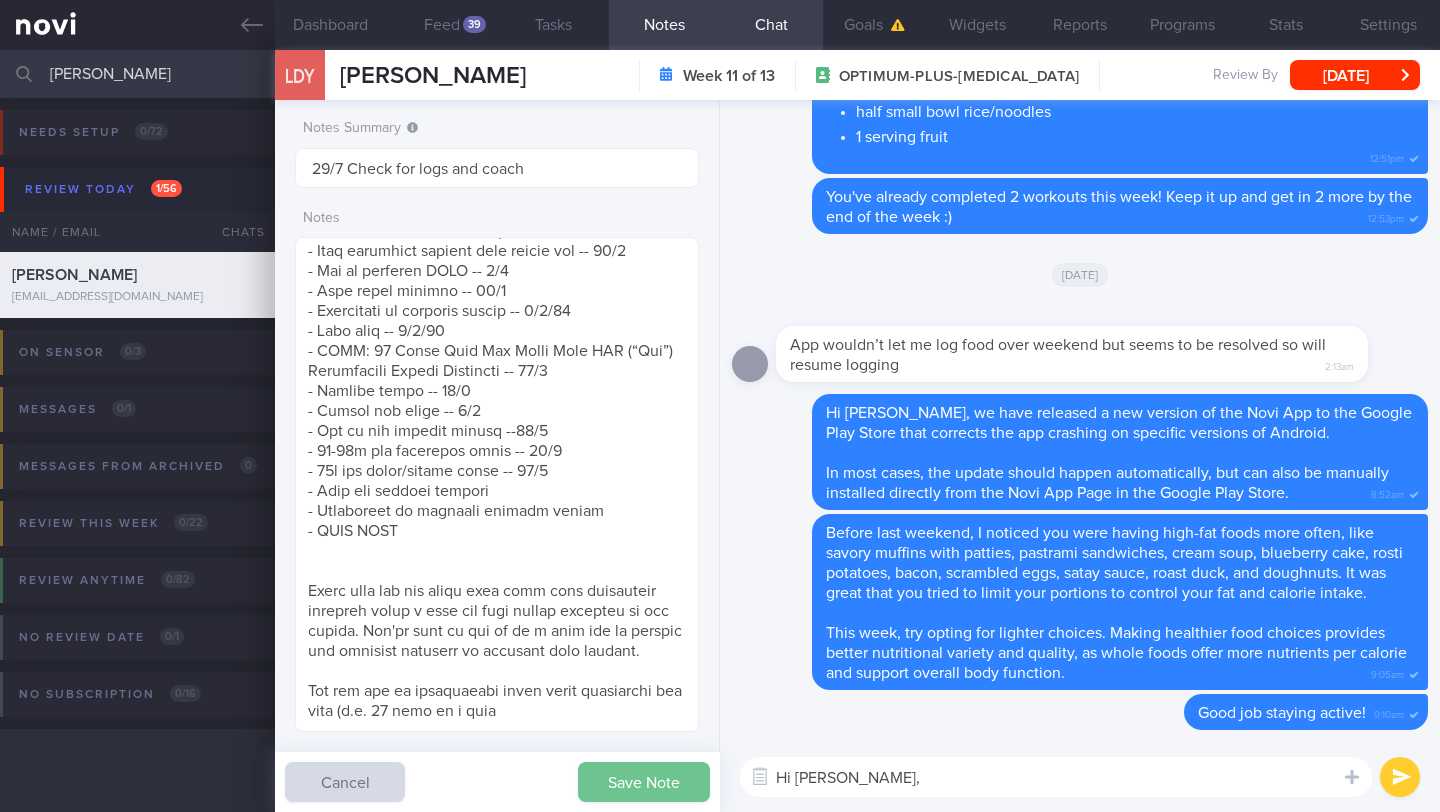 click on "Save Note" at bounding box center [644, 782] 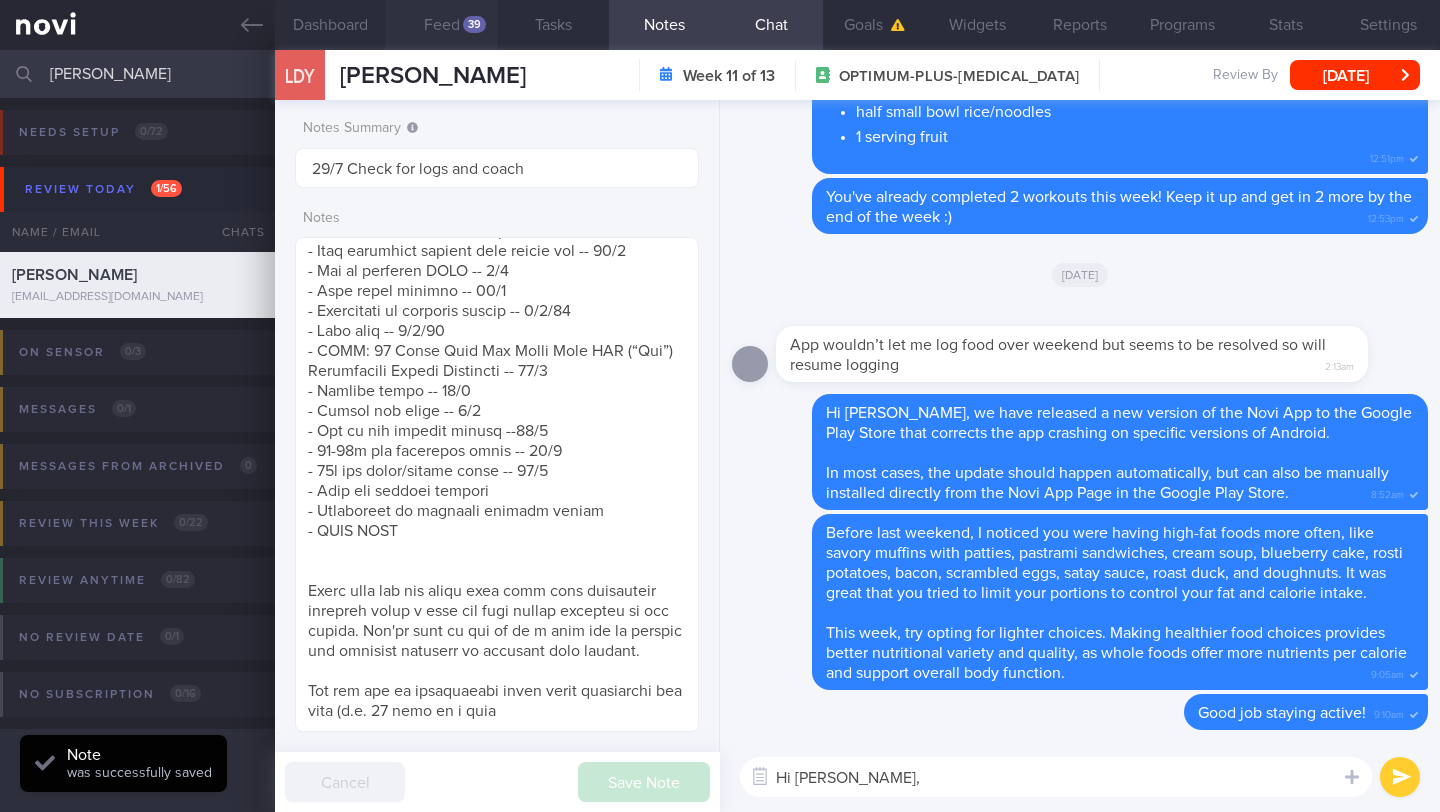 click on "Feed
39" at bounding box center [441, 25] 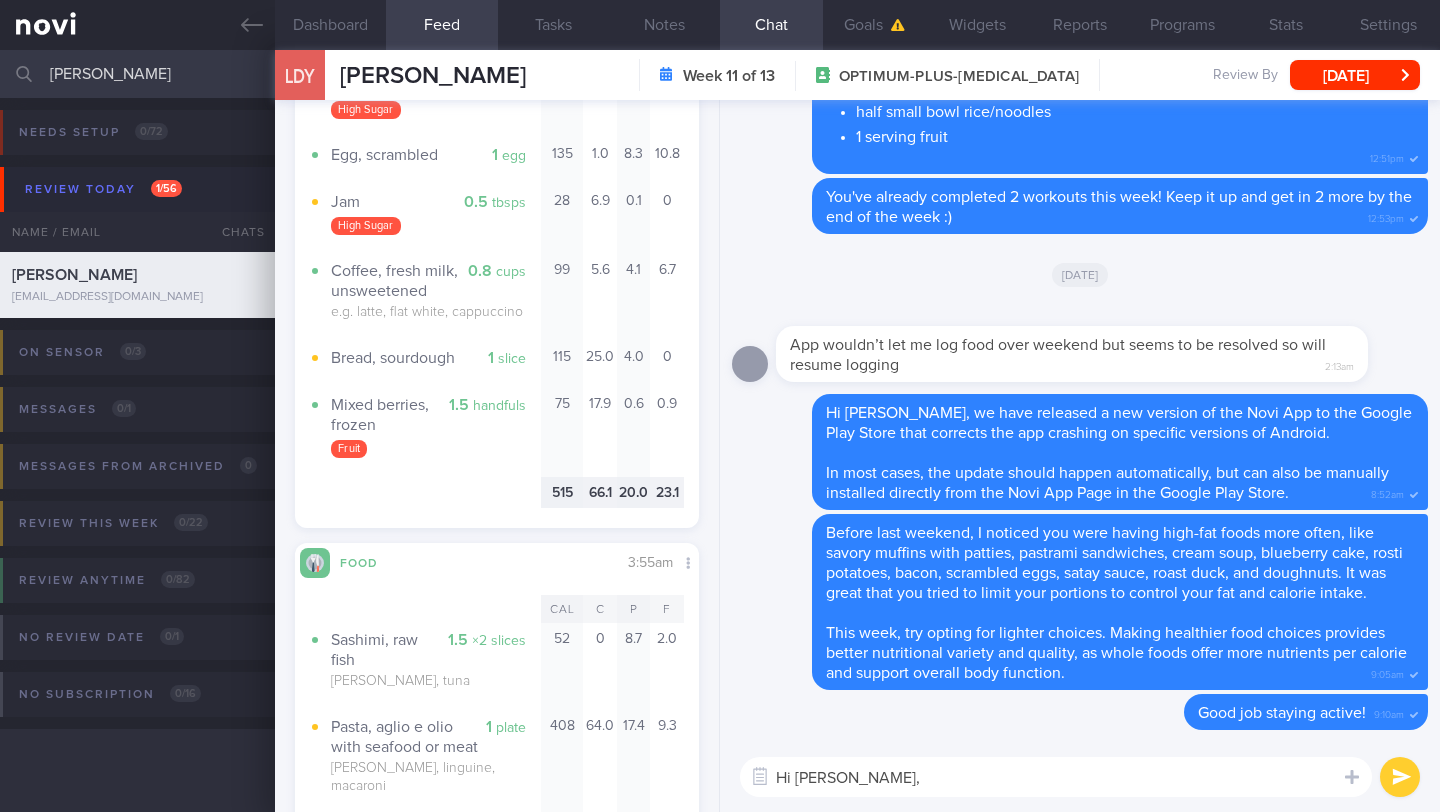 scroll, scrollTop: 3216, scrollLeft: 0, axis: vertical 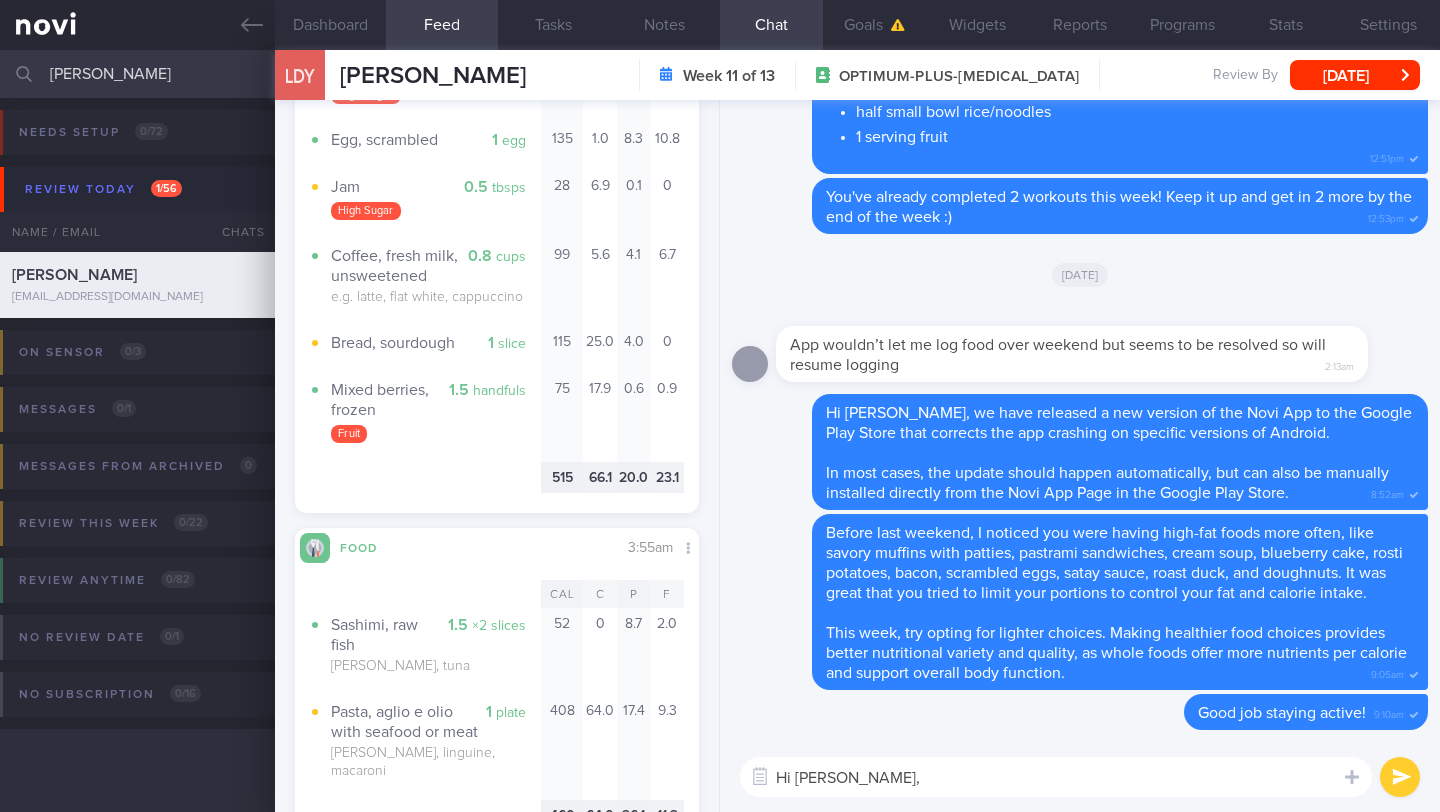 click on "Hi Diaan Yi," at bounding box center (1056, 777) 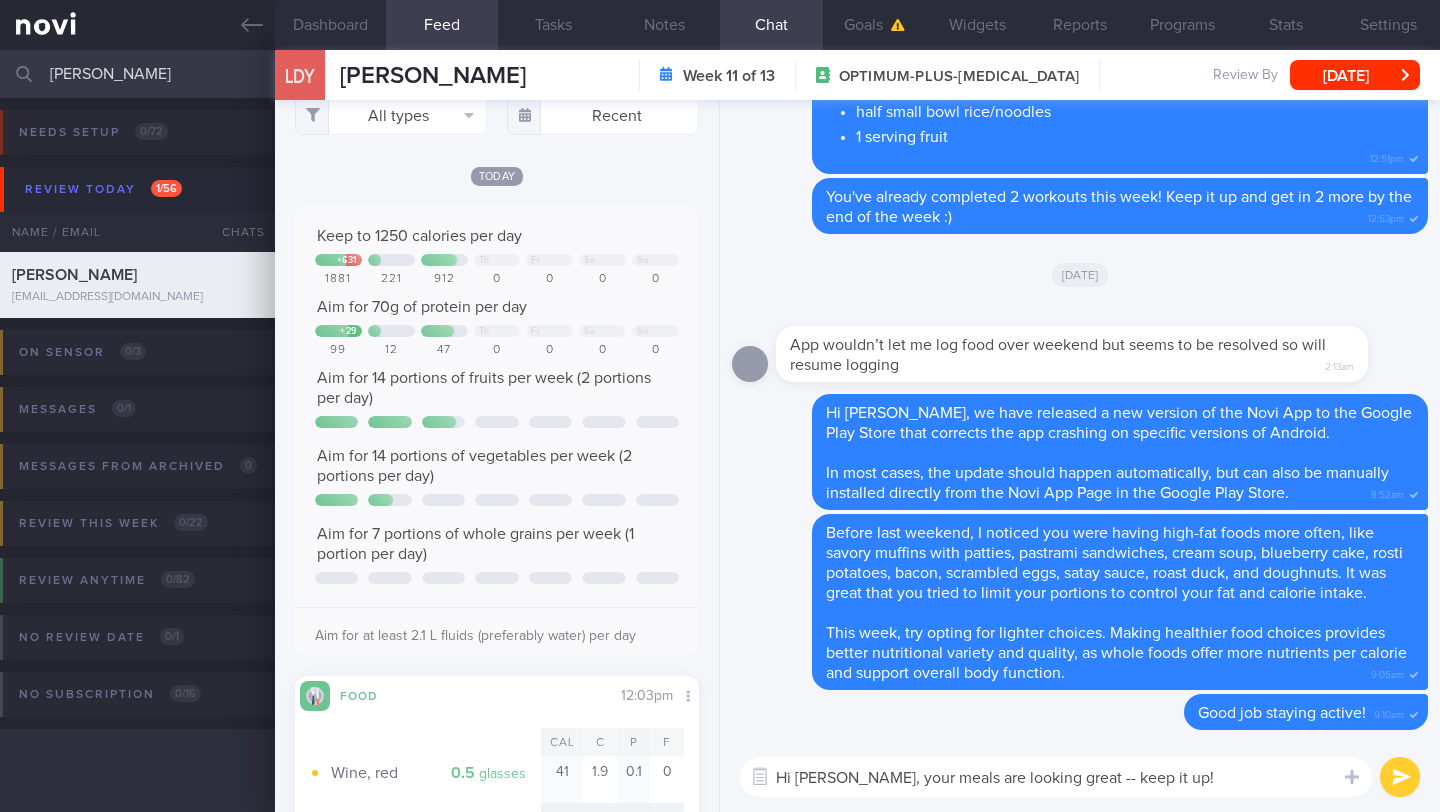 scroll, scrollTop: 0, scrollLeft: 0, axis: both 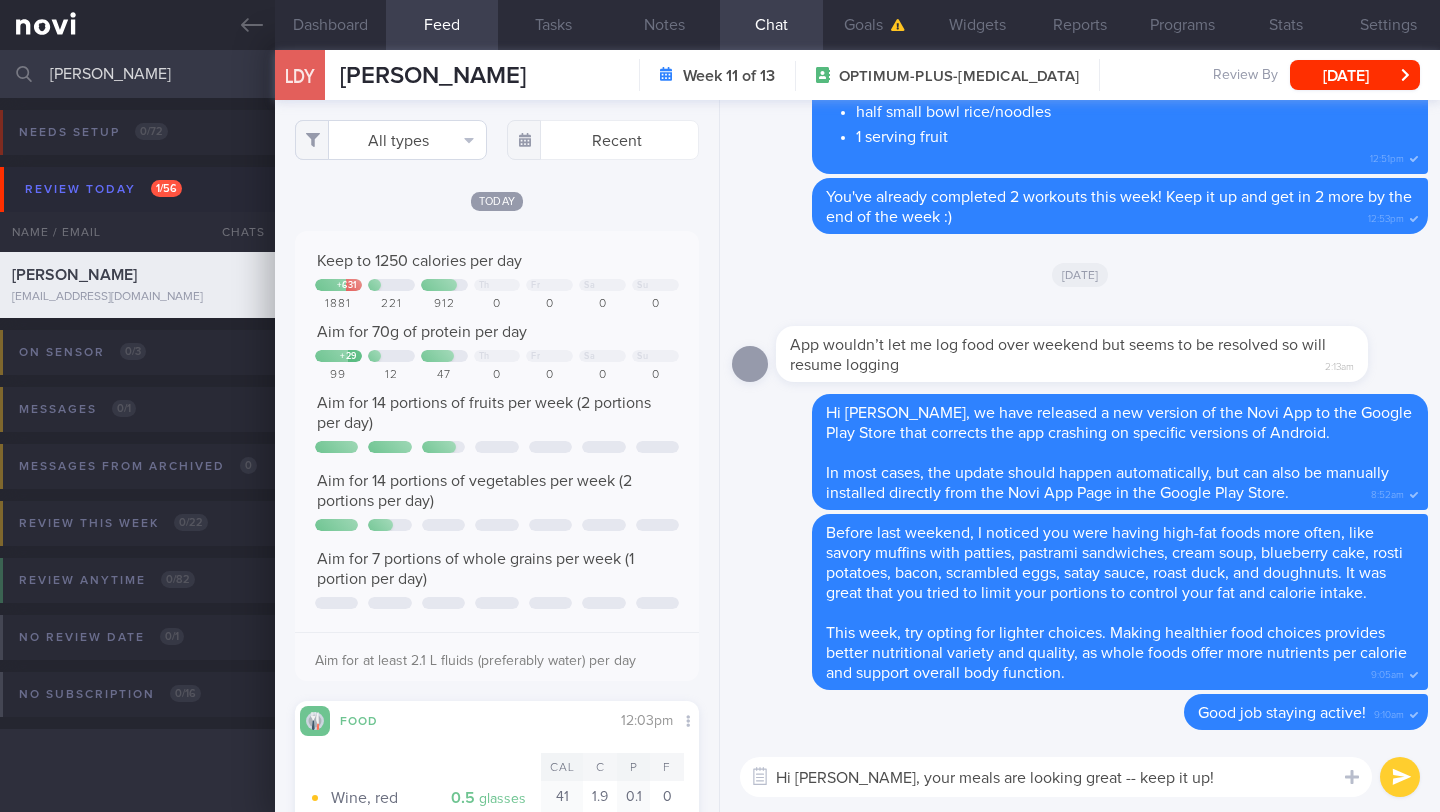 type on "Hi Diaan Yi, your meals are looking great -- keep it up!" 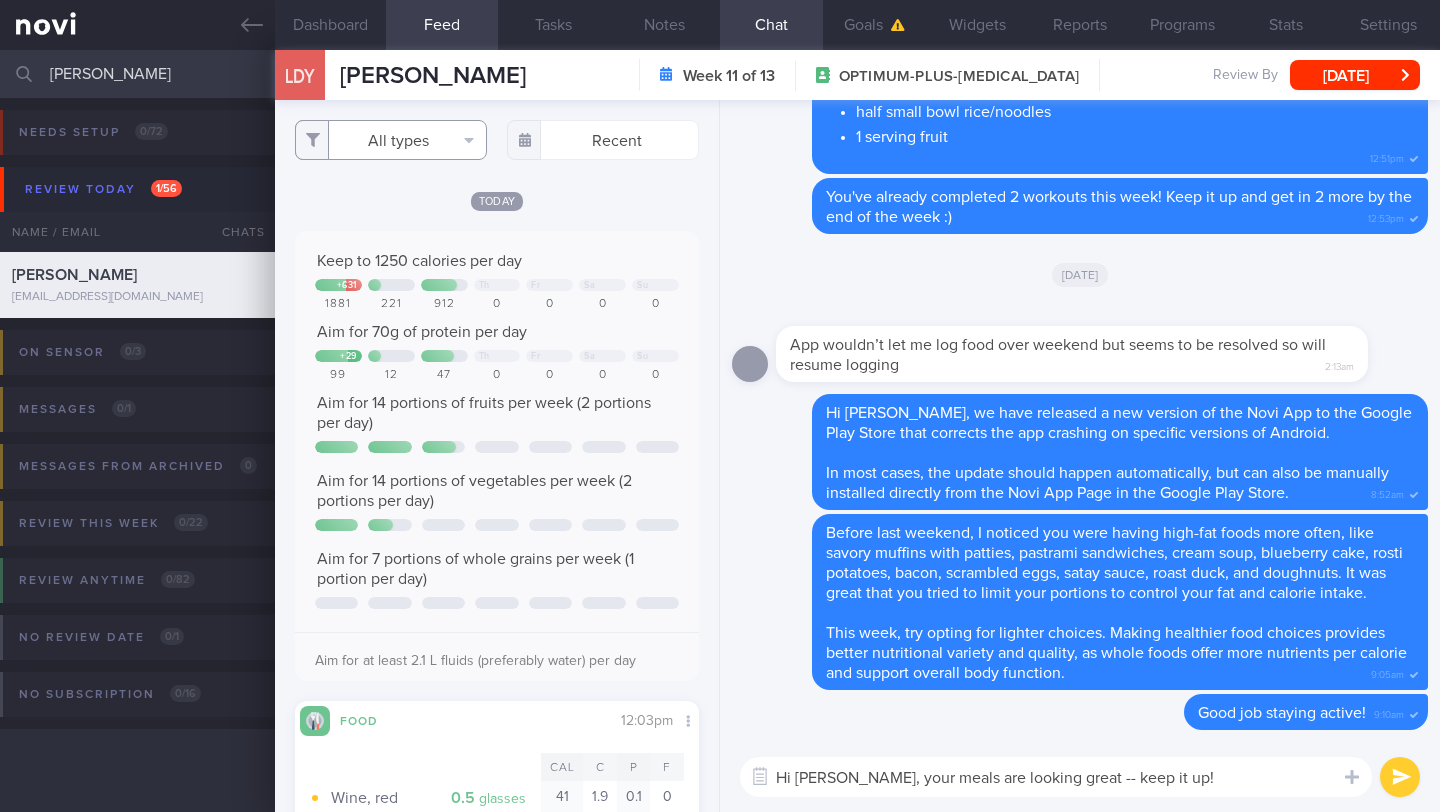 click on "All types" at bounding box center [391, 140] 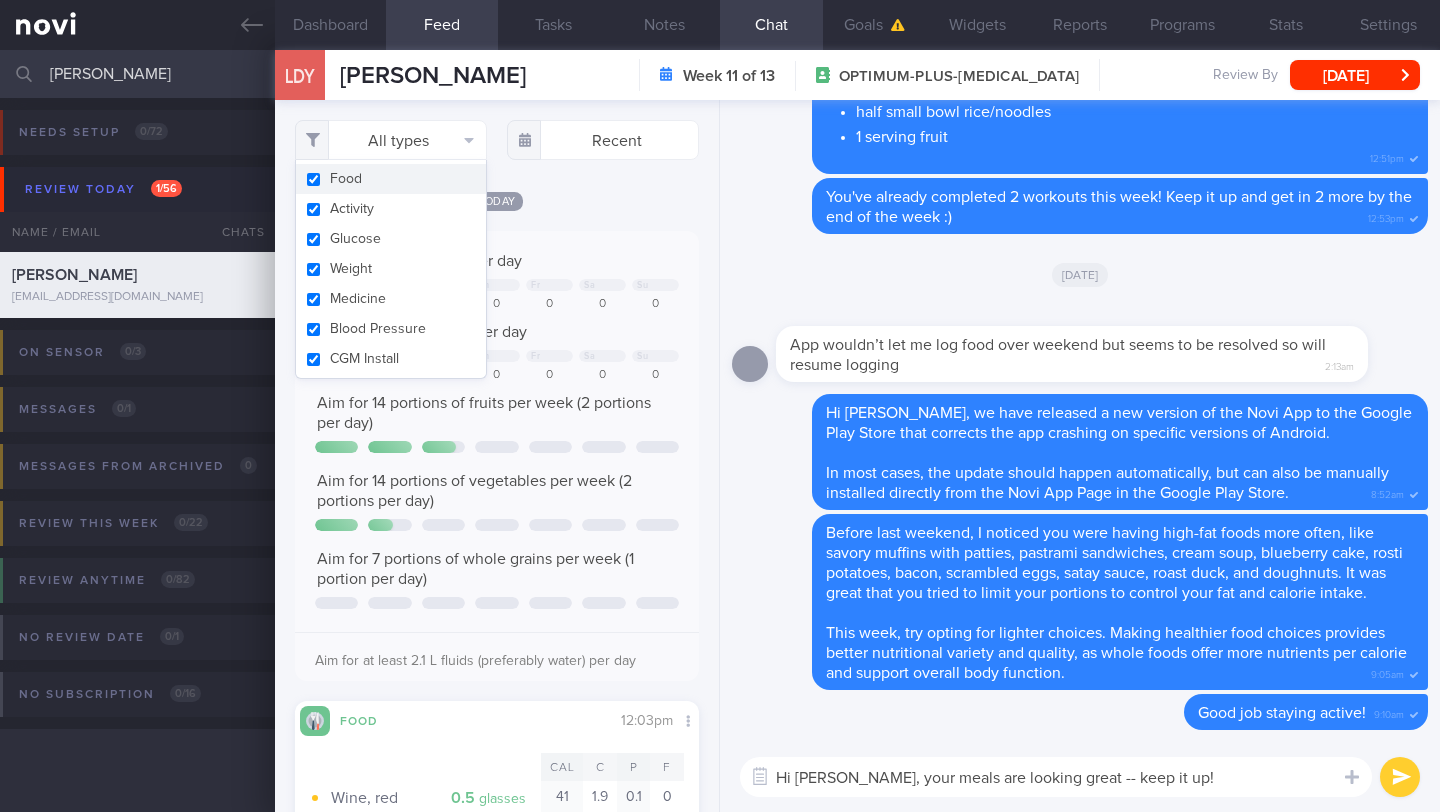 click on "Food" at bounding box center [391, 179] 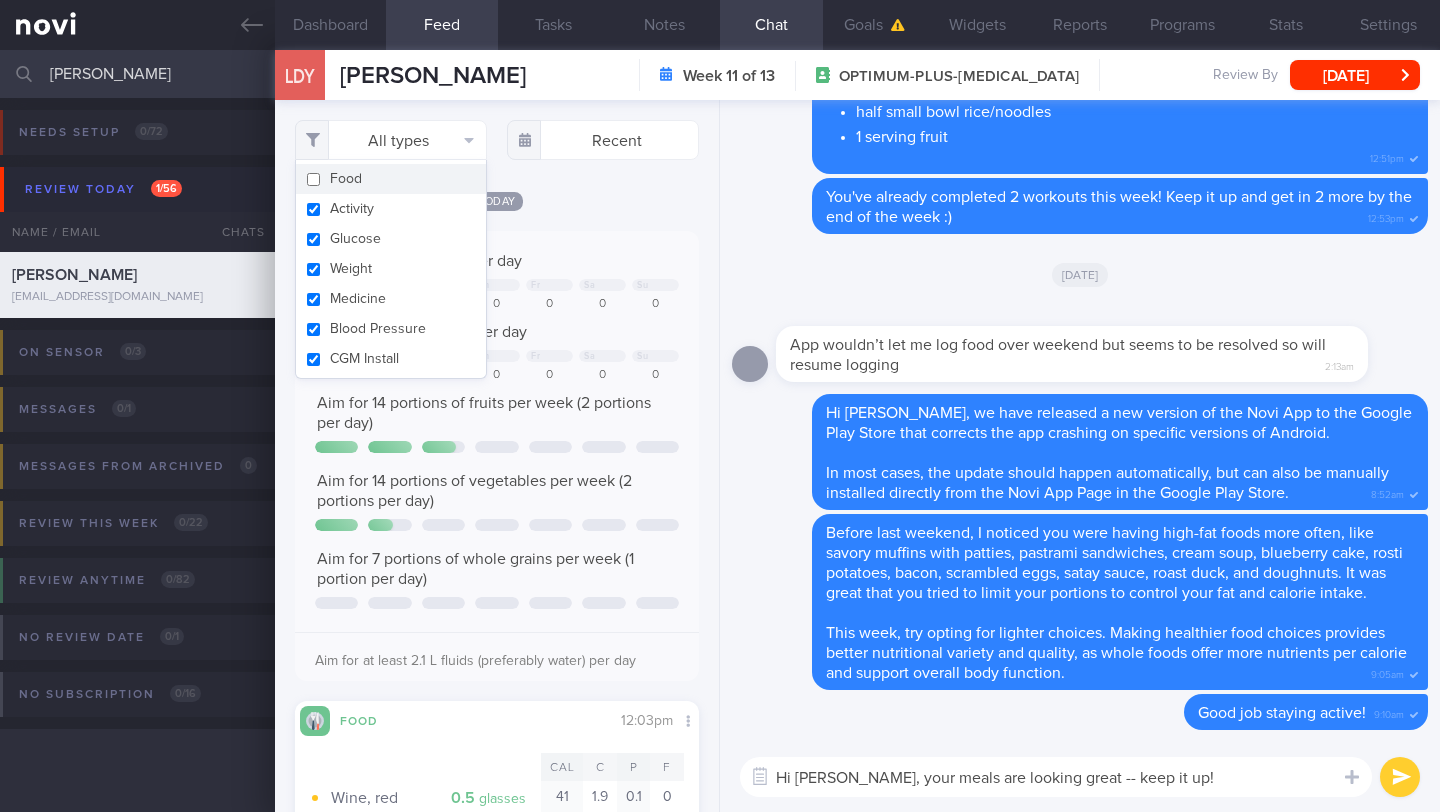checkbox on "false" 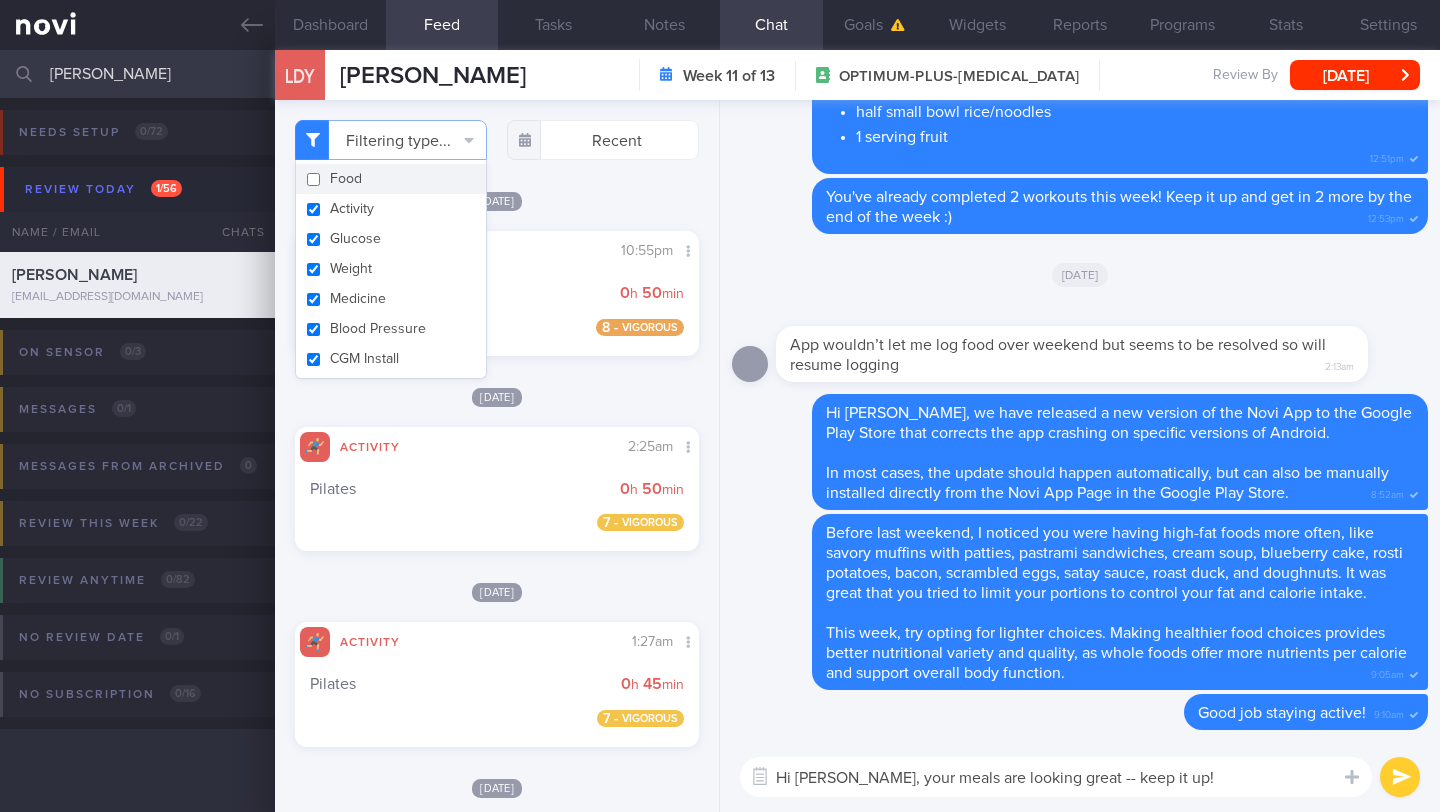 click on "Filtering type...
Food
Activity
Glucose
Weight
Medicine
Blood Pressure
CGM Install
Recent
Mon, 28 Jul" at bounding box center [497, 456] 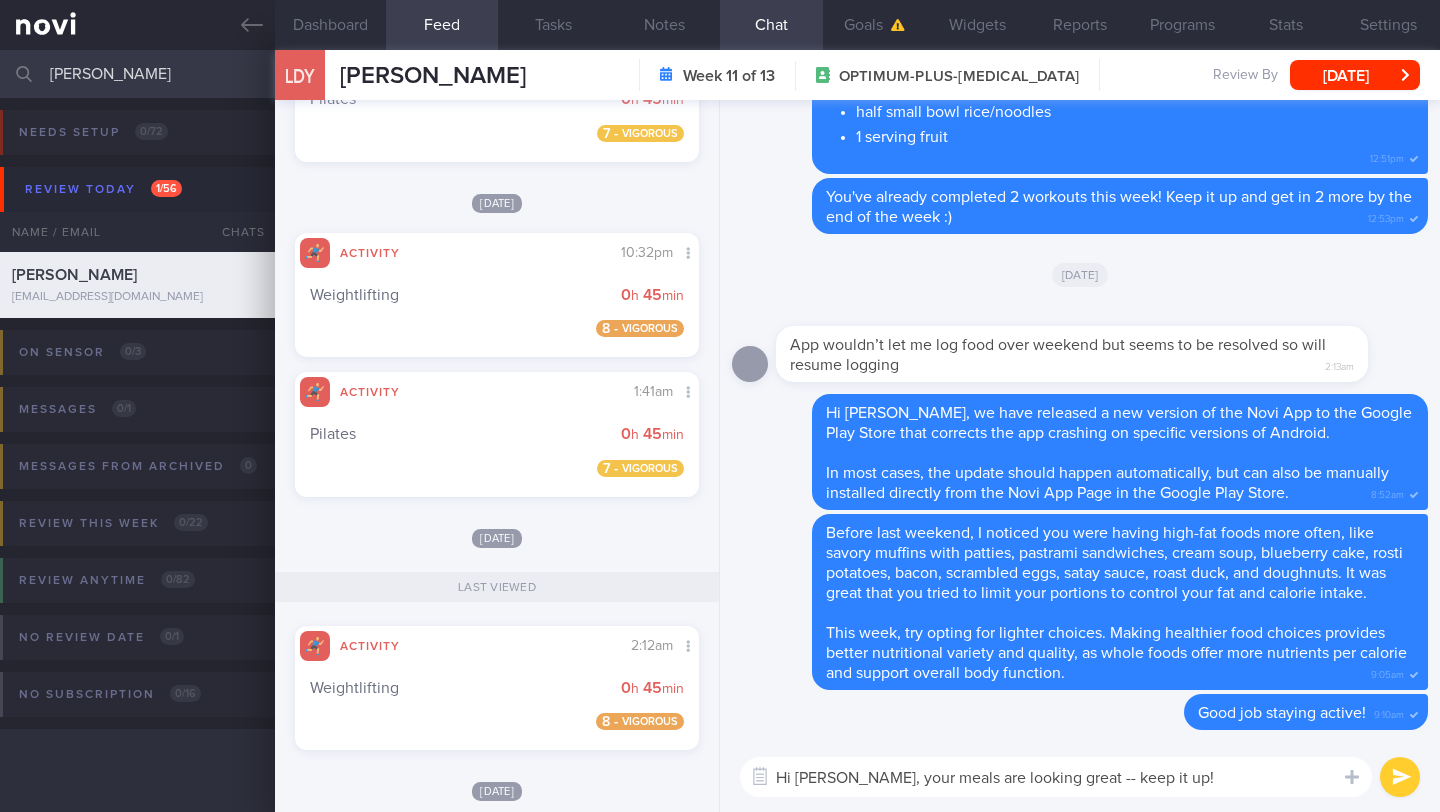 scroll, scrollTop: 588, scrollLeft: 0, axis: vertical 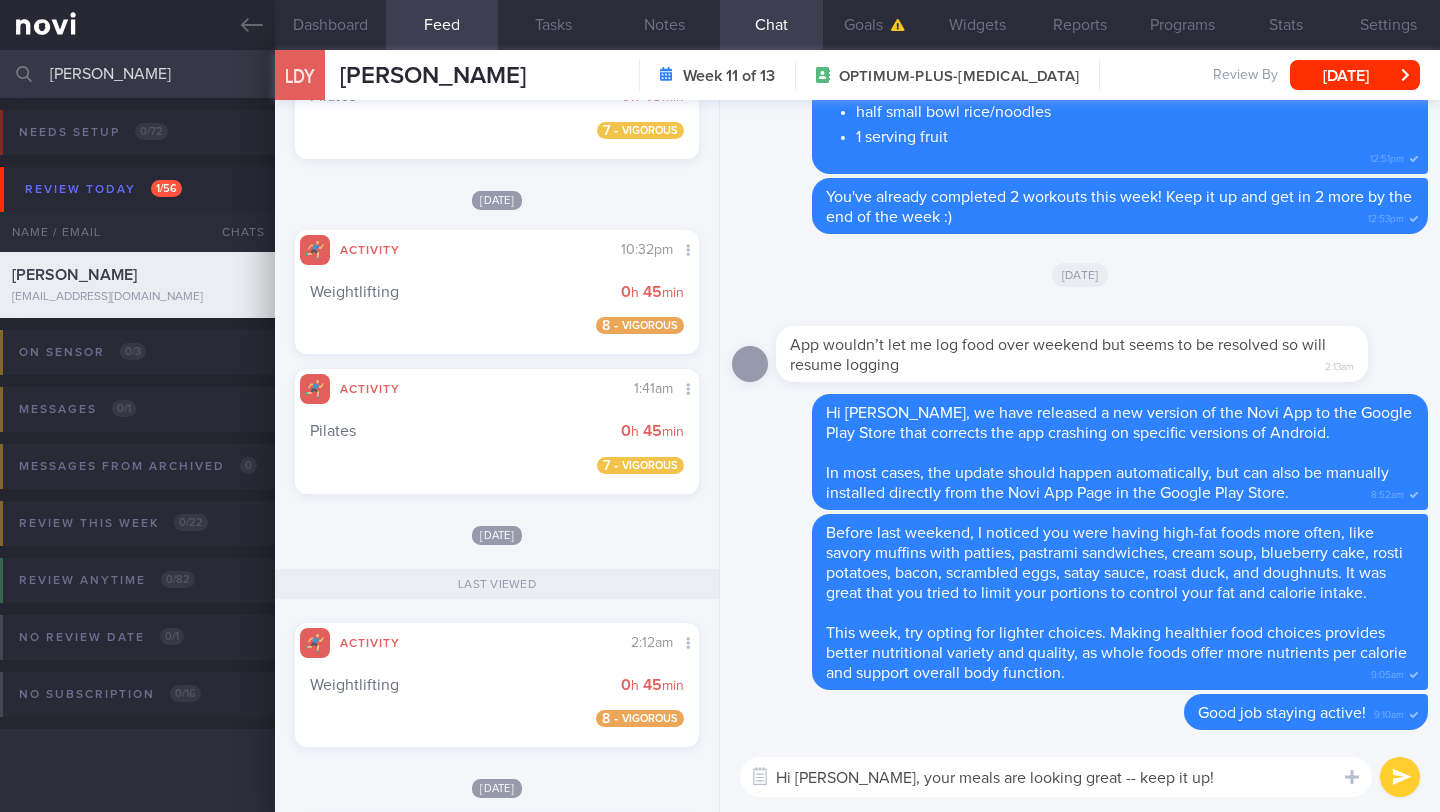 click on "Hi Diaan Yi, your meals are looking great -- keep it up!" at bounding box center [1056, 777] 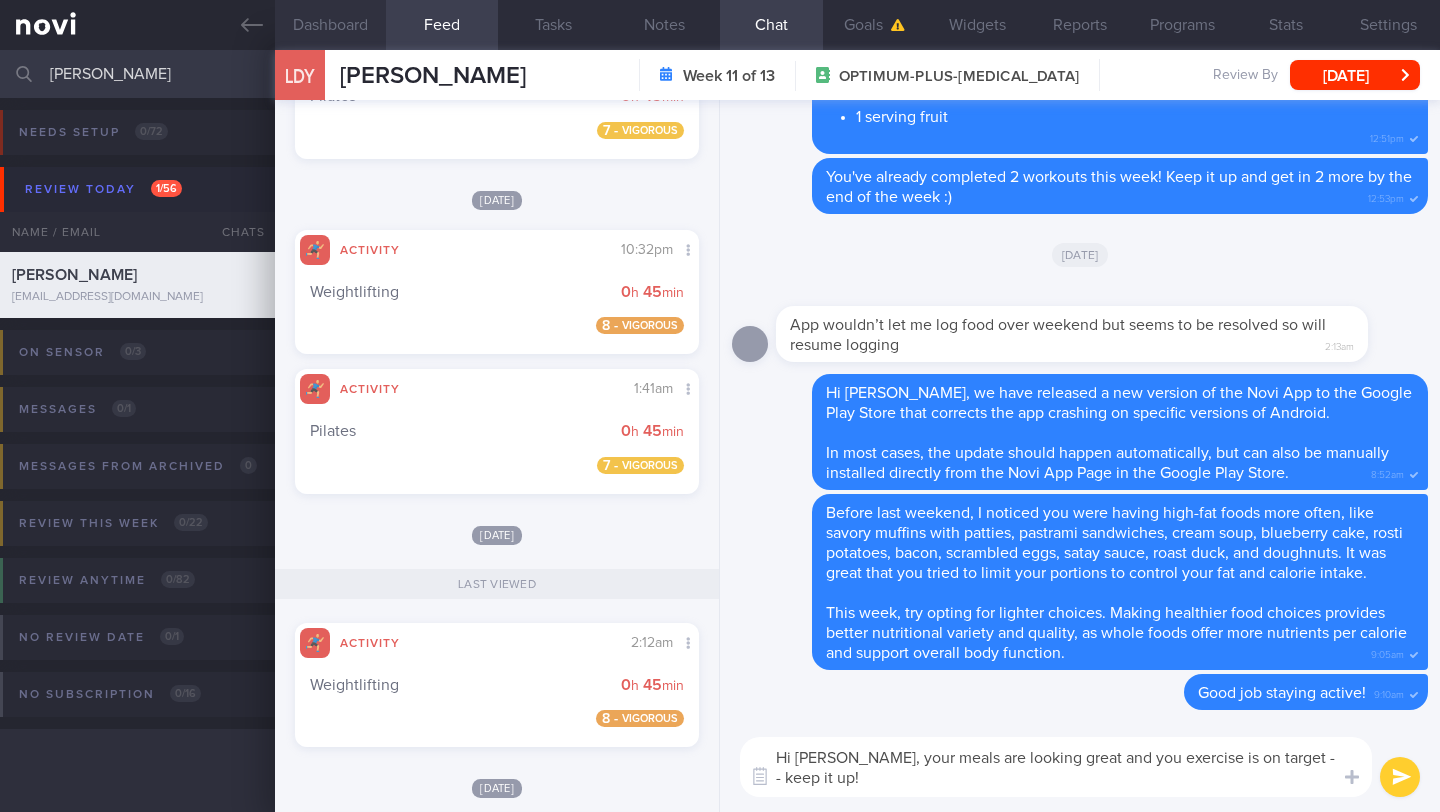 click on "Dashboard" at bounding box center (330, 25) 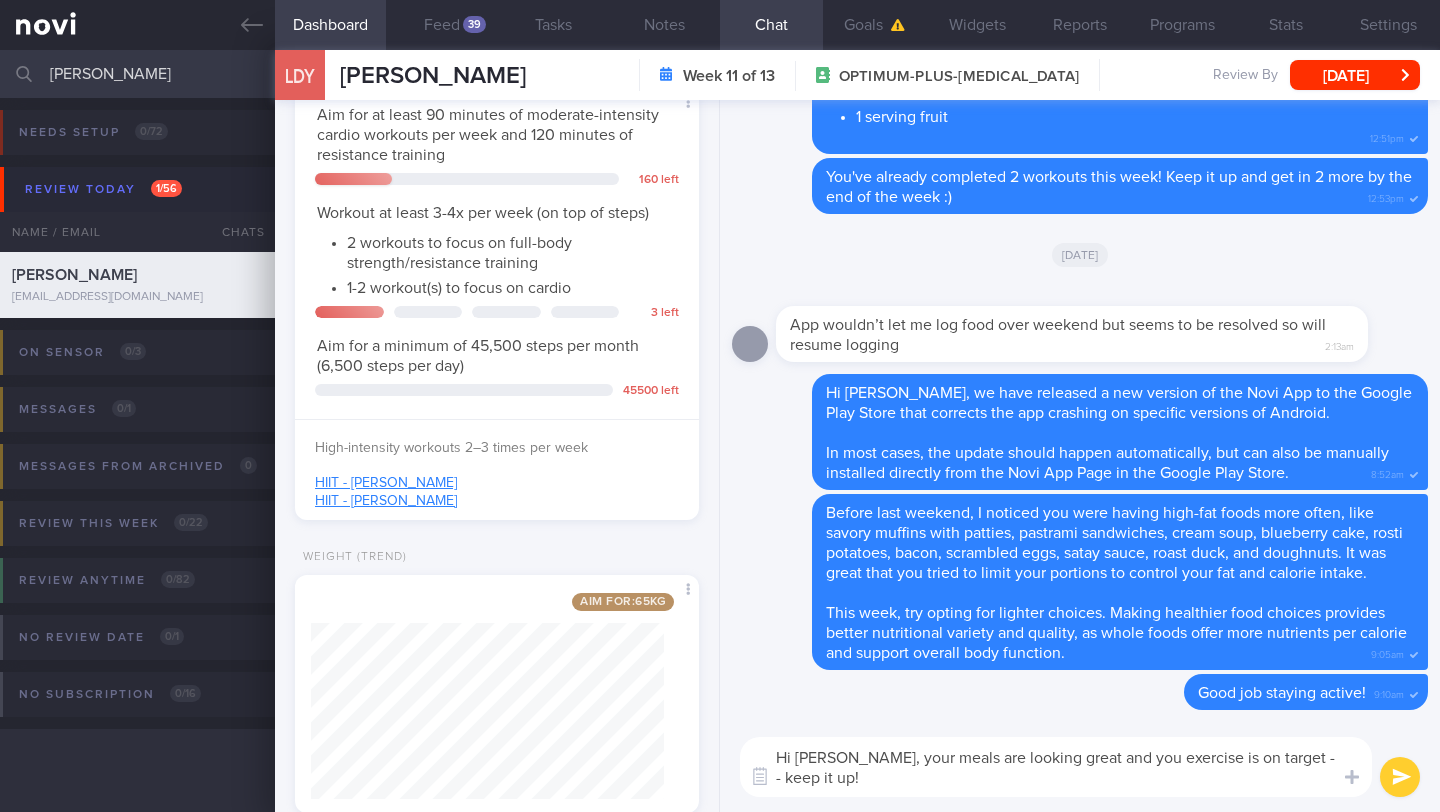 scroll, scrollTop: 717, scrollLeft: 0, axis: vertical 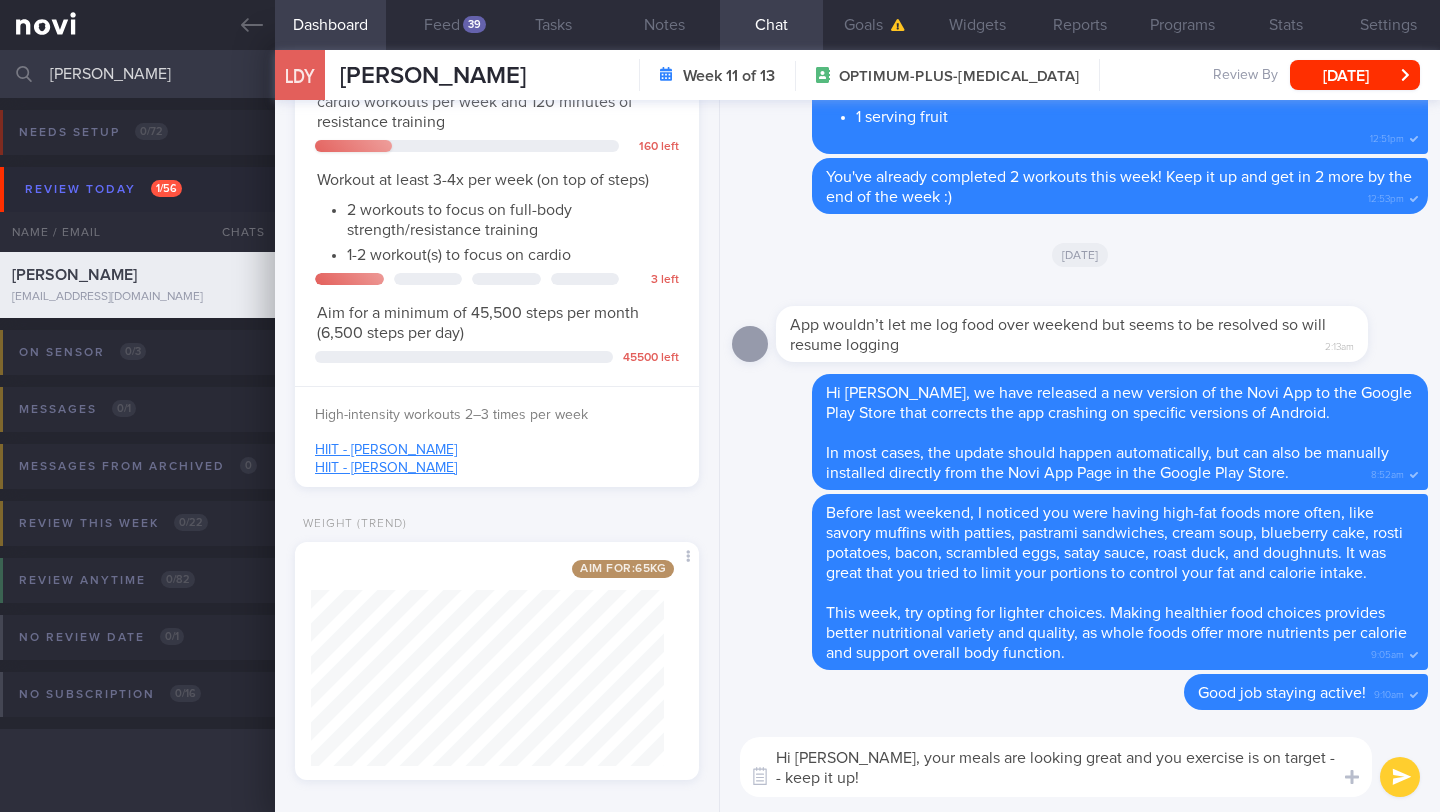 click on "Hi Diaan Yi, your meals are looking great and you exercise is on target -- keep it up!" at bounding box center (1056, 767) 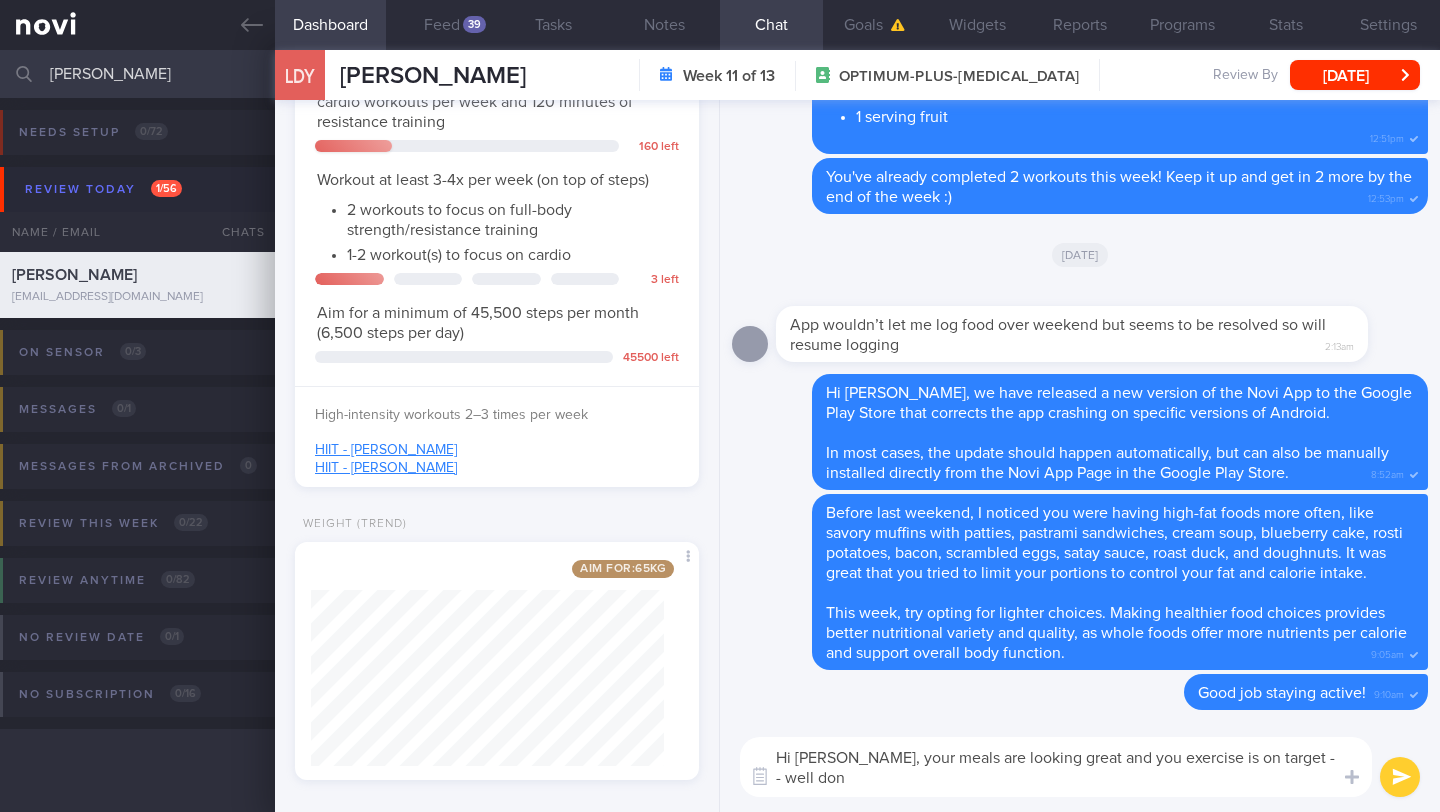 scroll, scrollTop: 0, scrollLeft: 0, axis: both 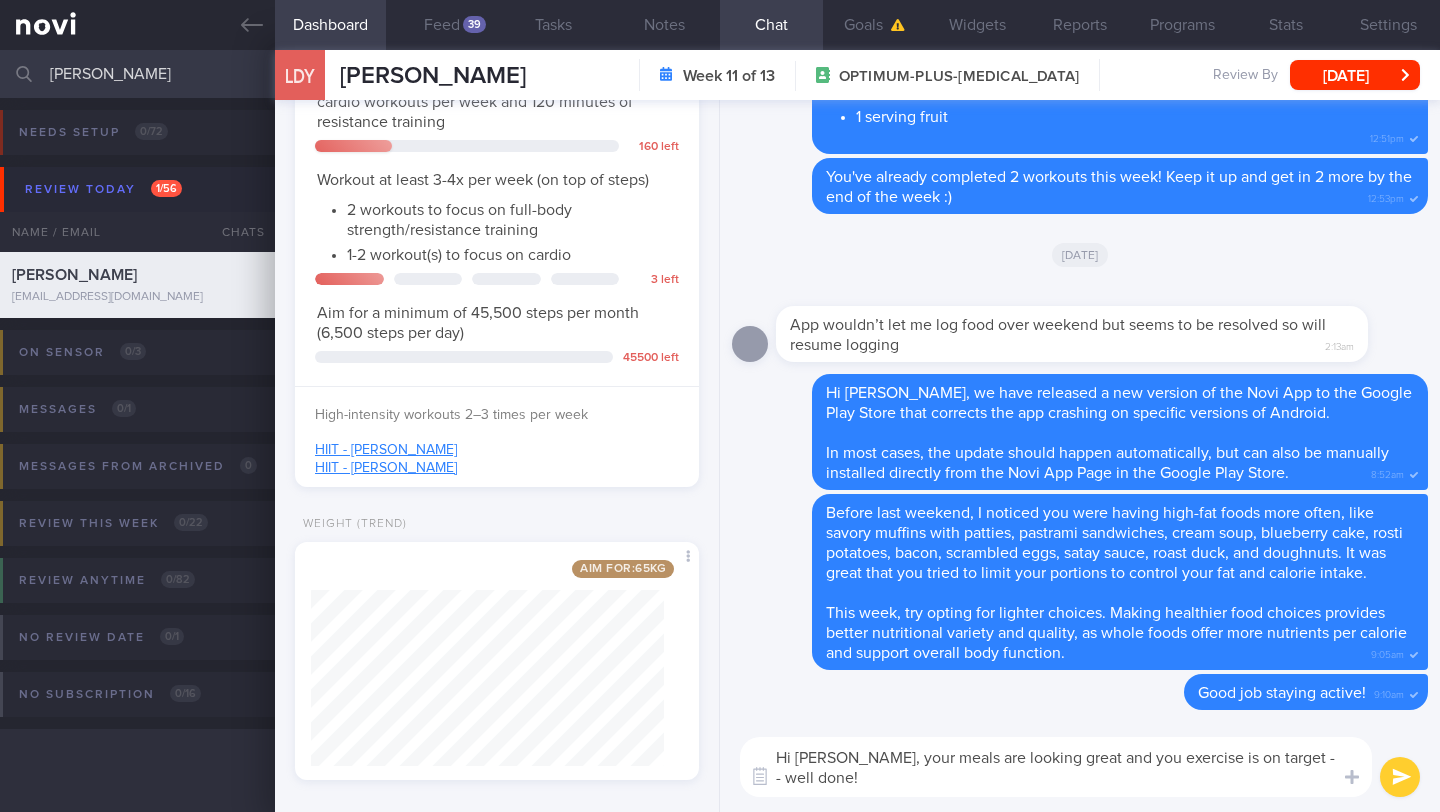 click on "Hi Diaan Yi, your meals are looking great and you exercise is on target -- well done!" at bounding box center (1056, 767) 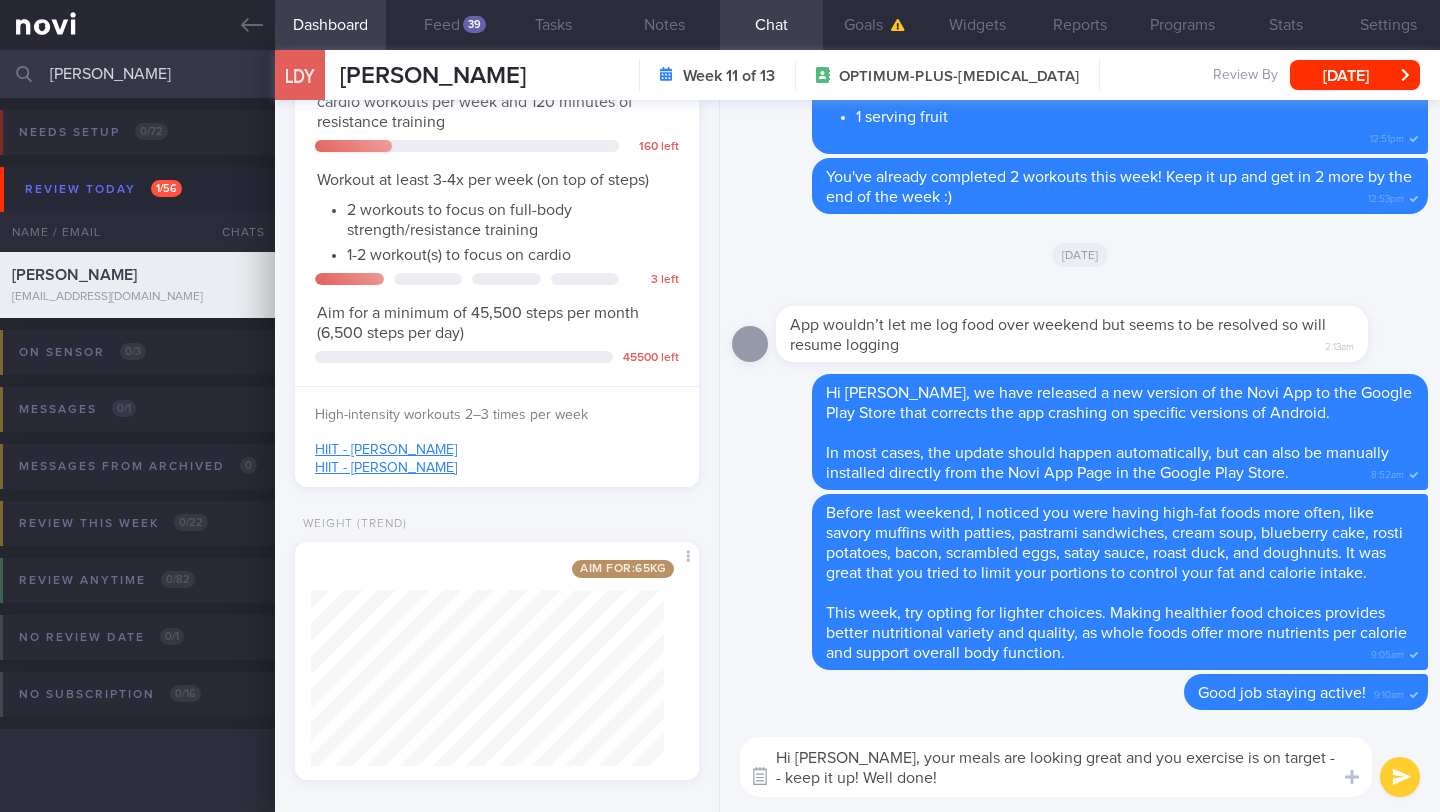 drag, startPoint x: 896, startPoint y: 785, endPoint x: 763, endPoint y: 759, distance: 135.51753 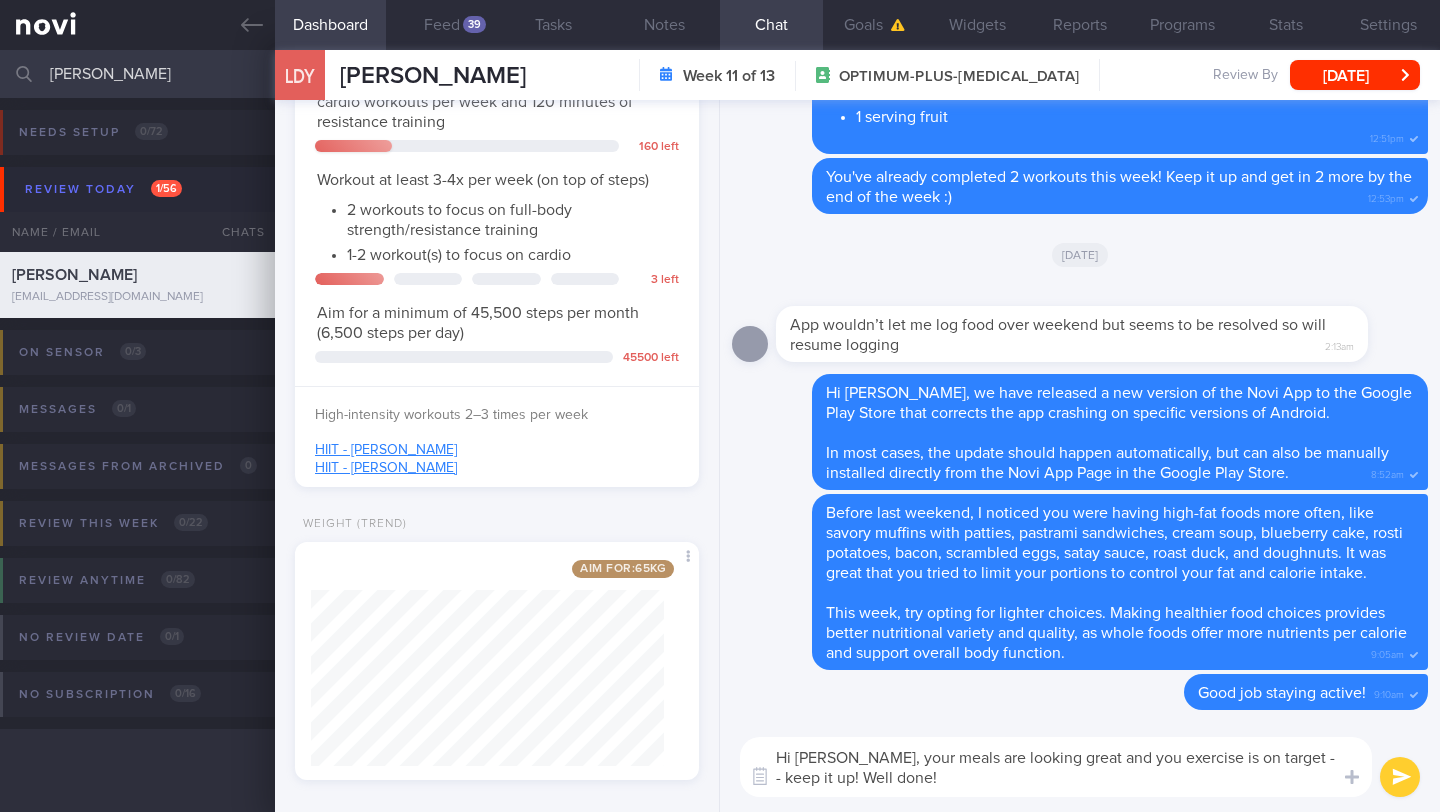 paste on "fantastic and your exercise is right on track! Keep up the amazing work—you're doing so well" 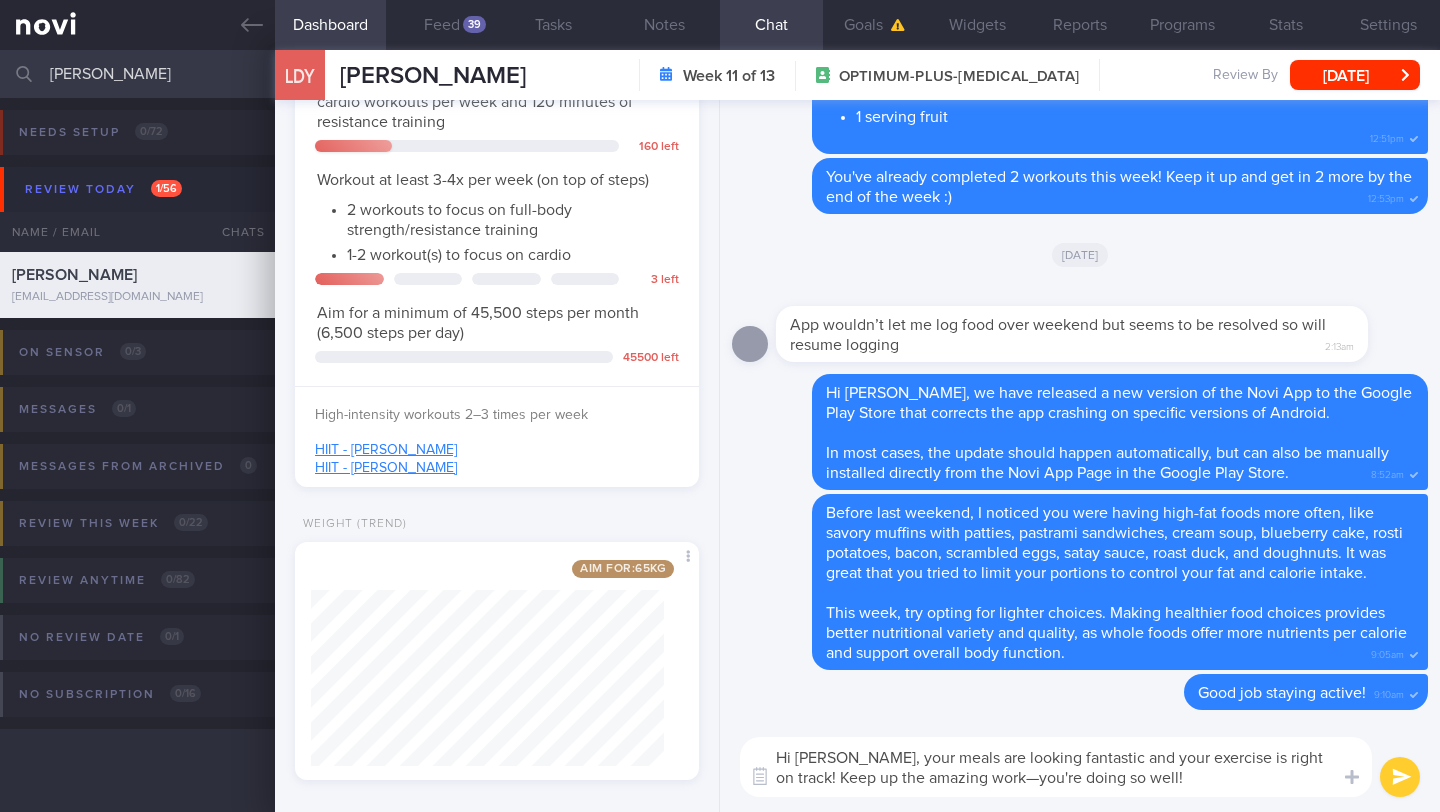 type on "Hi Diaan Yi, your meals are looking fantastic and your exercise is right on track! Keep up the amazing work—you're doing so well!" 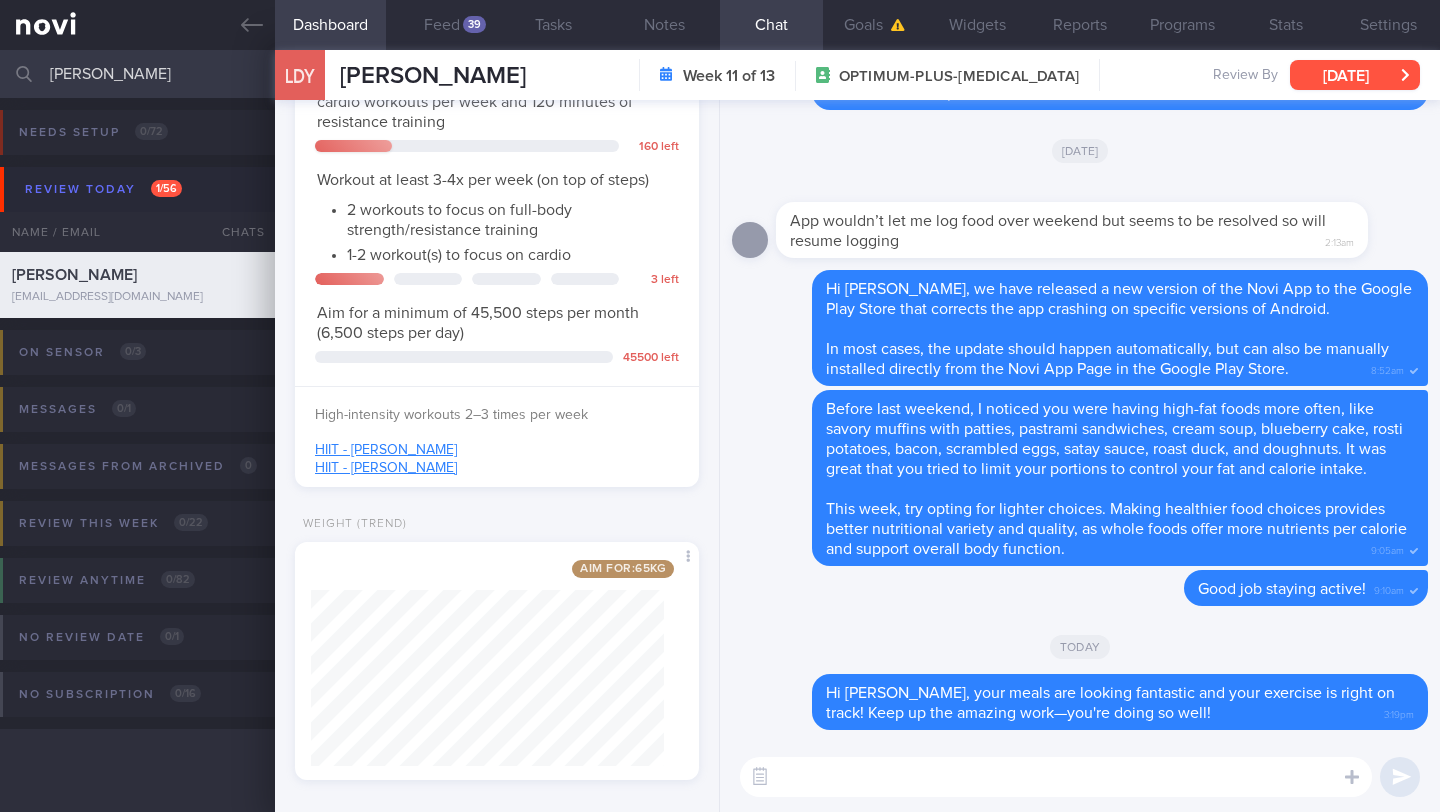 click on "[DATE]" at bounding box center [1355, 75] 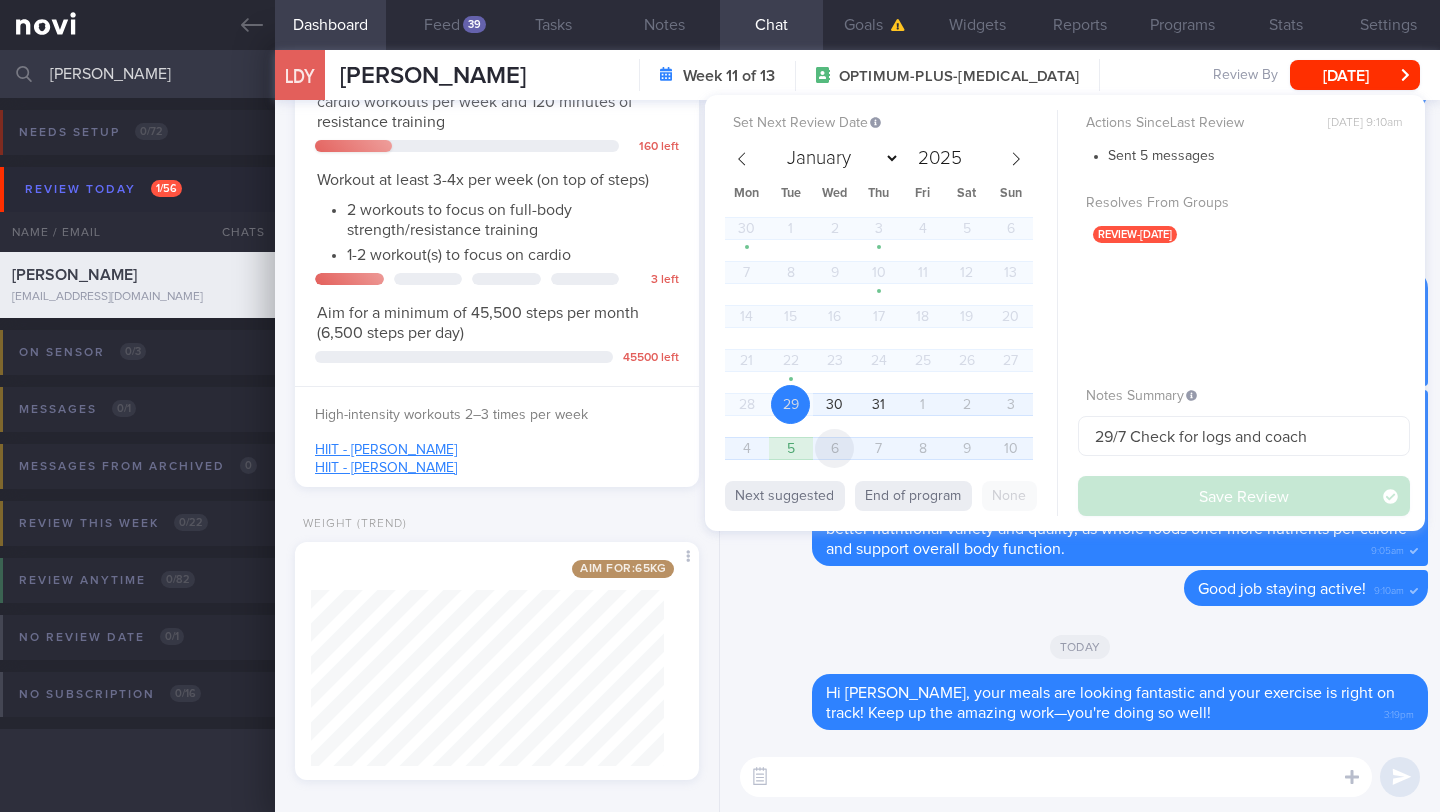 click on "6" at bounding box center [834, 448] 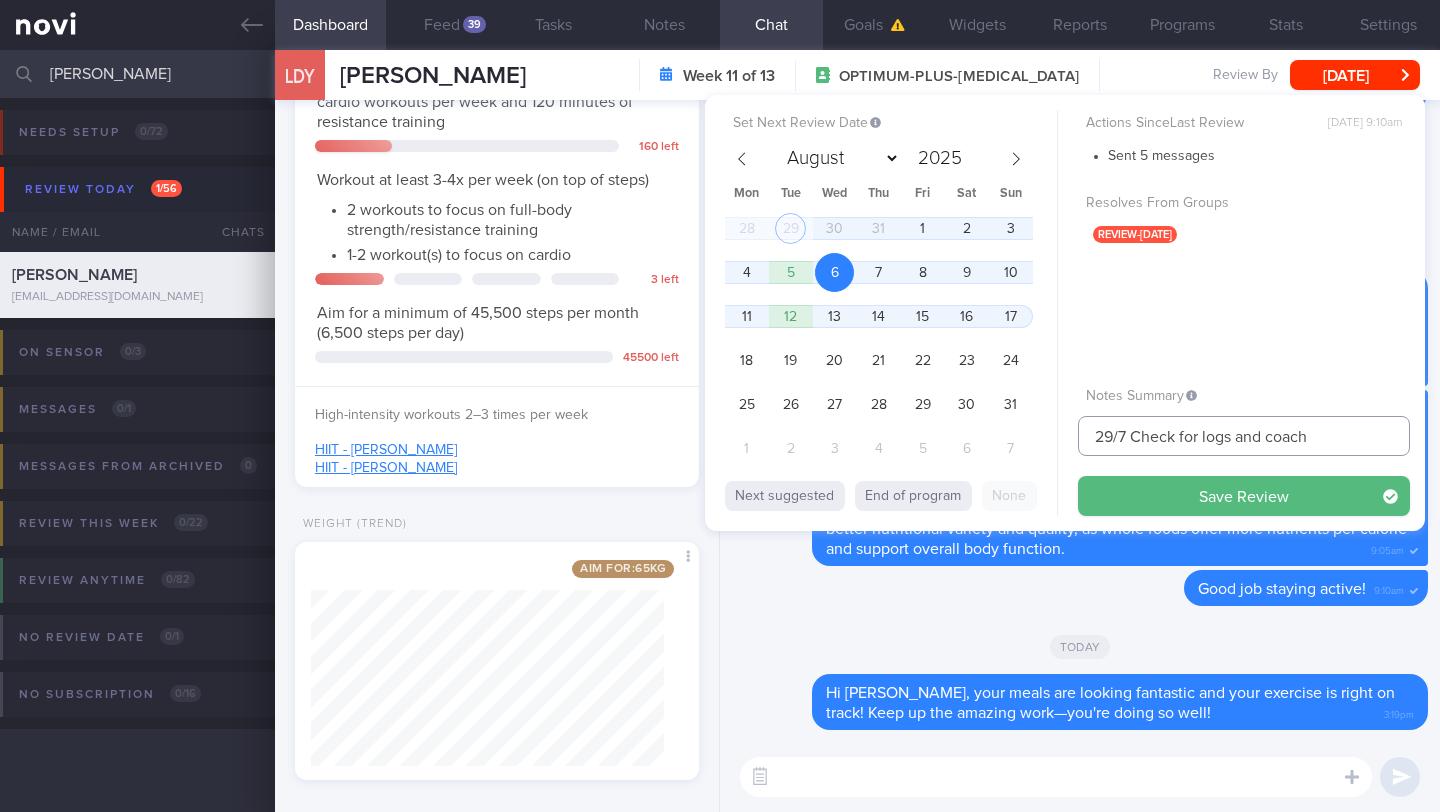 drag, startPoint x: 1126, startPoint y: 433, endPoint x: 1024, endPoint y: 429, distance: 102.0784 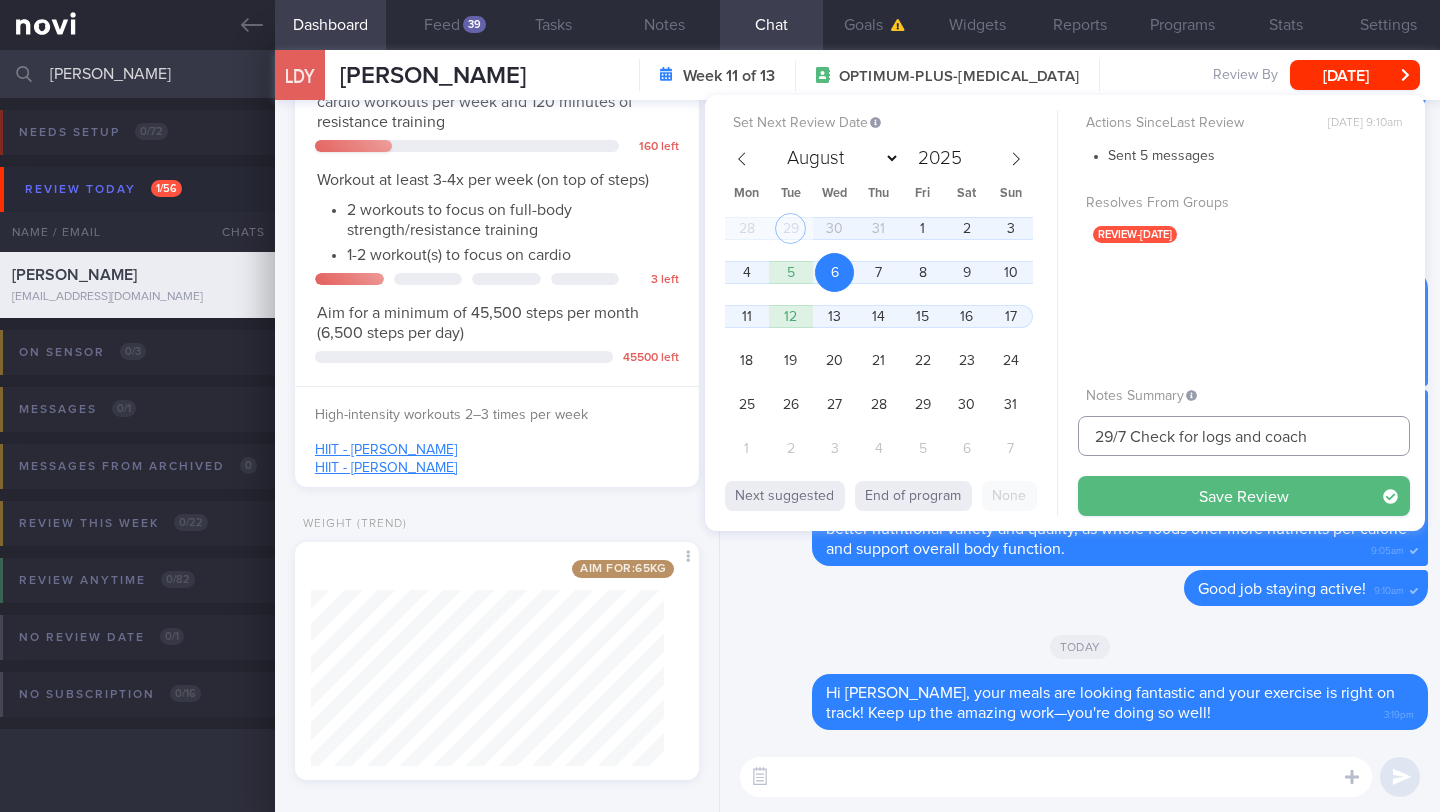 click on "Set Next Review Date
6 Aug 2025 January February March April May June July August September October November December 2025
Mon Tue Wed Thu Fri Sat Sun
28 29 30 31 1 2 3 4 5 6 7 8 9 10 11 12 13 14 15 16 17 18 19 20 21 22 23 24 25 26 27 28 29 30 31 1 2 3 4 5 6 7
Next suggested
End of program
None
Actions Since
Last Review
Tue, 22 Jul, 9:10am
Sent 5 messages
Resolves From Groups
review-today
Notes Summary" at bounding box center (1065, 313) 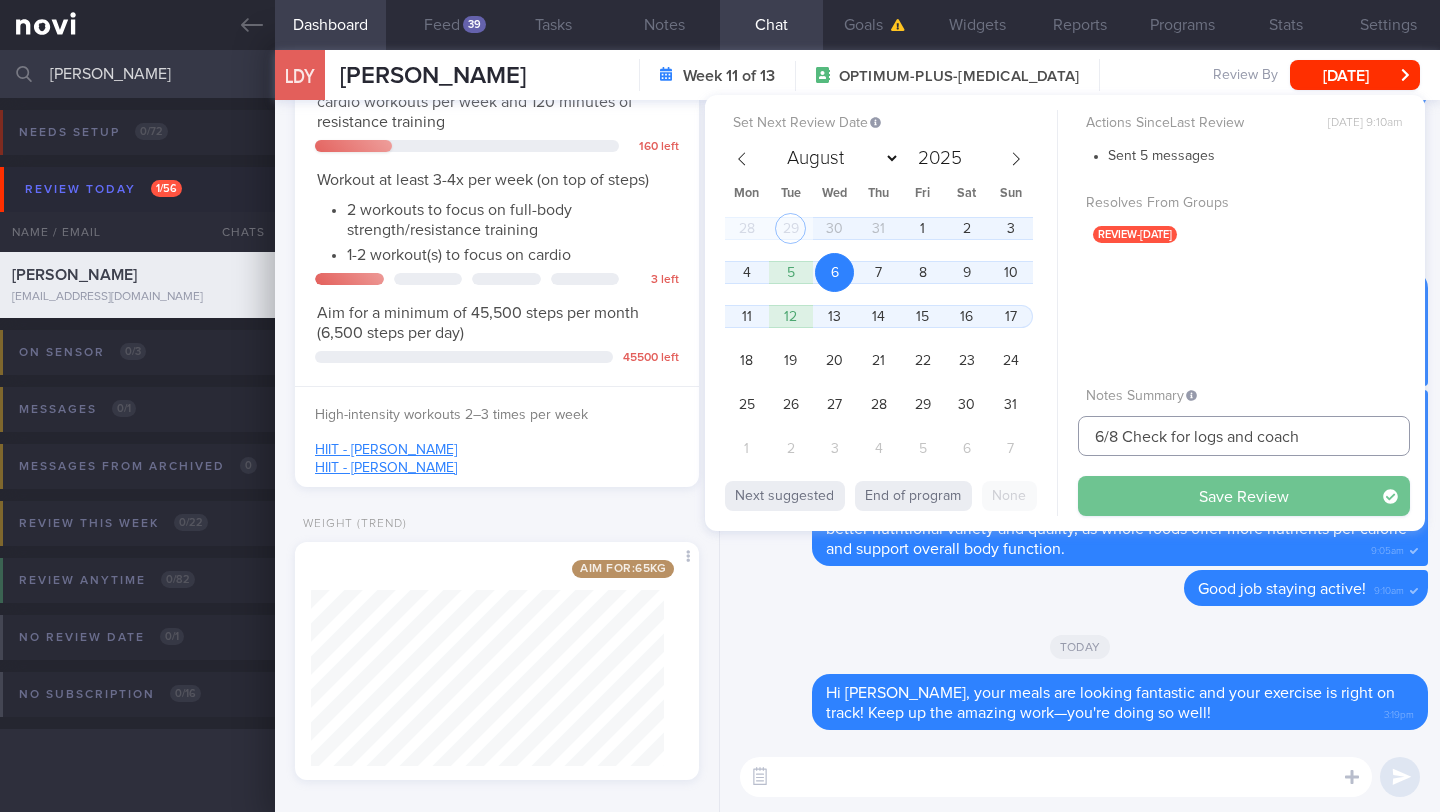 type on "6/8 Check for logs and coach" 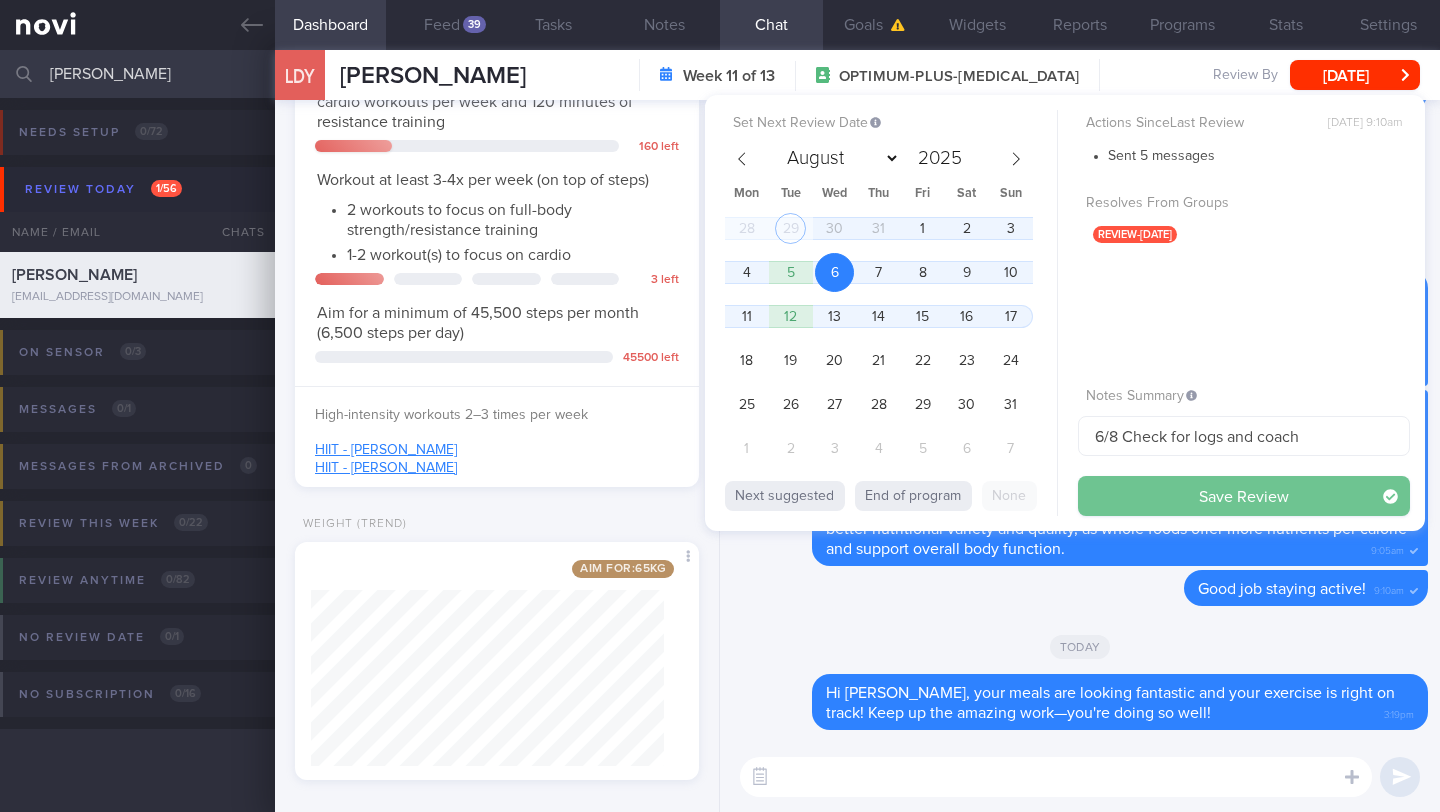 click on "Save Review" at bounding box center (1244, 496) 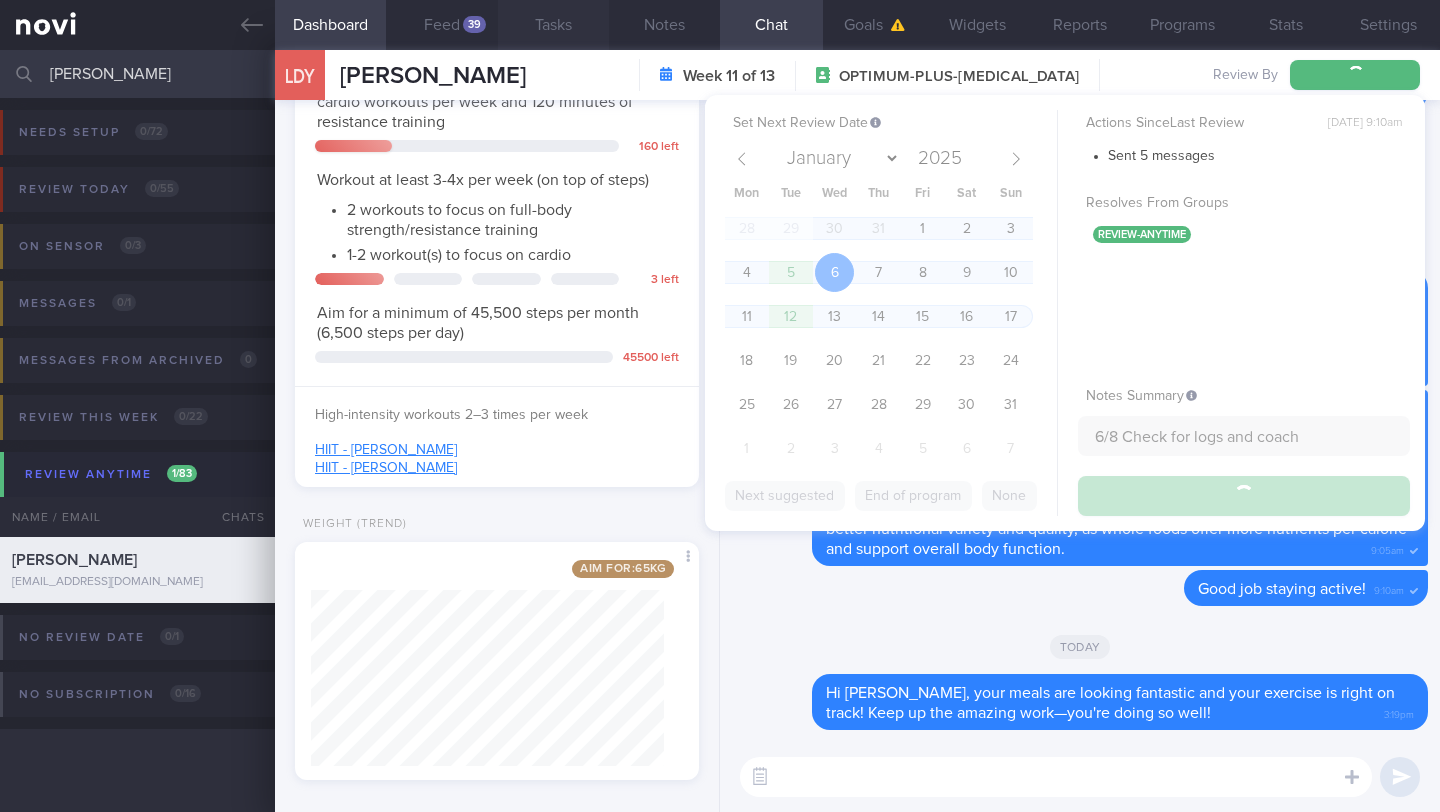 type on "6/8 Check for logs and coach" 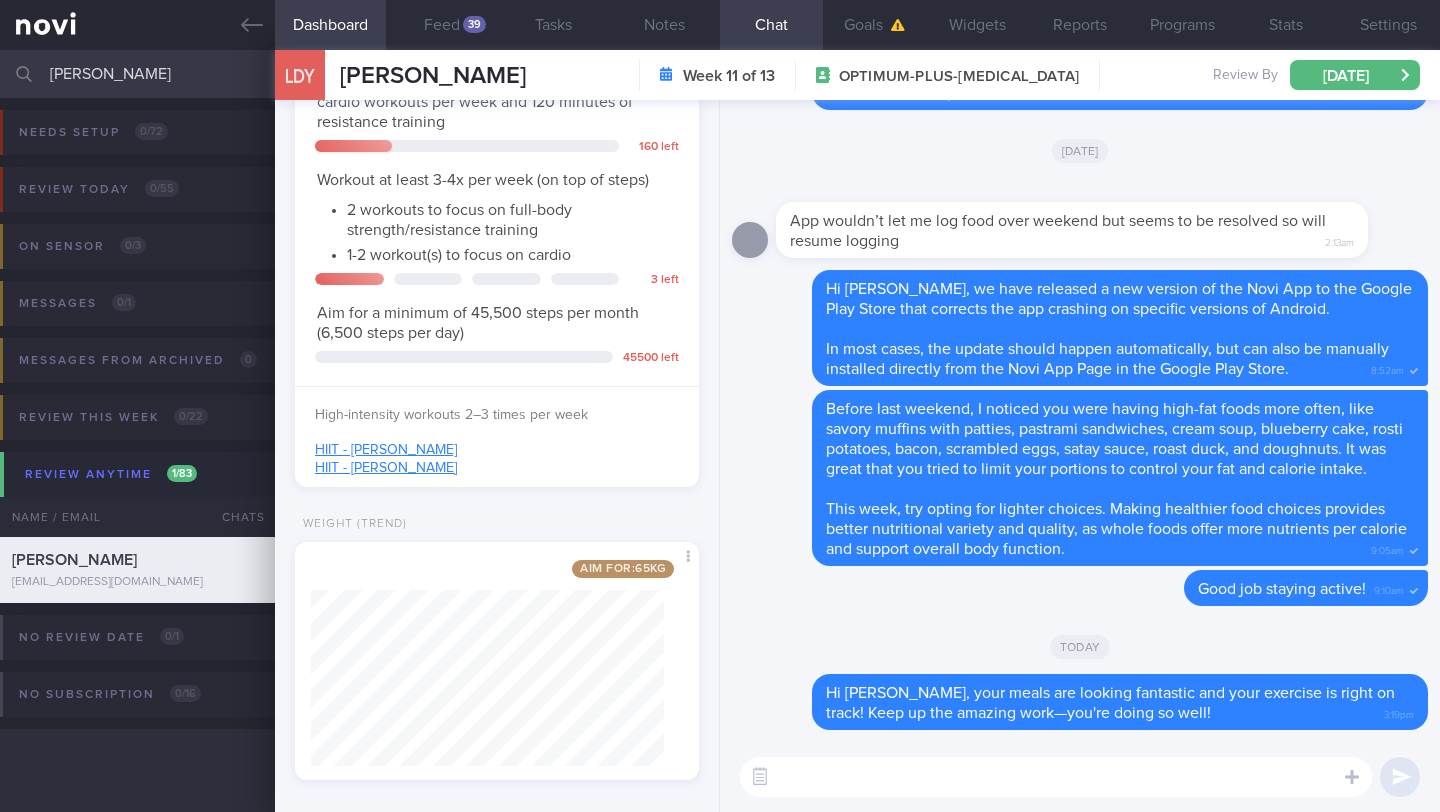 click on "[PERSON_NAME]" at bounding box center (720, 74) 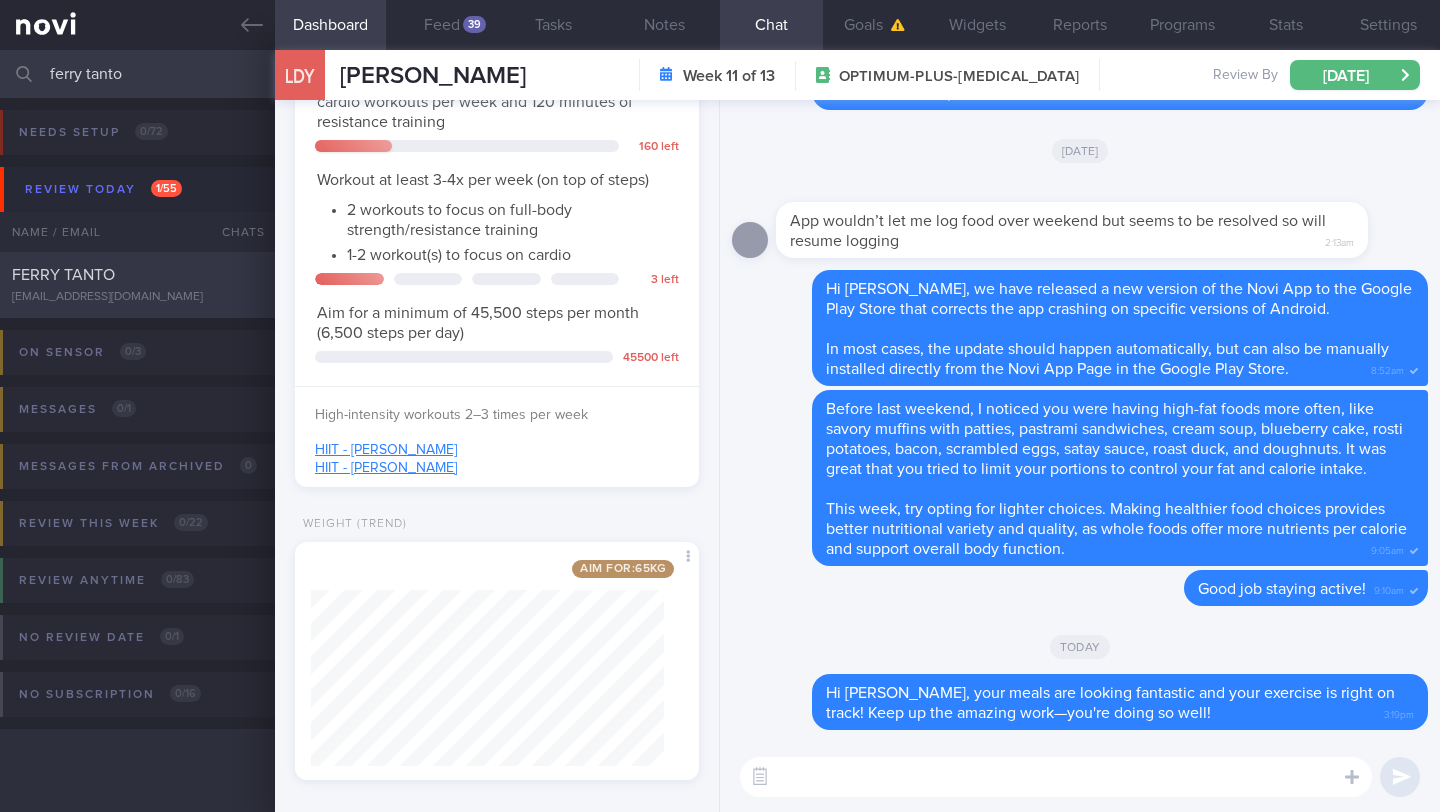 type on "ferry tanto" 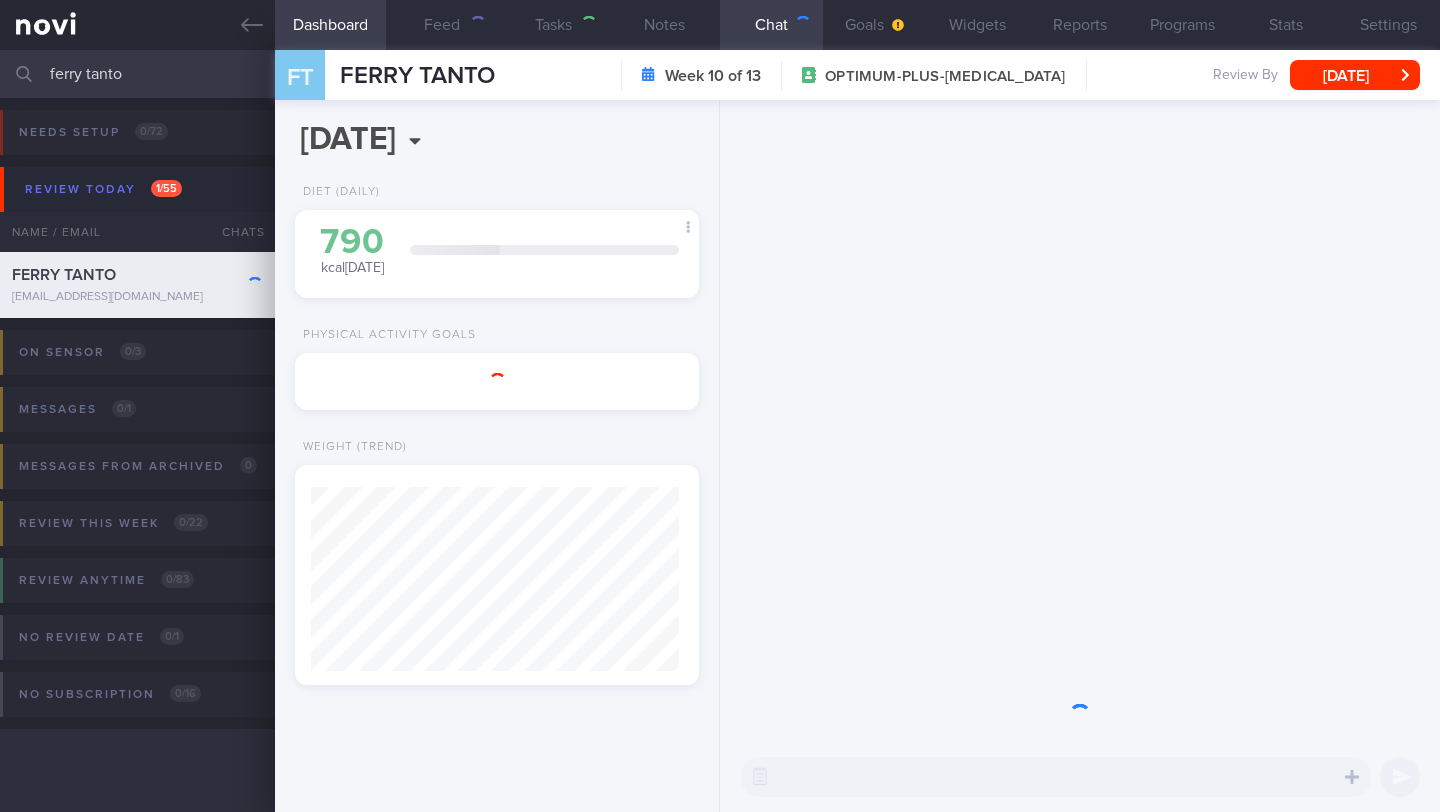 scroll, scrollTop: 0, scrollLeft: 0, axis: both 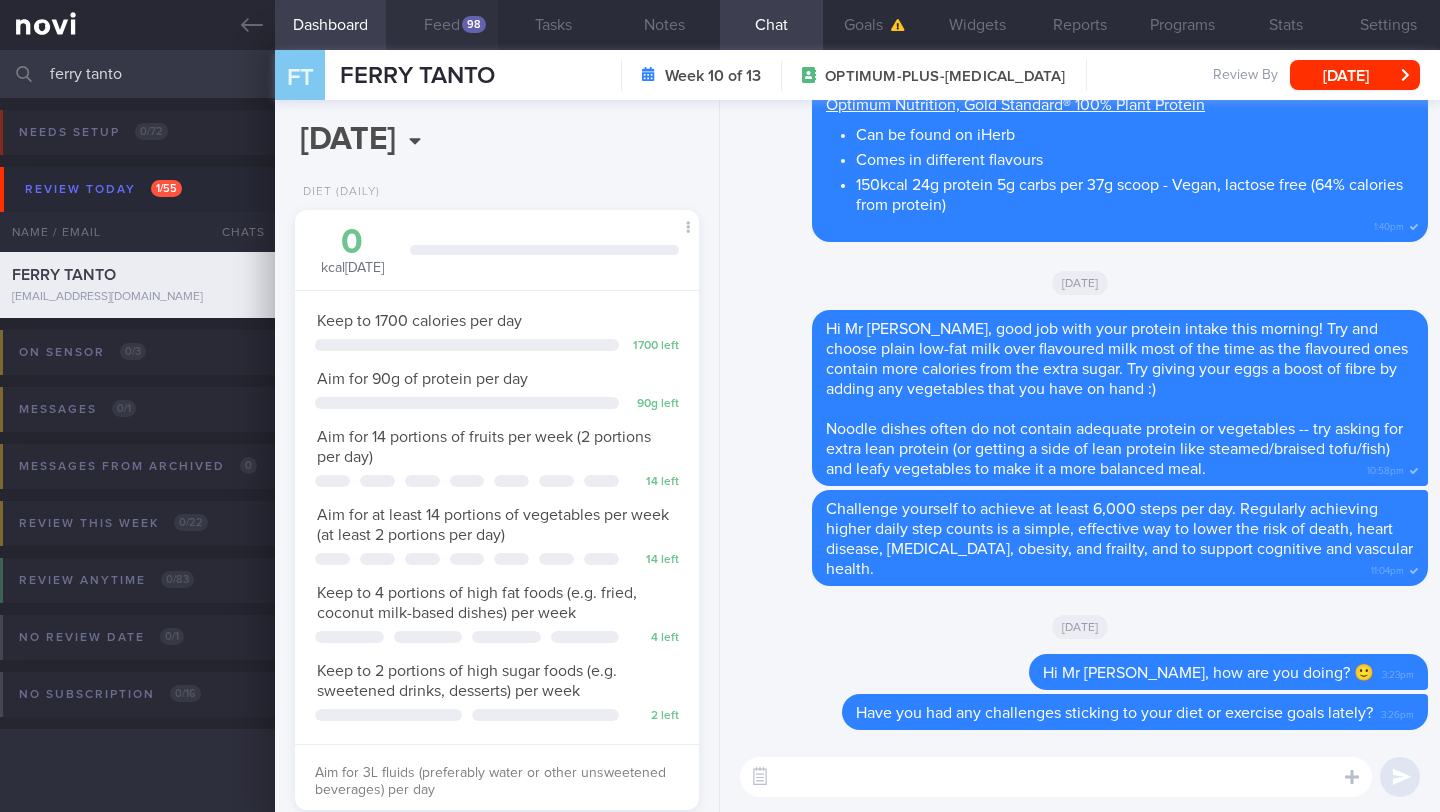click on "Feed
98" at bounding box center (441, 25) 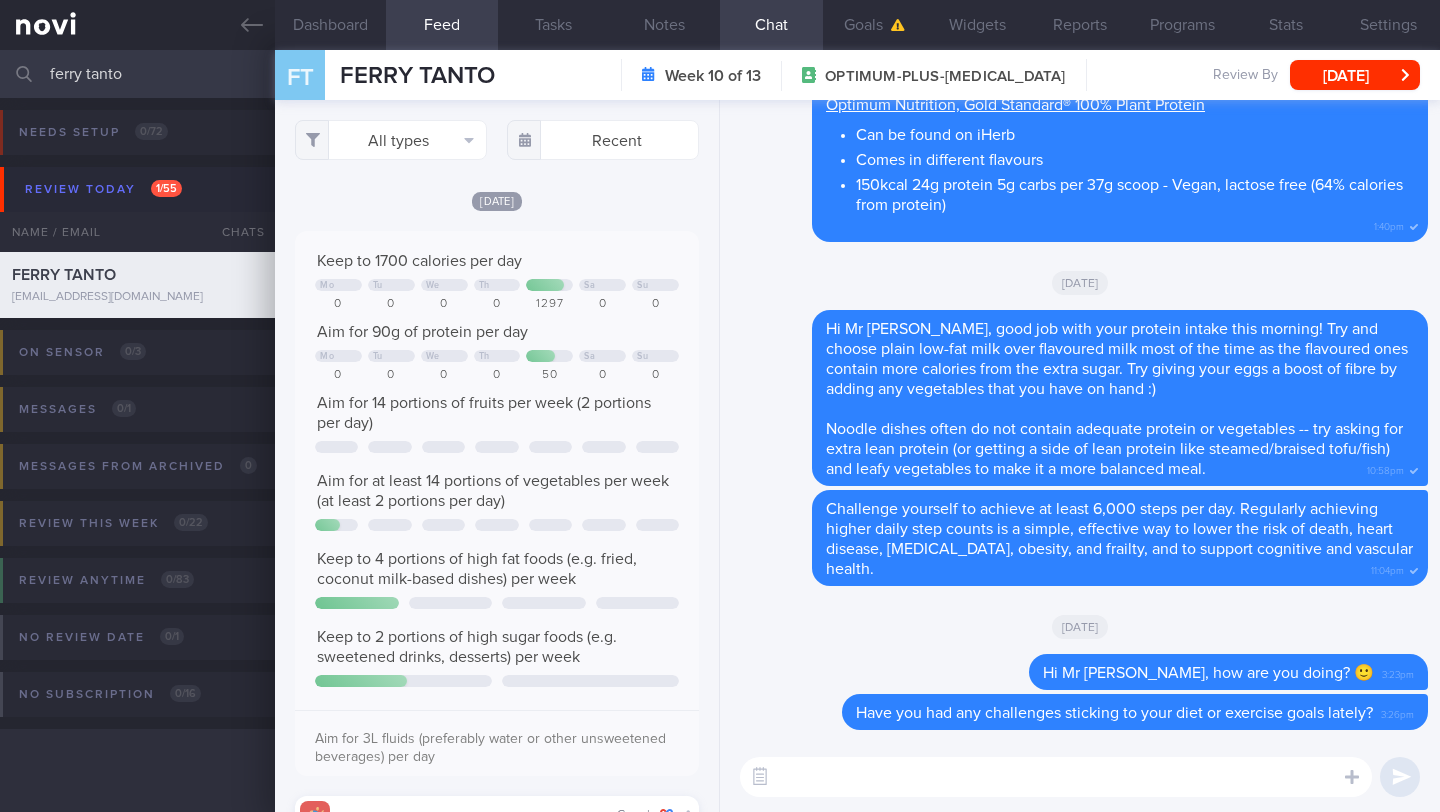 scroll, scrollTop: 999910, scrollLeft: 999637, axis: both 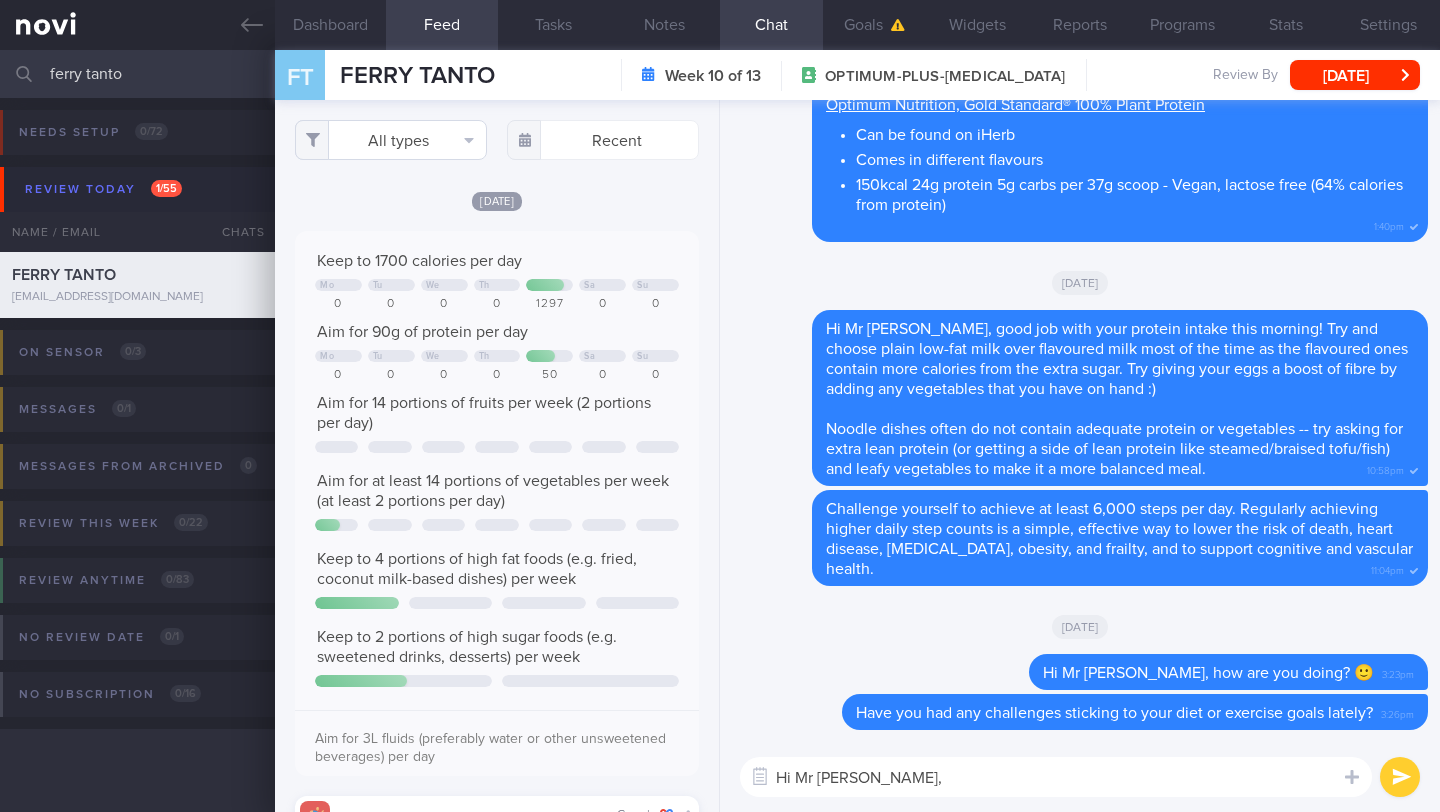 type on "Hi Mr Tanto," 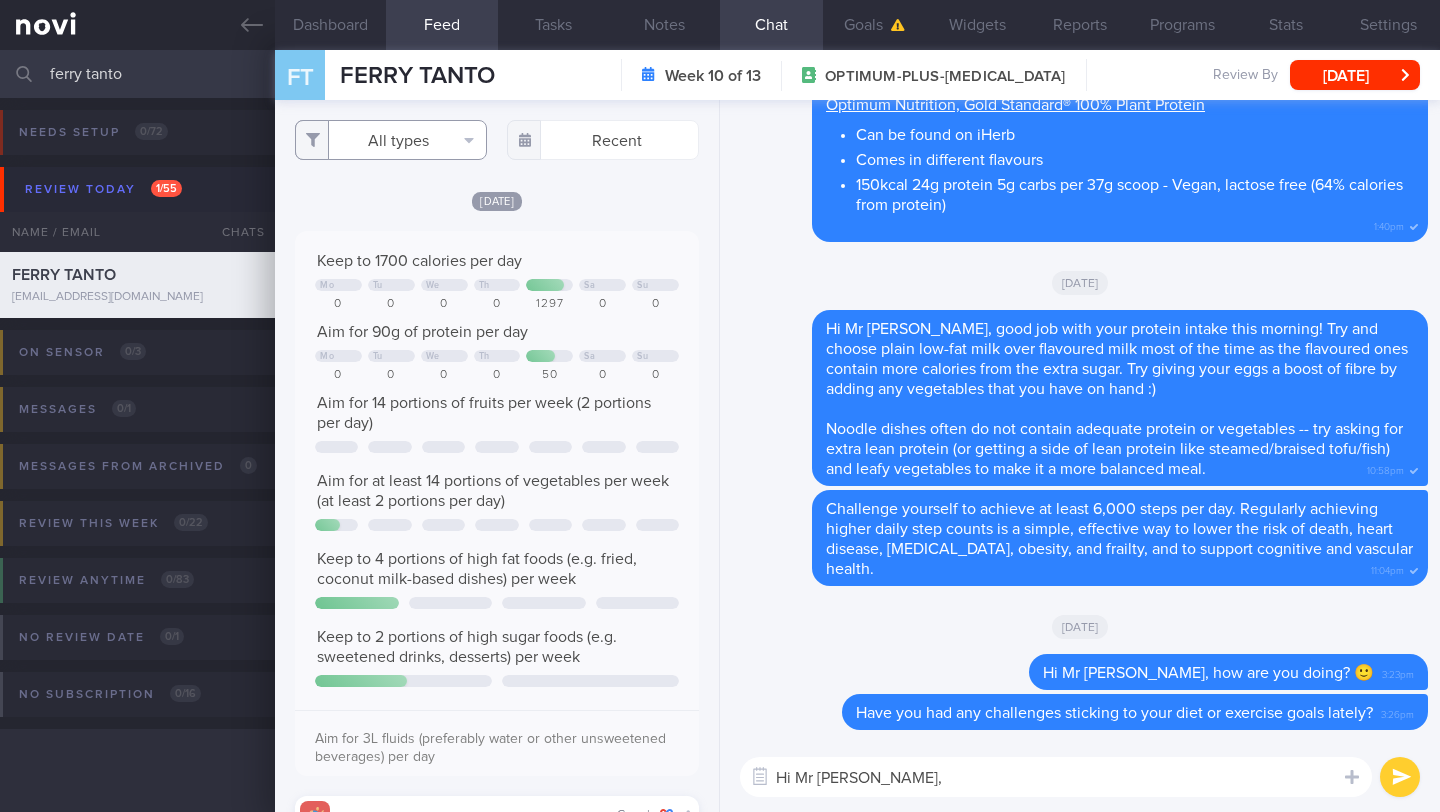 click on "All types" at bounding box center (391, 140) 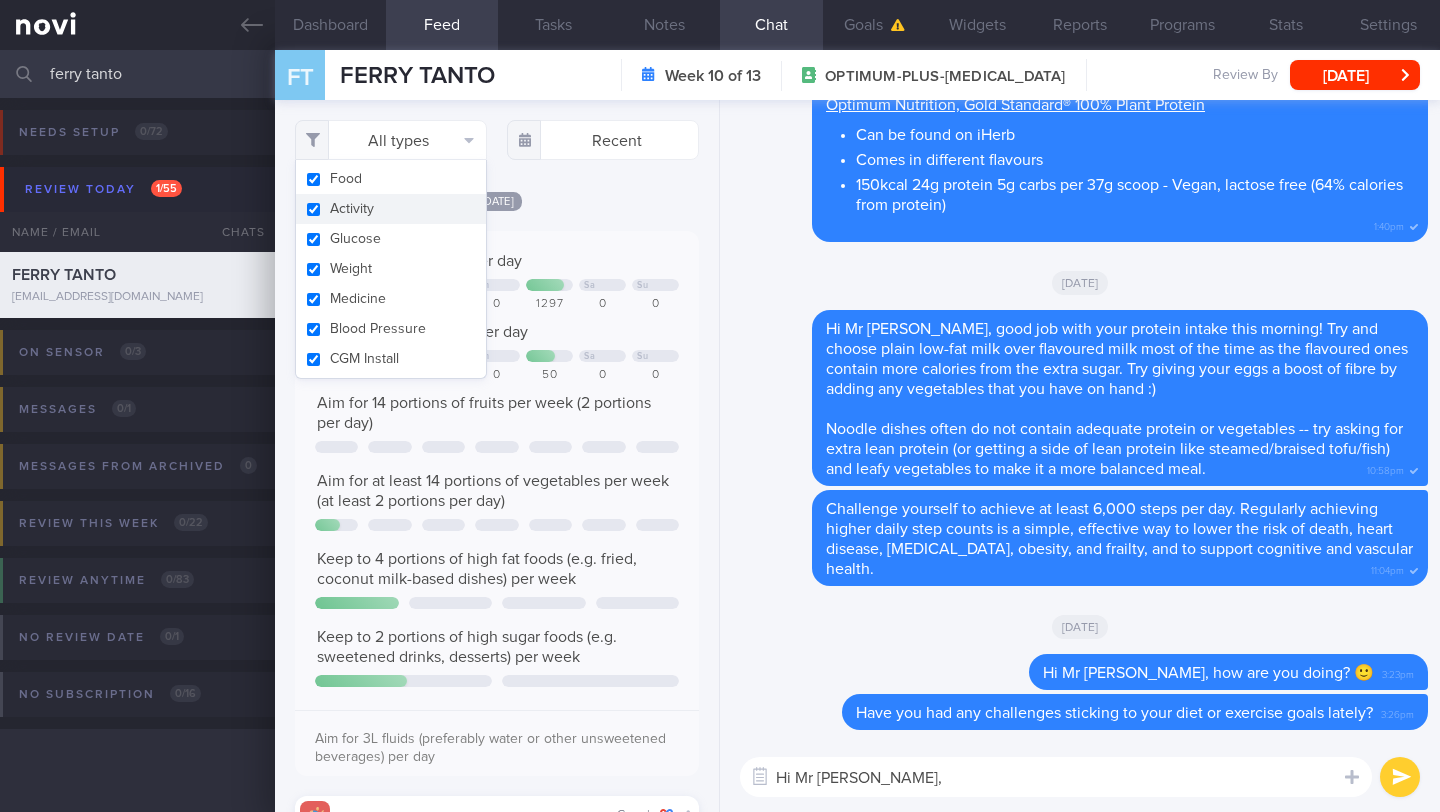 click on "Activity" at bounding box center (391, 209) 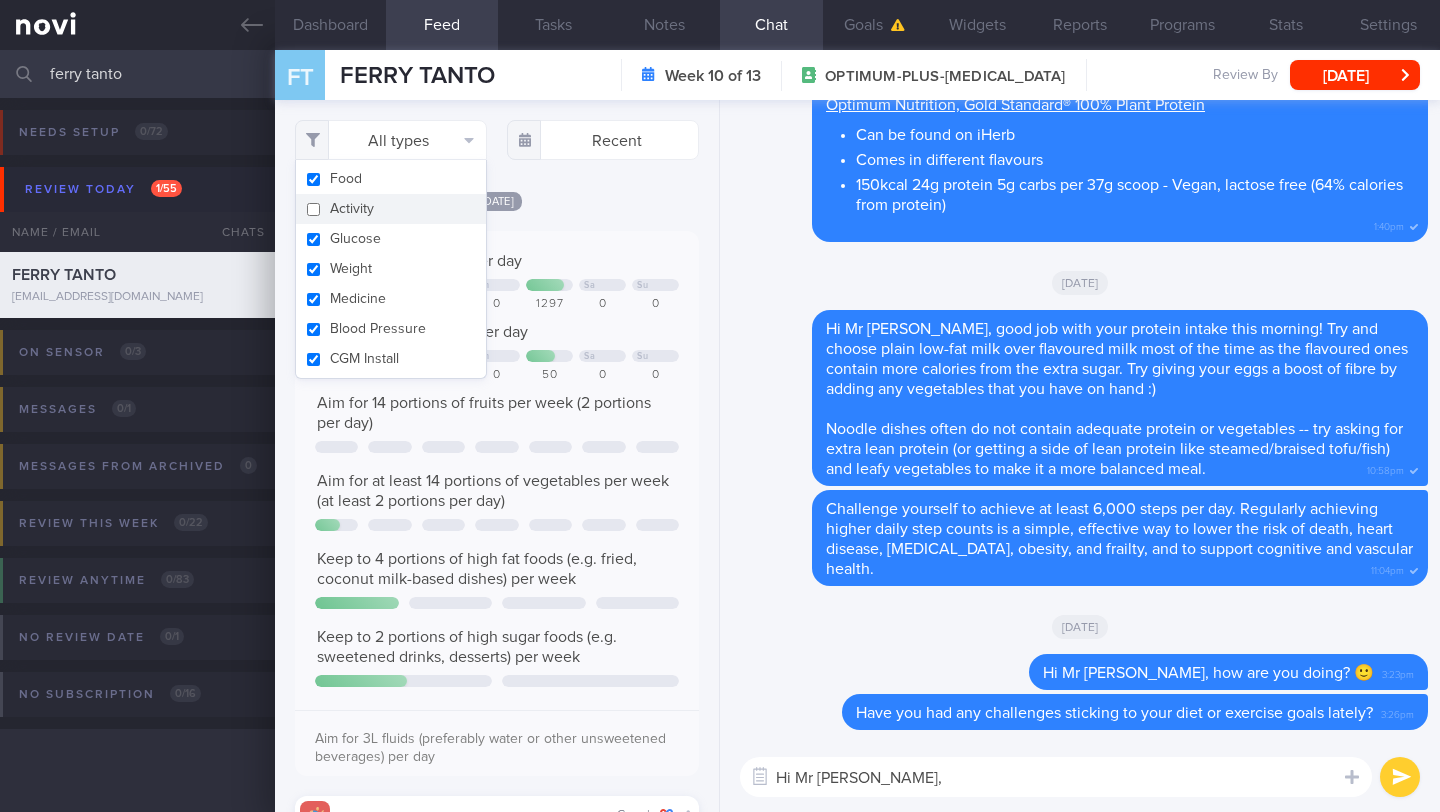 checkbox on "false" 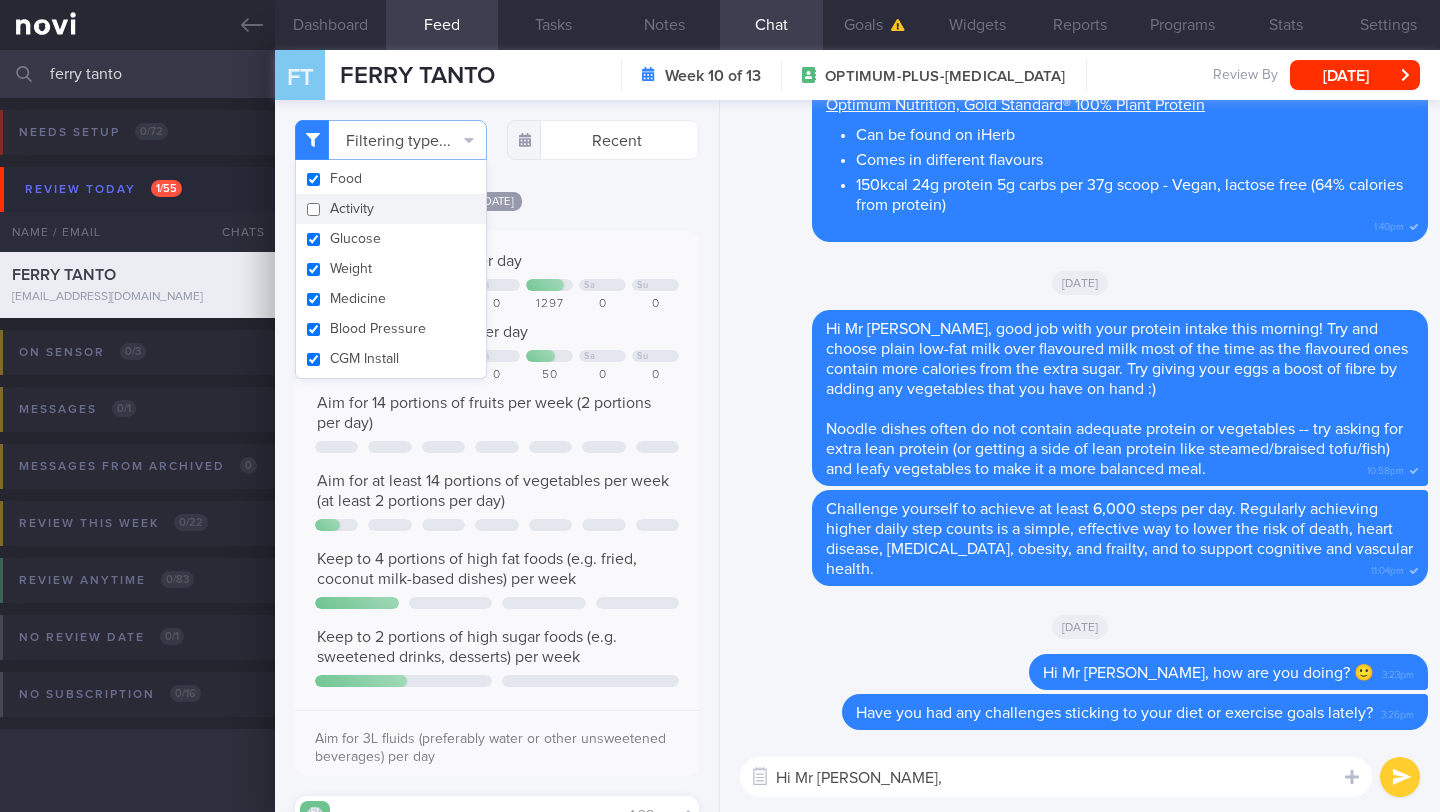 click on "Filtering type...
Food
Activity
Glucose
Weight
Medicine
Blood Pressure
CGM Install
Recent
Fri, 25 Jul" at bounding box center [497, 456] 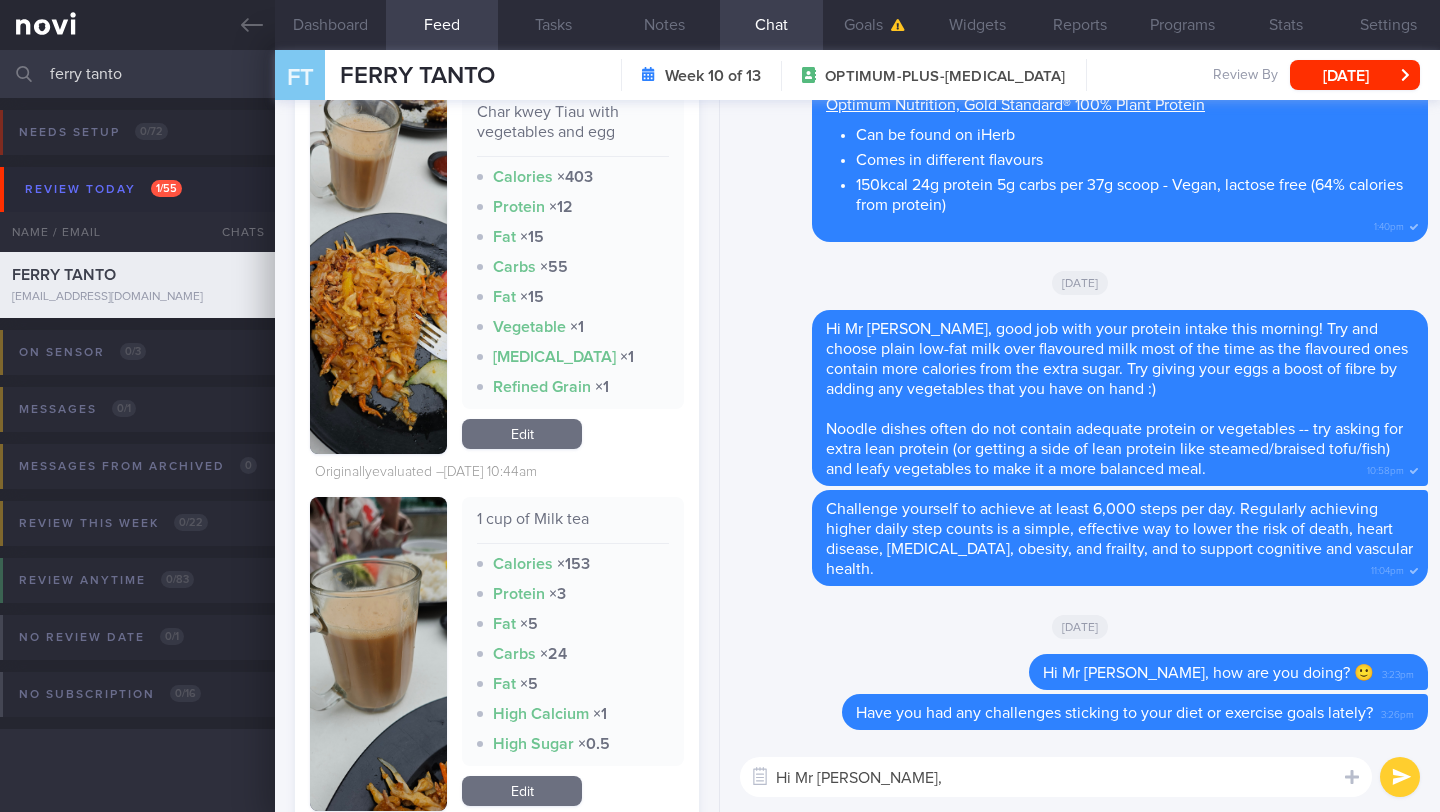 click on "Hi Mr Tanto," at bounding box center [1056, 777] 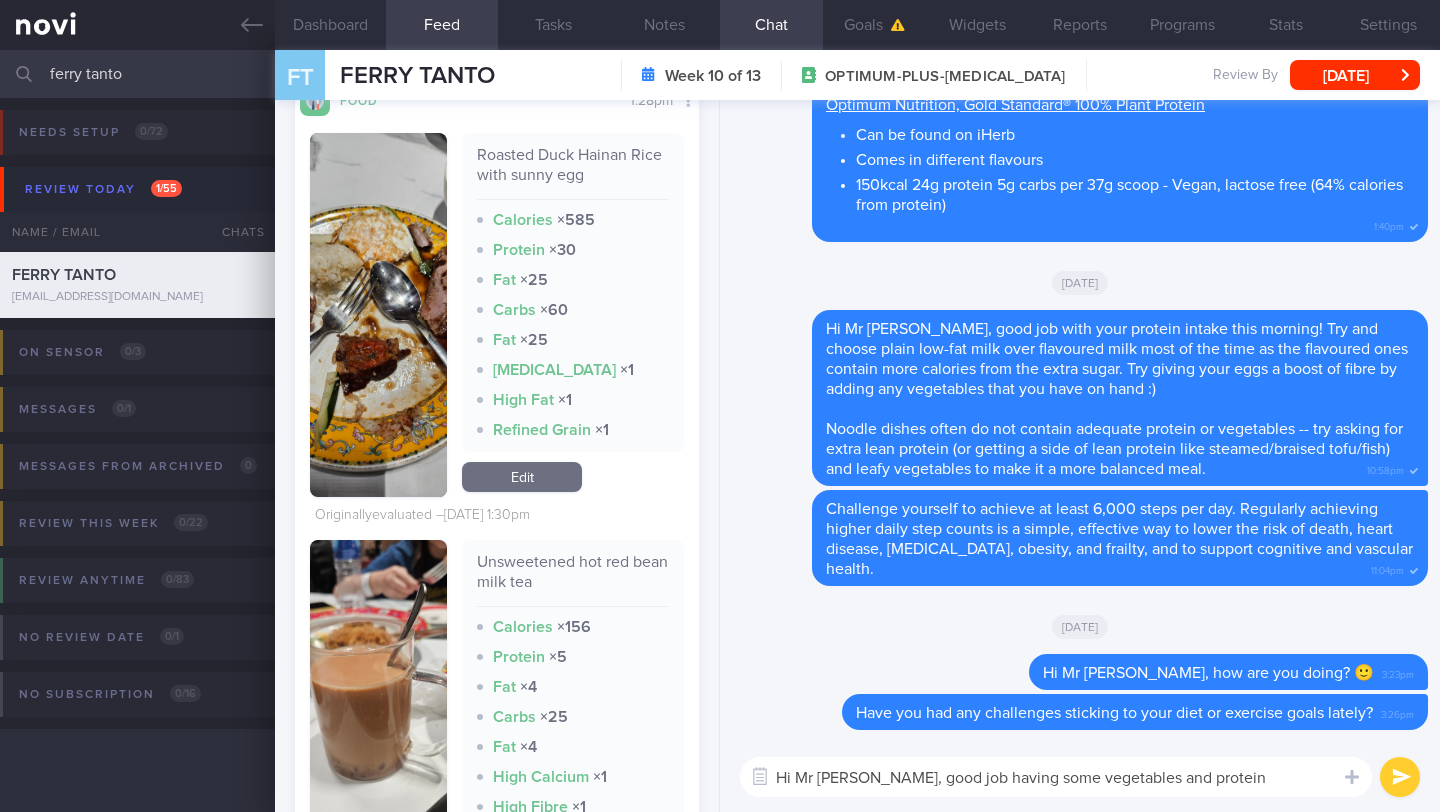 click at bounding box center [378, 315] 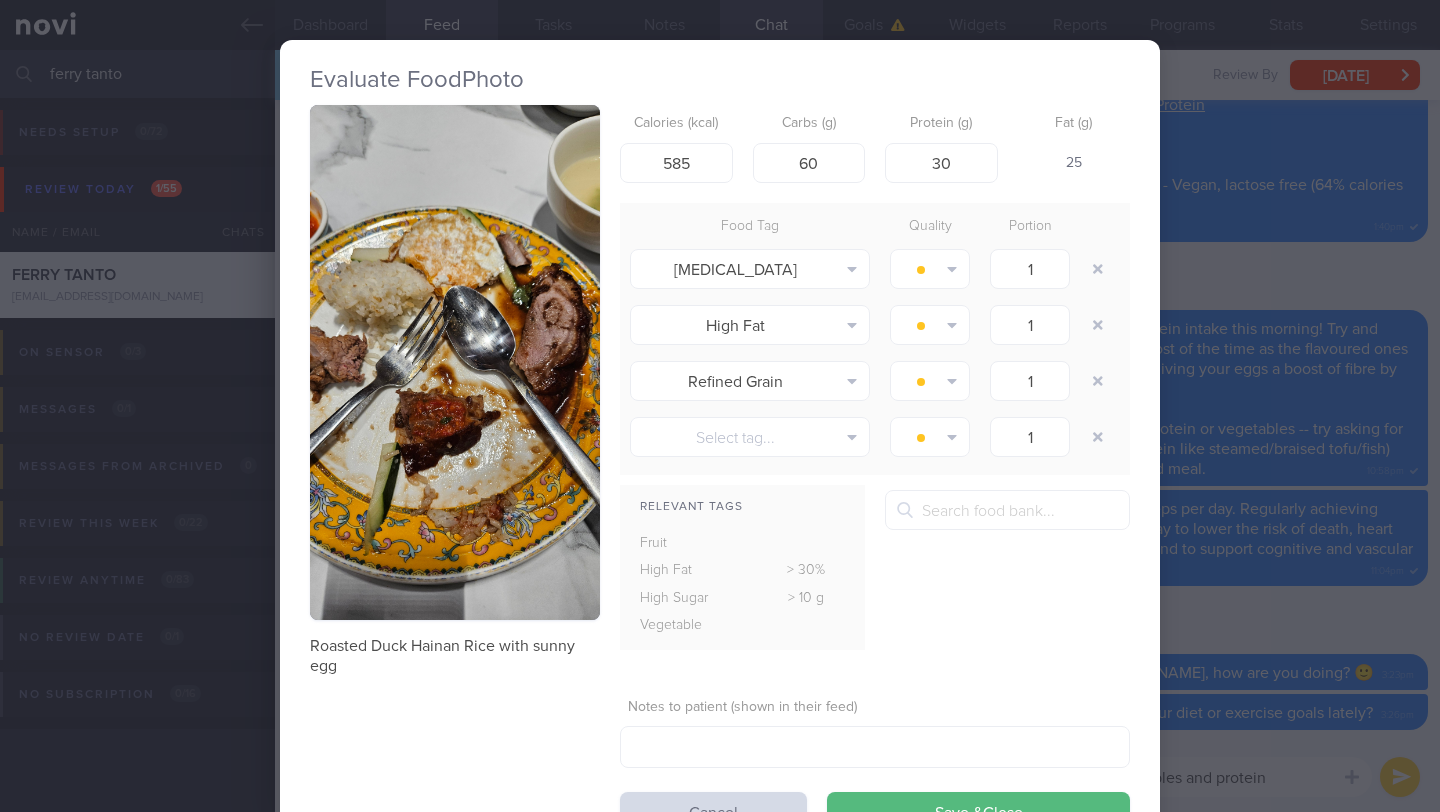 click at bounding box center (455, 362) 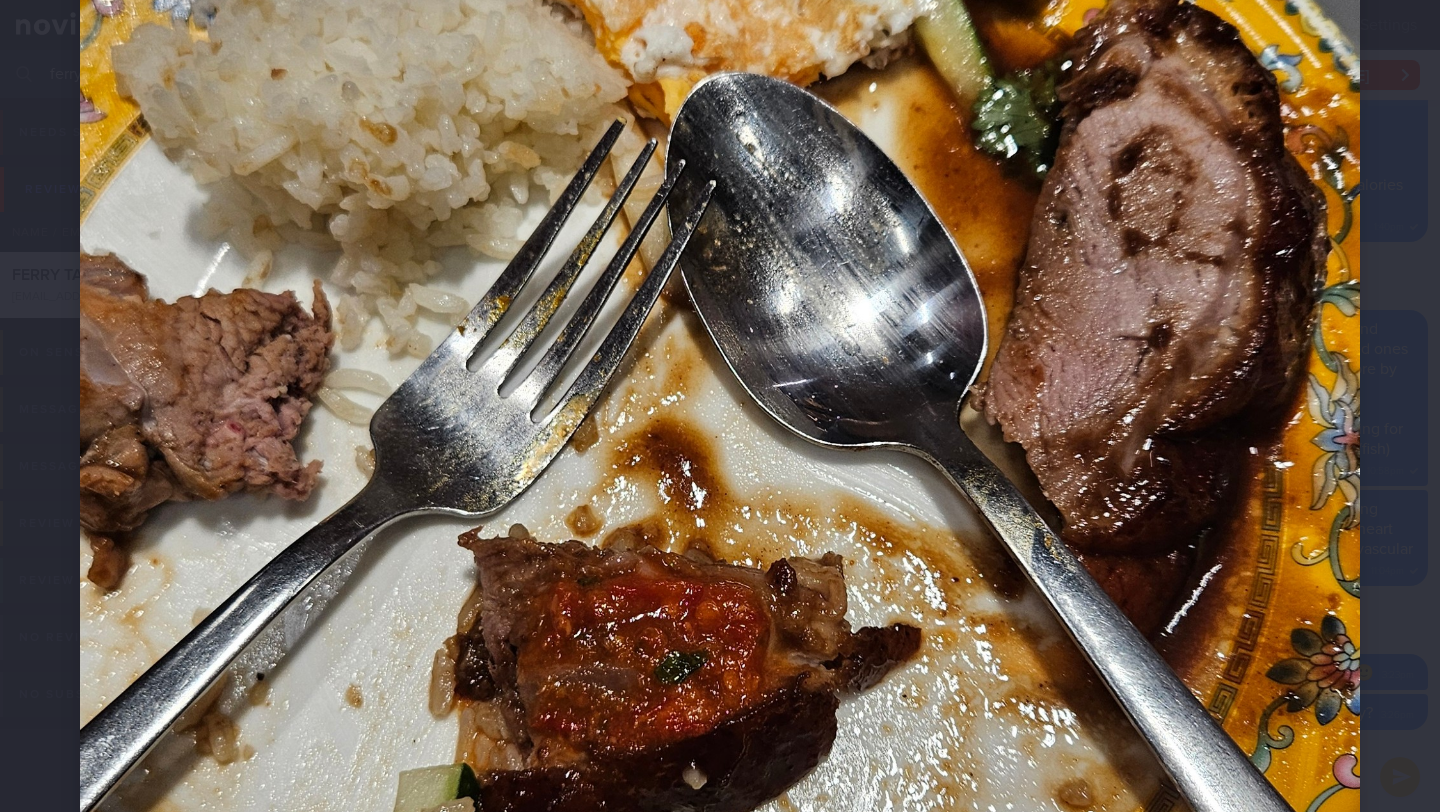 click at bounding box center (720, 411) 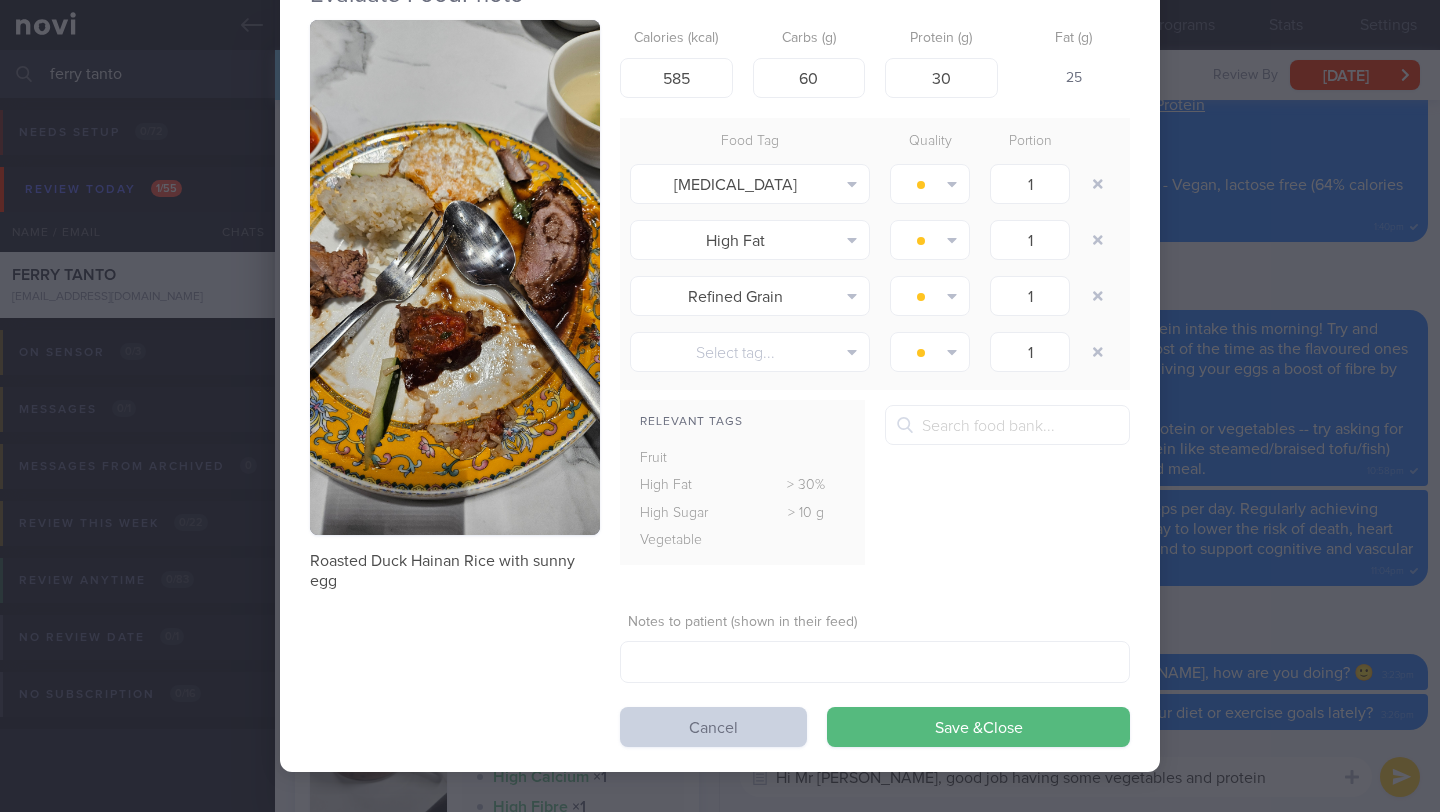 click on "Cancel" at bounding box center [713, 727] 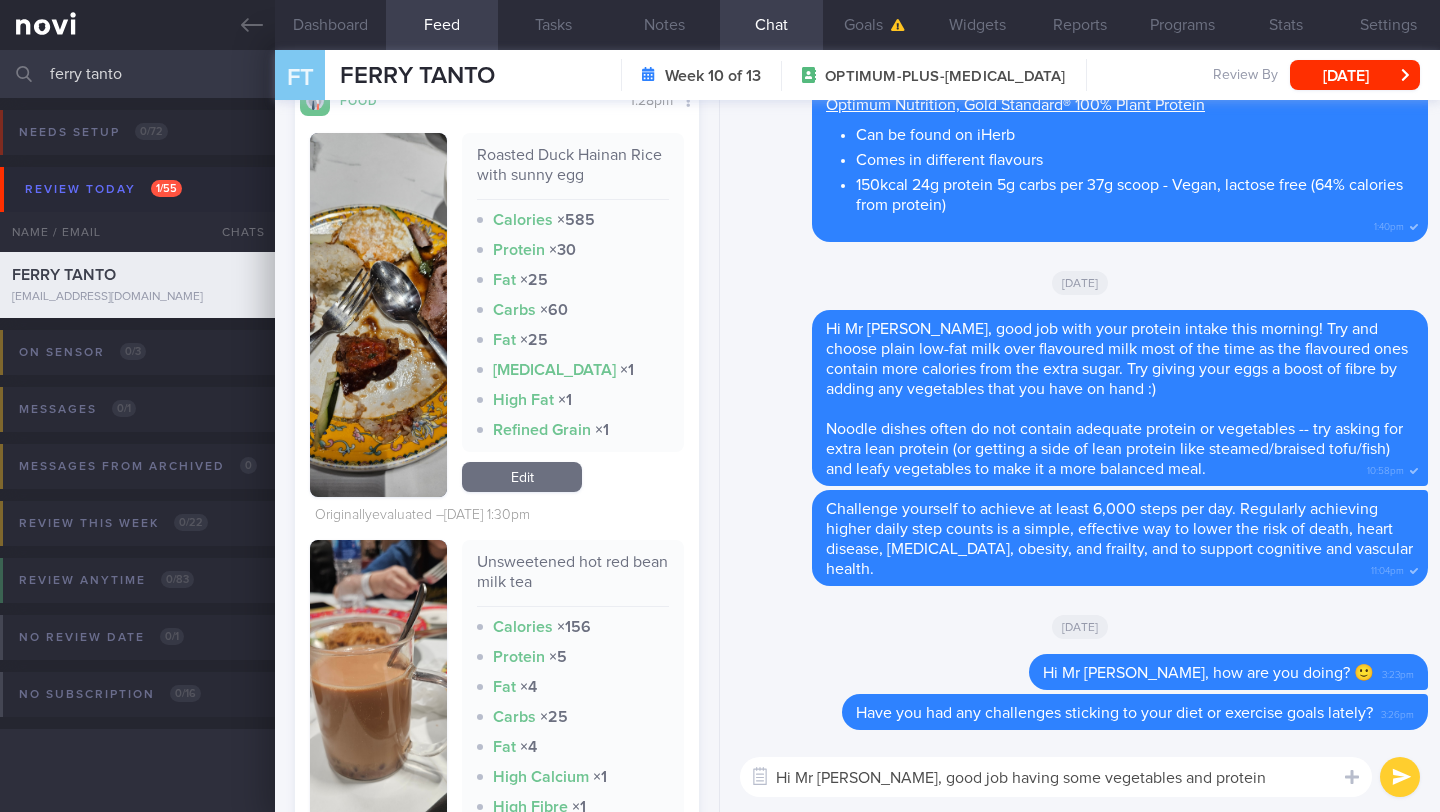 click on "Hi Mr Tanto, good job having some vegetables and protein" at bounding box center (1056, 777) 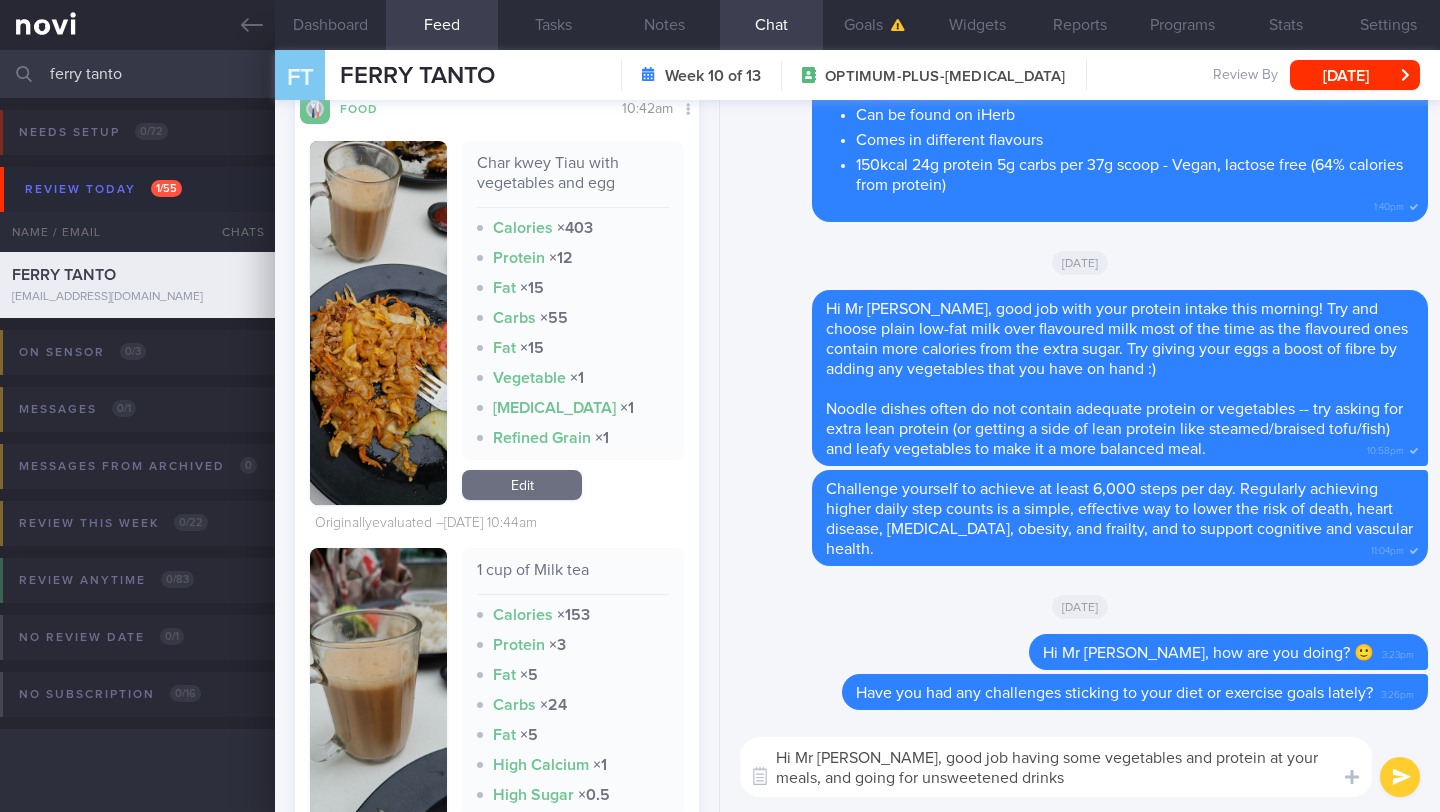 scroll, scrollTop: 1543, scrollLeft: 0, axis: vertical 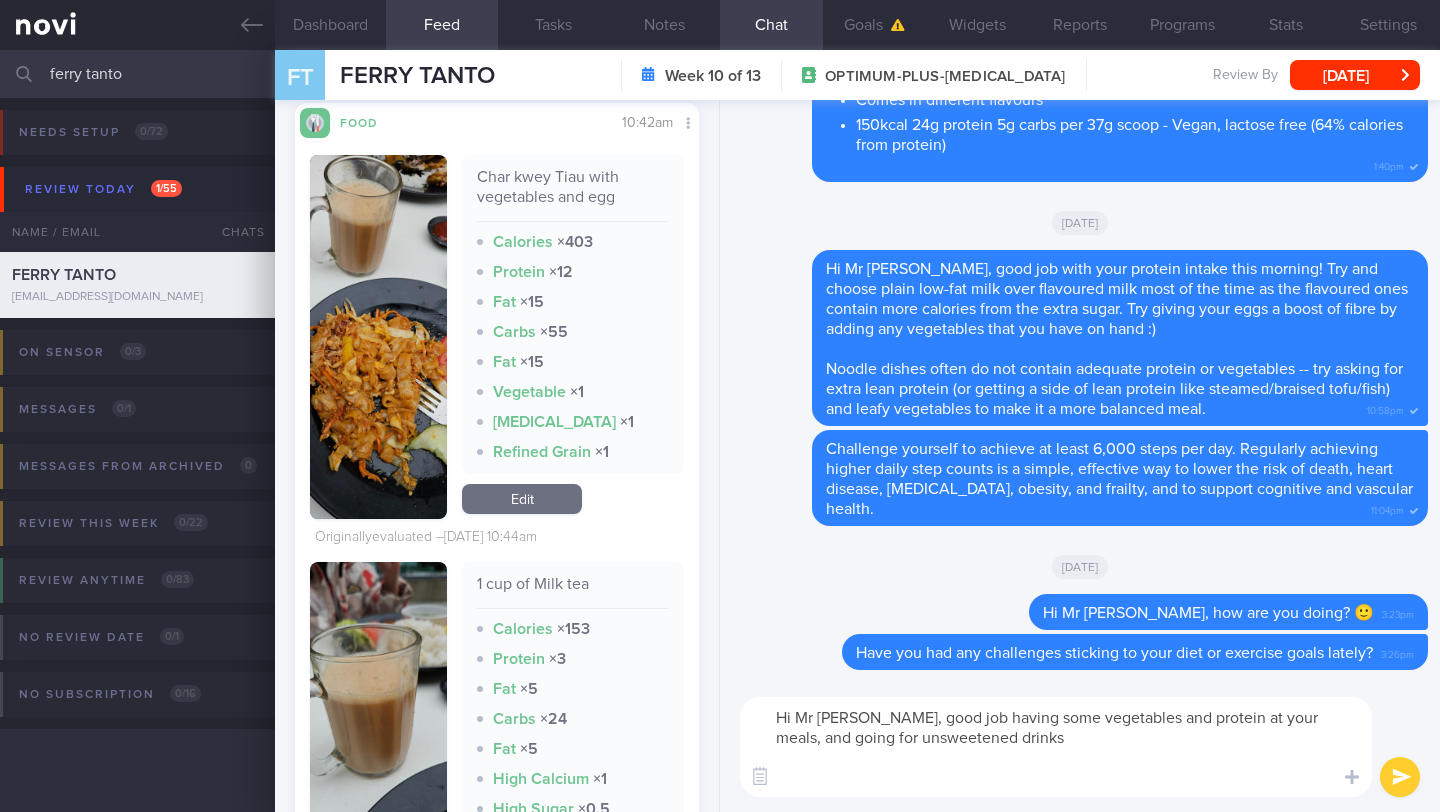 drag, startPoint x: 974, startPoint y: 732, endPoint x: 757, endPoint y: 704, distance: 218.799 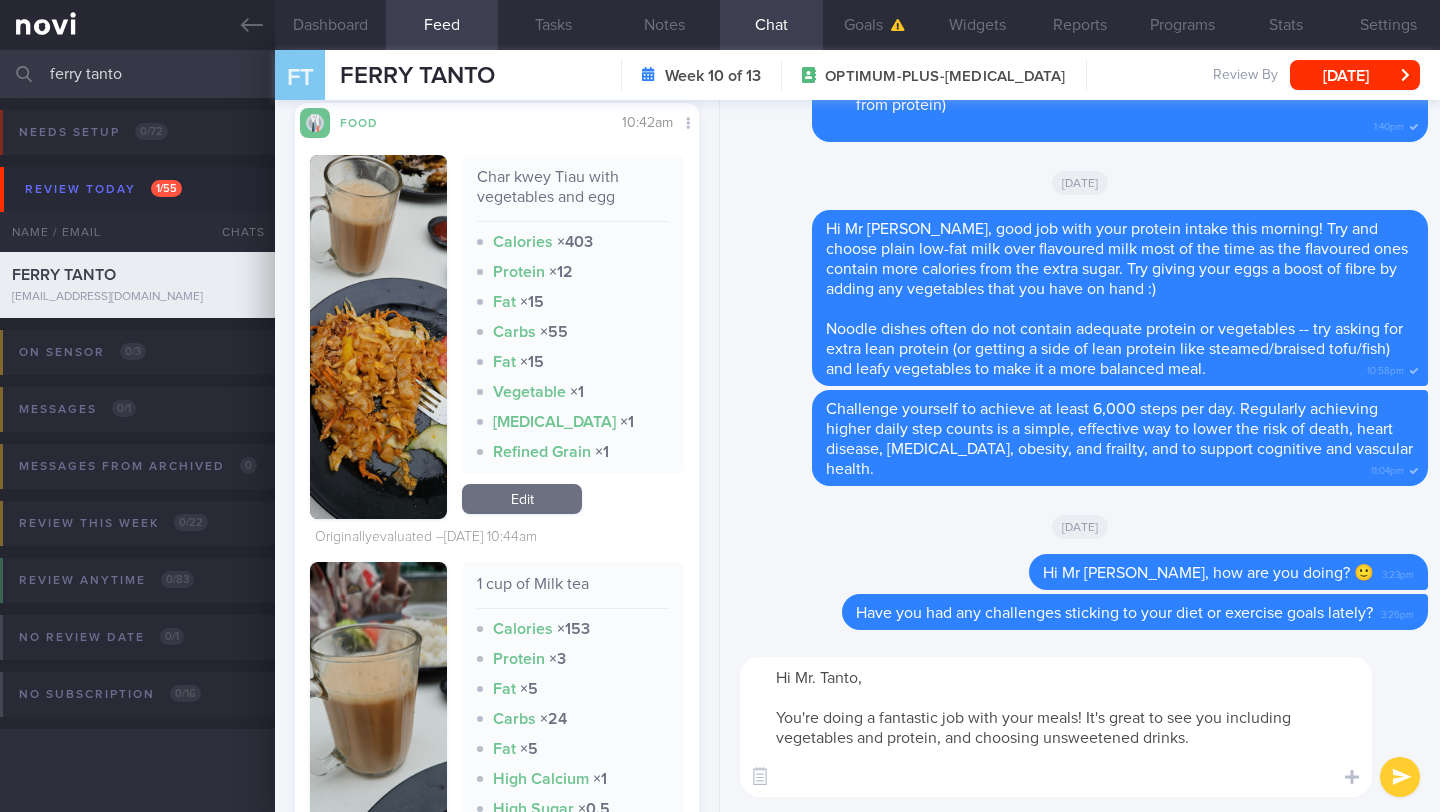 drag, startPoint x: 899, startPoint y: 715, endPoint x: 935, endPoint y: 716, distance: 36.013885 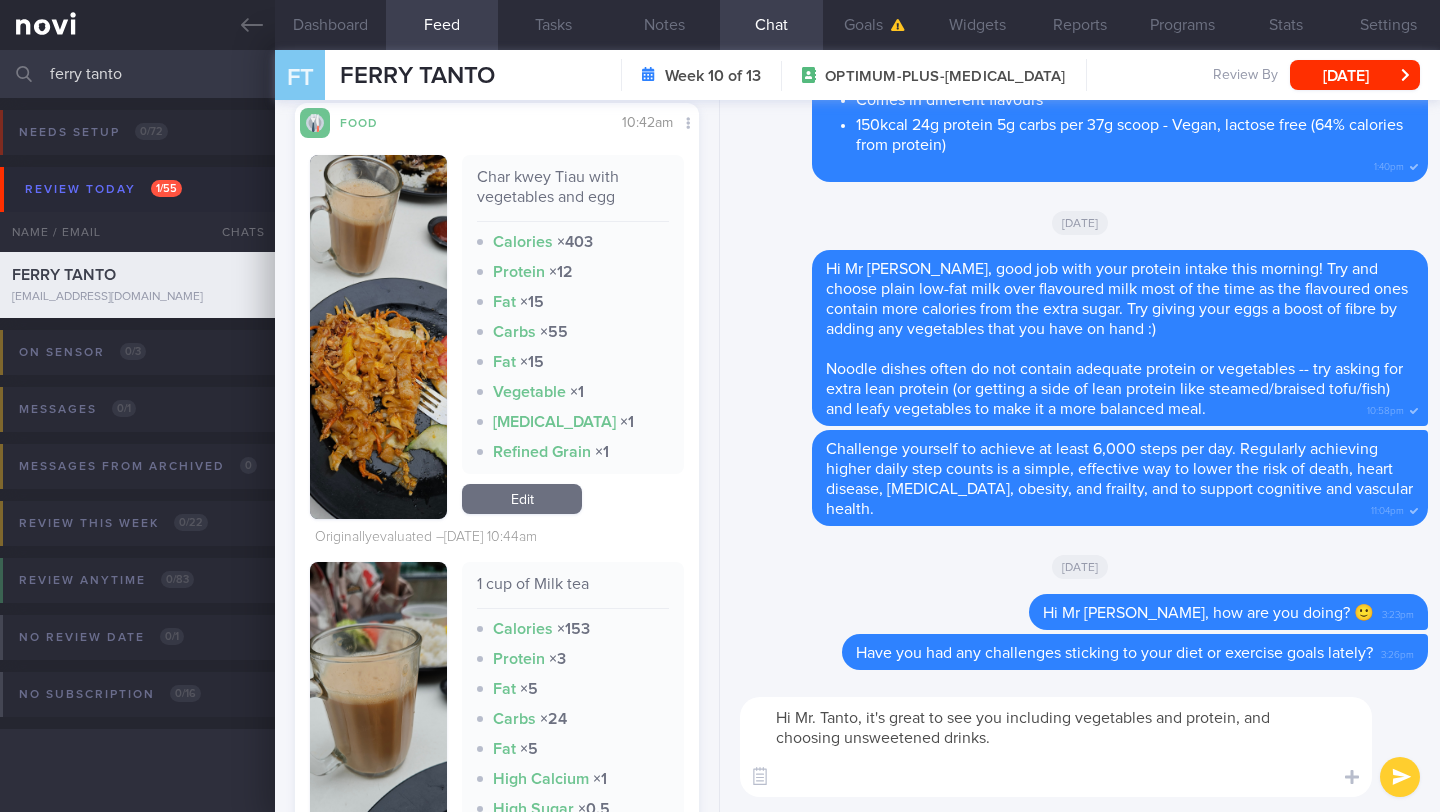 click on "Hi Mr. Tanto, it's great to see you including vegetables and protein, and choosing unsweetened drinks." at bounding box center (1056, 747) 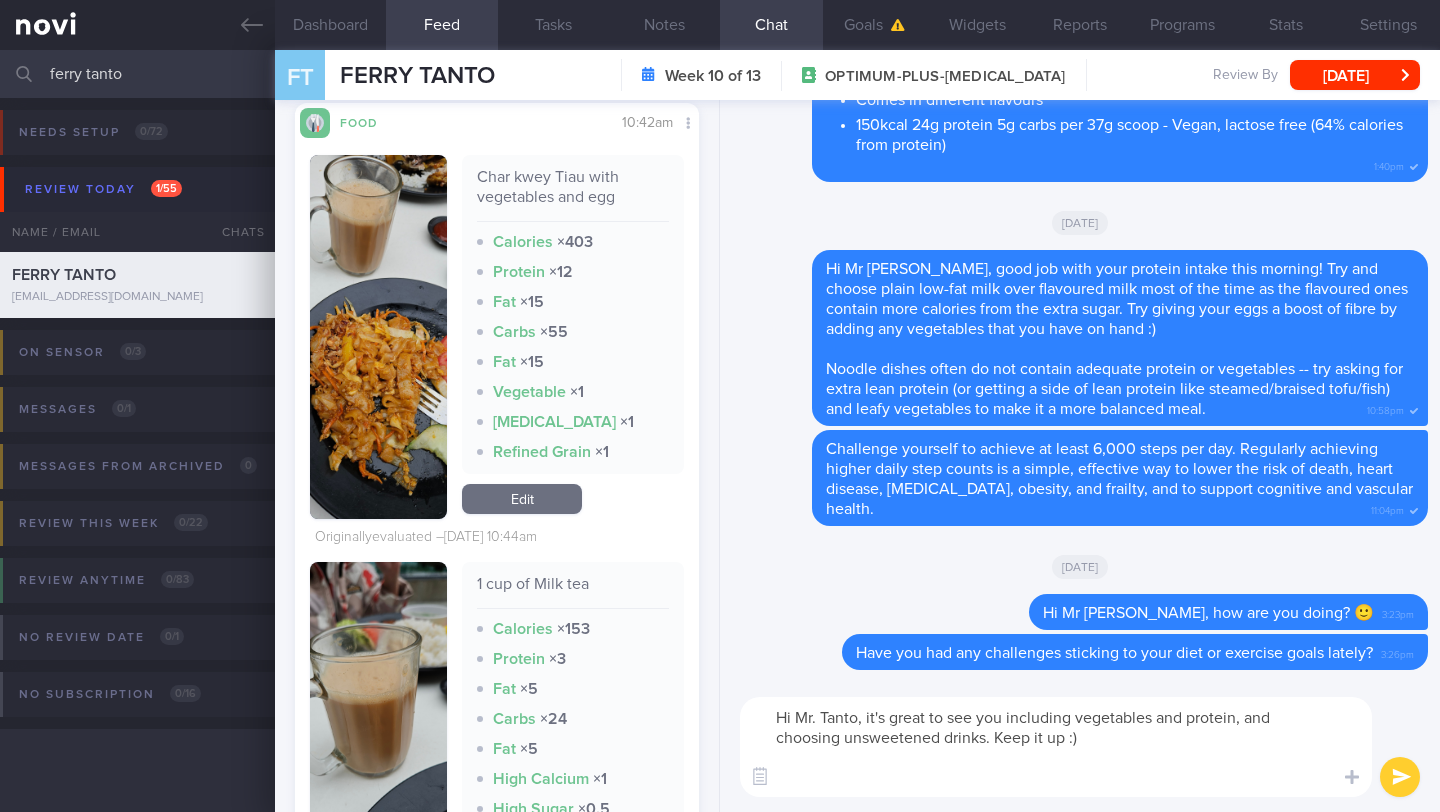 type on "Hi Mr. Tanto, it's great to see you including vegetables and protein, and choosing unsweetened drinks. Keep it up :)" 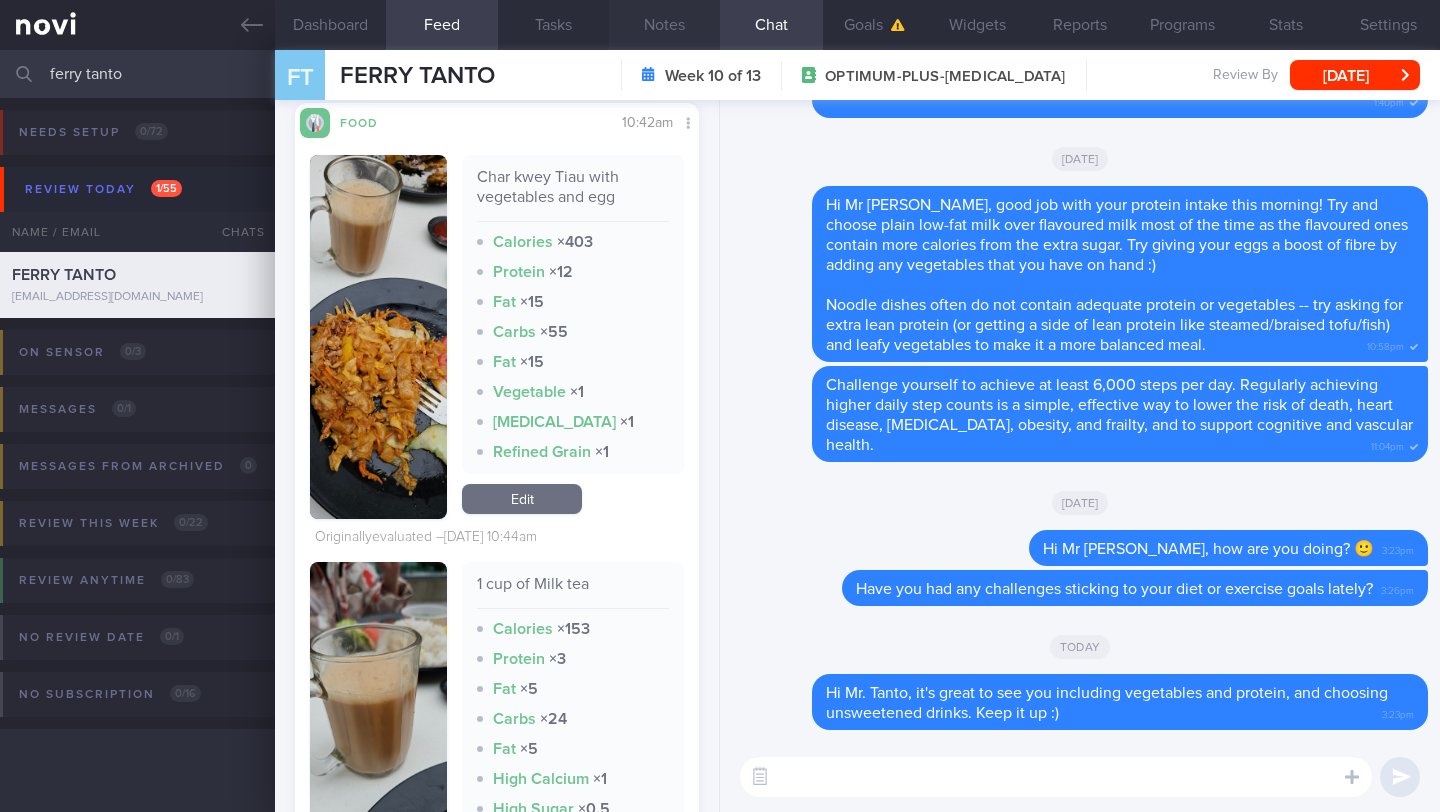 click on "Notes" at bounding box center (664, 25) 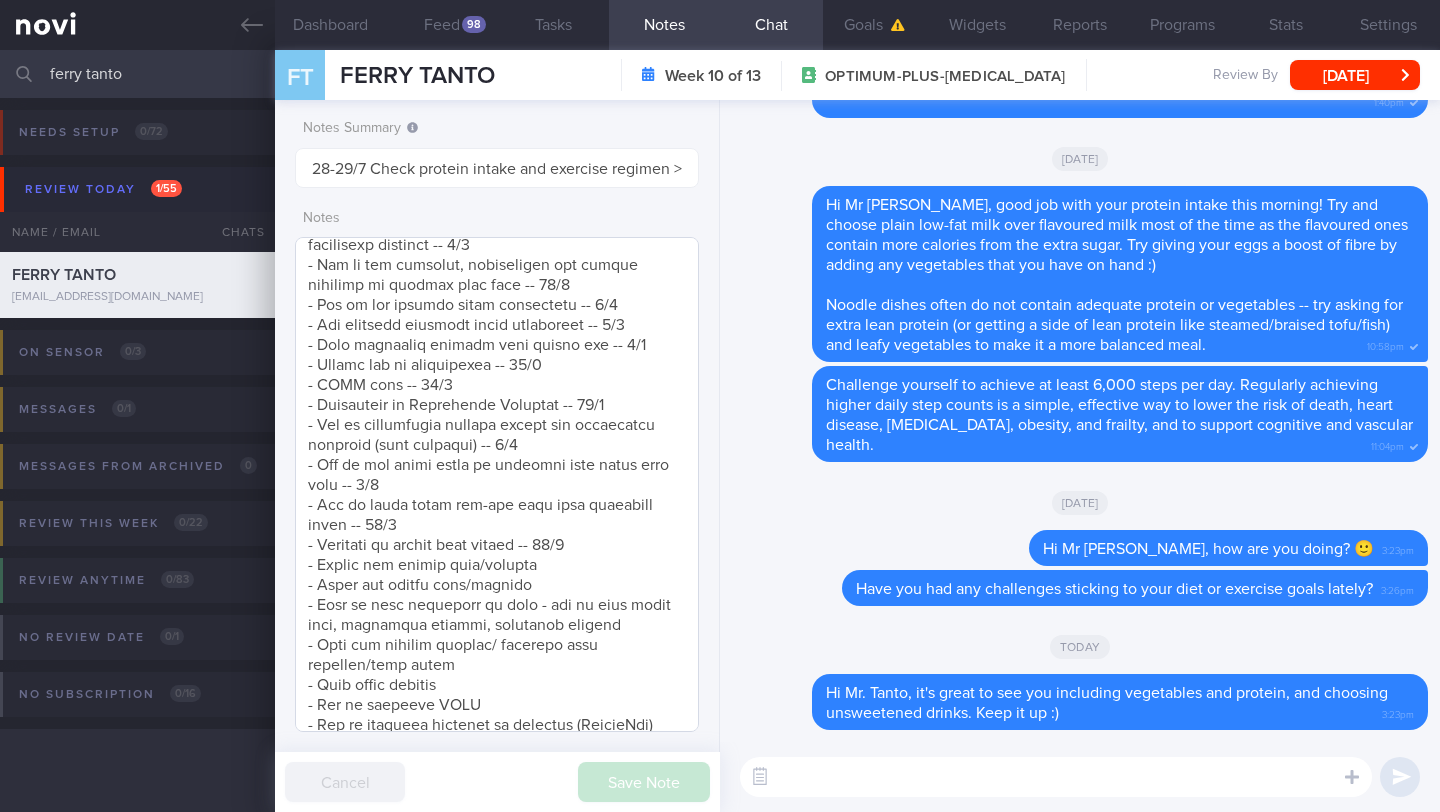 scroll, scrollTop: 1314, scrollLeft: 0, axis: vertical 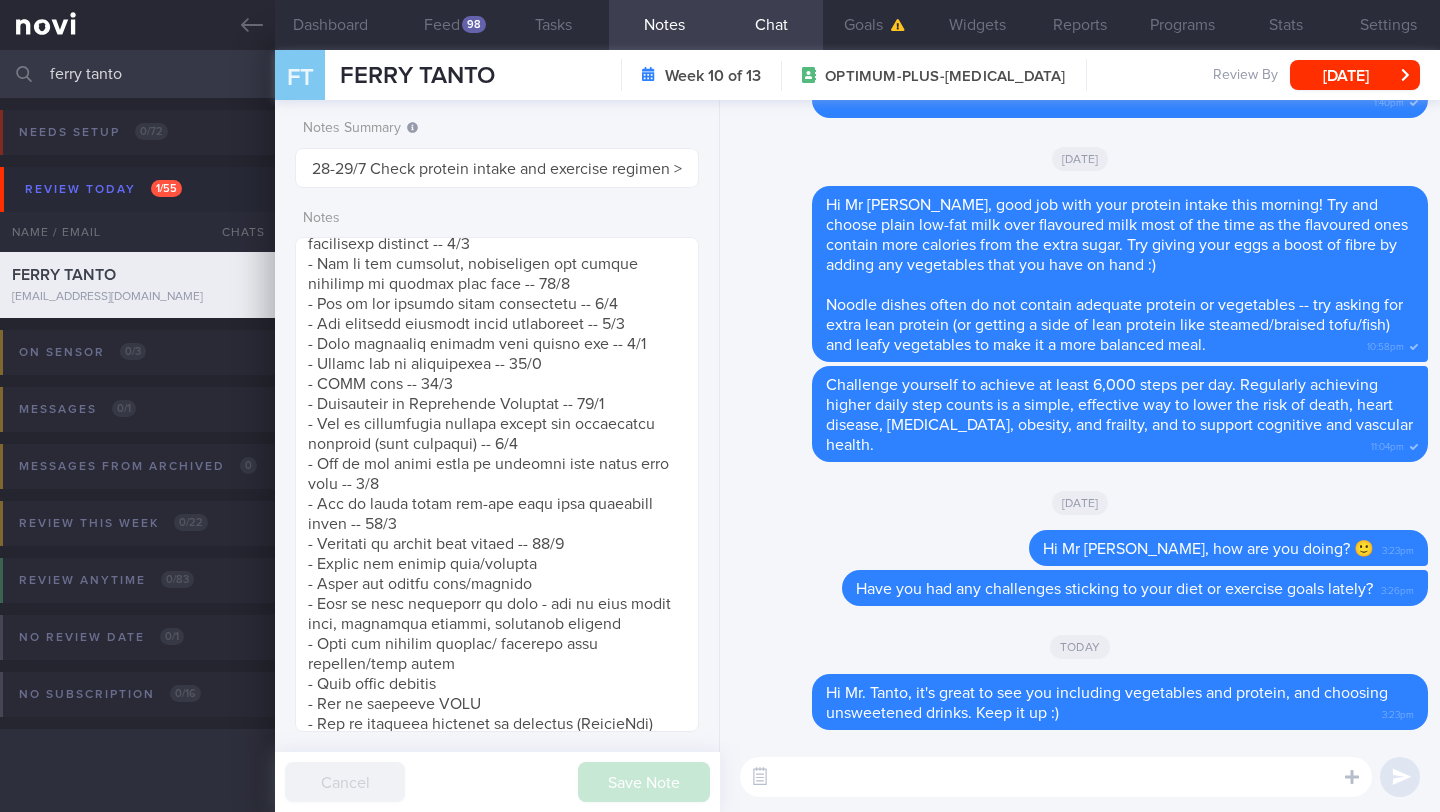 click at bounding box center (1056, 777) 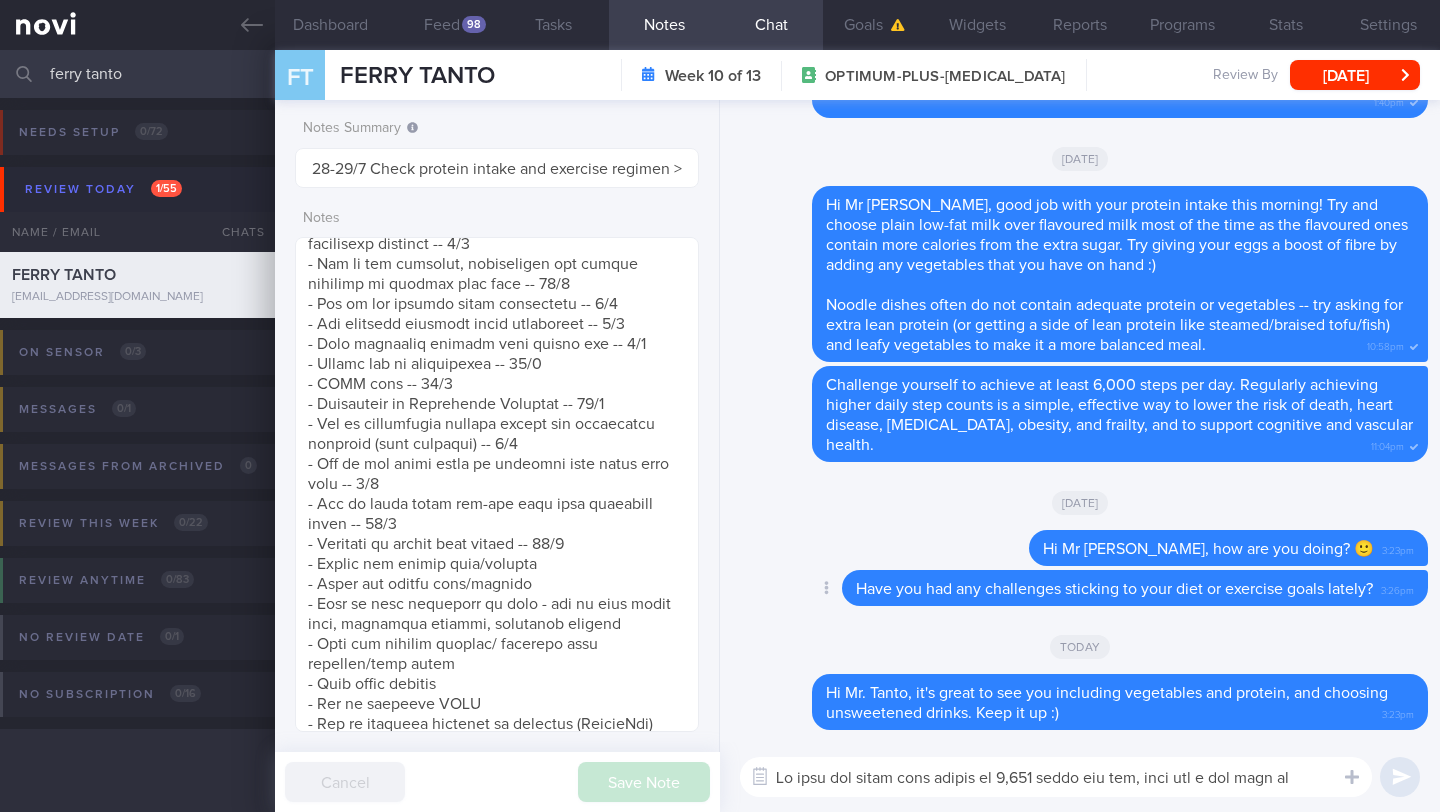 scroll, scrollTop: 60, scrollLeft: 0, axis: vertical 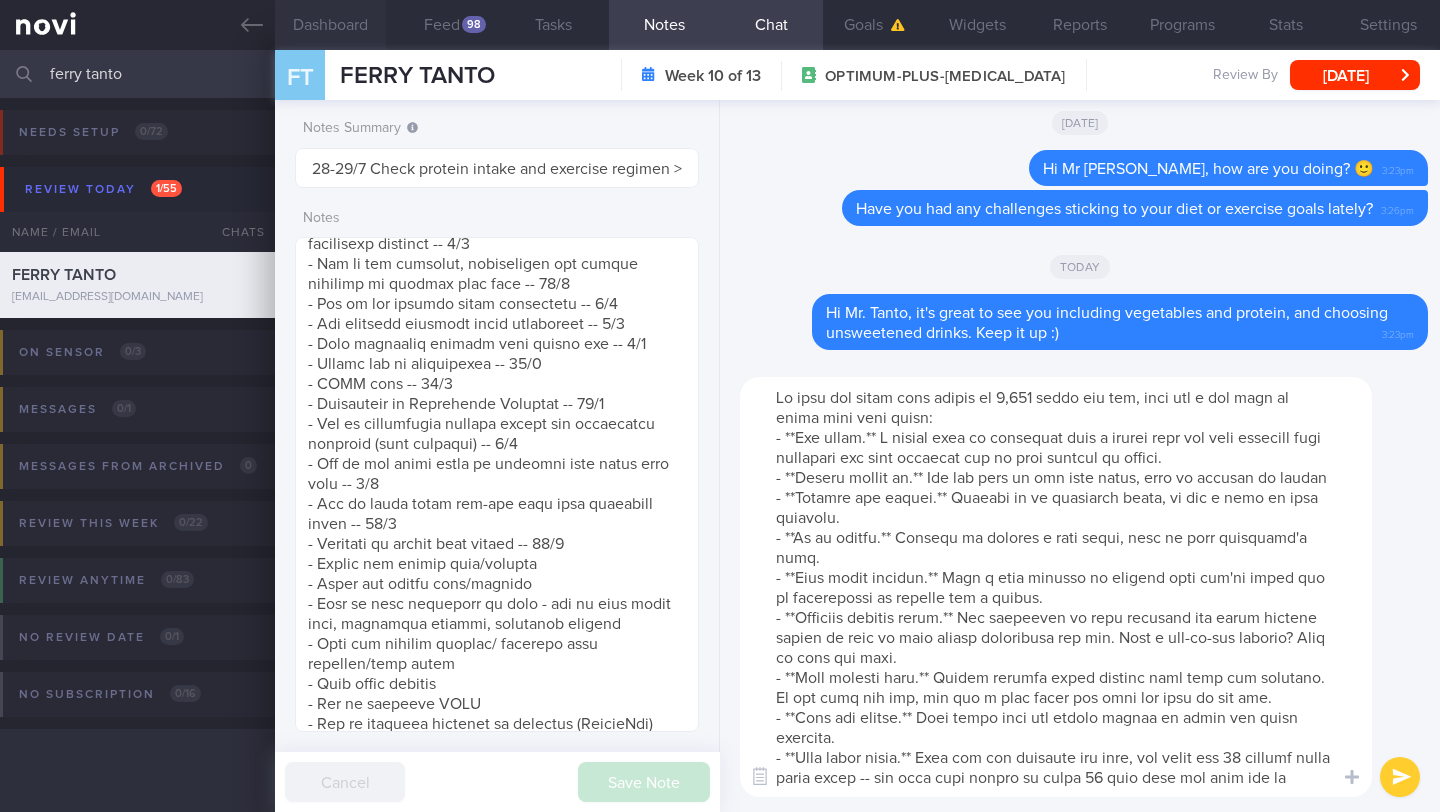 click on "Dashboard" at bounding box center (330, 25) 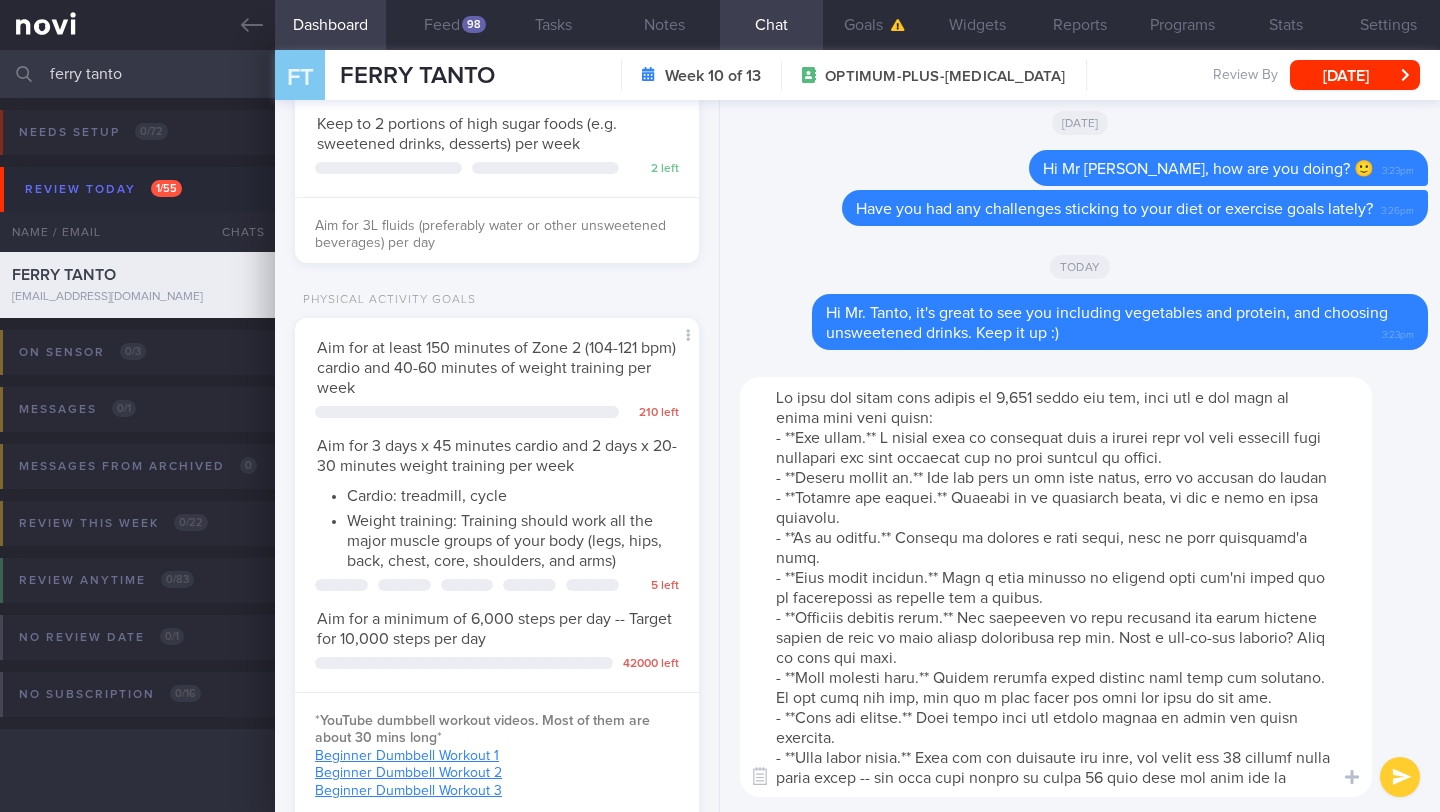 scroll, scrollTop: 589, scrollLeft: 0, axis: vertical 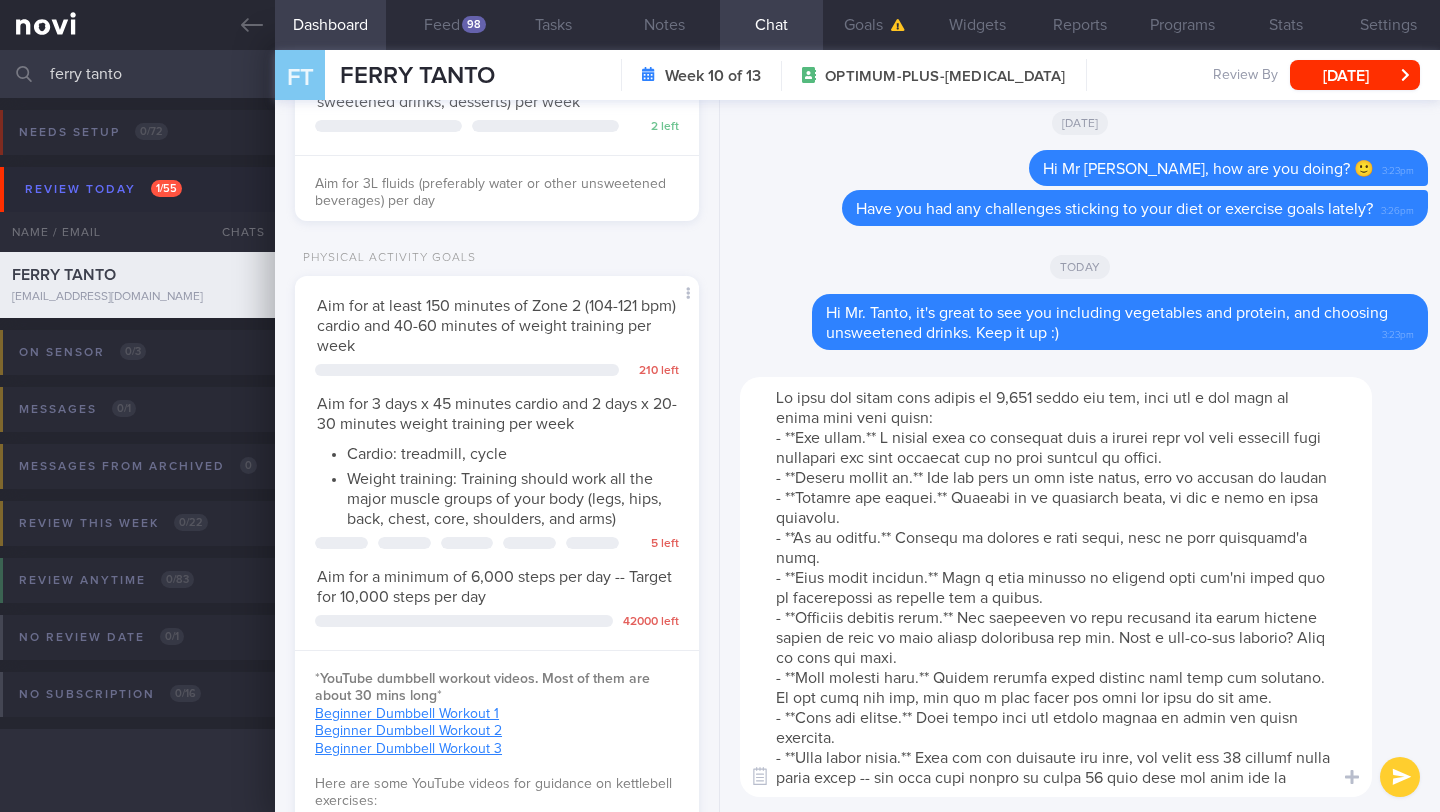 click at bounding box center [1056, 587] 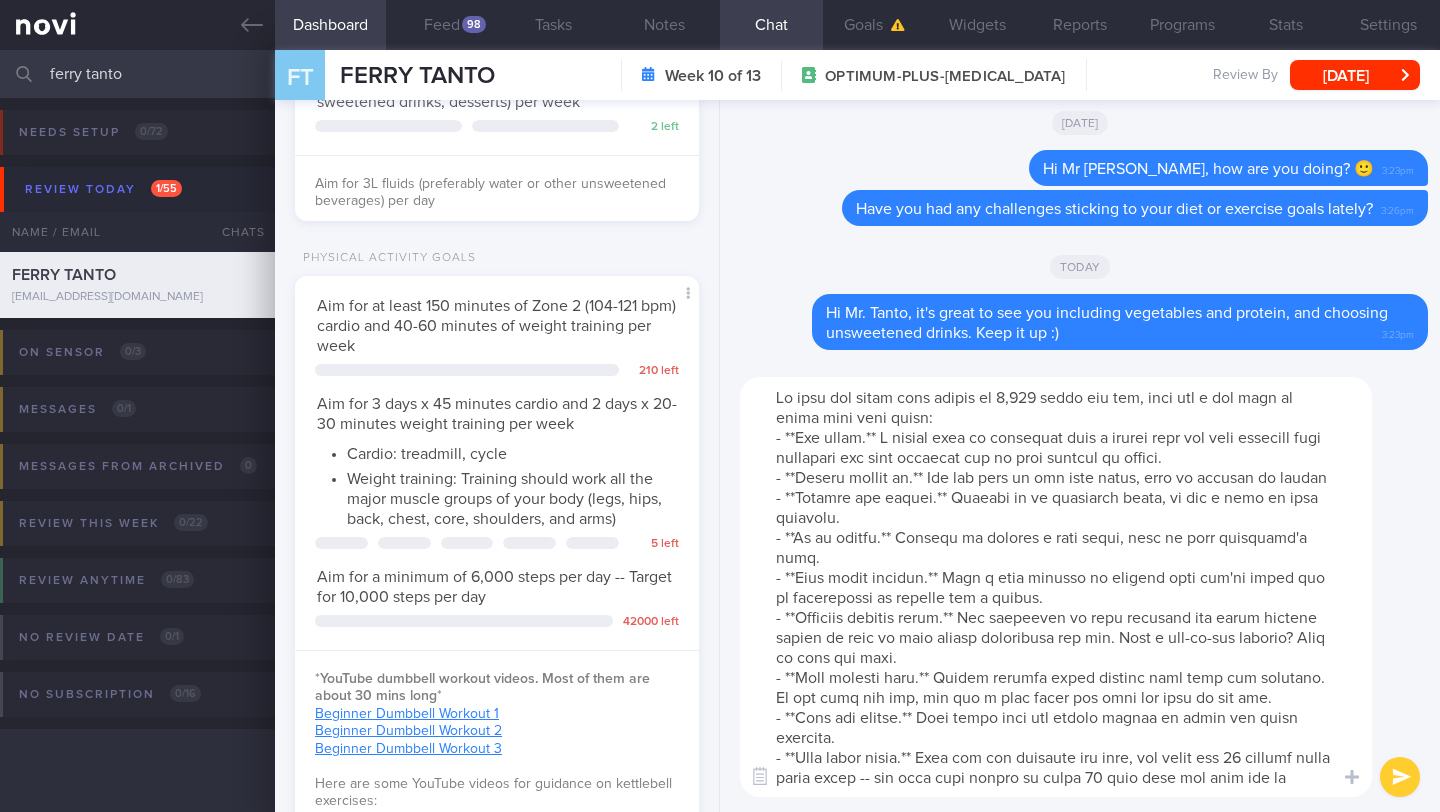 scroll, scrollTop: 7, scrollLeft: 0, axis: vertical 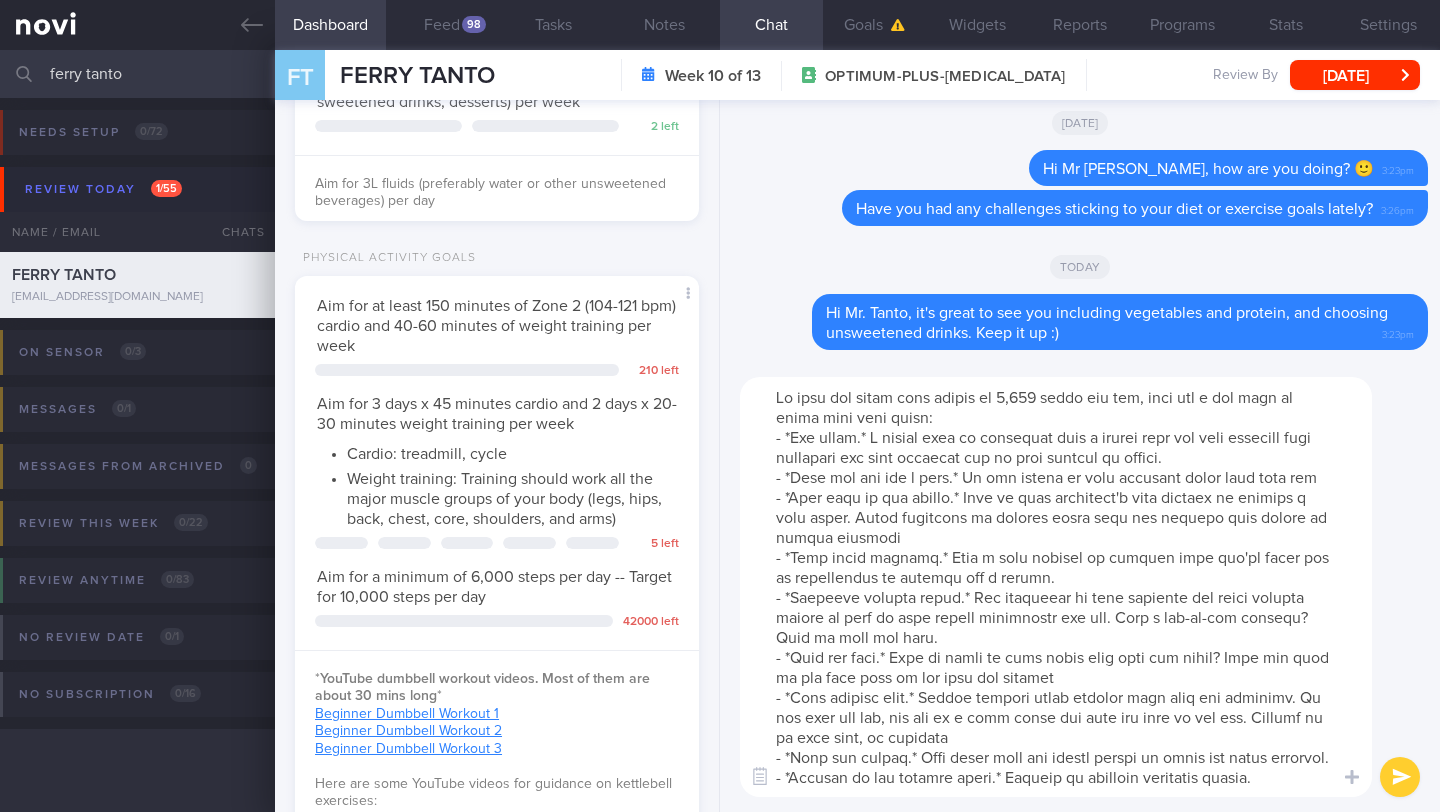 drag, startPoint x: 815, startPoint y: 496, endPoint x: 758, endPoint y: 485, distance: 58.0517 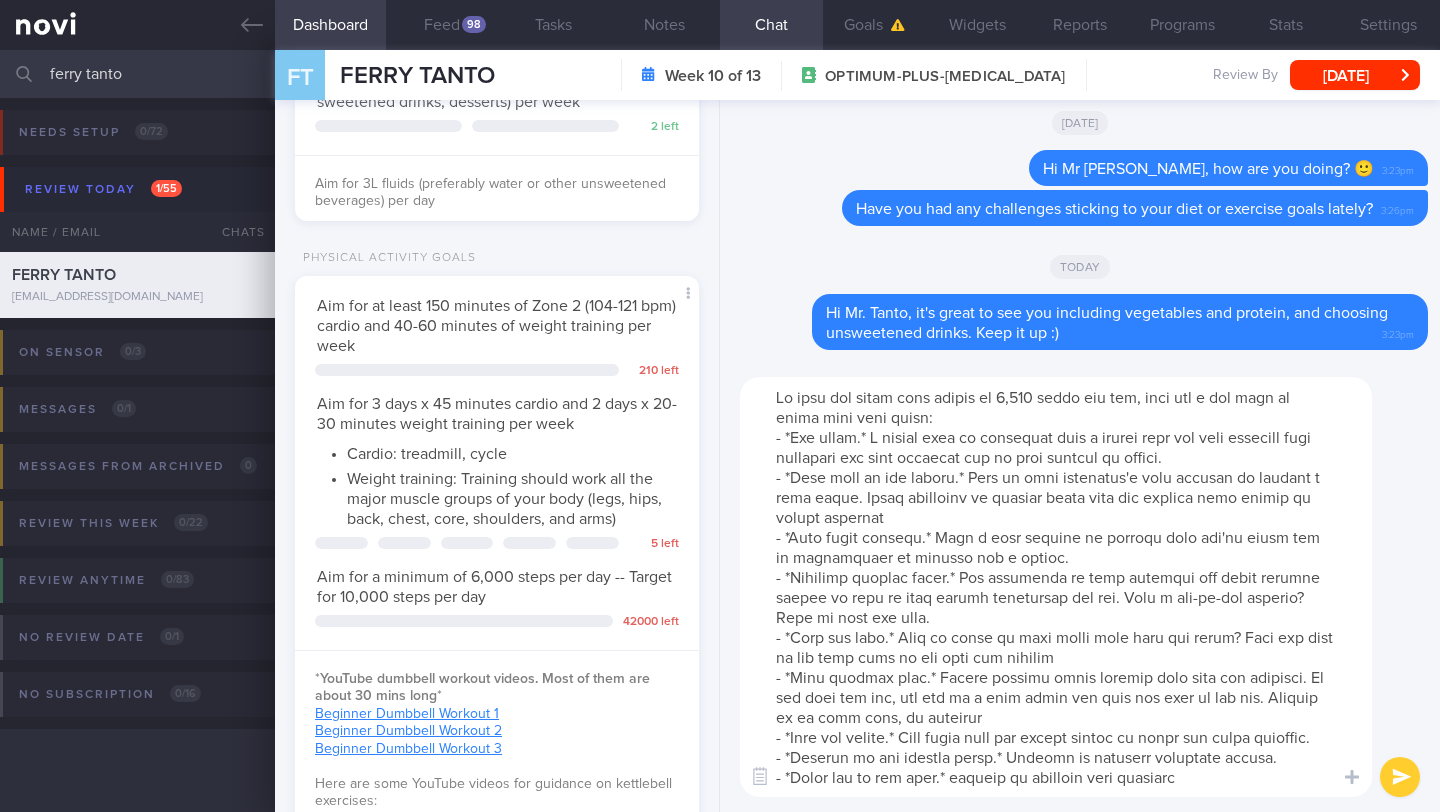 scroll, scrollTop: 83, scrollLeft: 0, axis: vertical 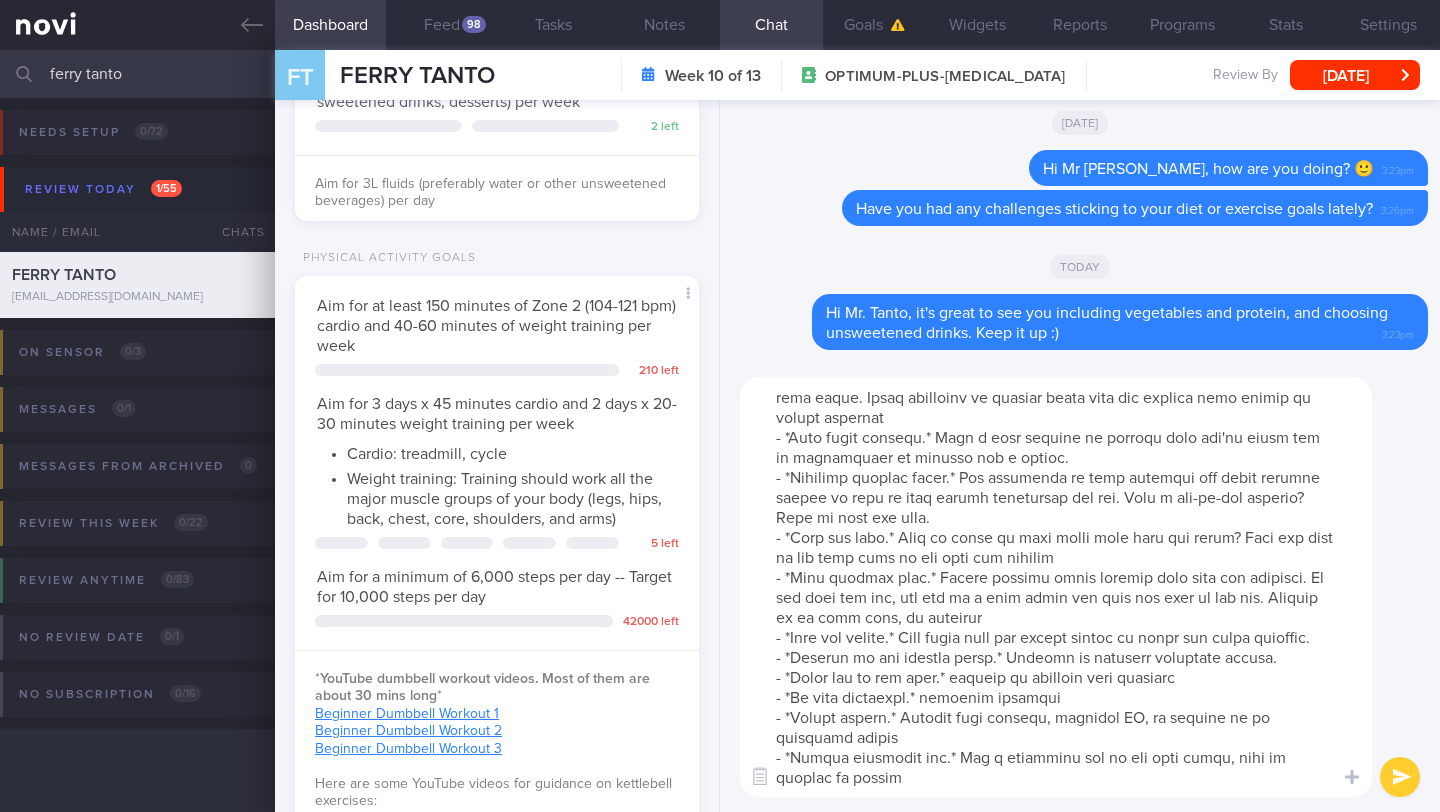 click at bounding box center [1056, 587] 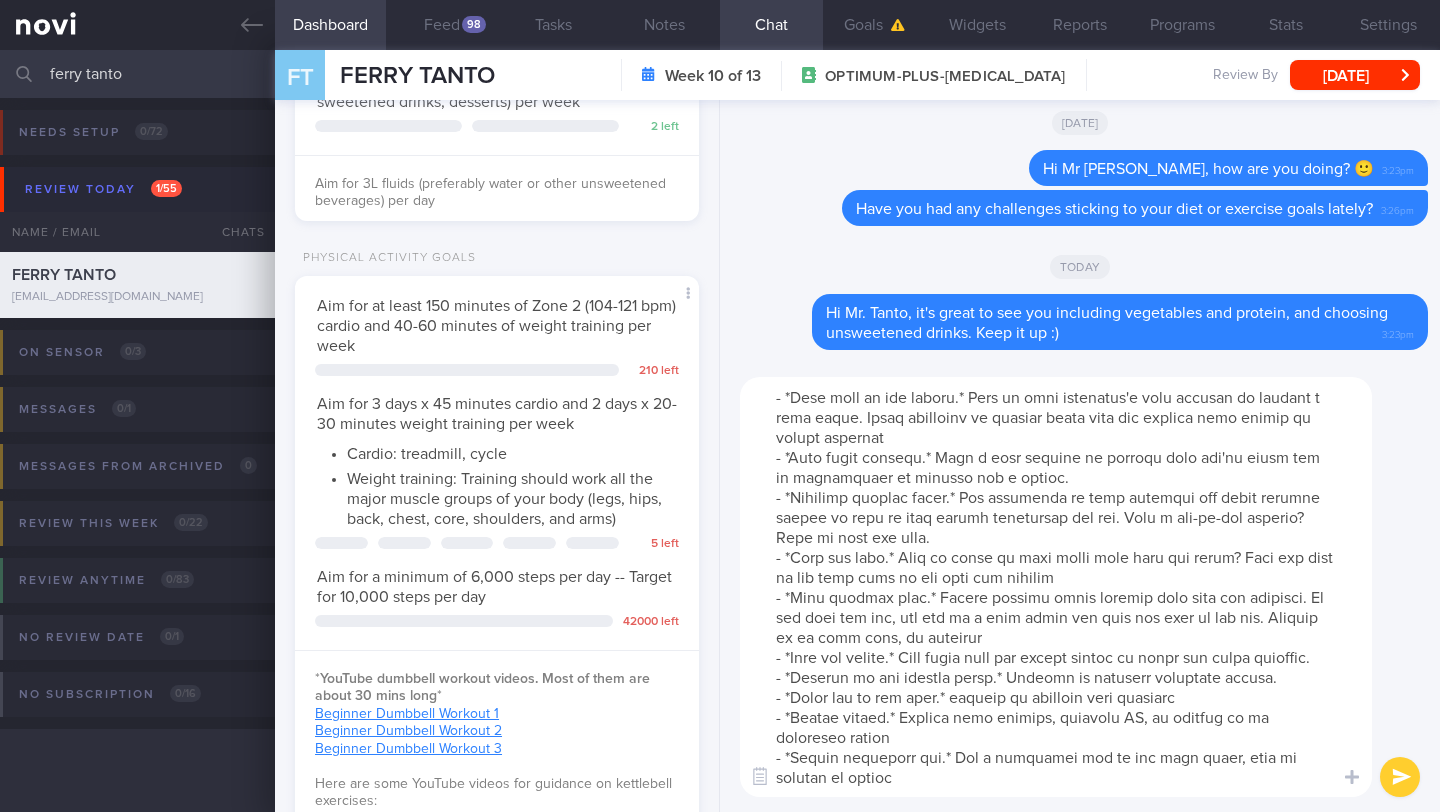scroll, scrollTop: 120, scrollLeft: 0, axis: vertical 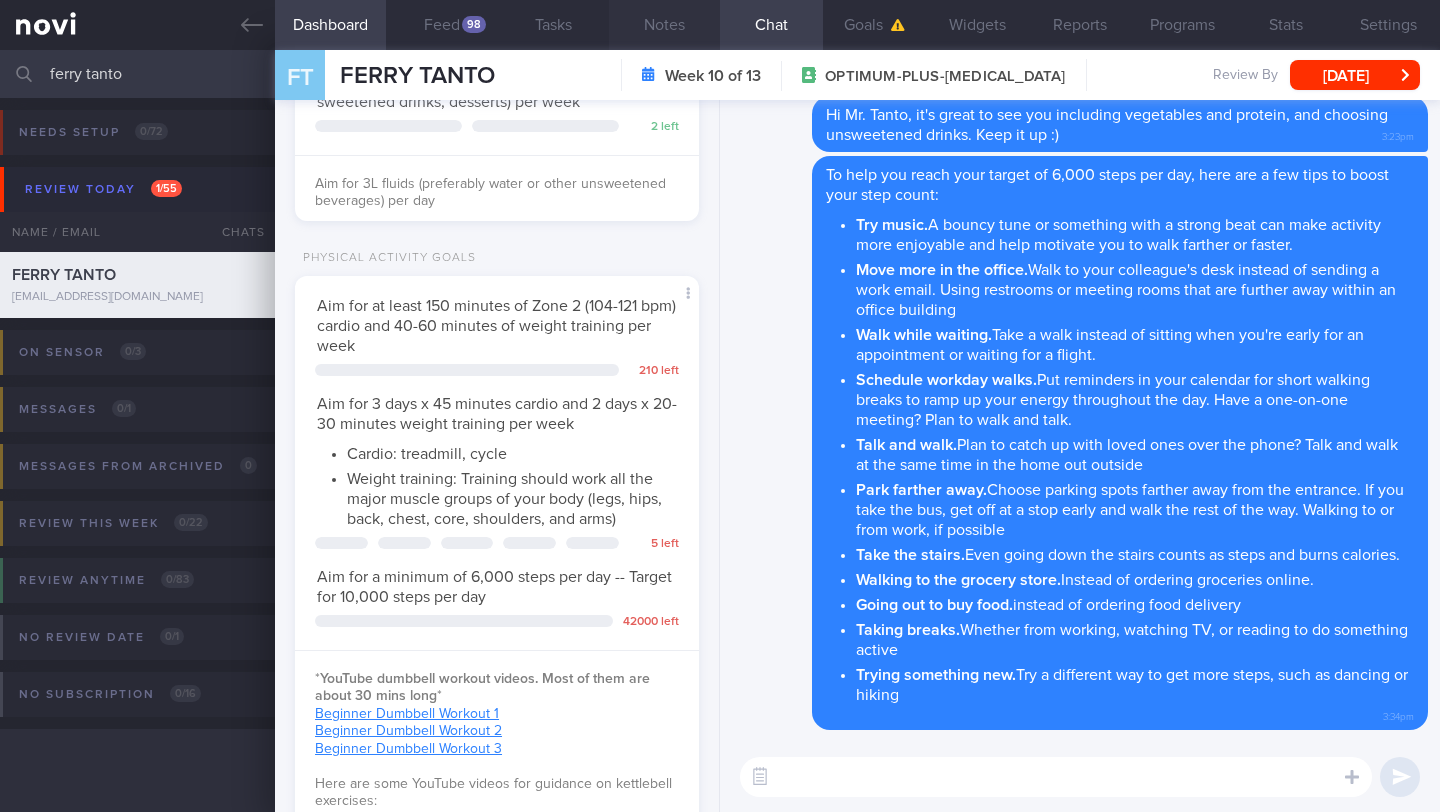 click on "Notes" at bounding box center [664, 25] 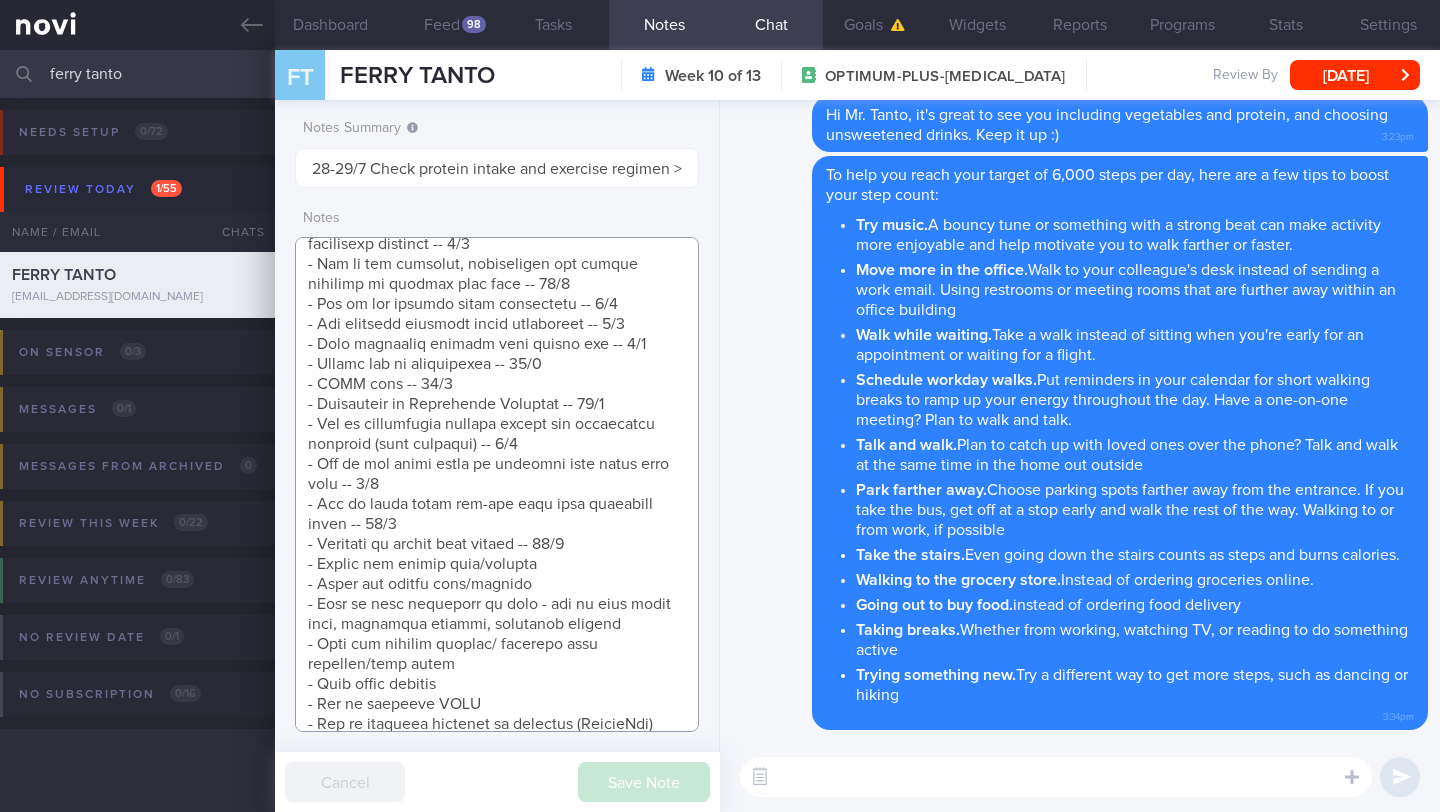 click at bounding box center [497, 484] 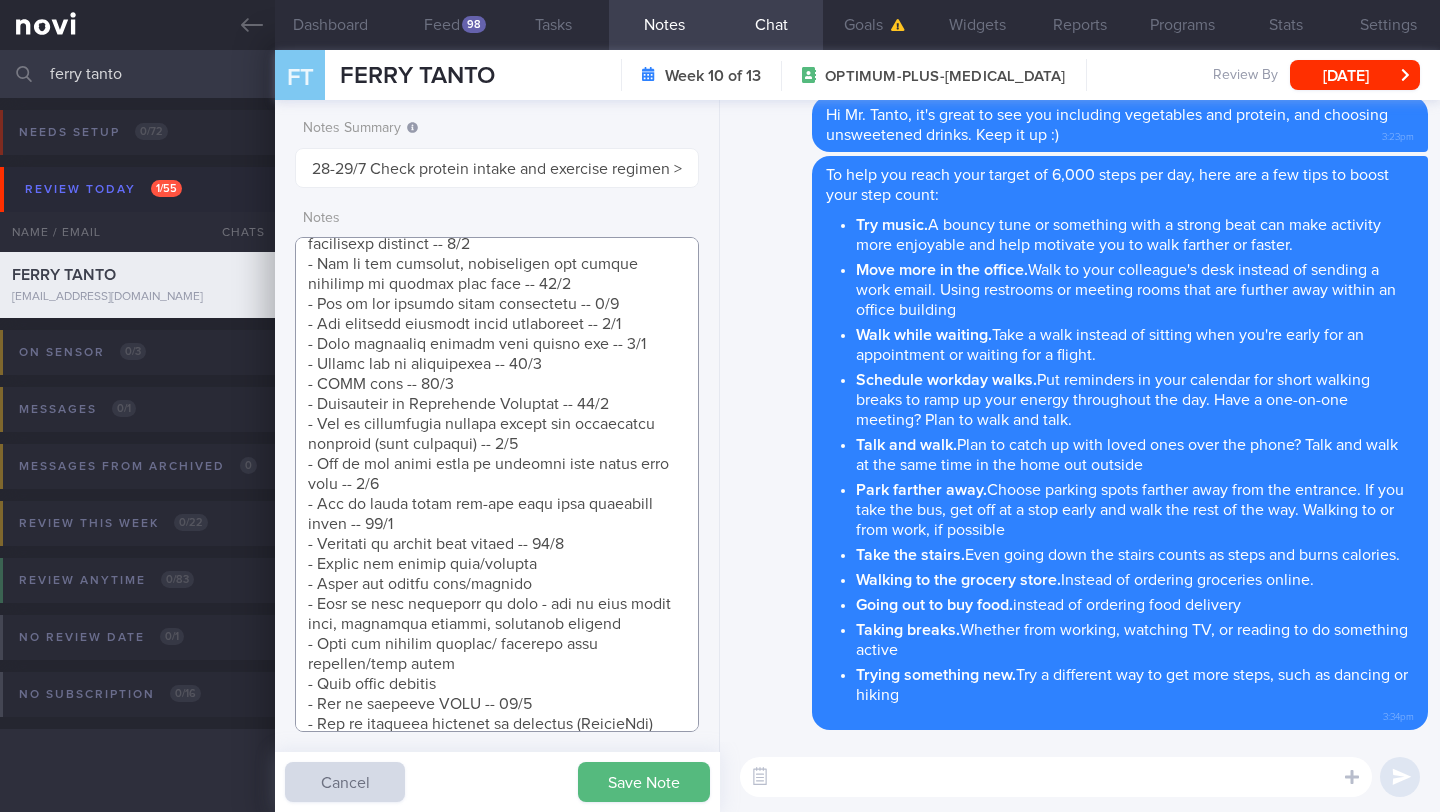 drag, startPoint x: 539, startPoint y: 697, endPoint x: 300, endPoint y: 710, distance: 239.3533 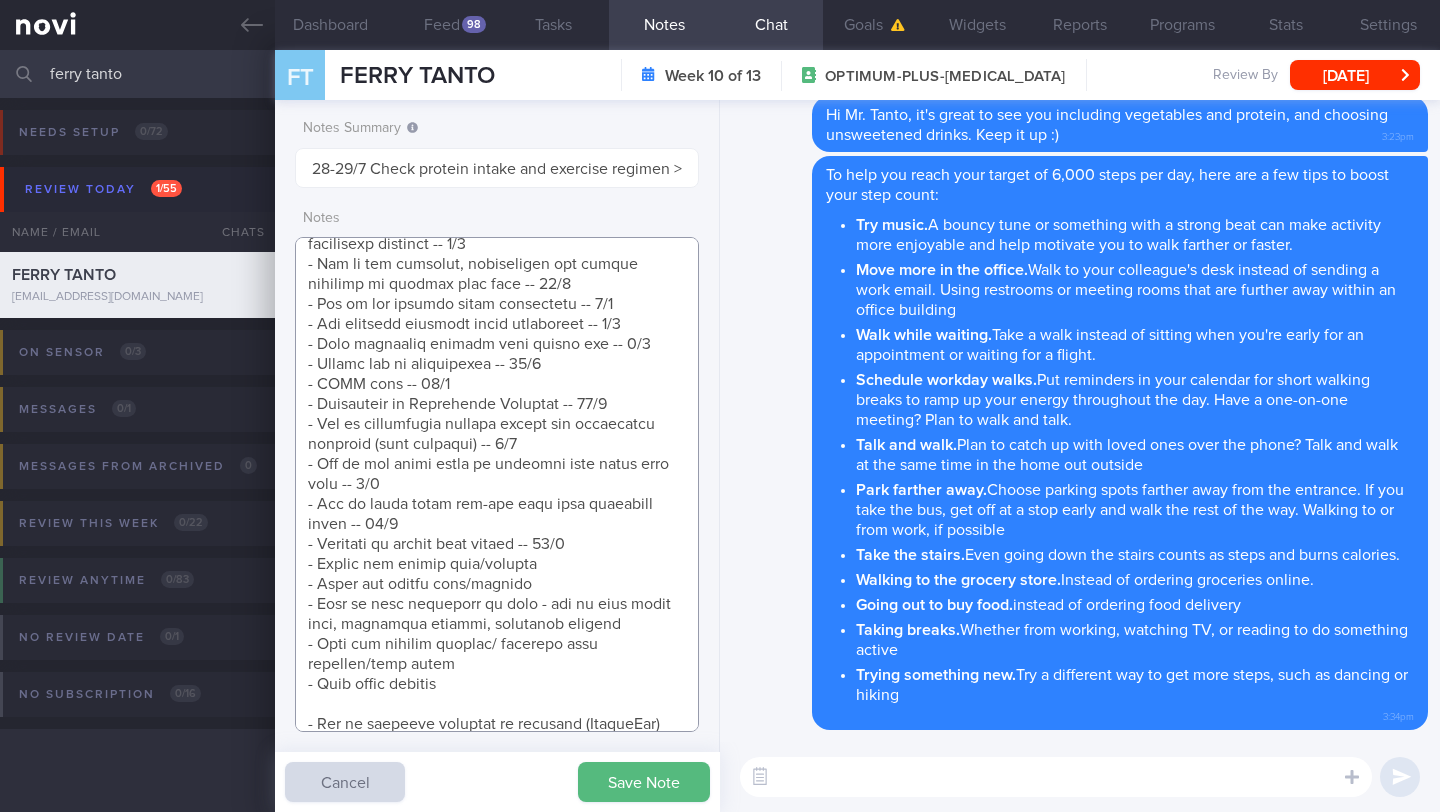 click at bounding box center (497, 484) 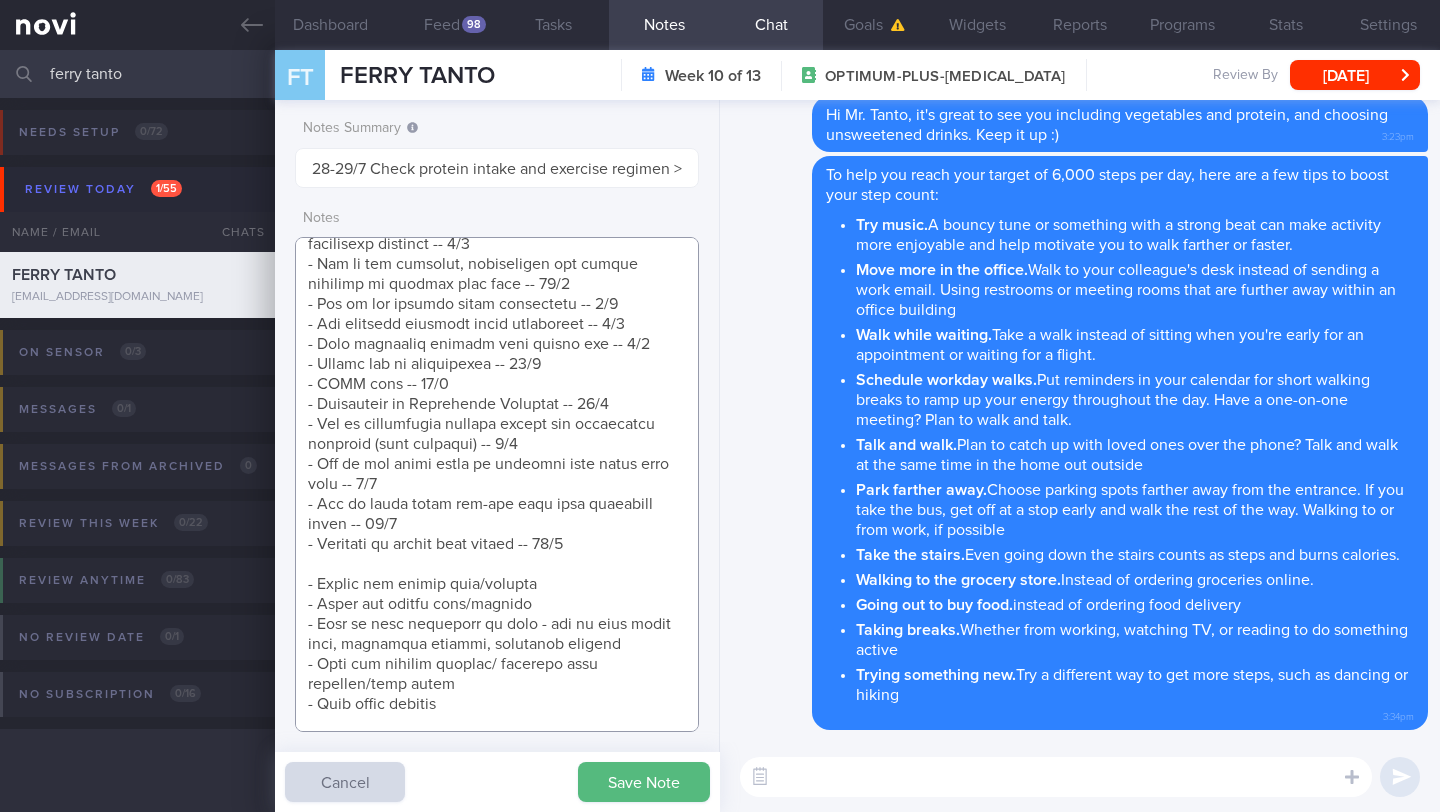 scroll, scrollTop: 1367, scrollLeft: 0, axis: vertical 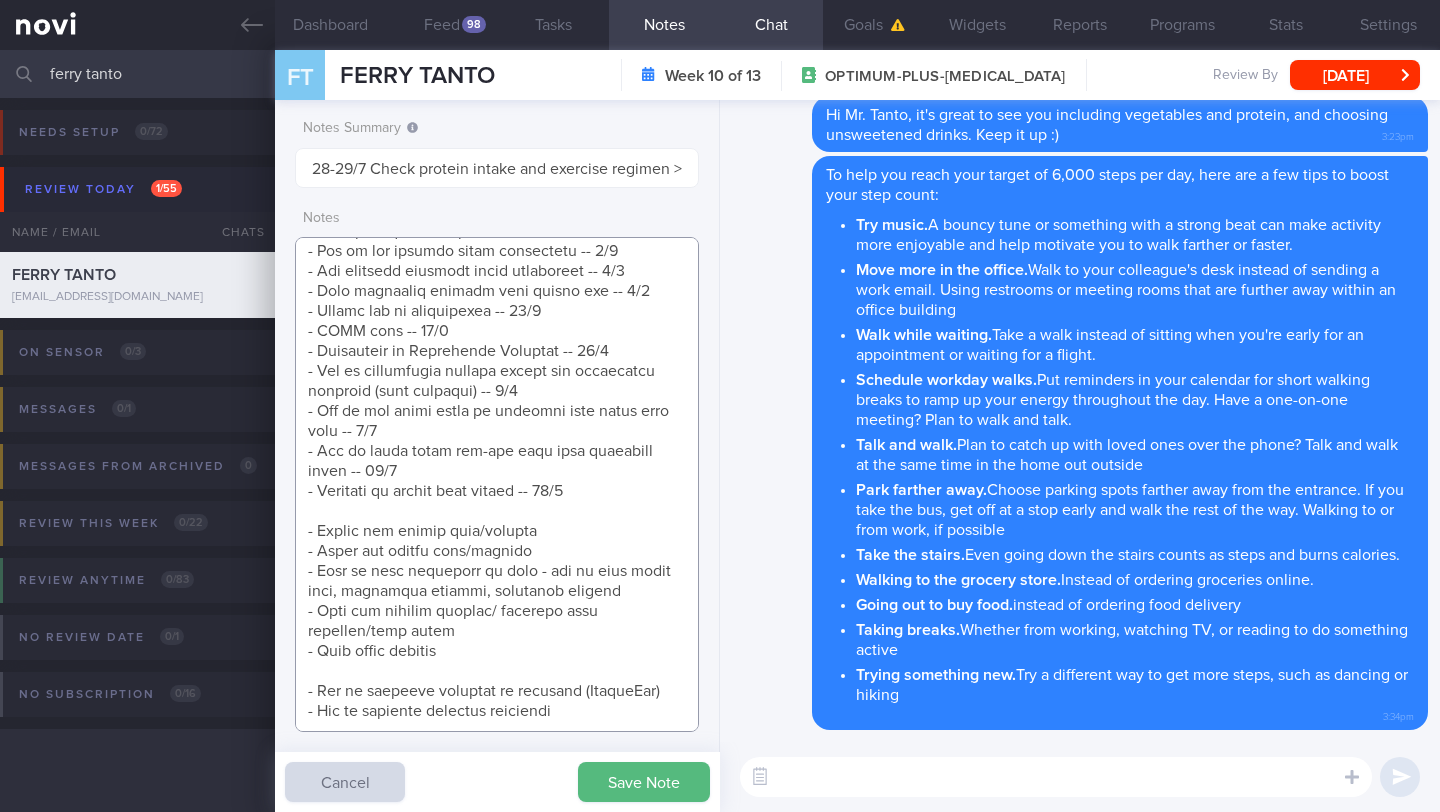 paste on "- How to increase NEAT -- 30/7" 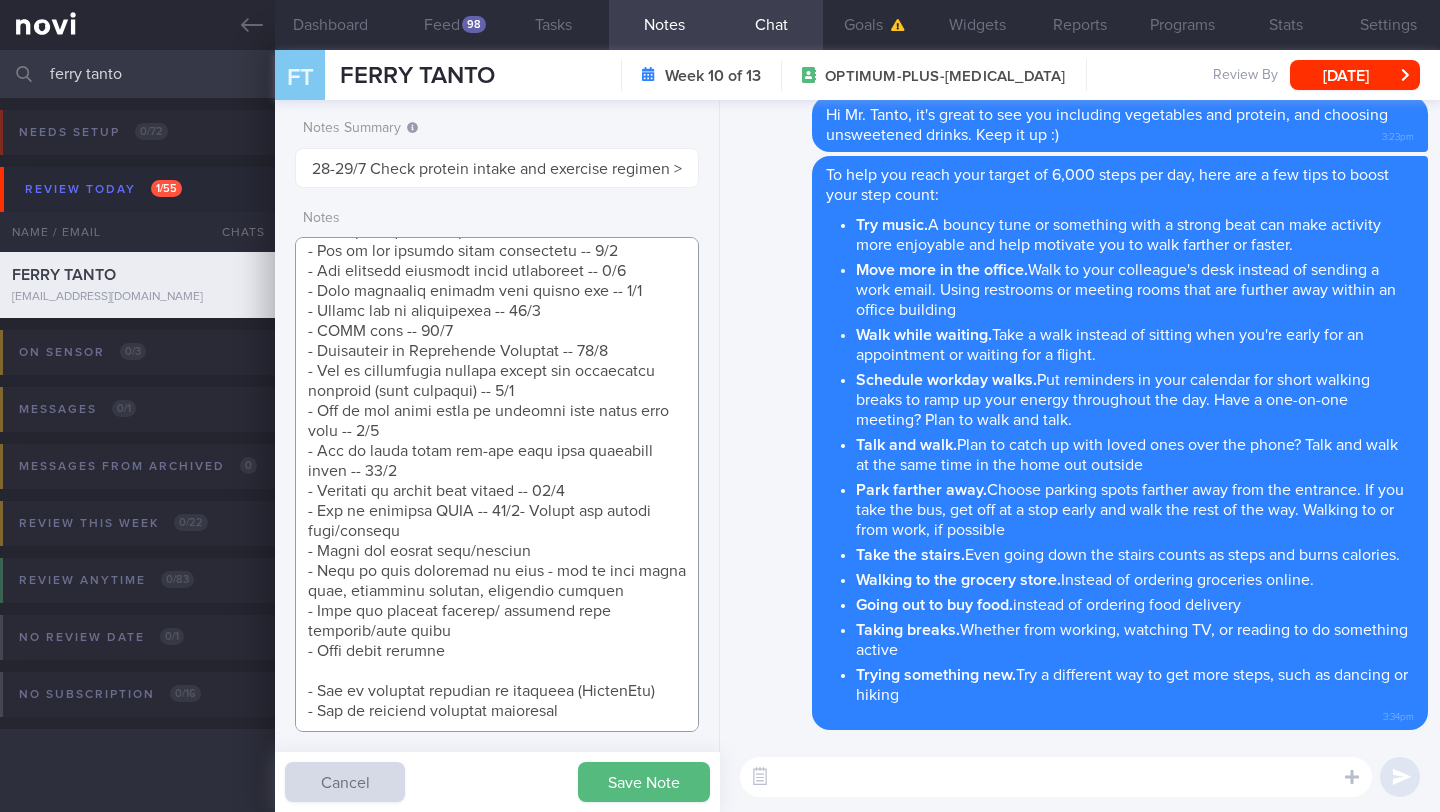 click at bounding box center [497, 484] 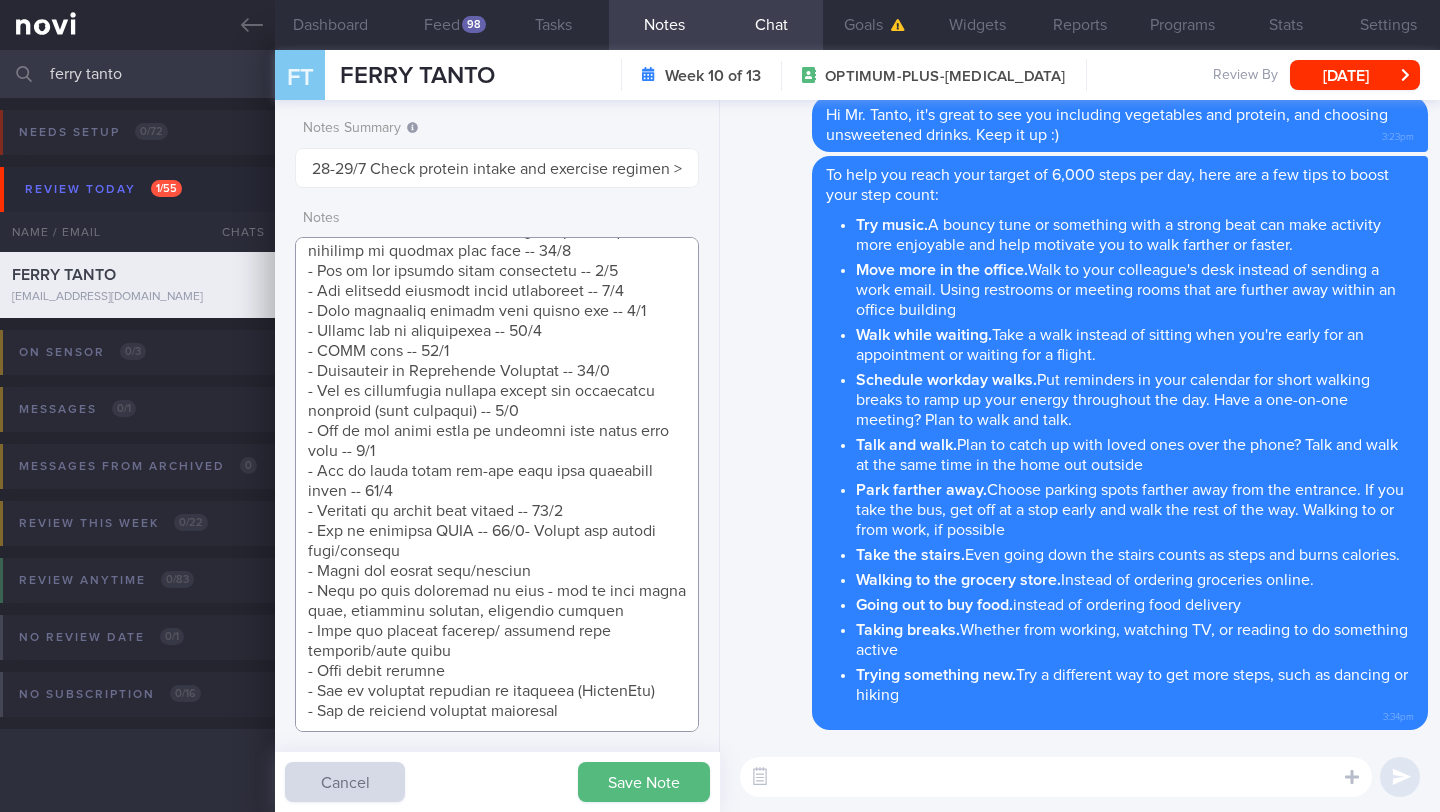 scroll, scrollTop: 1347, scrollLeft: 0, axis: vertical 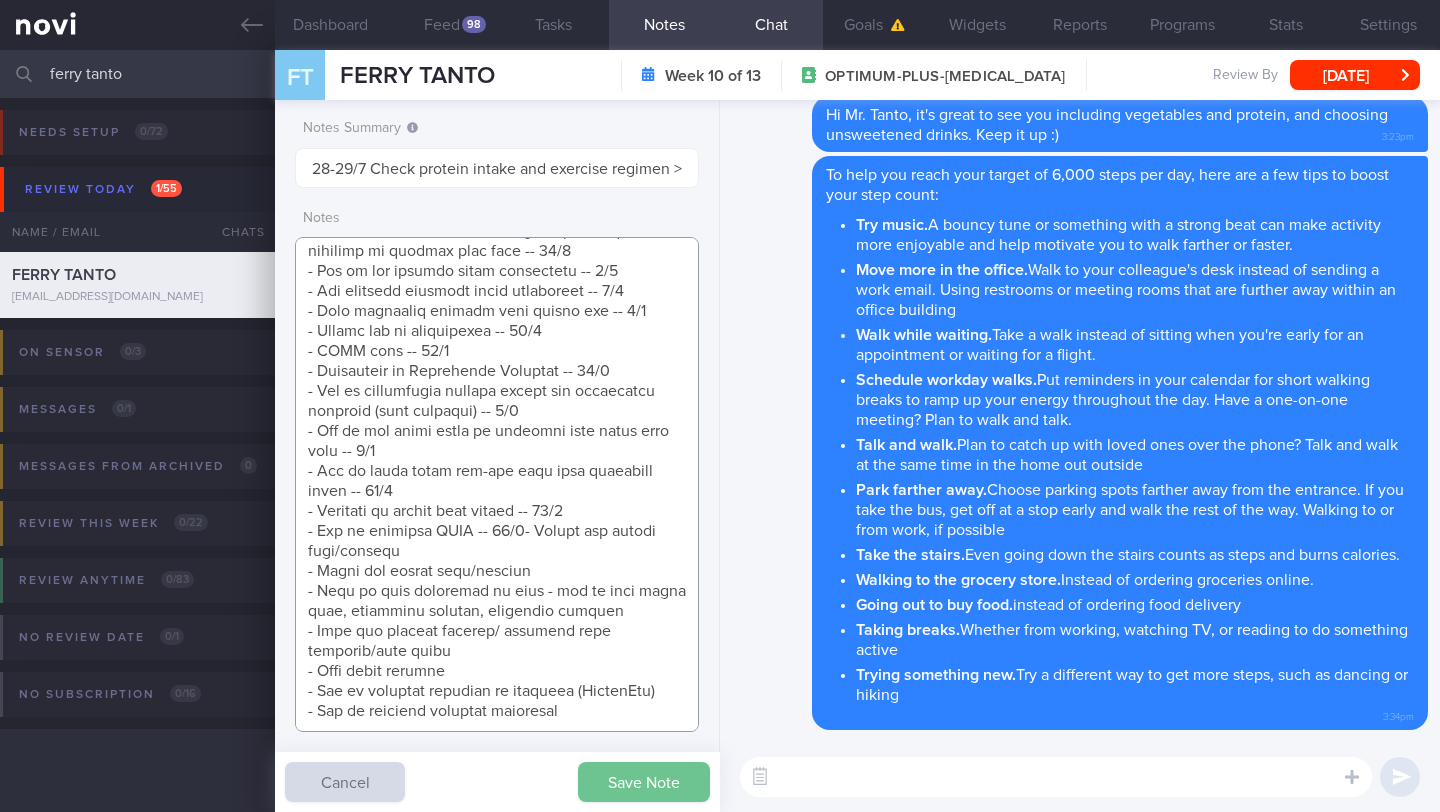 type on "SUPPORT NEEDED:
CHALLENGE:
- OVERALL: Current weight is 90.5 and sometimes I have only 2 meals a day, and between only drink coffee no snacks or meal. Lately my exercise is not regularly because of works, quite miss some day for exercise, I am trying to back the schedule
- DIET: (22/5/25) 3 meals a day. Small portion
- EXERCISE: (22/5/25) Plays golf. Has not started weight training - planning to do next 2 weeks
Already has engaged a coach
- MEDS: (22/5/25) Cont Ryblesus 14mg
- WEIGHT: Losing
- TANITA: (22/5/25) Losing fat. Muscle mass maintained. Decrease in visceral fat and metabolic age.
Wt trend: (9/1/25) 96.5kg > (22/5/25) 90.6kg > (3/7/25) 90.5kg
Wt Targets:
5%  (5kg -> 92kg)
10% (10kg -> 87kg)
15% (14kg -> 82kg)
22%  (21kg -> 75kg)
Personal target weight: 85kg
47yo Indonesian male (based in Central Java, Indonesia)
- Consultancy
- Pmhx: Hypertension, Fatty Liver
- Meds: Exforge 5/160
- Social hx: Married and 2 kids (9 and 10 years old).
Wife buys groceries. Eats out/buys in daily
- Diet: ..." 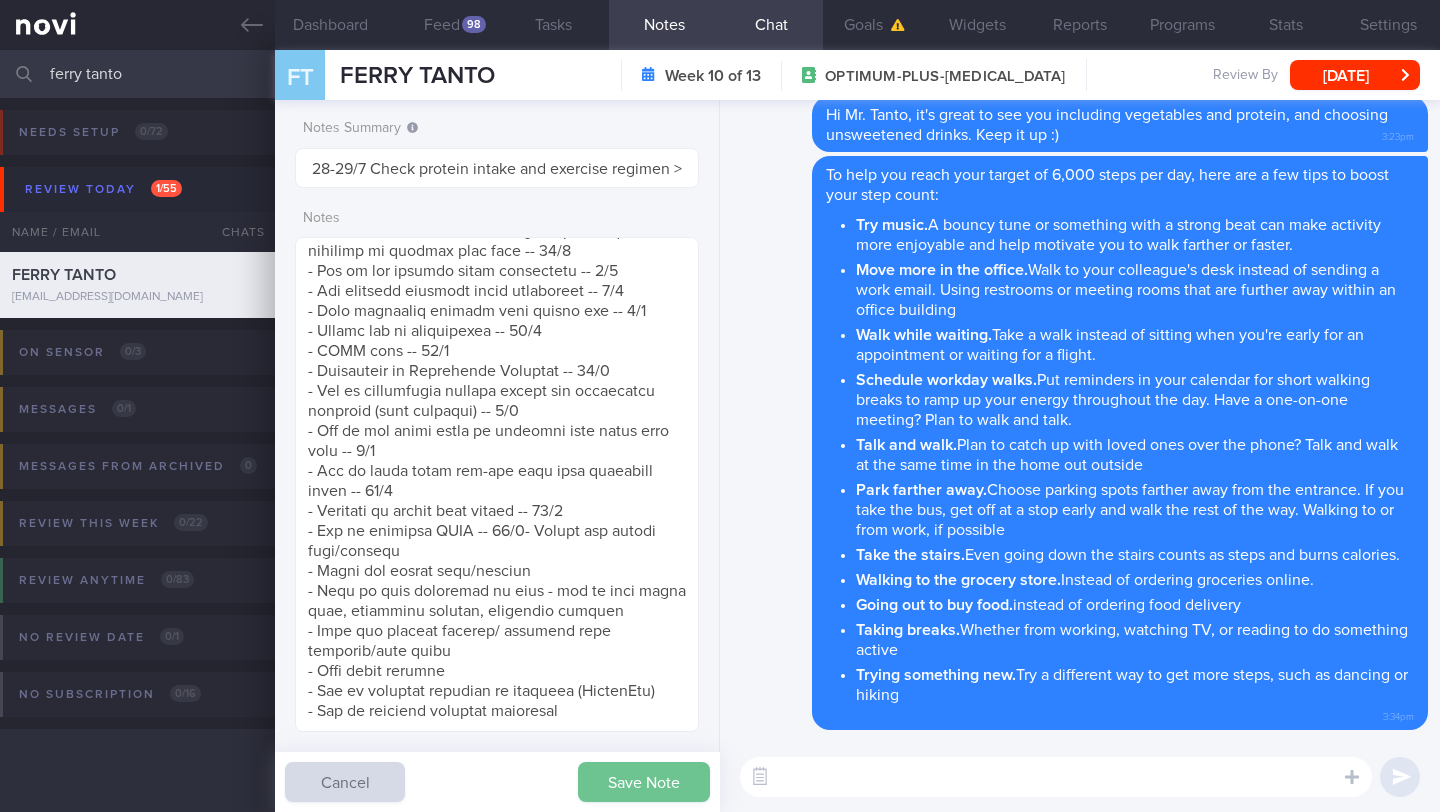 click on "Save Note" at bounding box center [644, 782] 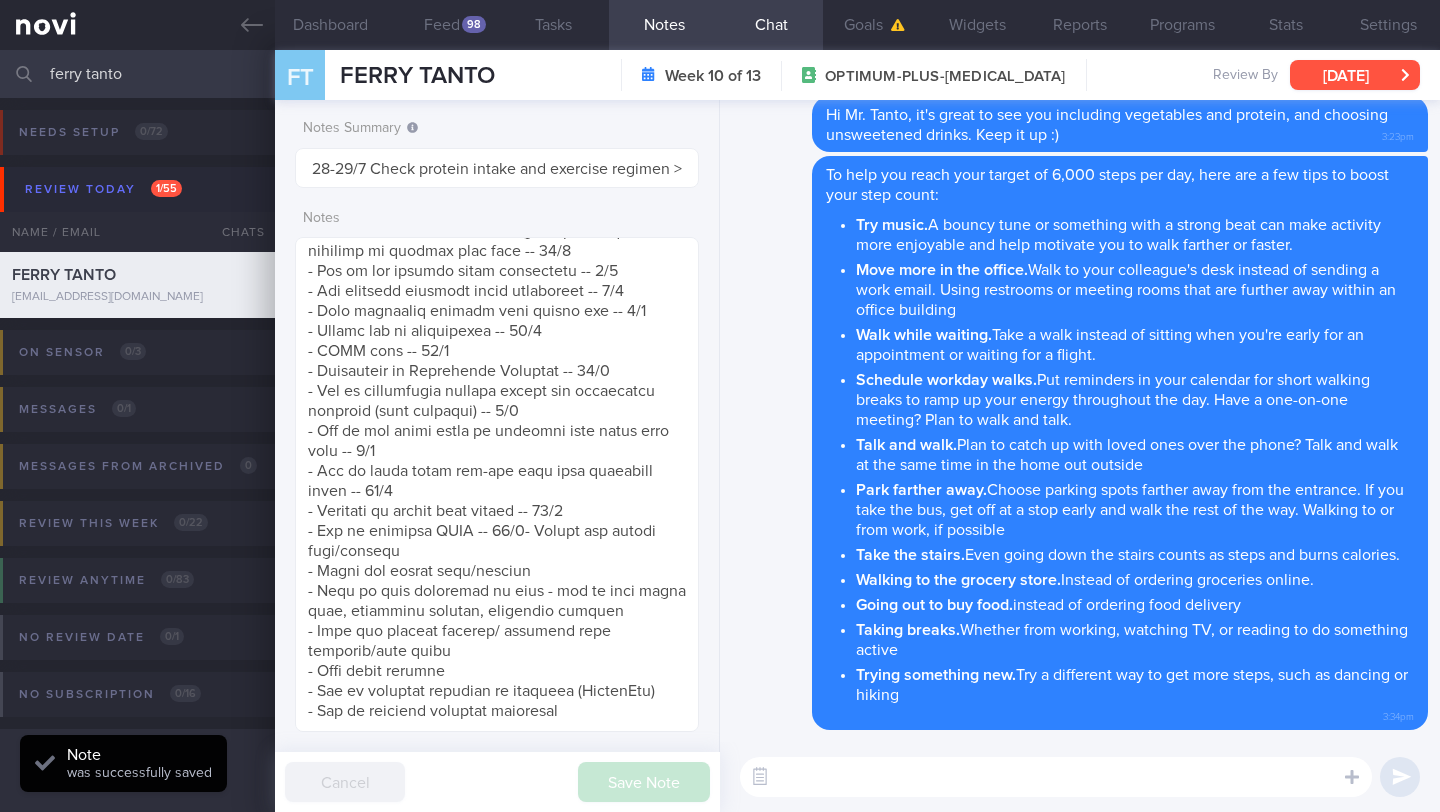 click on "[DATE]" at bounding box center [1355, 75] 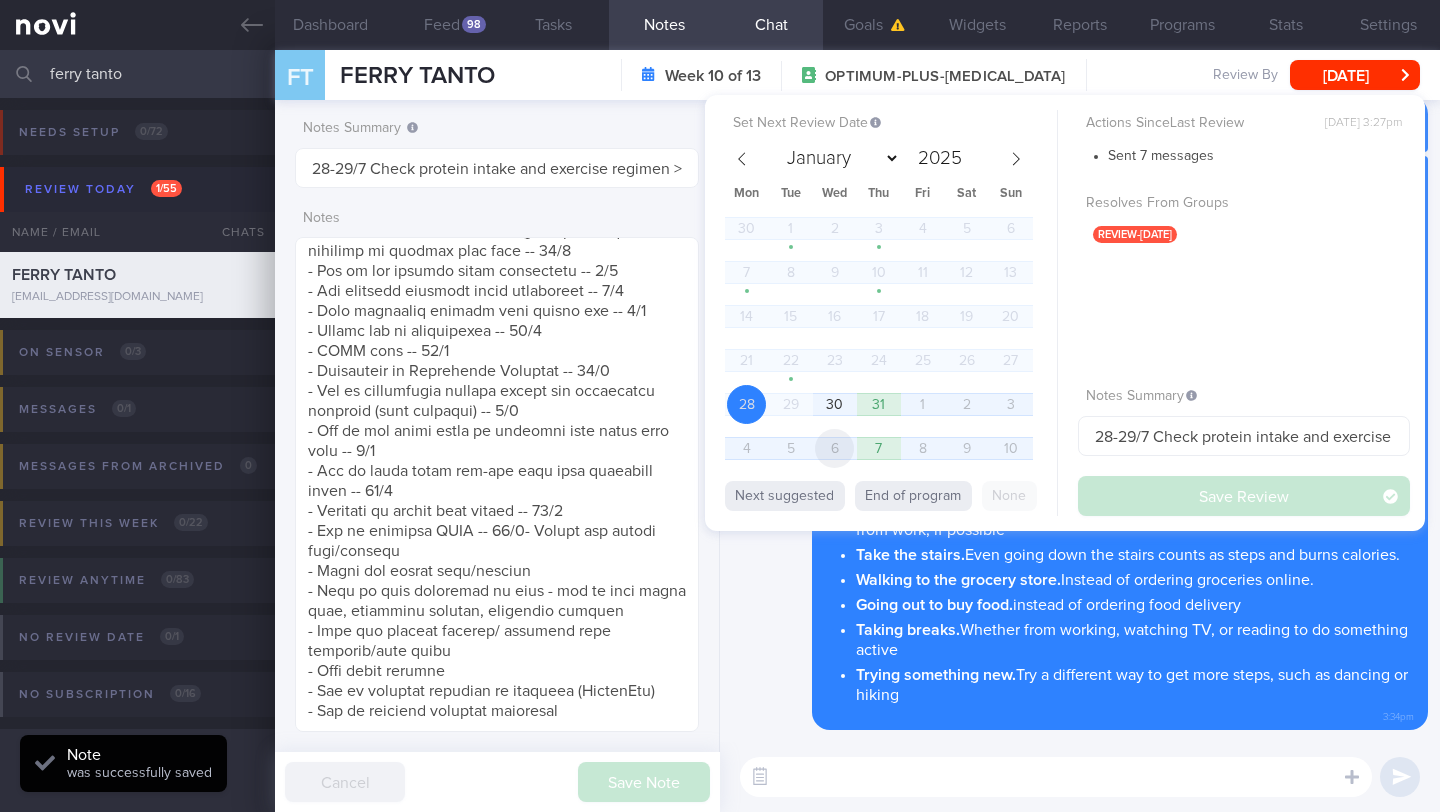 click on "6" at bounding box center [834, 448] 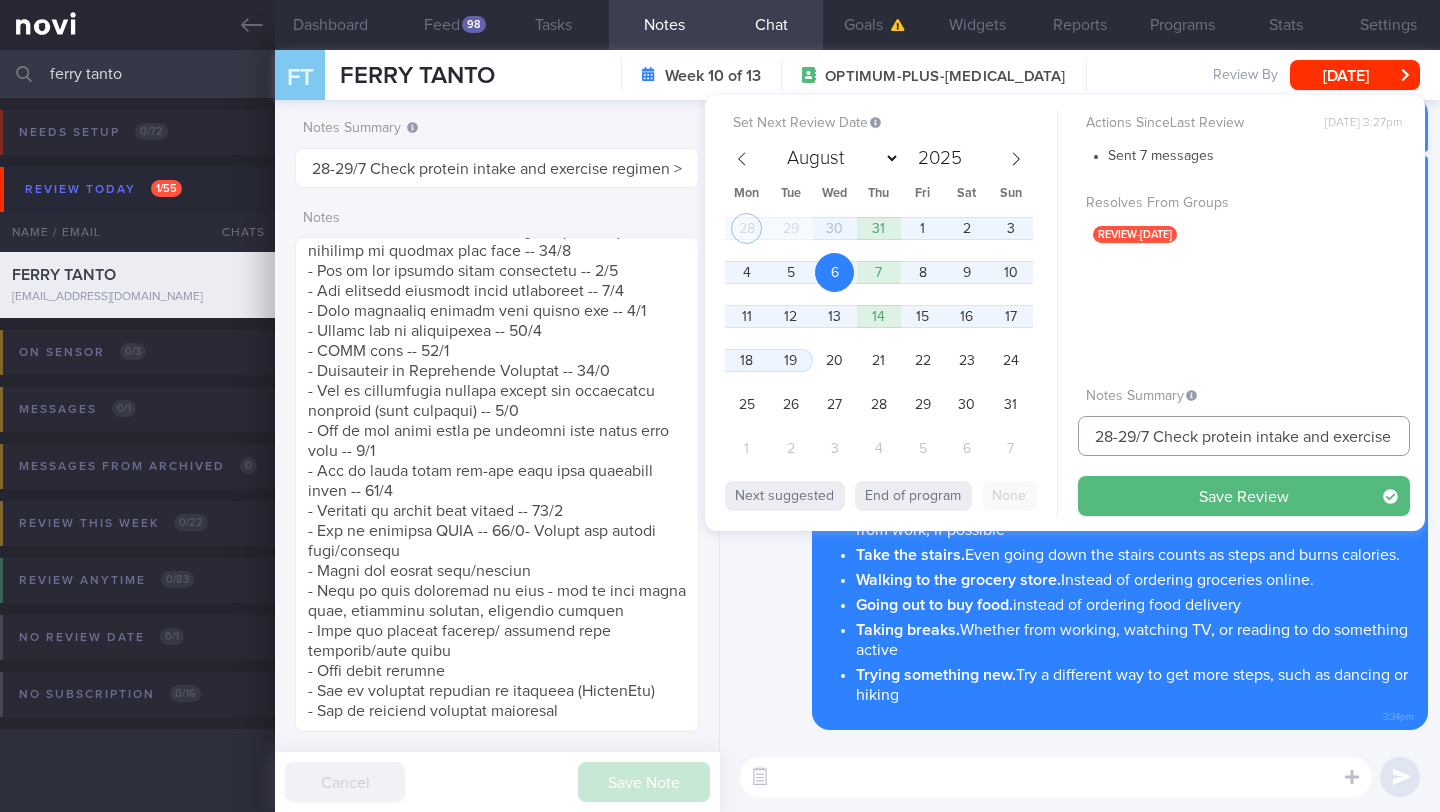 drag, startPoint x: 1148, startPoint y: 439, endPoint x: 1069, endPoint y: 439, distance: 79 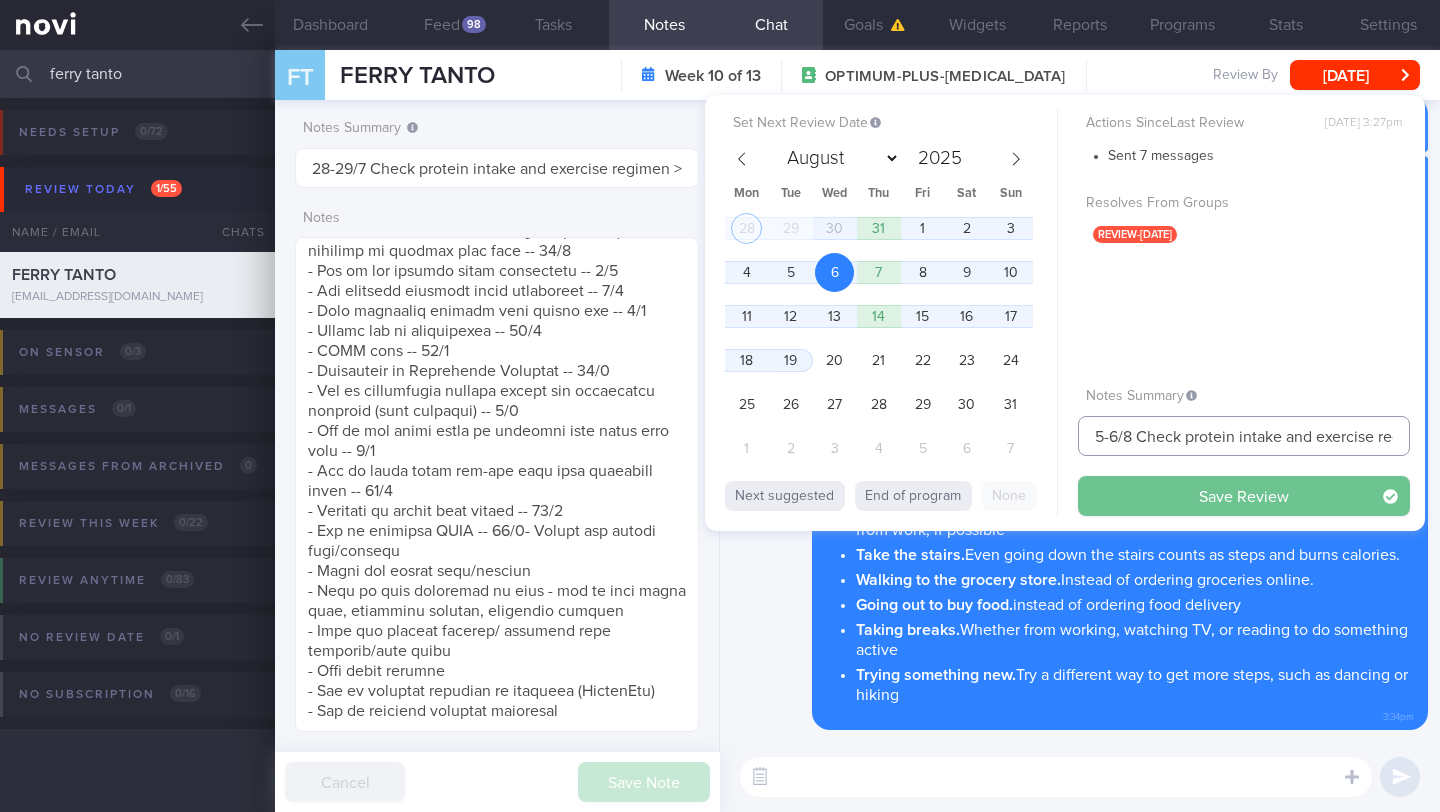 type on "5-6/8 Check protein intake and exercise regimen > Reassess needs" 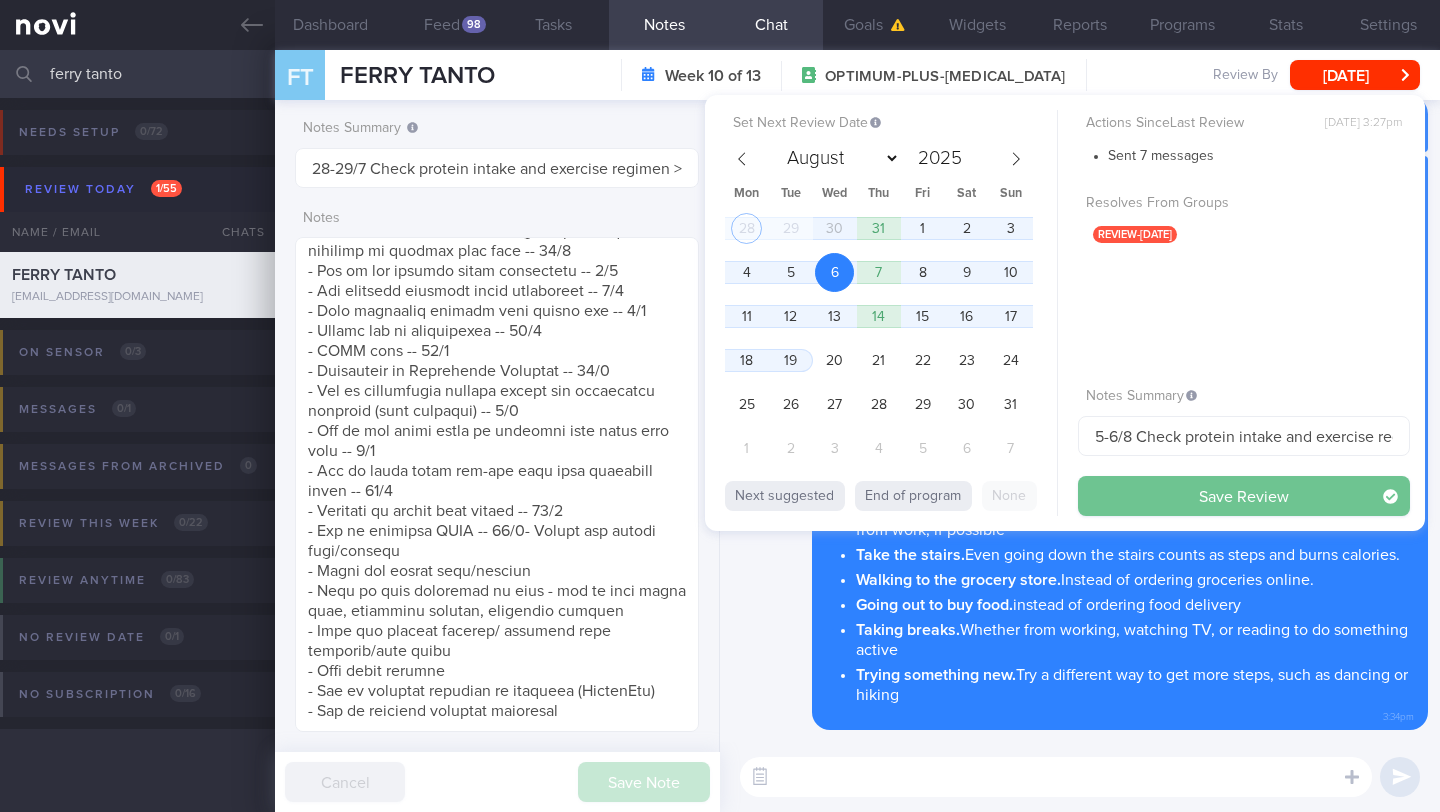 click on "Save Review" at bounding box center [1244, 496] 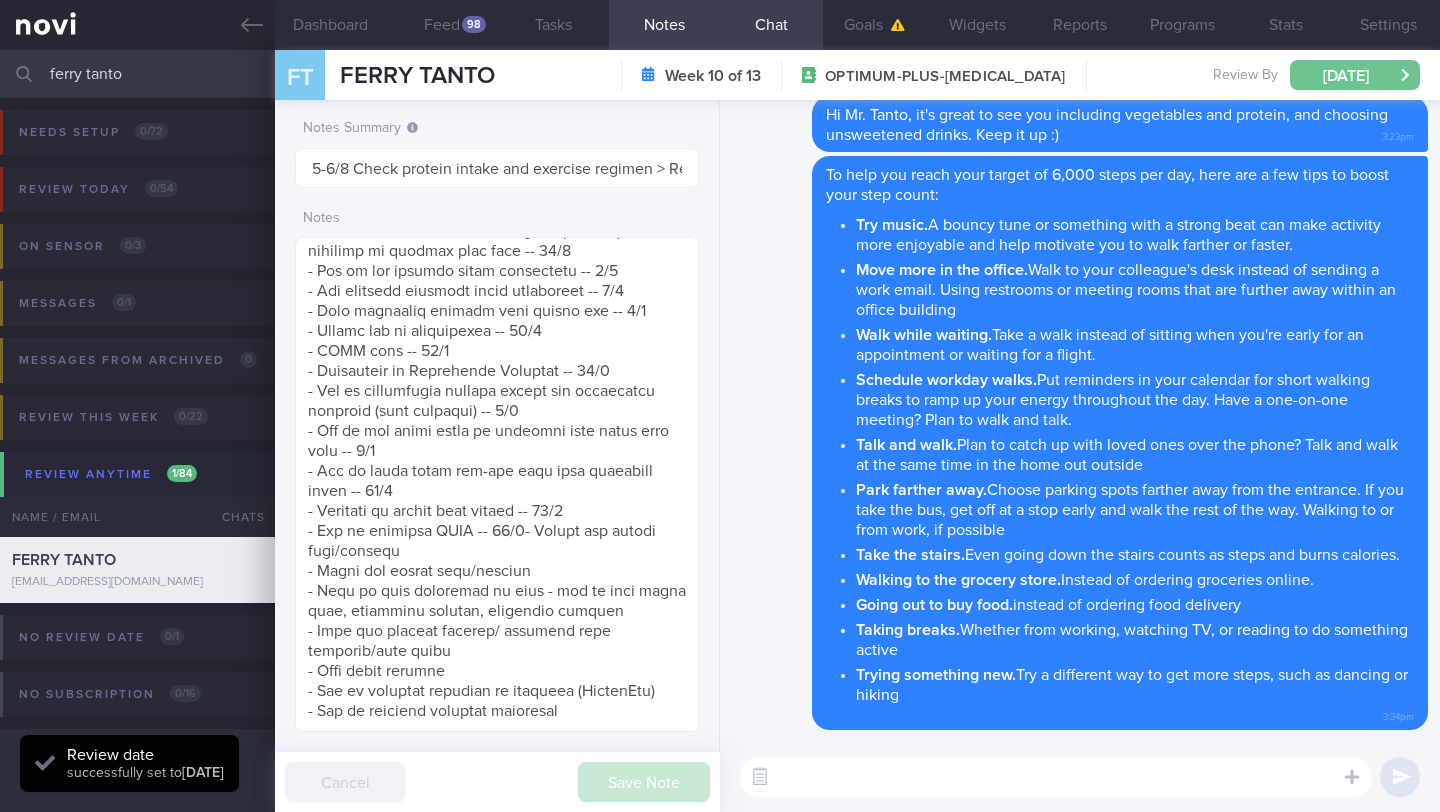 click on "[DATE]" at bounding box center [1355, 75] 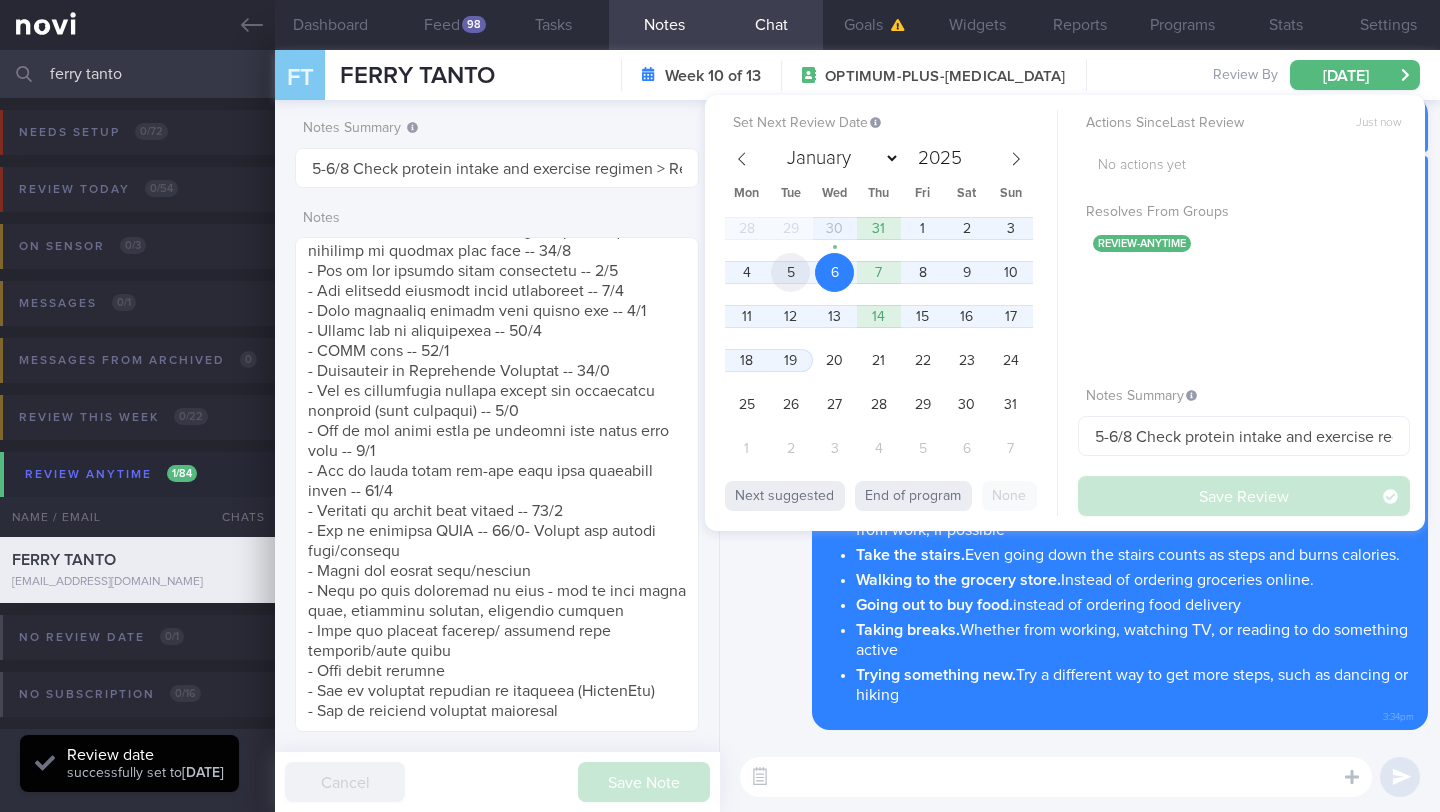 click on "5" at bounding box center (790, 272) 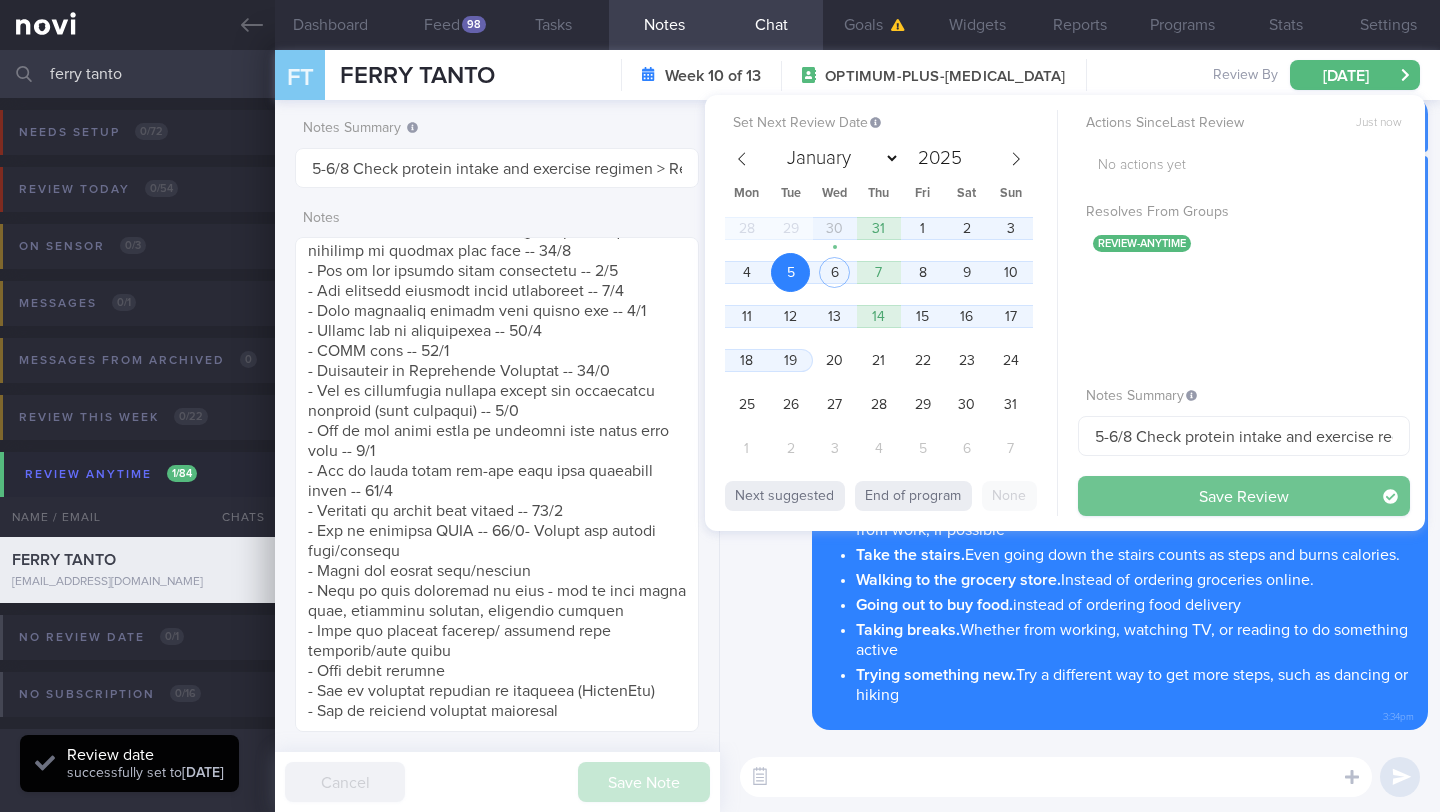 click on "Save Review" at bounding box center (1244, 496) 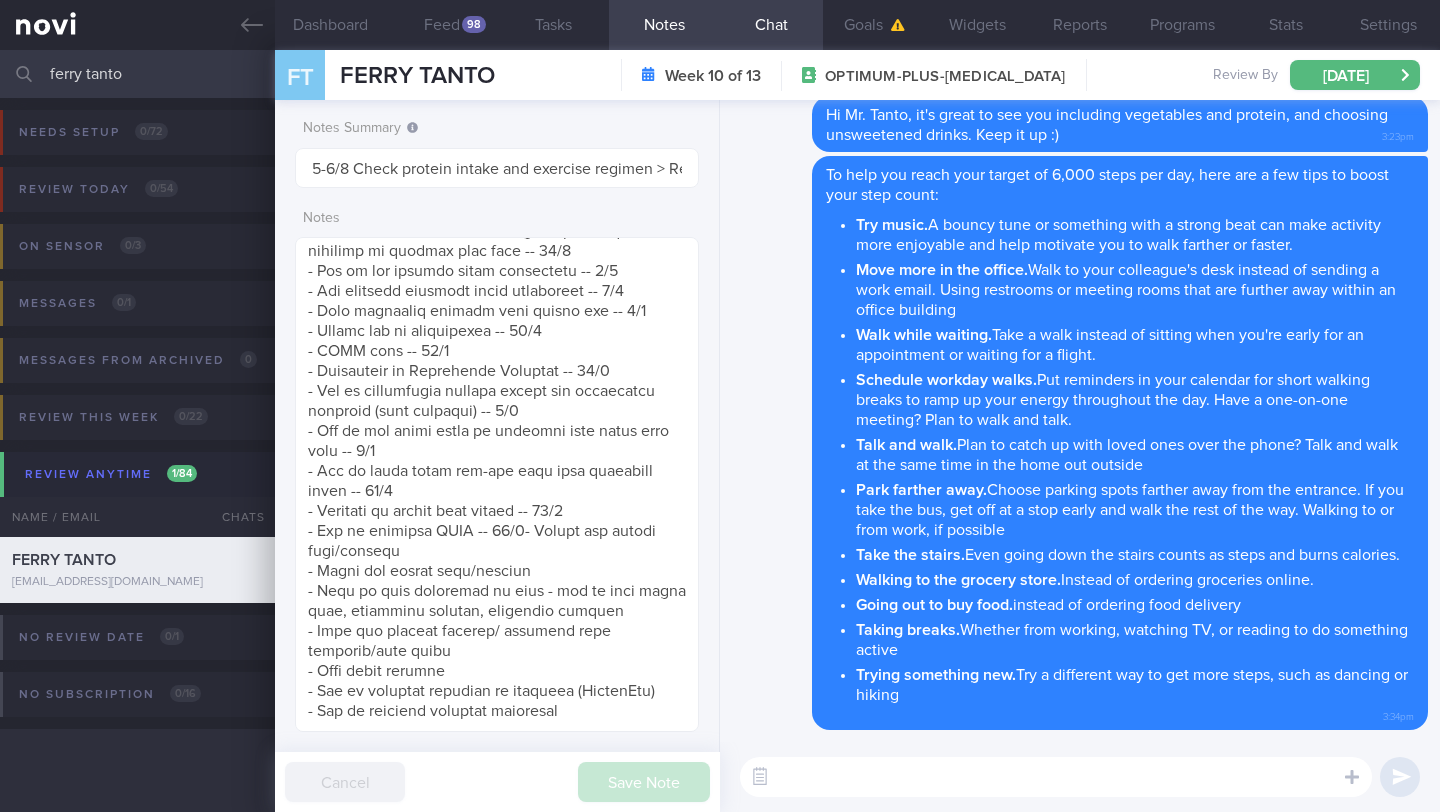 click on "ferry tanto" at bounding box center (720, 74) 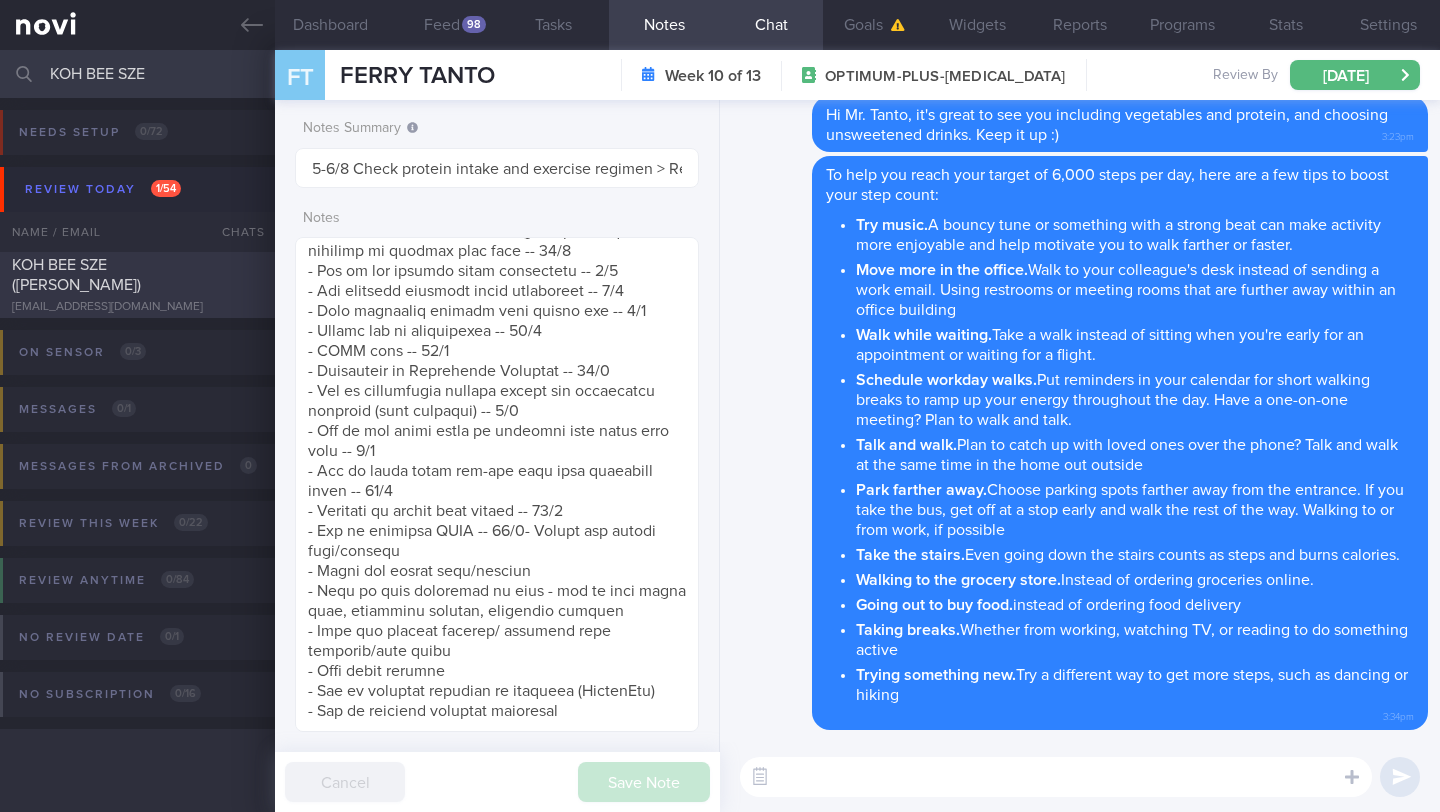 type on "KOH BEE SZE" 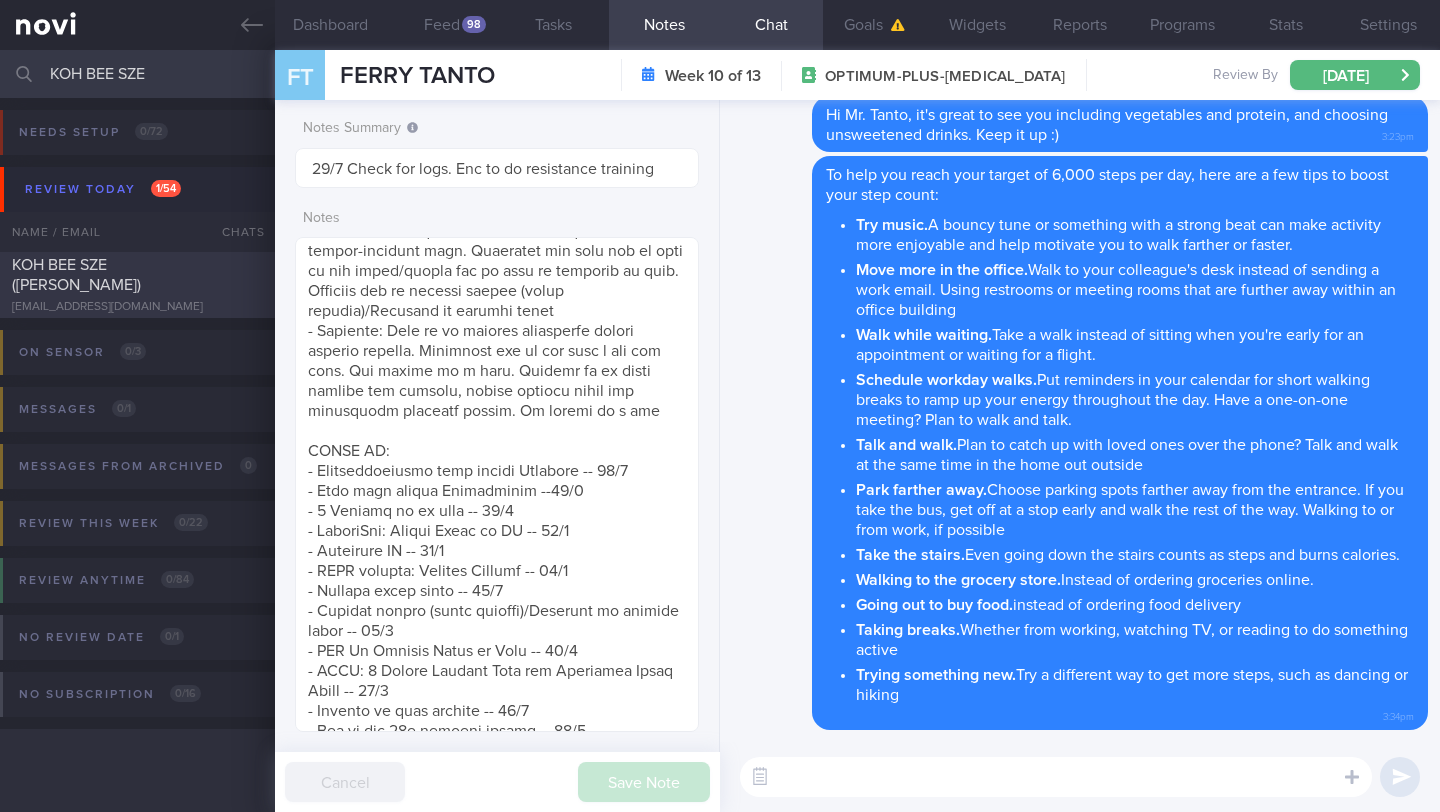 select on "6" 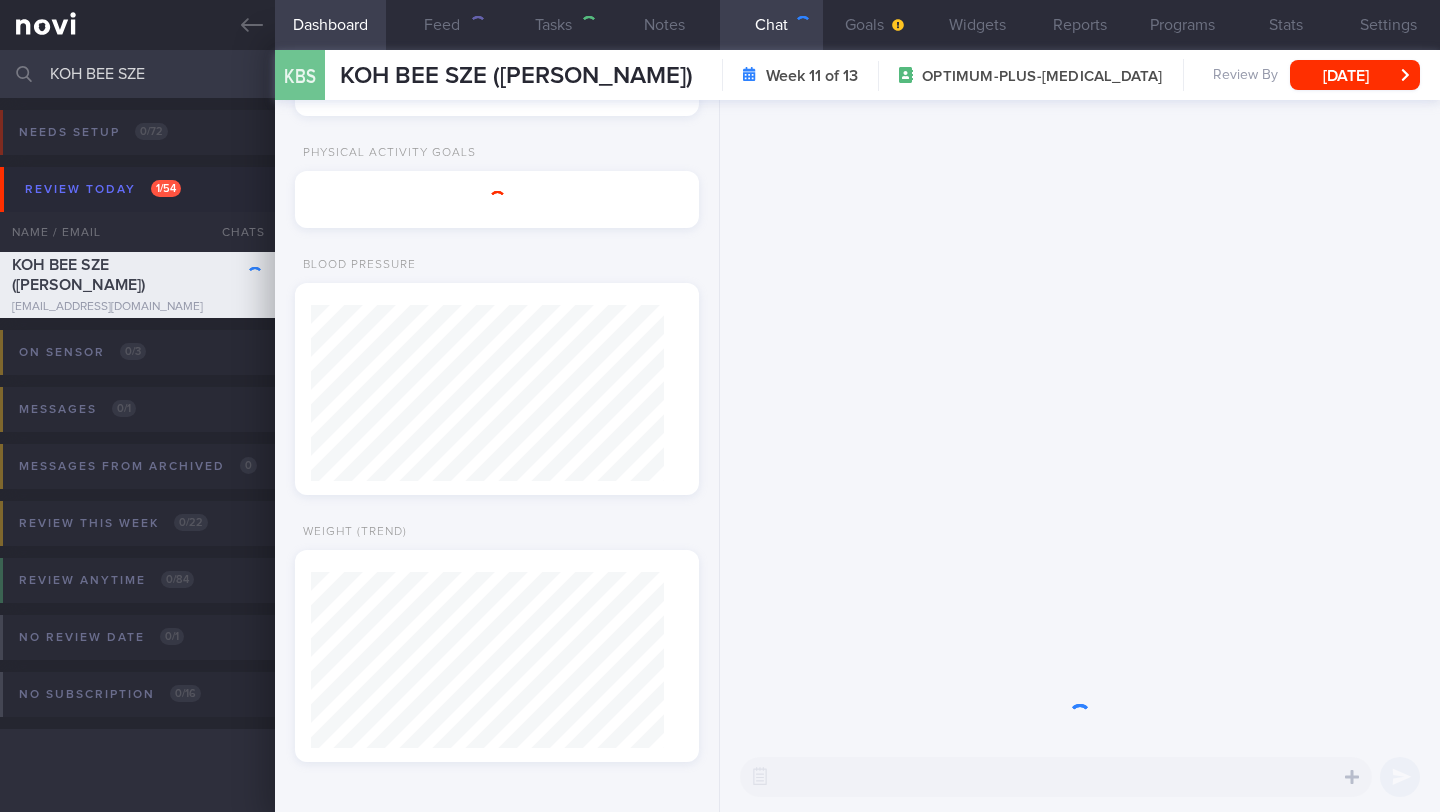 scroll, scrollTop: 181, scrollLeft: 0, axis: vertical 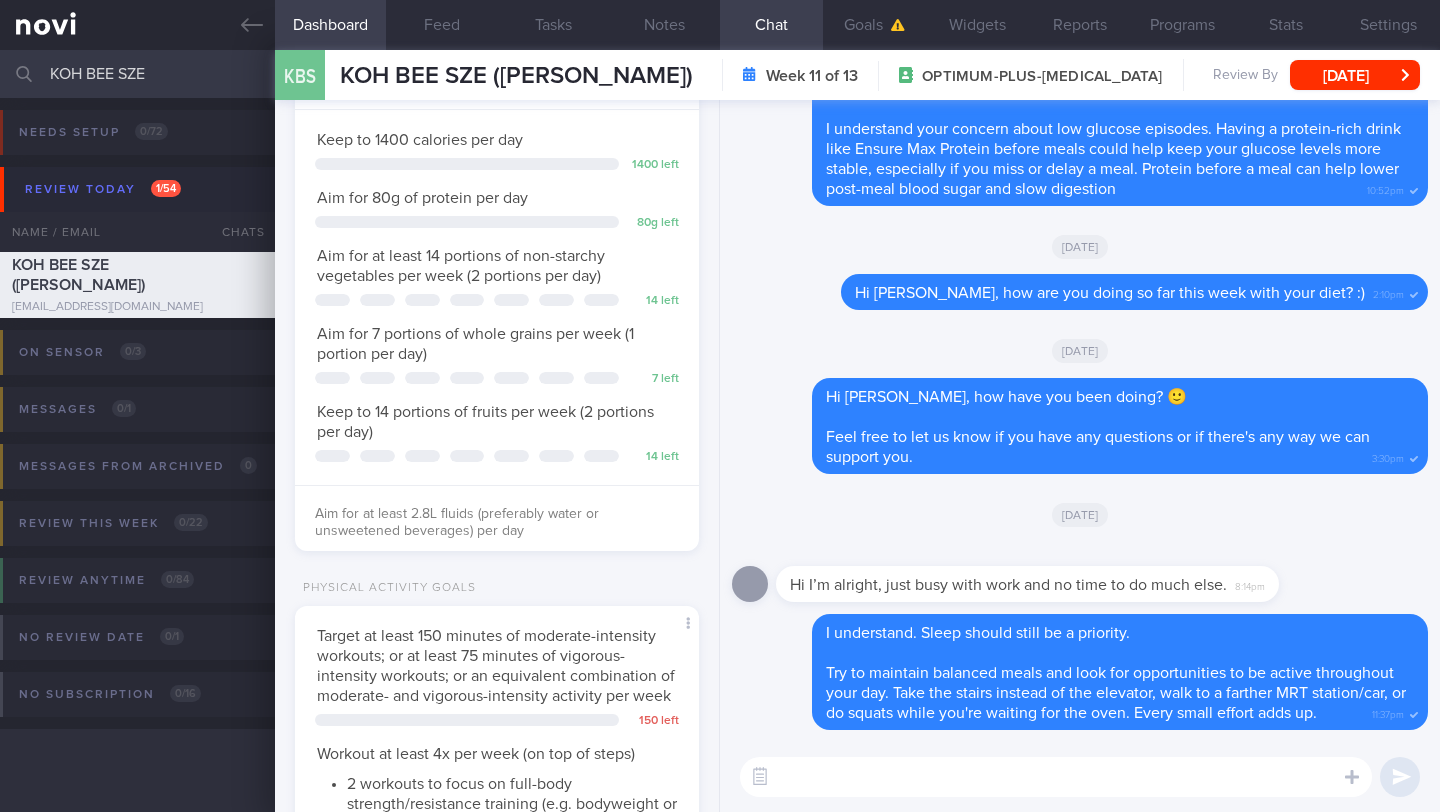 click at bounding box center [1056, 777] 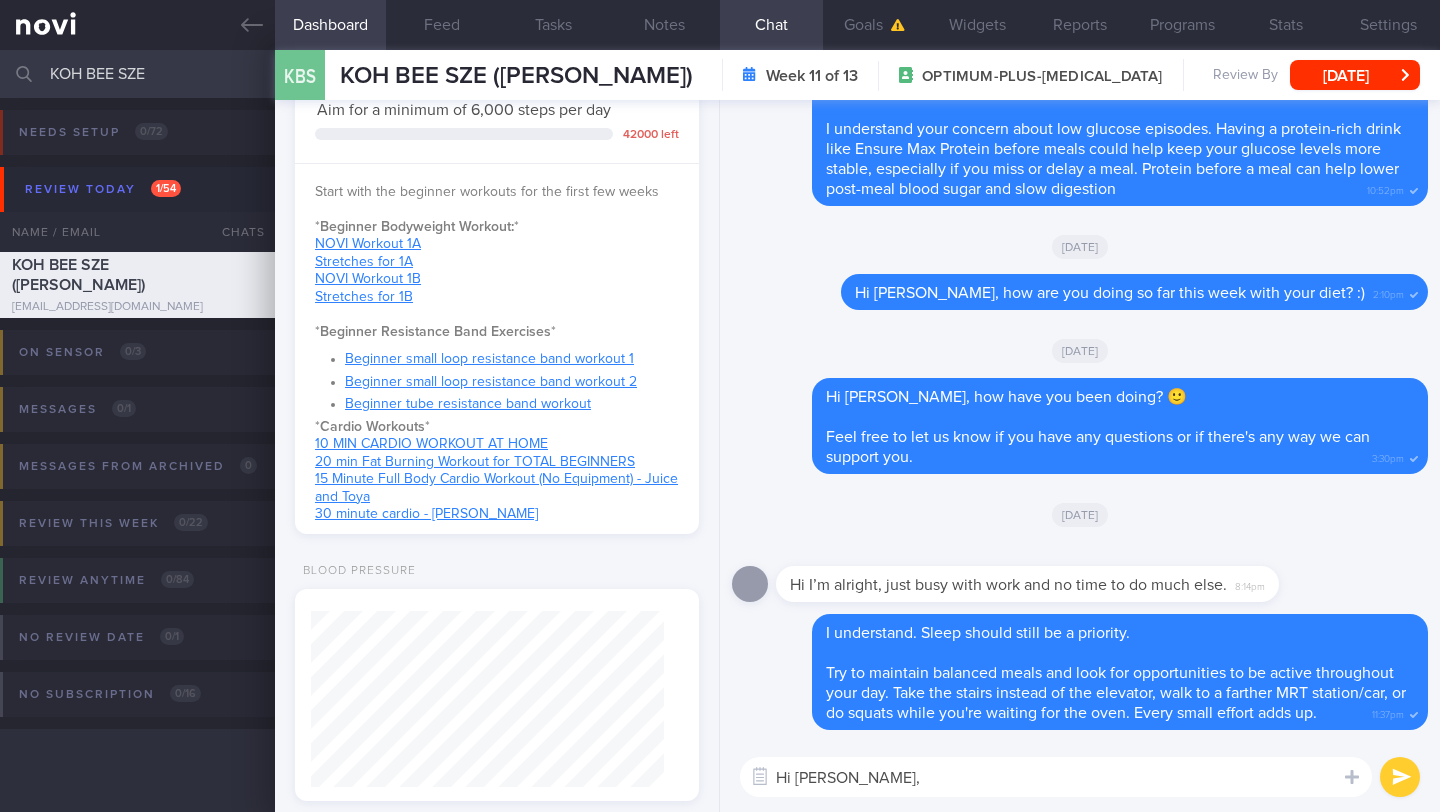 scroll, scrollTop: 1033, scrollLeft: 0, axis: vertical 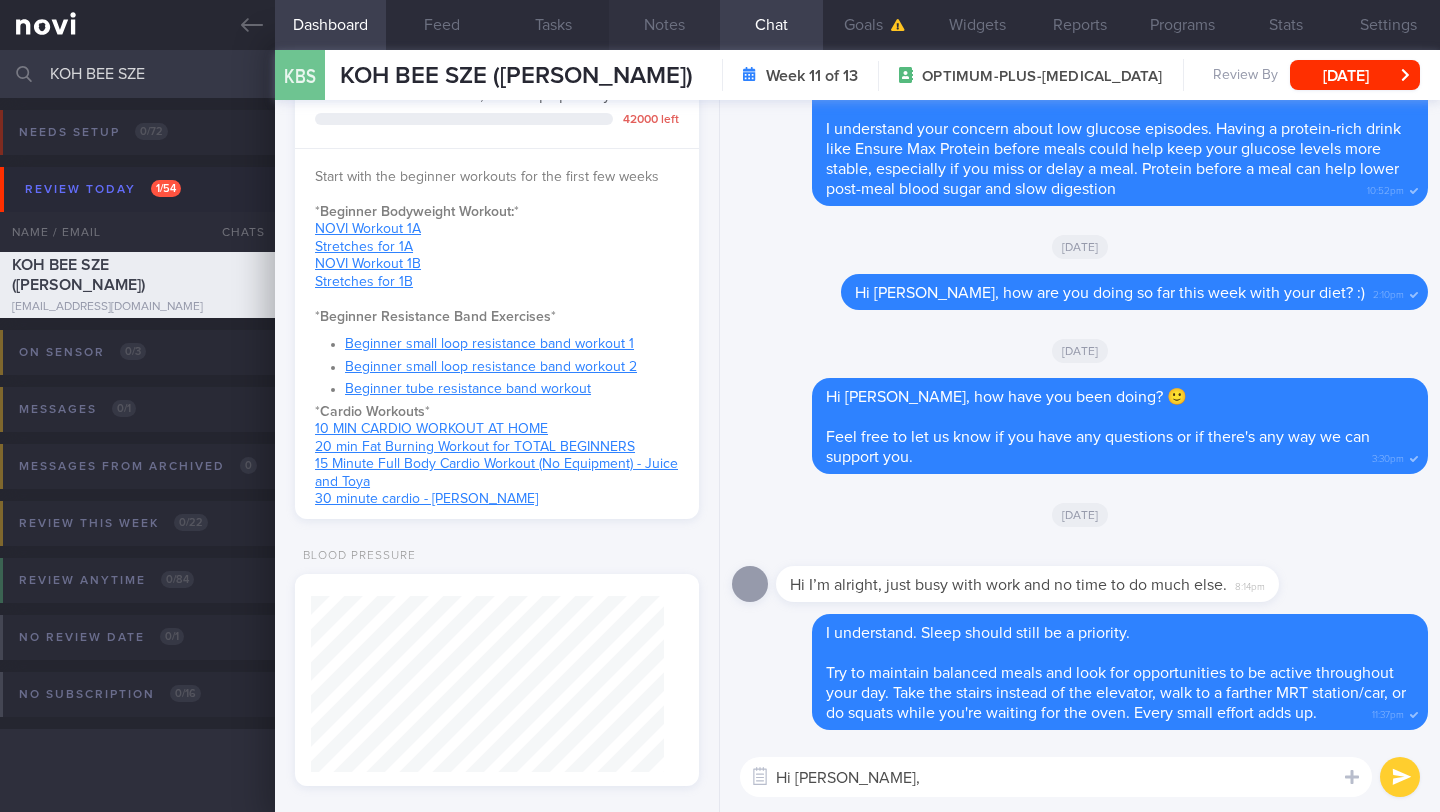 click on "Notes" at bounding box center (664, 25) 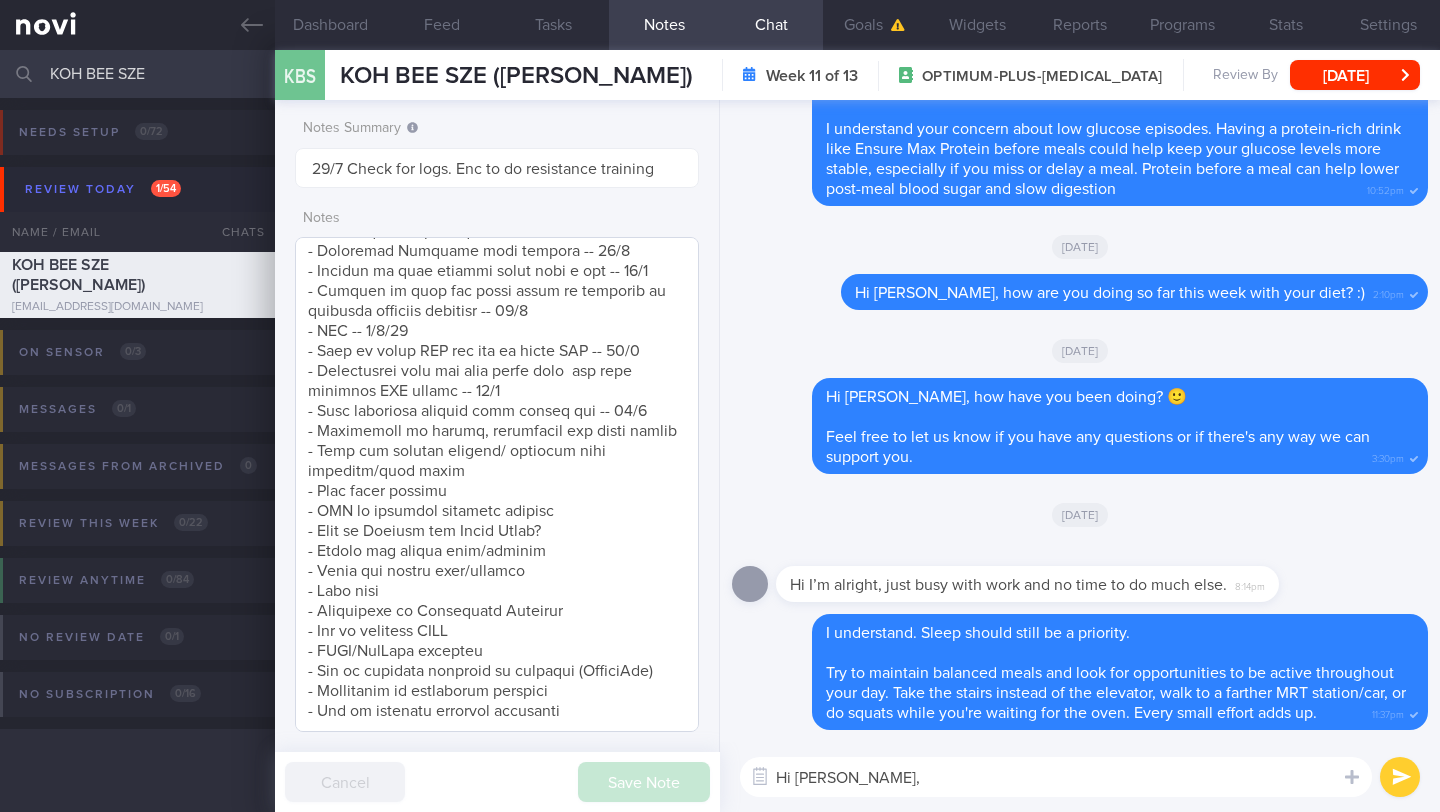 scroll, scrollTop: 1927, scrollLeft: 0, axis: vertical 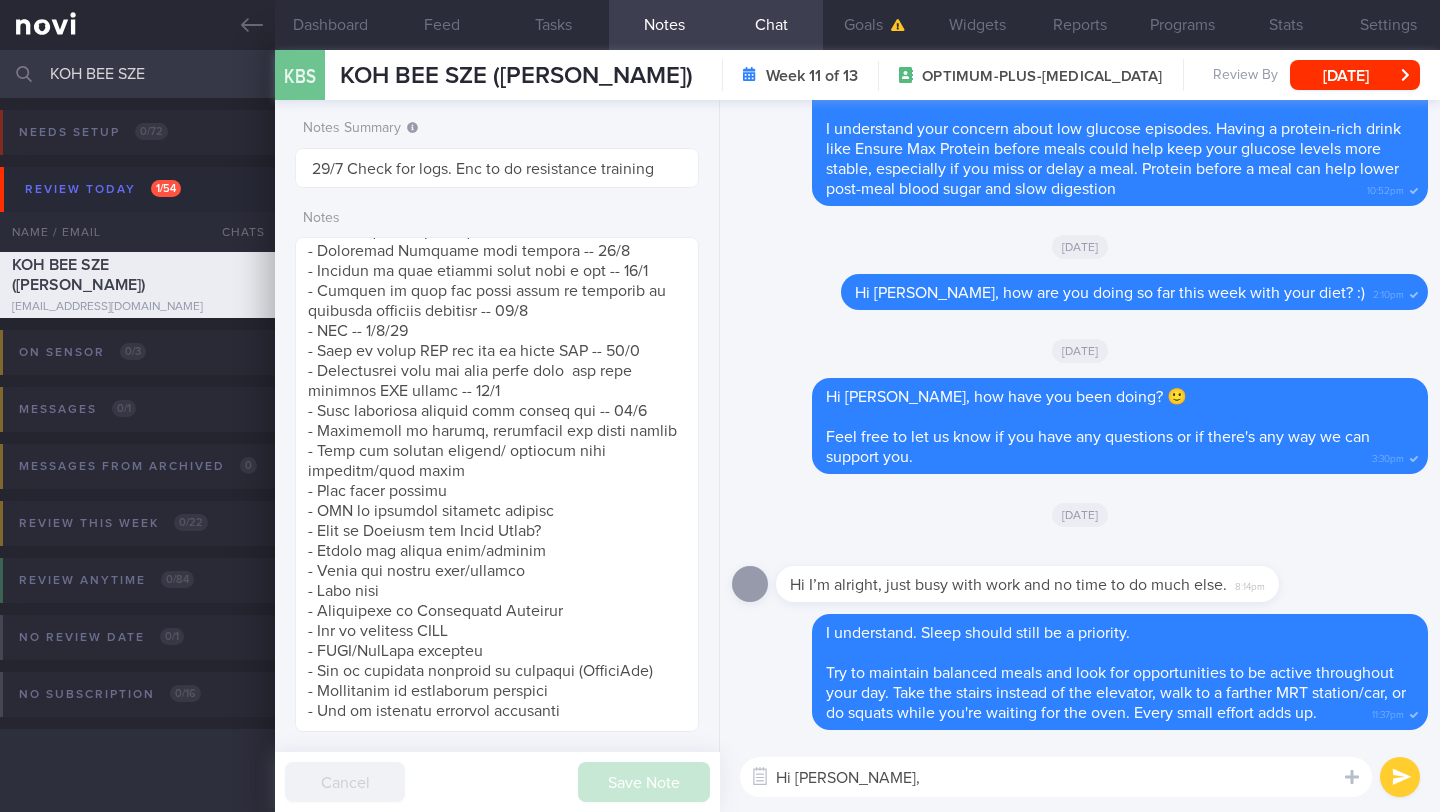 click on "Hi Kris," at bounding box center [1056, 777] 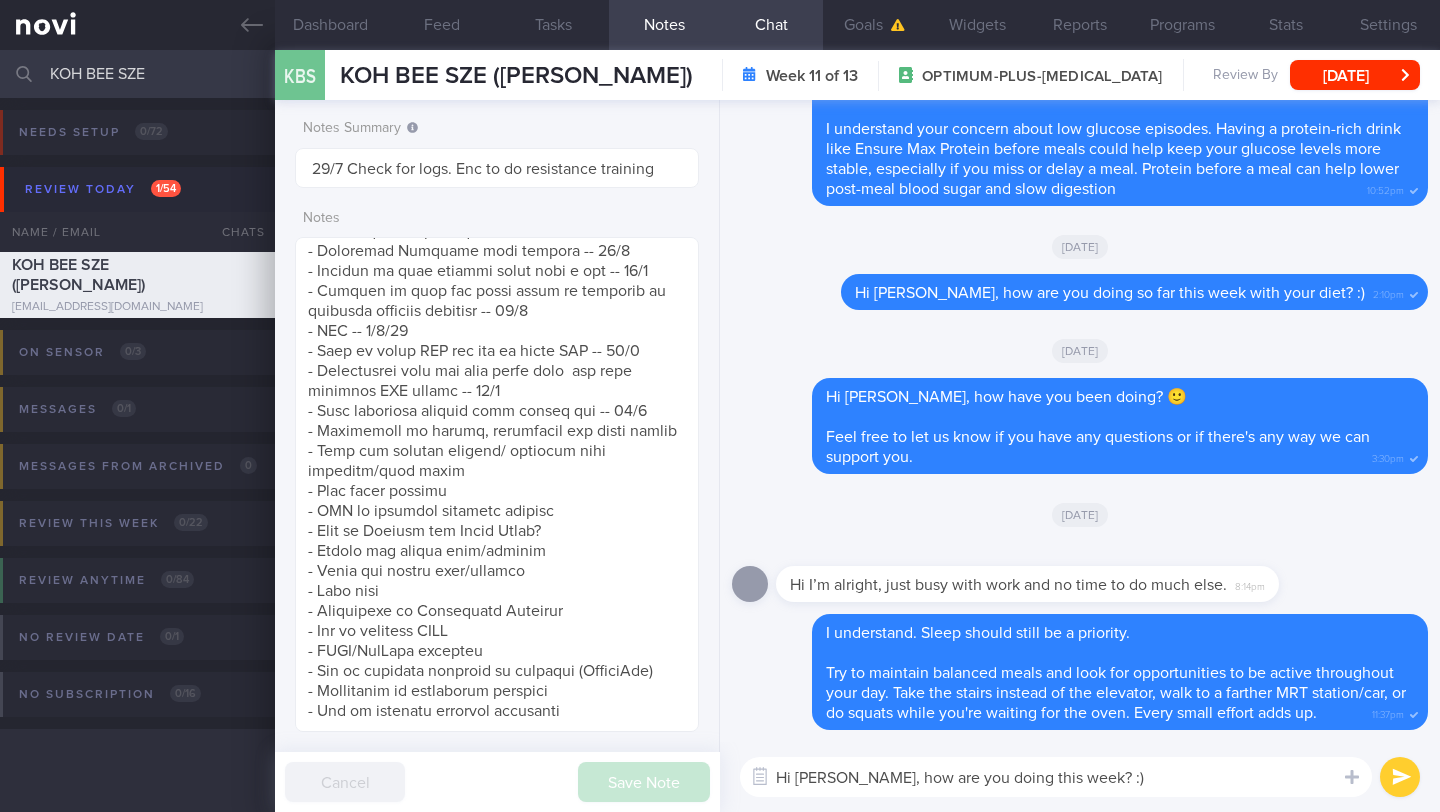 type on "Hi Kris, how are you doing this week? :)" 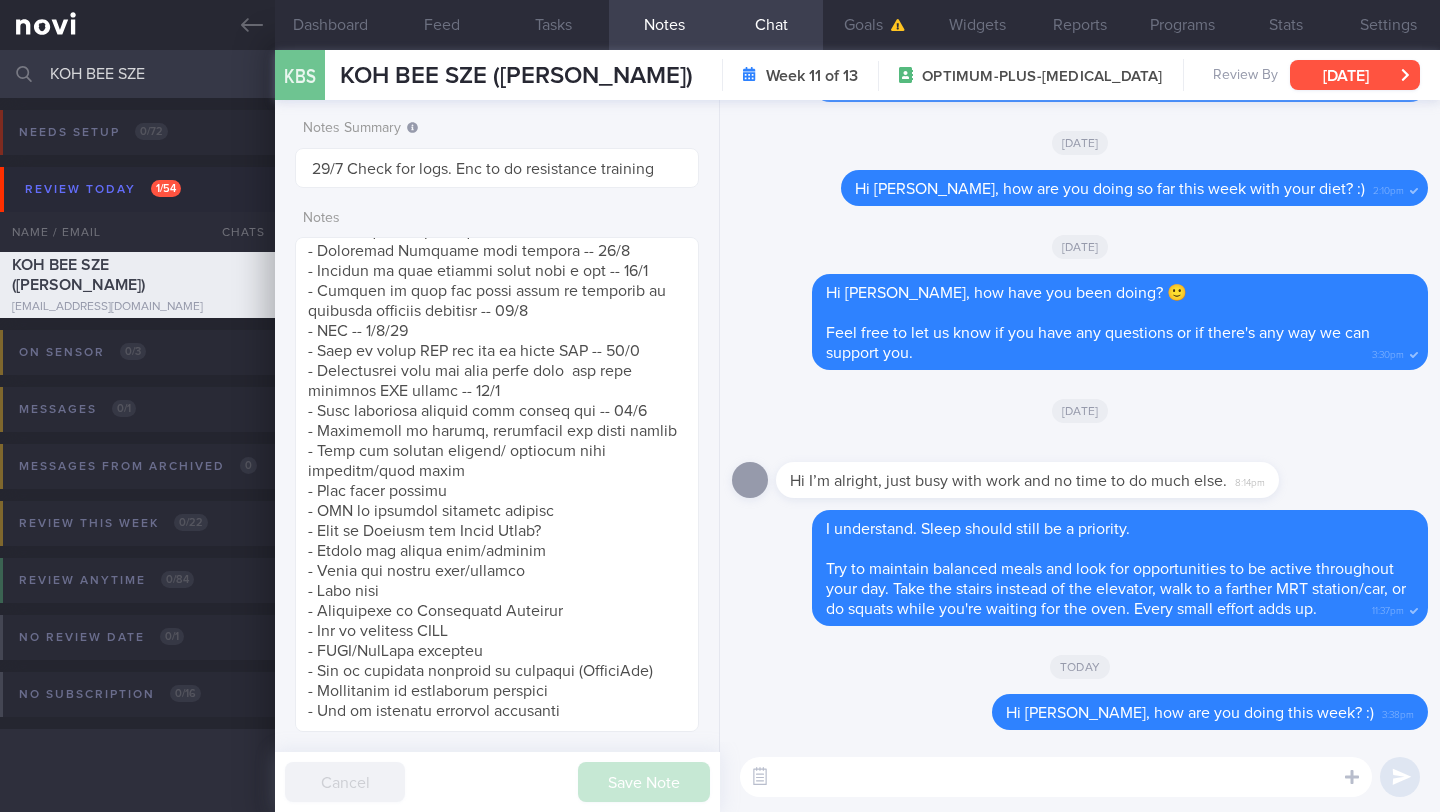 click on "[DATE]" at bounding box center (1355, 75) 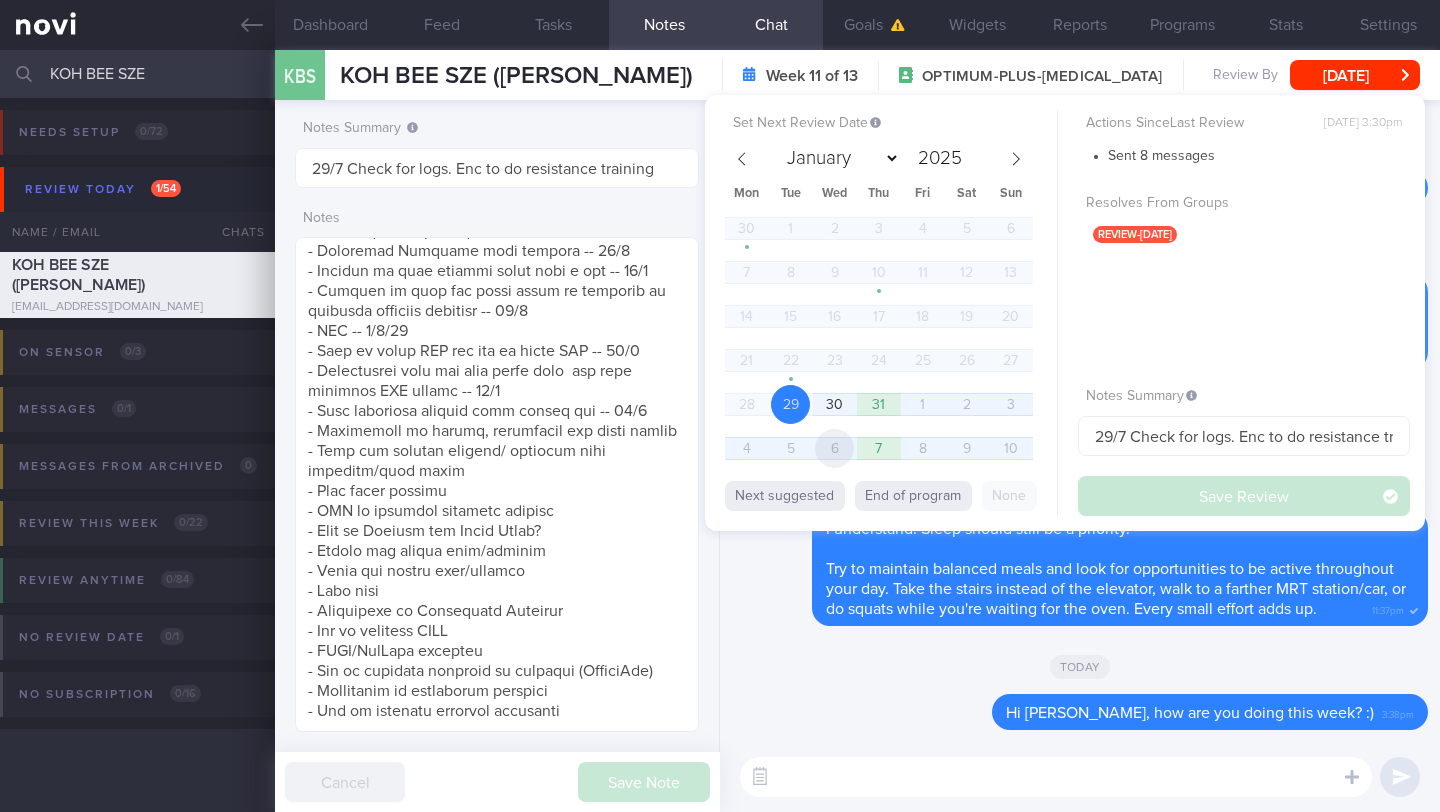 click on "6" at bounding box center (834, 448) 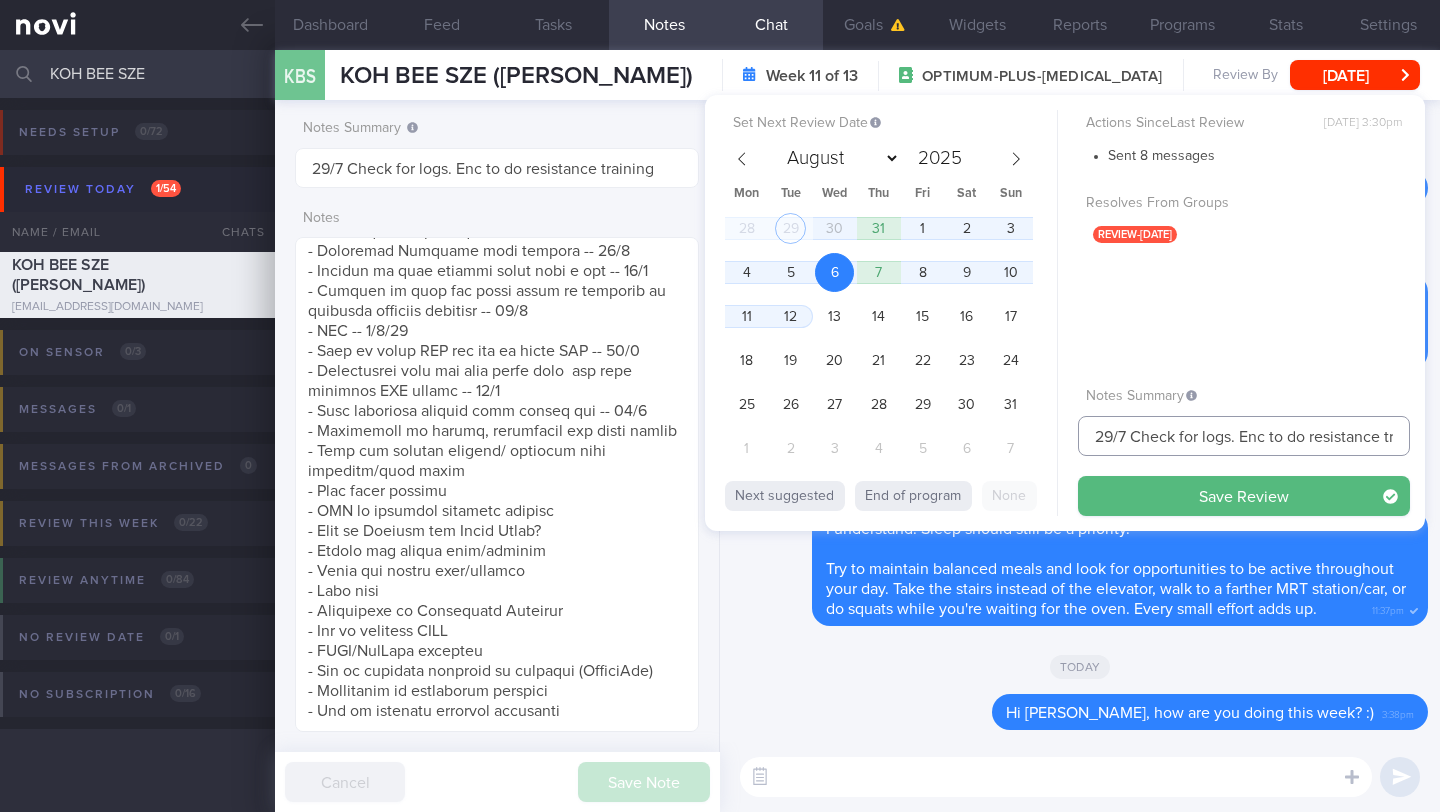 drag, startPoint x: 1127, startPoint y: 438, endPoint x: 1089, endPoint y: 434, distance: 38.209946 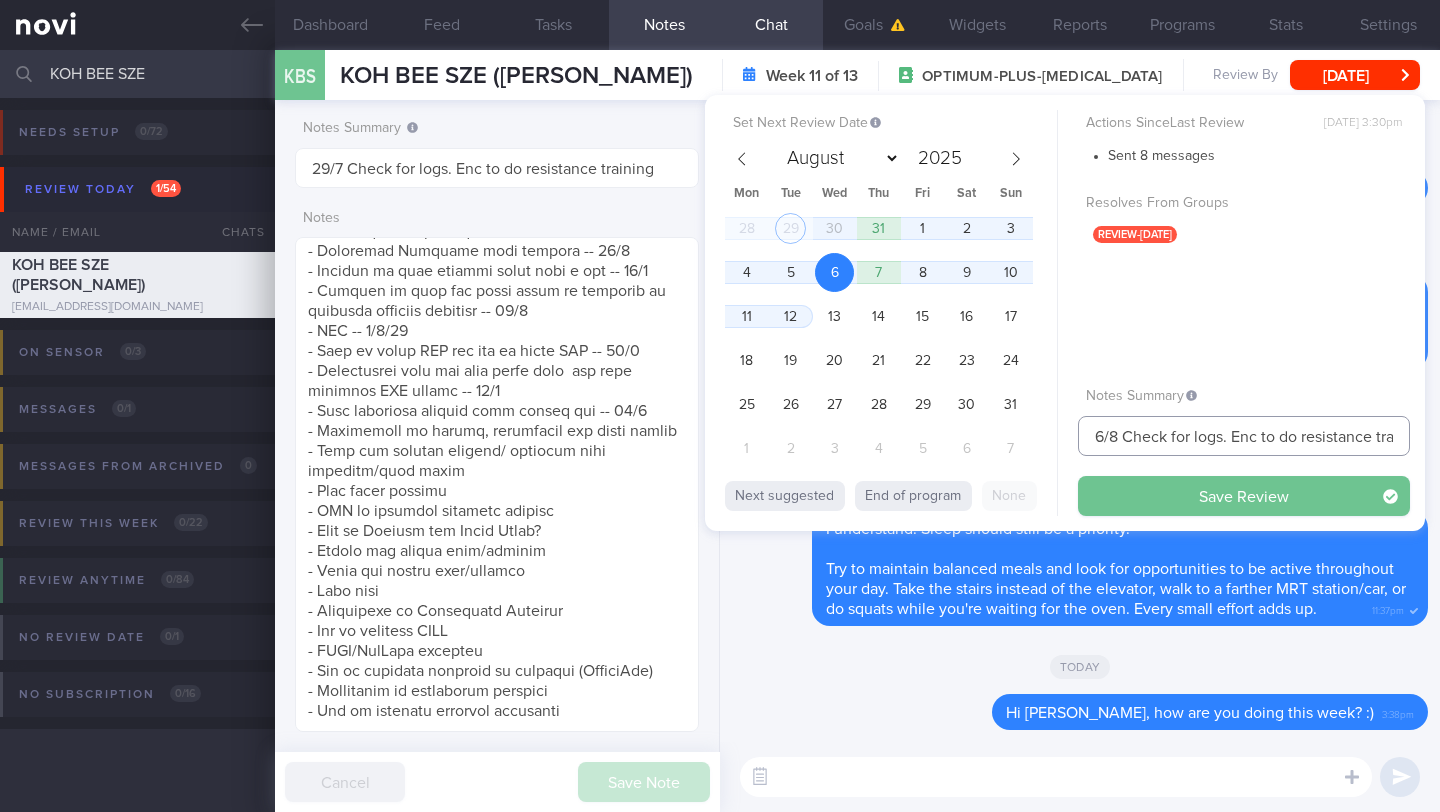 type on "6/8 Check for logs. Enc to do resistance training" 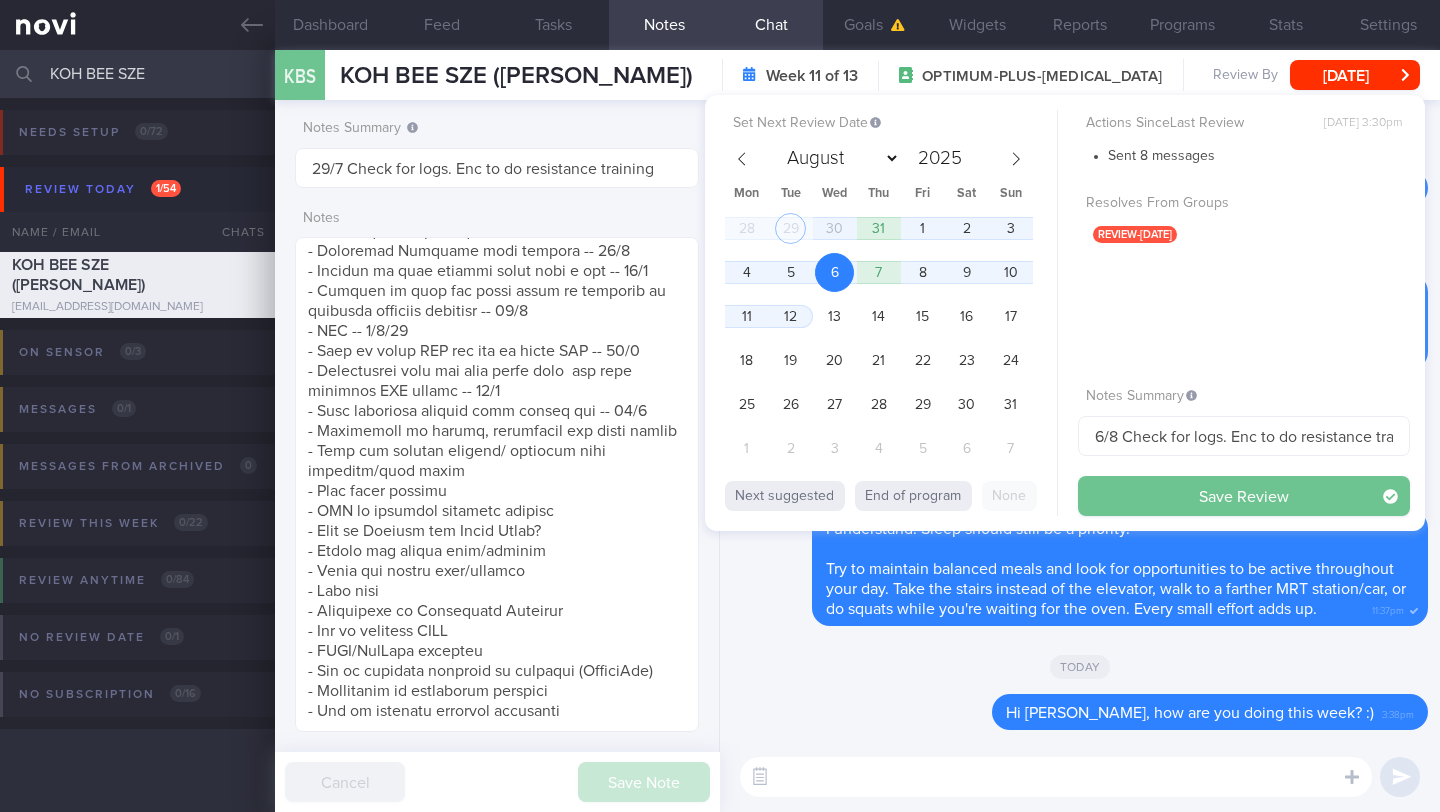 click on "Save Review" at bounding box center [1244, 496] 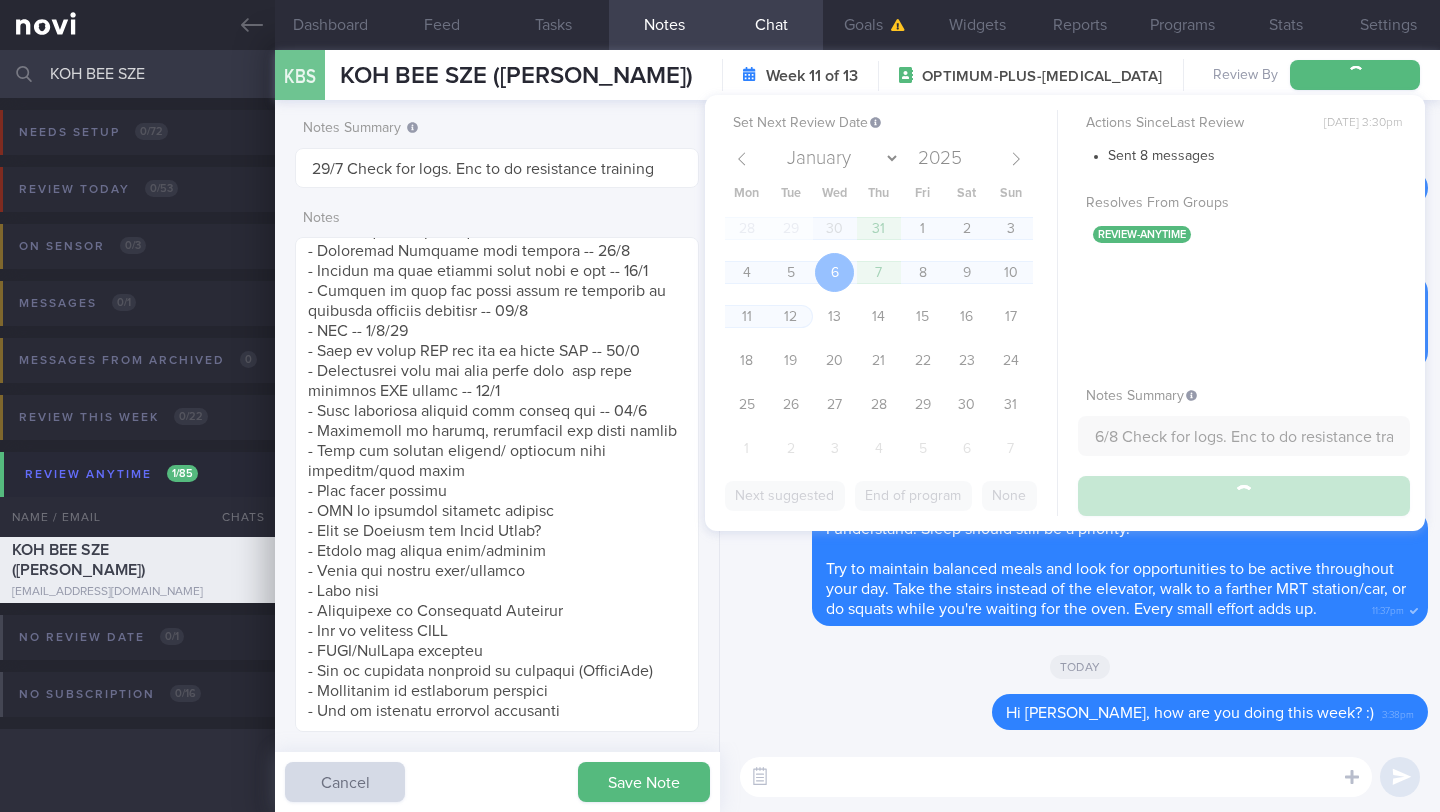 type on "6/8 Check for logs. Enc to do resistance training" 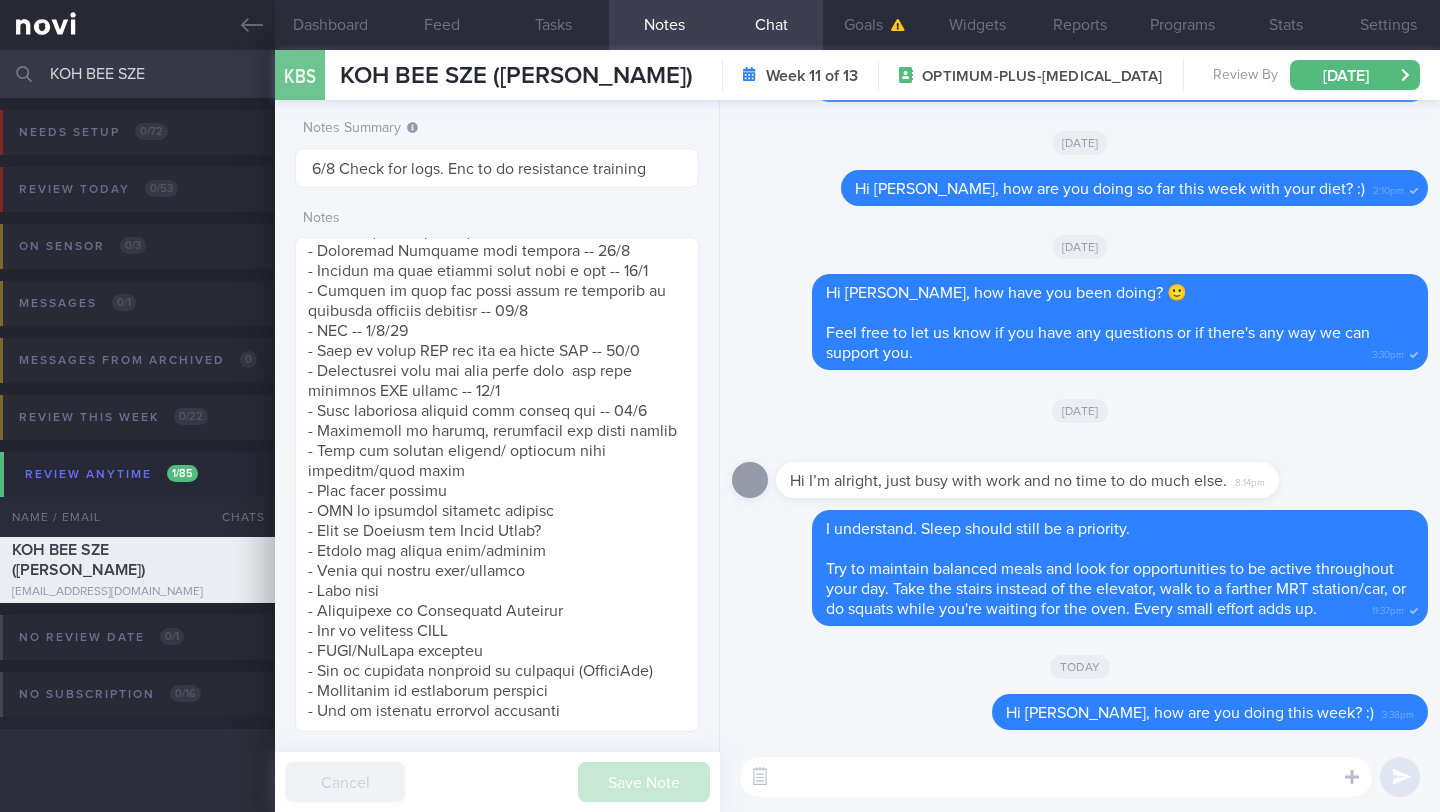 click on "KOH BEE SZE" at bounding box center (720, 74) 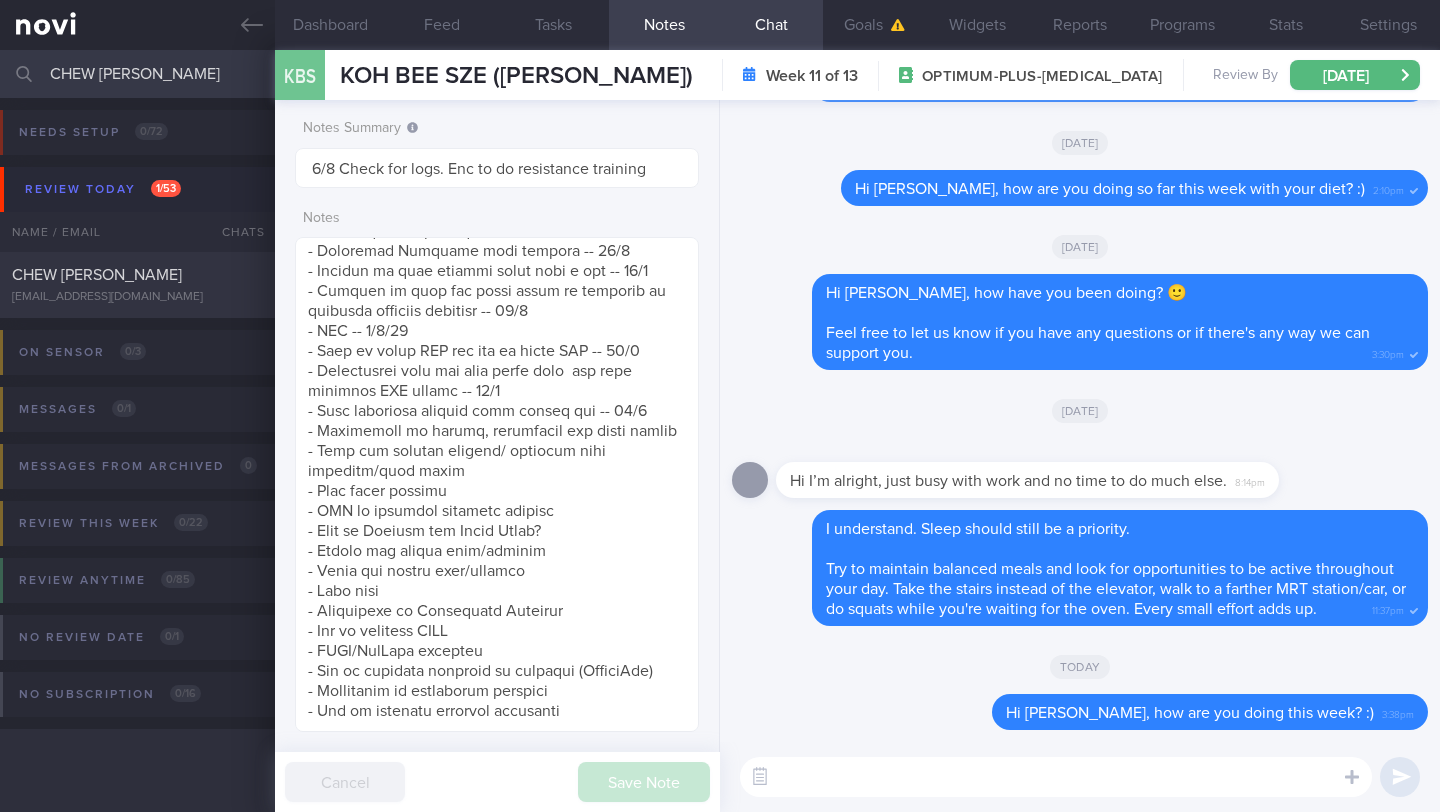 type on "CHEW [PERSON_NAME]" 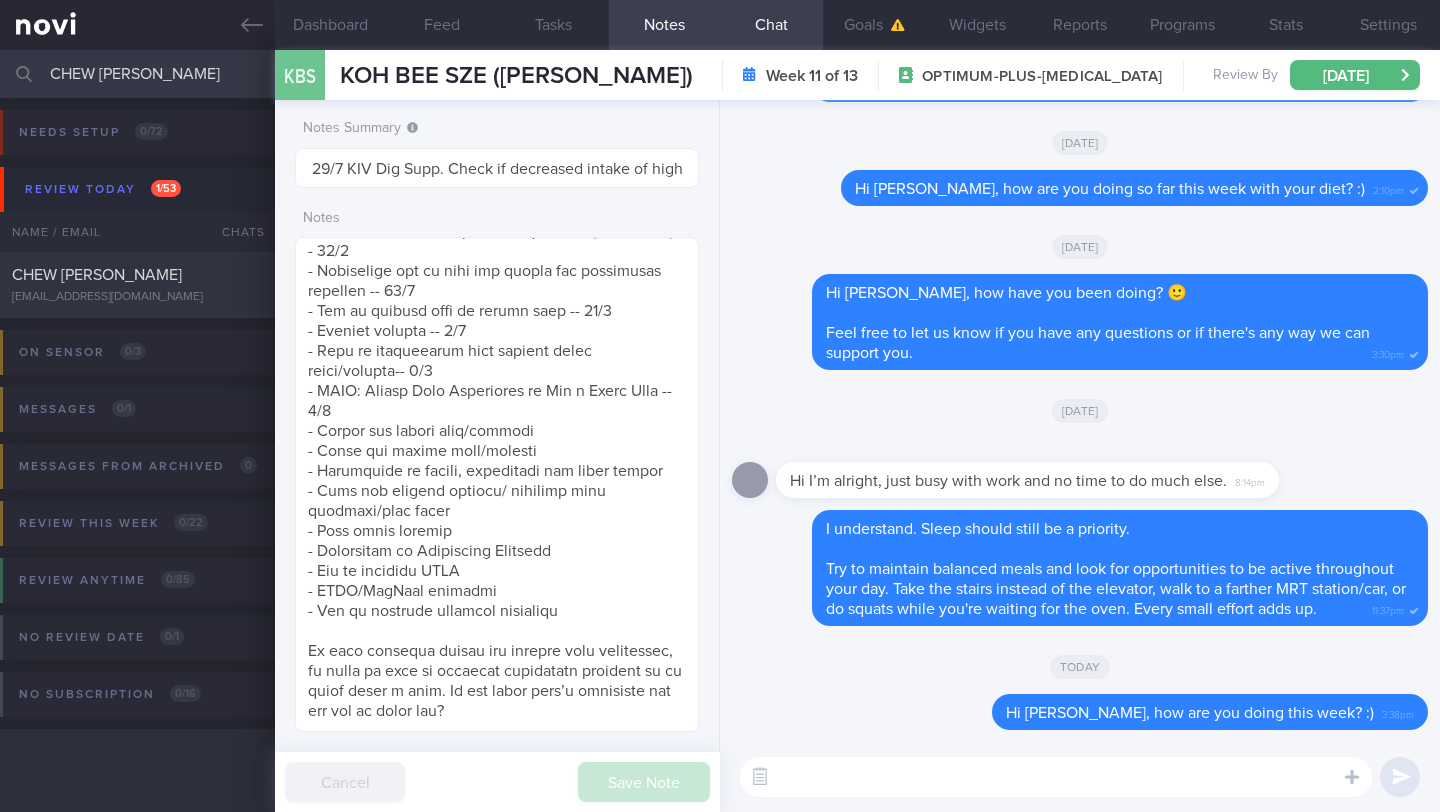 select on "6" 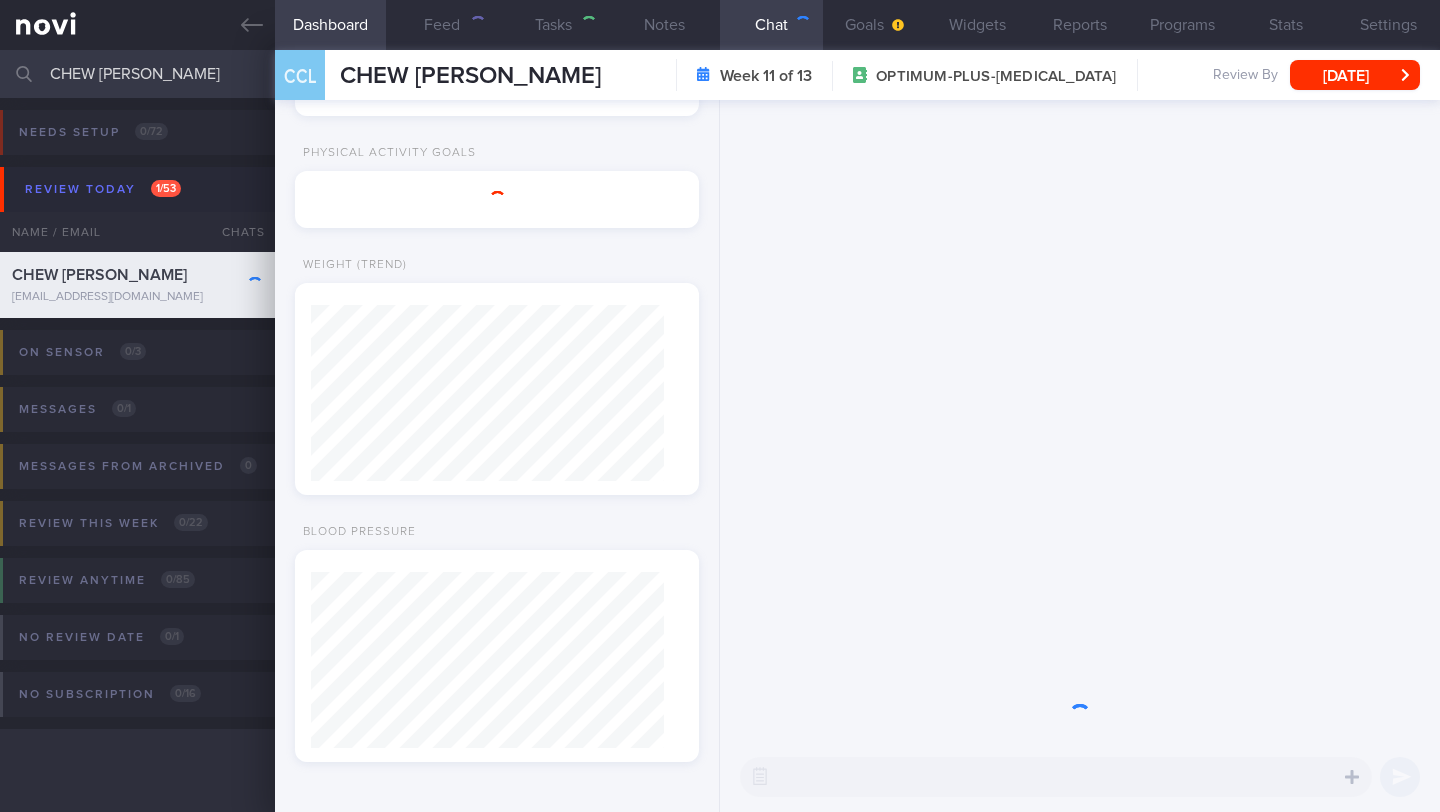 scroll, scrollTop: 181, scrollLeft: 0, axis: vertical 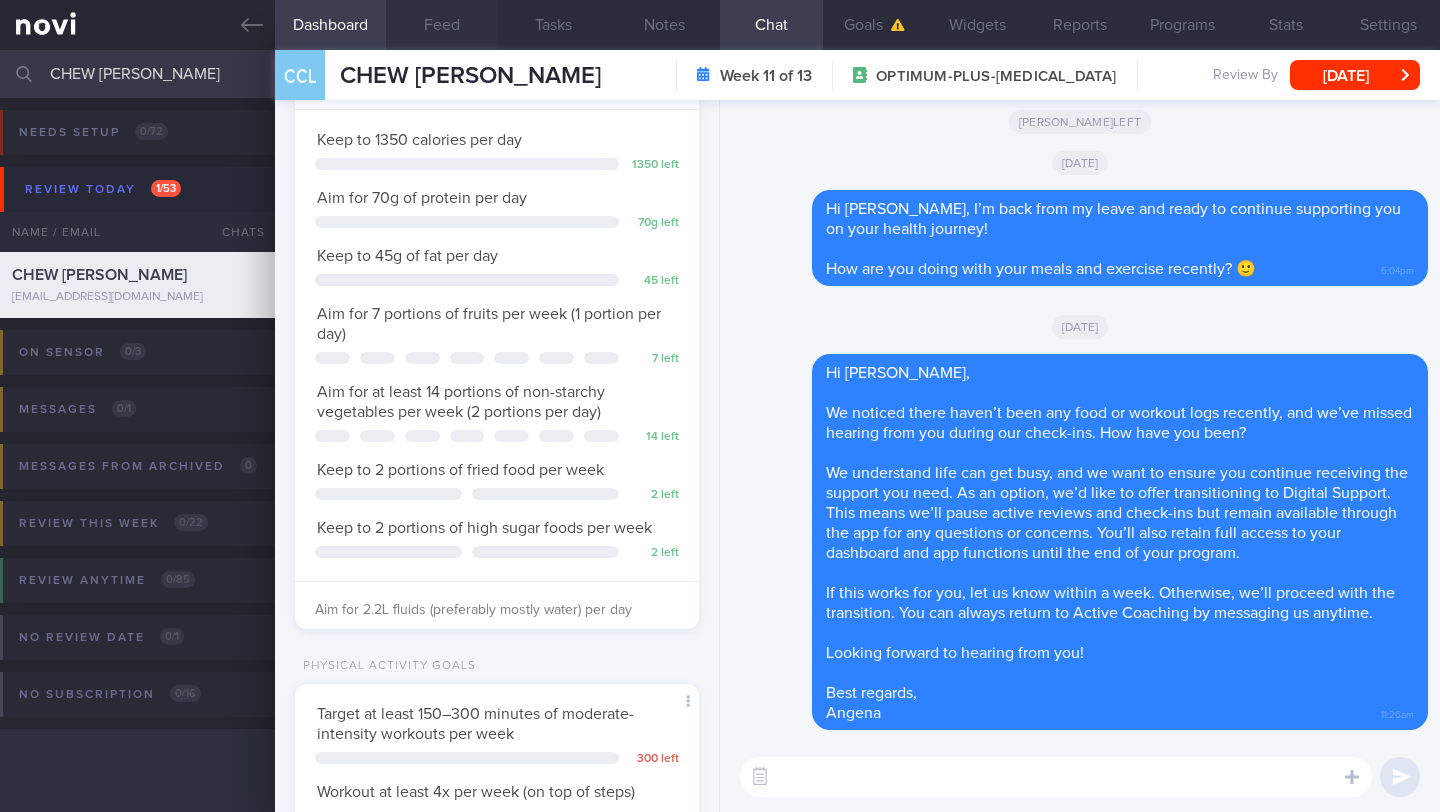 click on "Feed" at bounding box center [441, 25] 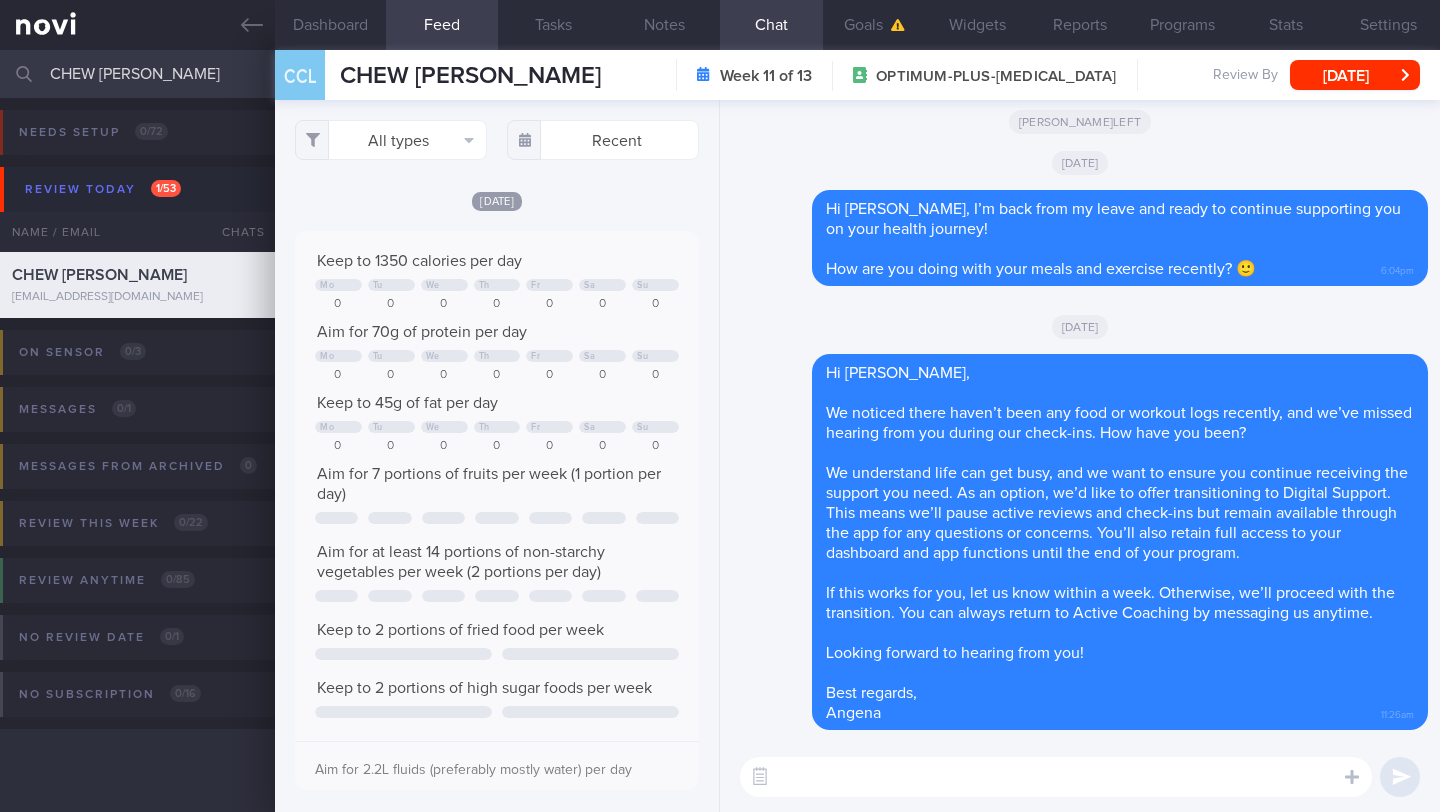 click at bounding box center (1056, 777) 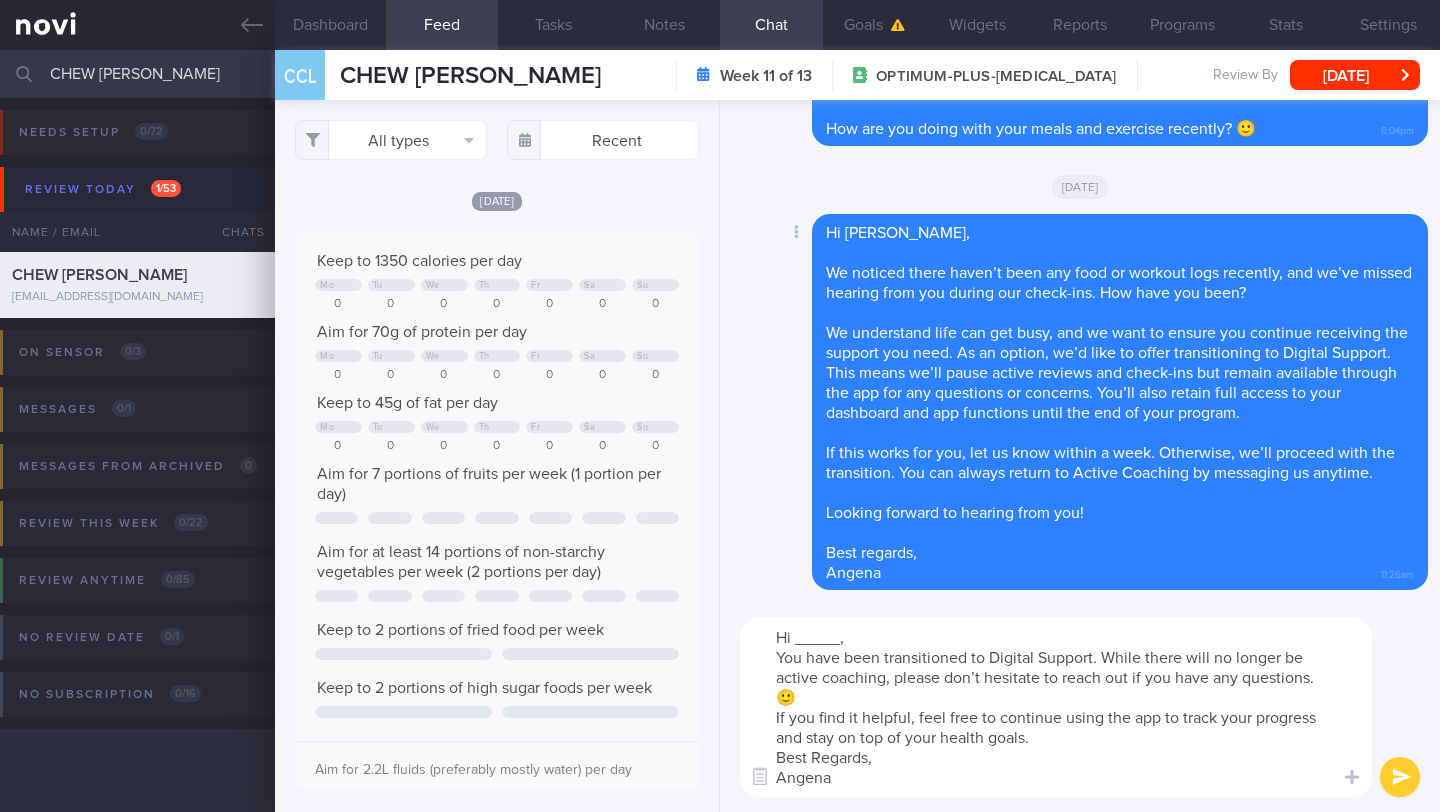 scroll, scrollTop: 20, scrollLeft: 0, axis: vertical 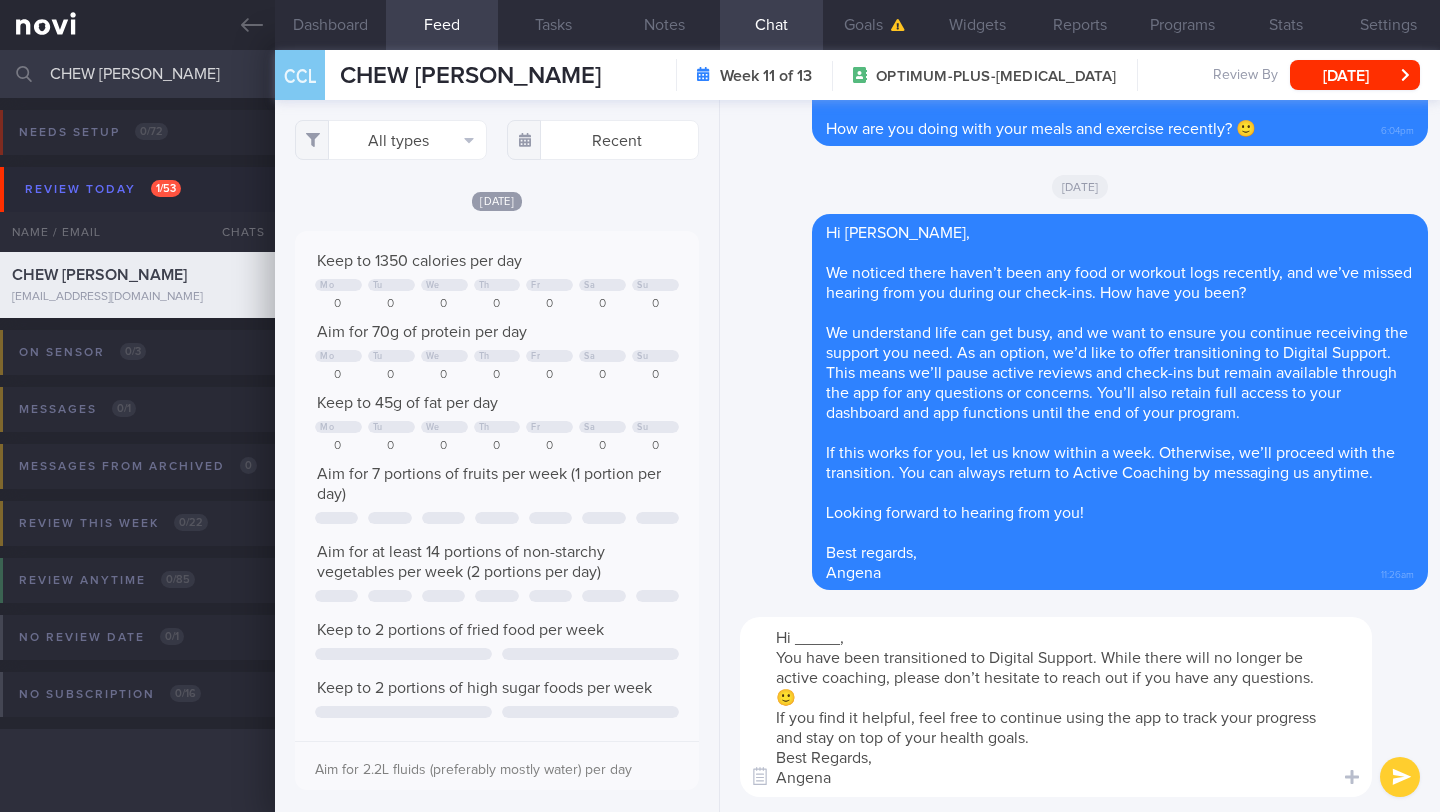 click on "Hi _____,
You have been transitioned to Digital Support. While there will no longer be active coaching, please don’t hesitate to reach out if you have any questions. 🙂
If you find it helpful, feel free to continue using the app to track your progress and stay on top of your health goals.
Best Regards,
Angena" at bounding box center [1056, 707] 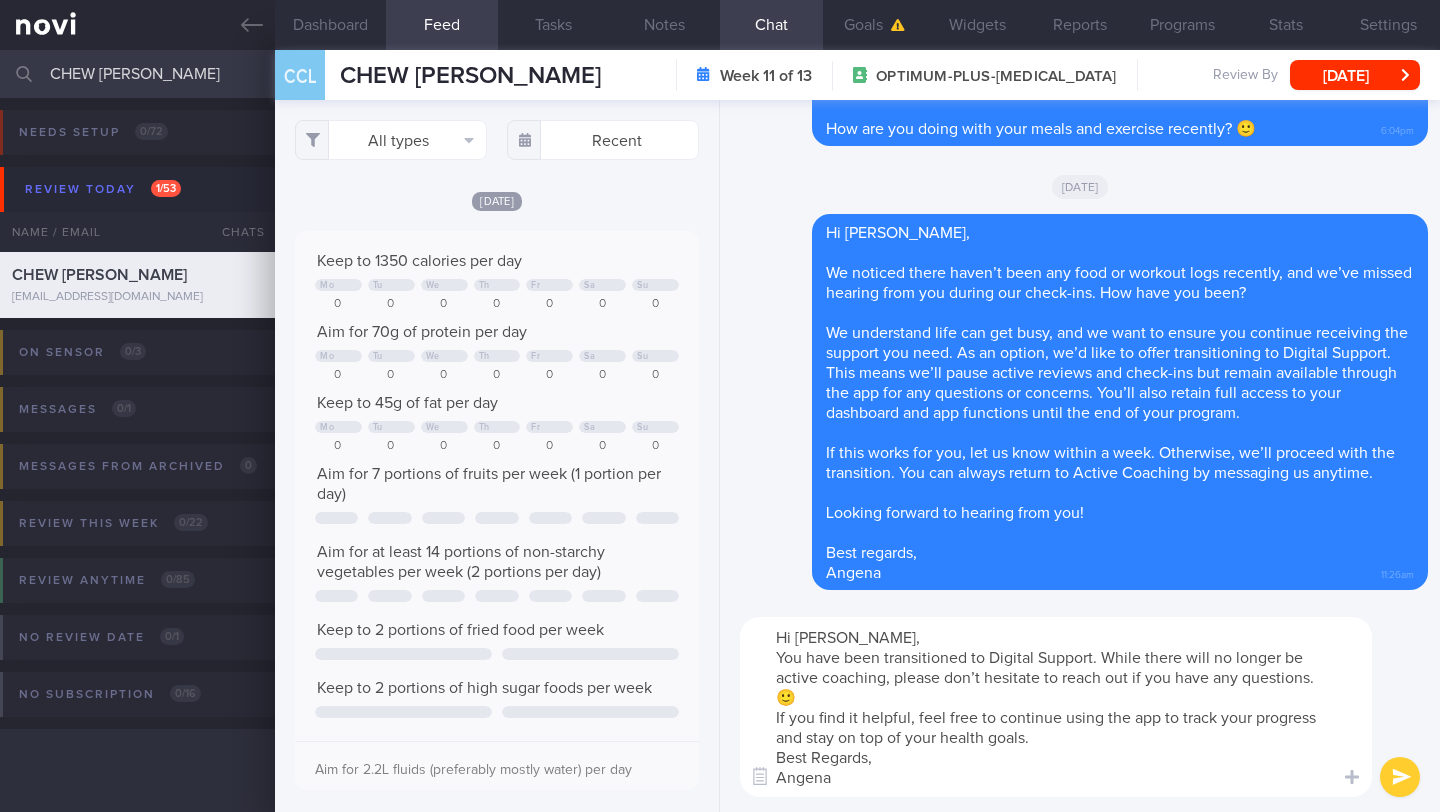 click on "Hi Ms Chew,
You have been transitioned to Digital Support. While there will no longer be active coaching, please don’t hesitate to reach out if you have any questions. 🙂
If you find it helpful, feel free to continue using the app to track your progress and stay on top of your health goals.
Best Regards,
Angena" at bounding box center [1056, 707] 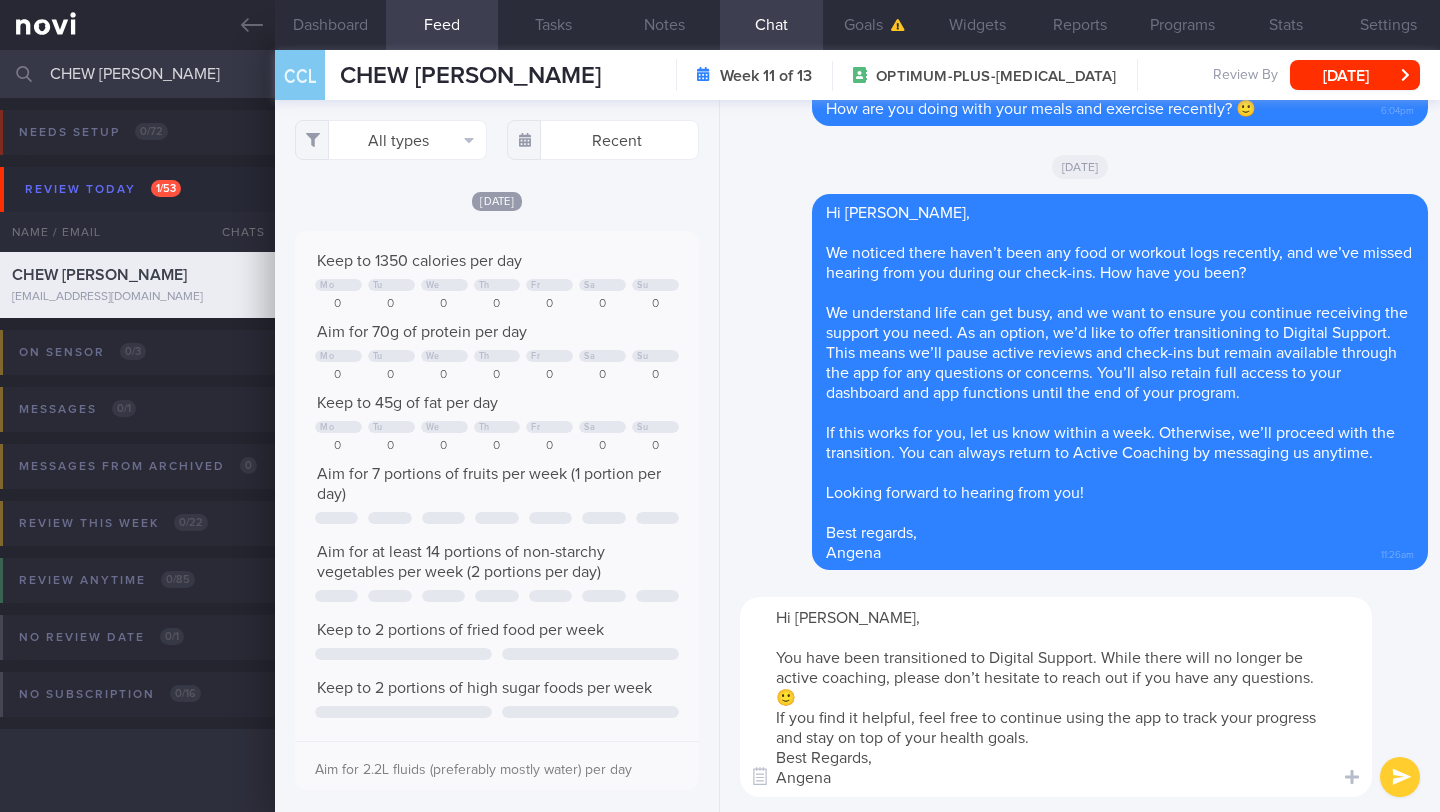 click on "Hi Ms Chew,
You have been transitioned to Digital Support. While there will no longer be active coaching, please don’t hesitate to reach out if you have any questions. 🙂
If you find it helpful, feel free to continue using the app to track your progress and stay on top of your health goals.
Best Regards,
Angena" at bounding box center (1056, 697) 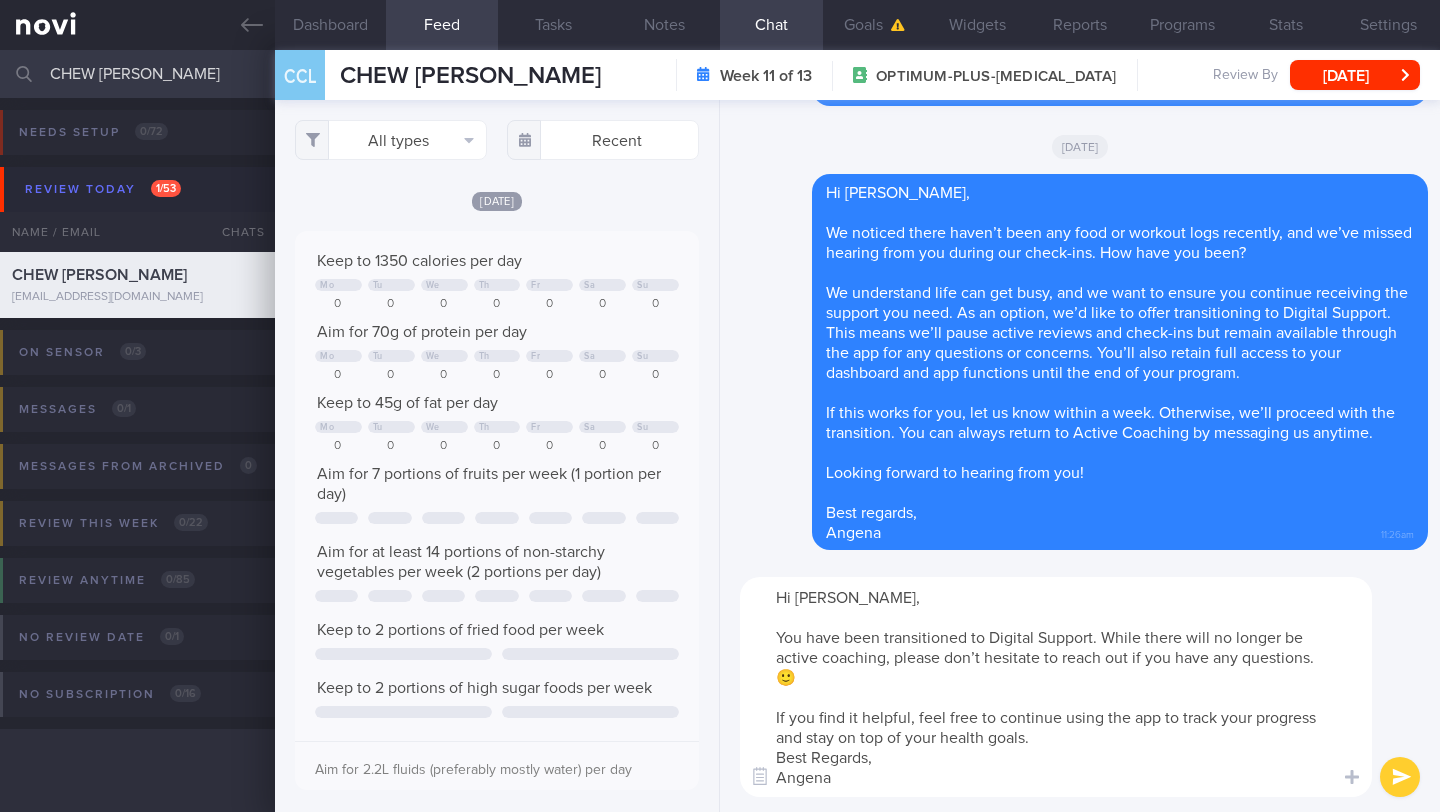 click on "Hi Ms Chew,
You have been transitioned to Digital Support. While there will no longer be active coaching, please don’t hesitate to reach out if you have any questions. 🙂
If you find it helpful, feel free to continue using the app to track your progress and stay on top of your health goals.
Best Regards,
Angena" at bounding box center (1056, 687) 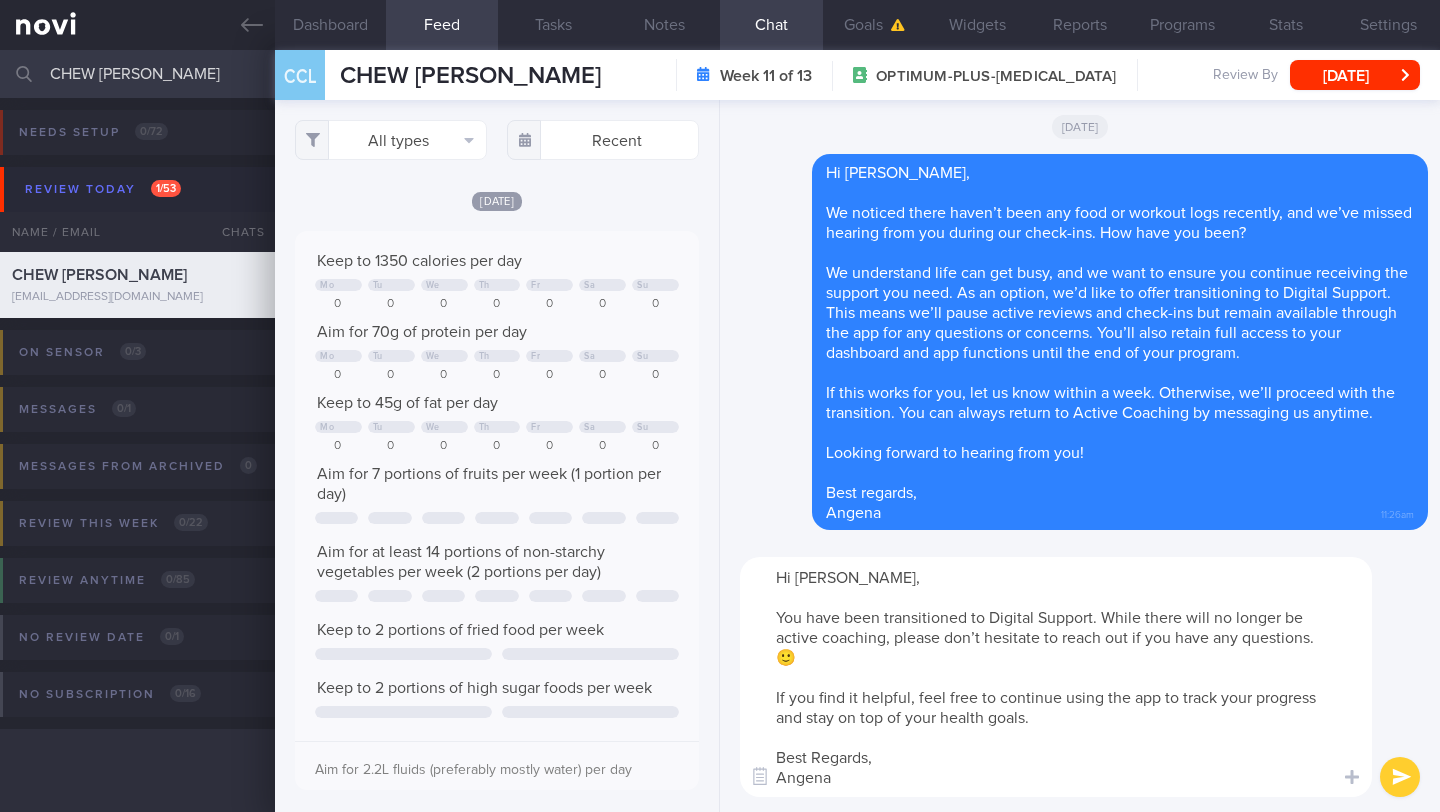 type on "Hi Ms Chew,
You have been transitioned to Digital Support. While there will no longer be active coaching, please don’t hesitate to reach out if you have any questions. 🙂
If you find it helpful, feel free to continue using the app to track your progress and stay on top of your health goals.
Best Regards,
Angena" 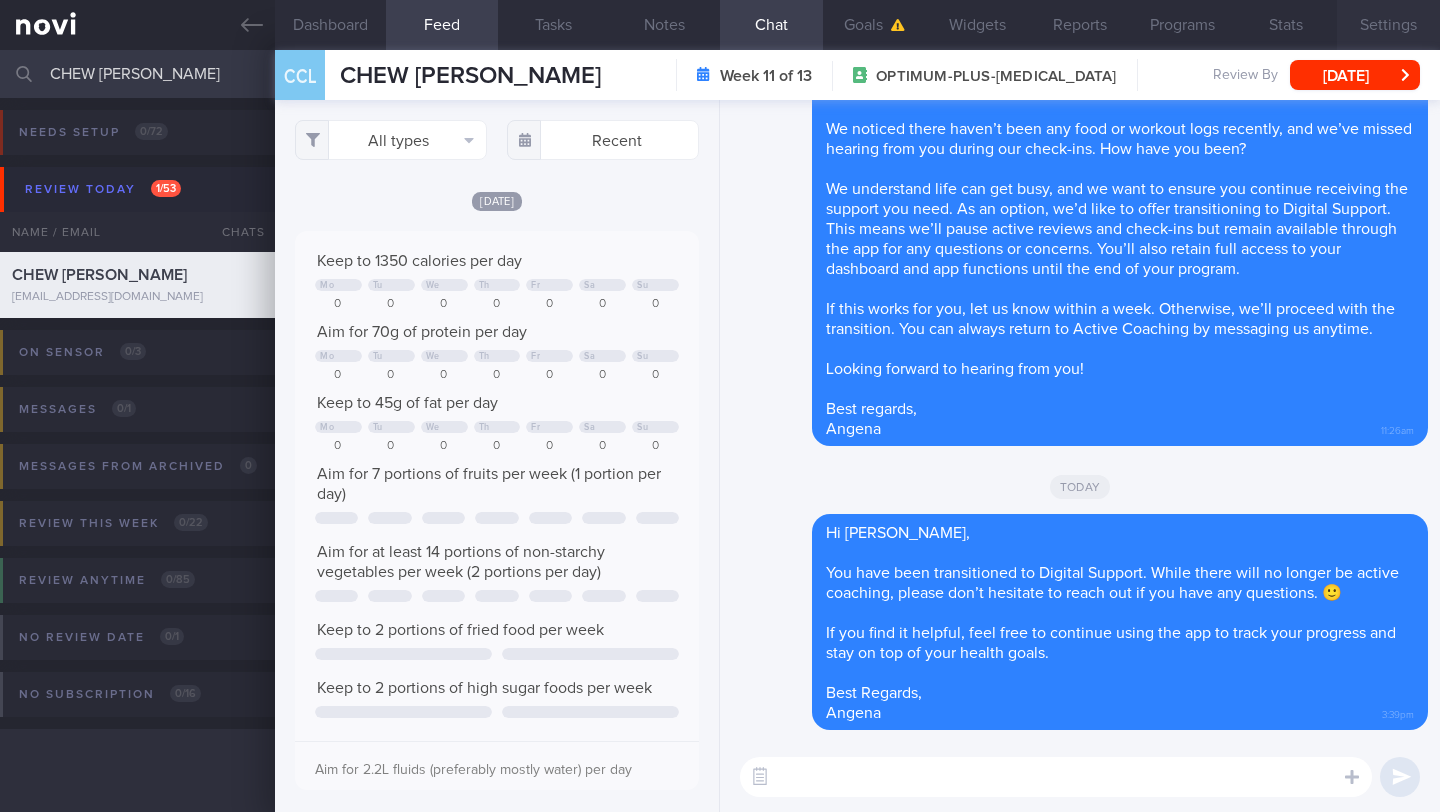 click on "Settings" at bounding box center (1388, 25) 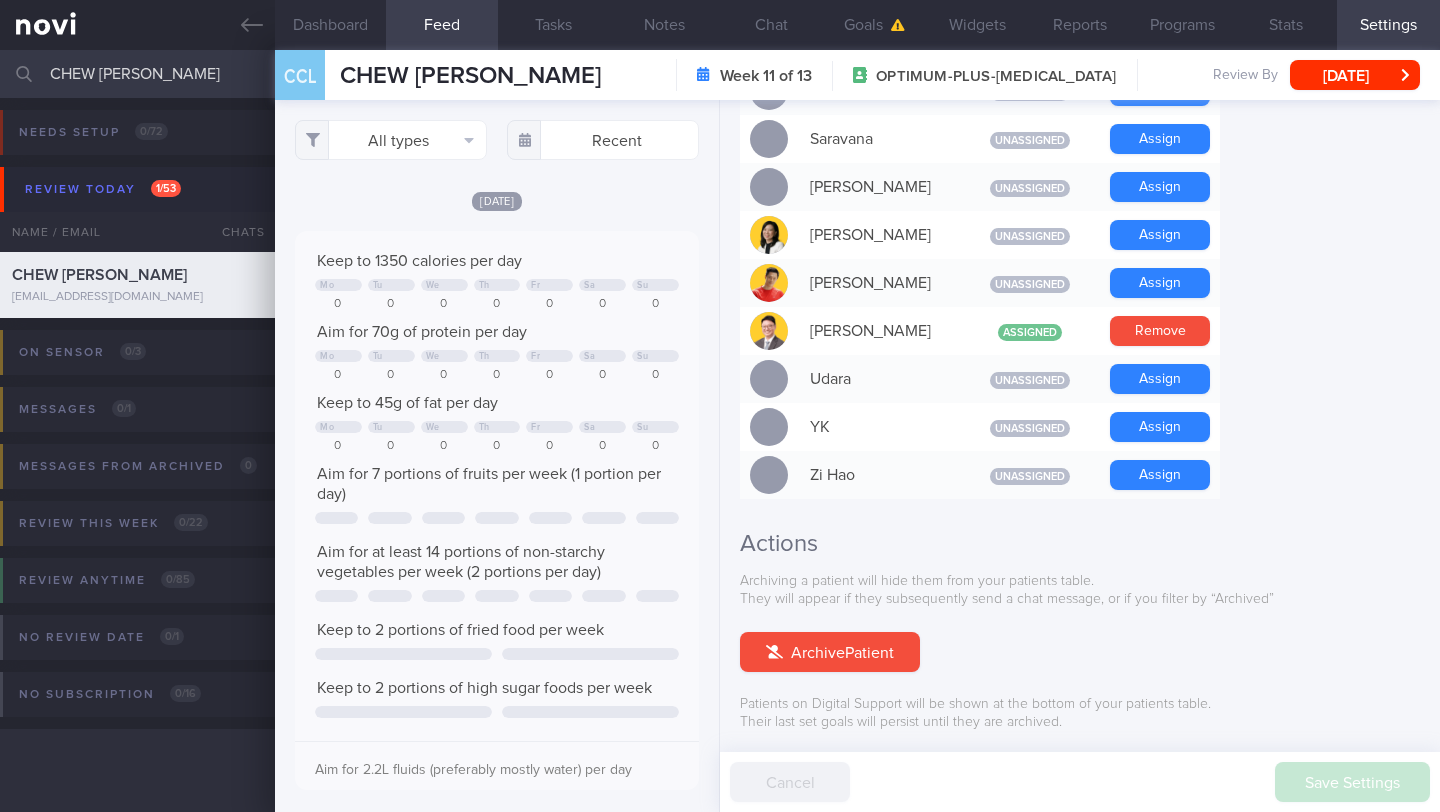 scroll, scrollTop: 1688, scrollLeft: 0, axis: vertical 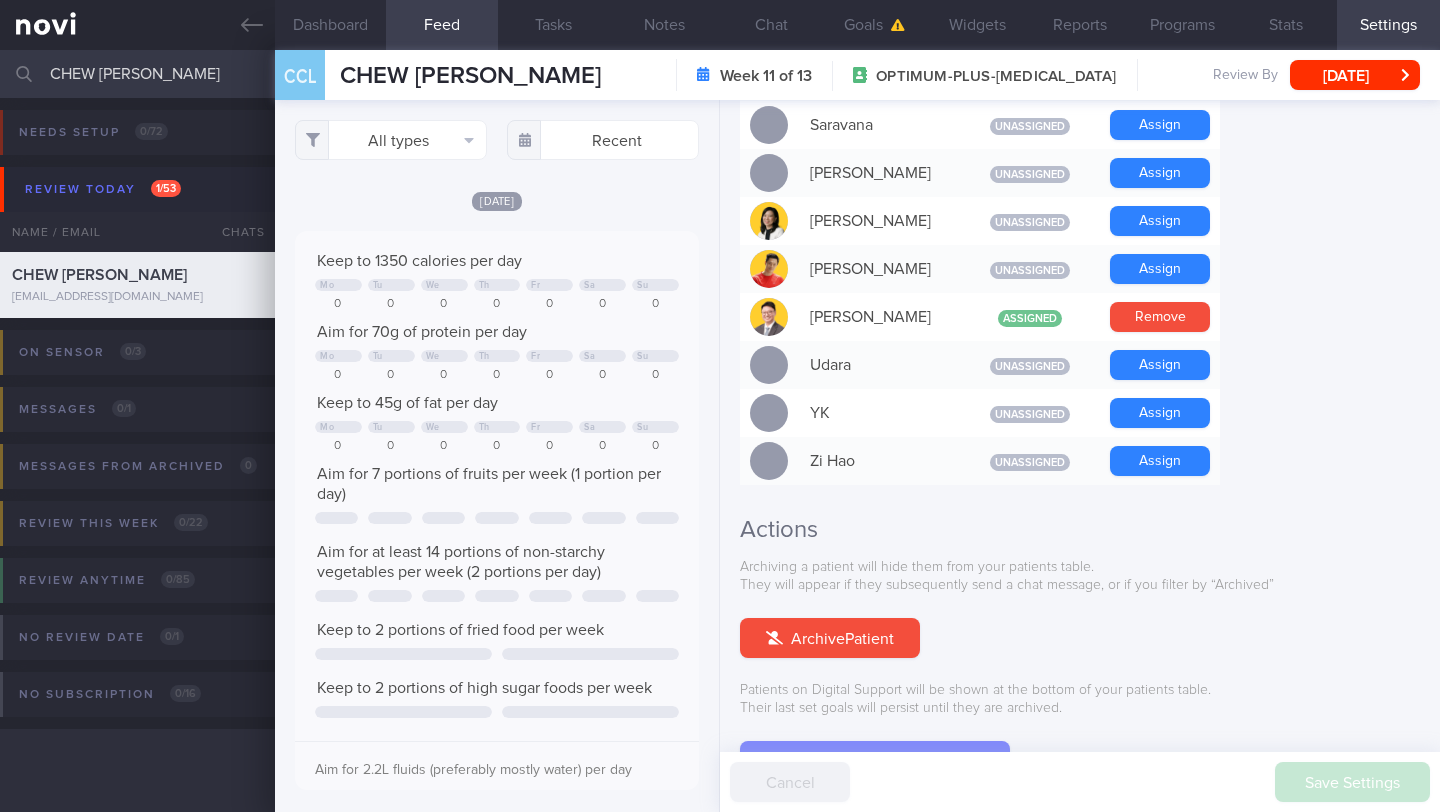 click on "Downgrade to Digital Support" at bounding box center (875, 761) 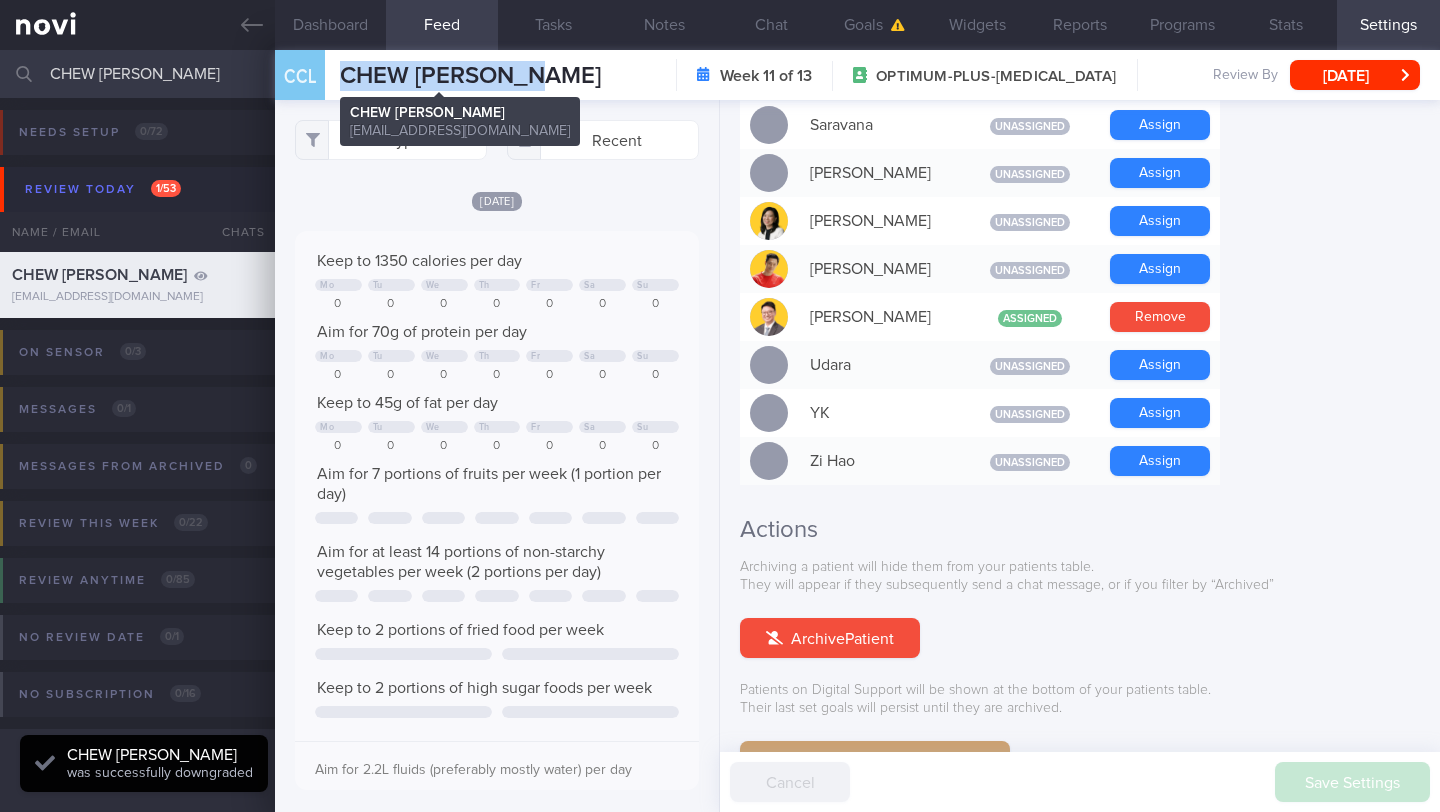 drag, startPoint x: 541, startPoint y: 76, endPoint x: 346, endPoint y: 76, distance: 195 